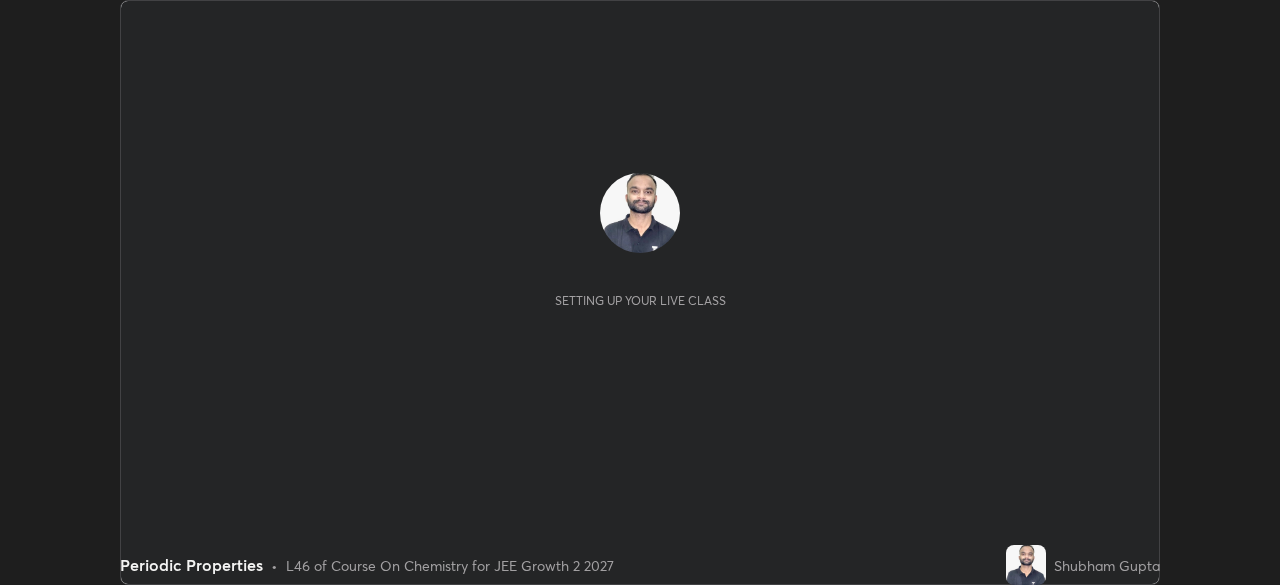 scroll, scrollTop: 0, scrollLeft: 0, axis: both 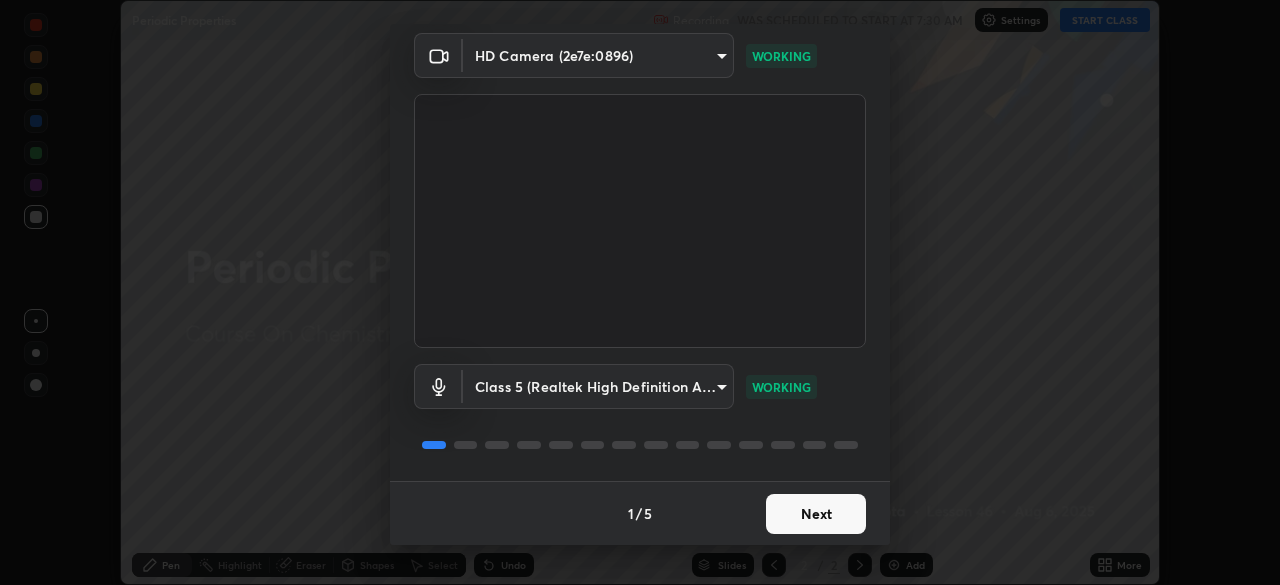 click on "Next" at bounding box center (816, 514) 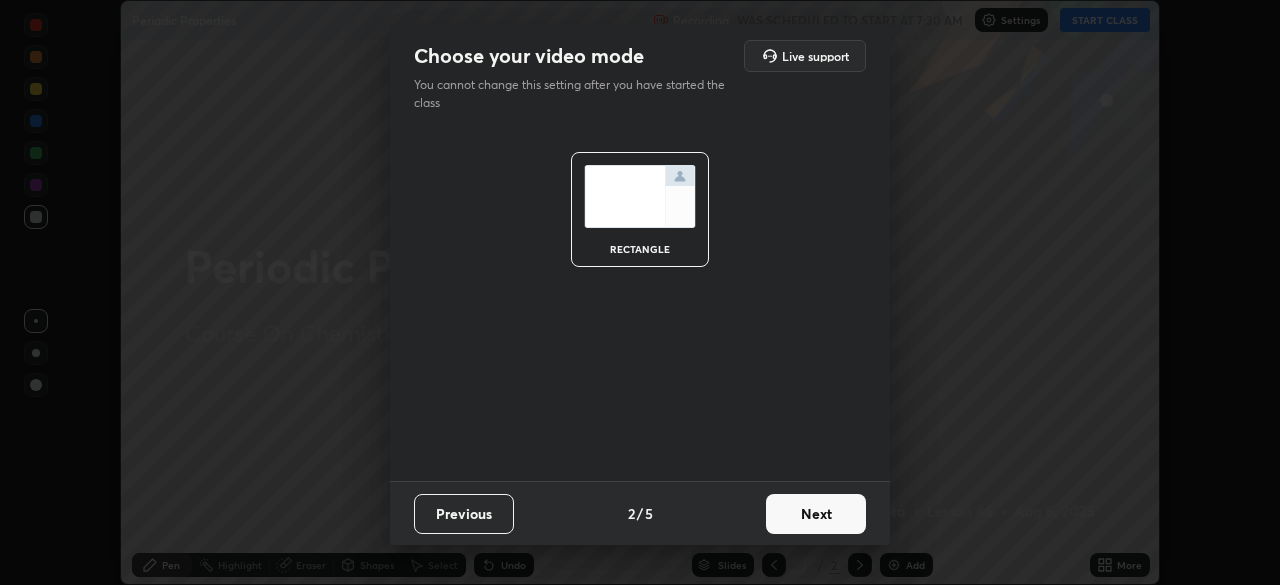 scroll, scrollTop: 0, scrollLeft: 0, axis: both 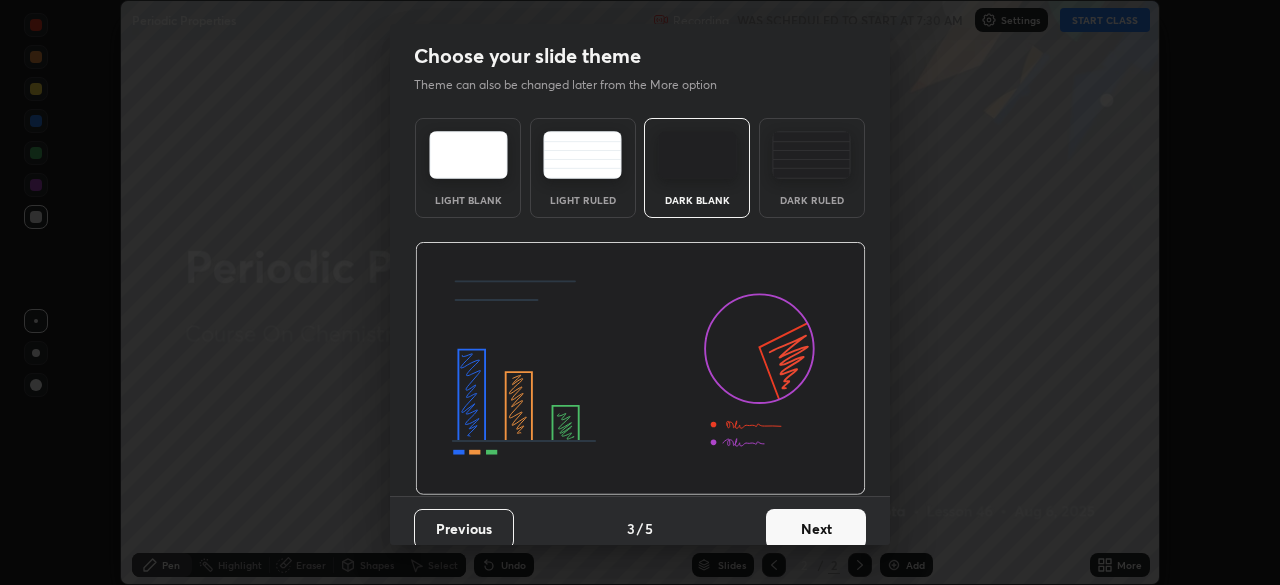 click on "Next" at bounding box center (816, 529) 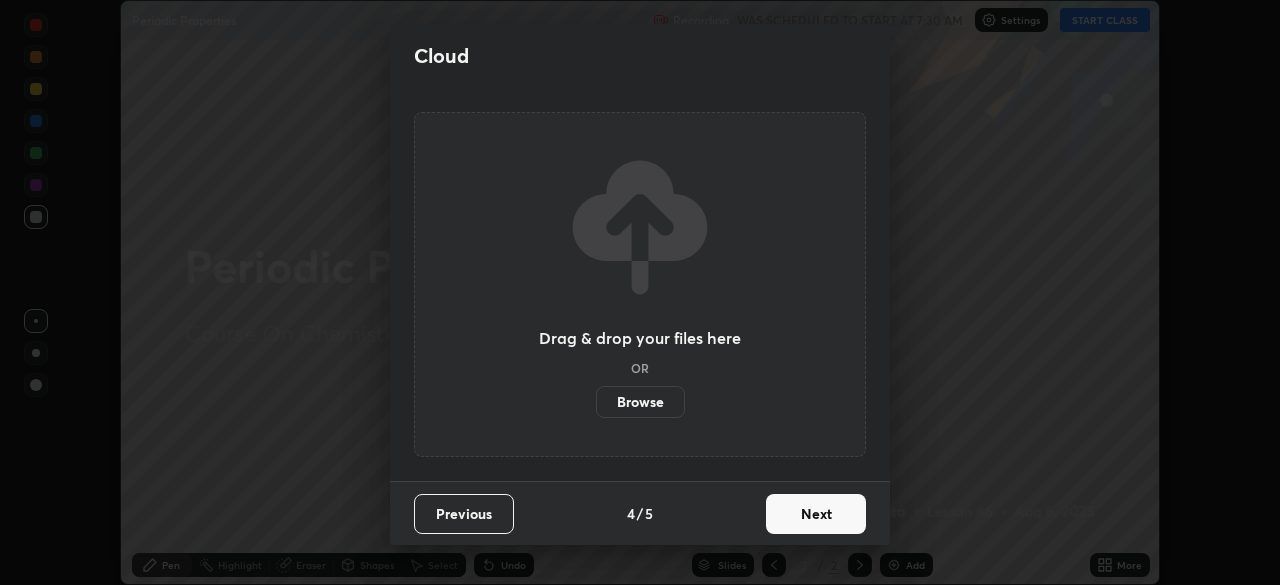click on "Next" at bounding box center [816, 514] 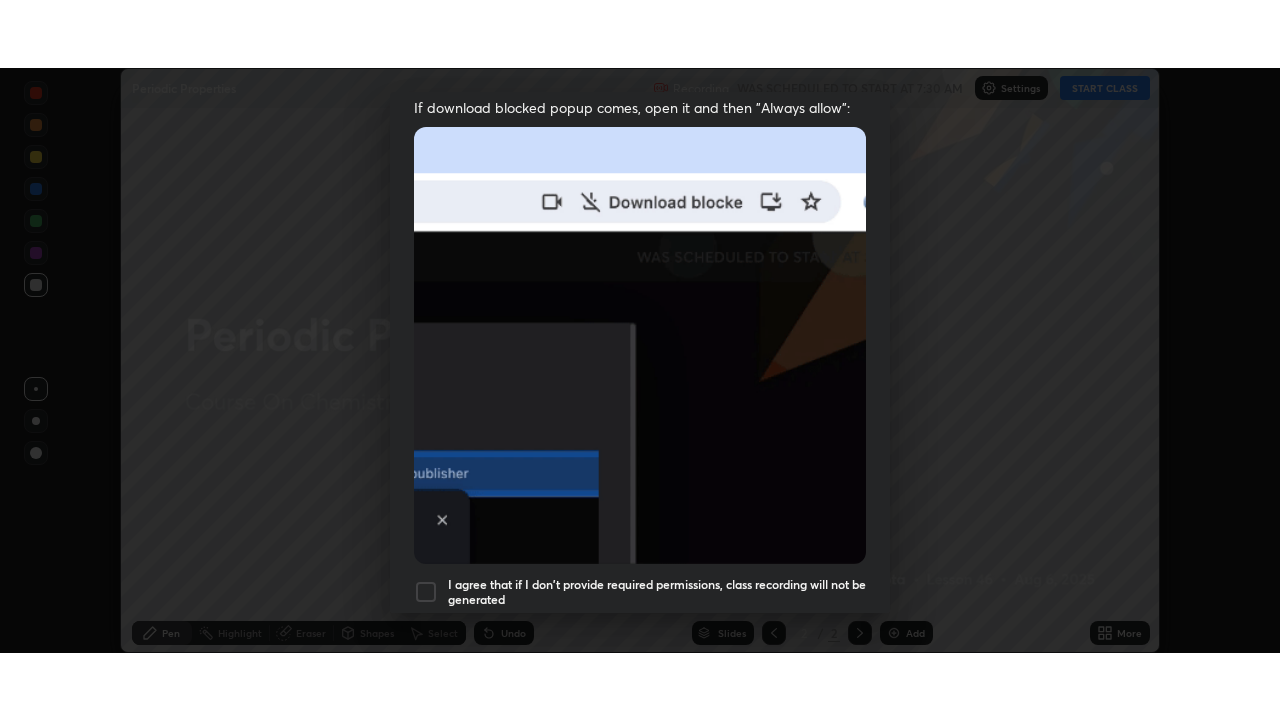 scroll, scrollTop: 479, scrollLeft: 0, axis: vertical 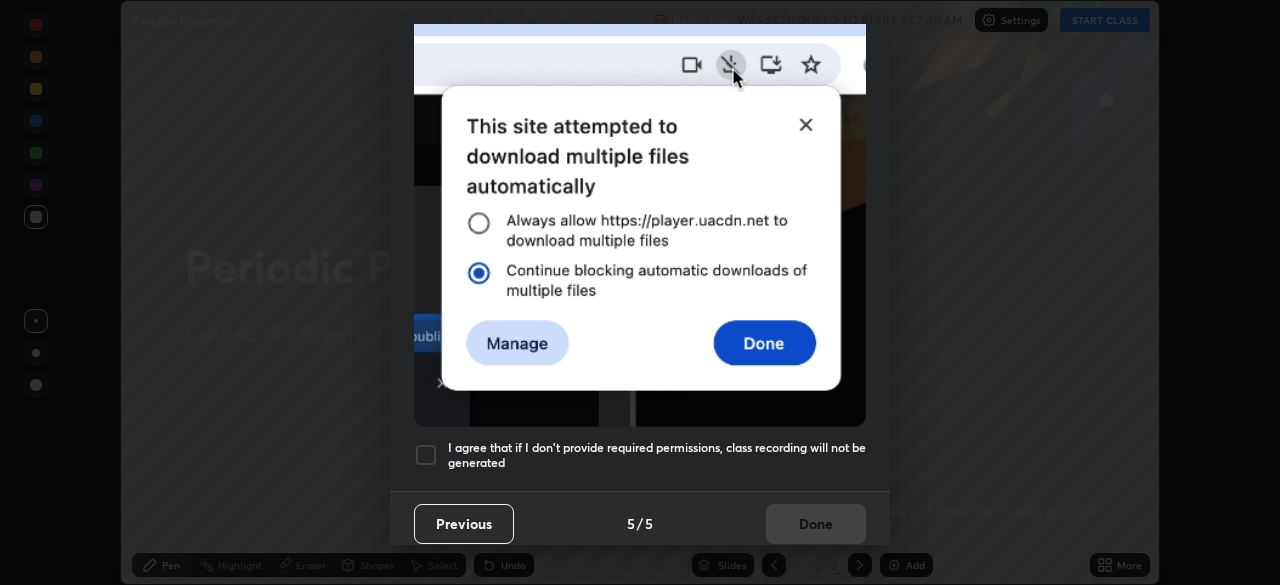 click at bounding box center [426, 455] 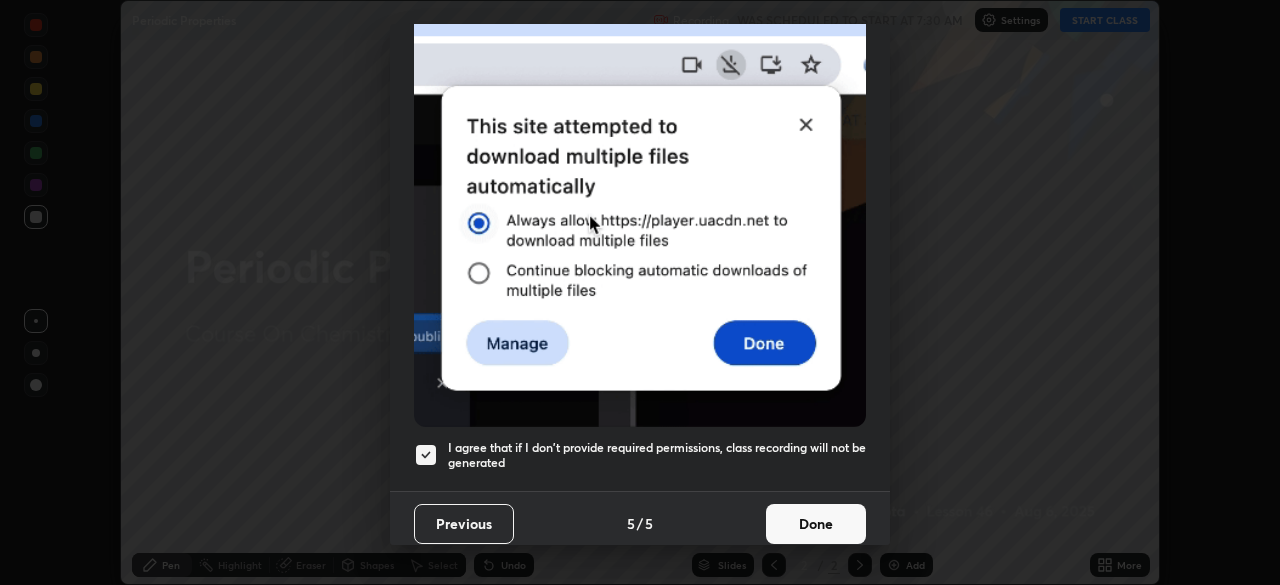 click on "Done" at bounding box center (816, 524) 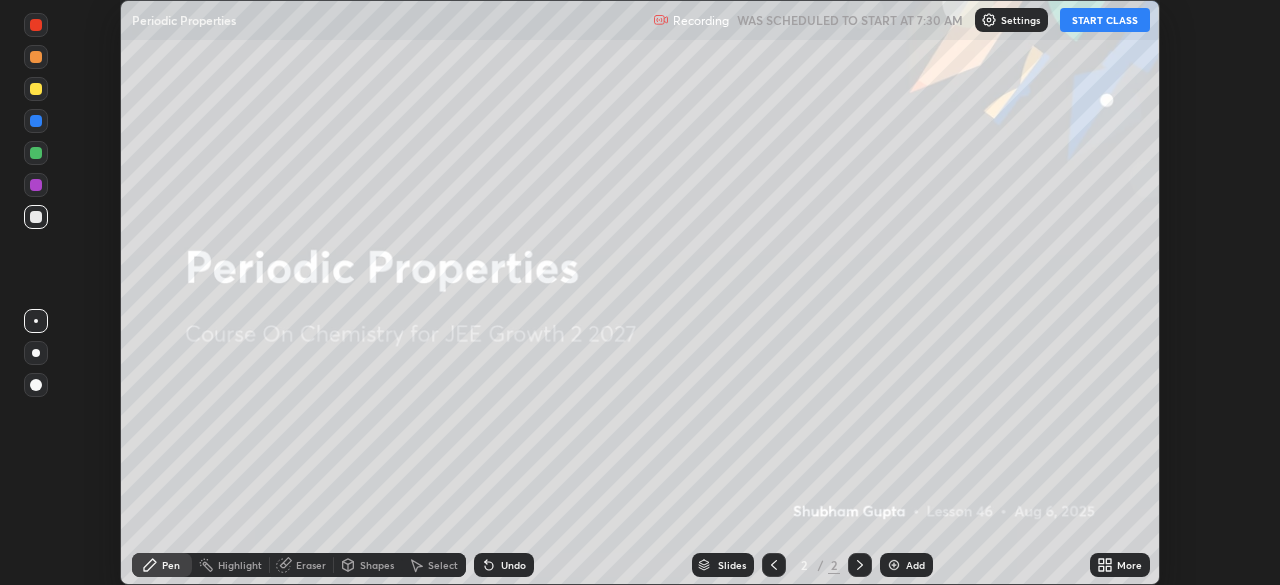 click on "START CLASS" at bounding box center [1105, 20] 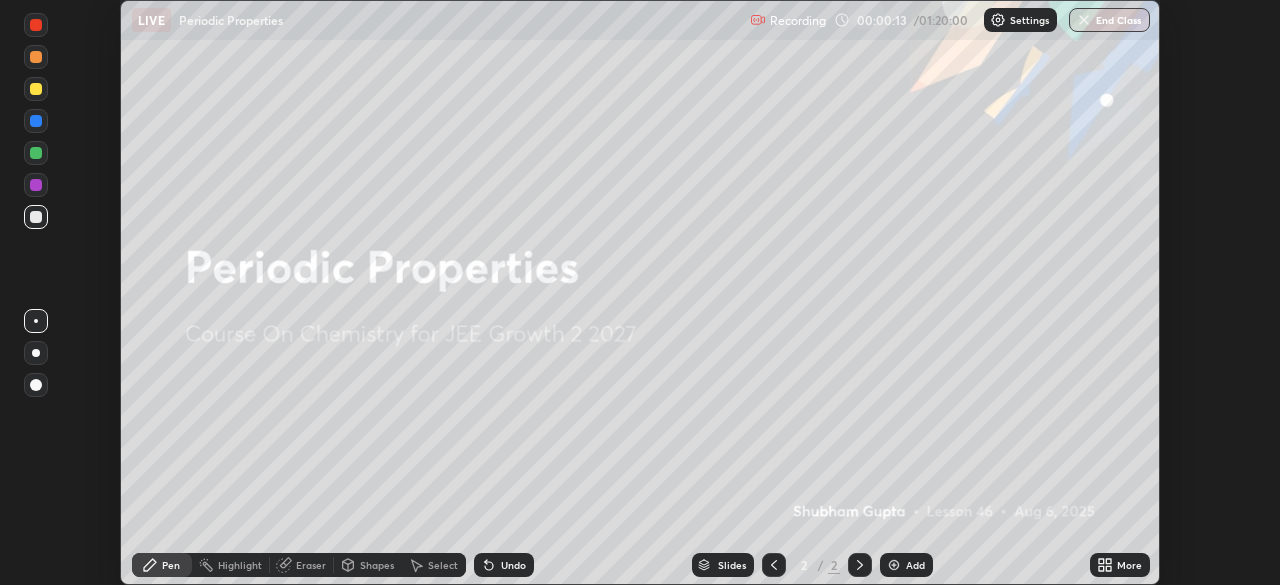 click on "Add" at bounding box center [915, 565] 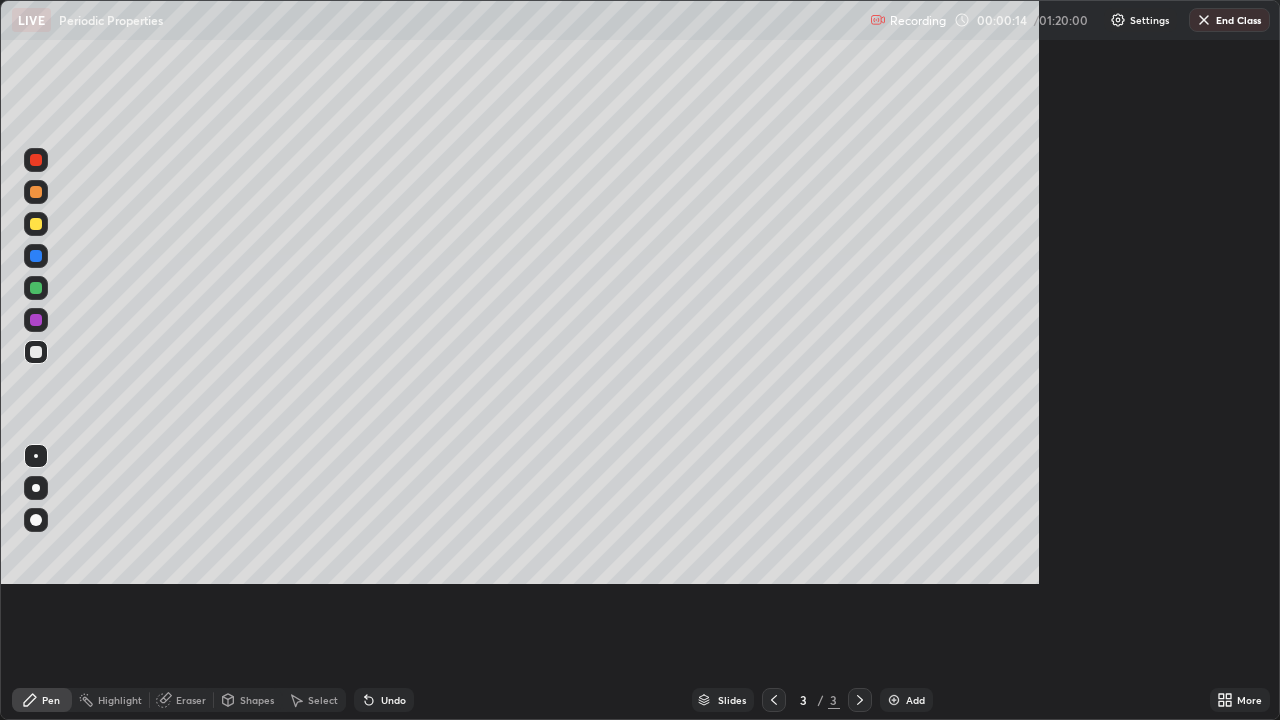scroll, scrollTop: 99280, scrollLeft: 98720, axis: both 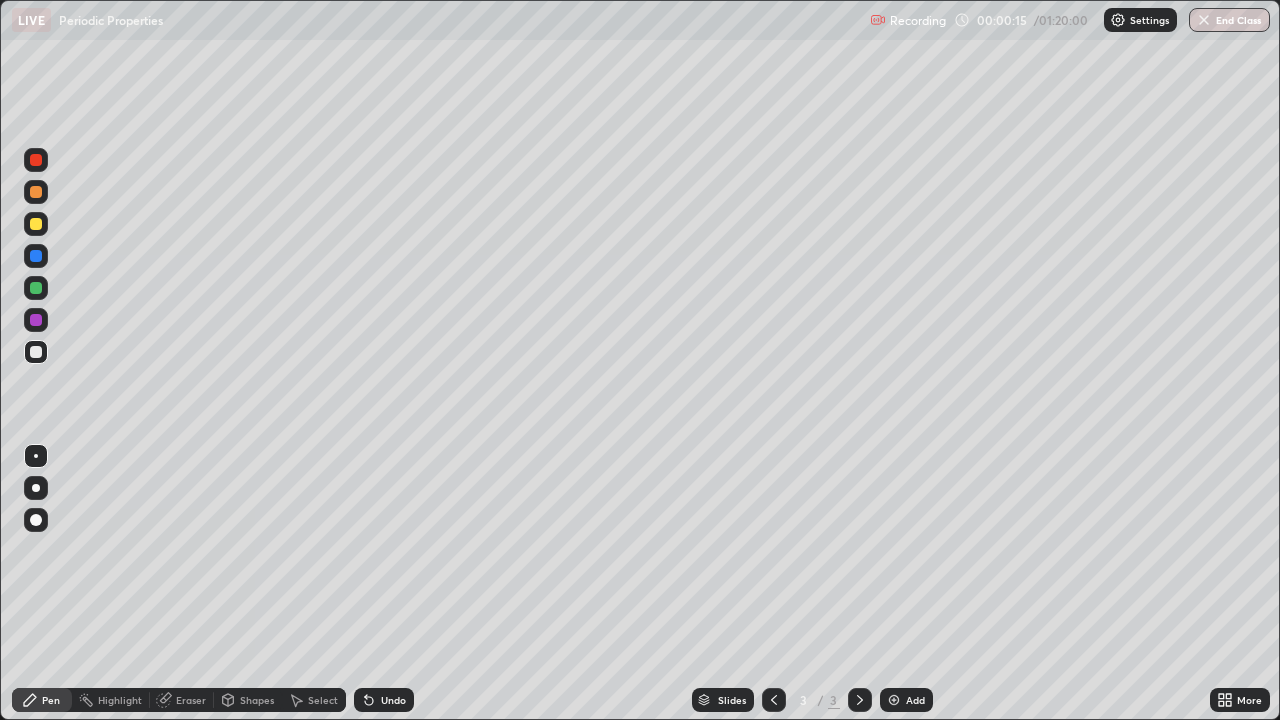 click at bounding box center (36, 488) 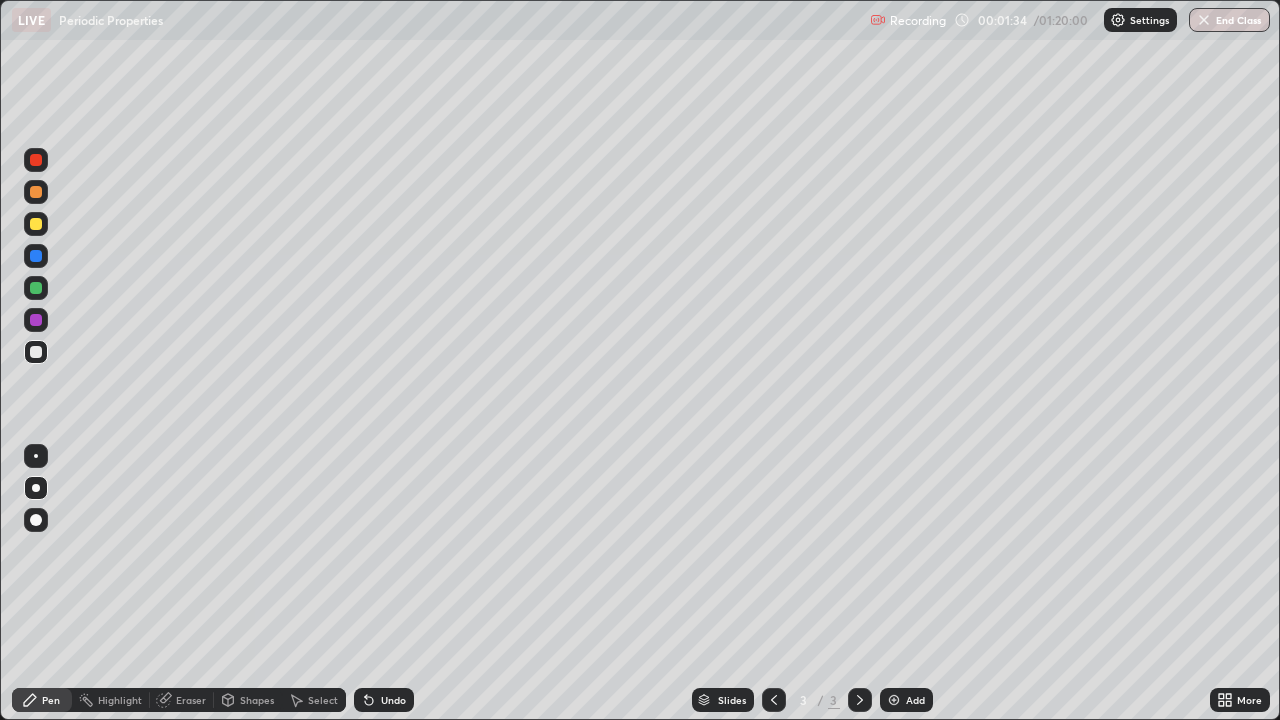 click at bounding box center [36, 224] 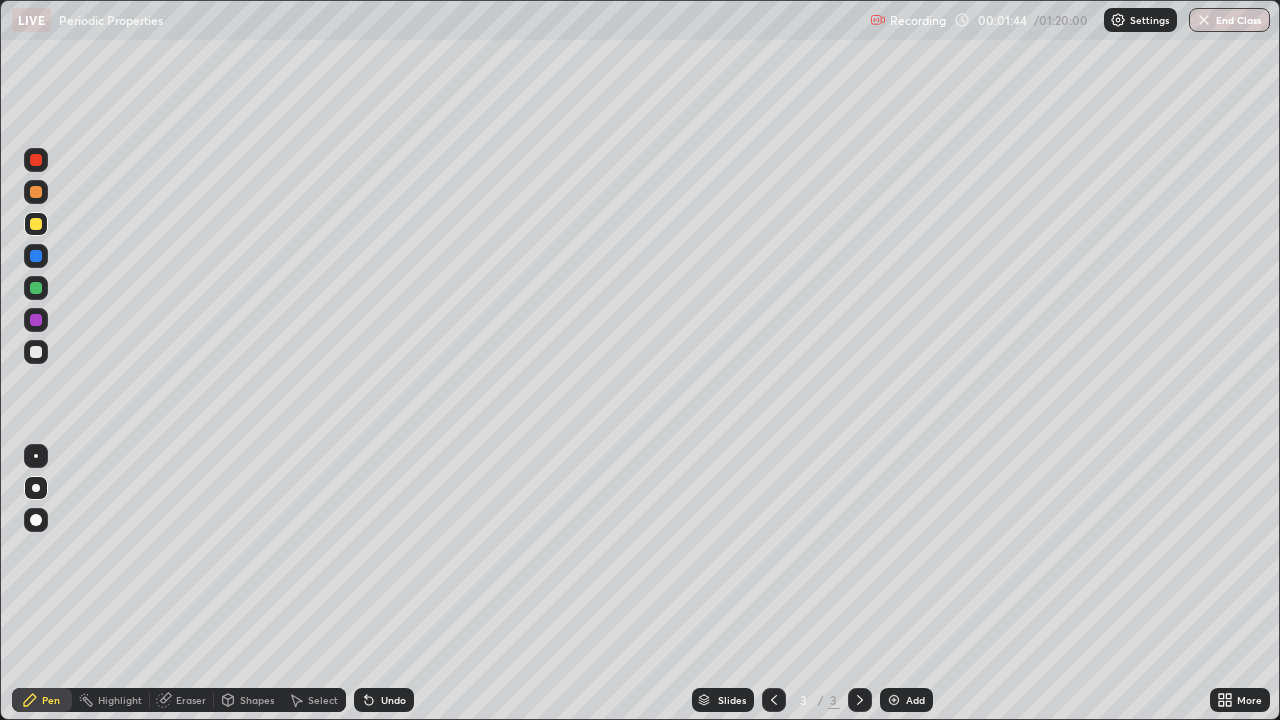 click at bounding box center [36, 288] 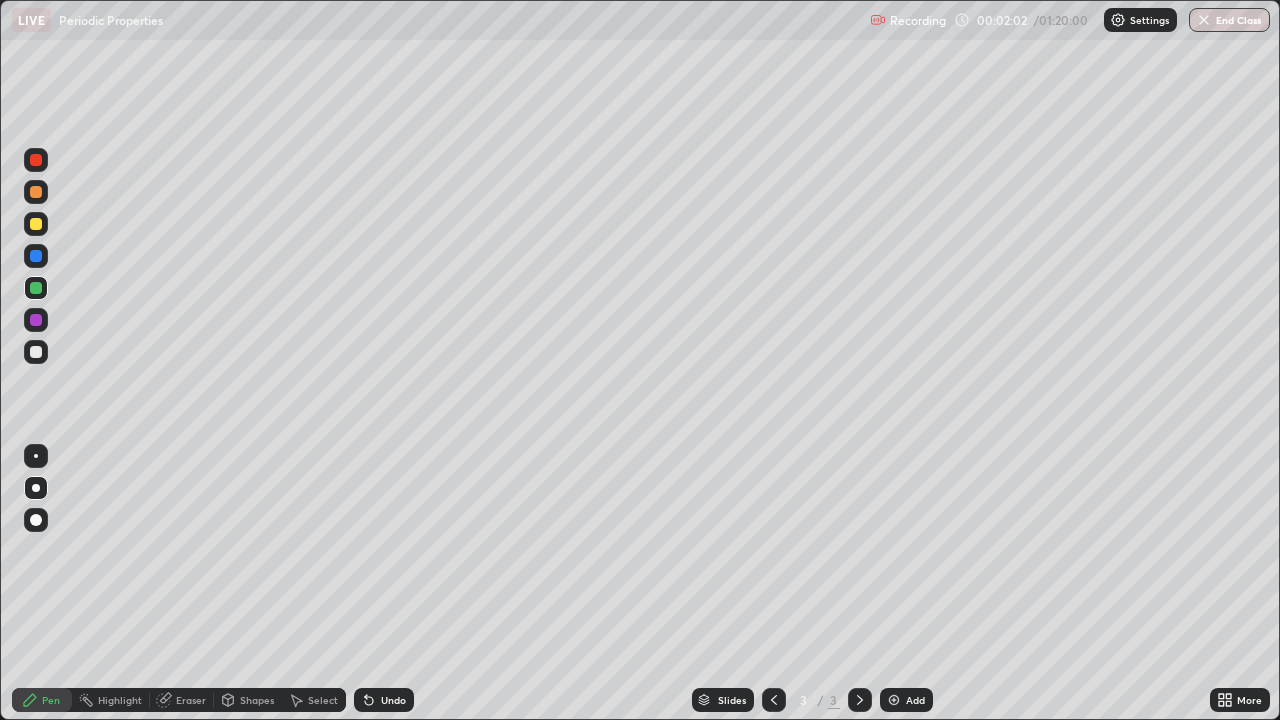 click at bounding box center (36, 352) 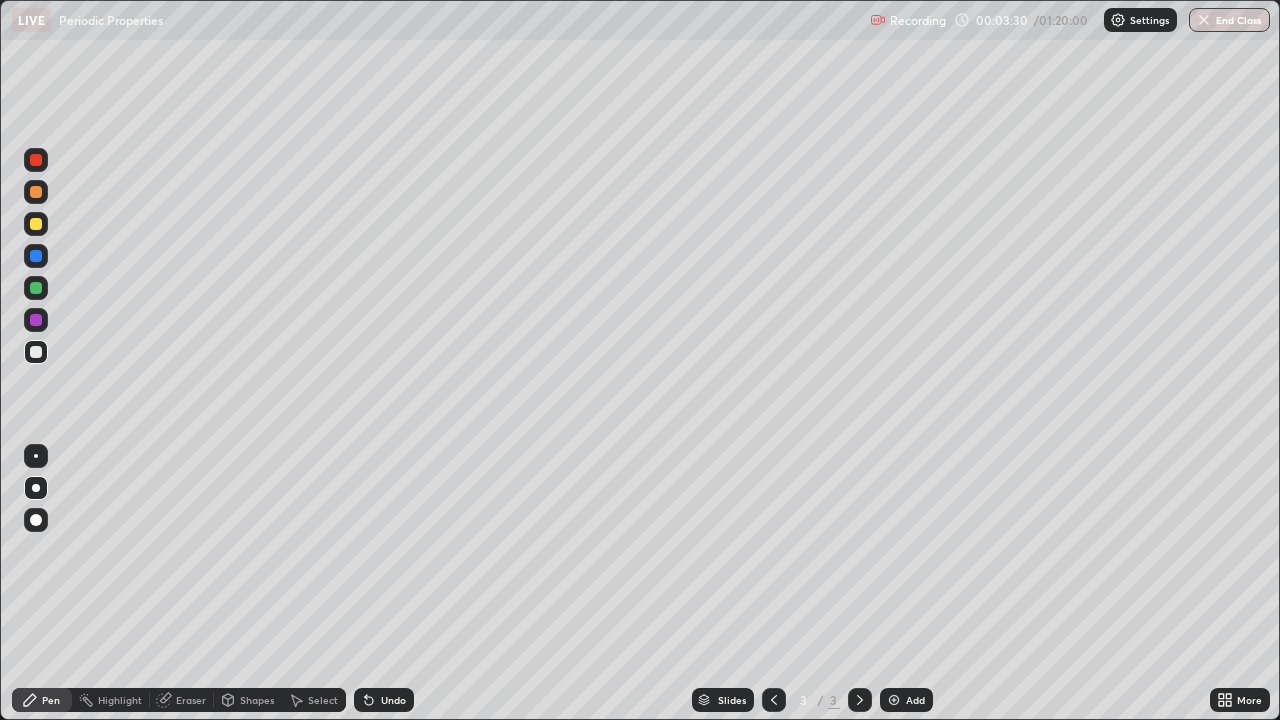 click at bounding box center [36, 288] 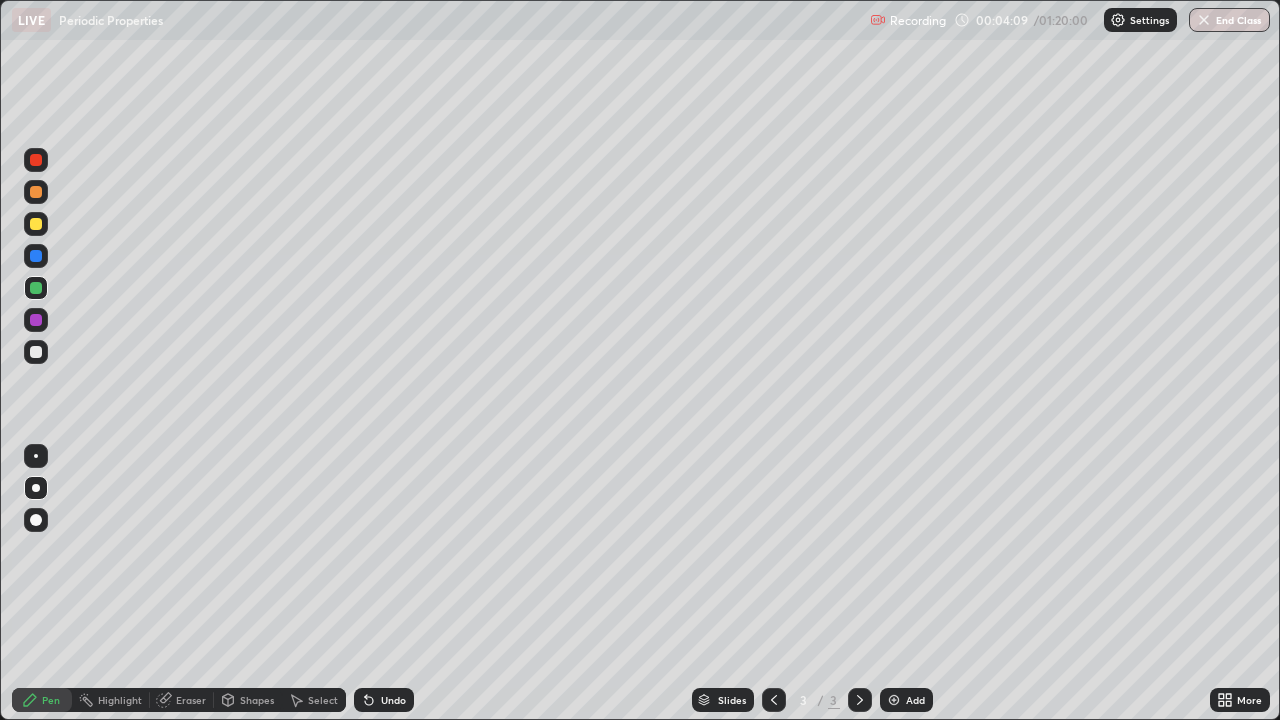 click at bounding box center (36, 256) 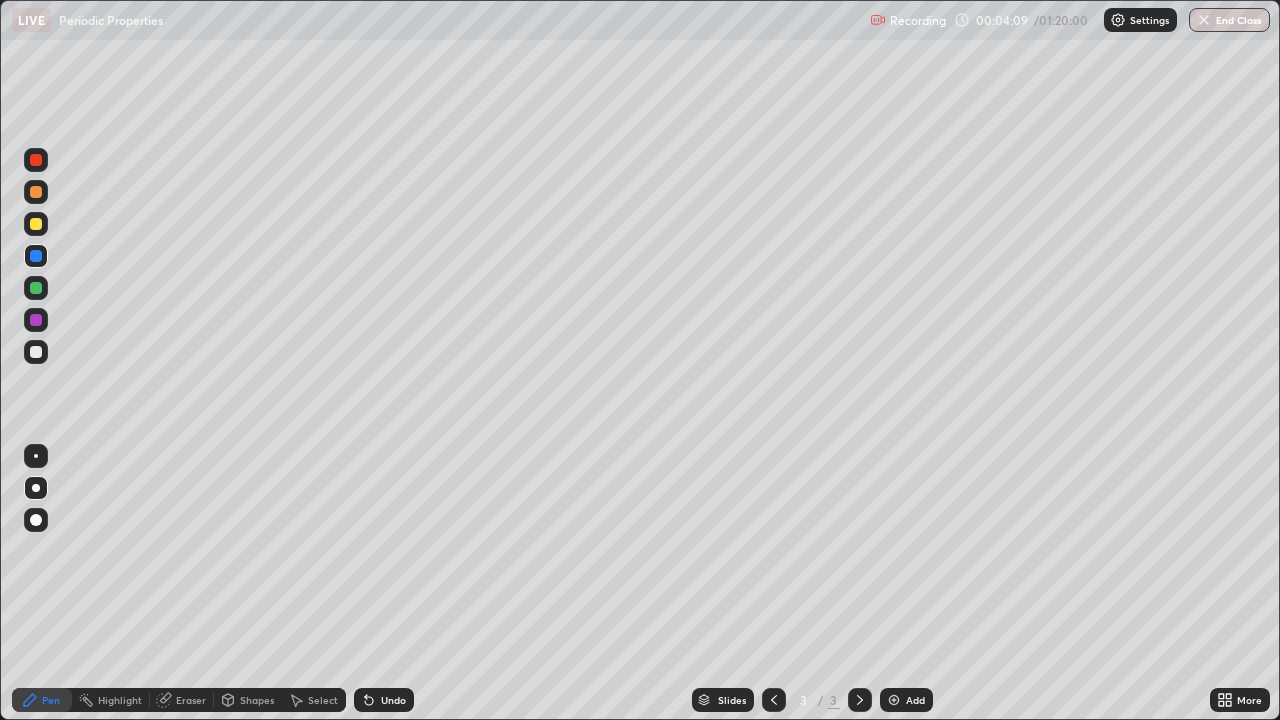 click at bounding box center [36, 256] 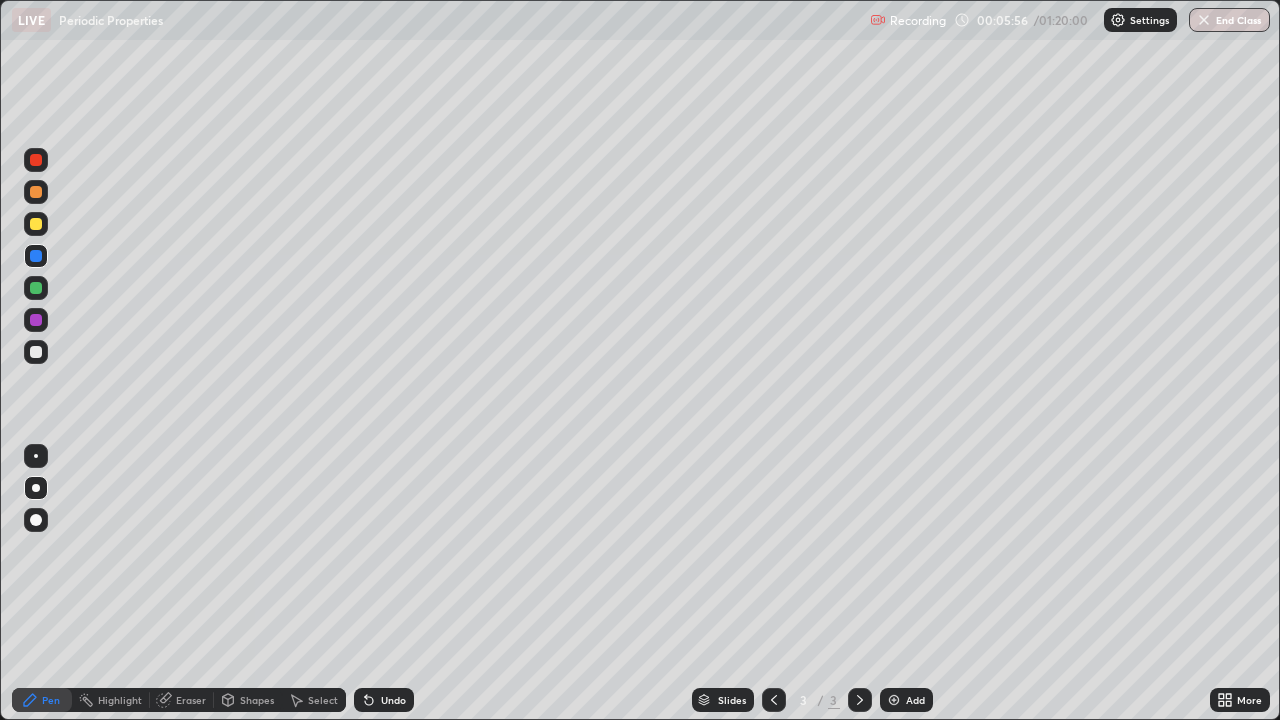 click at bounding box center (36, 352) 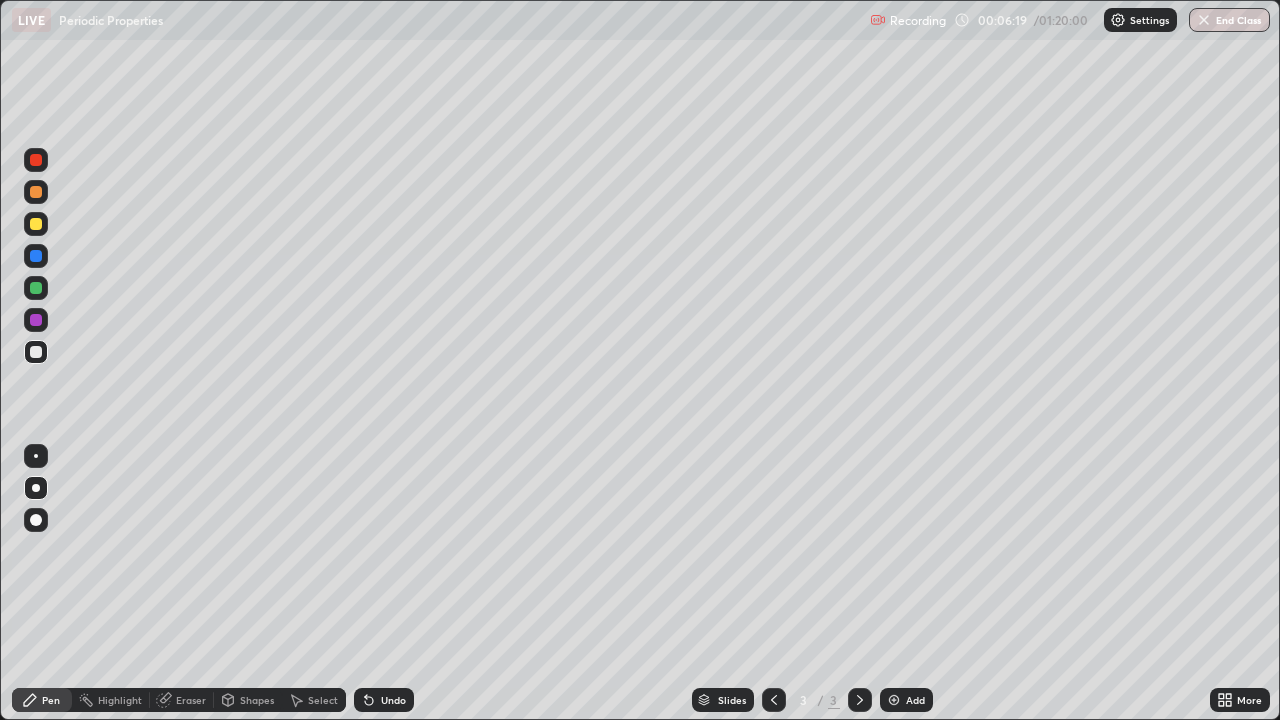 click at bounding box center [36, 224] 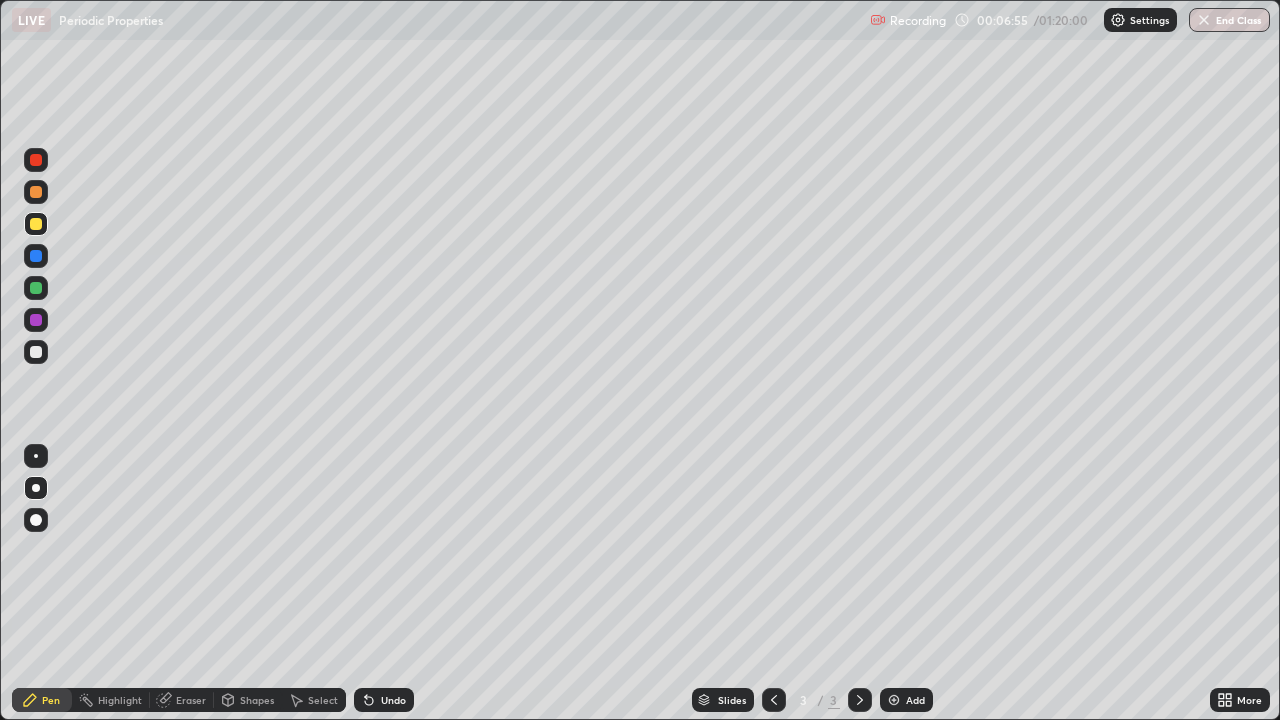 click at bounding box center [36, 256] 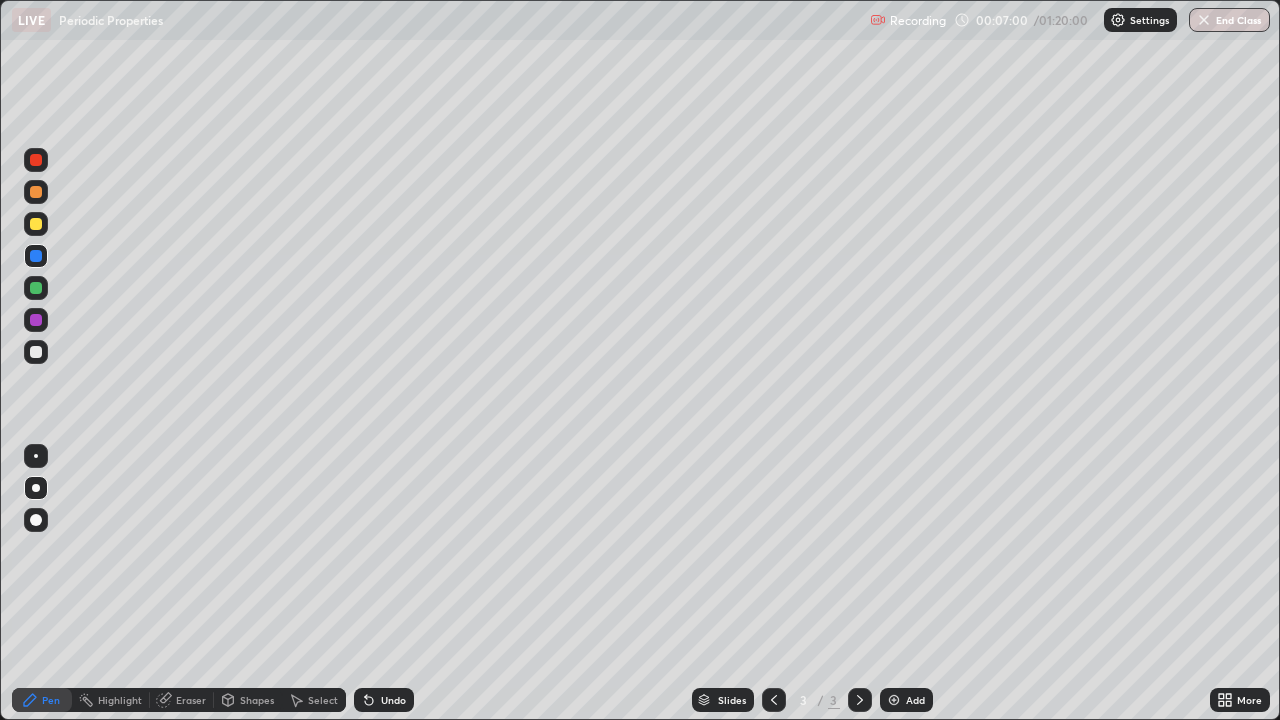 click at bounding box center (36, 352) 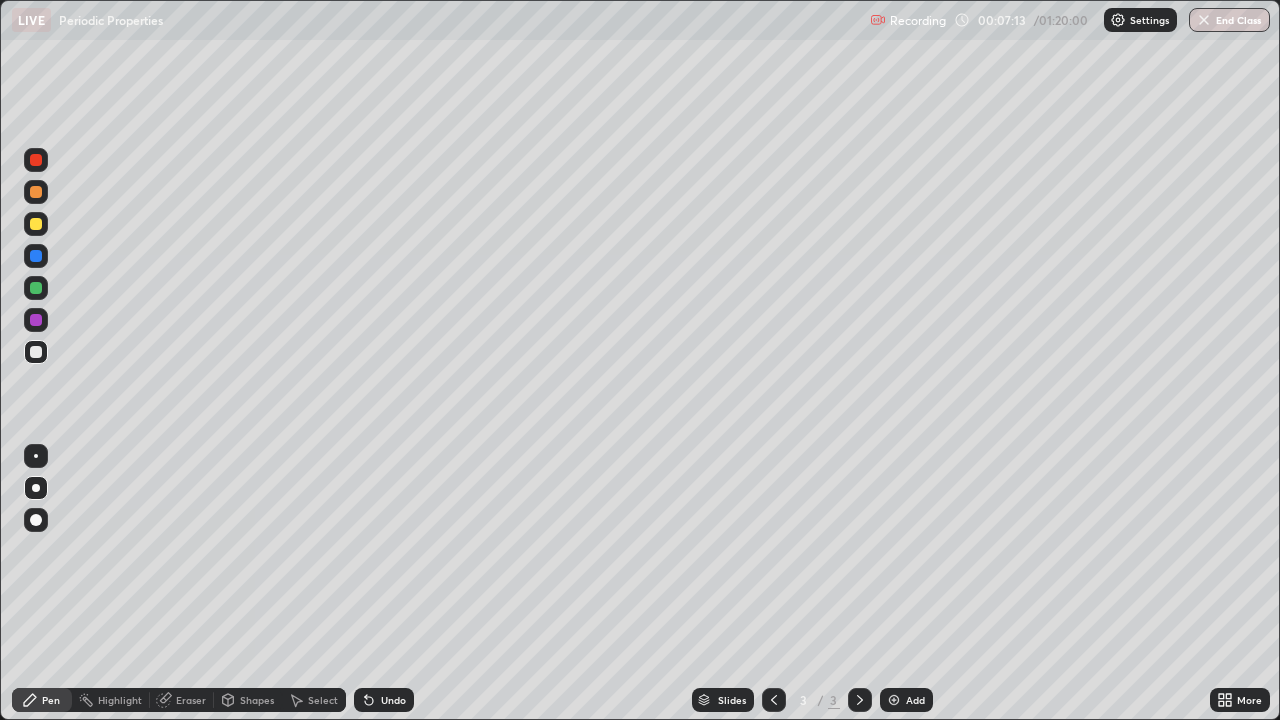 click at bounding box center (36, 224) 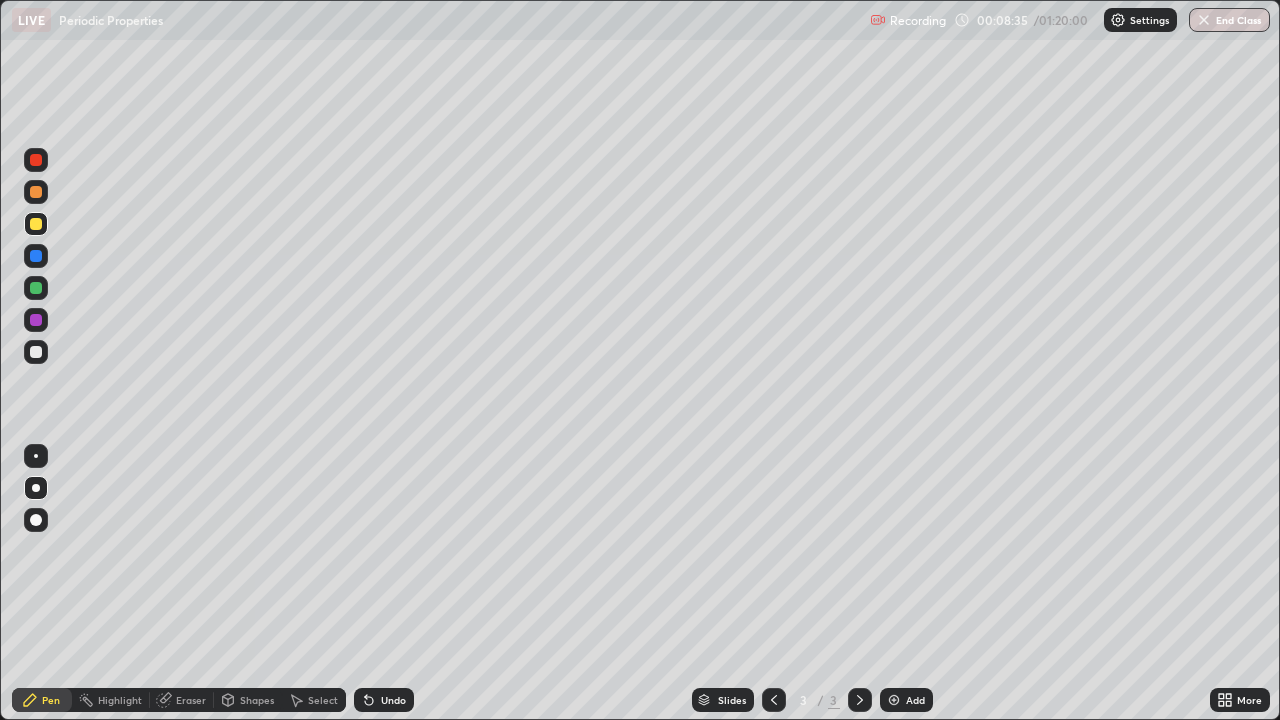 click at bounding box center [894, 700] 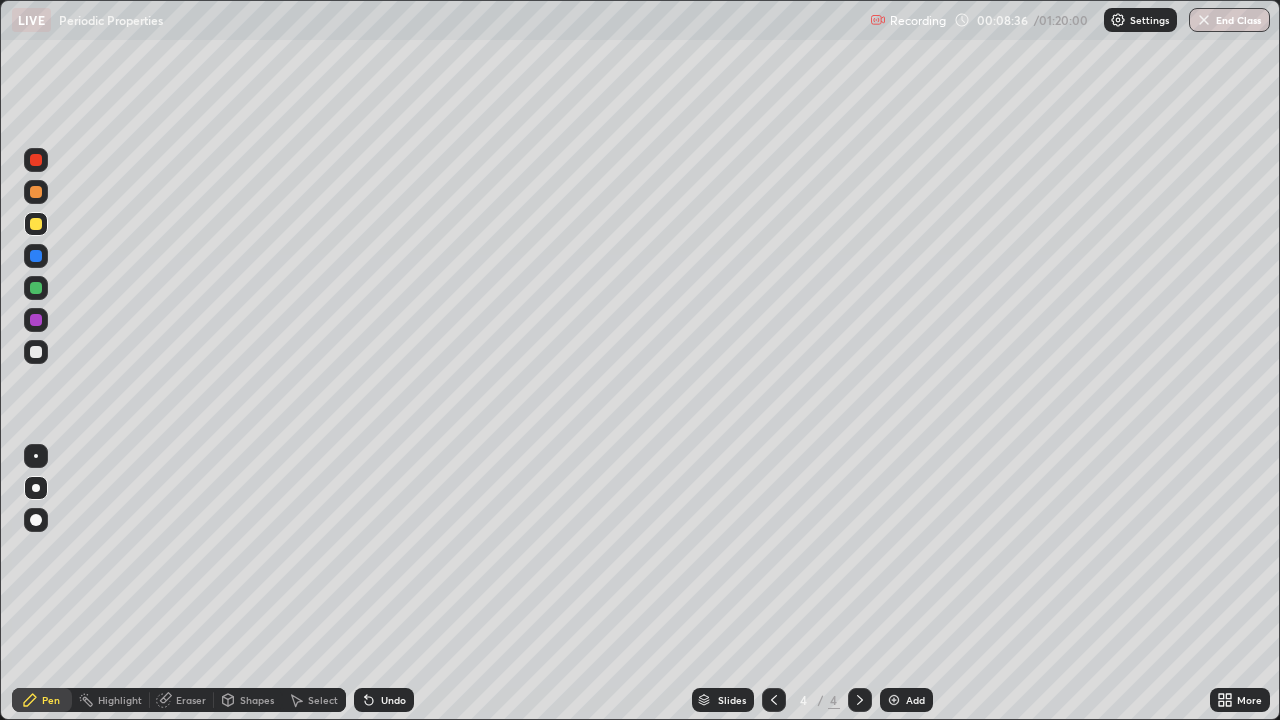 click at bounding box center (36, 256) 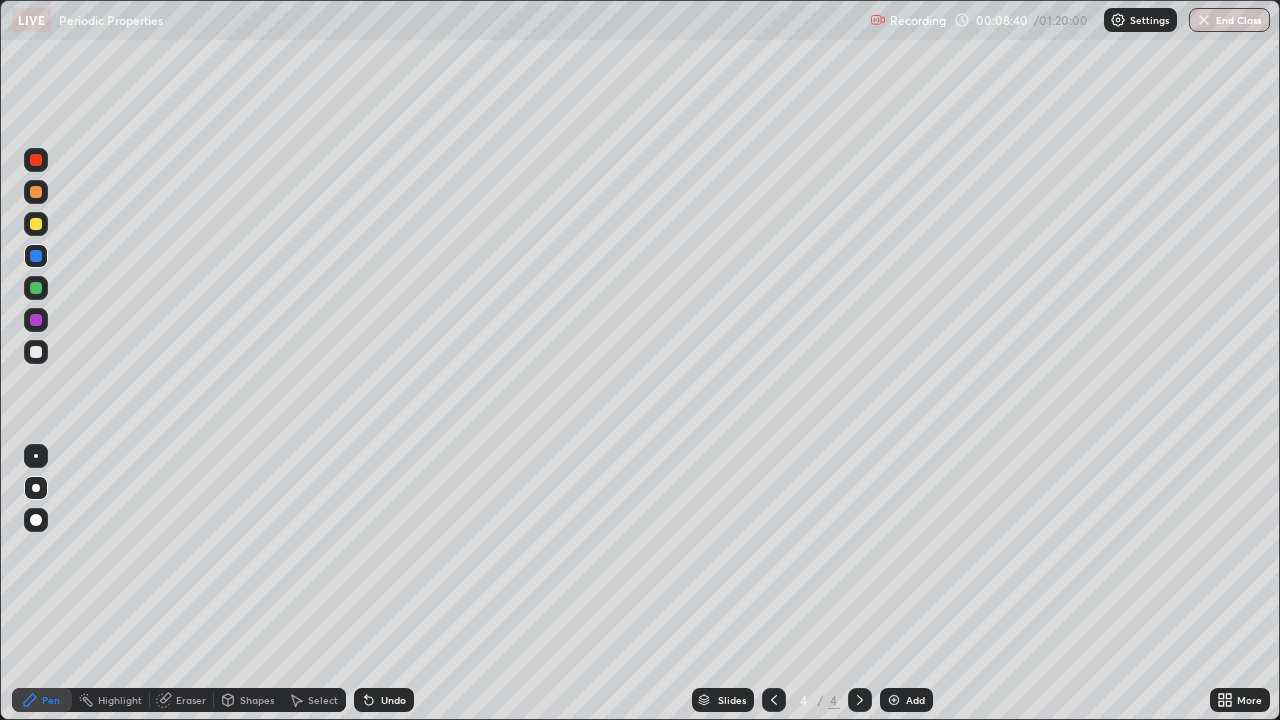 click at bounding box center (36, 224) 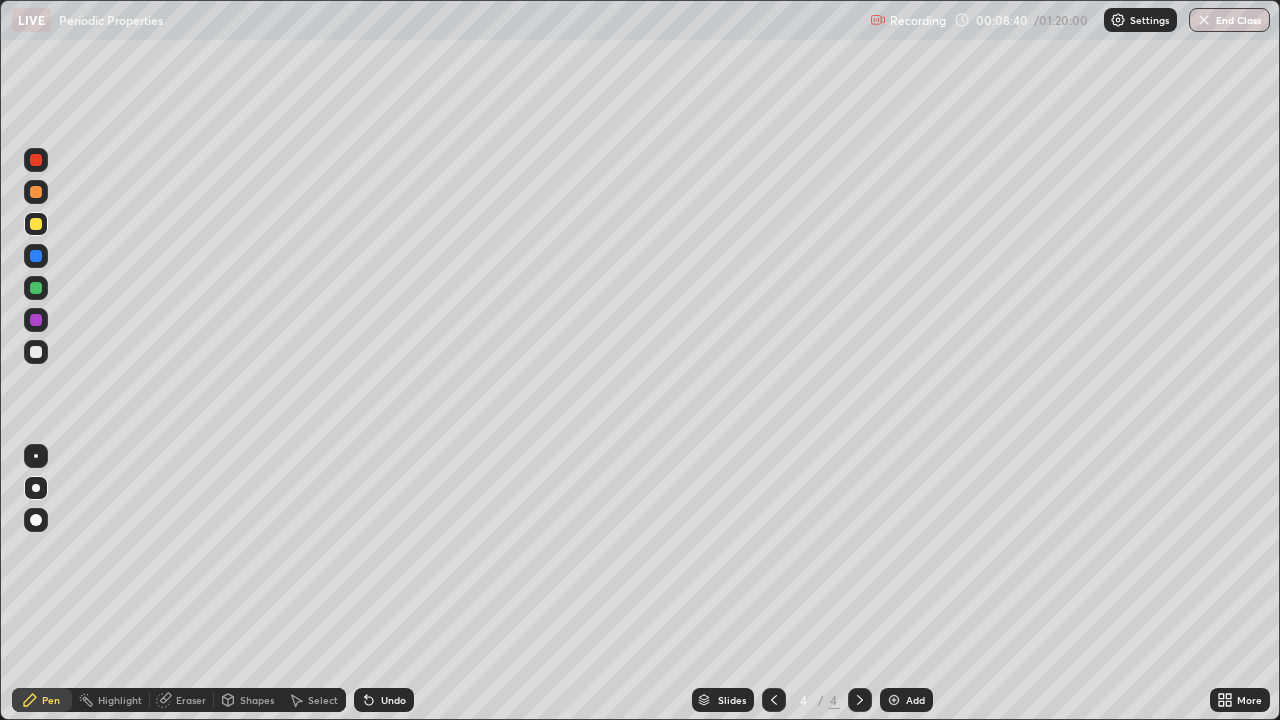 click at bounding box center (36, 224) 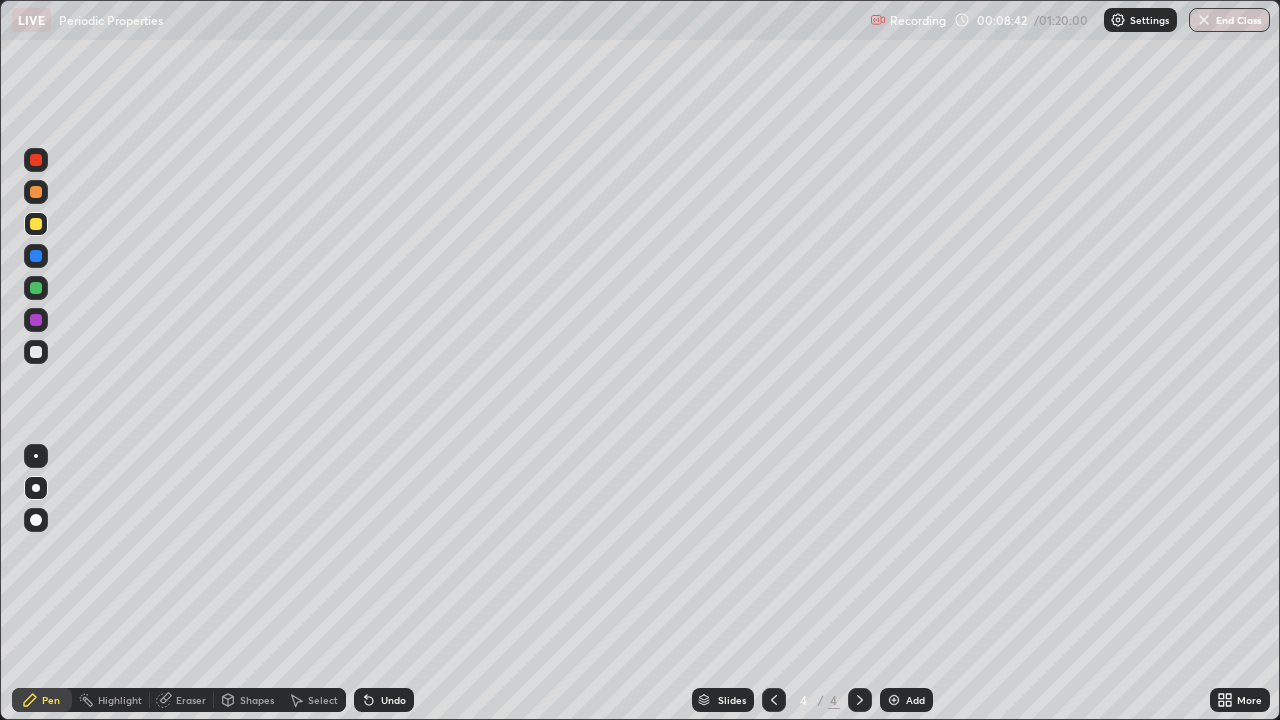 click at bounding box center [36, 256] 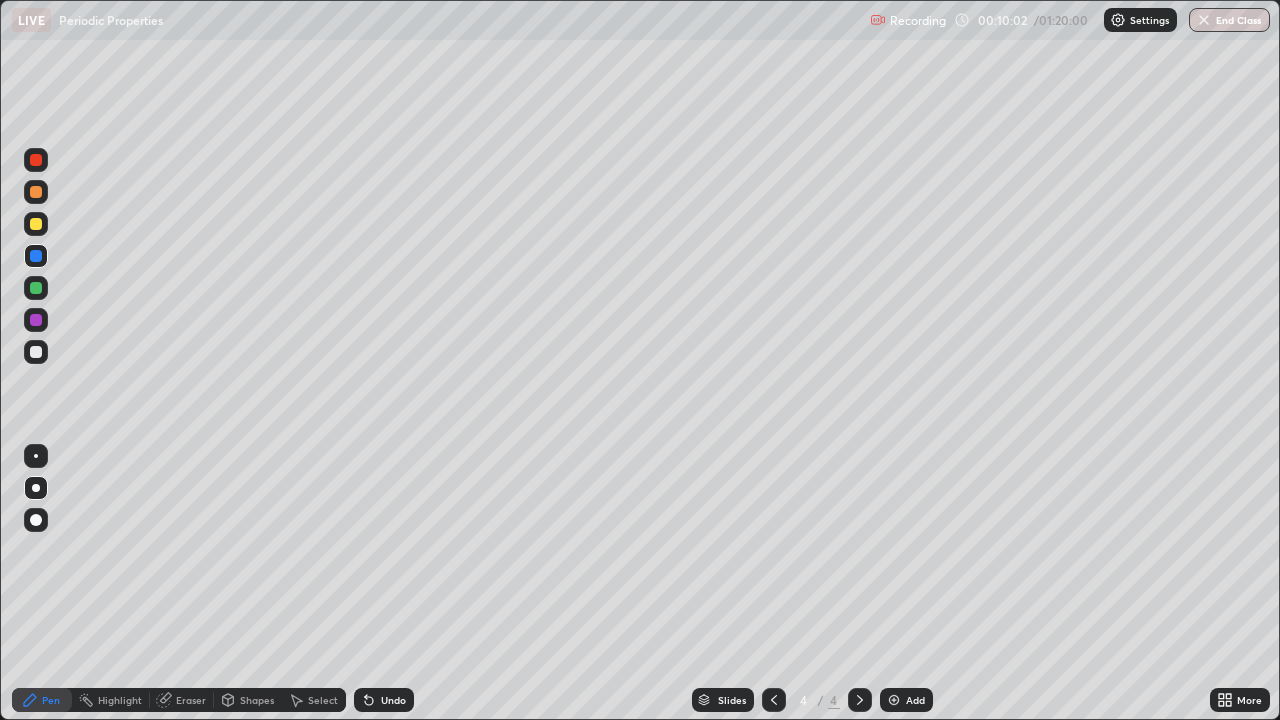 click at bounding box center (36, 256) 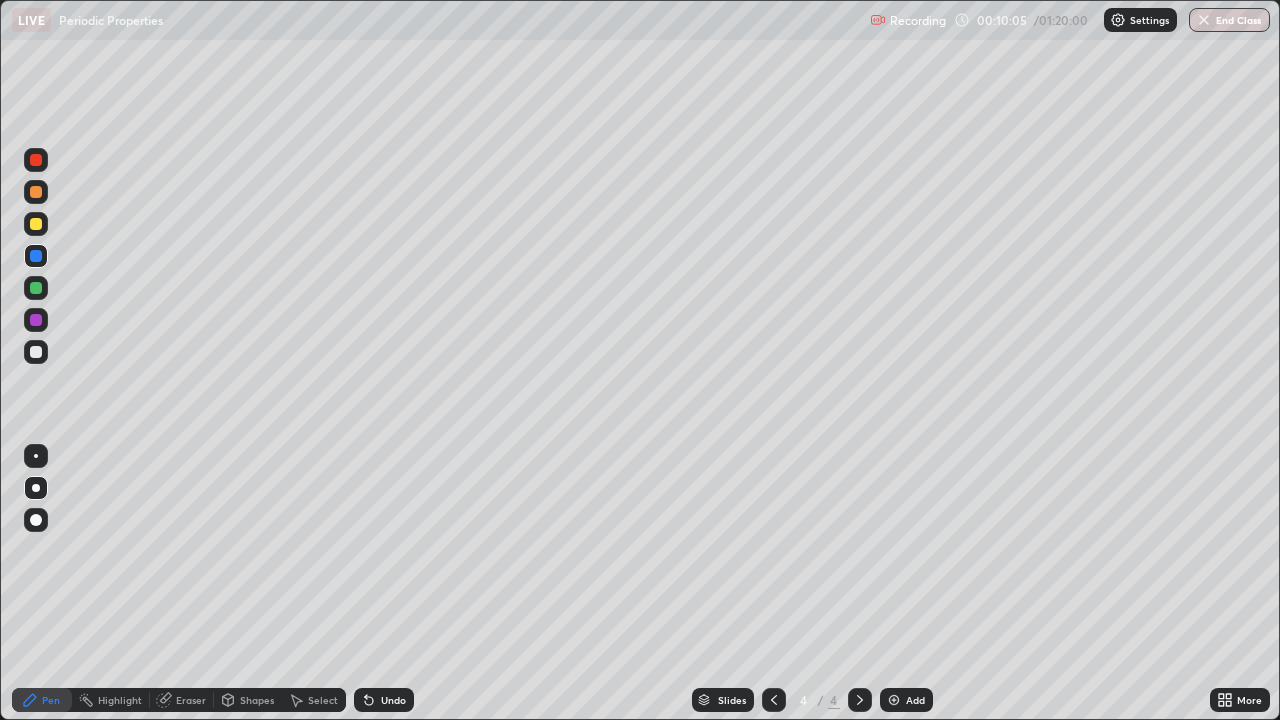 click at bounding box center [36, 352] 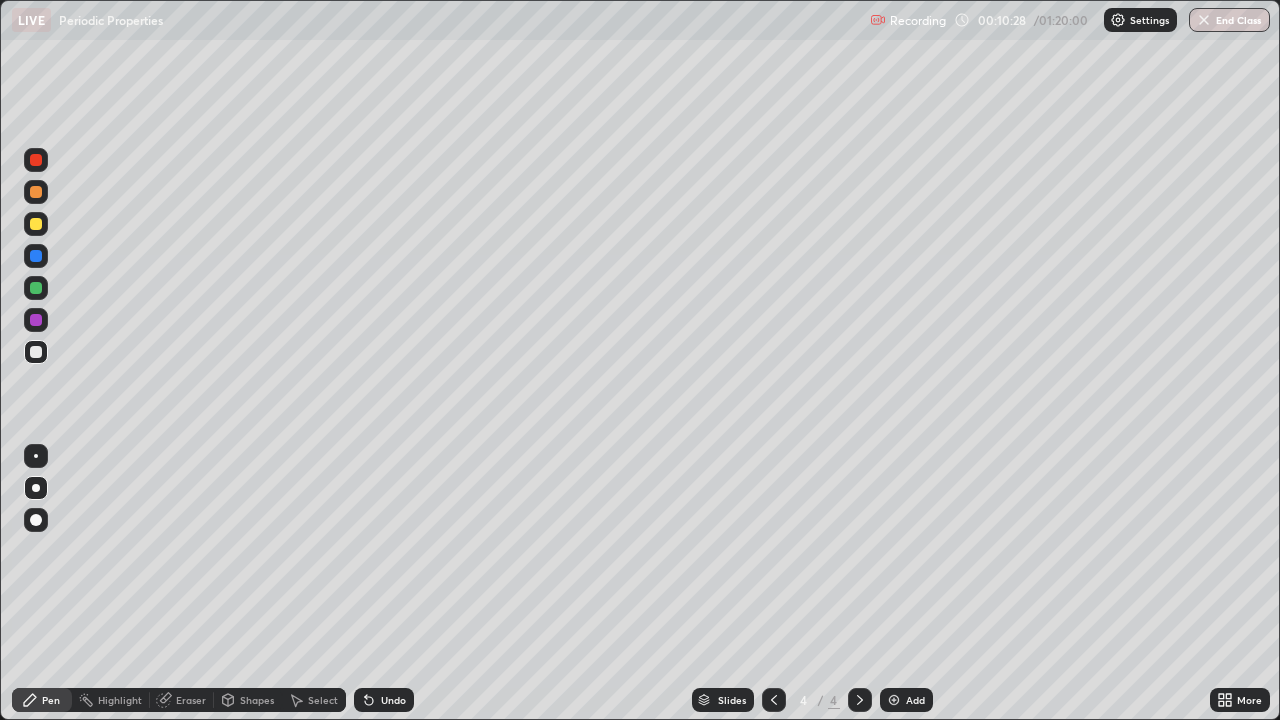 click 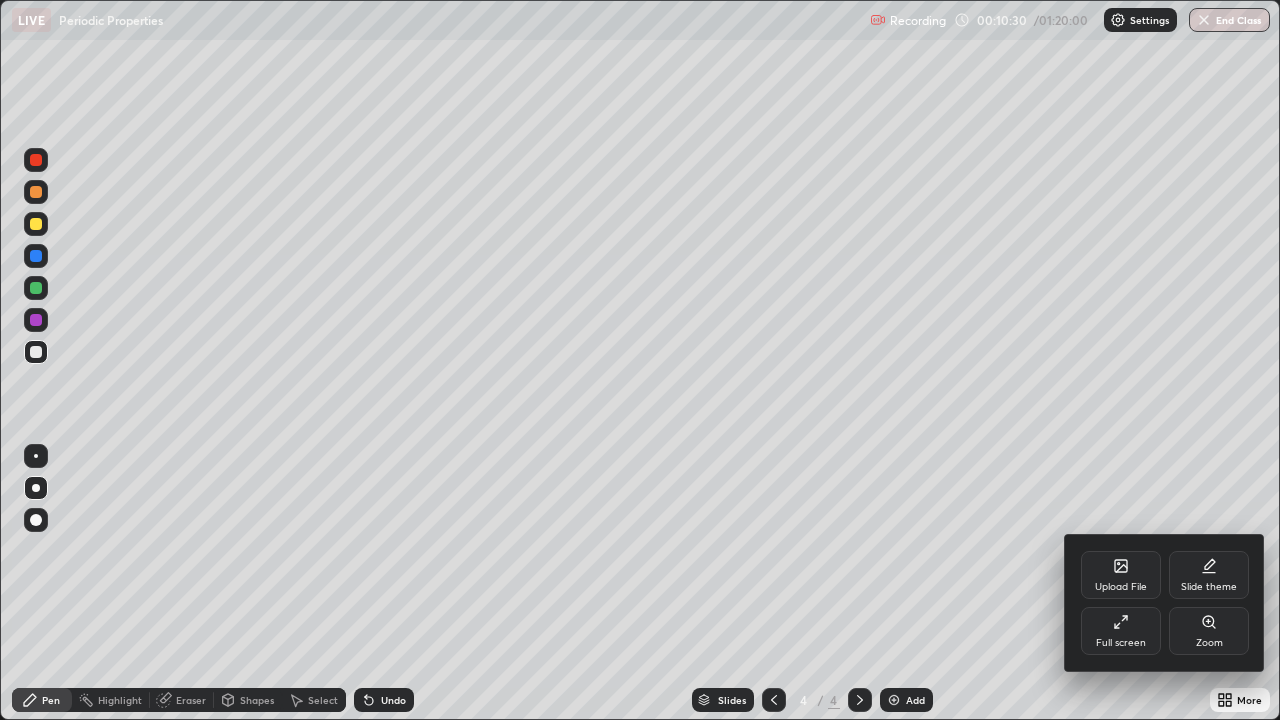 click on "Upload File" at bounding box center [1121, 575] 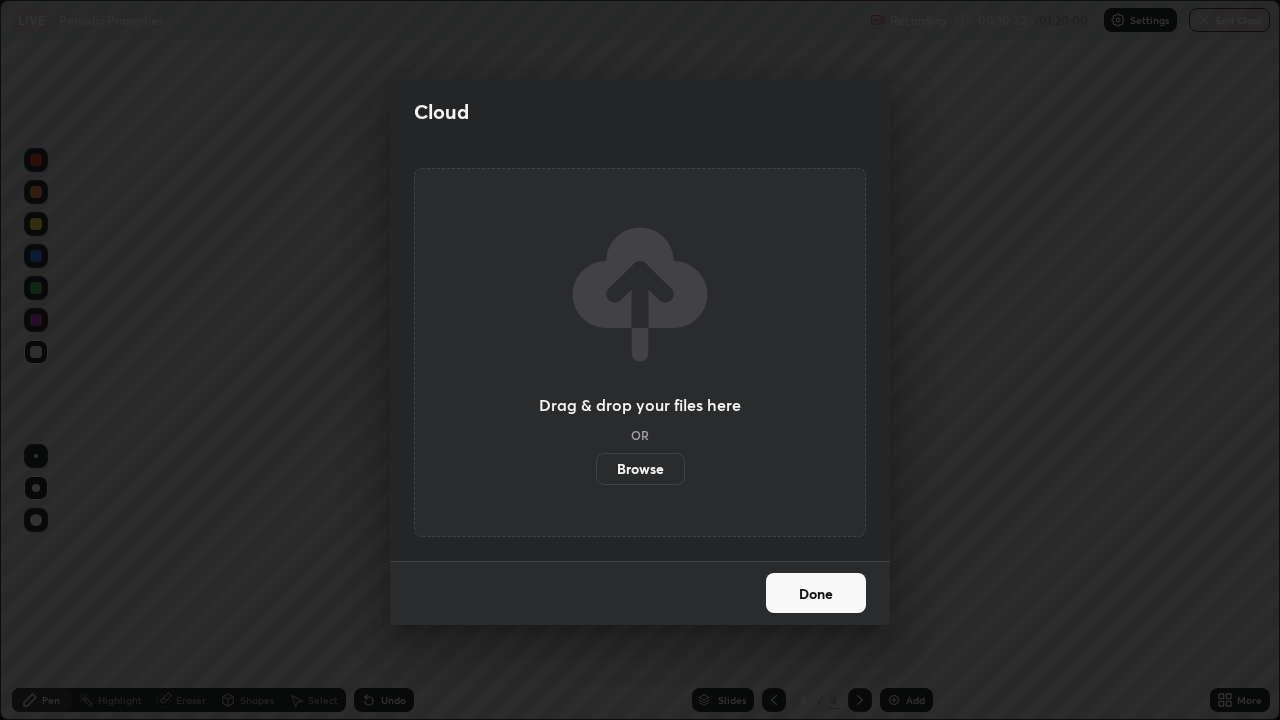 click on "Browse" at bounding box center (640, 469) 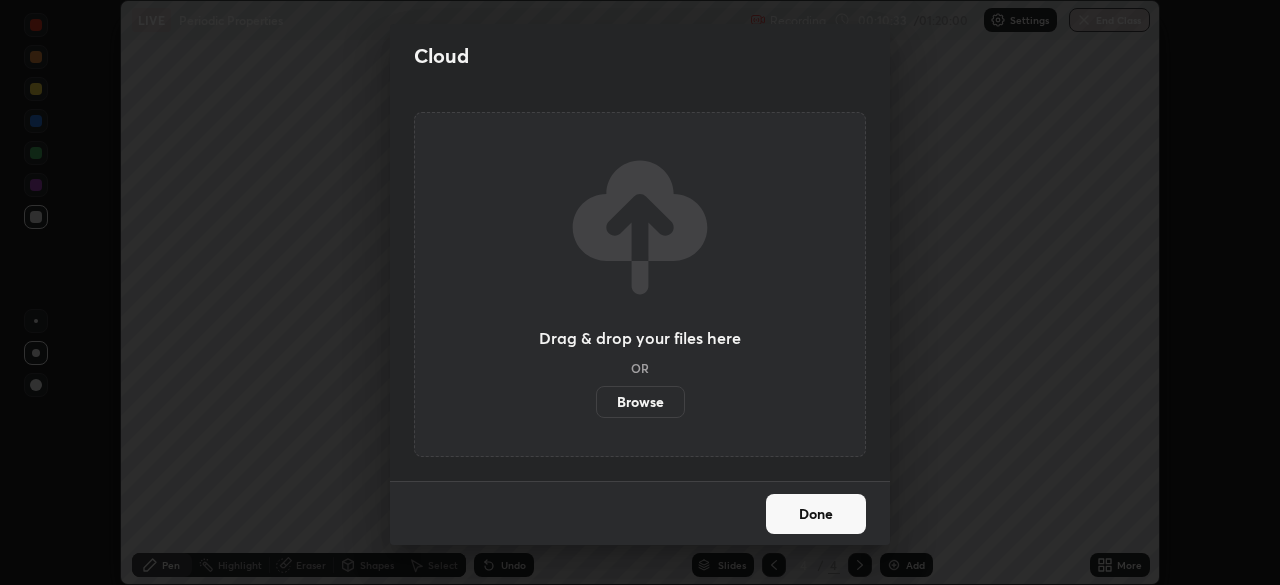 scroll, scrollTop: 585, scrollLeft: 1280, axis: both 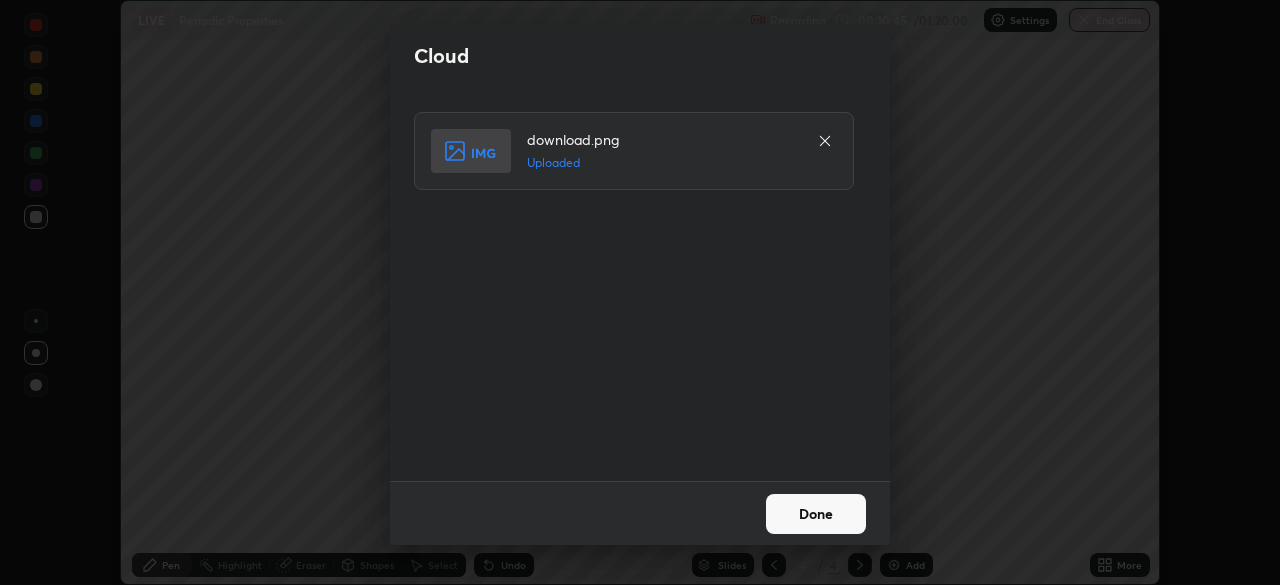 click on "Done" at bounding box center [816, 514] 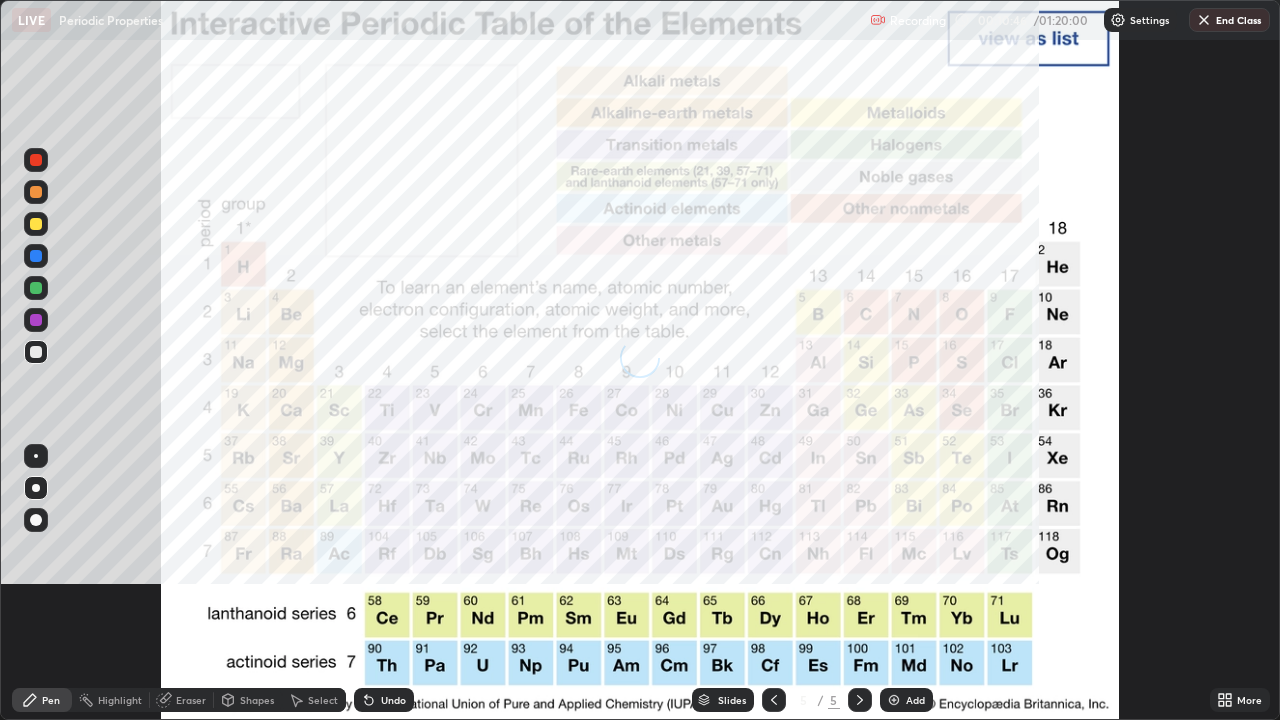 scroll, scrollTop: 99280, scrollLeft: 98720, axis: both 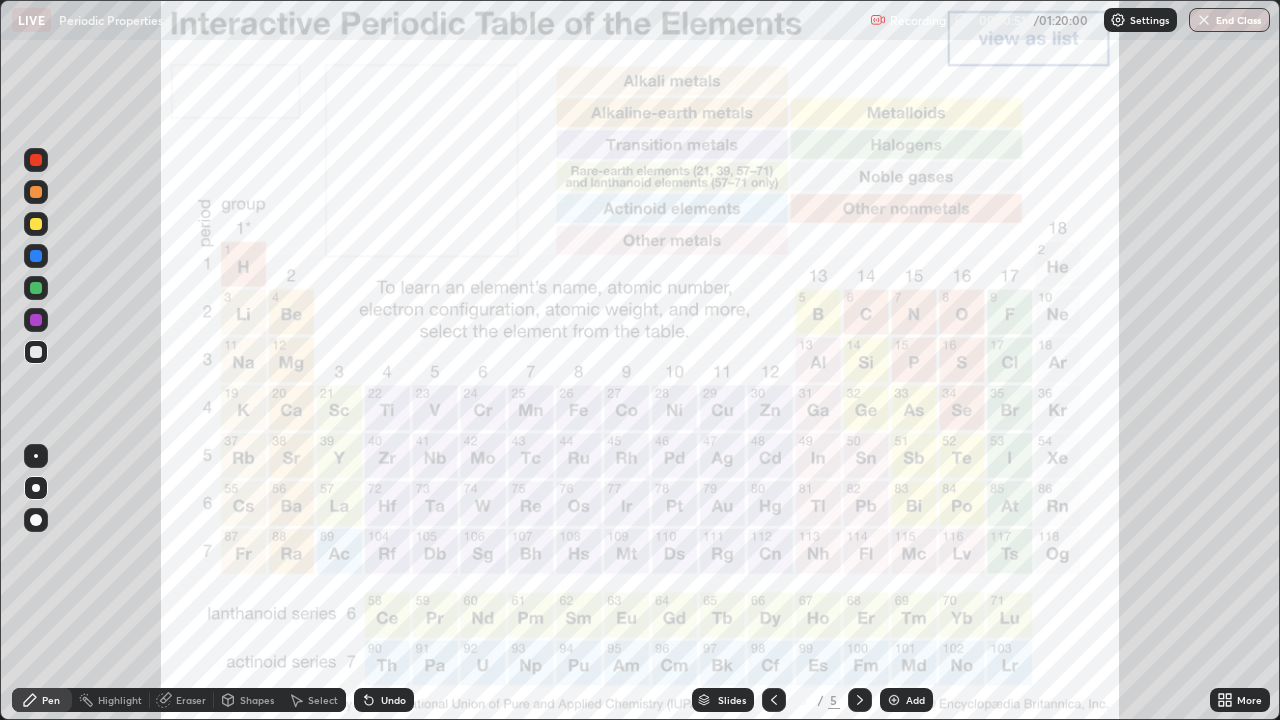 click on "Add" at bounding box center [906, 700] 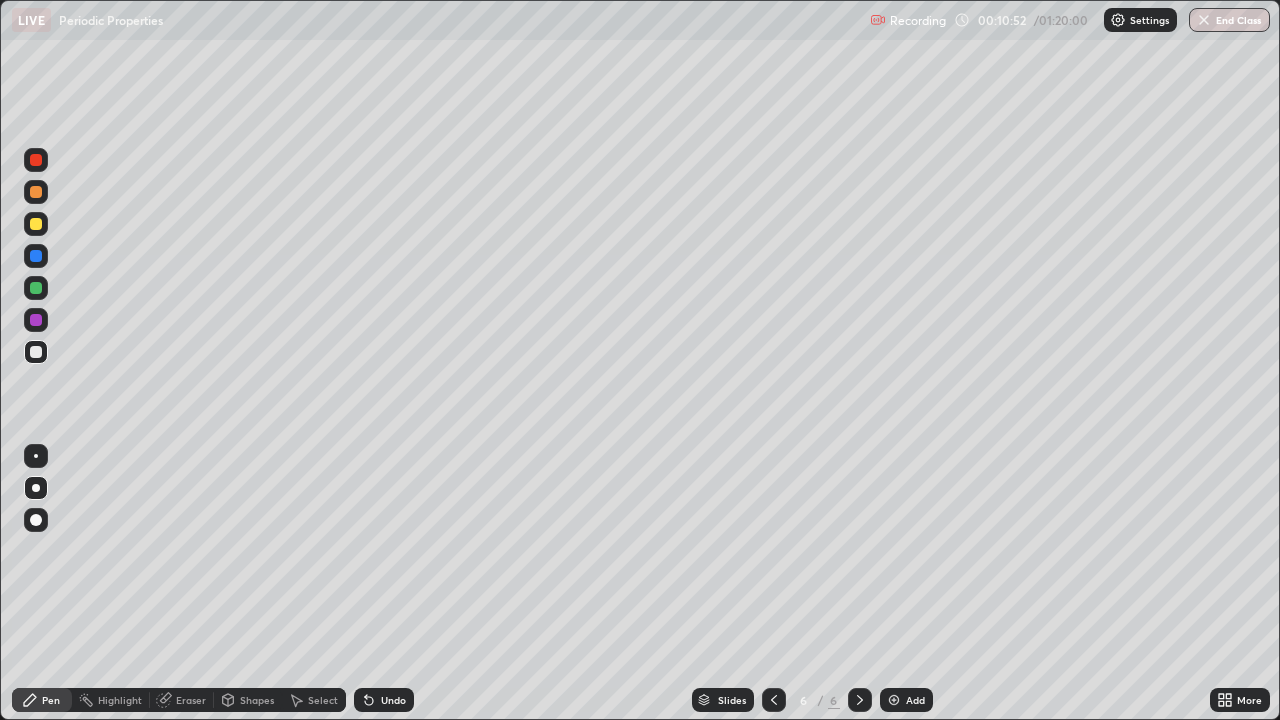 click 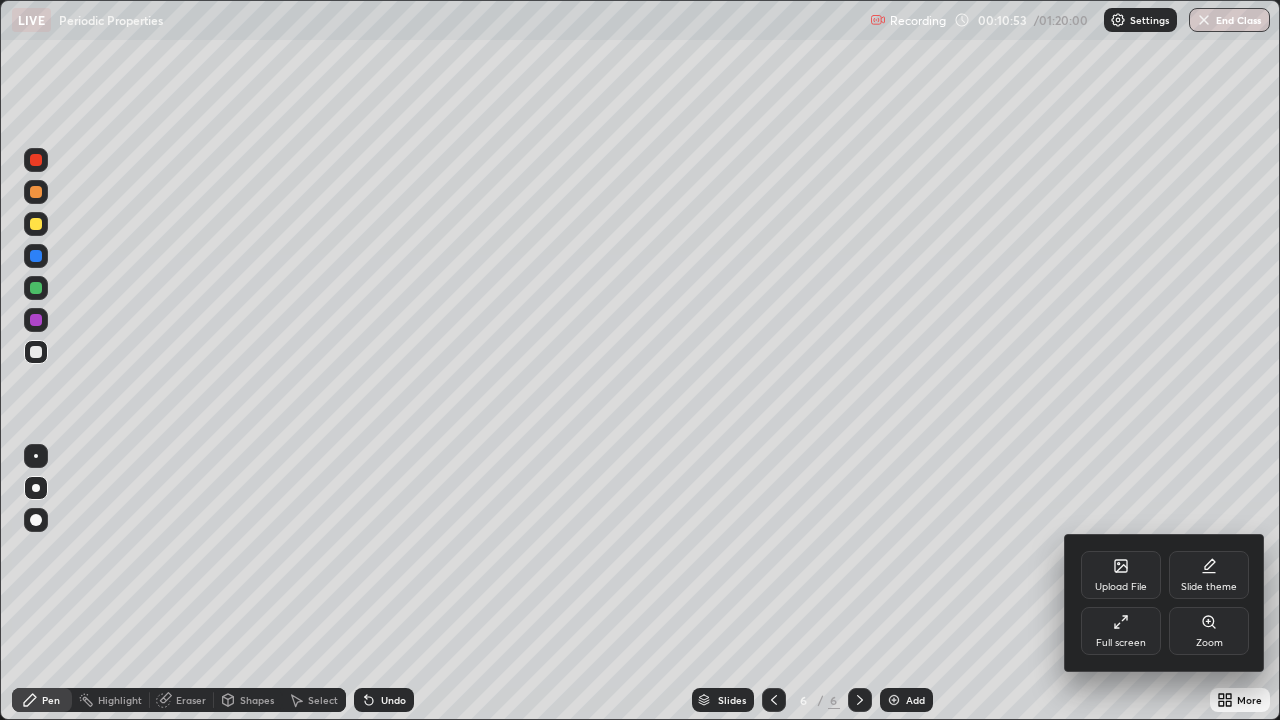 click on "Upload File" at bounding box center [1121, 587] 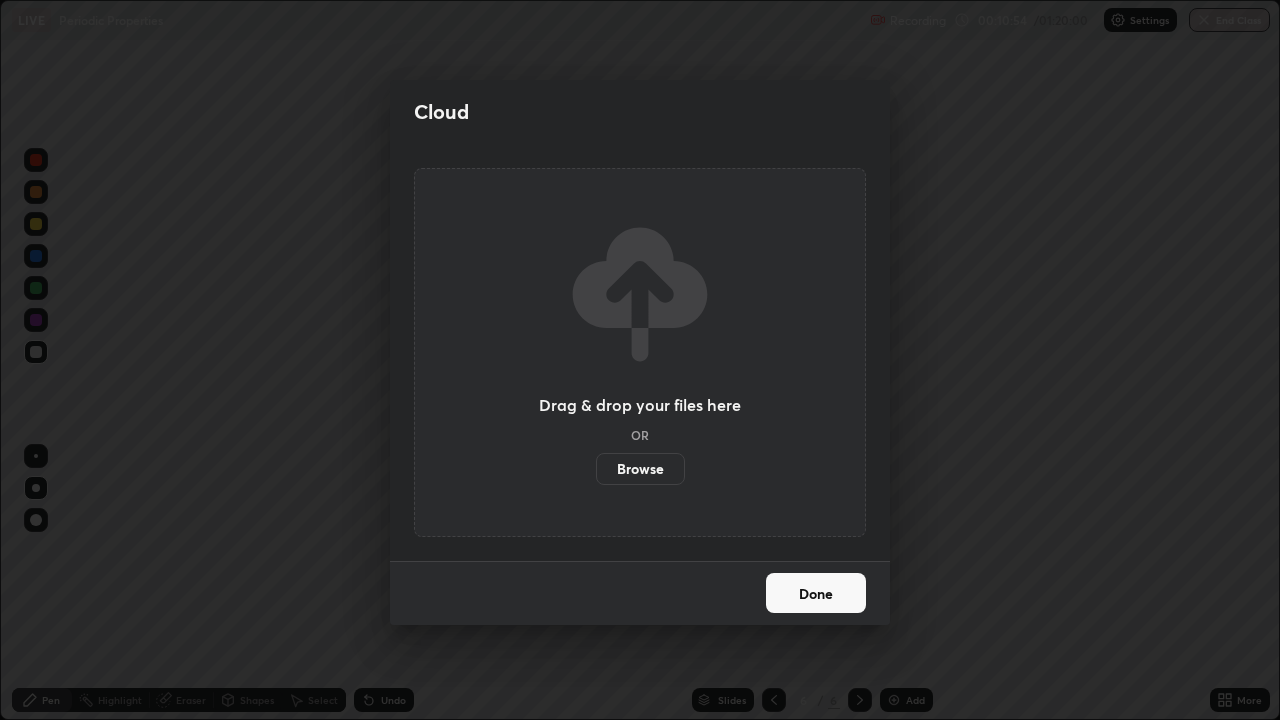 click on "Browse" at bounding box center (640, 469) 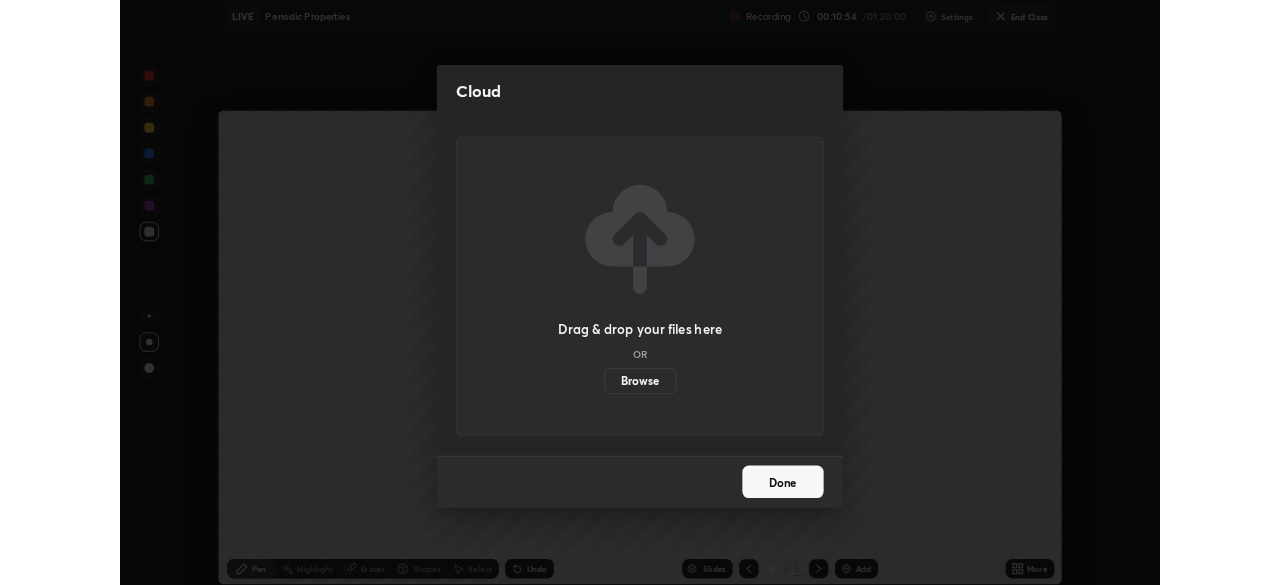 scroll, scrollTop: 585, scrollLeft: 1280, axis: both 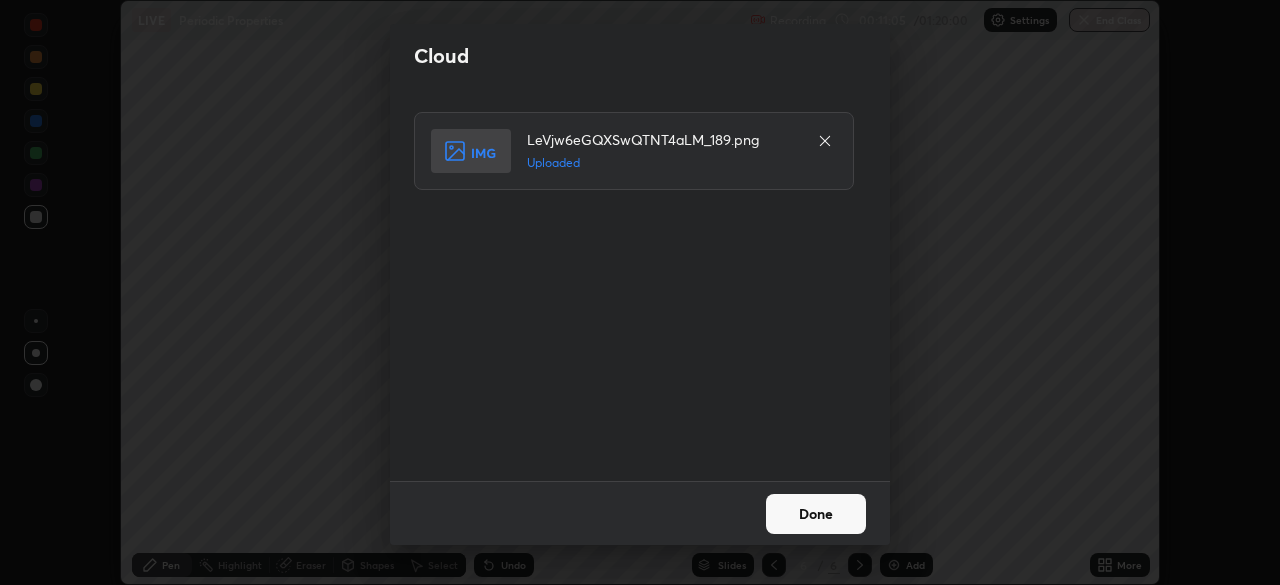 click on "Done" at bounding box center (816, 514) 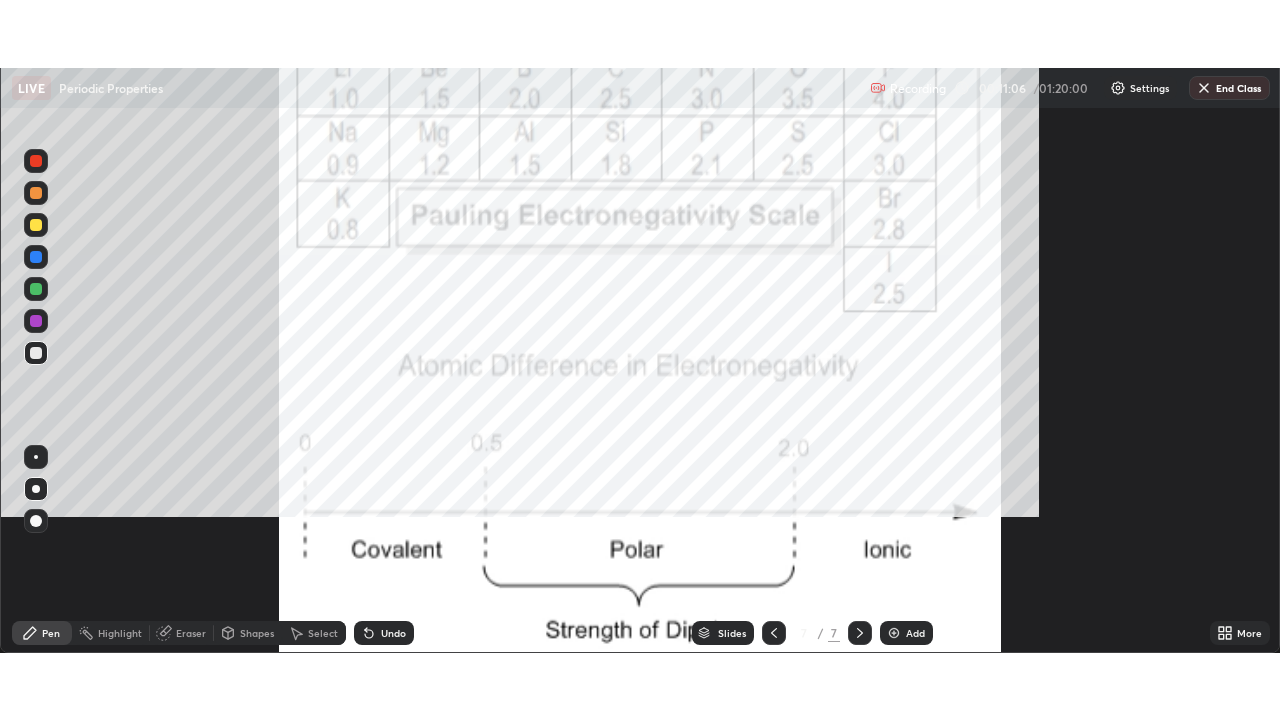 scroll, scrollTop: 99280, scrollLeft: 98720, axis: both 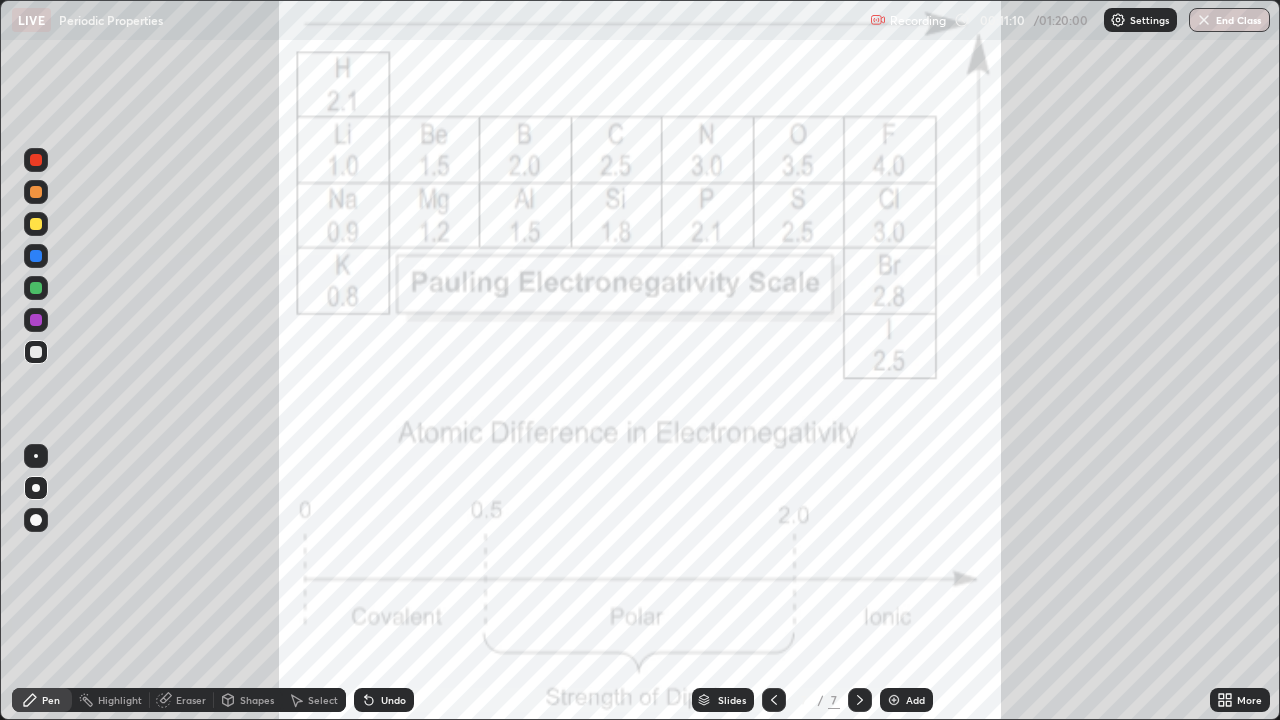 click at bounding box center (36, 288) 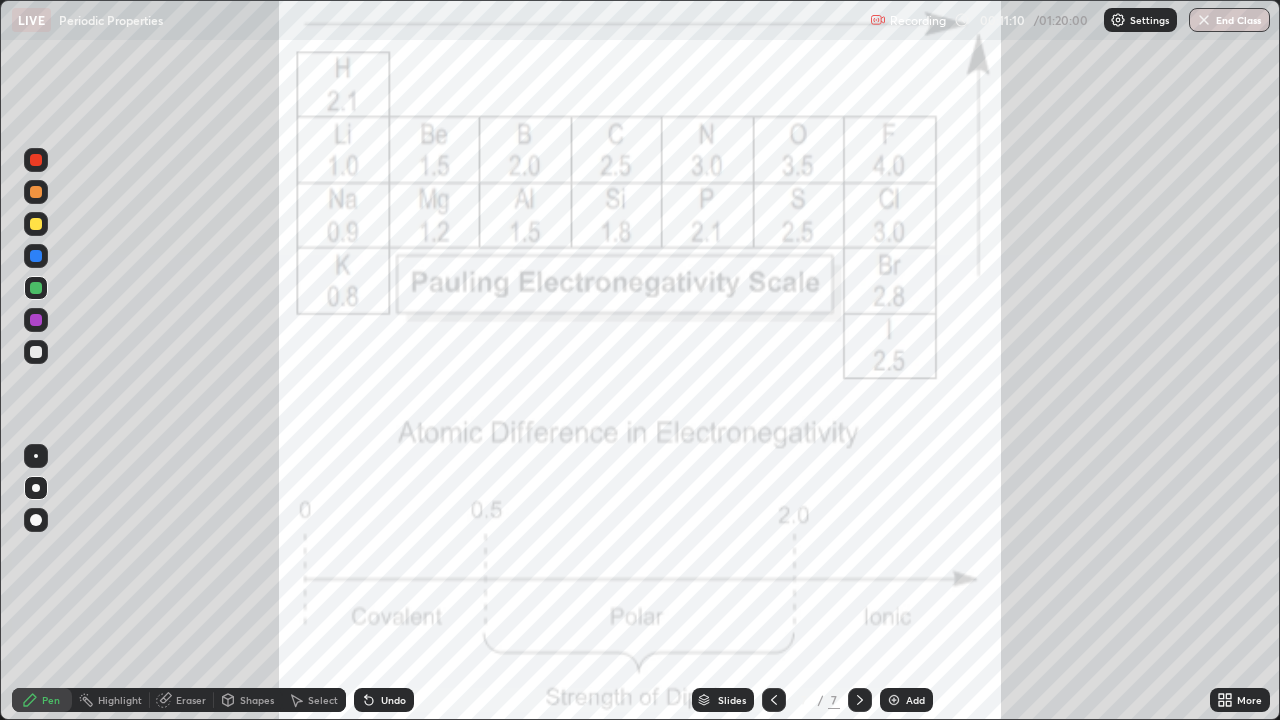 click at bounding box center [36, 320] 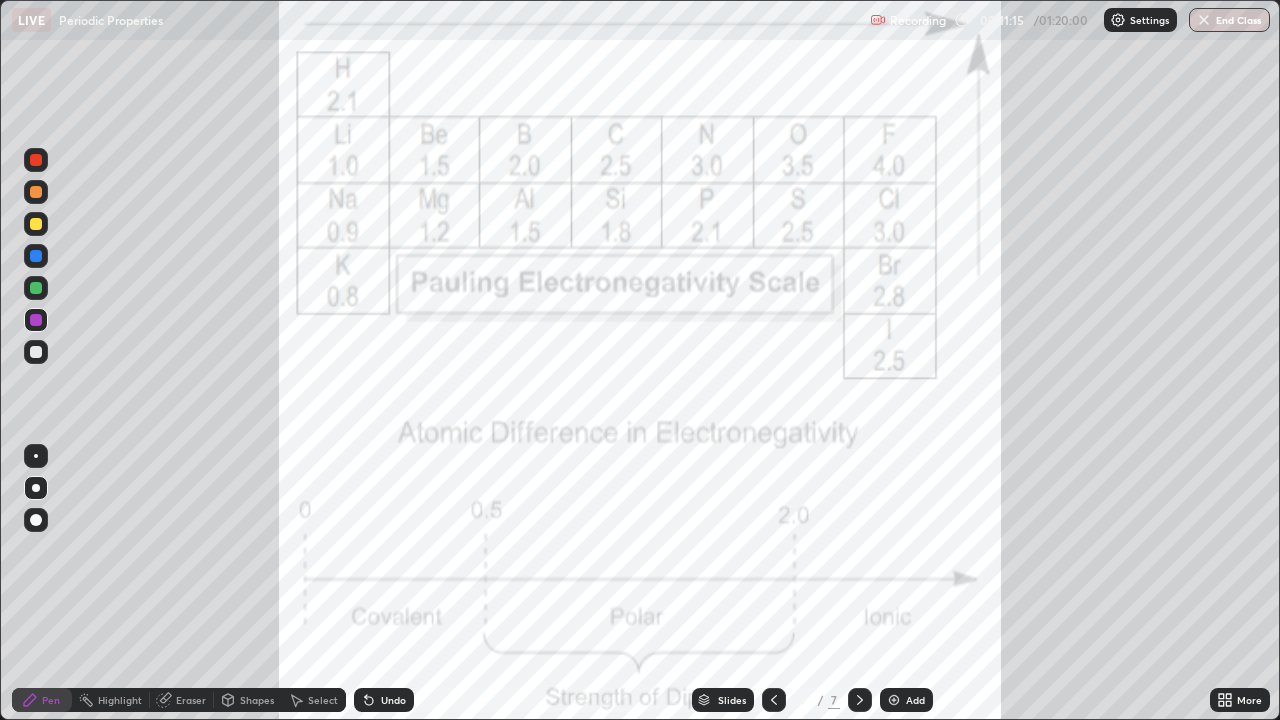 click at bounding box center [36, 520] 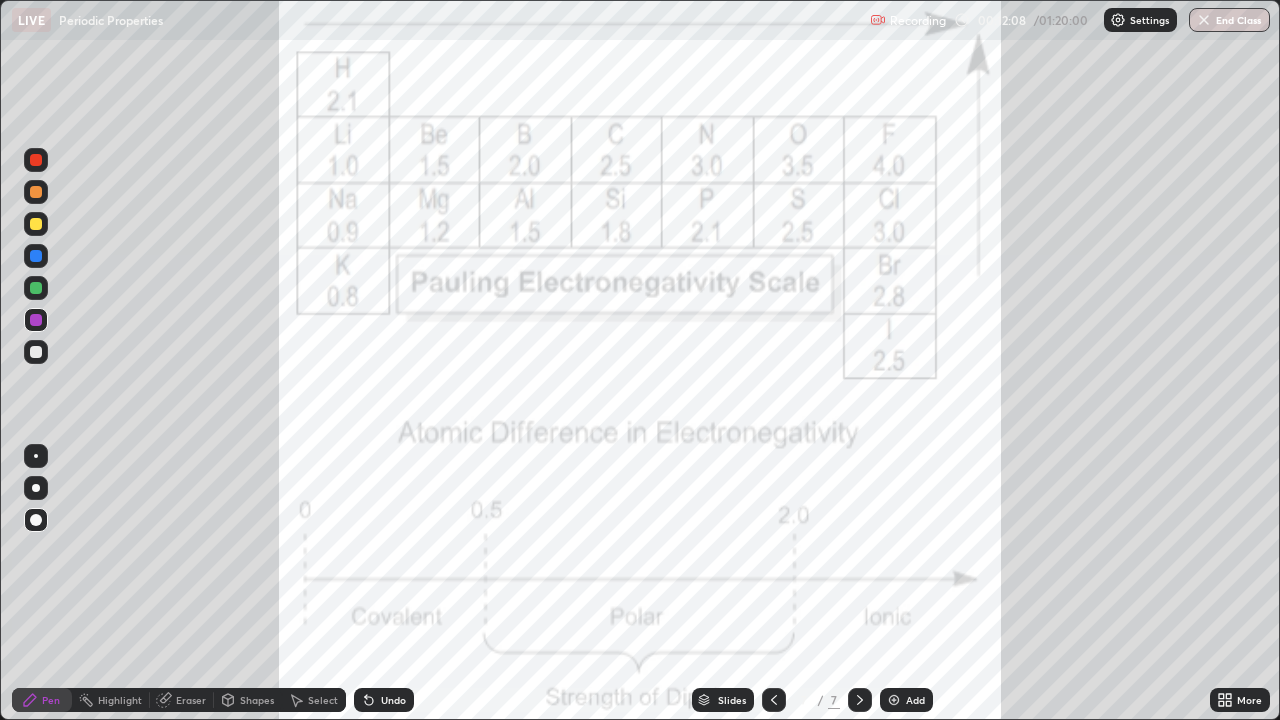 click at bounding box center [36, 160] 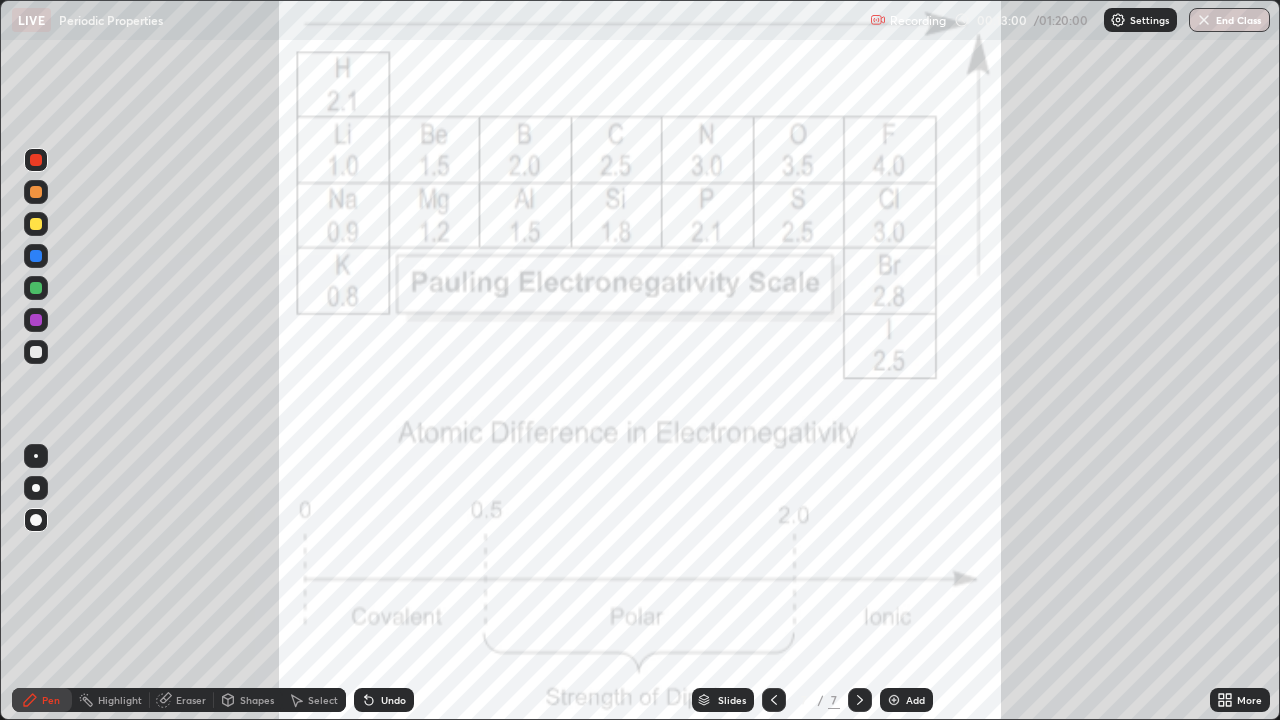 click at bounding box center (36, 288) 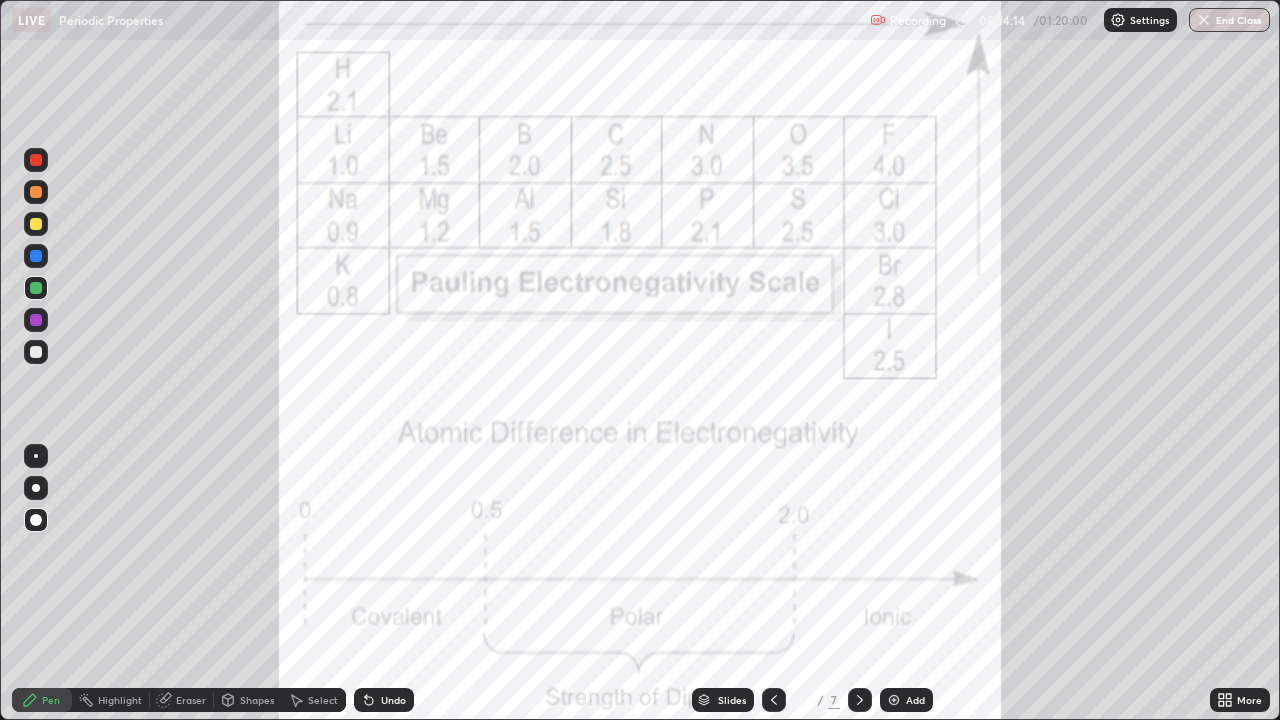 click at bounding box center [36, 256] 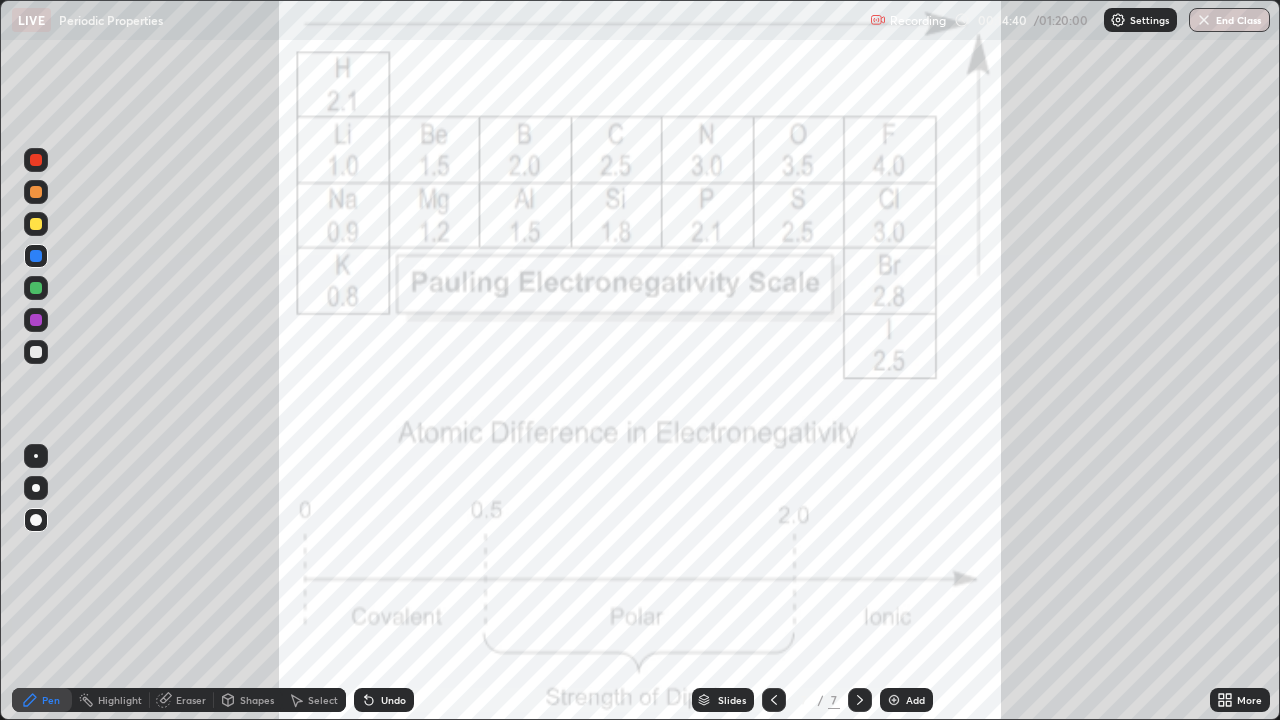 click at bounding box center [774, 700] 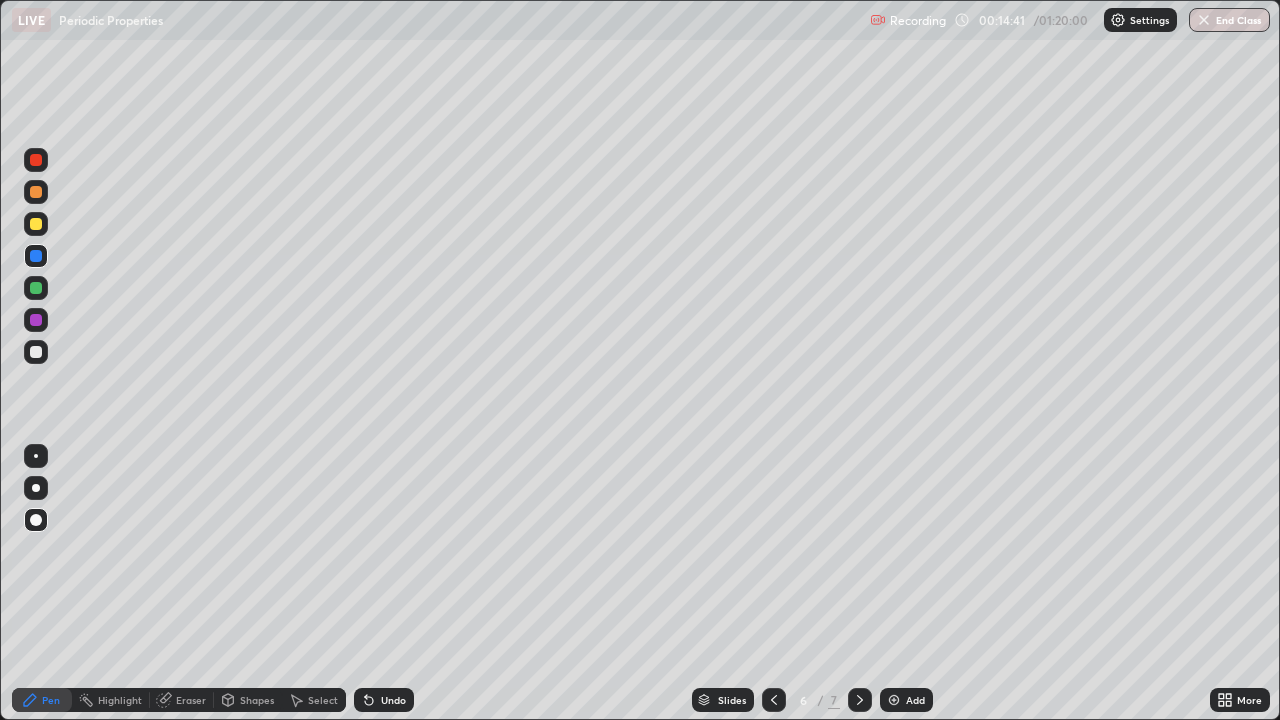 click 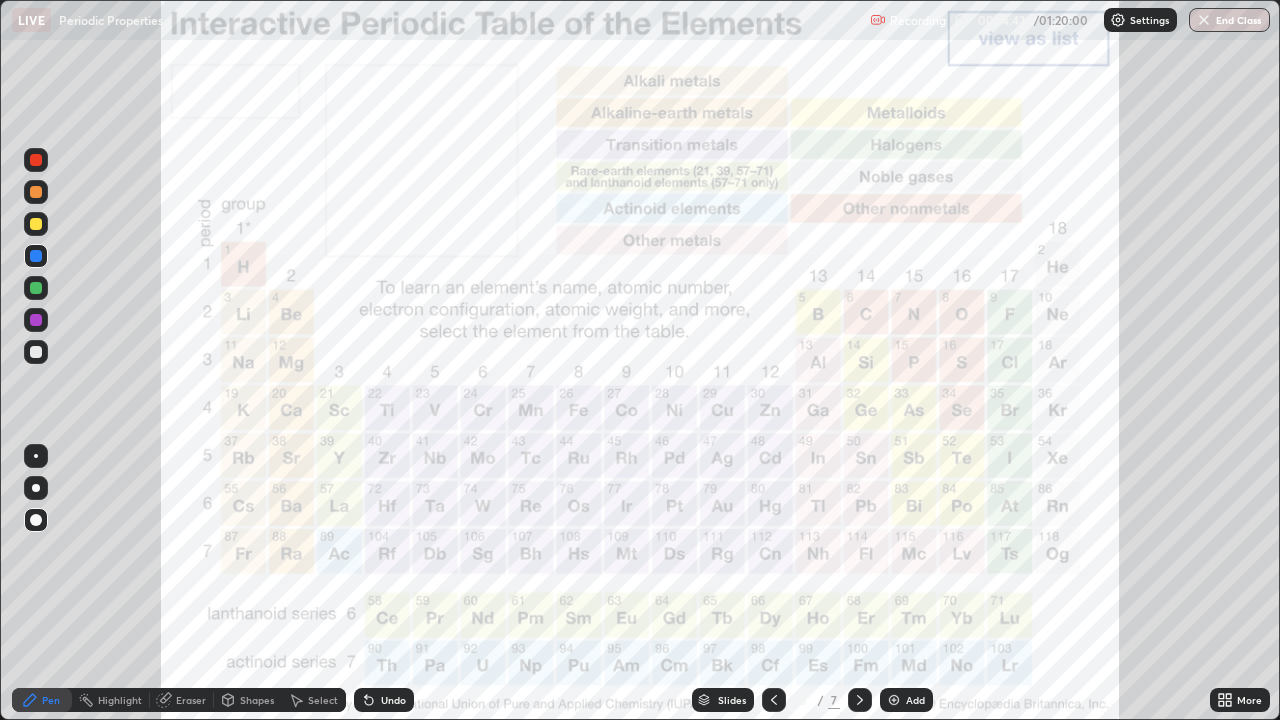 click 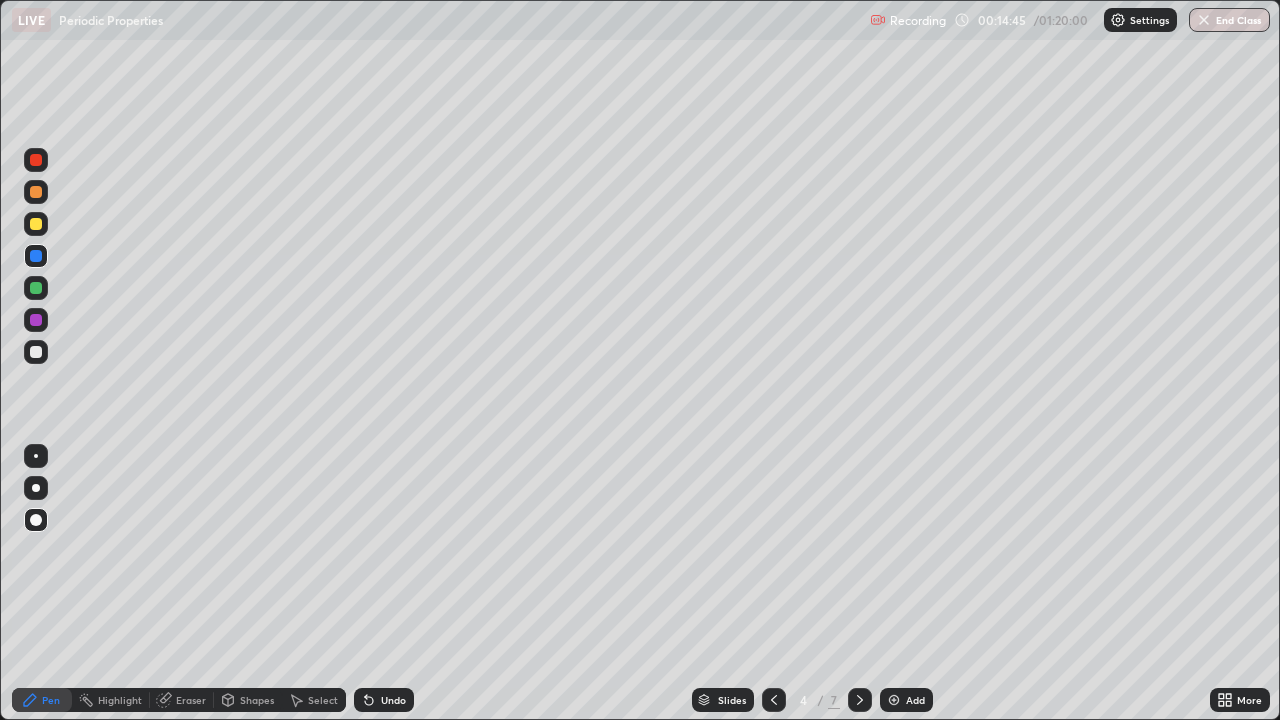 click at bounding box center (36, 288) 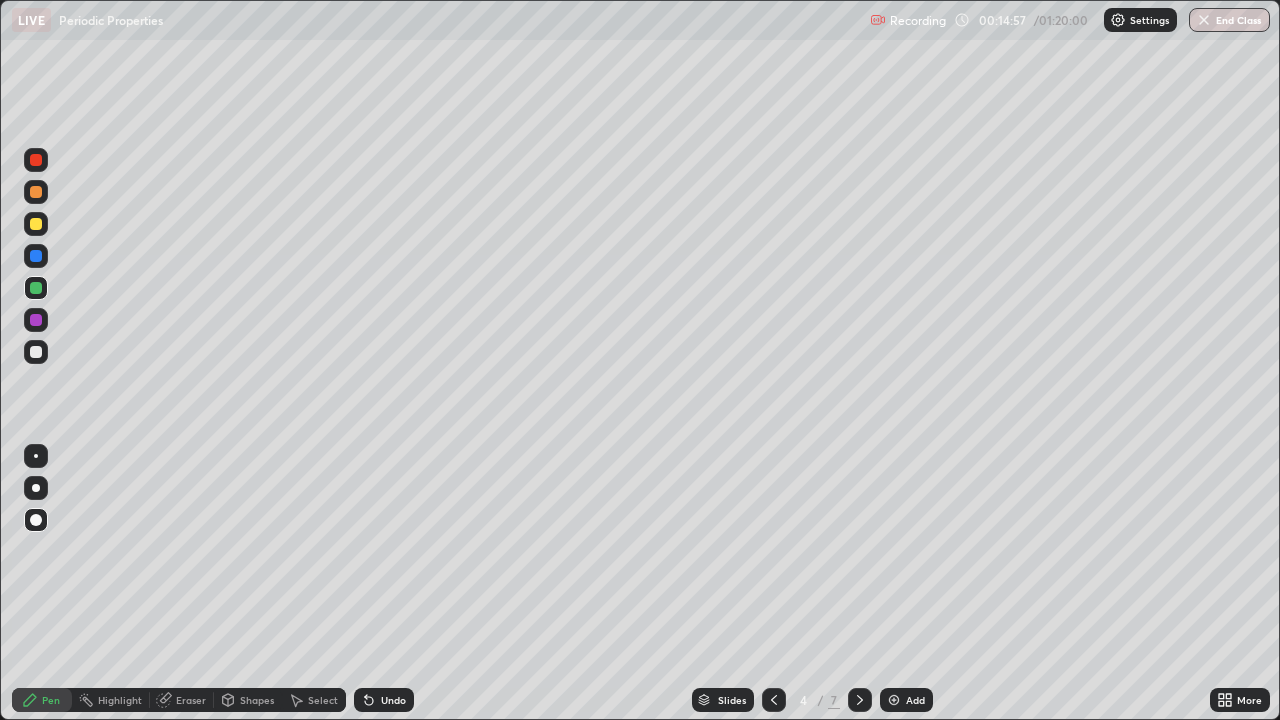 click on "Undo" at bounding box center (393, 700) 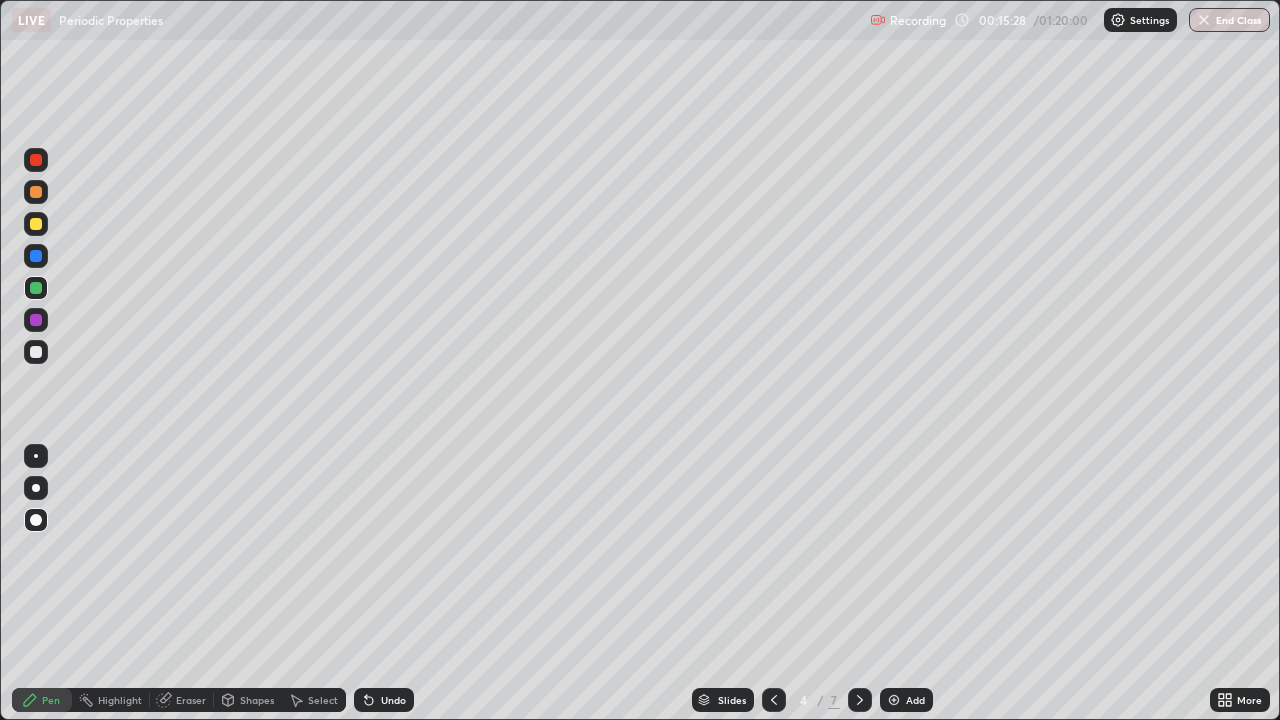 click on "Undo" at bounding box center [384, 700] 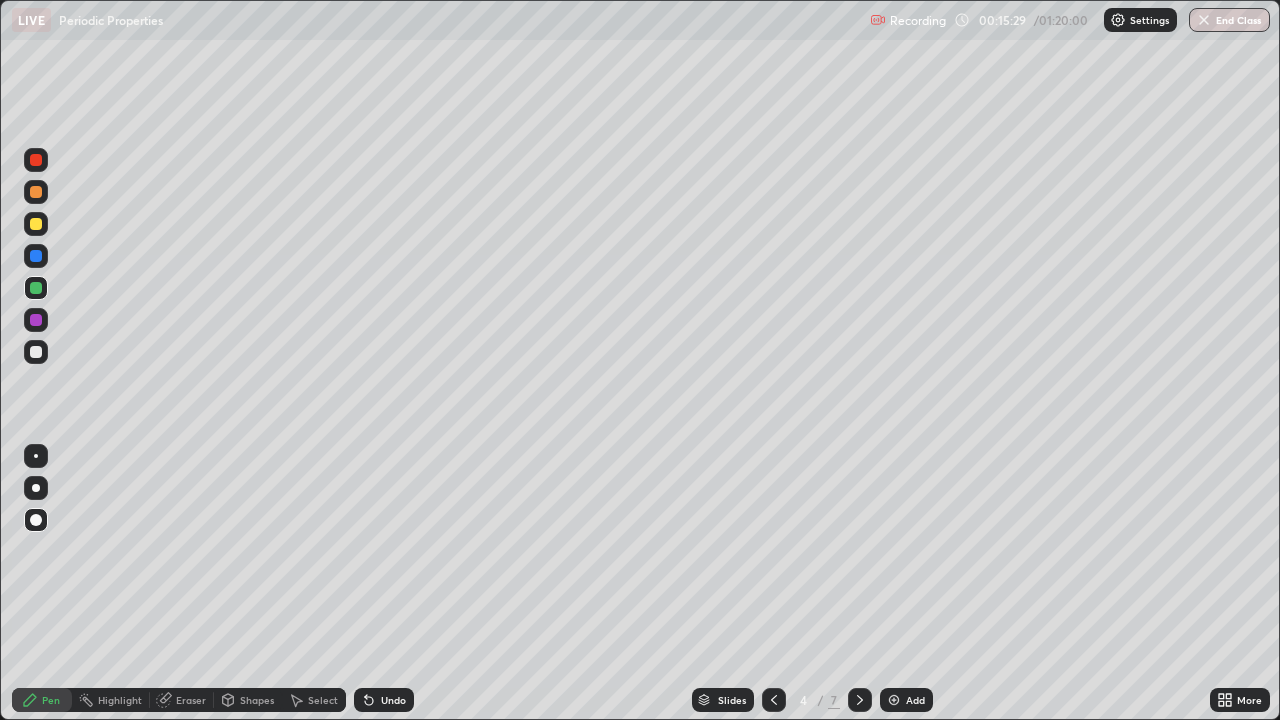 click at bounding box center [36, 224] 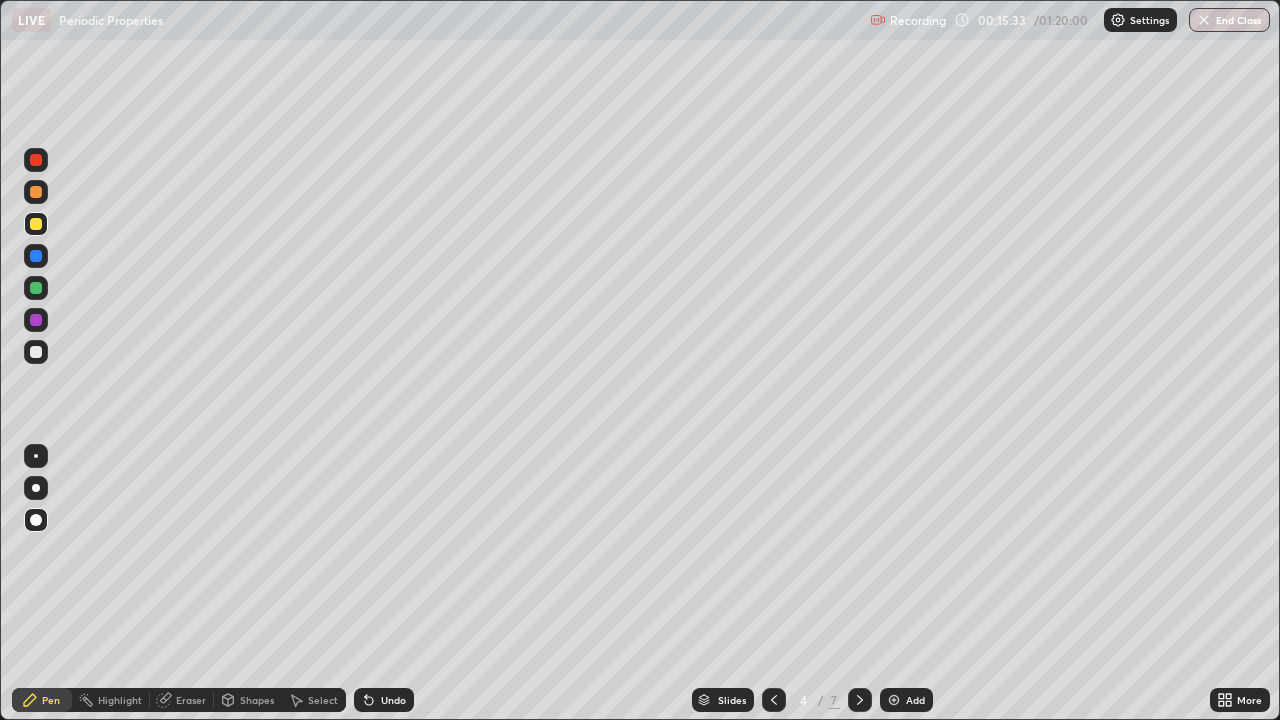 click at bounding box center (36, 320) 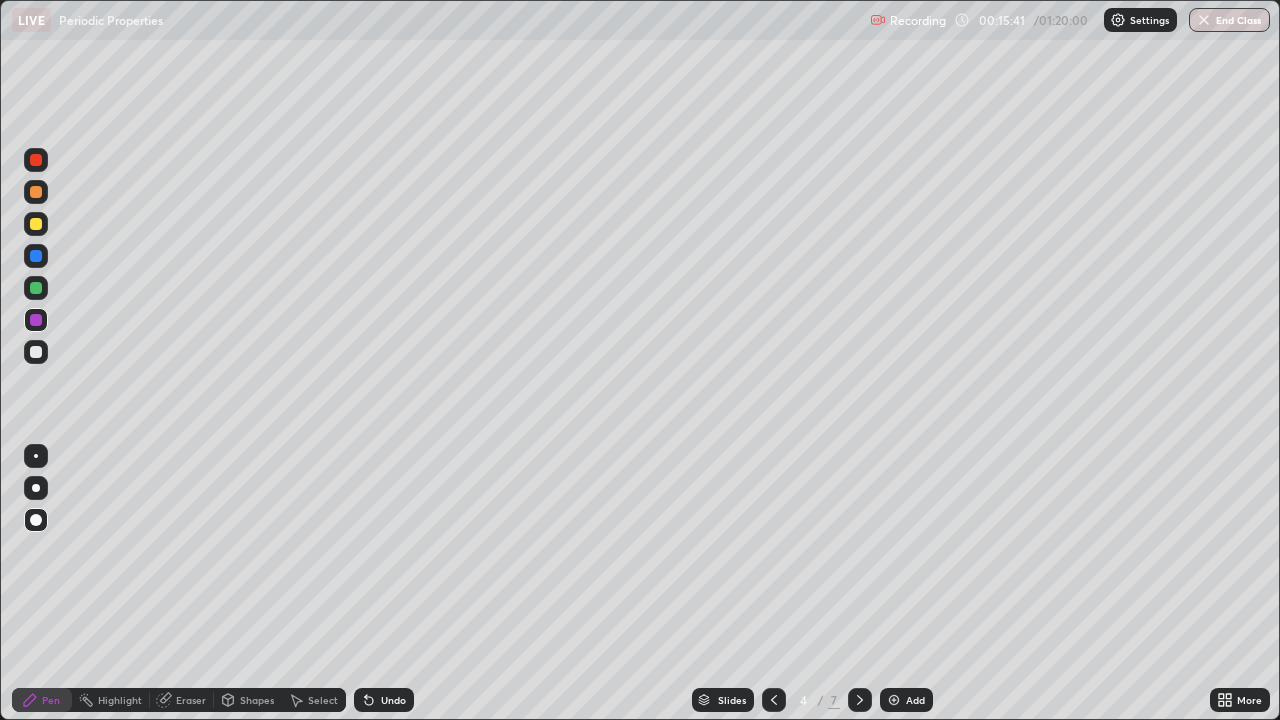 click at bounding box center (36, 288) 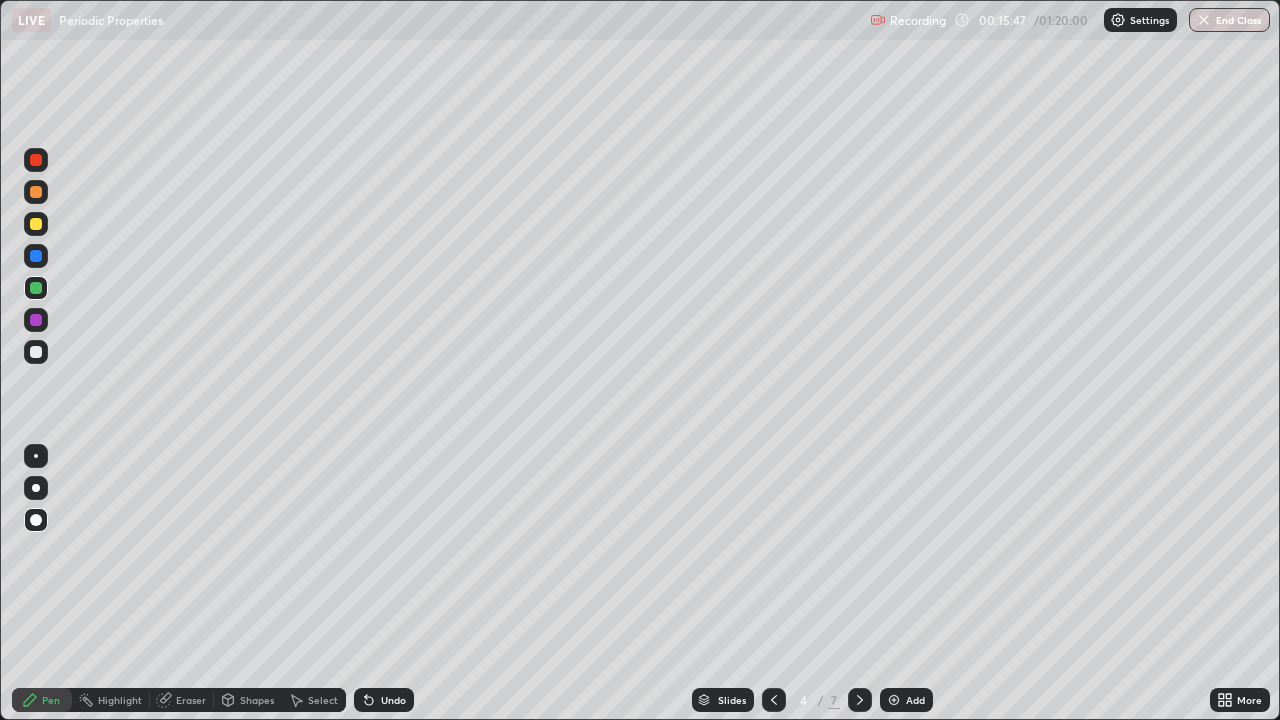 click on "Undo" at bounding box center (393, 700) 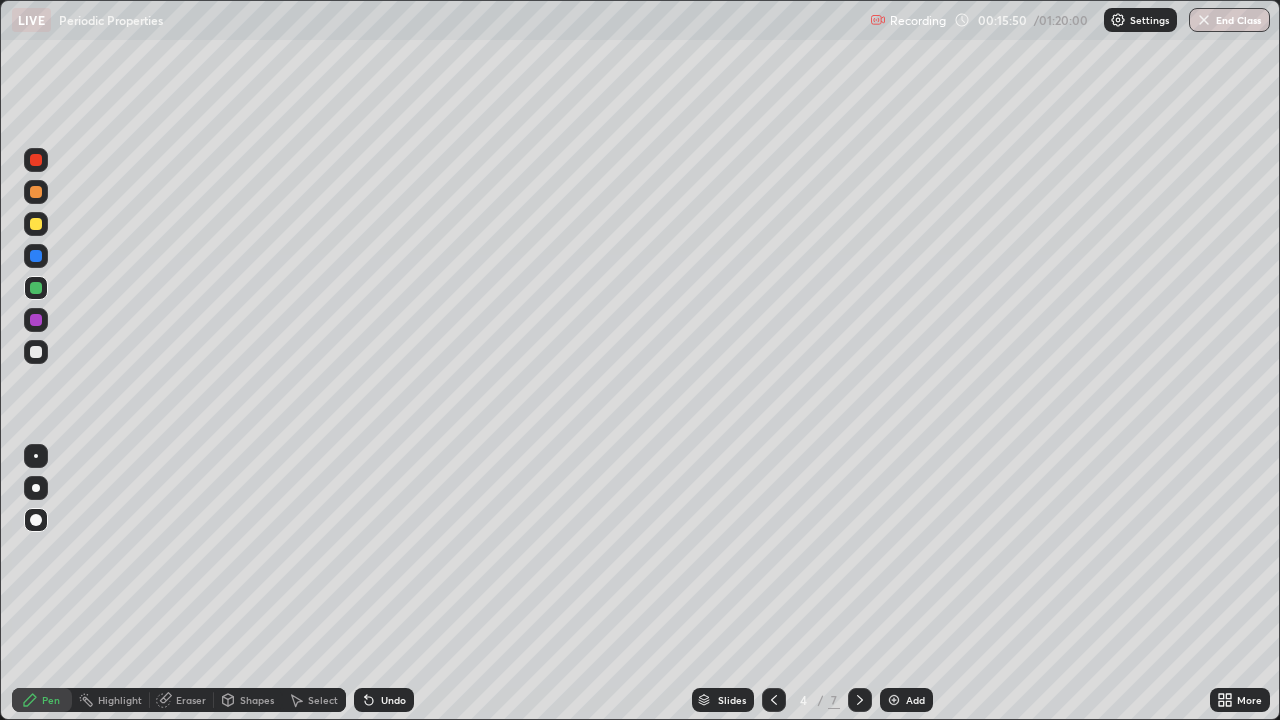 click at bounding box center [36, 224] 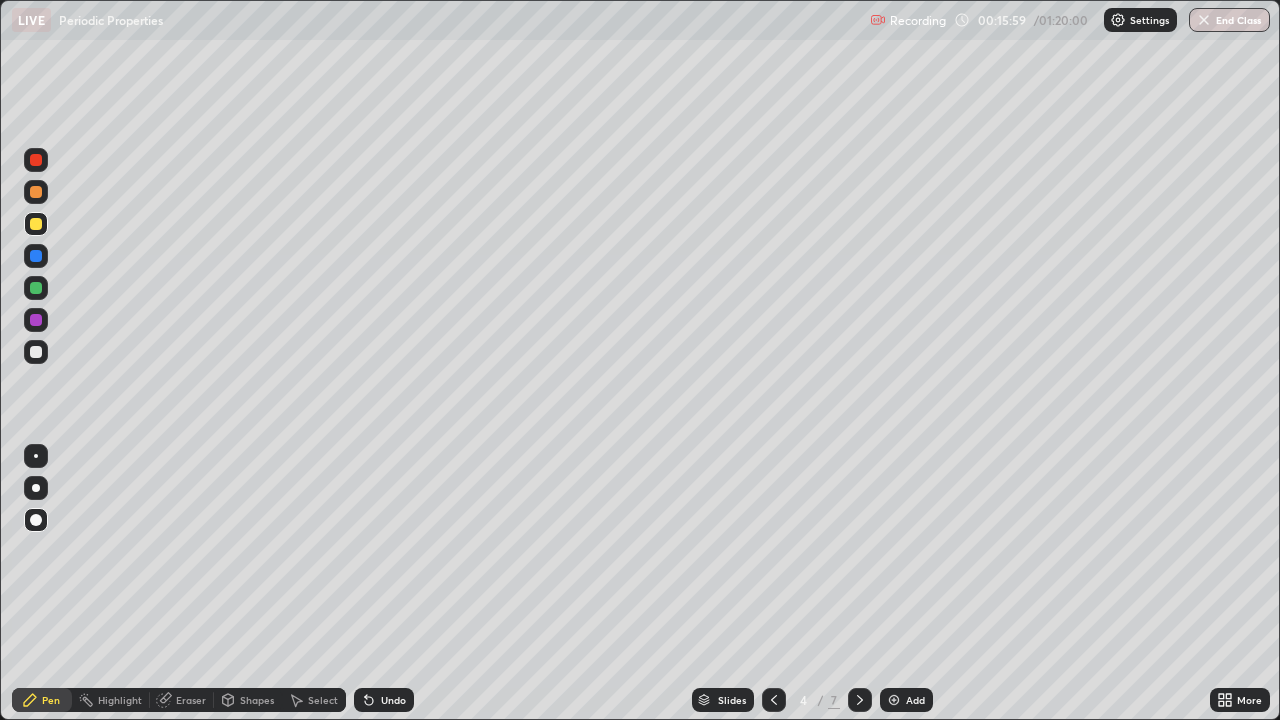 click at bounding box center (36, 320) 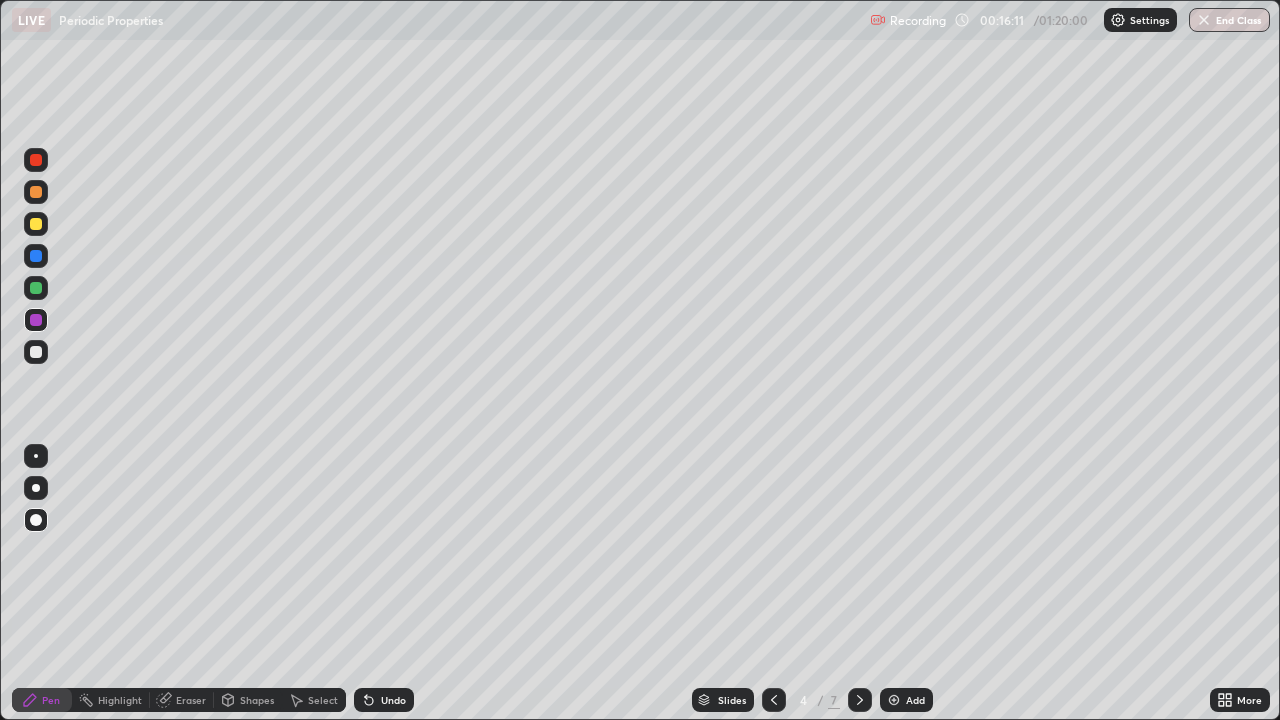 click at bounding box center [36, 352] 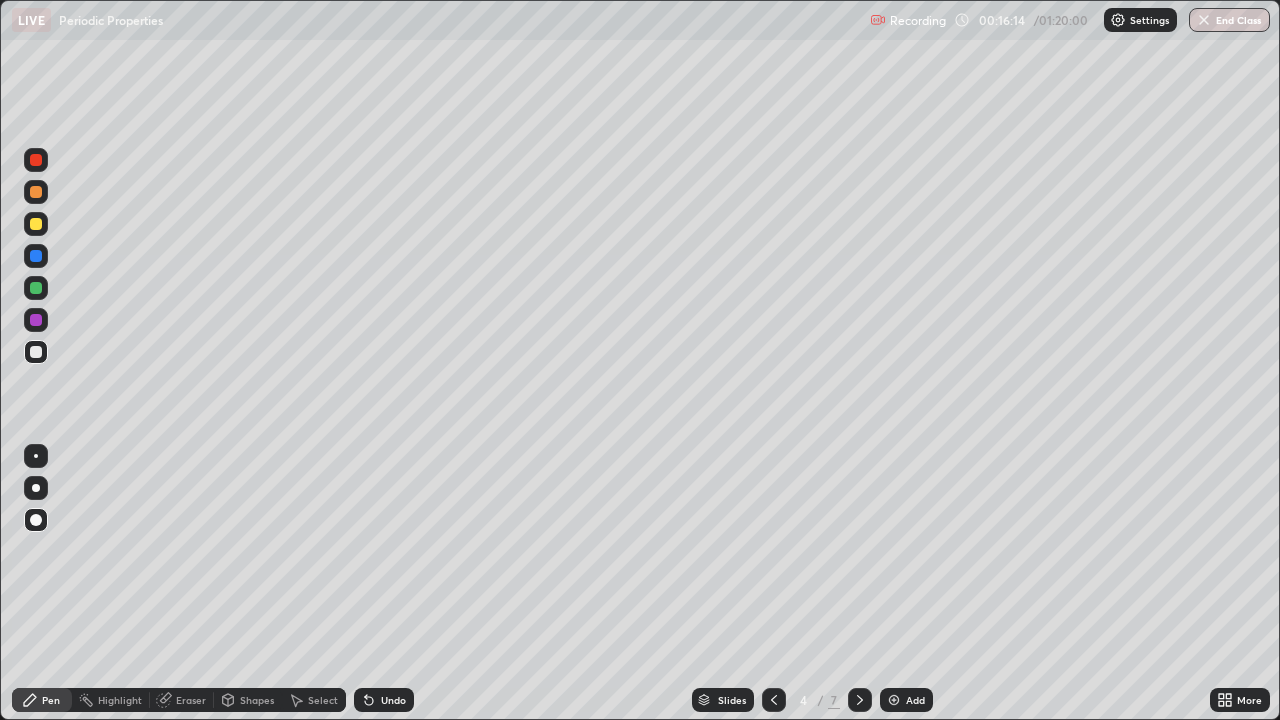 click at bounding box center [36, 160] 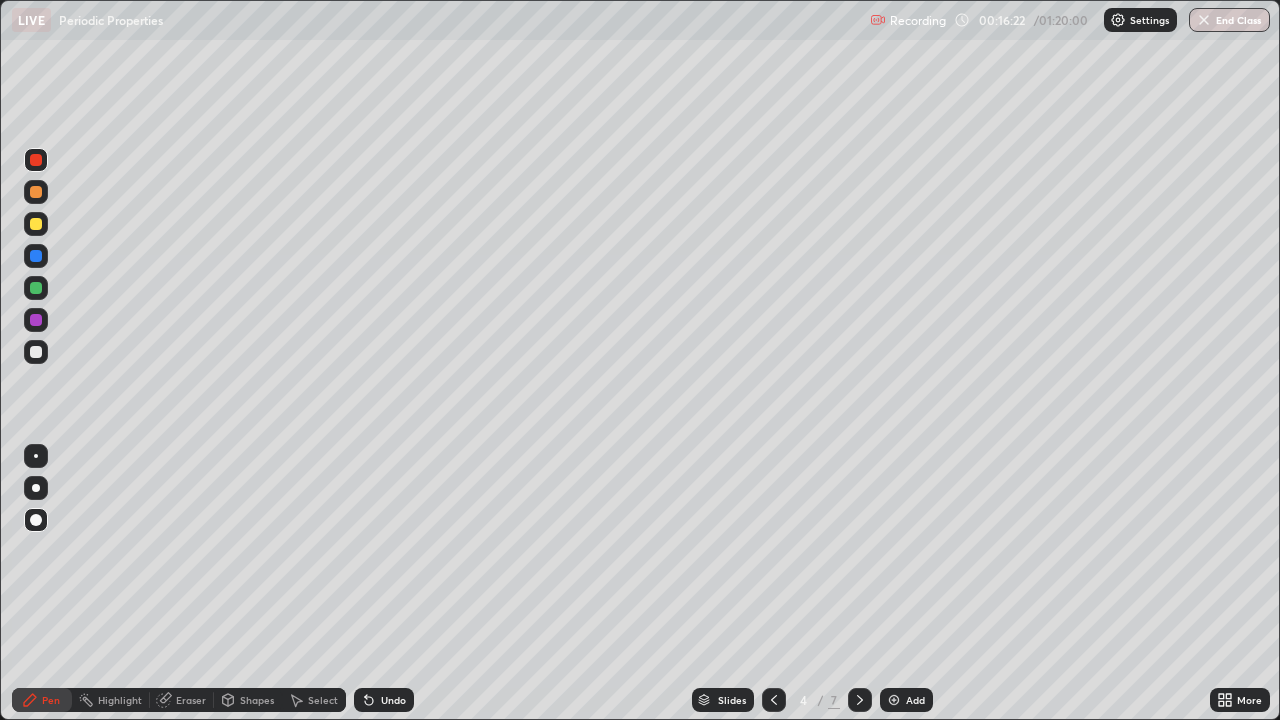 click on "Undo" at bounding box center (384, 700) 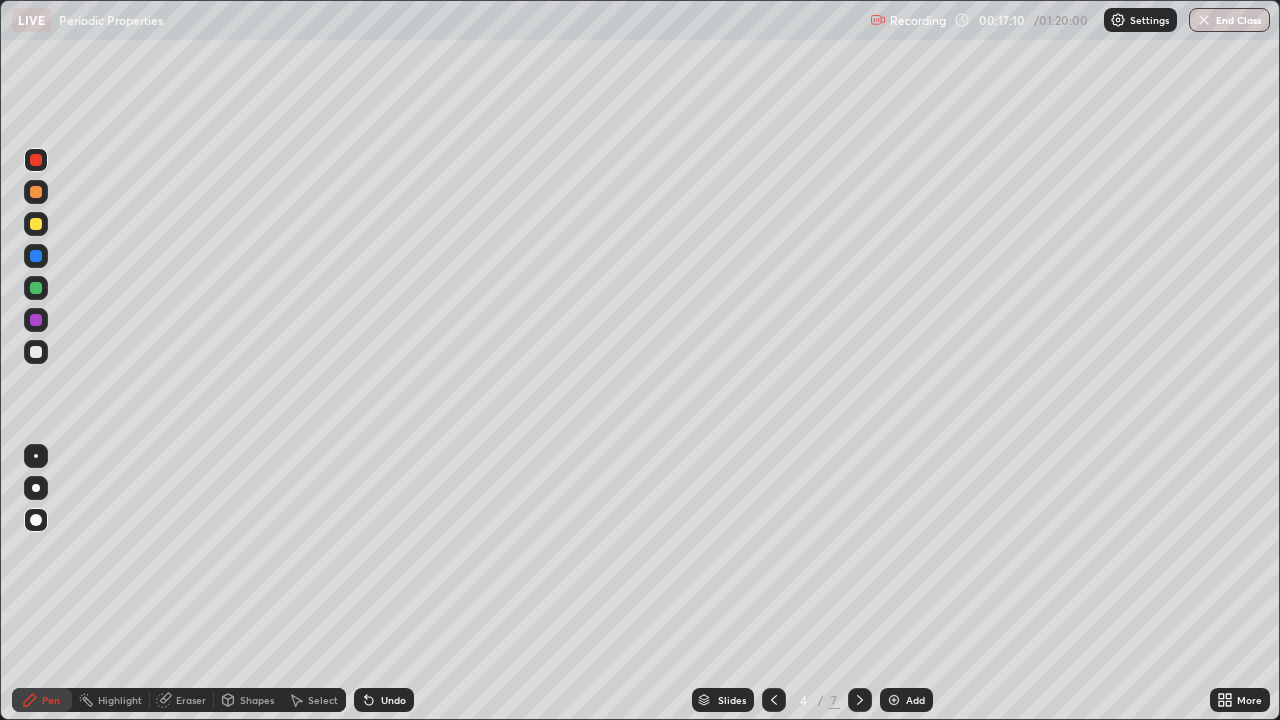 click on "Undo" at bounding box center (393, 700) 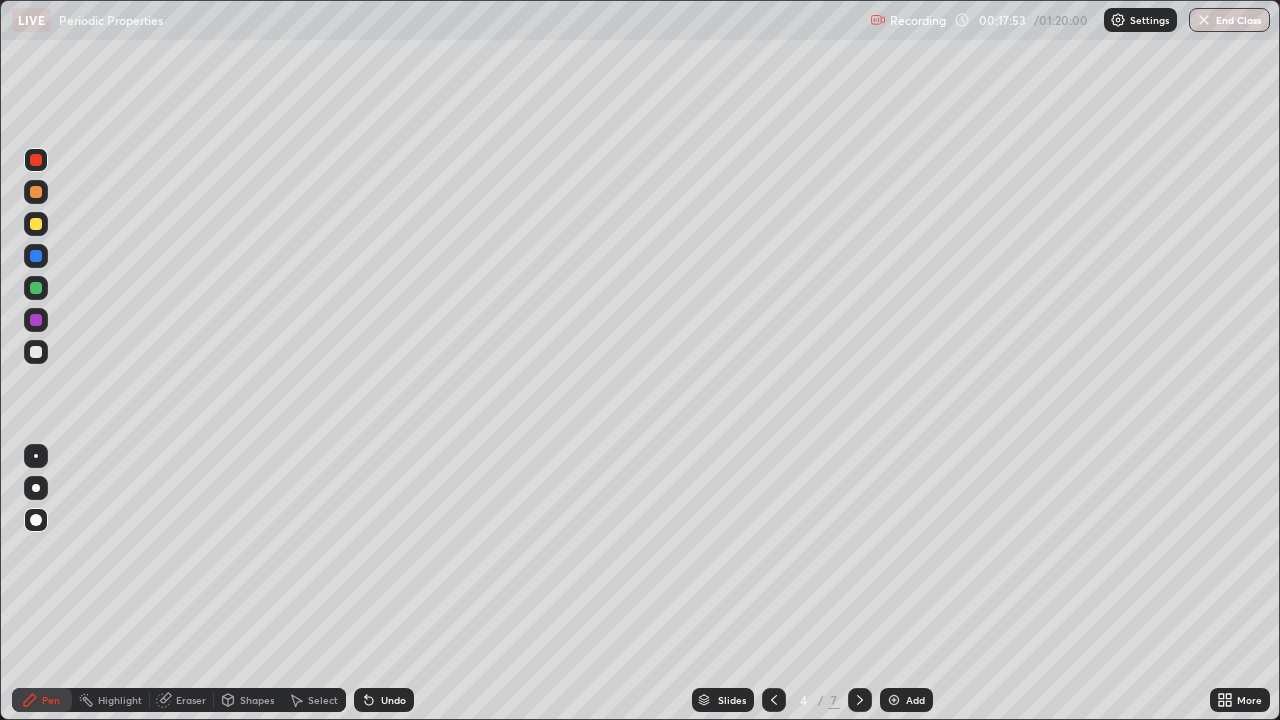 click at bounding box center [36, 352] 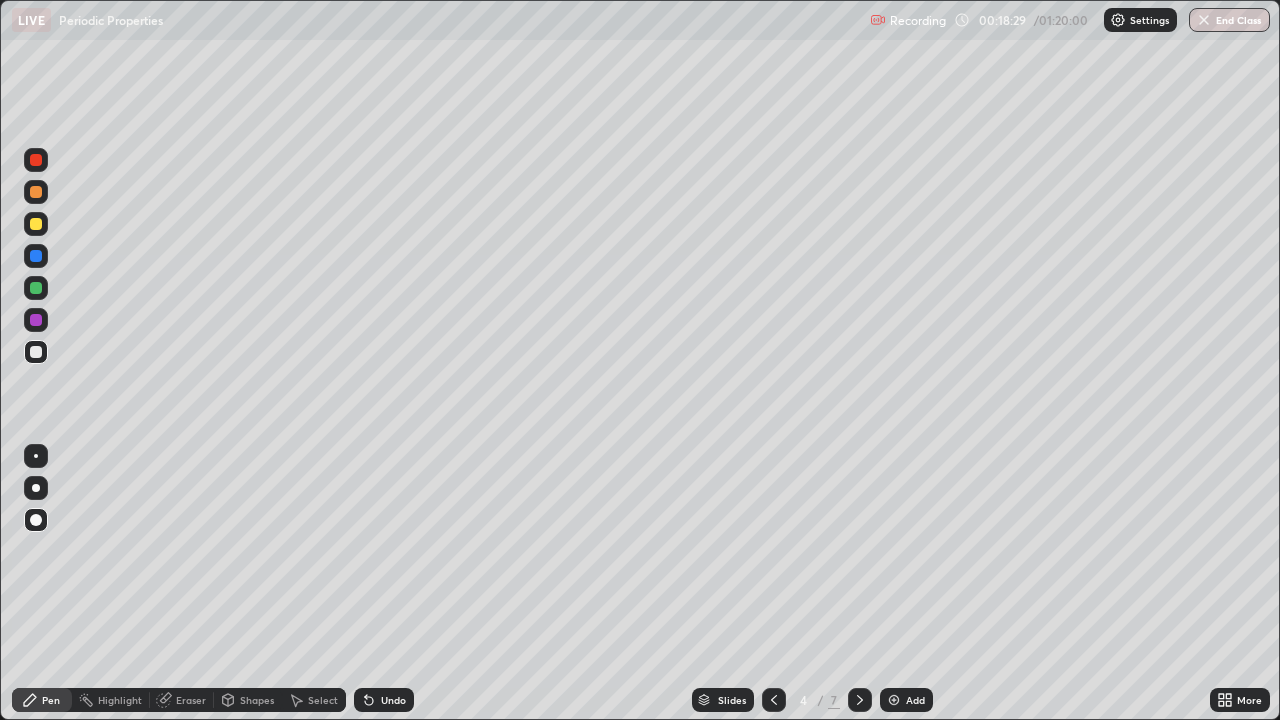 click 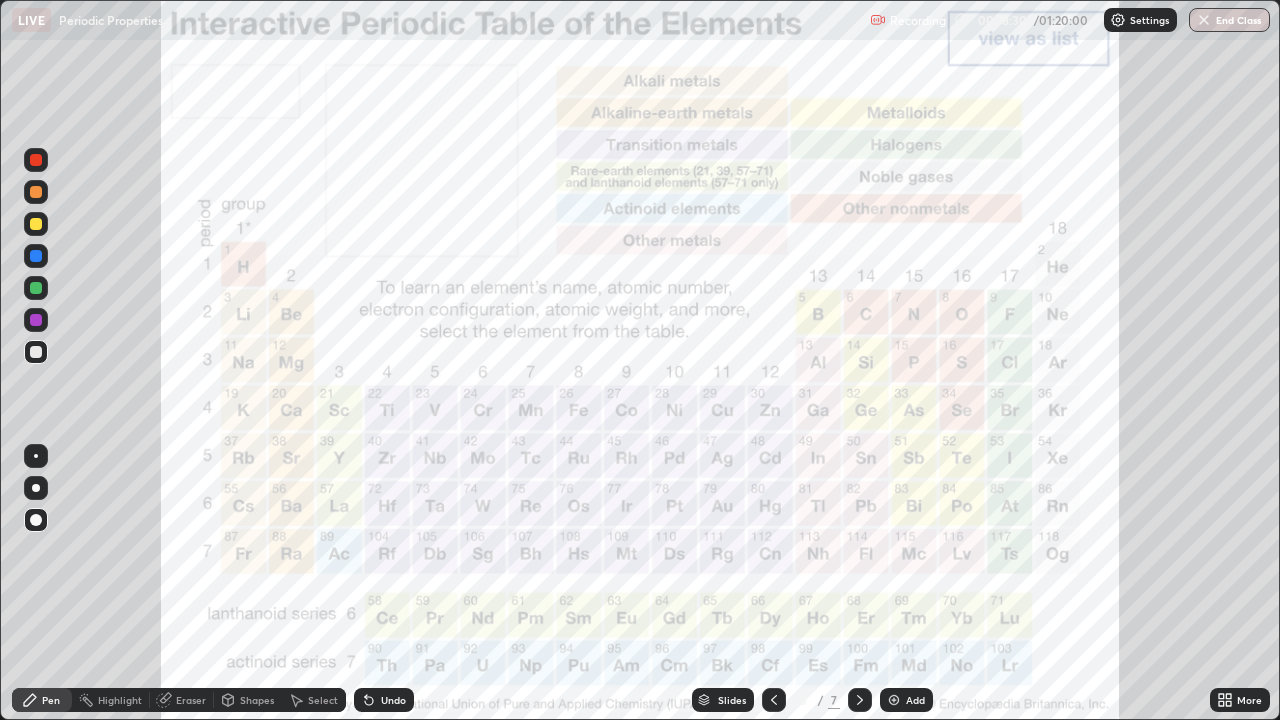 click 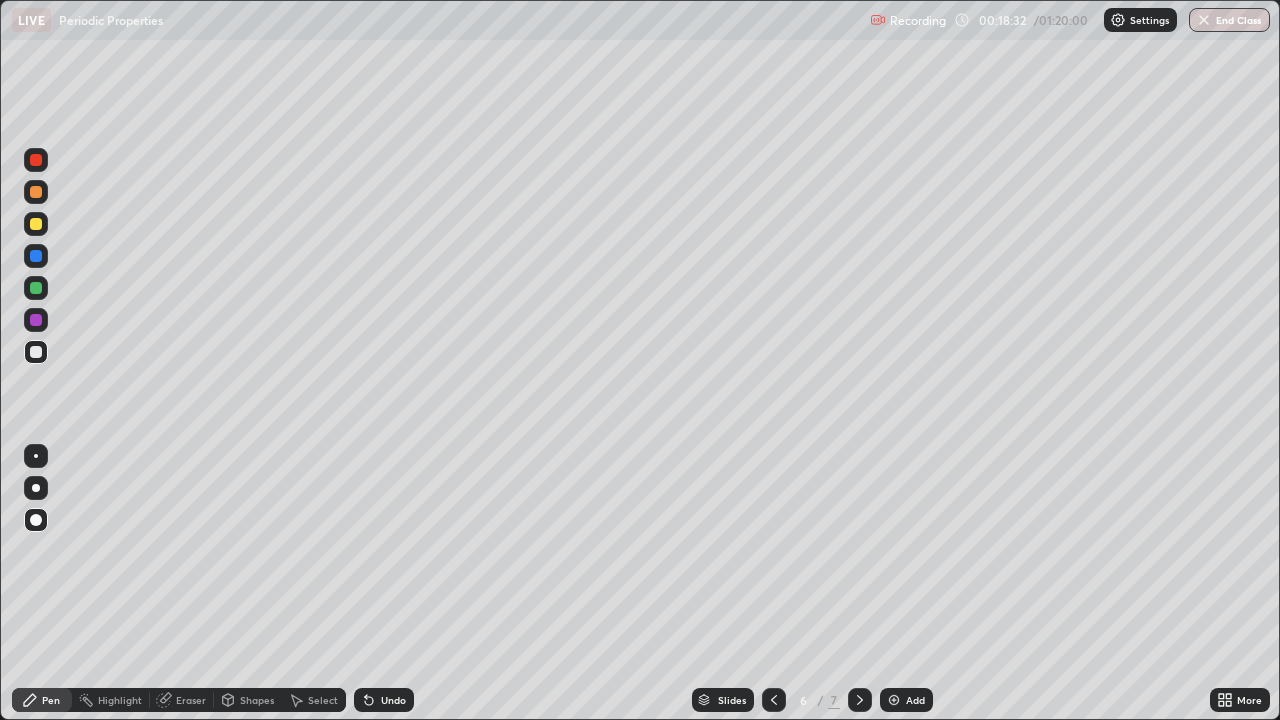 click 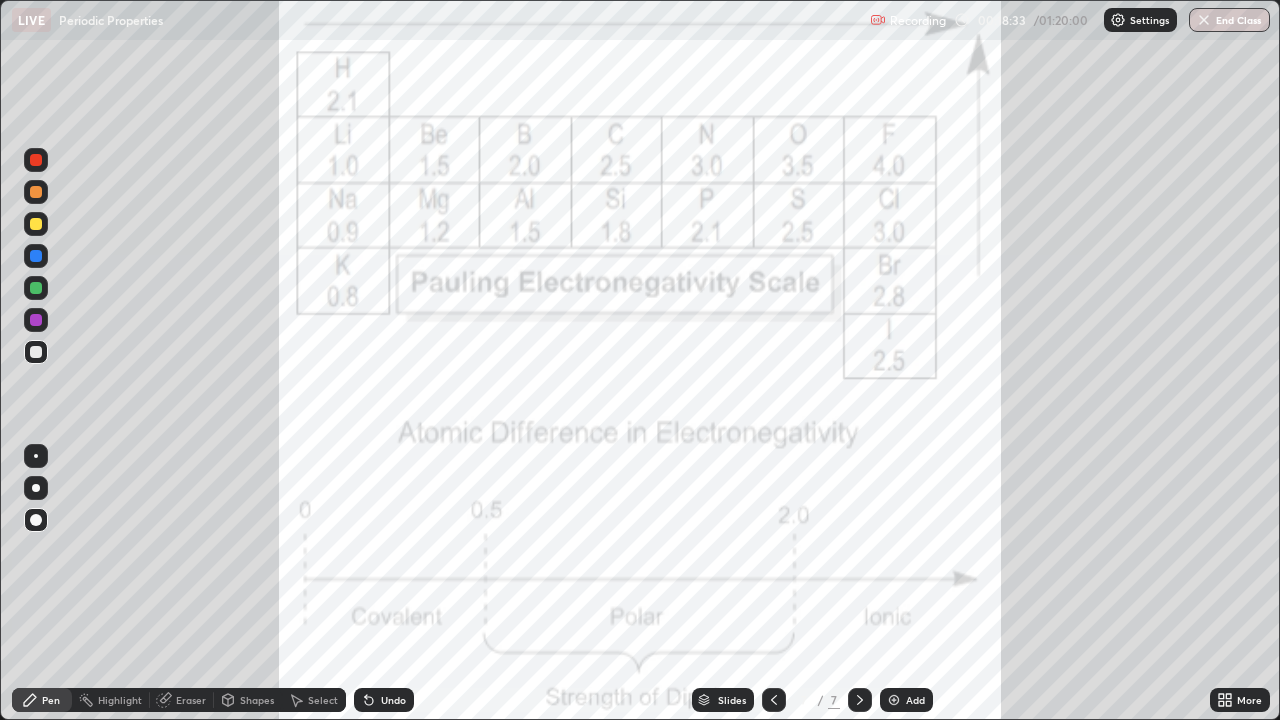 click at bounding box center [894, 700] 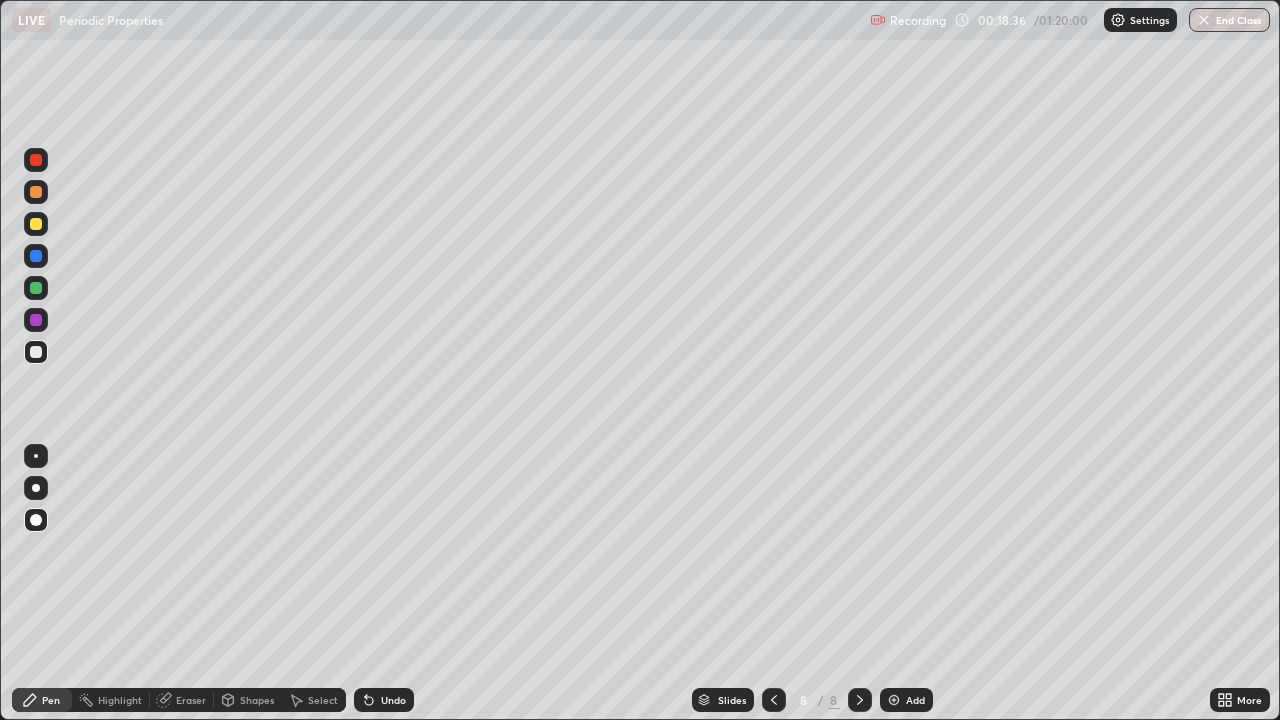 click at bounding box center [36, 192] 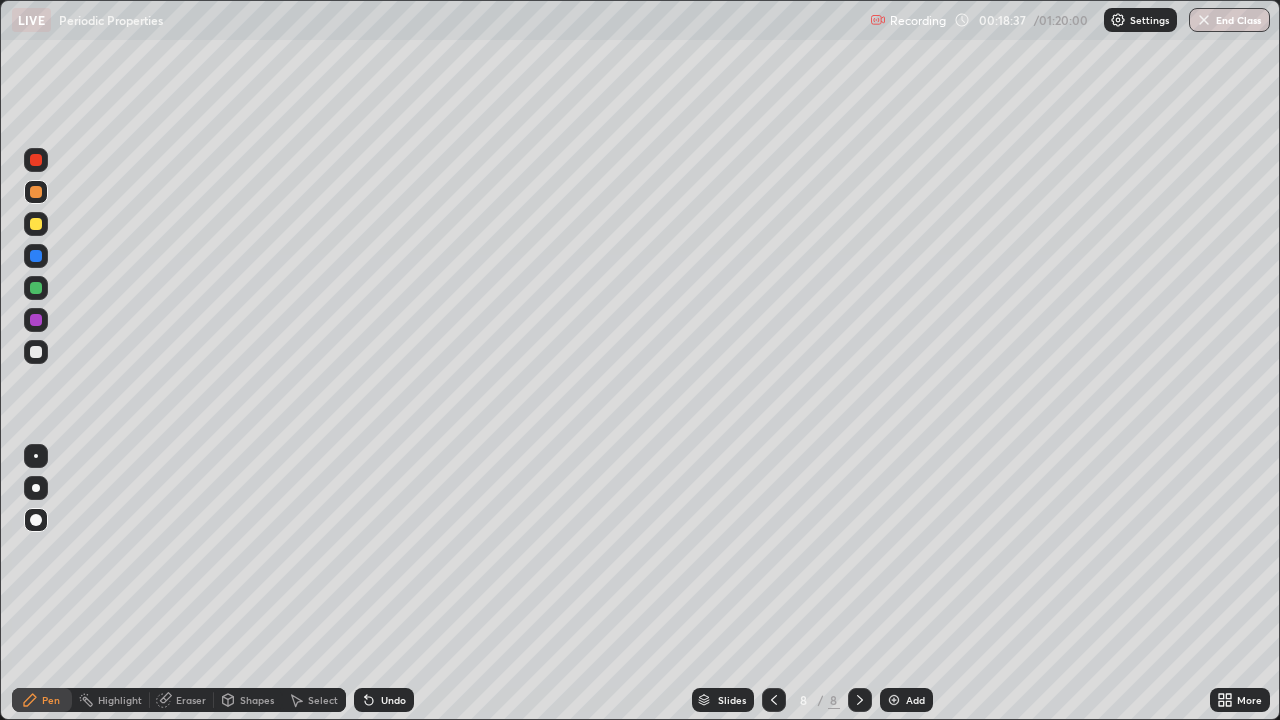 click 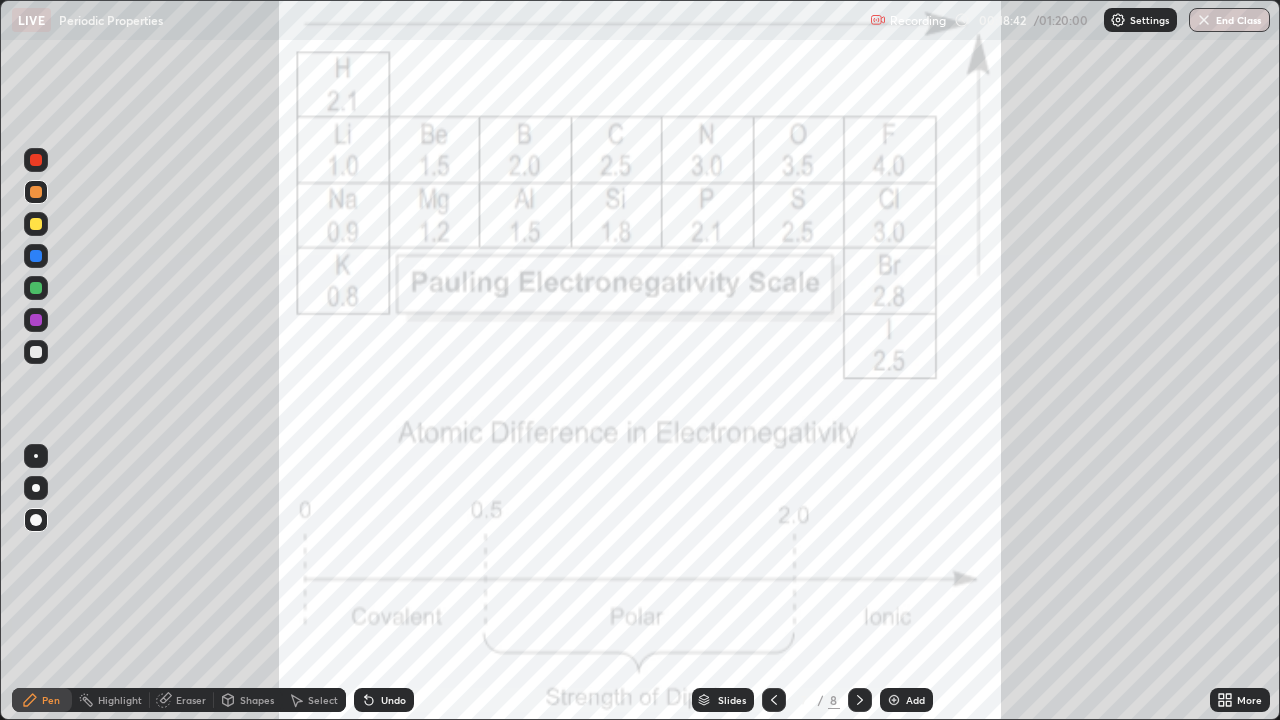 click 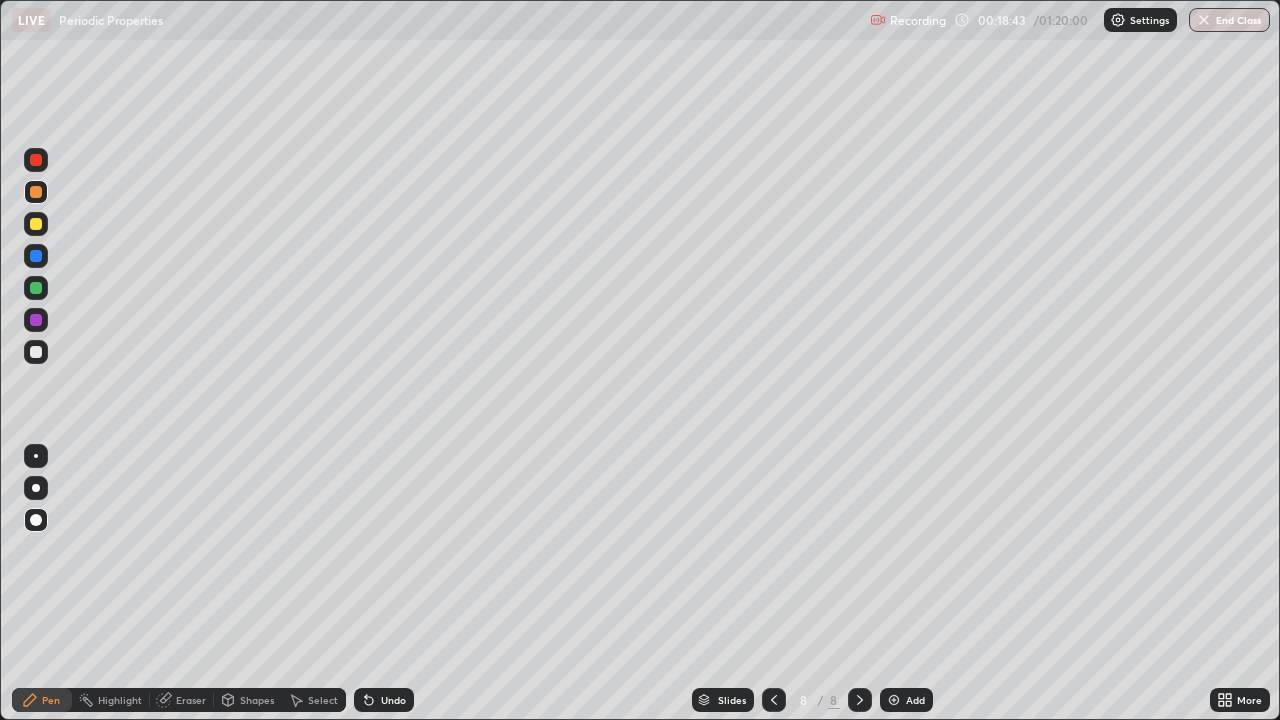 click at bounding box center [36, 352] 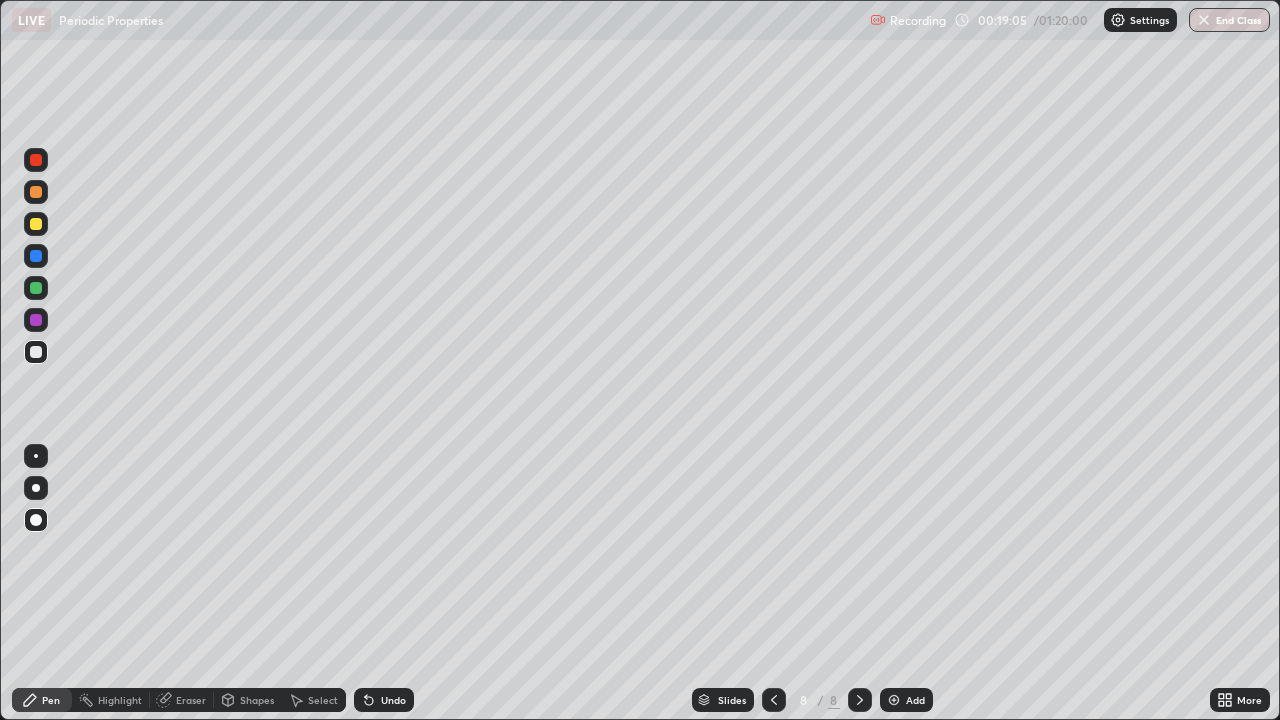 click at bounding box center [36, 224] 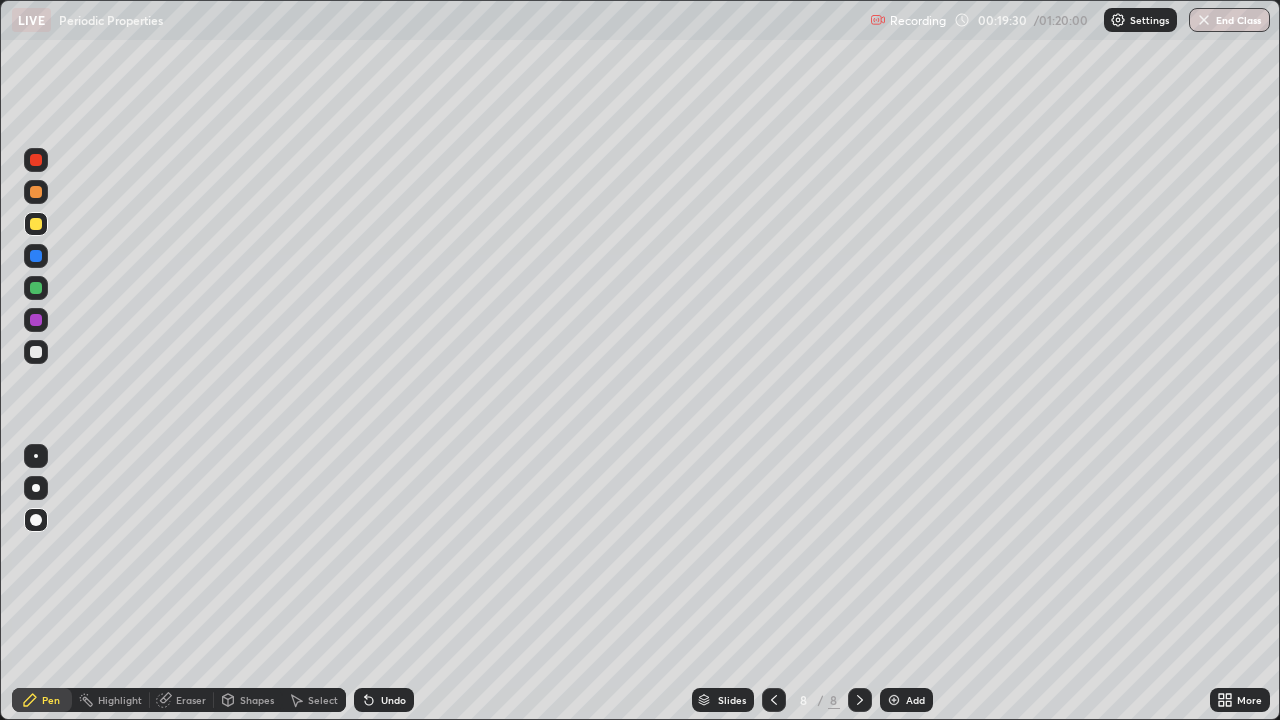 click at bounding box center (36, 352) 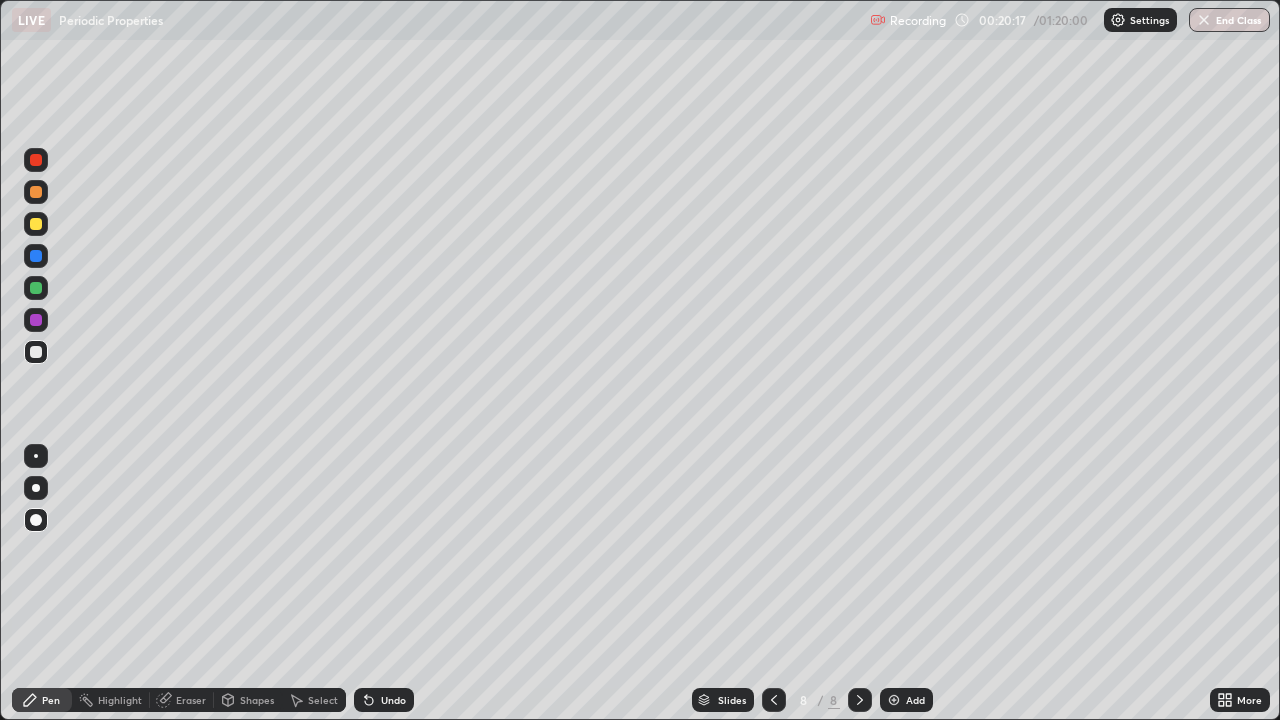 click at bounding box center [36, 288] 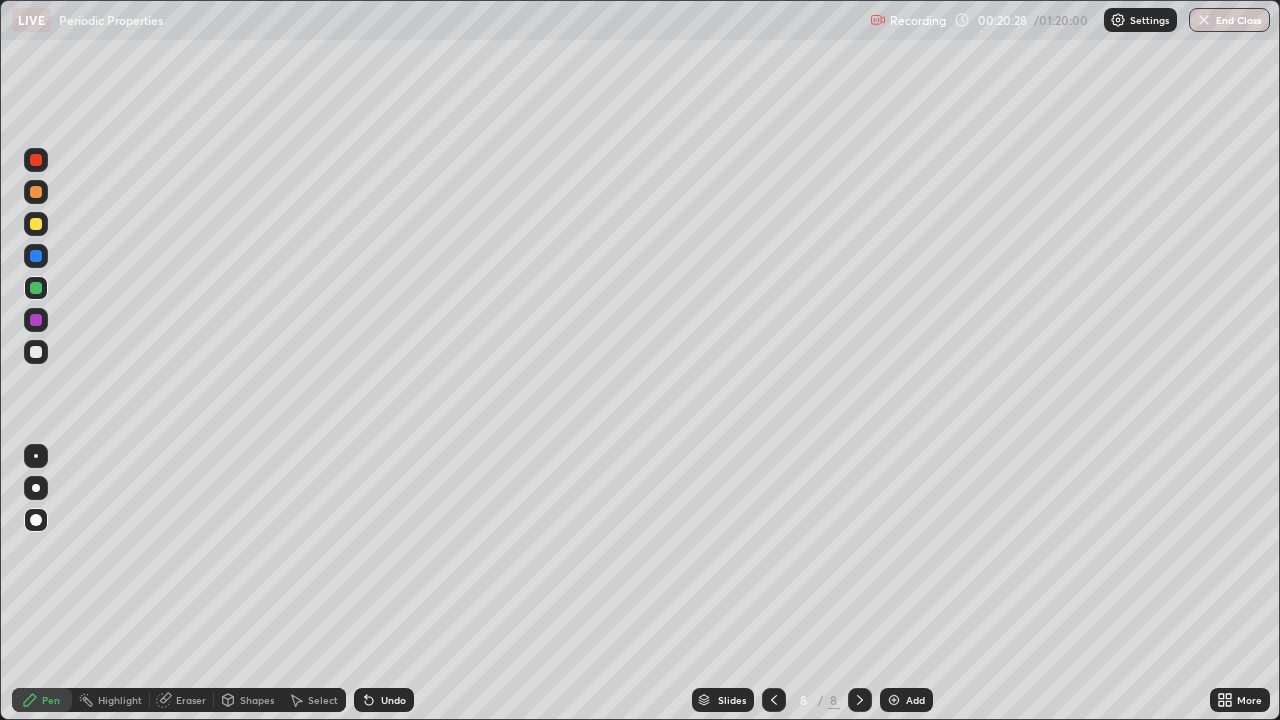 click at bounding box center (36, 352) 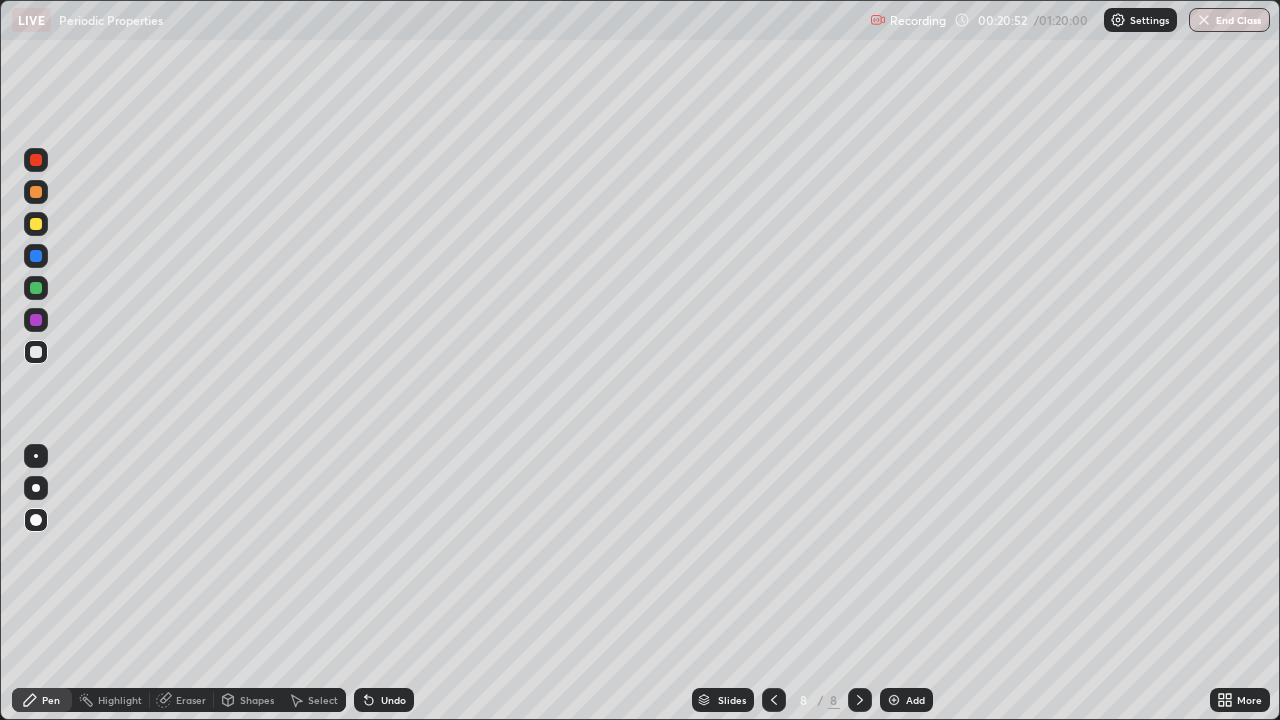 click at bounding box center [36, 224] 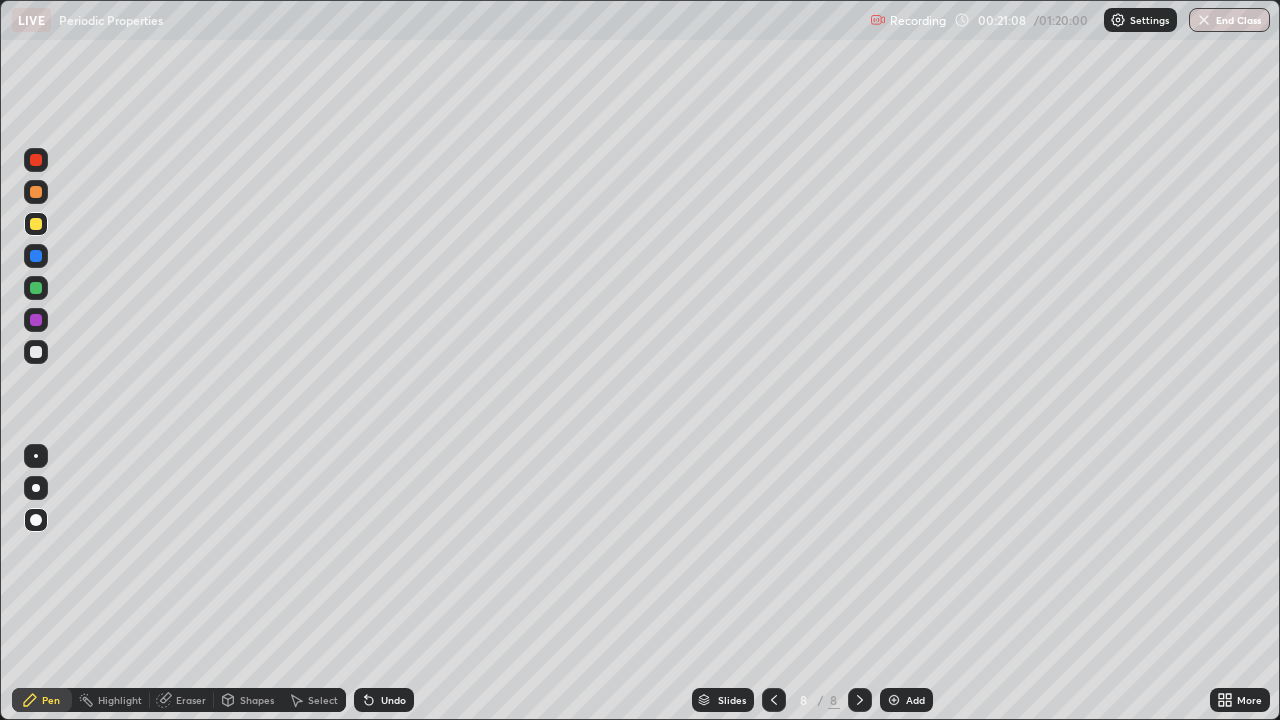 click on "Undo" at bounding box center (393, 700) 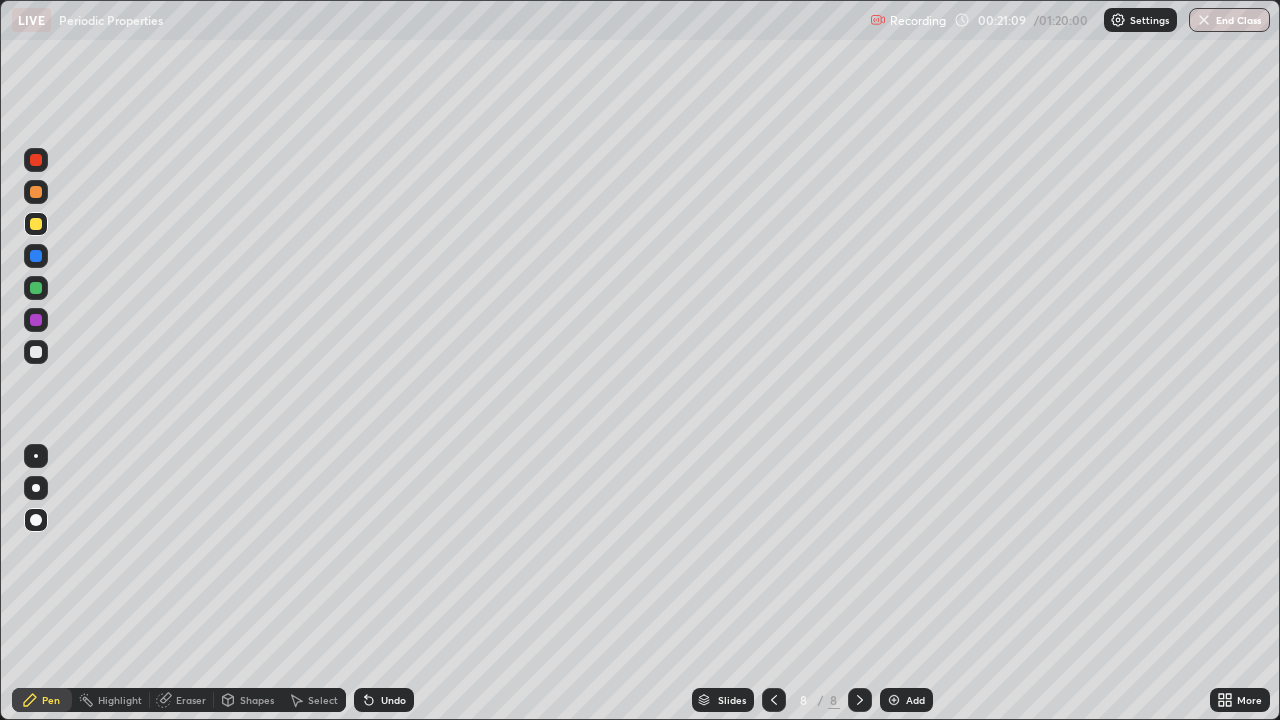 click on "Undo" at bounding box center [384, 700] 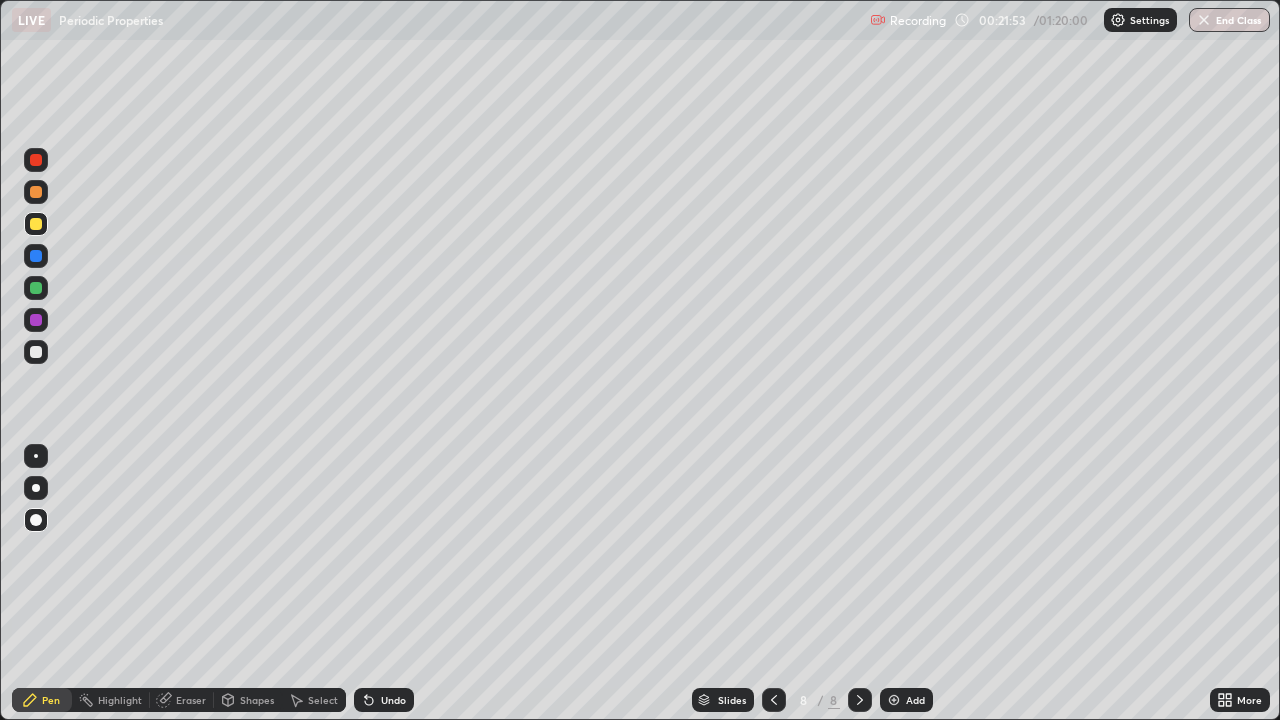 click at bounding box center [36, 352] 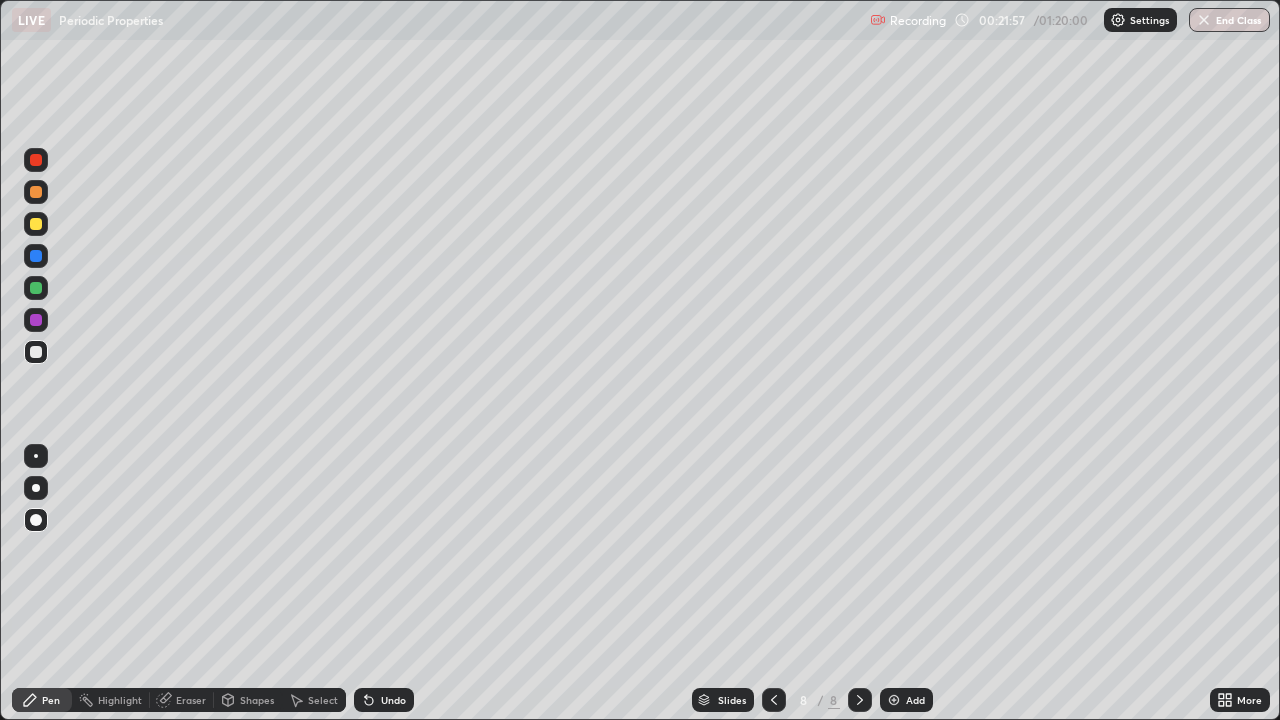 click at bounding box center (894, 700) 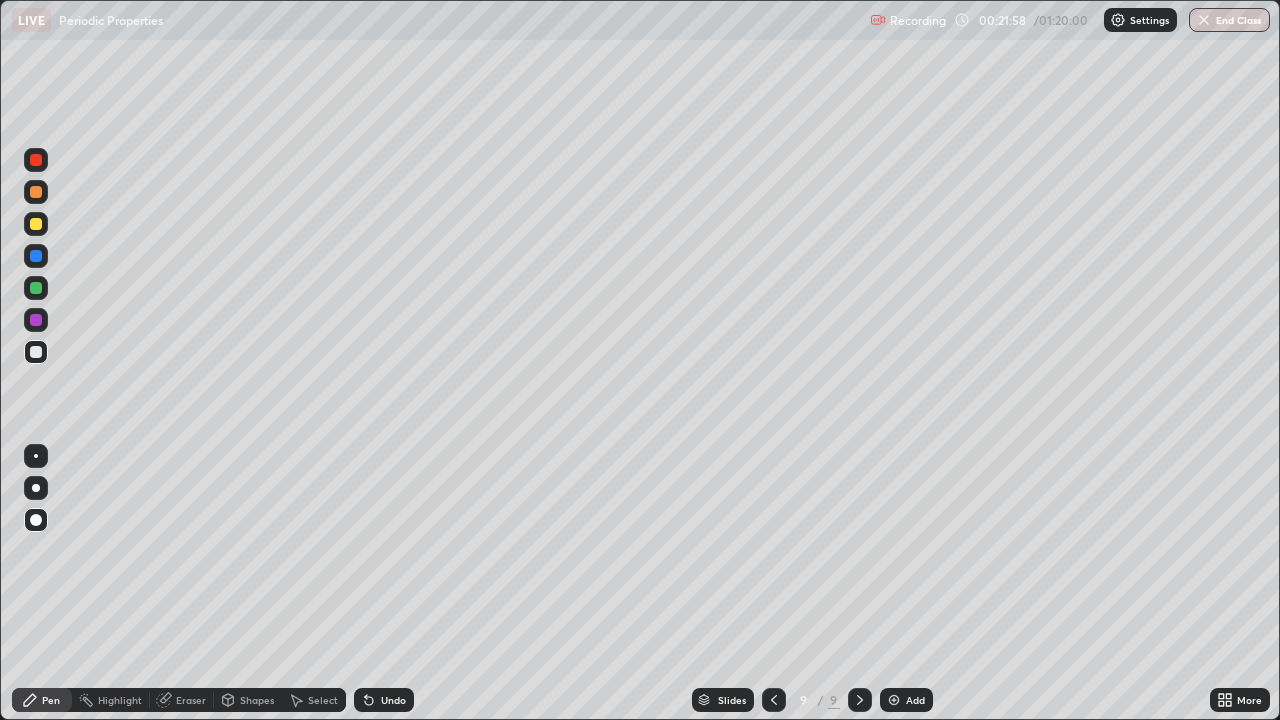click at bounding box center (36, 352) 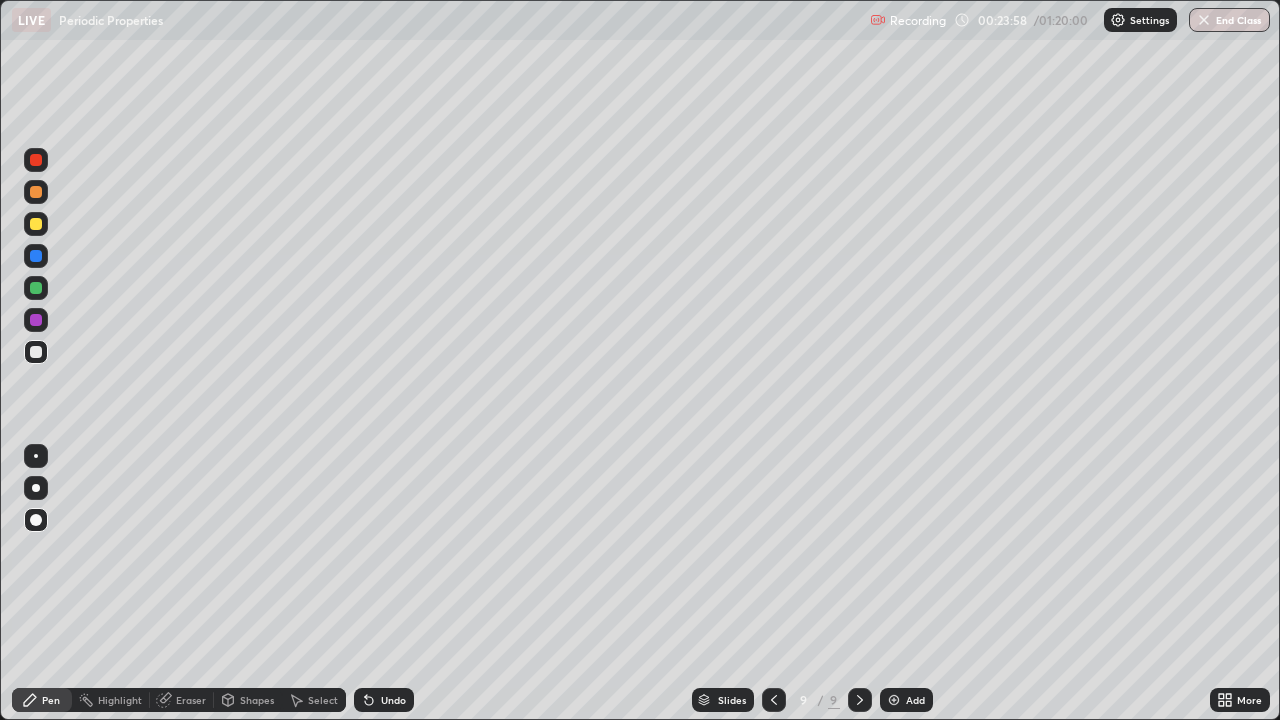 click at bounding box center (36, 224) 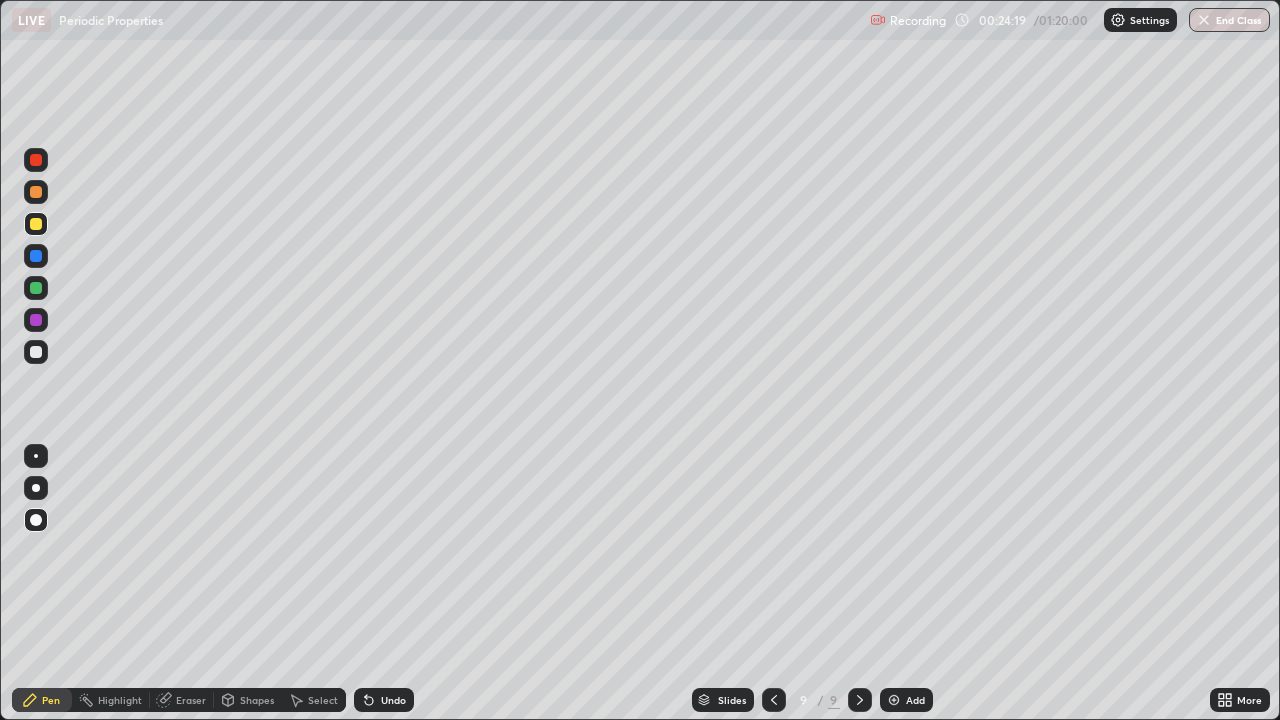 click at bounding box center (36, 288) 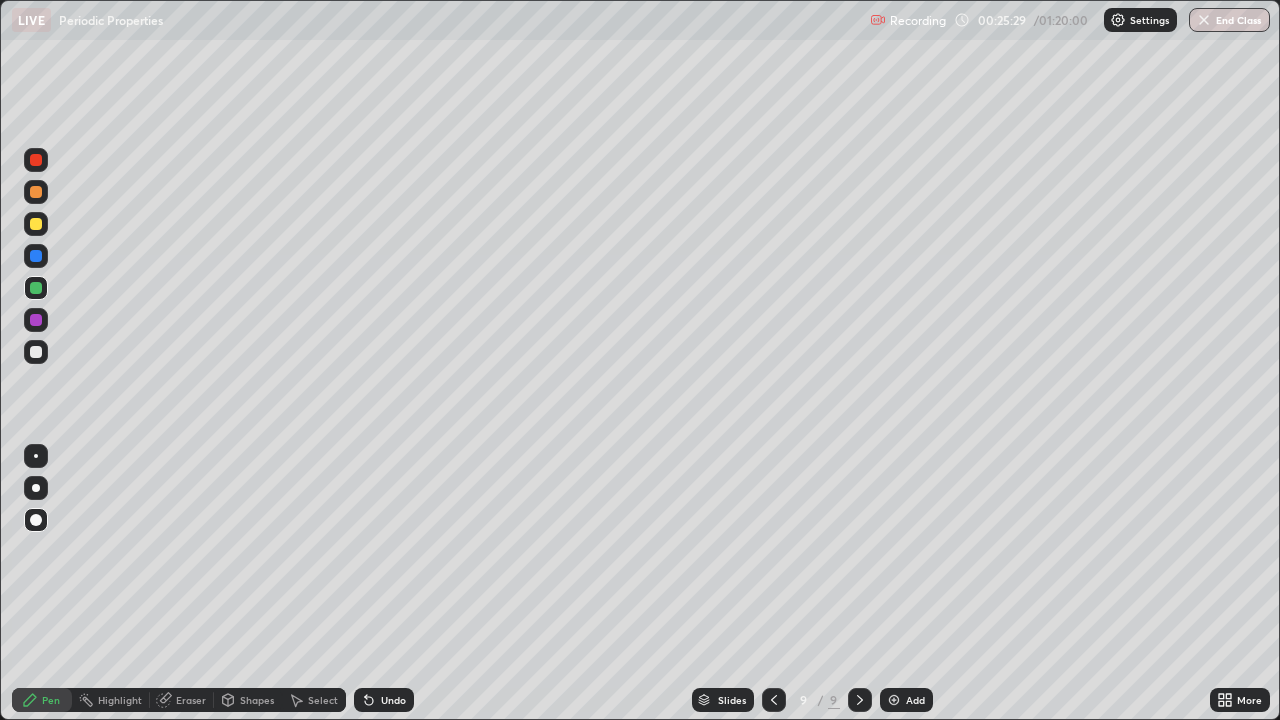 click on "Add" at bounding box center [915, 700] 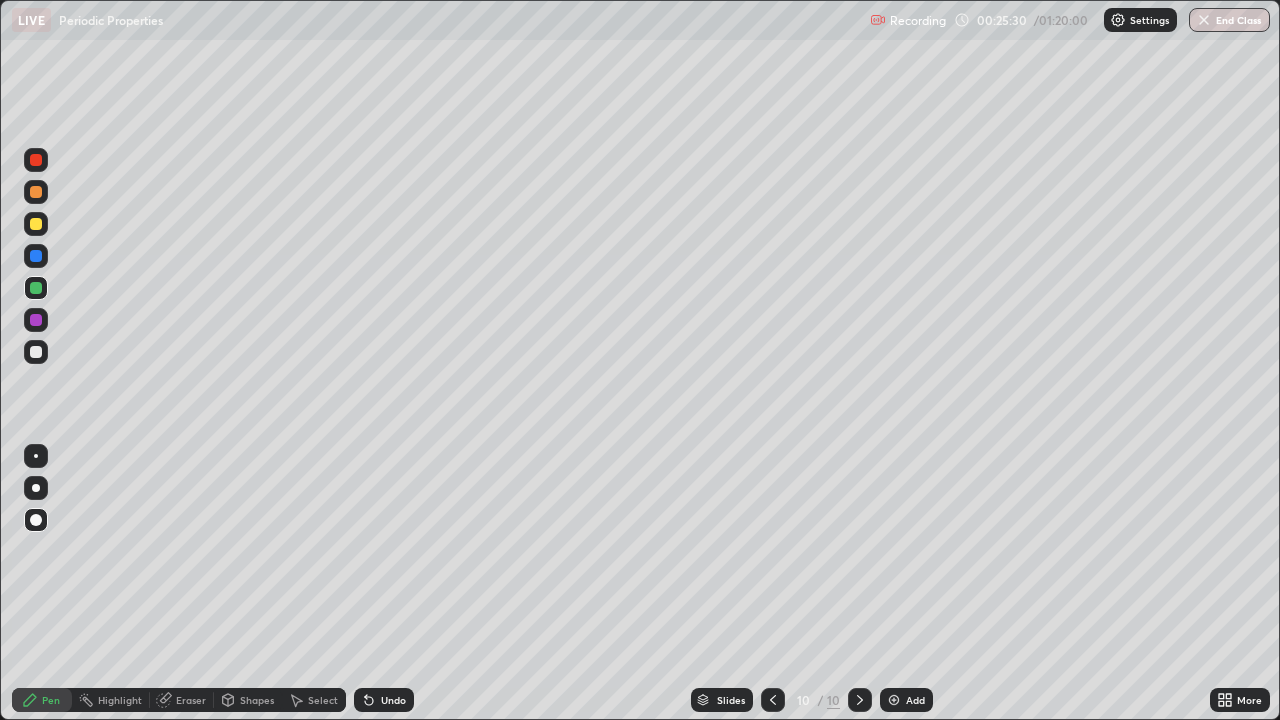click at bounding box center [36, 352] 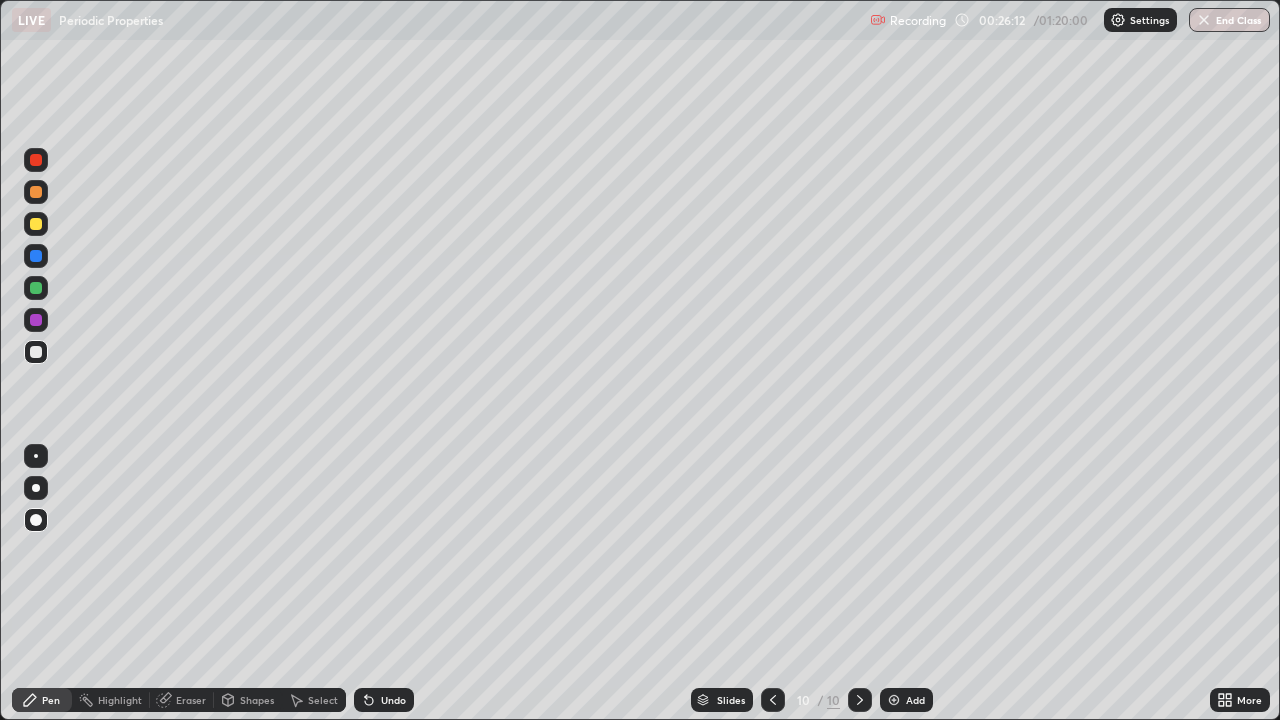 click on "Undo" at bounding box center [393, 700] 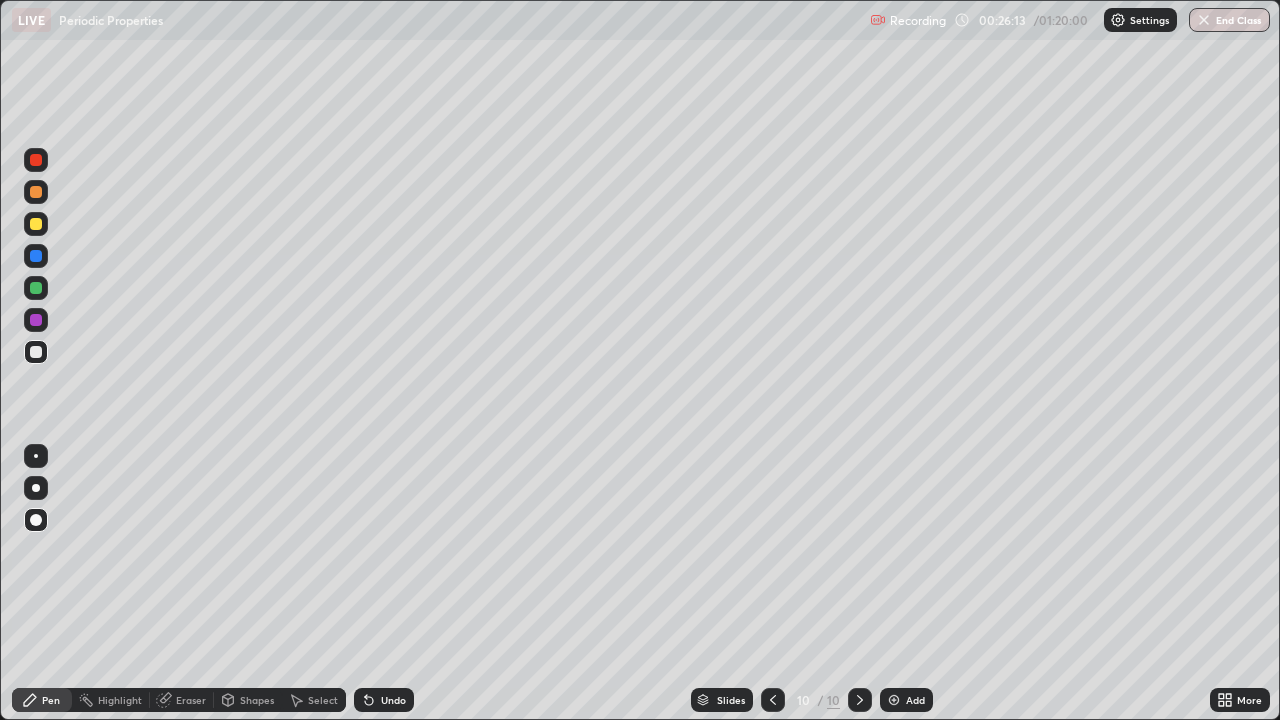 click on "Undo" at bounding box center (393, 700) 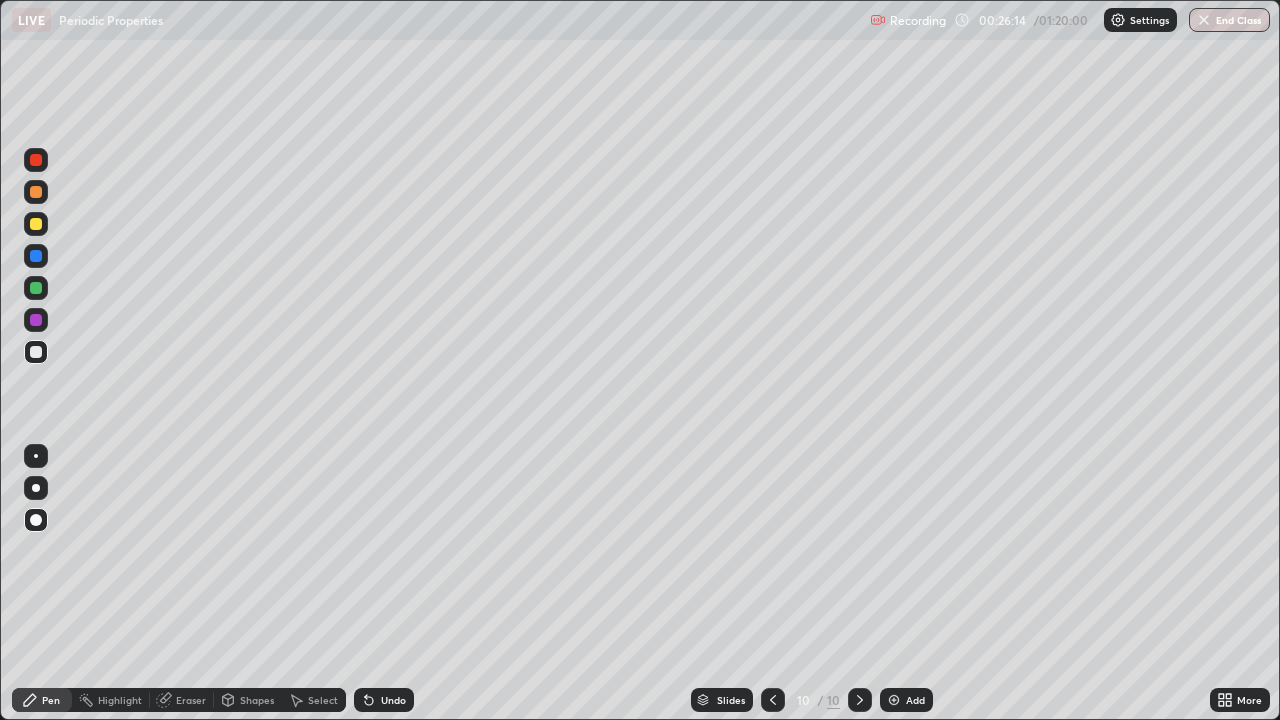 click on "Undo" at bounding box center (384, 700) 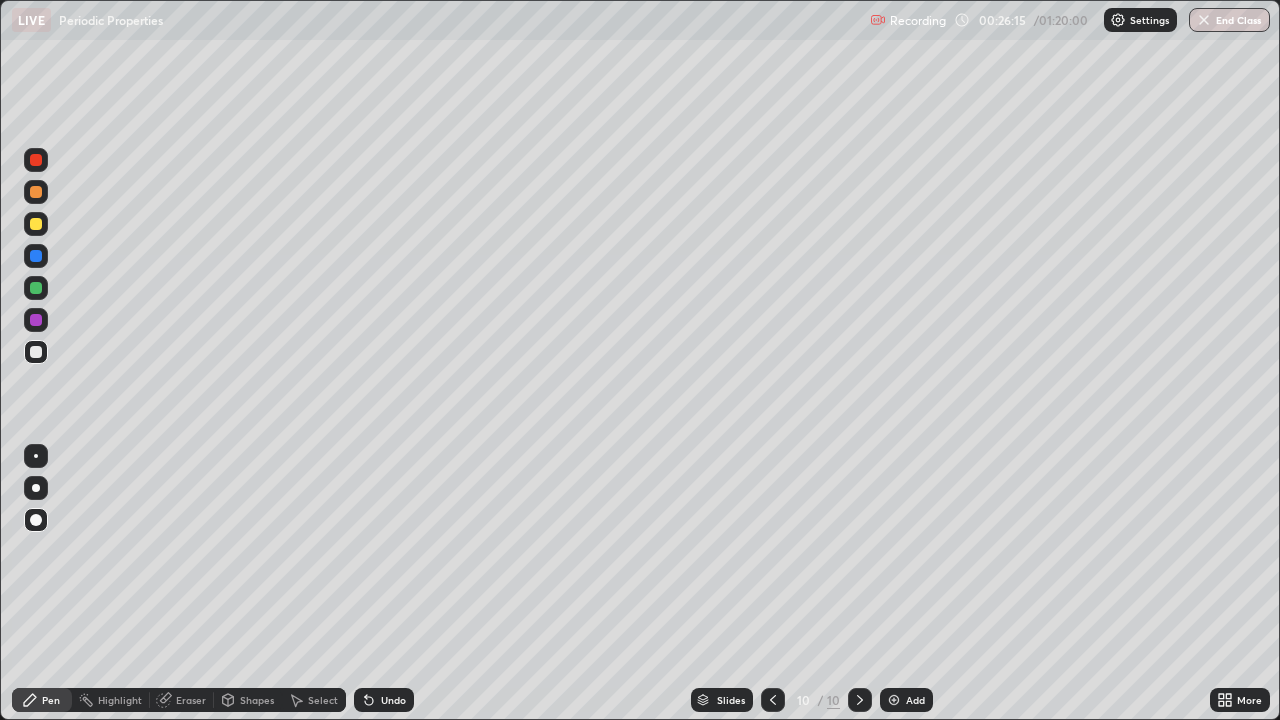 click on "Undo" at bounding box center [384, 700] 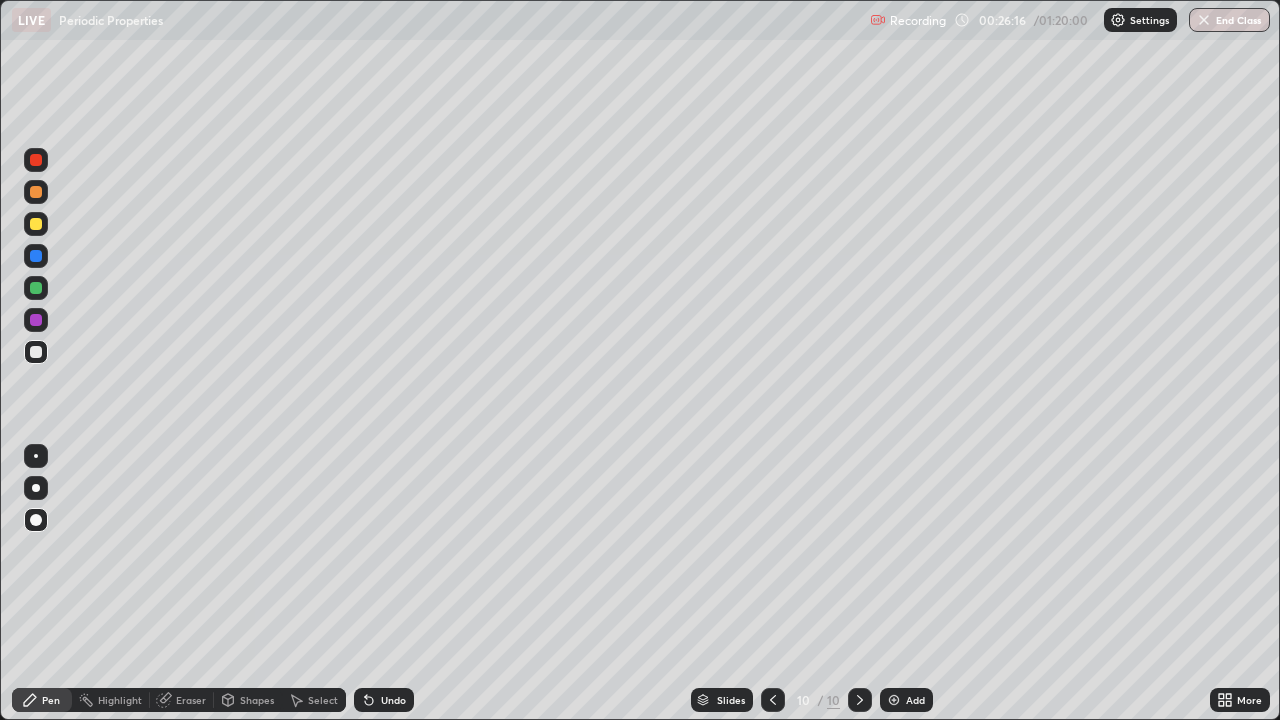 click on "Eraser" at bounding box center [191, 700] 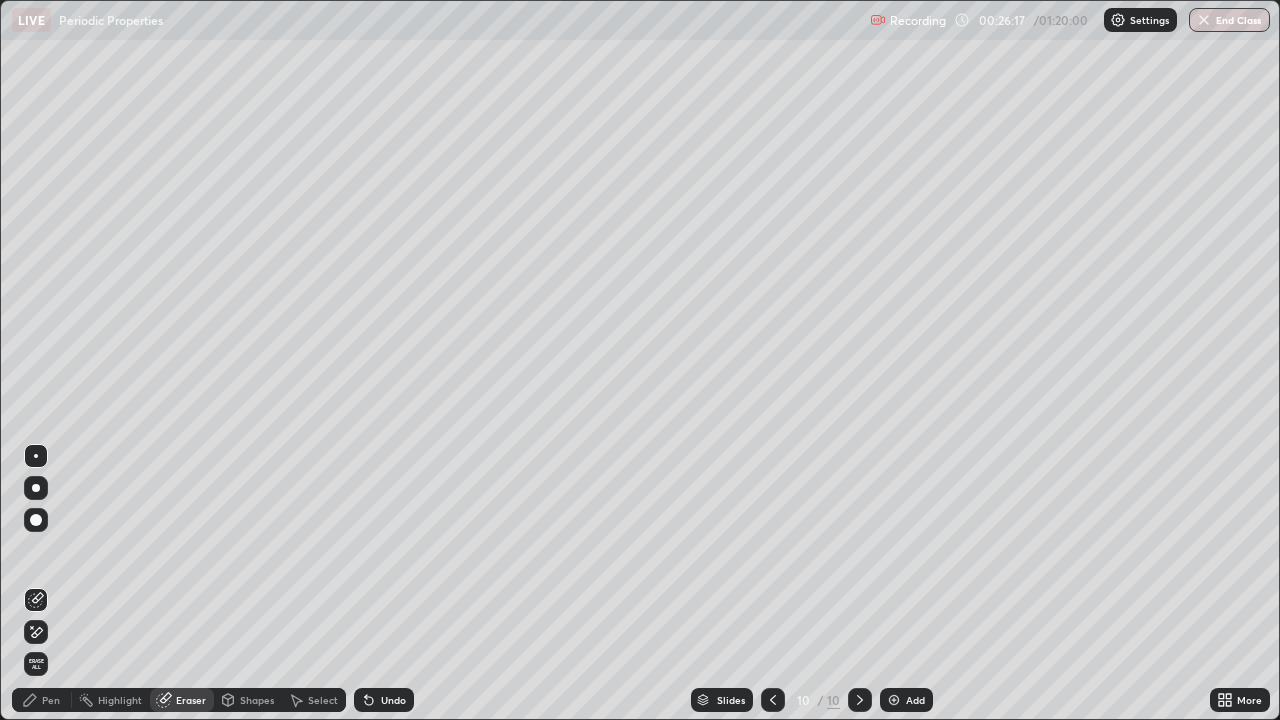 click on "Erase all" at bounding box center (36, 664) 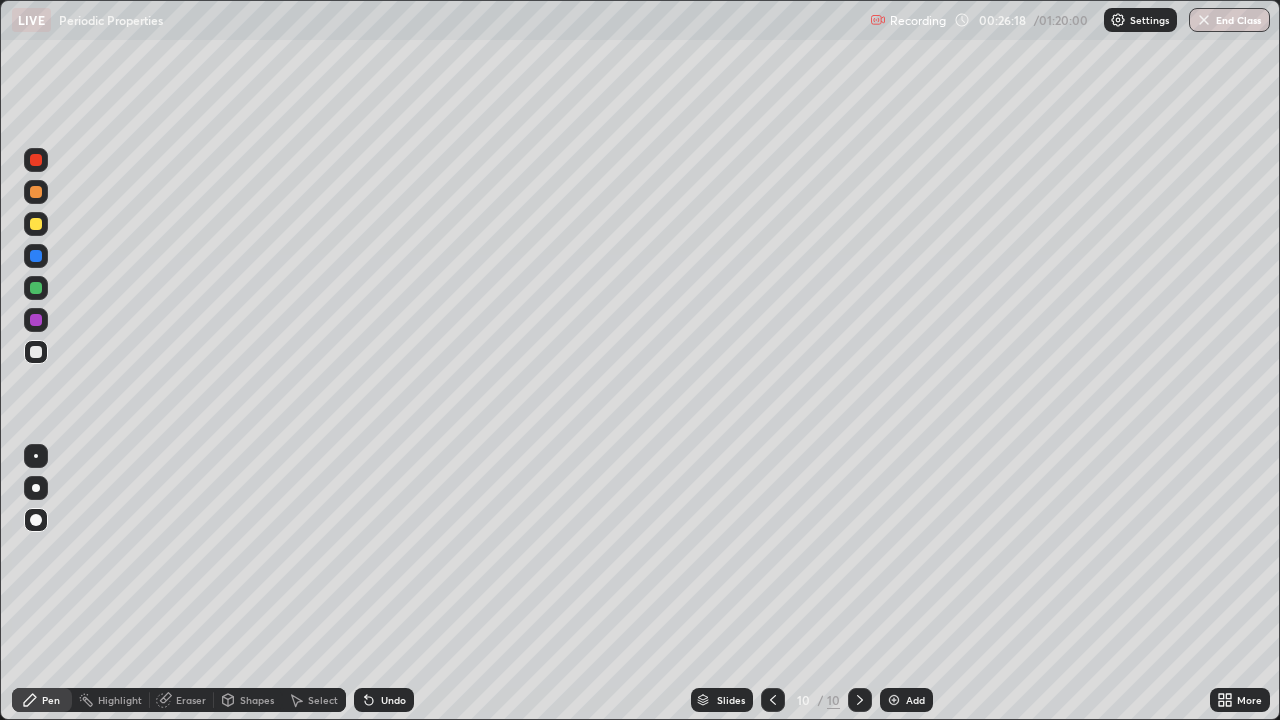 click on "Pen" at bounding box center (42, 700) 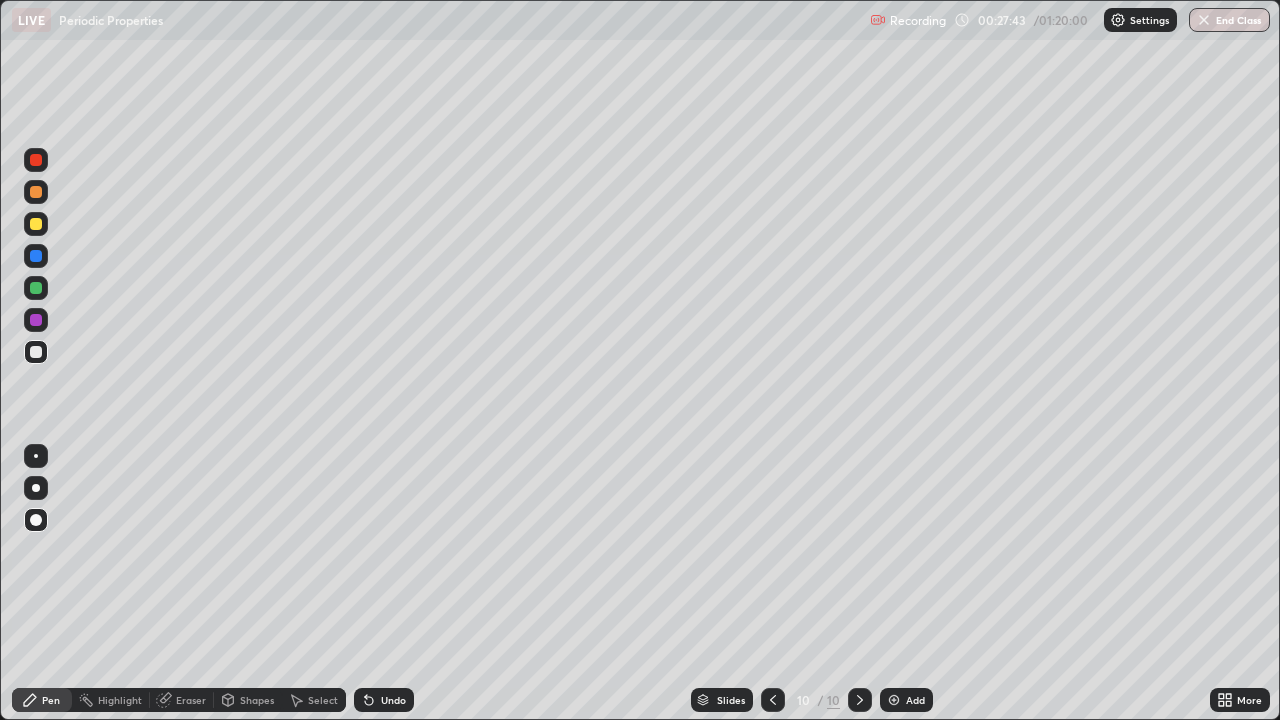 click on "Undo" at bounding box center [384, 700] 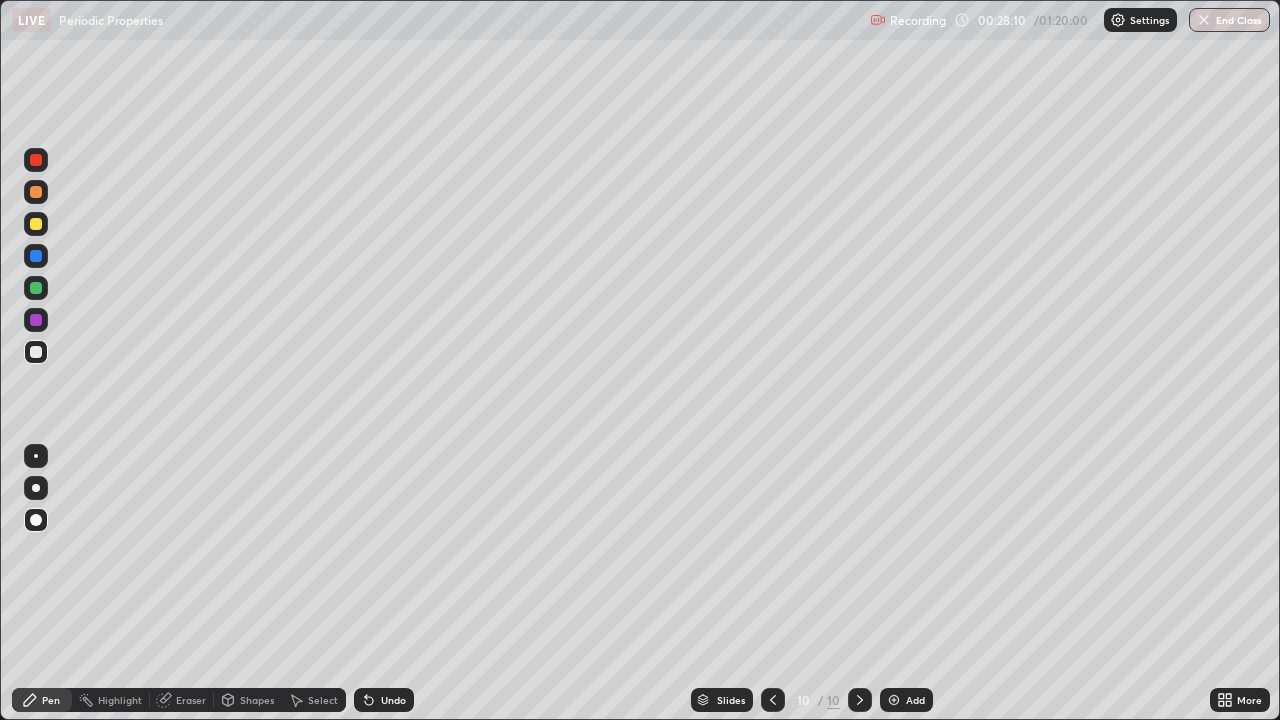 click on "Undo" at bounding box center (393, 700) 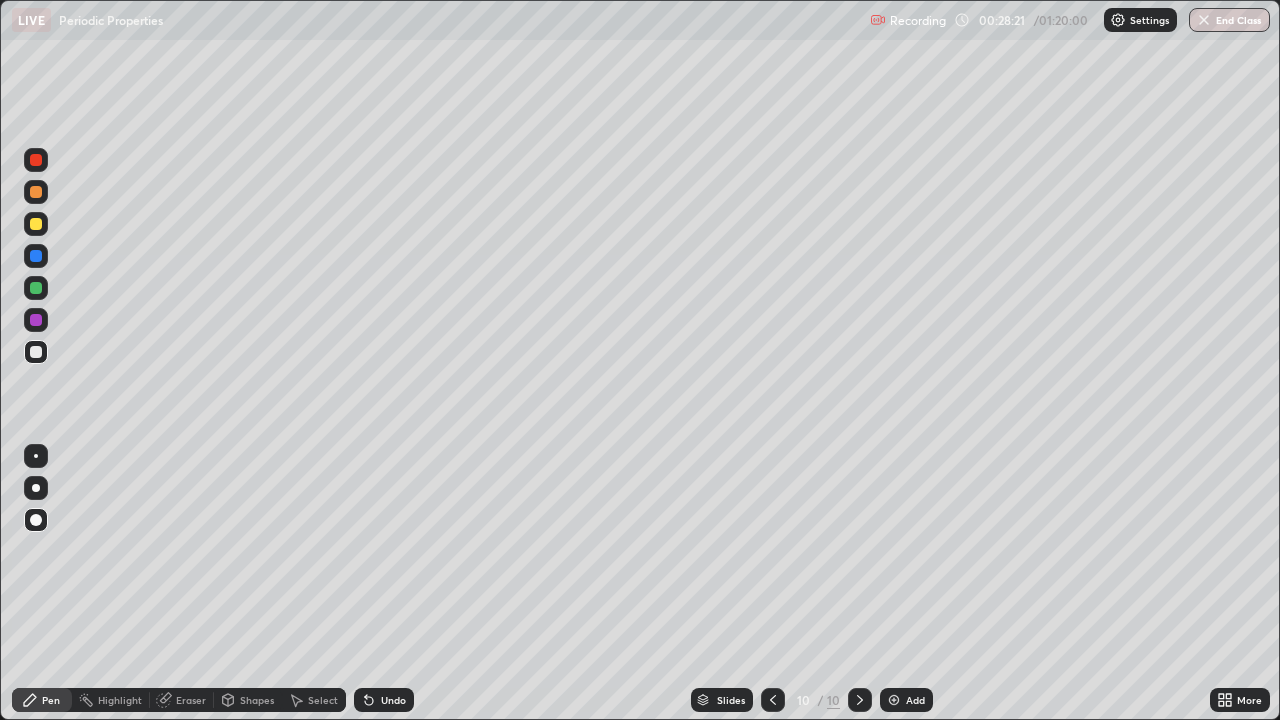click on "Undo" at bounding box center [393, 700] 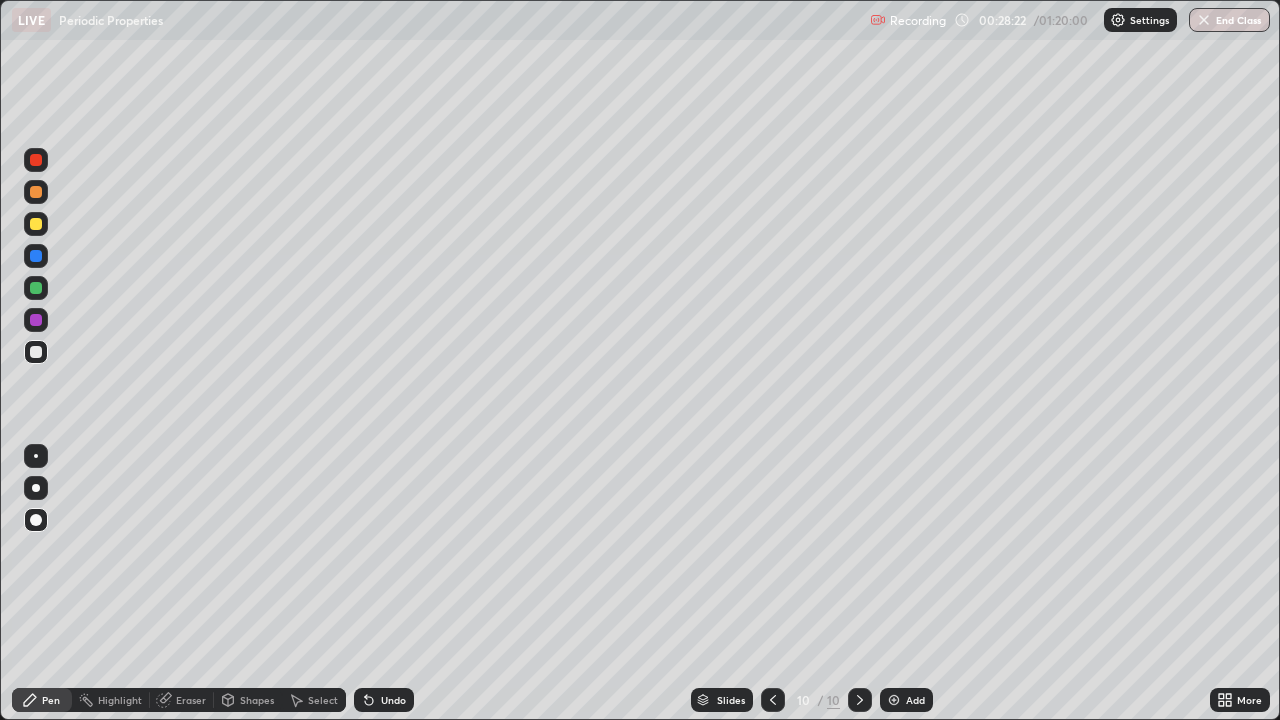 click on "Undo" at bounding box center [384, 700] 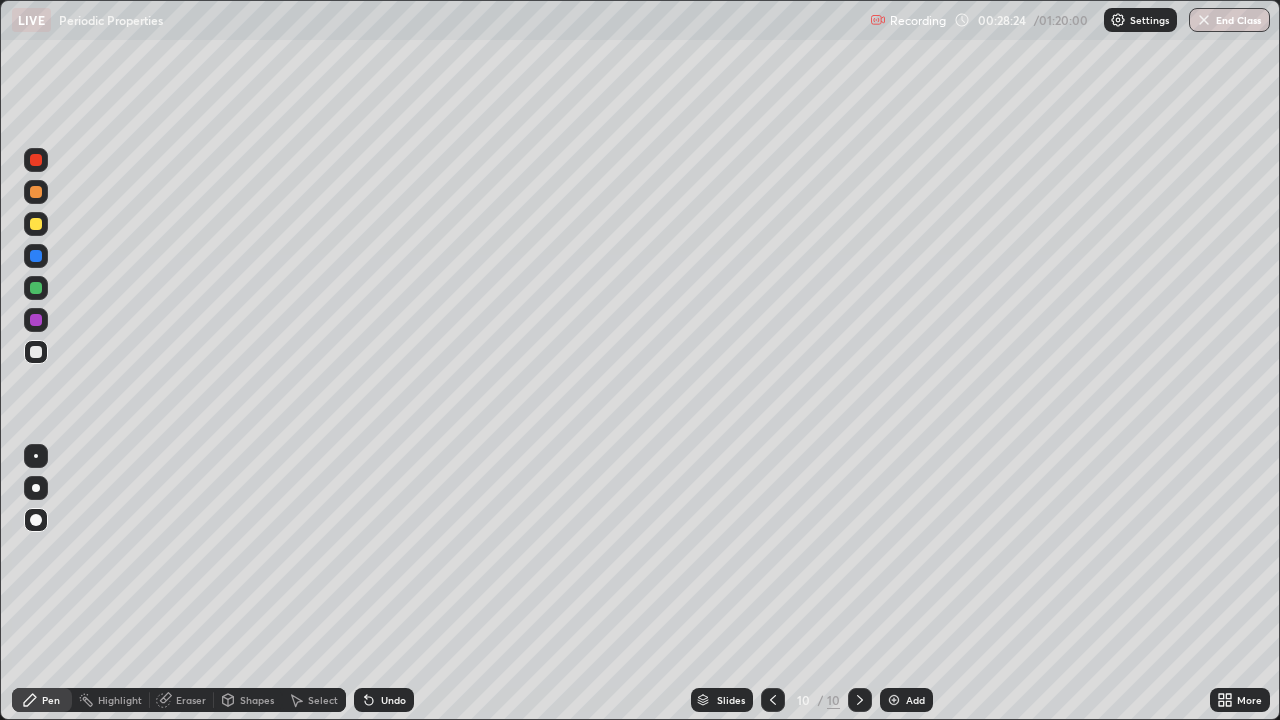 click at bounding box center (36, 320) 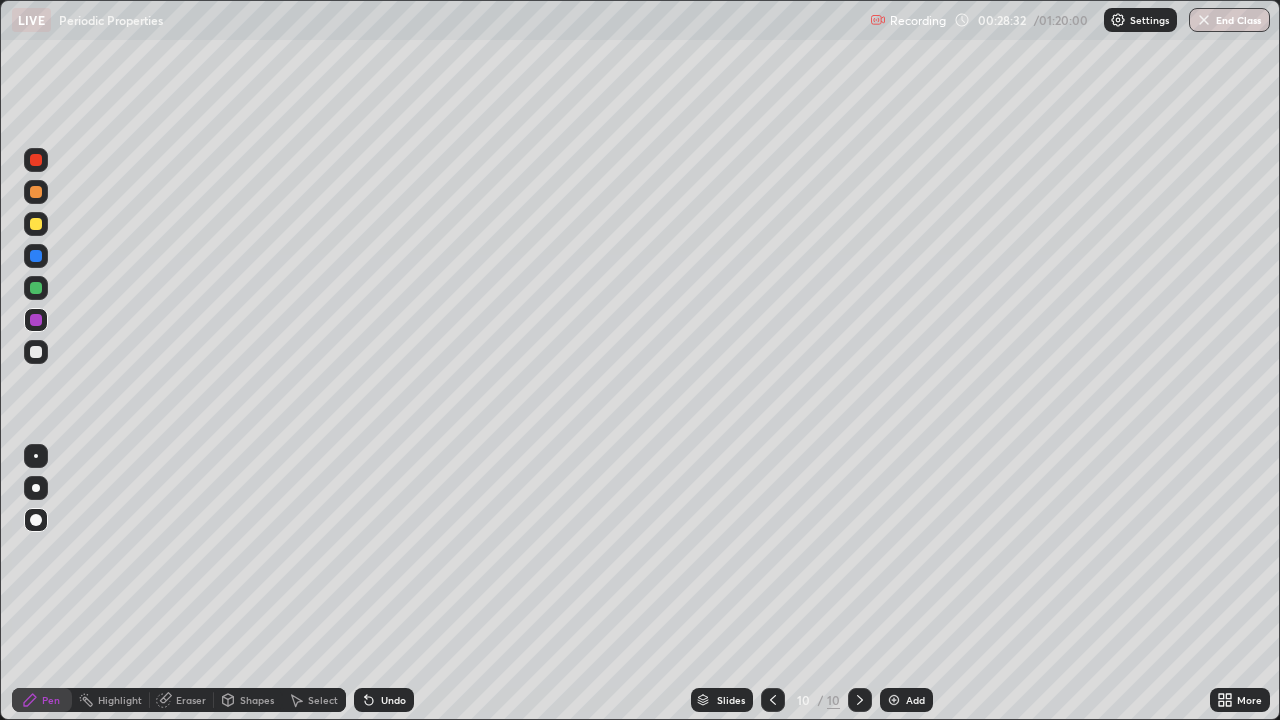click 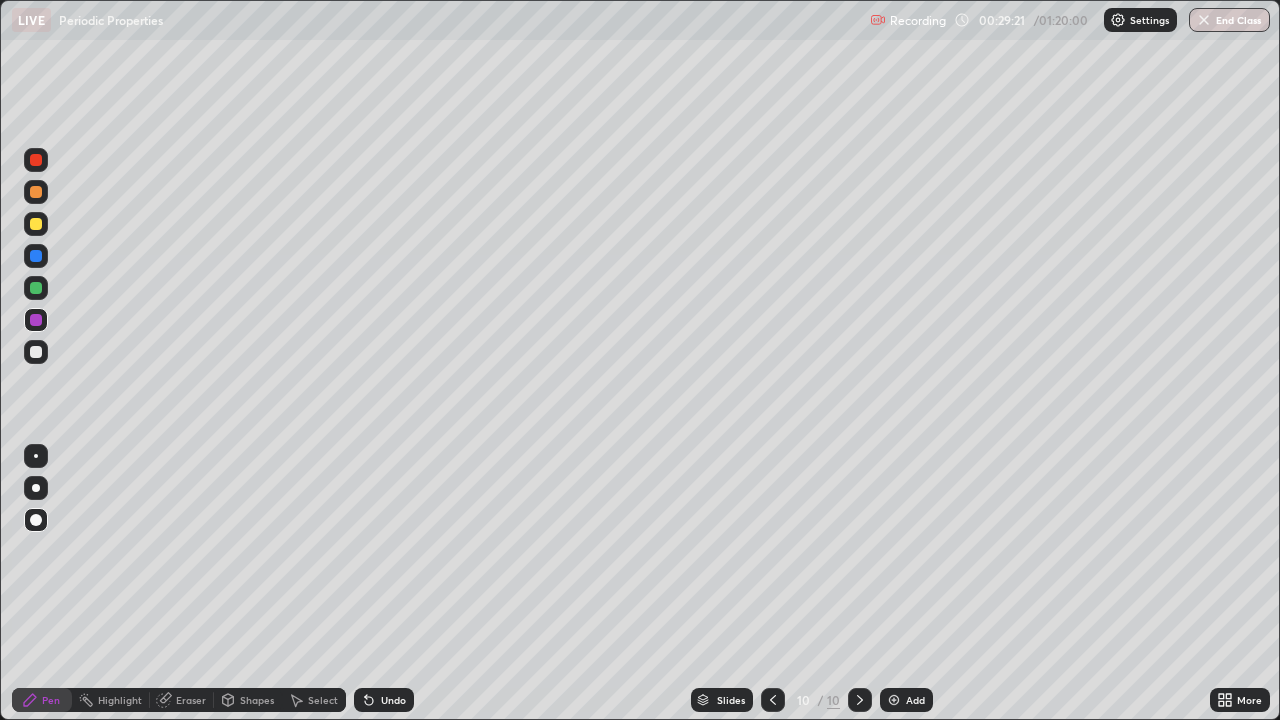 click at bounding box center (36, 224) 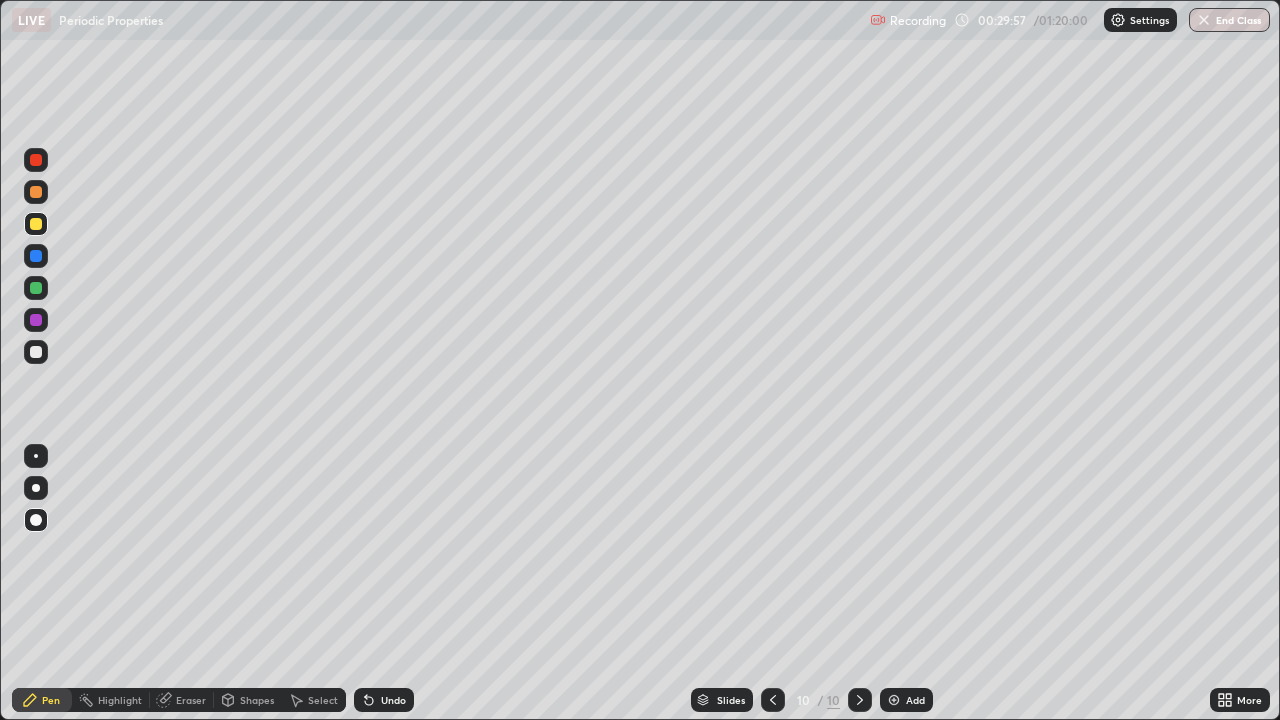 click on "Undo" at bounding box center [393, 700] 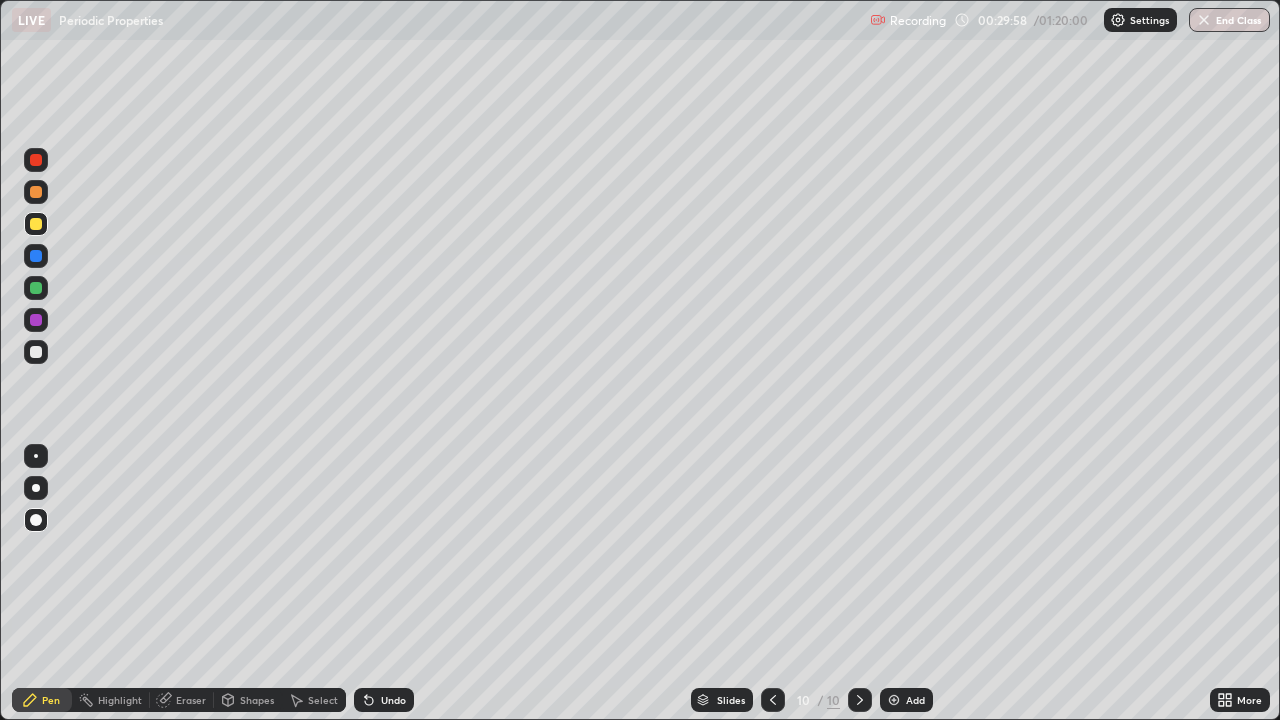 click on "Undo" at bounding box center [393, 700] 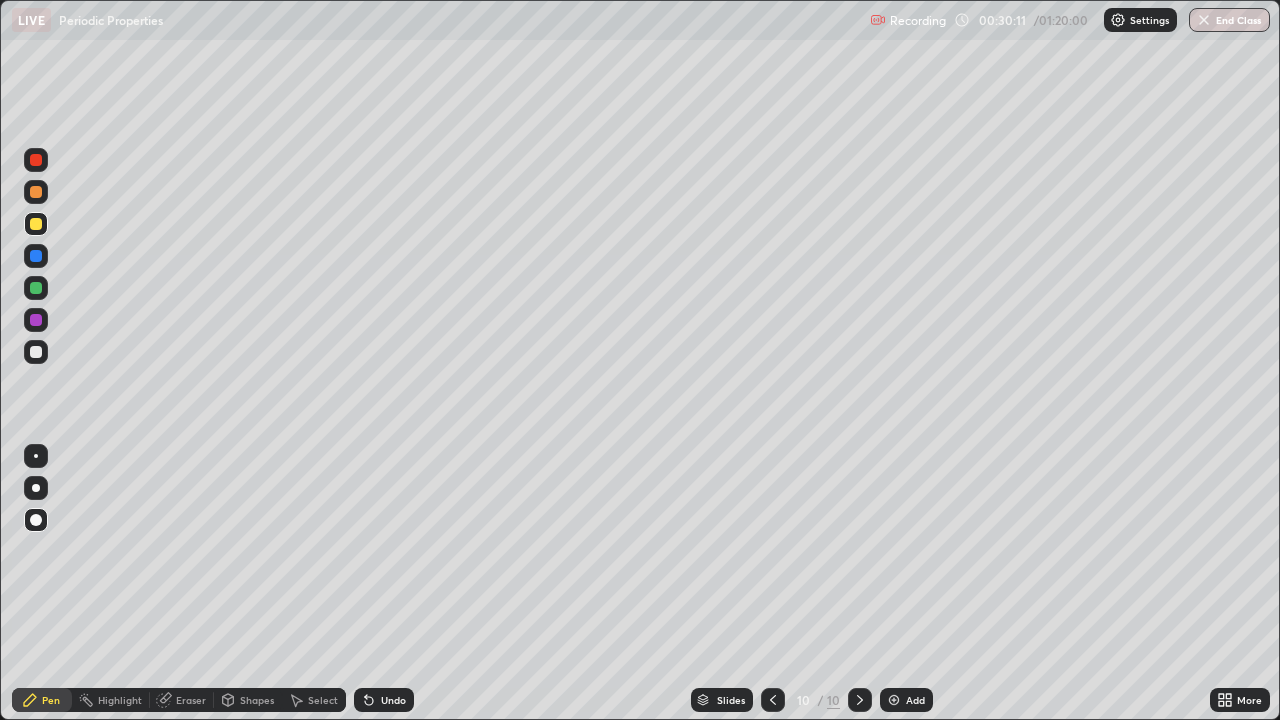 click at bounding box center [36, 288] 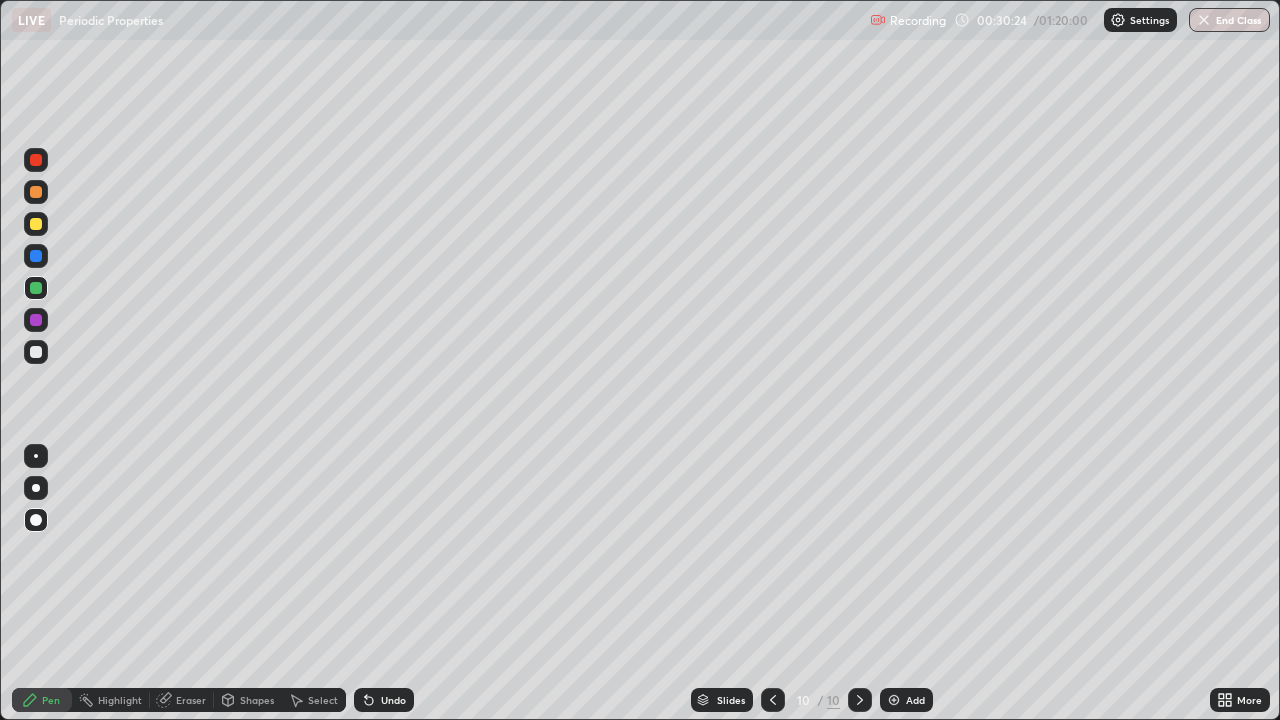 click at bounding box center (36, 256) 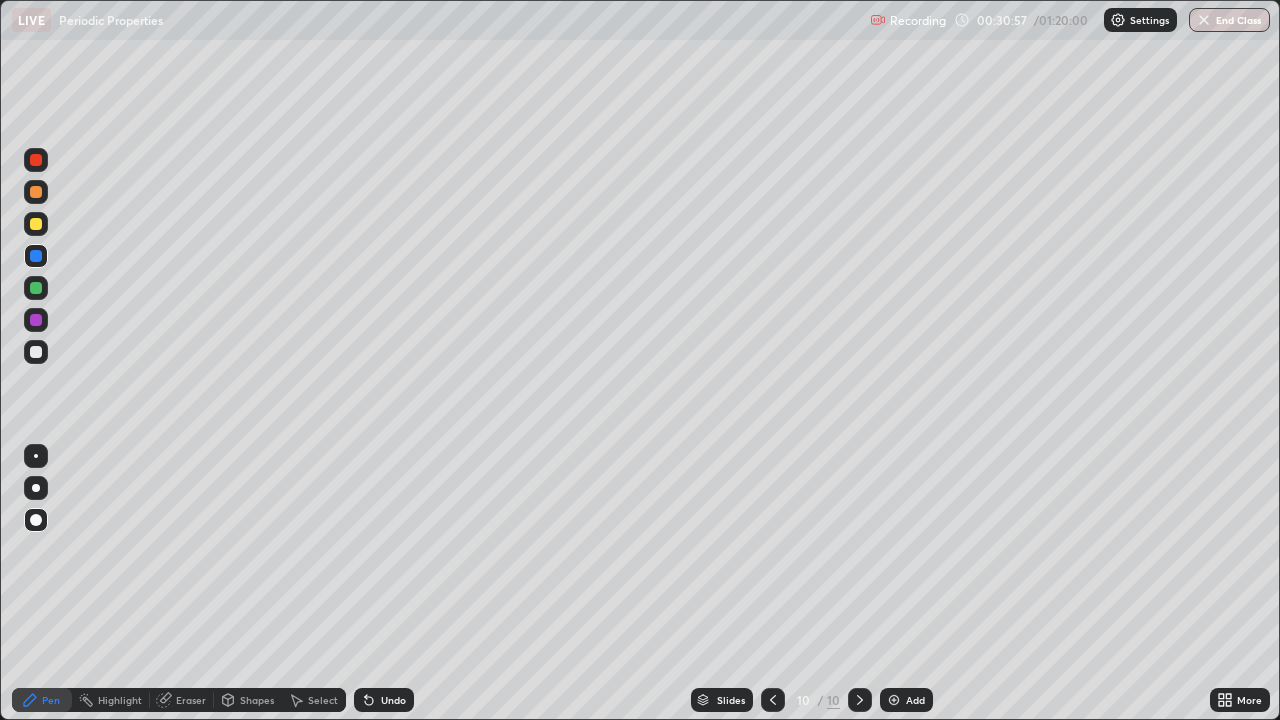 click at bounding box center [36, 288] 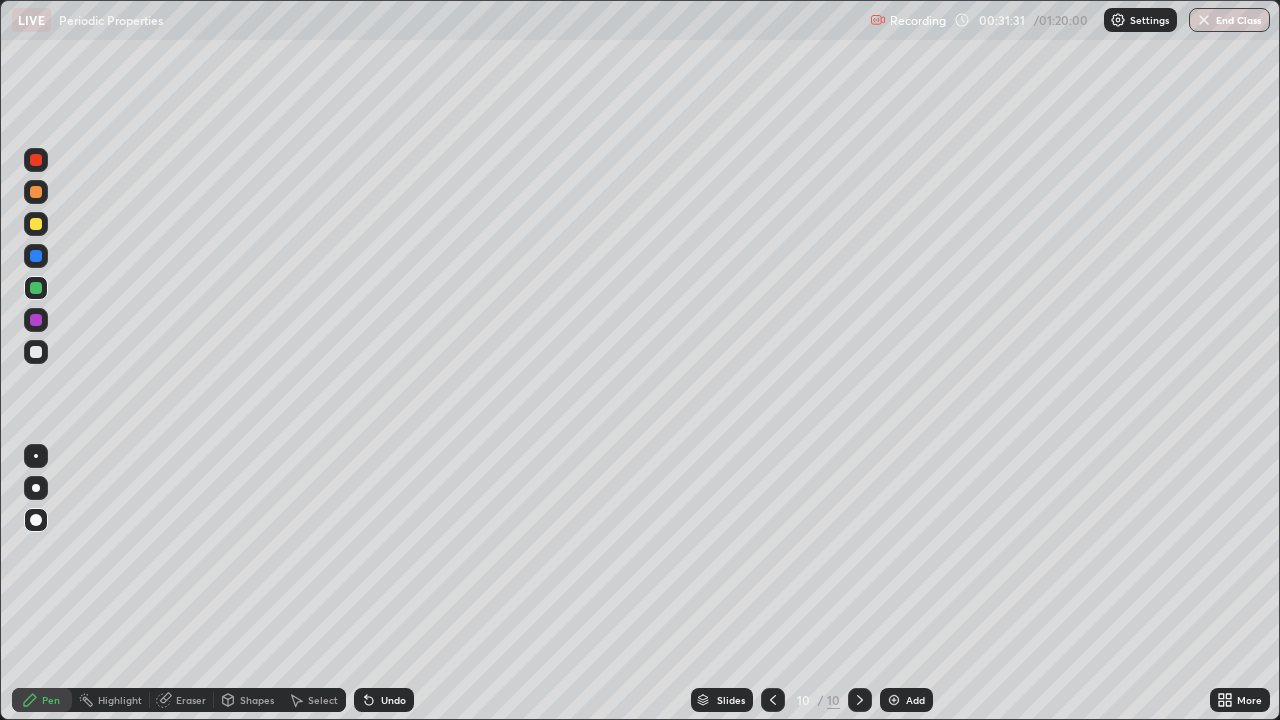 click at bounding box center [36, 224] 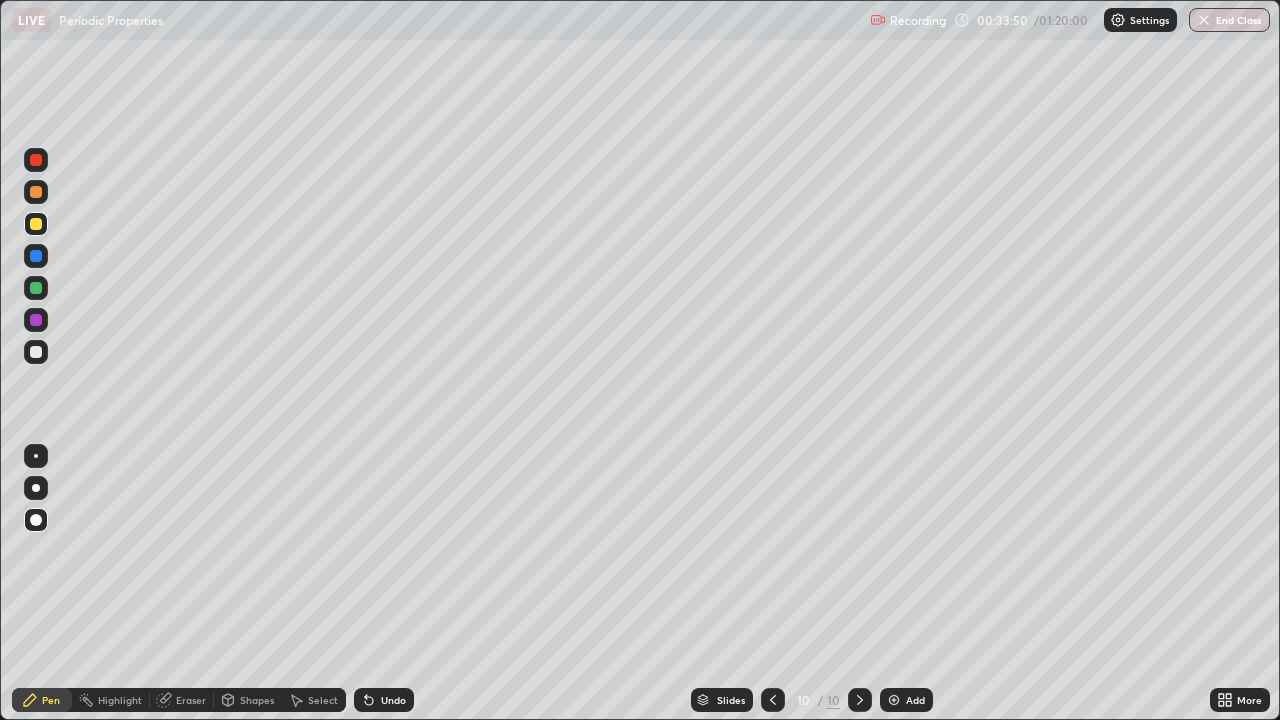 click at bounding box center (894, 700) 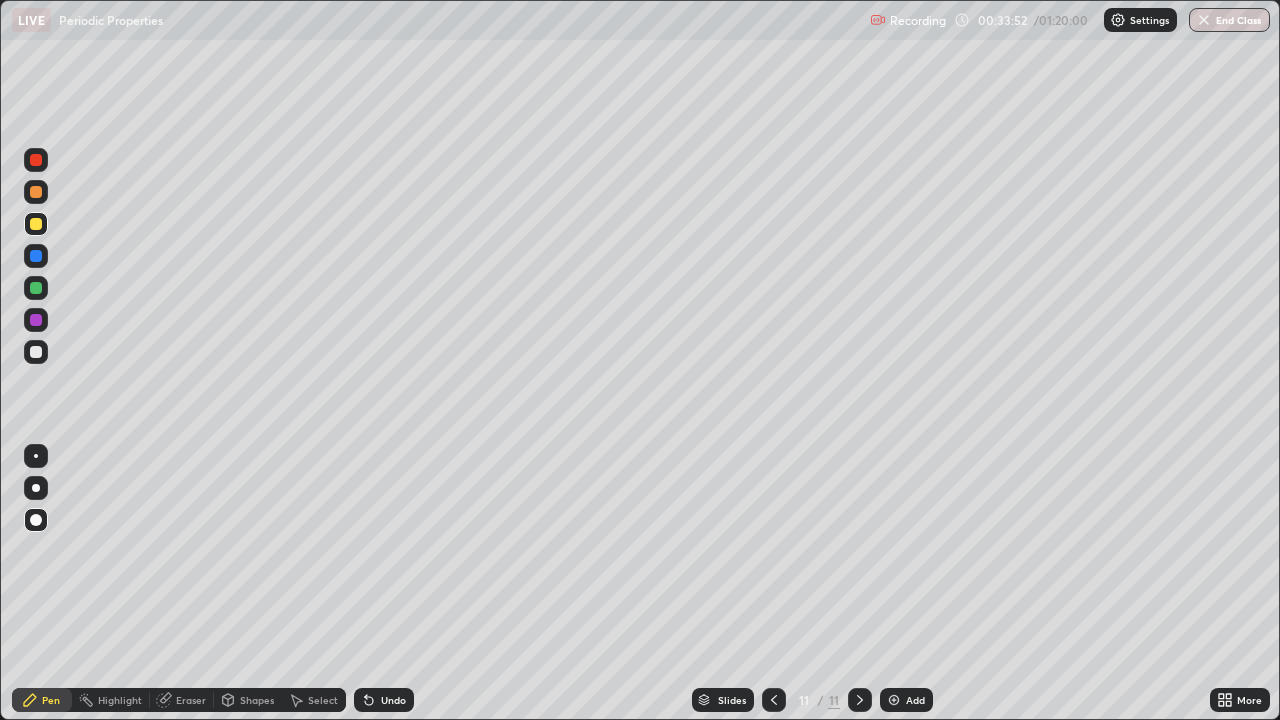 click at bounding box center [36, 352] 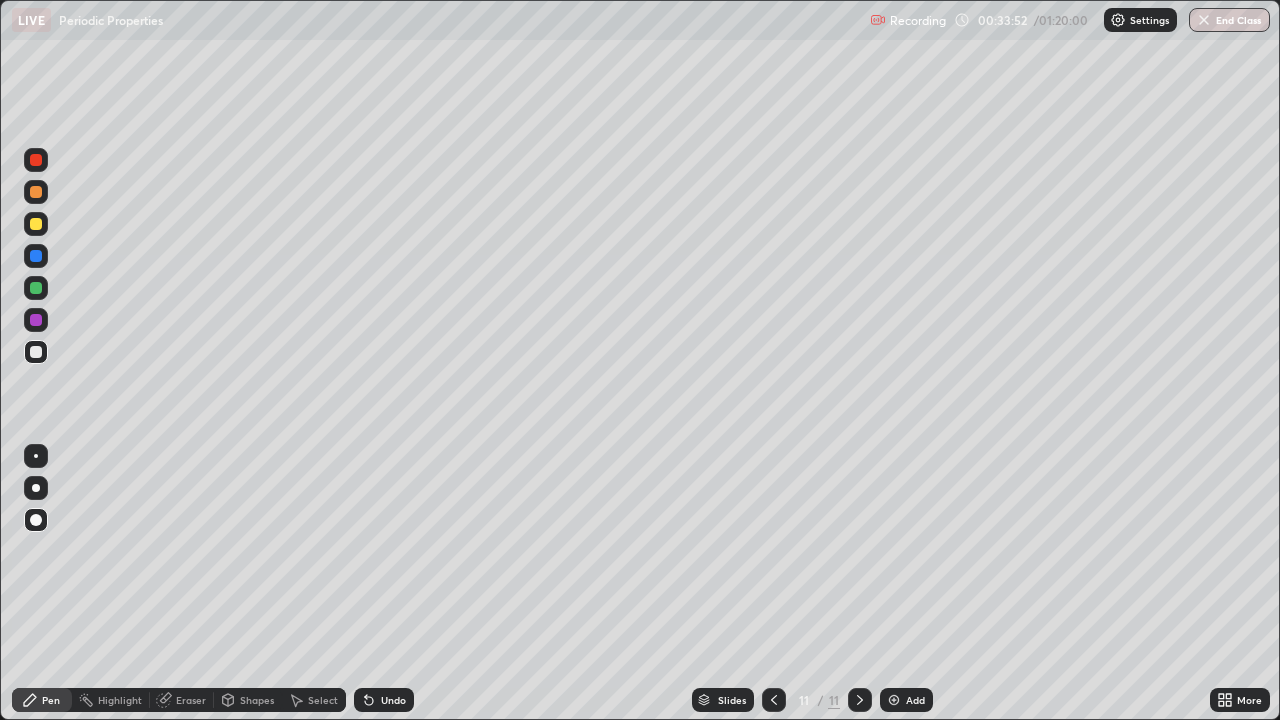 click at bounding box center (36, 352) 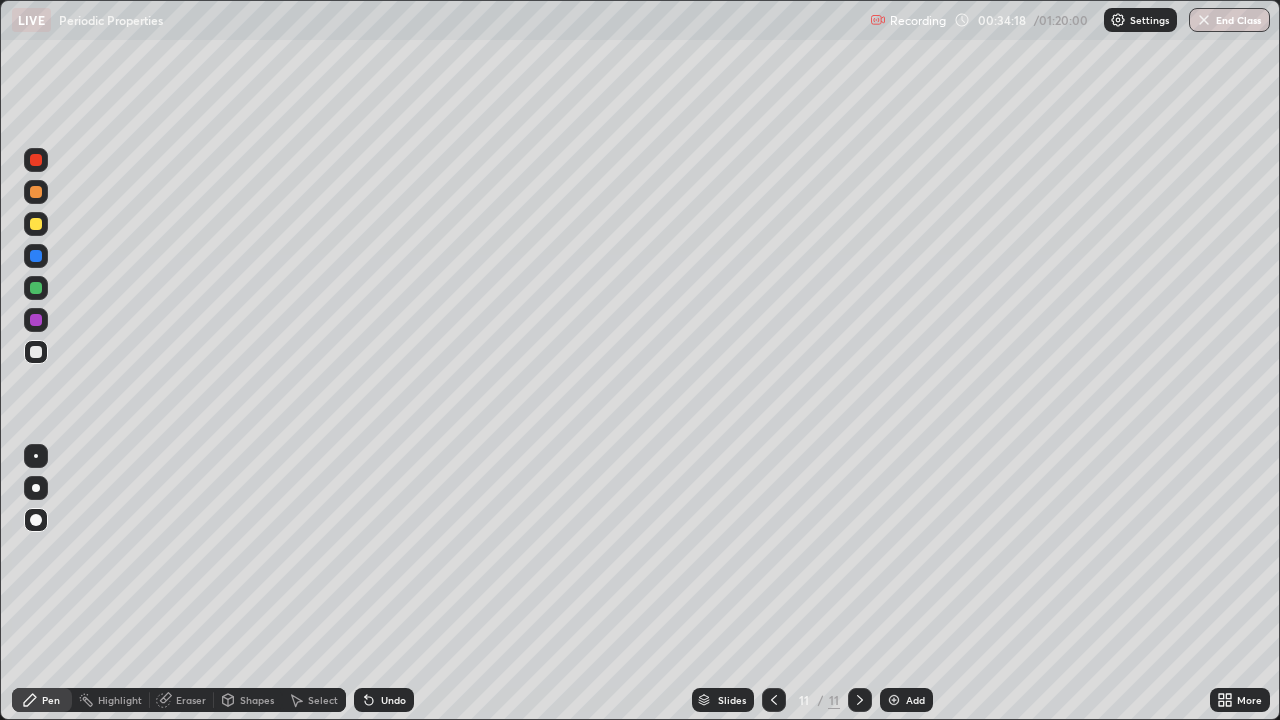 click at bounding box center (36, 288) 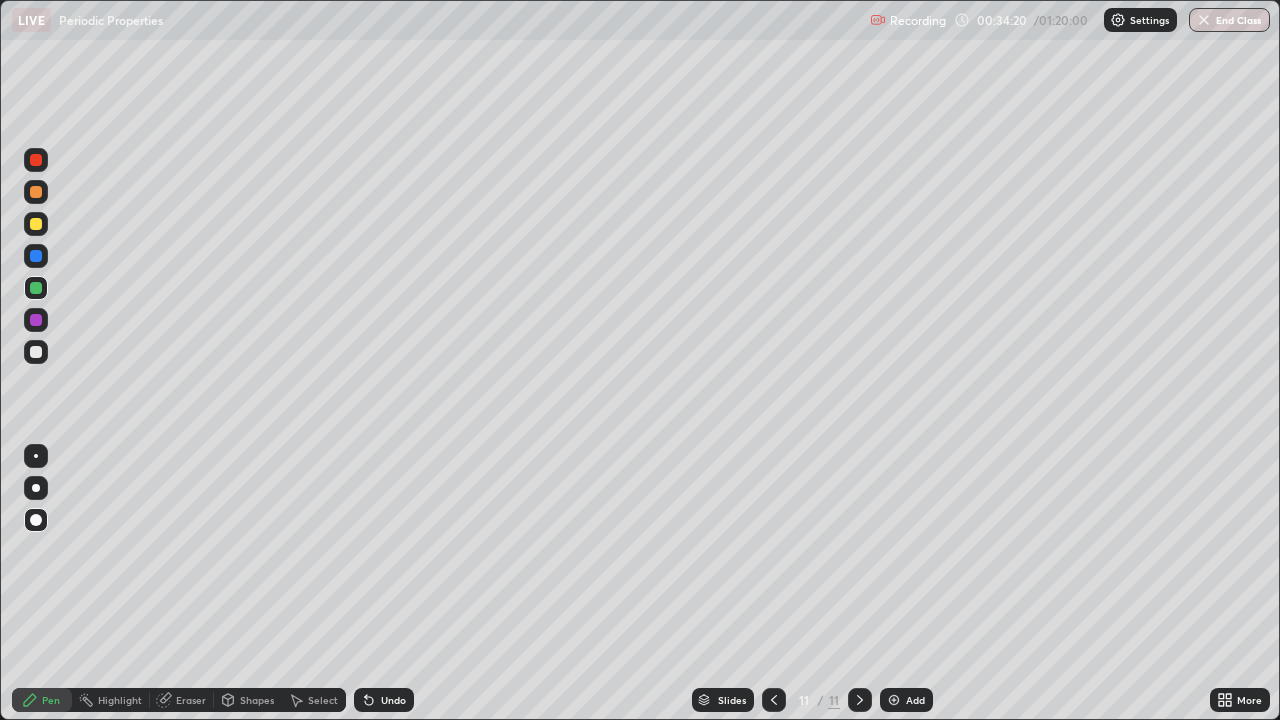 click at bounding box center (36, 352) 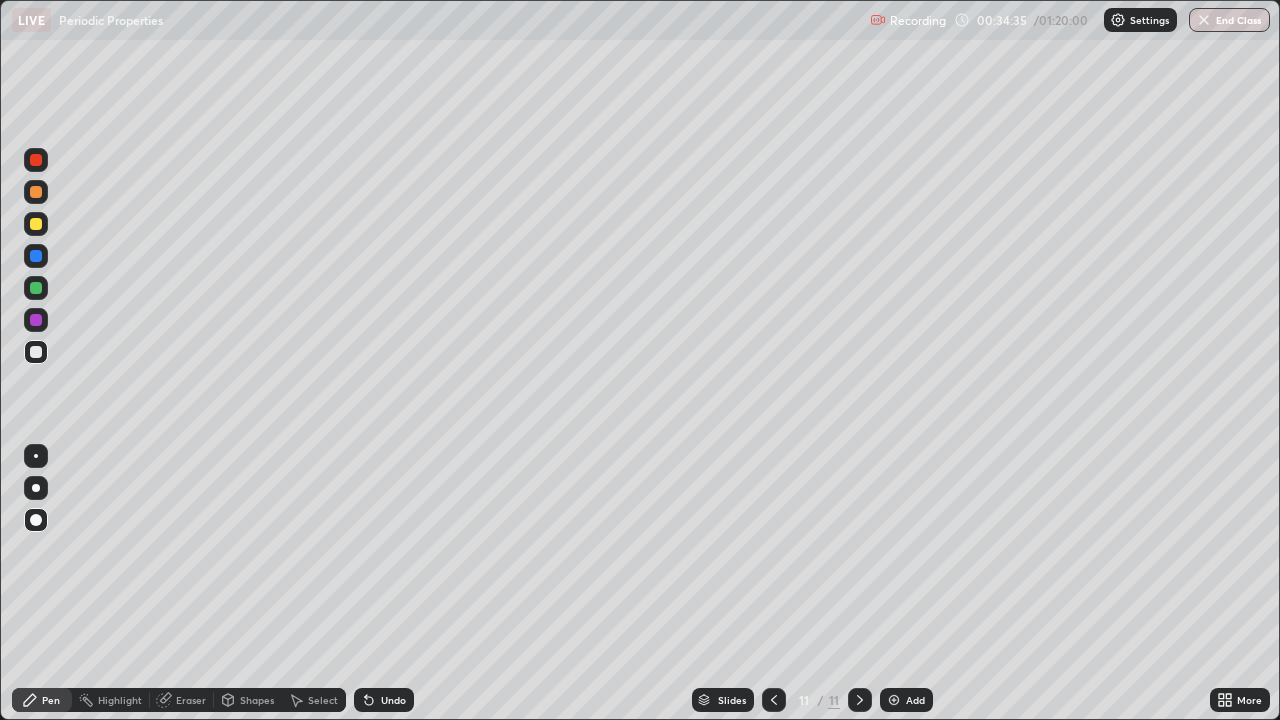 click on "Eraser" at bounding box center (182, 700) 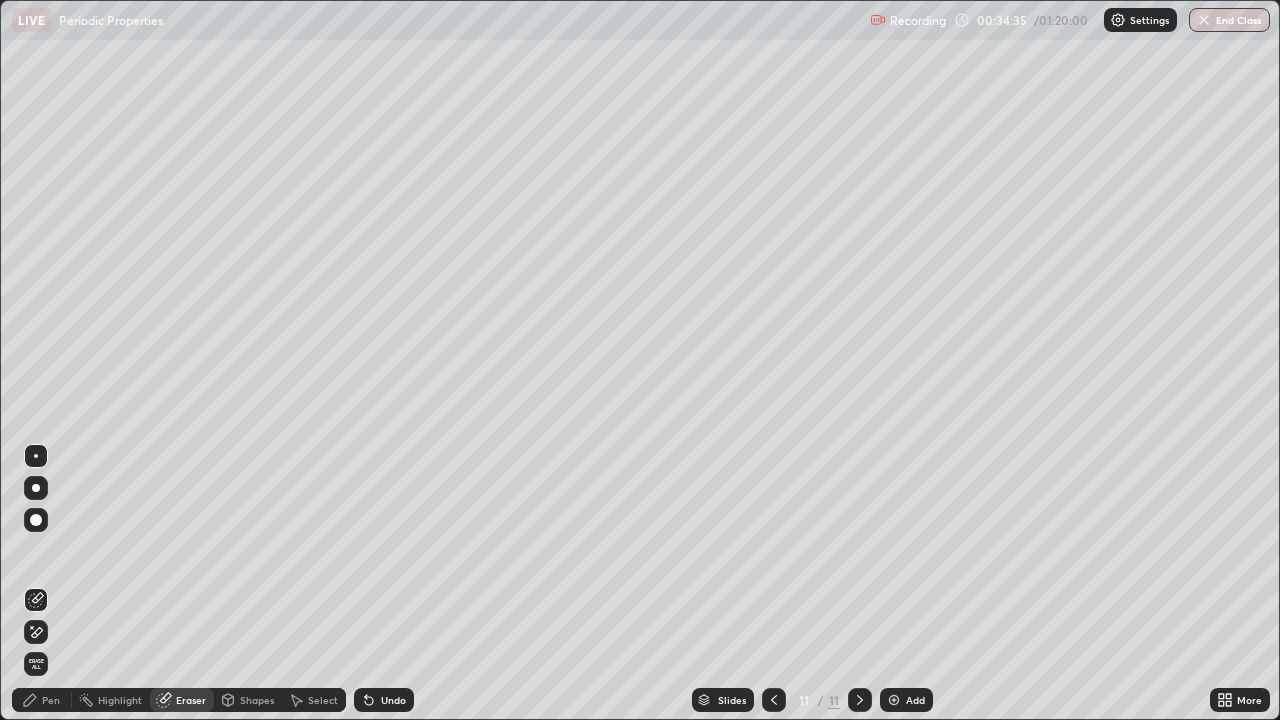 click 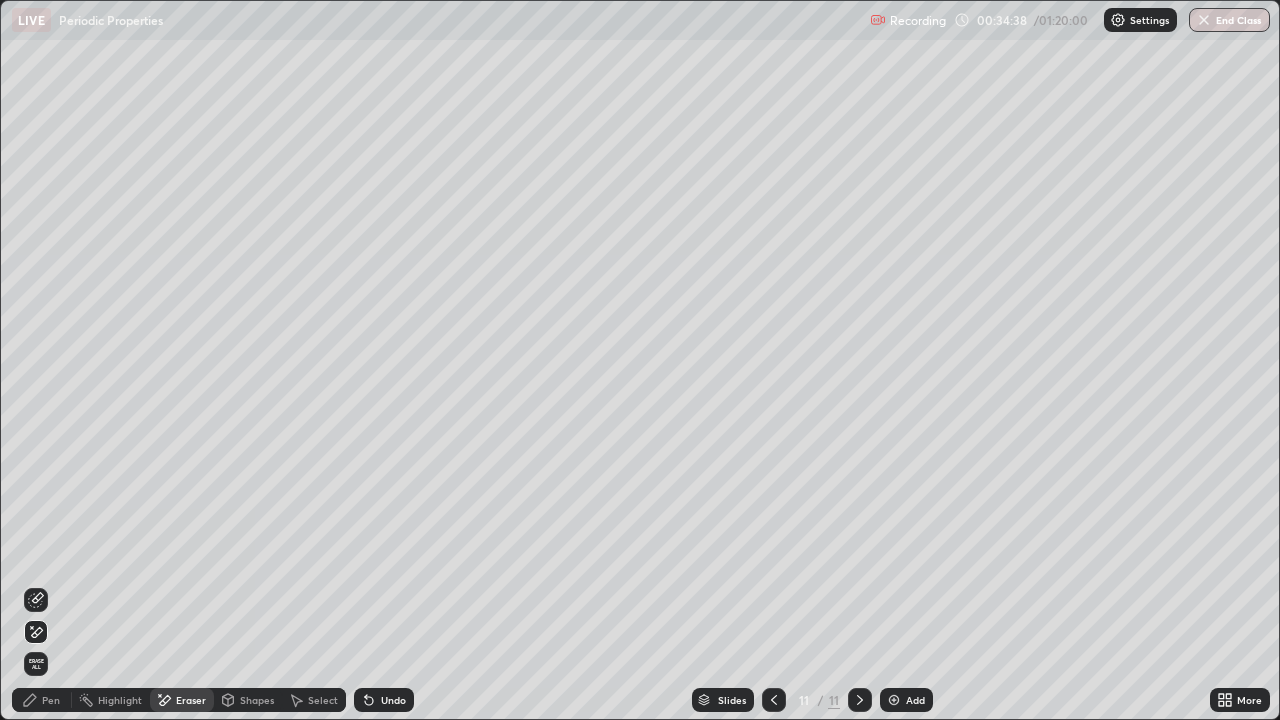 click on "Pen" at bounding box center [51, 700] 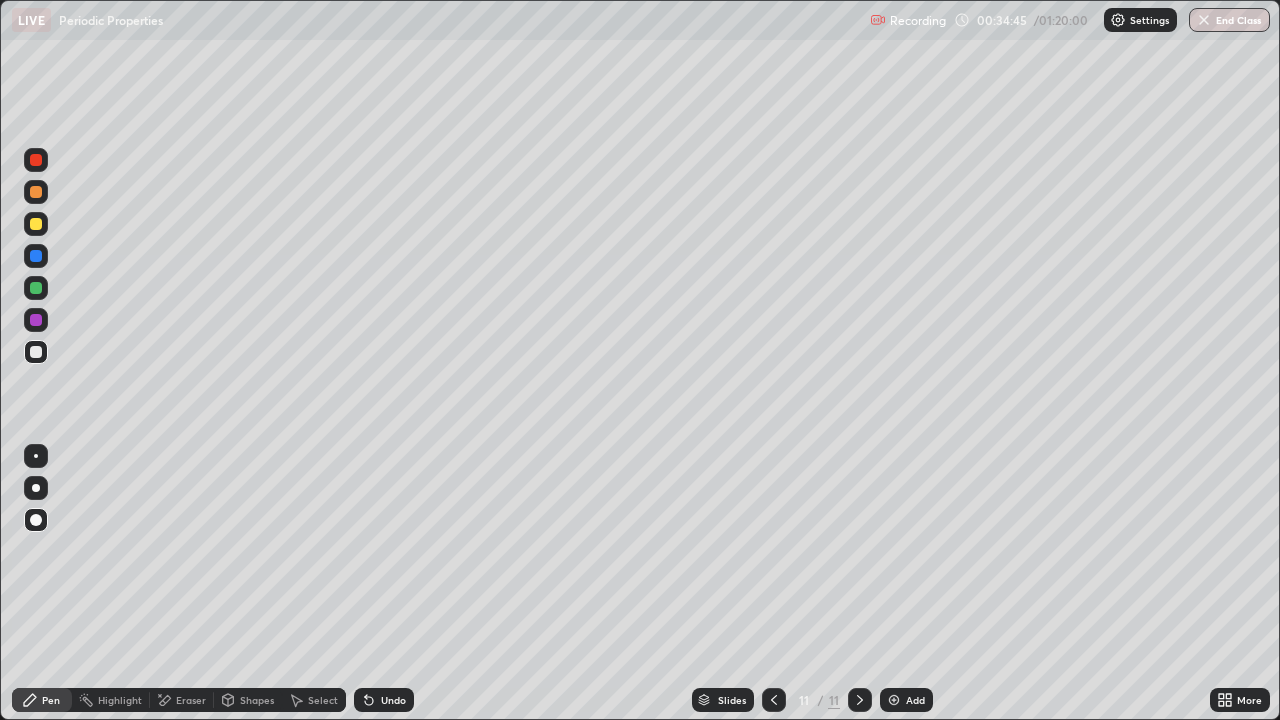 click at bounding box center (36, 288) 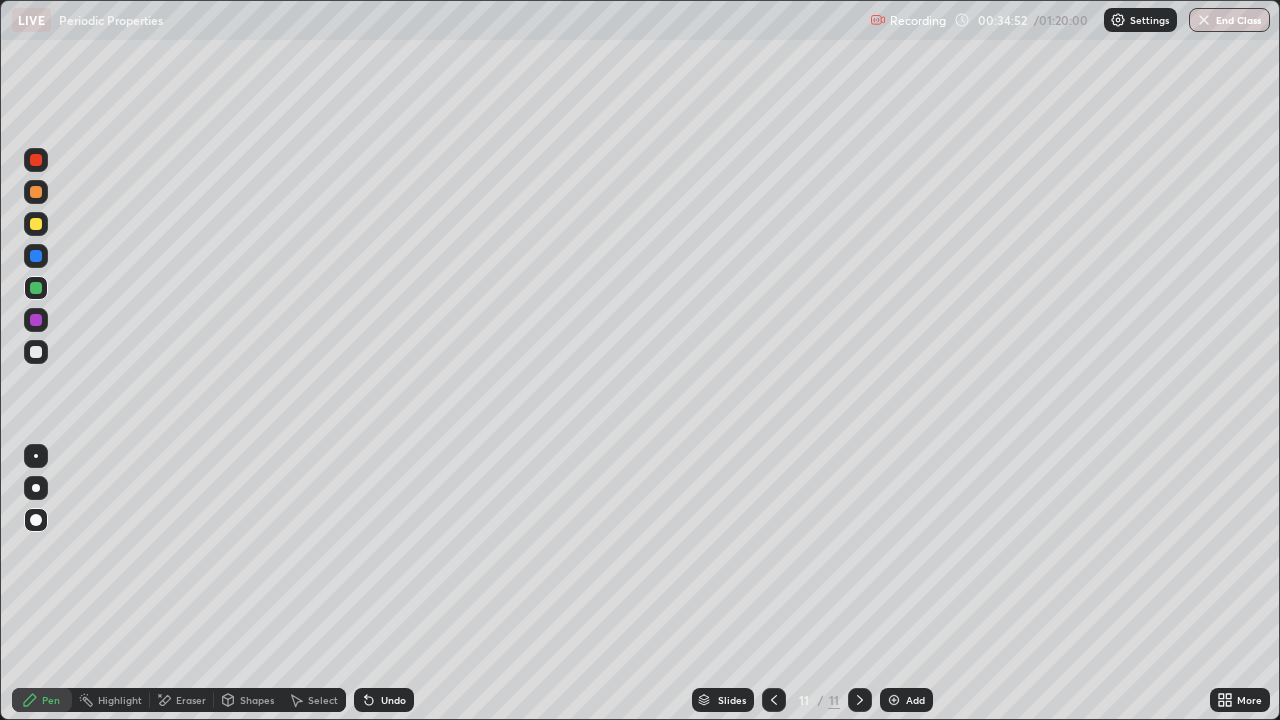 click at bounding box center [36, 352] 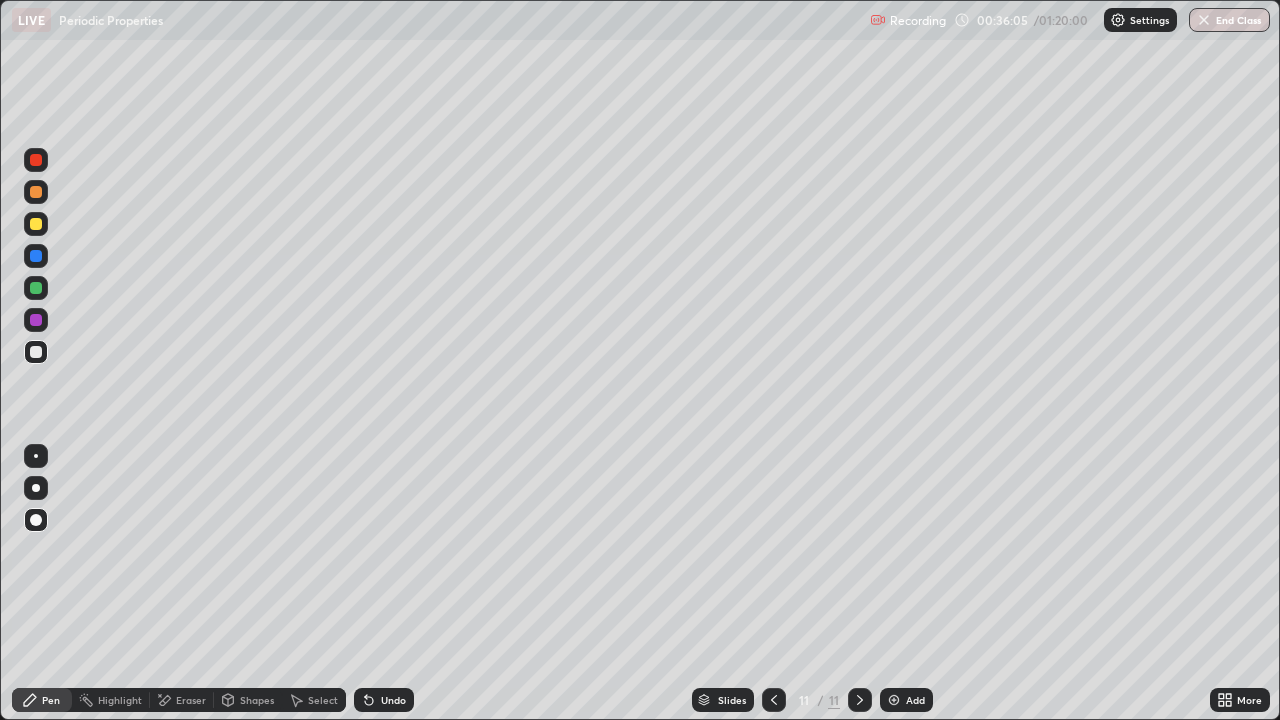 click at bounding box center (36, 224) 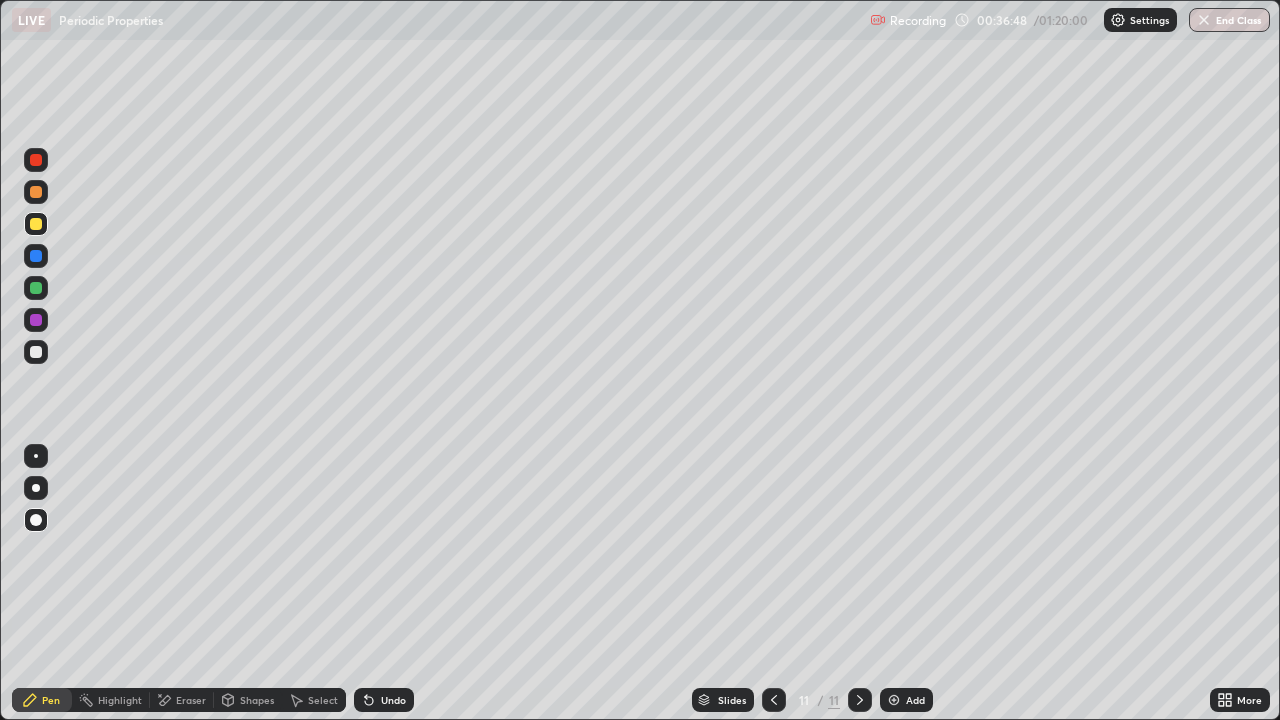 click at bounding box center [36, 288] 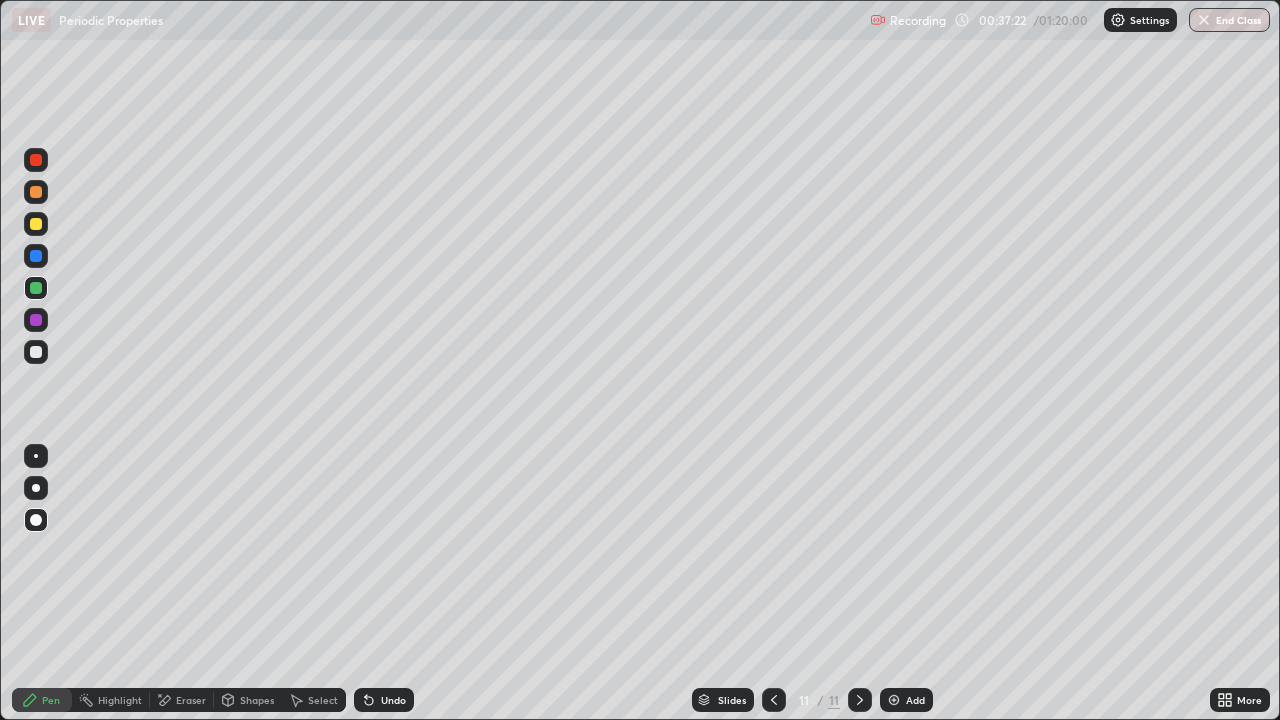 click at bounding box center (36, 320) 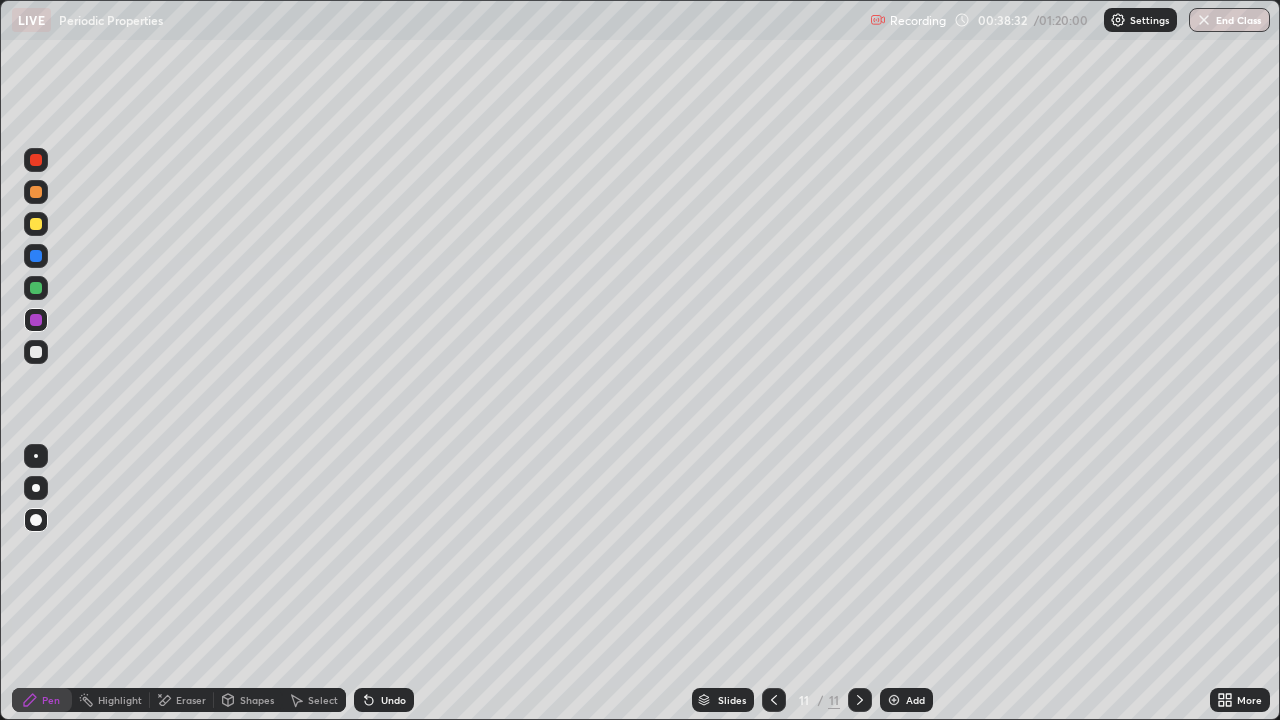click on "Eraser" at bounding box center (182, 700) 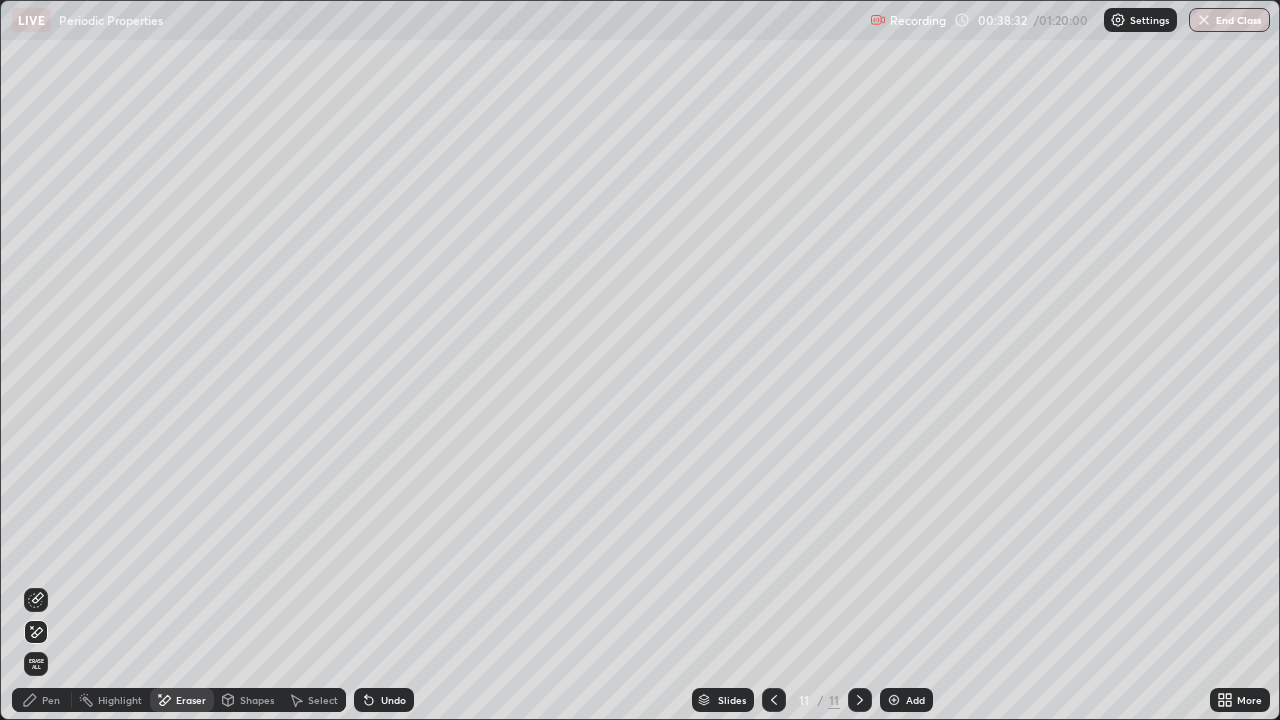 click 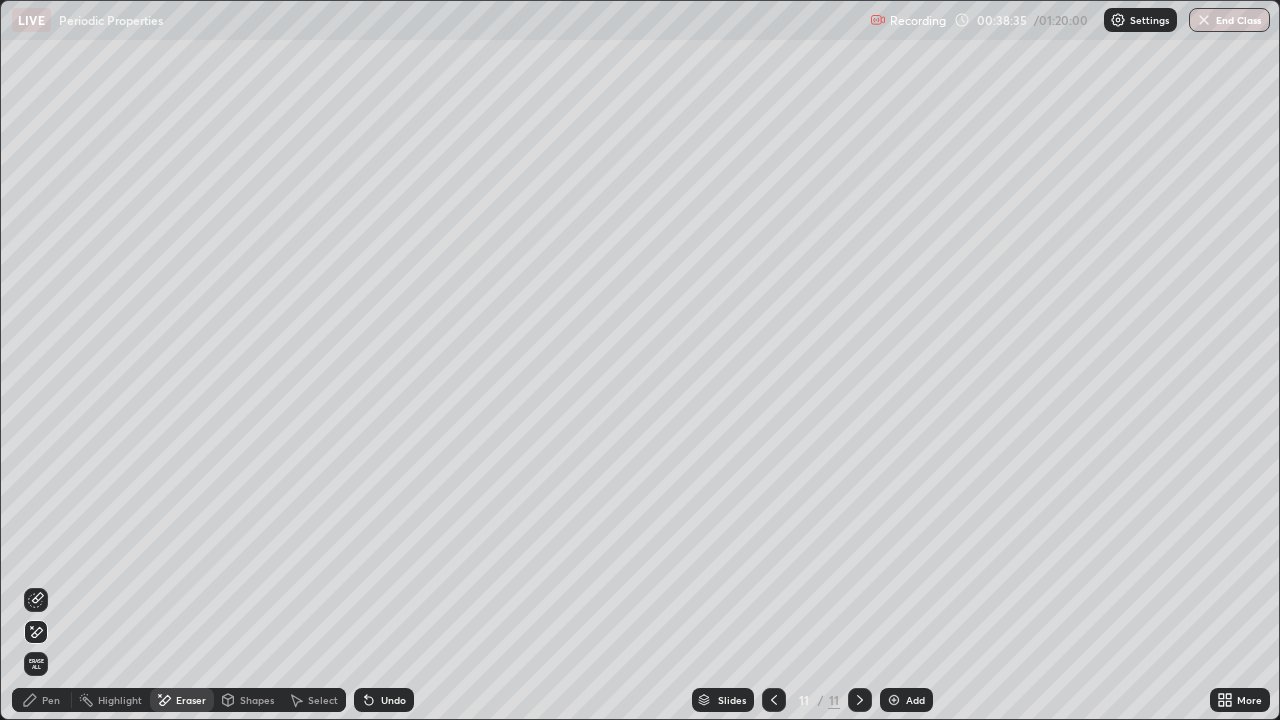 click on "Pen" at bounding box center (51, 700) 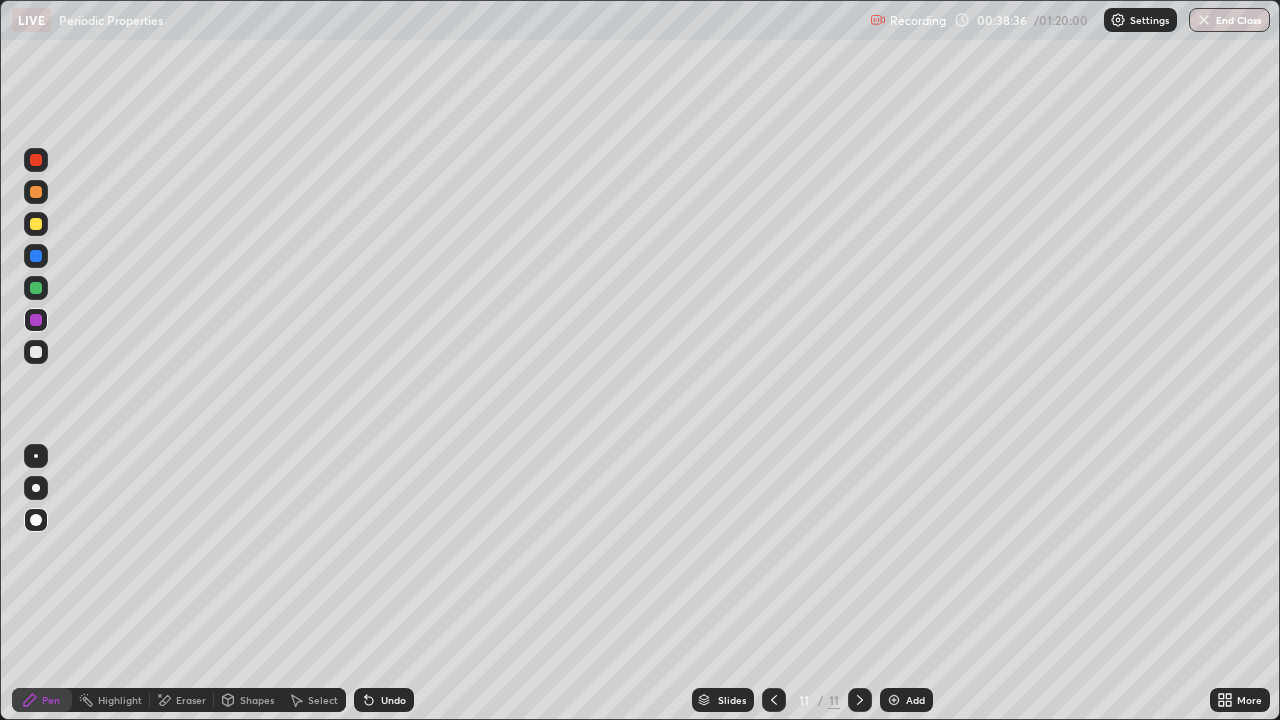 click at bounding box center (36, 352) 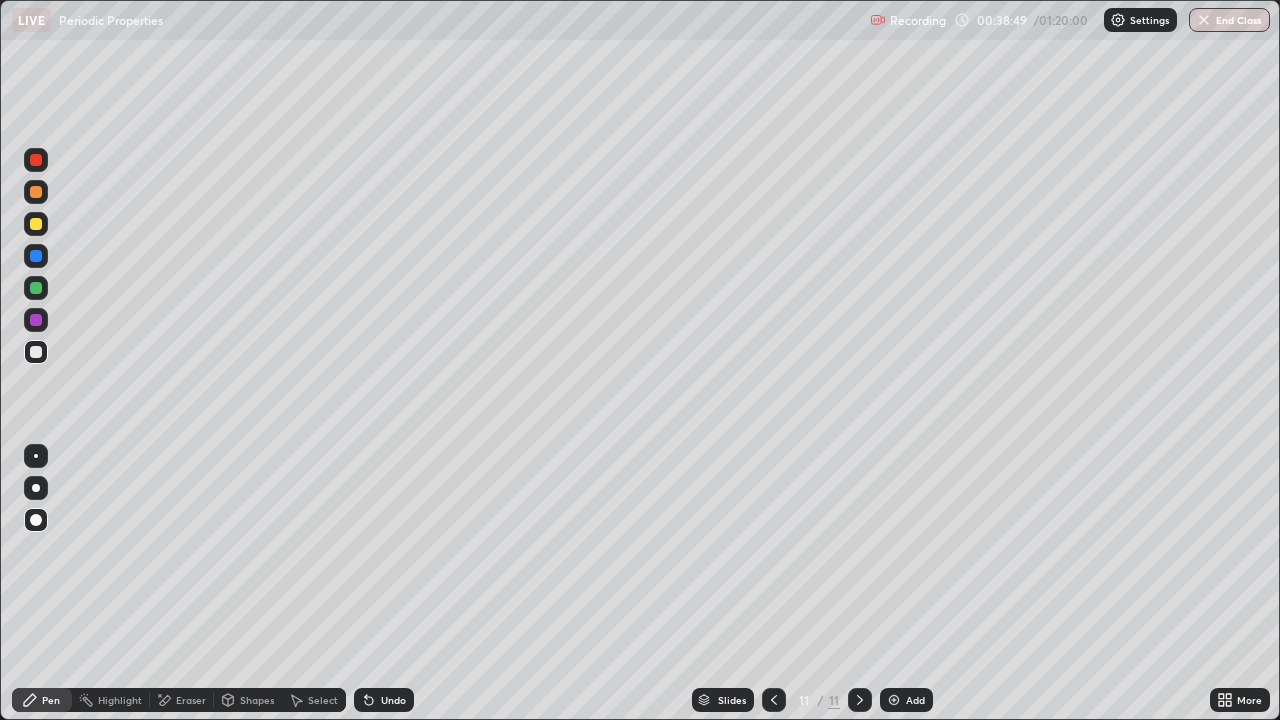click at bounding box center [36, 288] 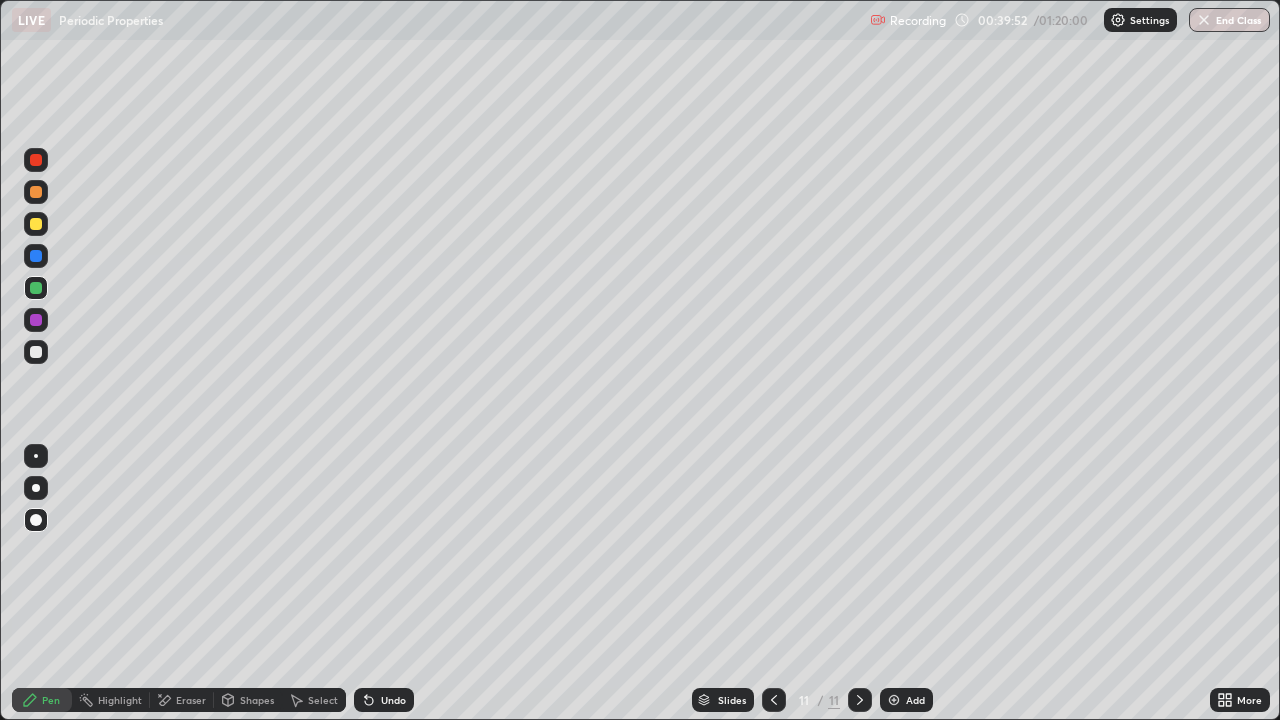 click at bounding box center [36, 320] 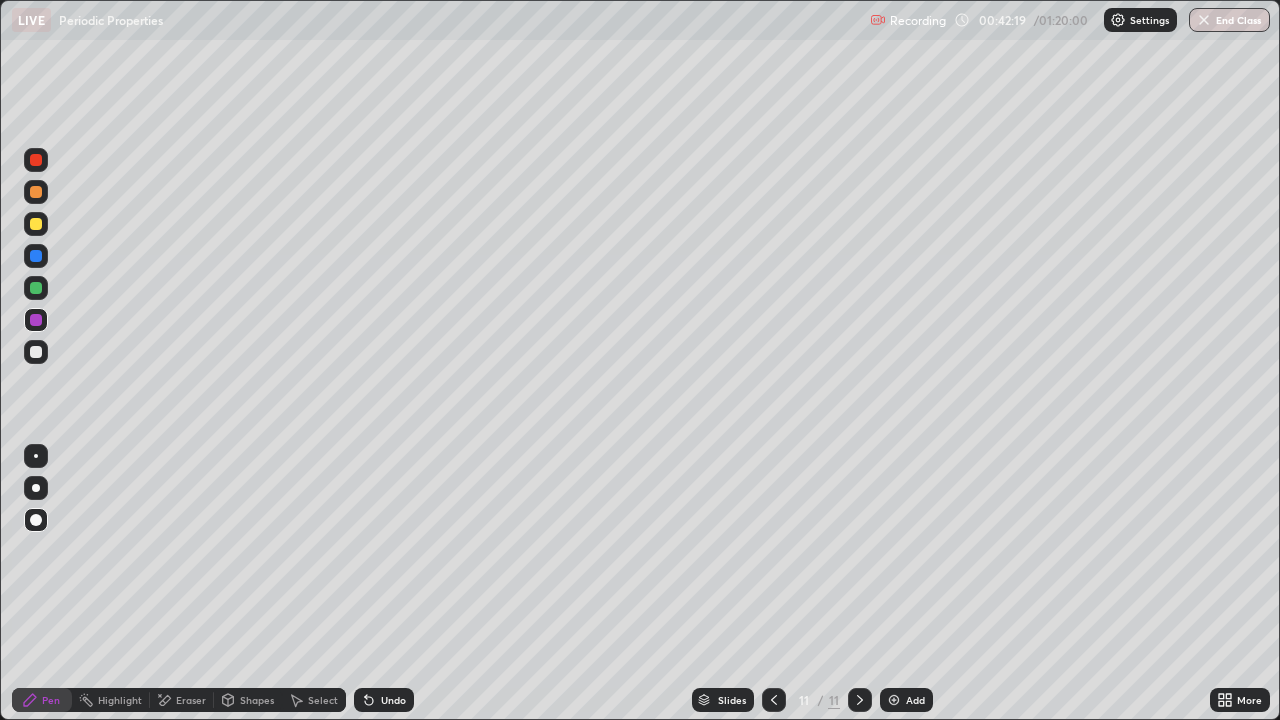click on "Undo" at bounding box center [393, 700] 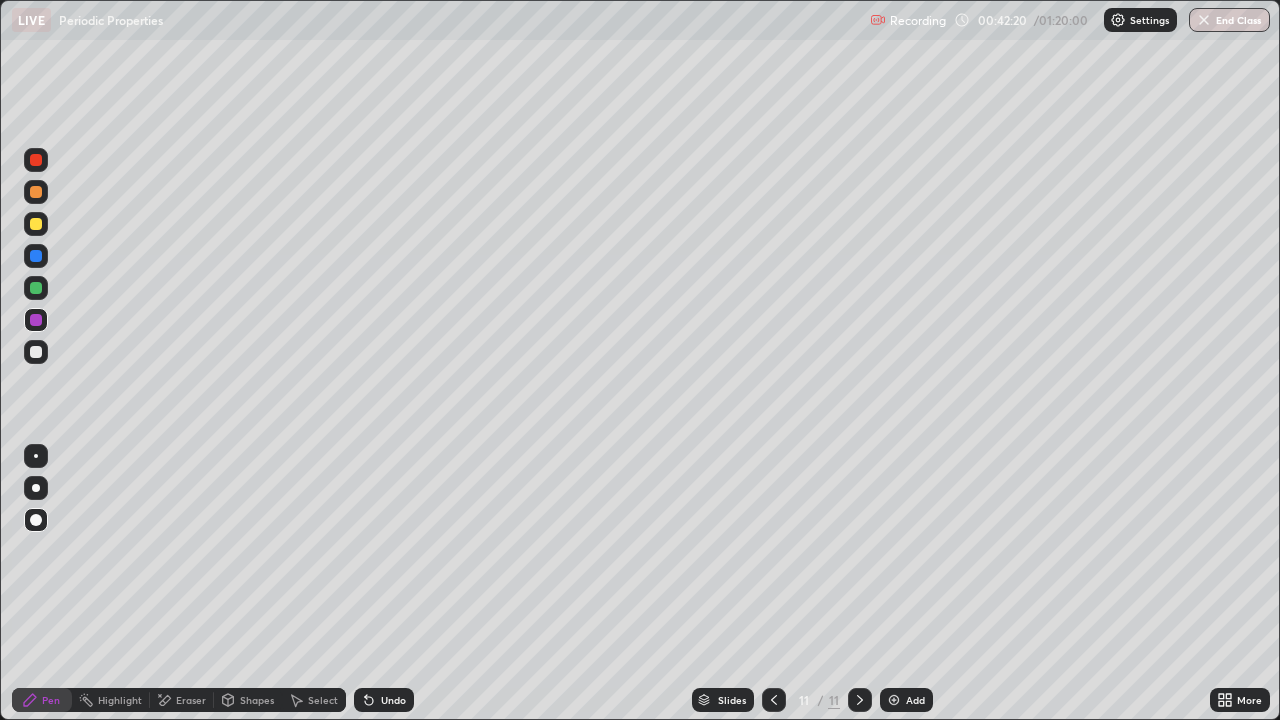 click at bounding box center (36, 288) 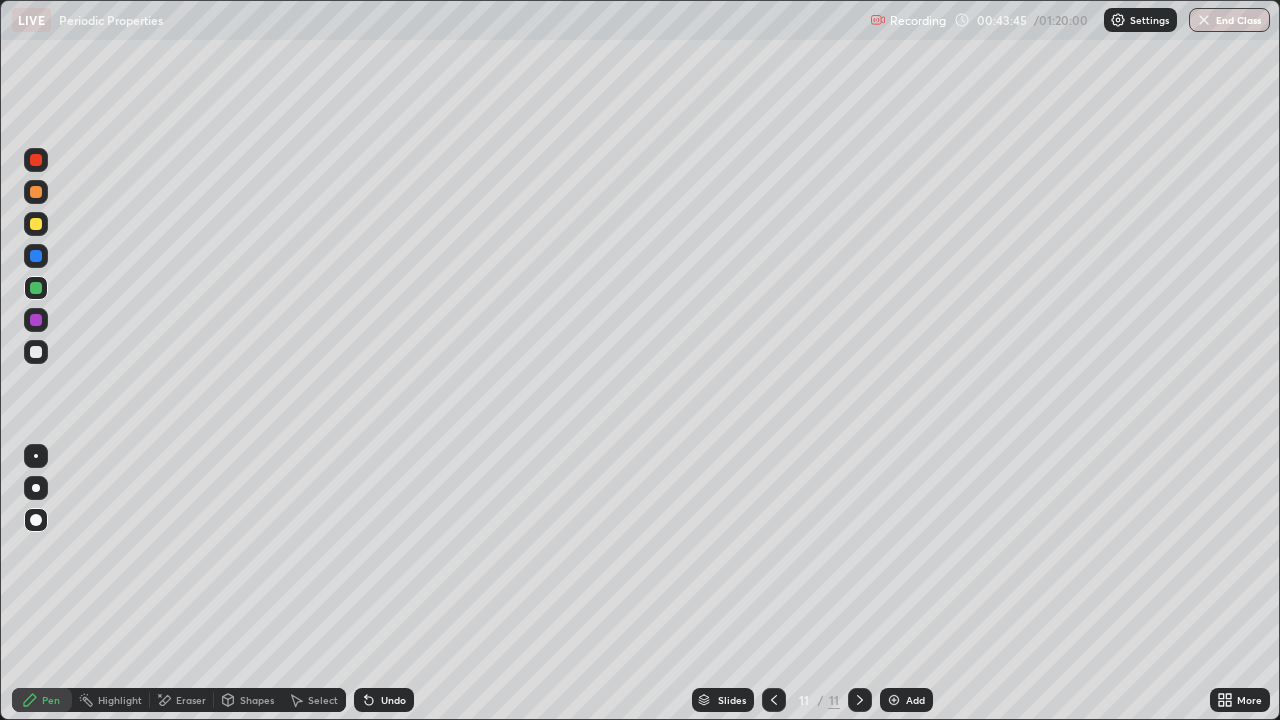 click at bounding box center (36, 352) 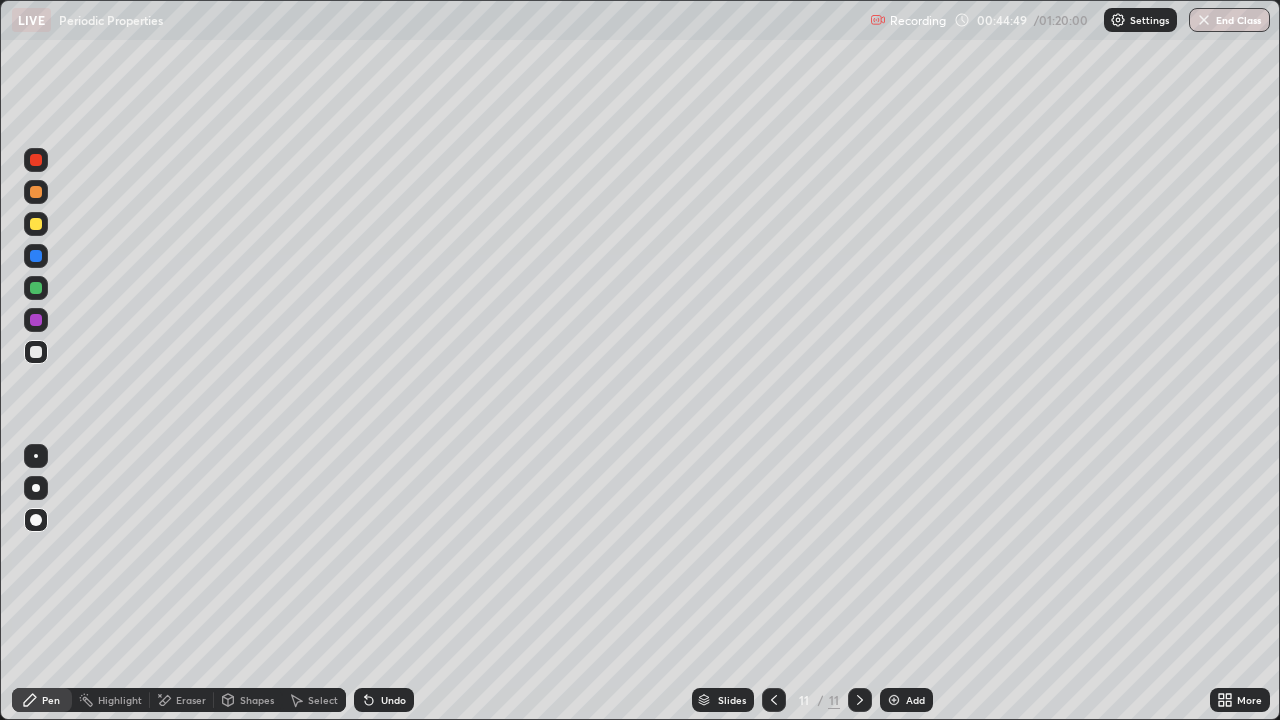 click at bounding box center (36, 224) 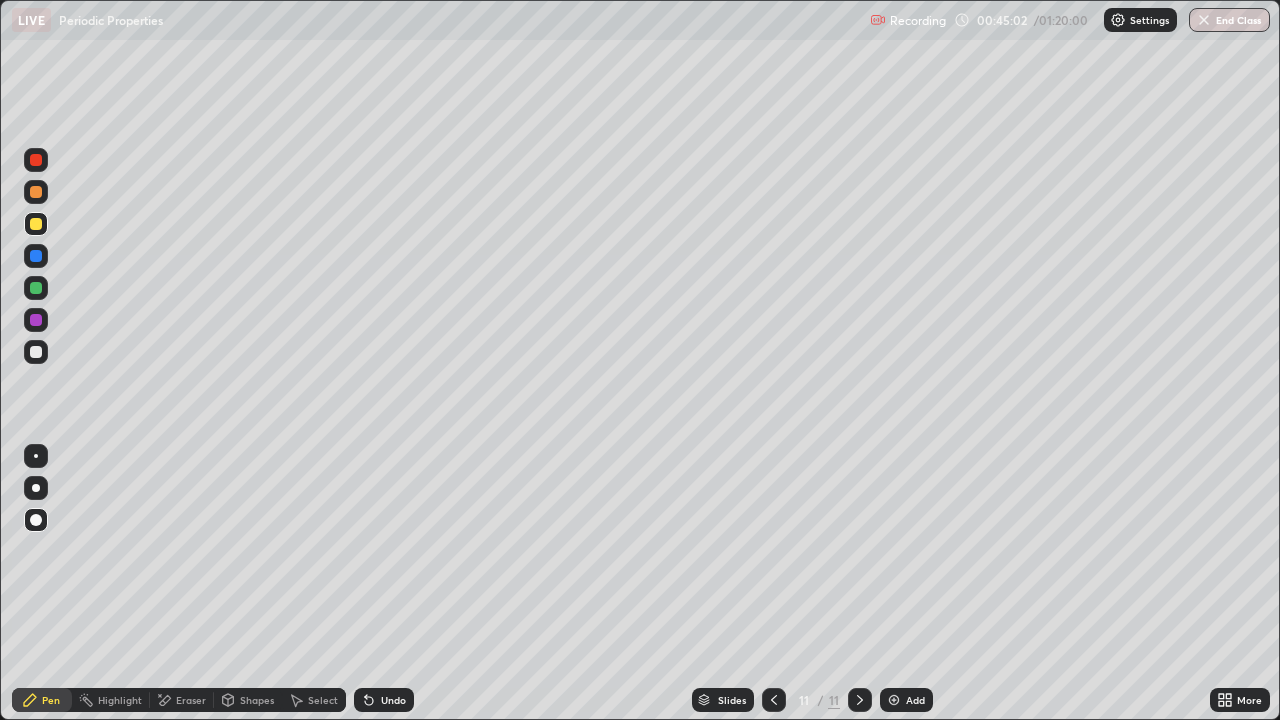 click at bounding box center [36, 352] 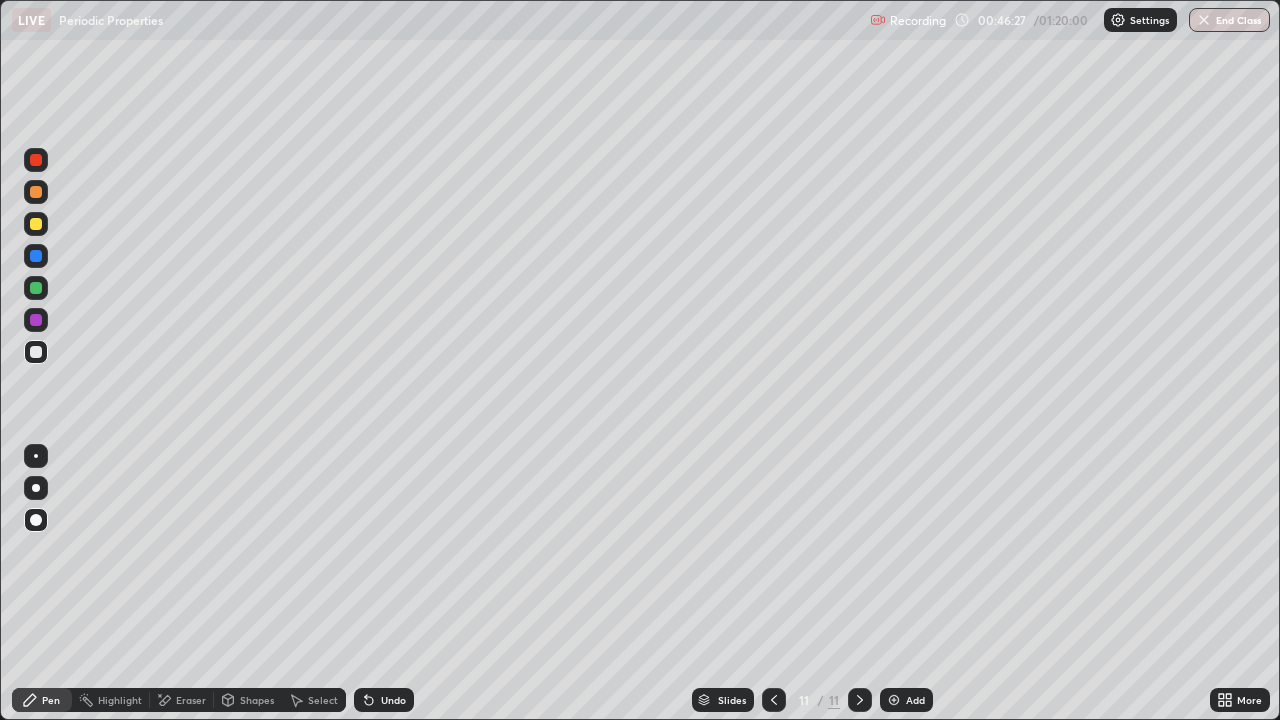 click at bounding box center [36, 224] 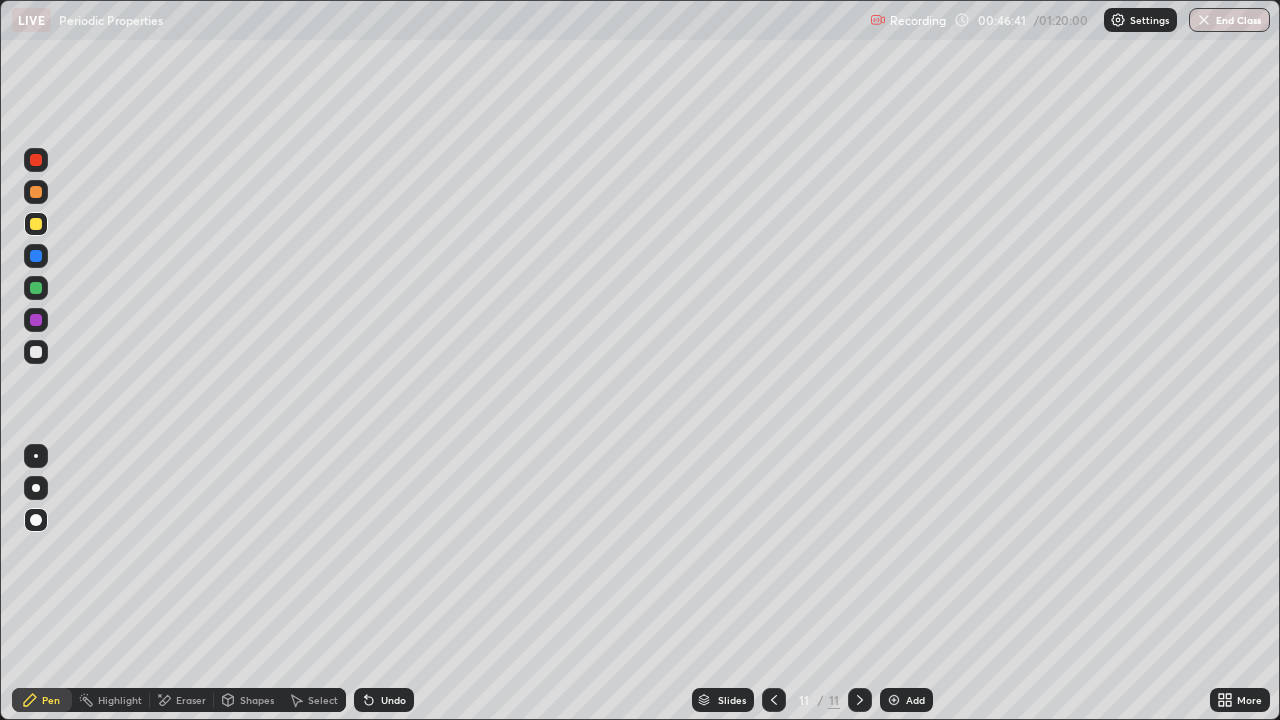 click at bounding box center [36, 352] 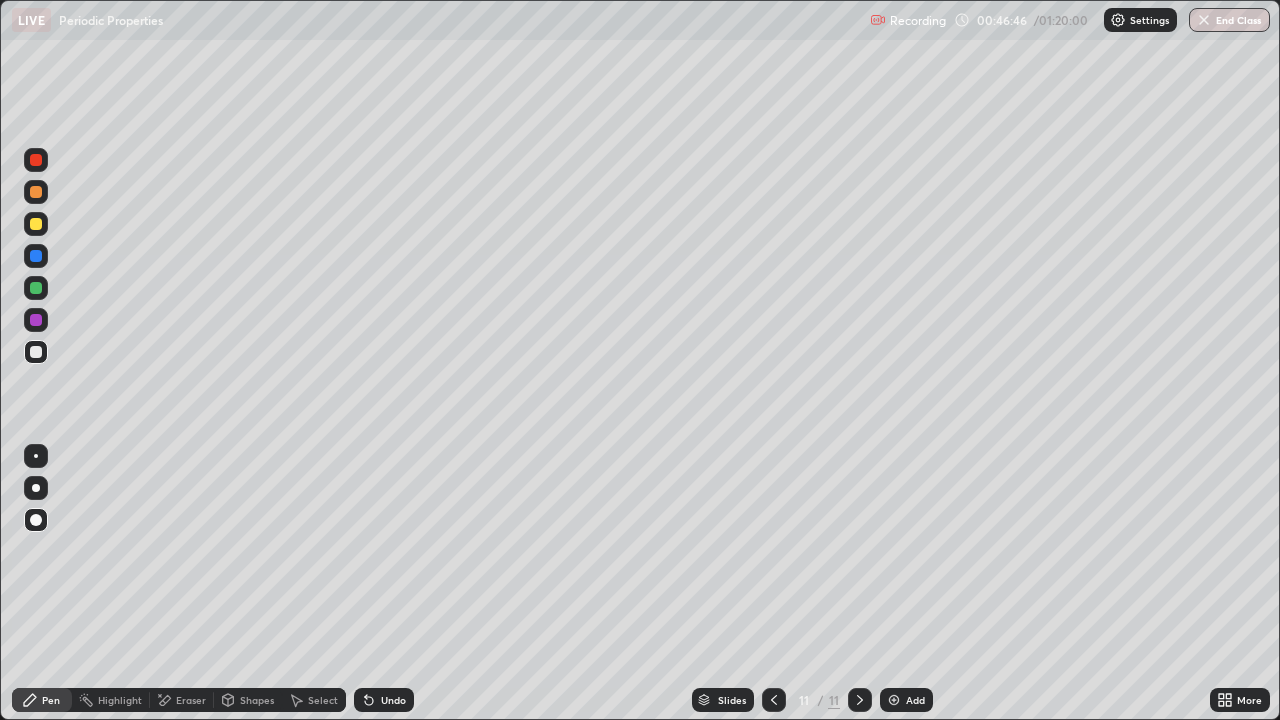click at bounding box center [36, 224] 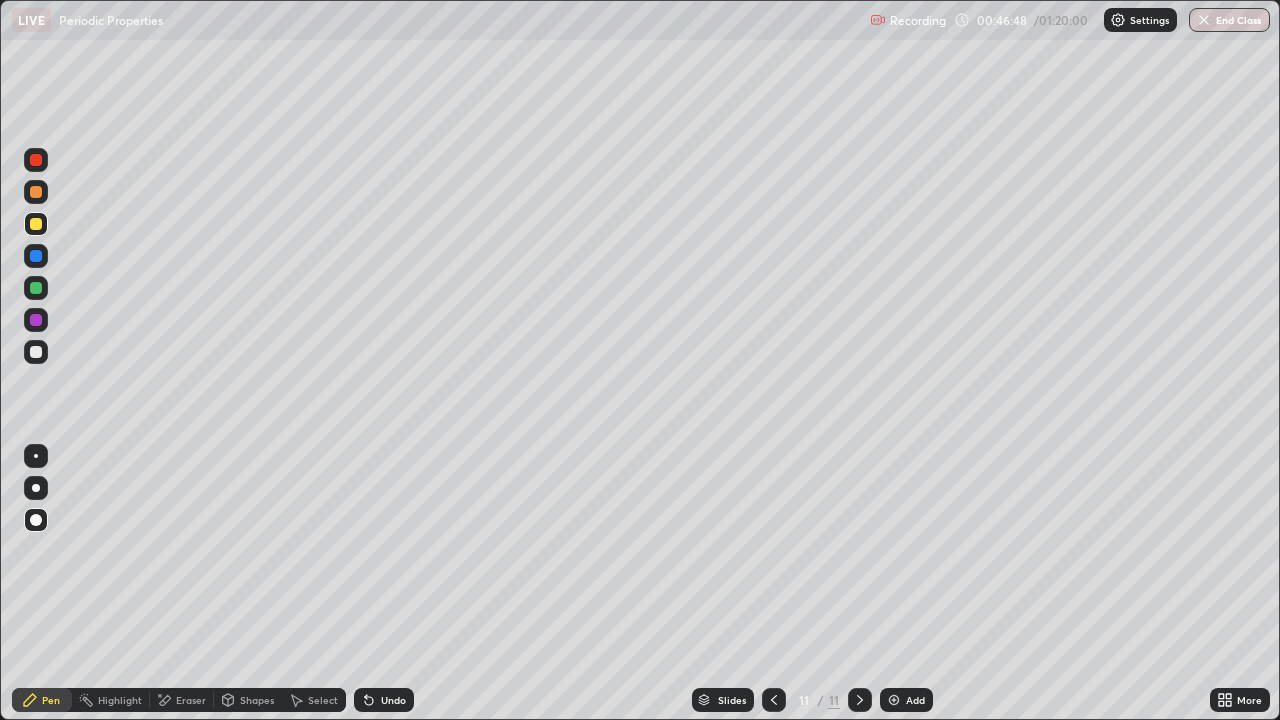 click at bounding box center [36, 352] 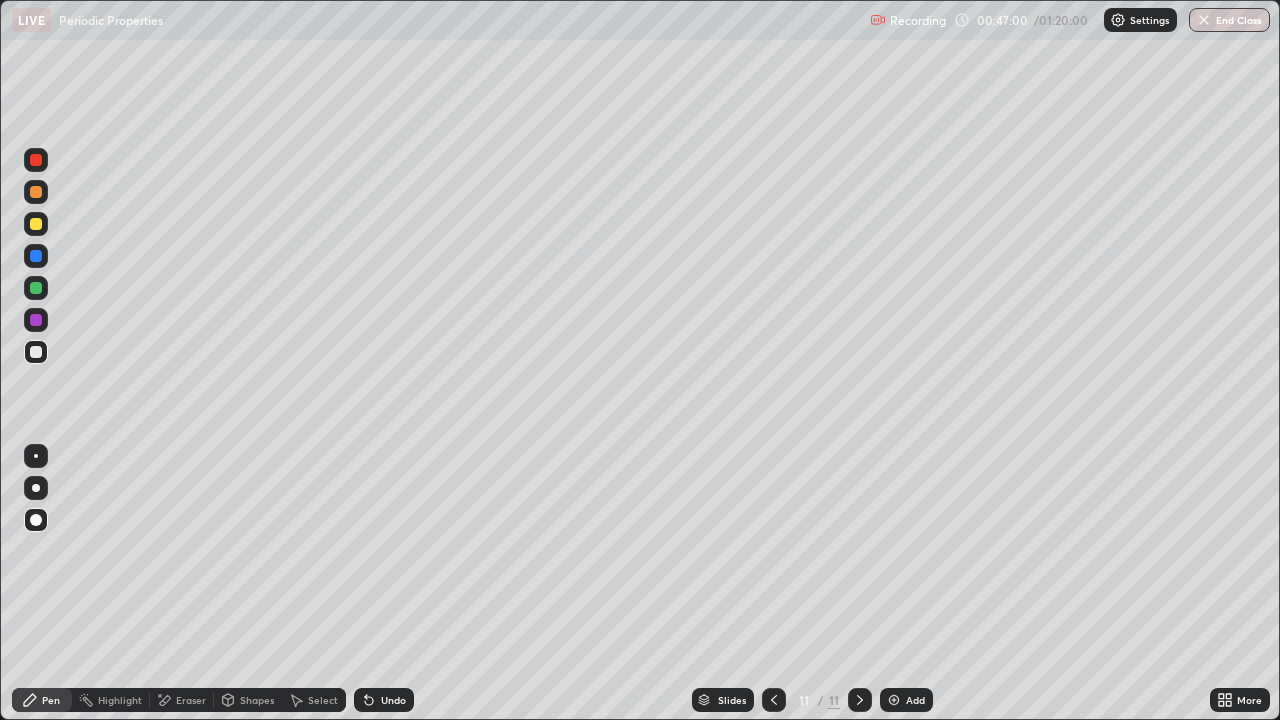 click at bounding box center (36, 288) 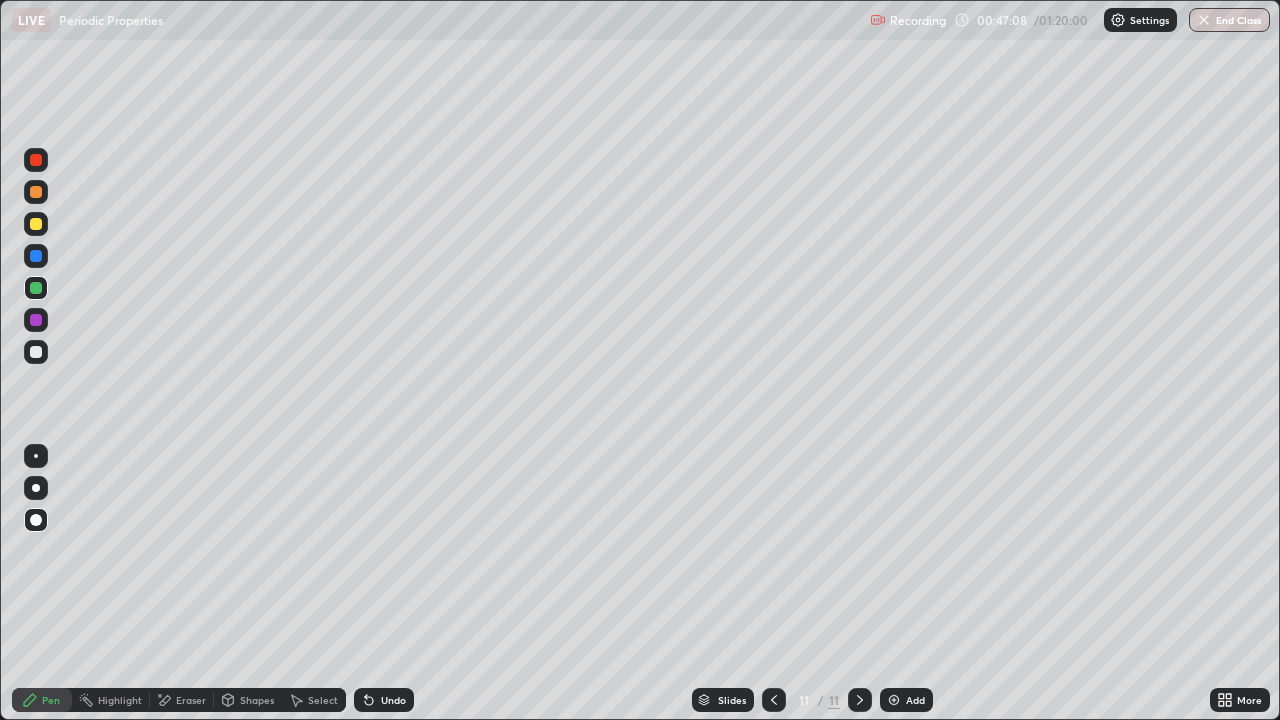 click at bounding box center (36, 320) 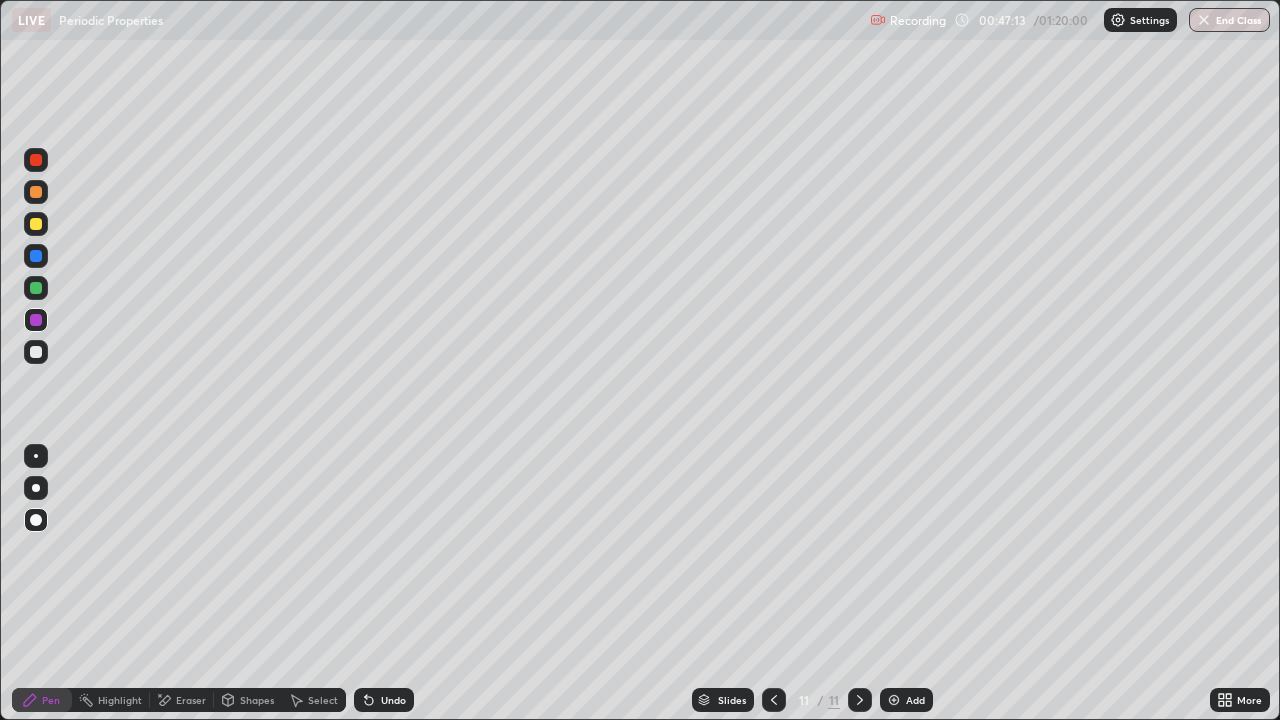 click on "Undo" at bounding box center (393, 700) 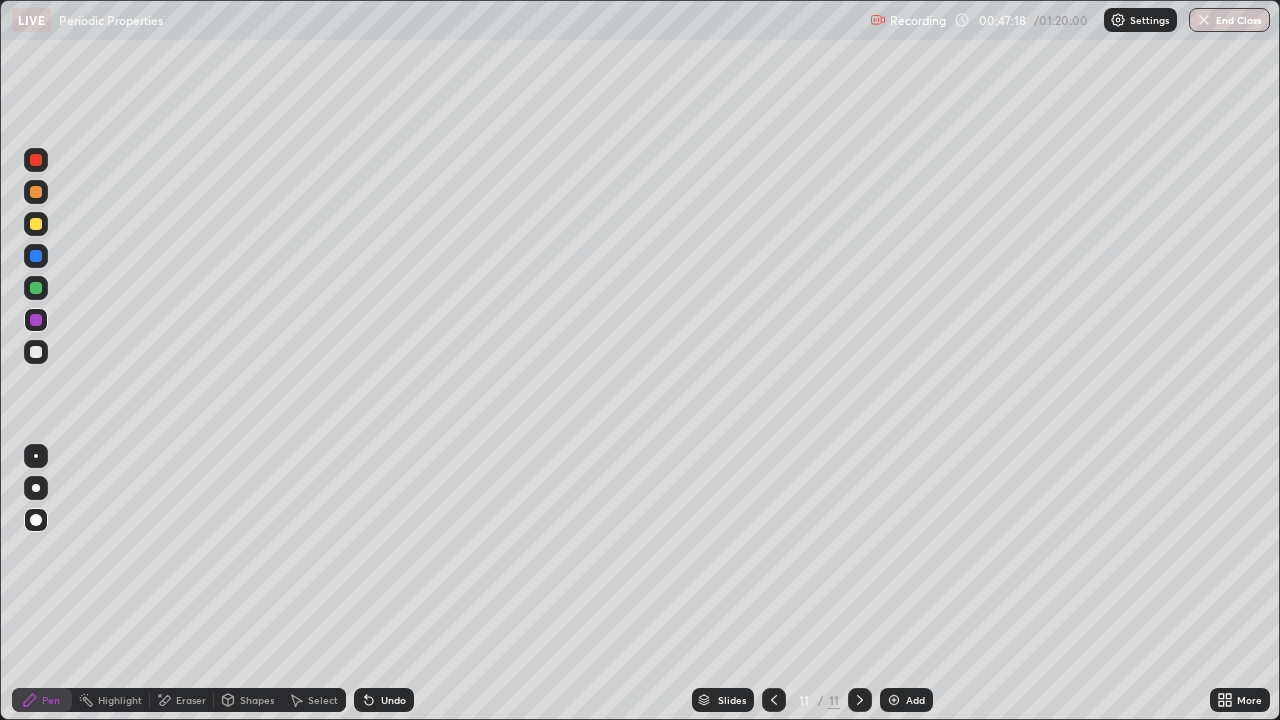 click at bounding box center [36, 160] 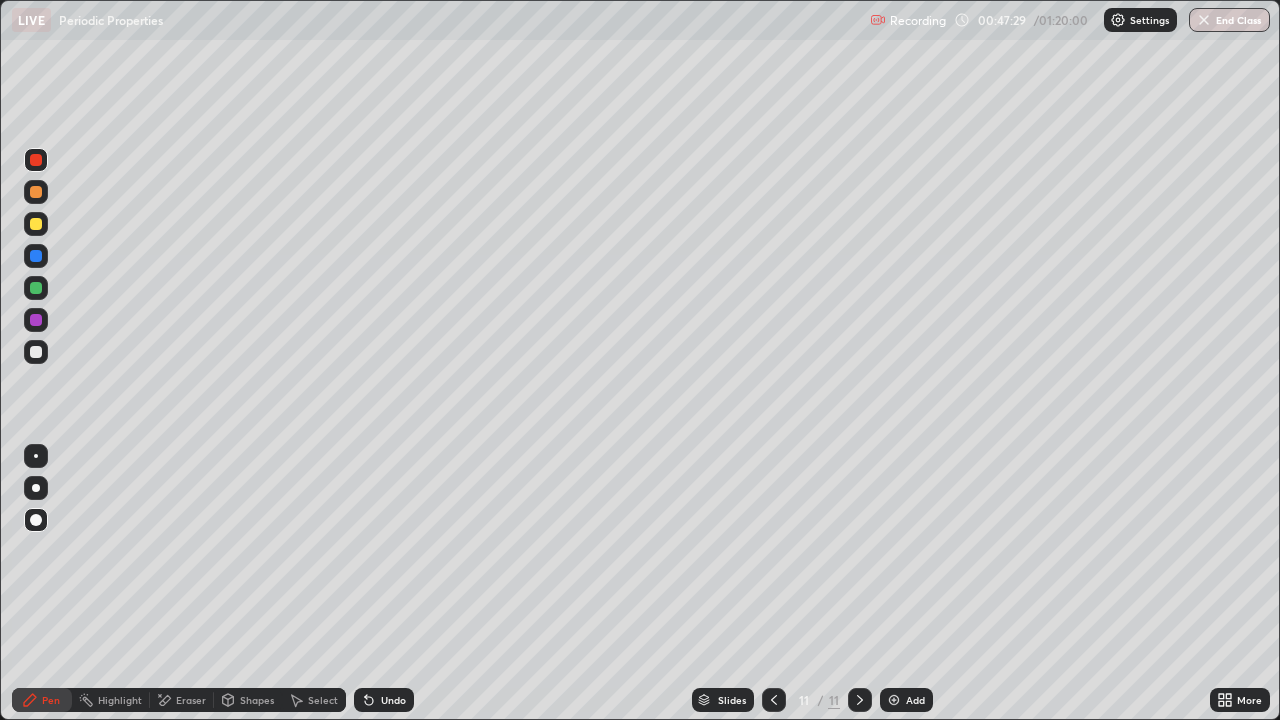 click at bounding box center [36, 288] 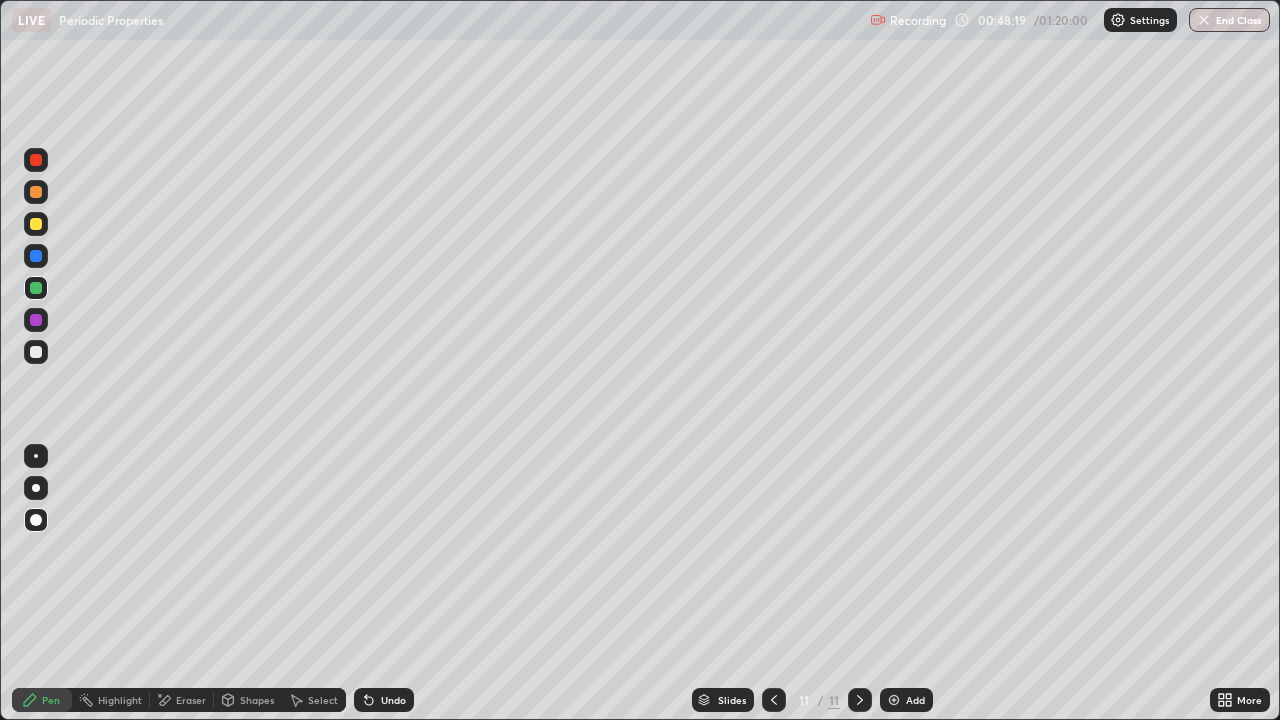 click at bounding box center (36, 352) 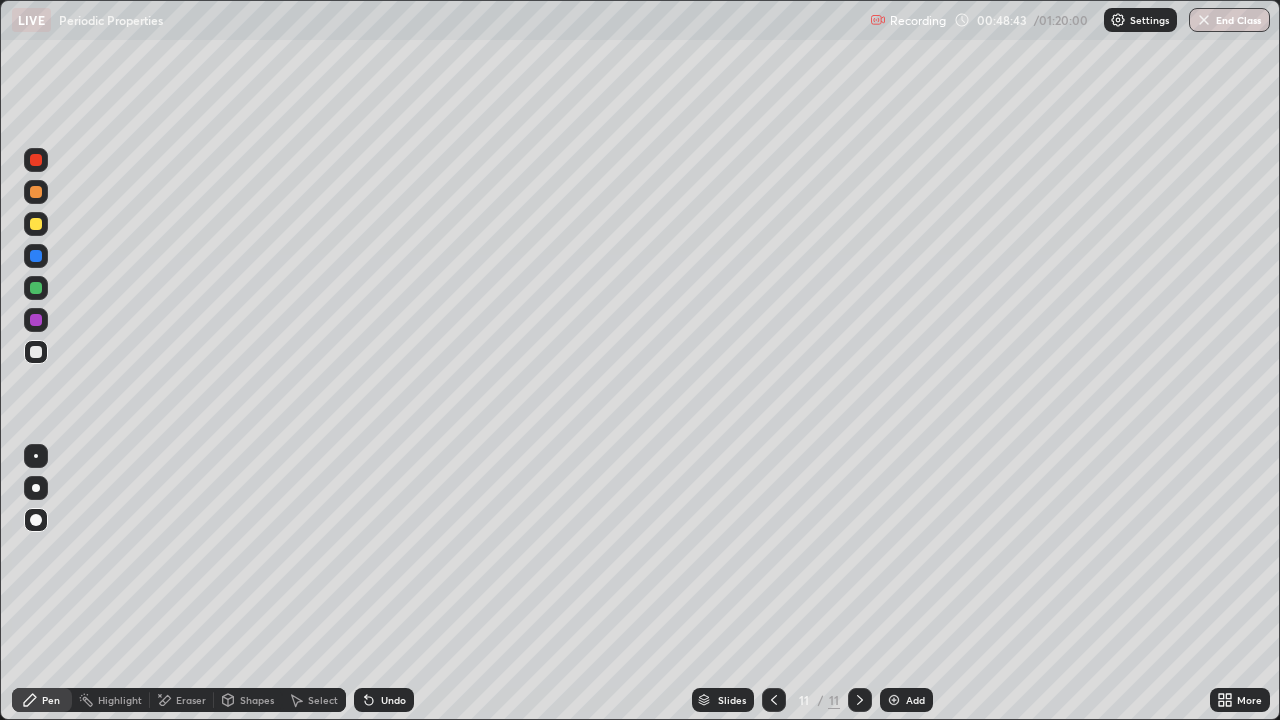 click at bounding box center [36, 256] 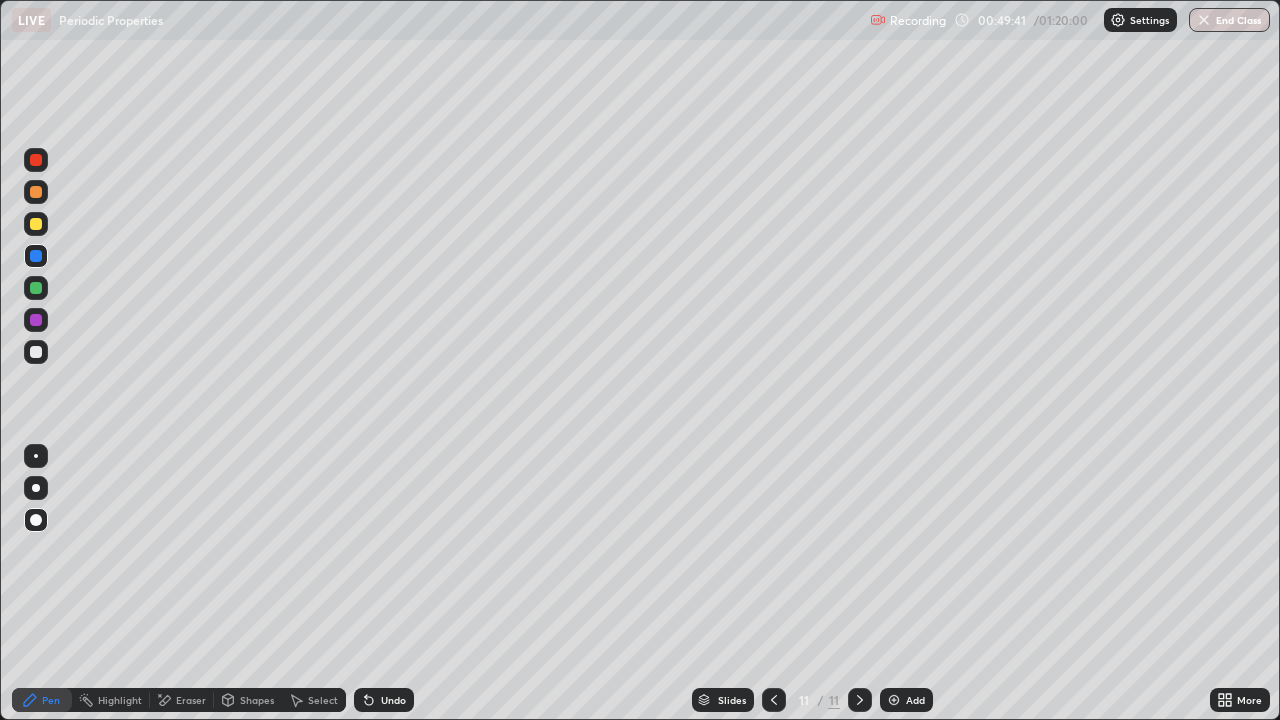 click at bounding box center (36, 224) 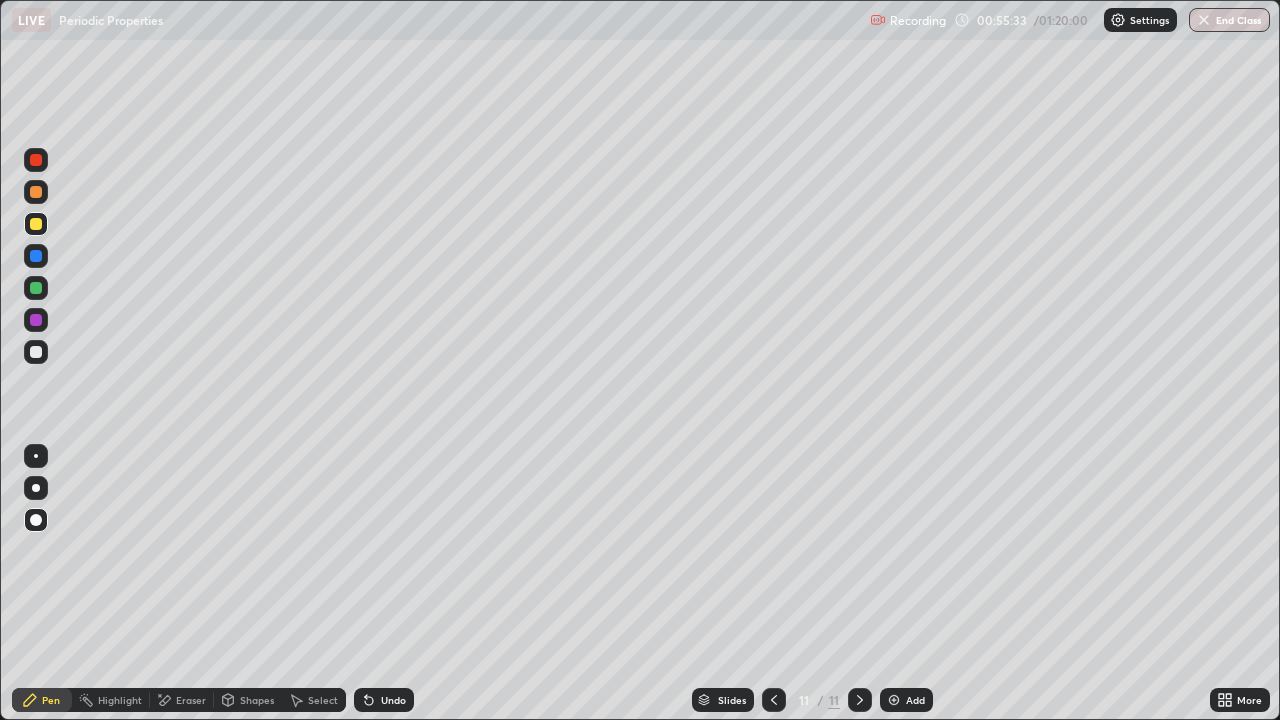 click 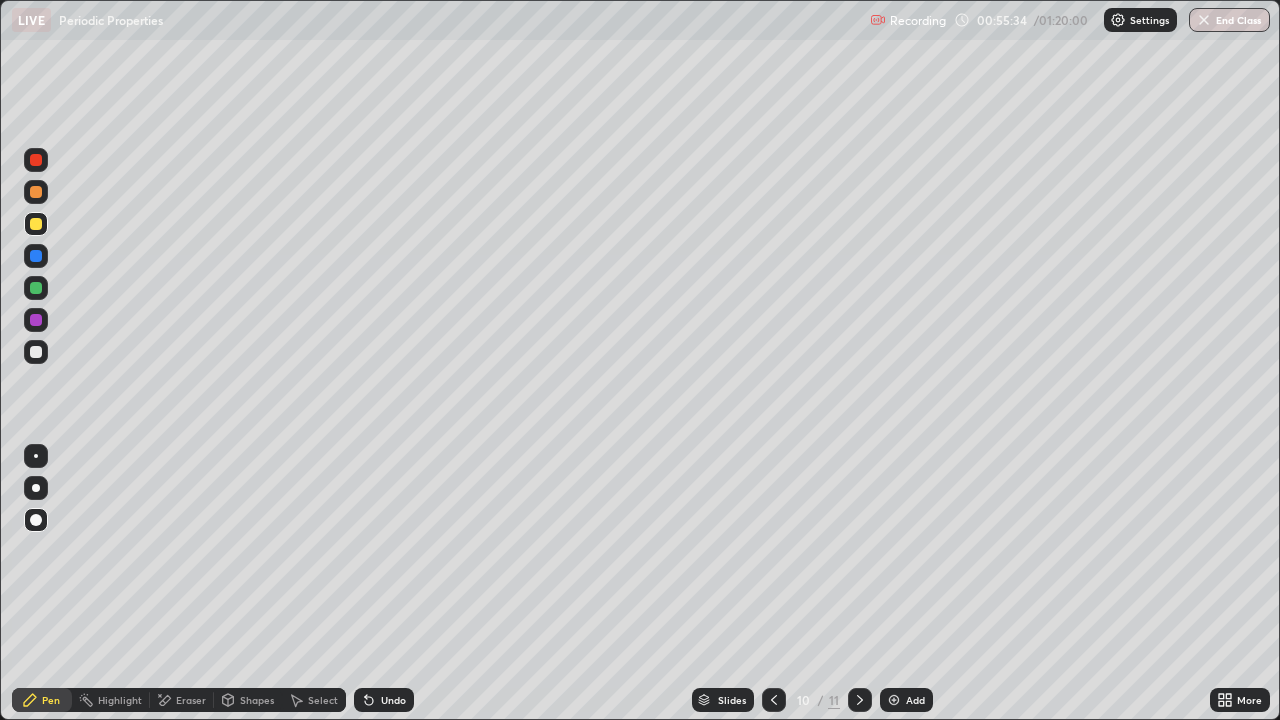 click 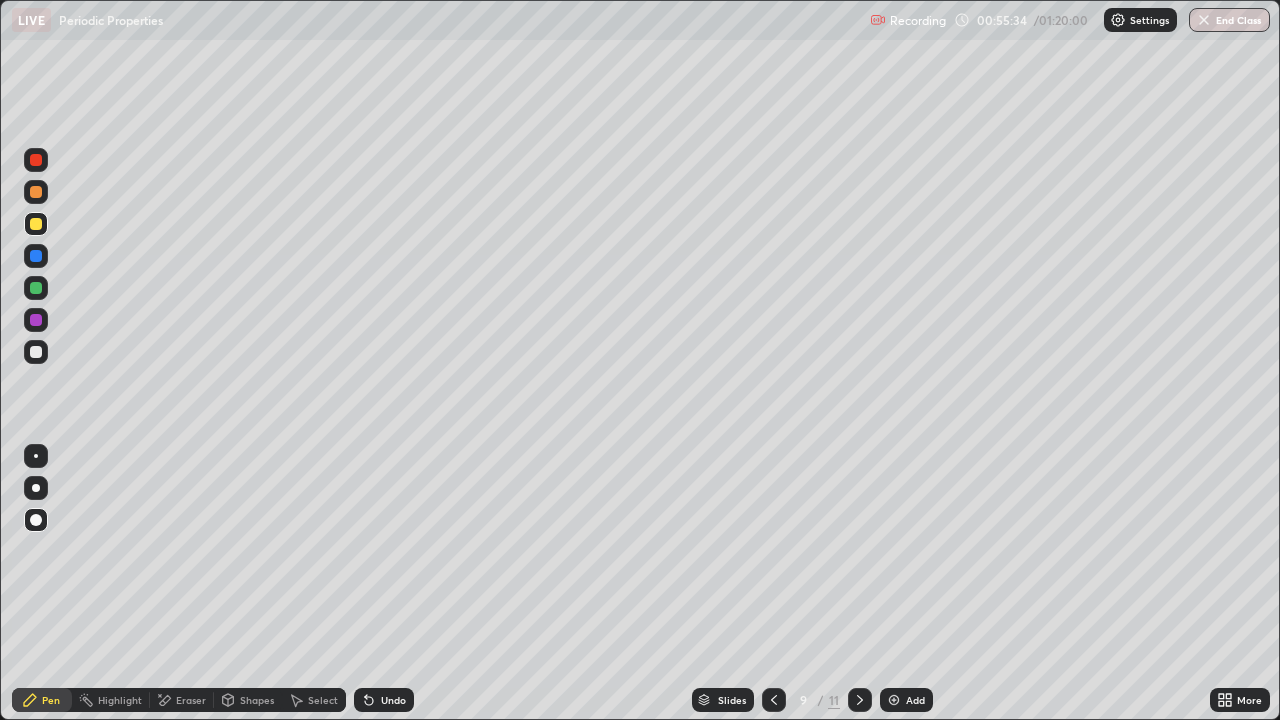 click 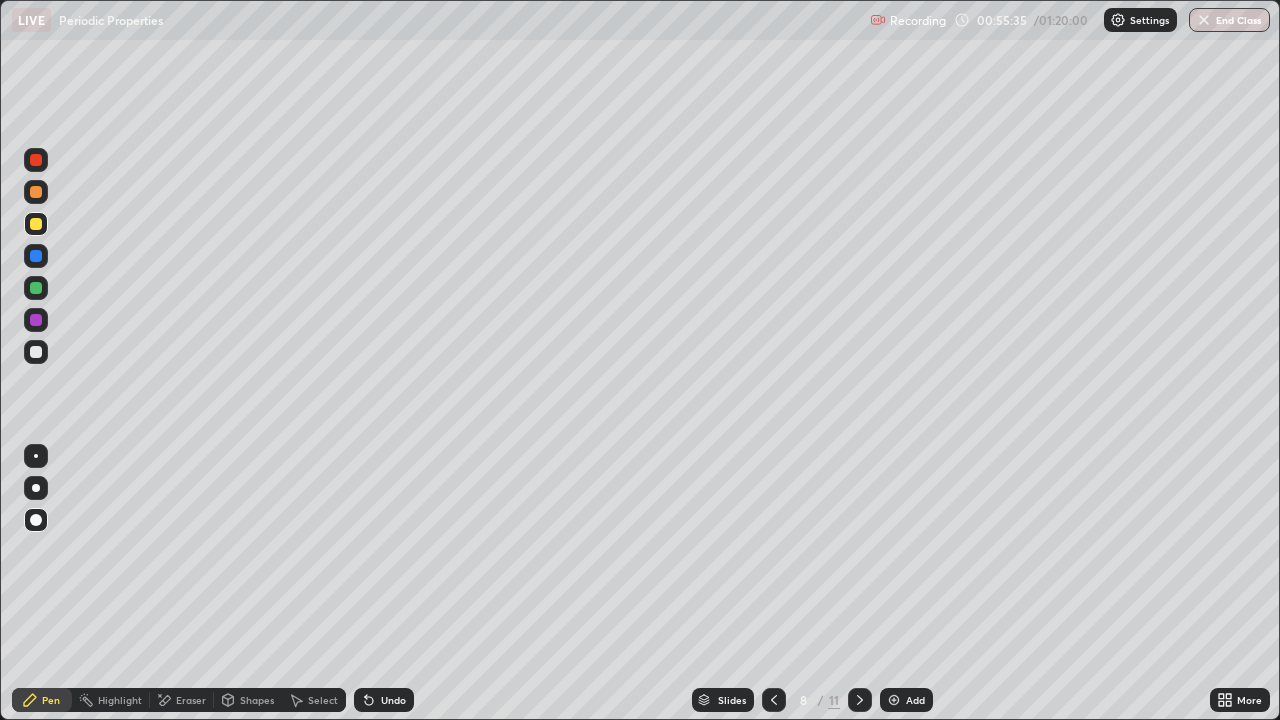 click 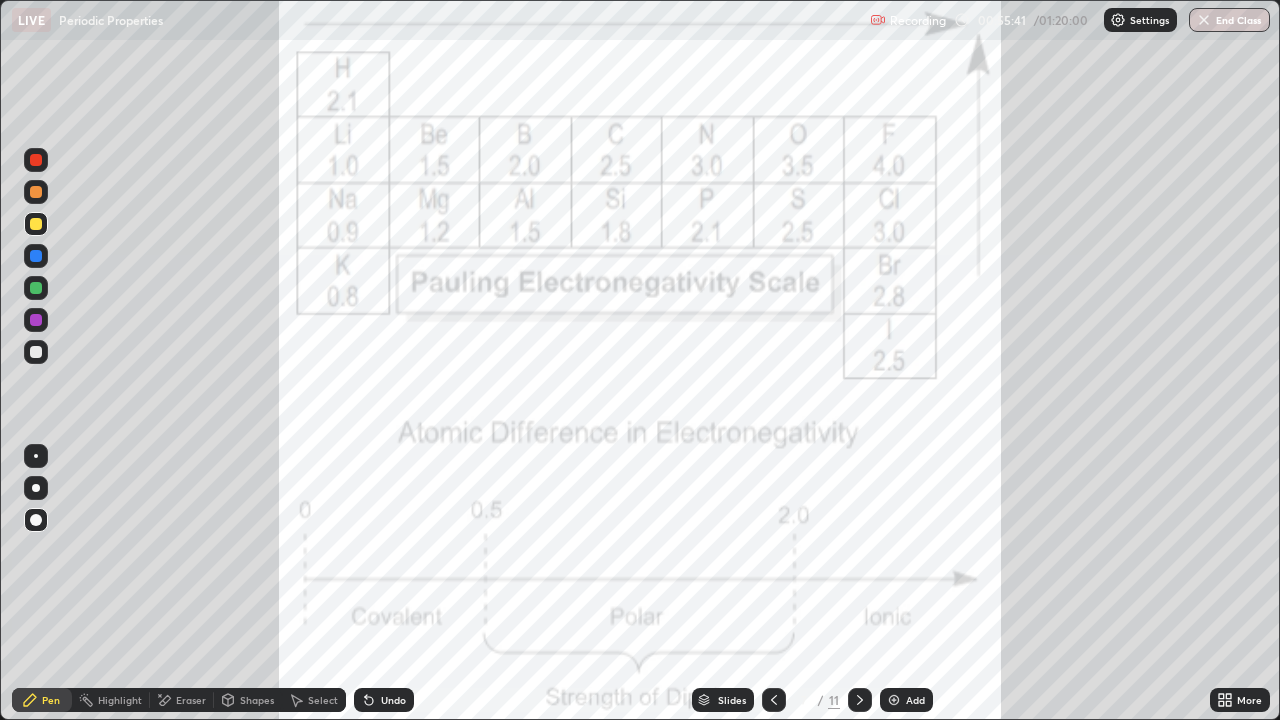click on "Eraser" at bounding box center [191, 700] 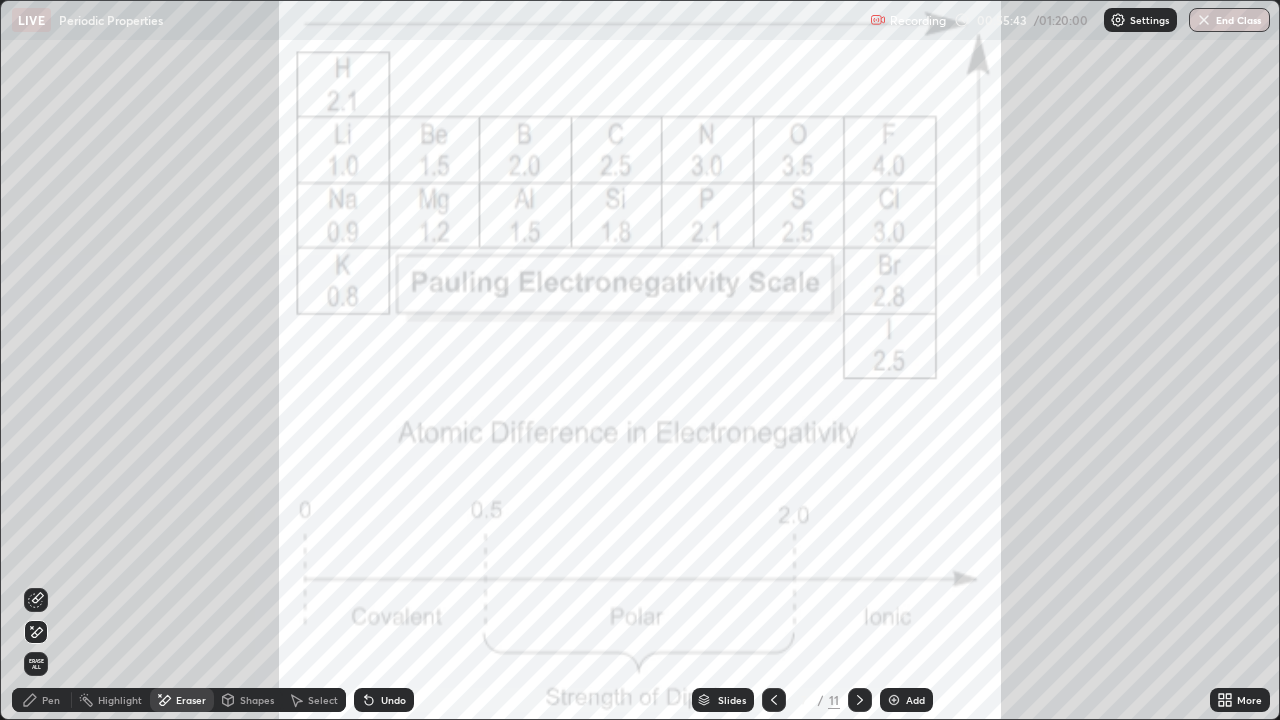 click on "Erase all" at bounding box center [36, 664] 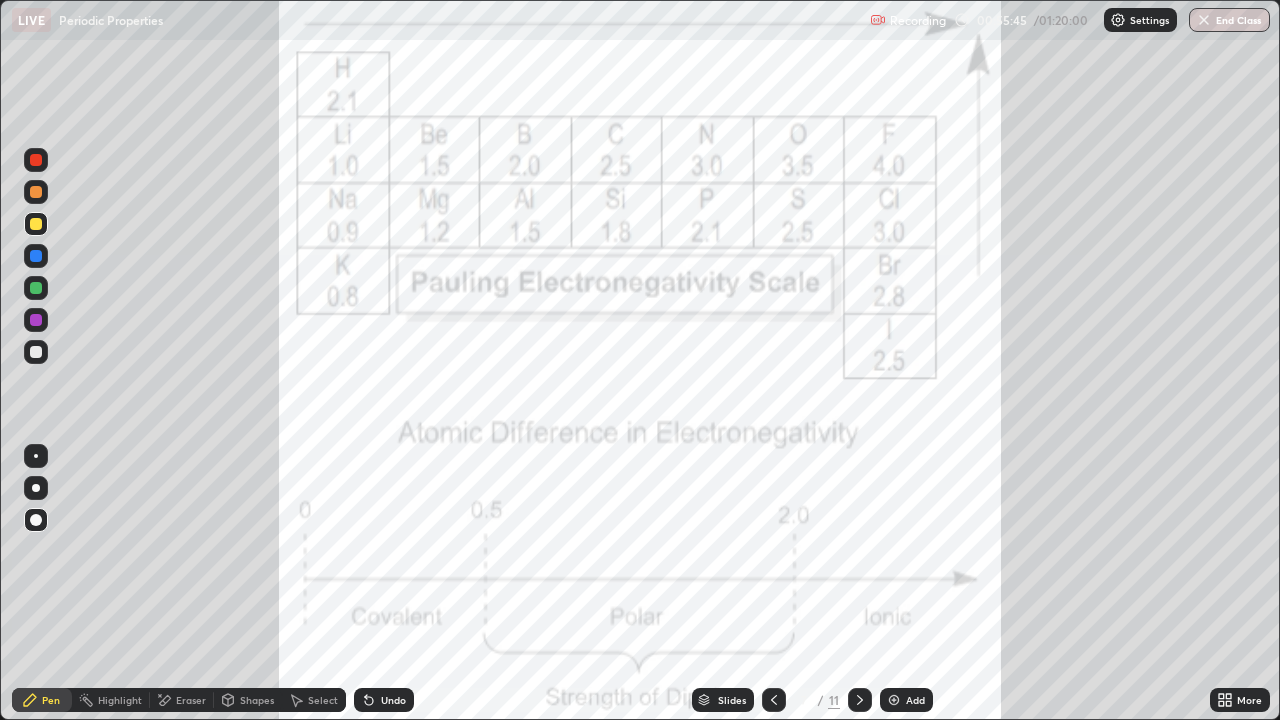 click on "Pen" at bounding box center (51, 700) 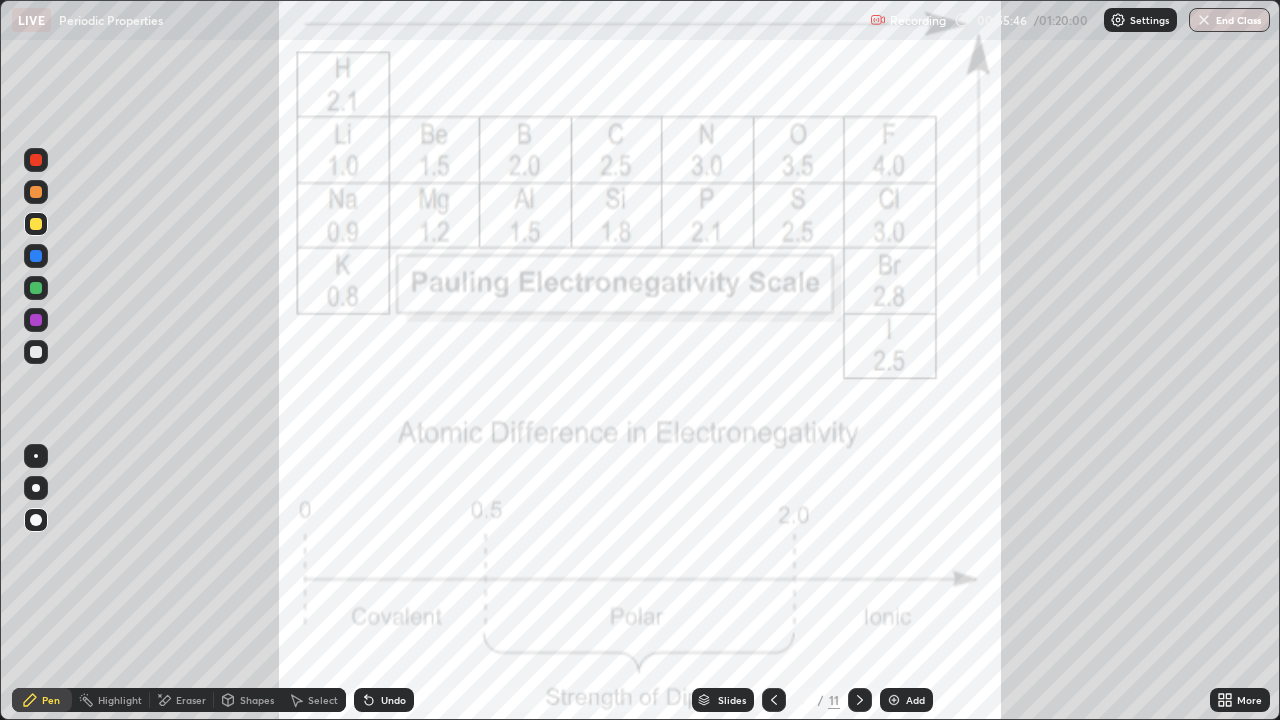 click at bounding box center [36, 320] 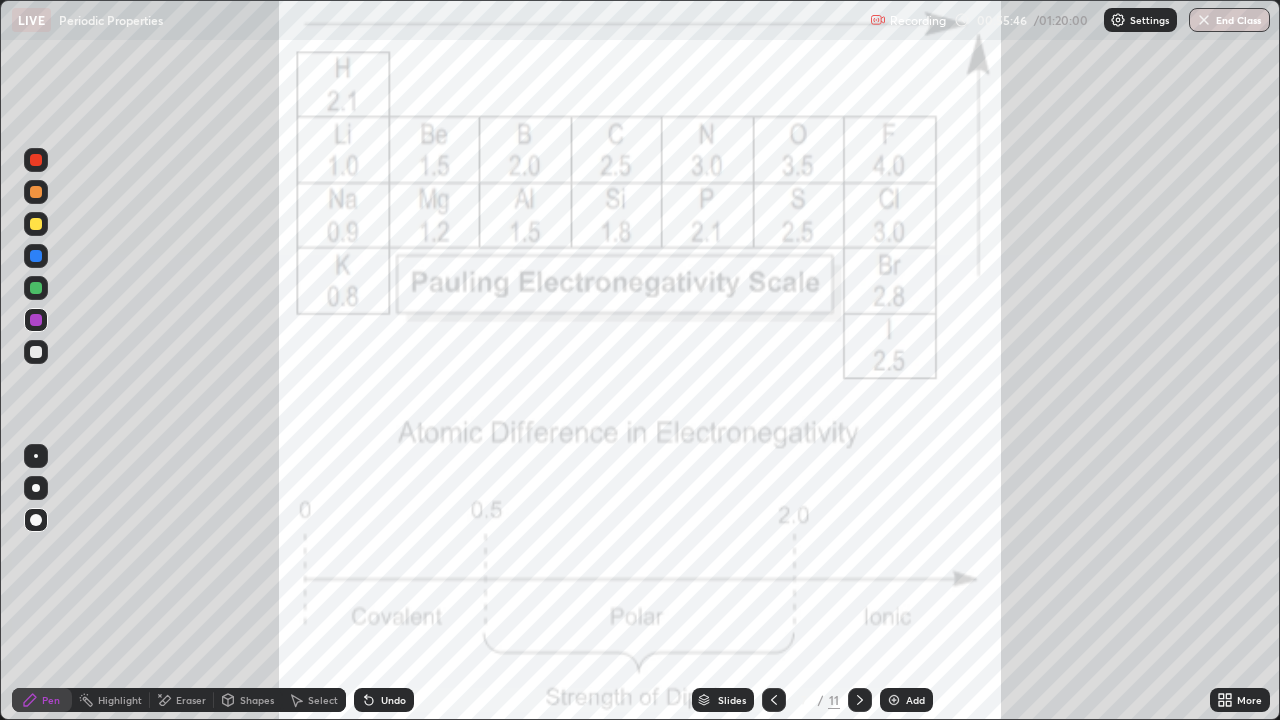 click at bounding box center (36, 320) 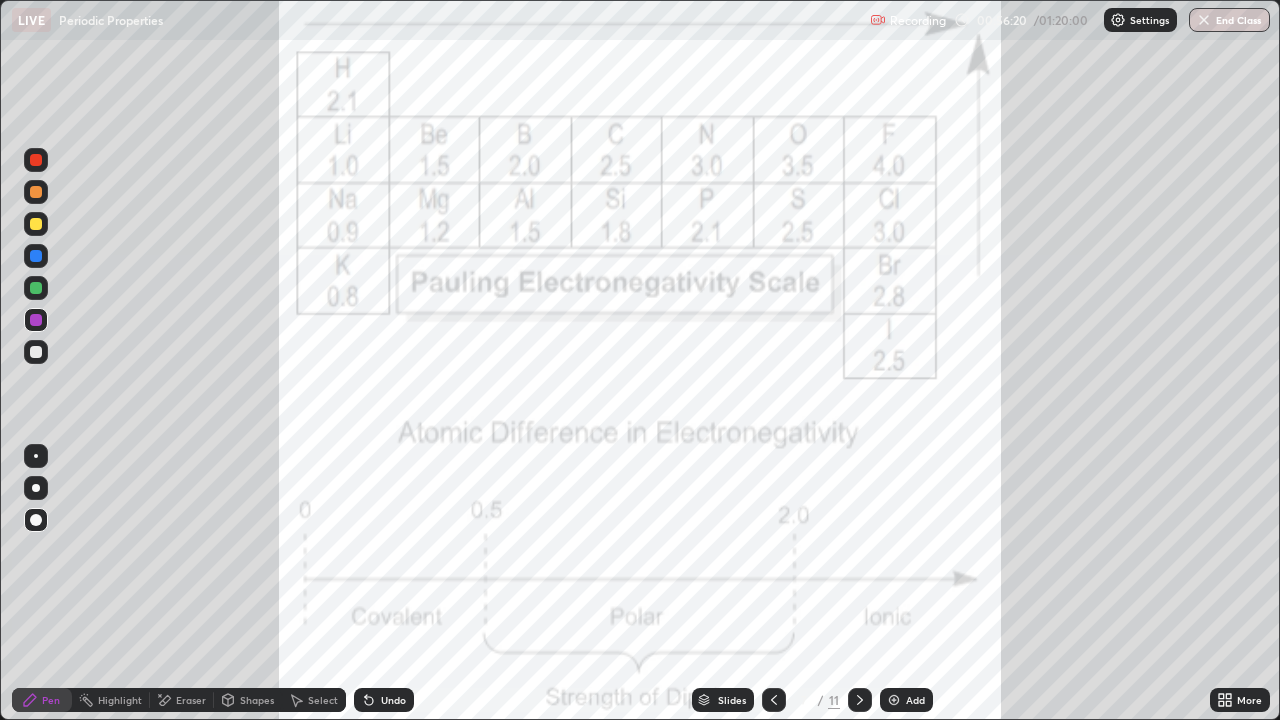 click at bounding box center [36, 160] 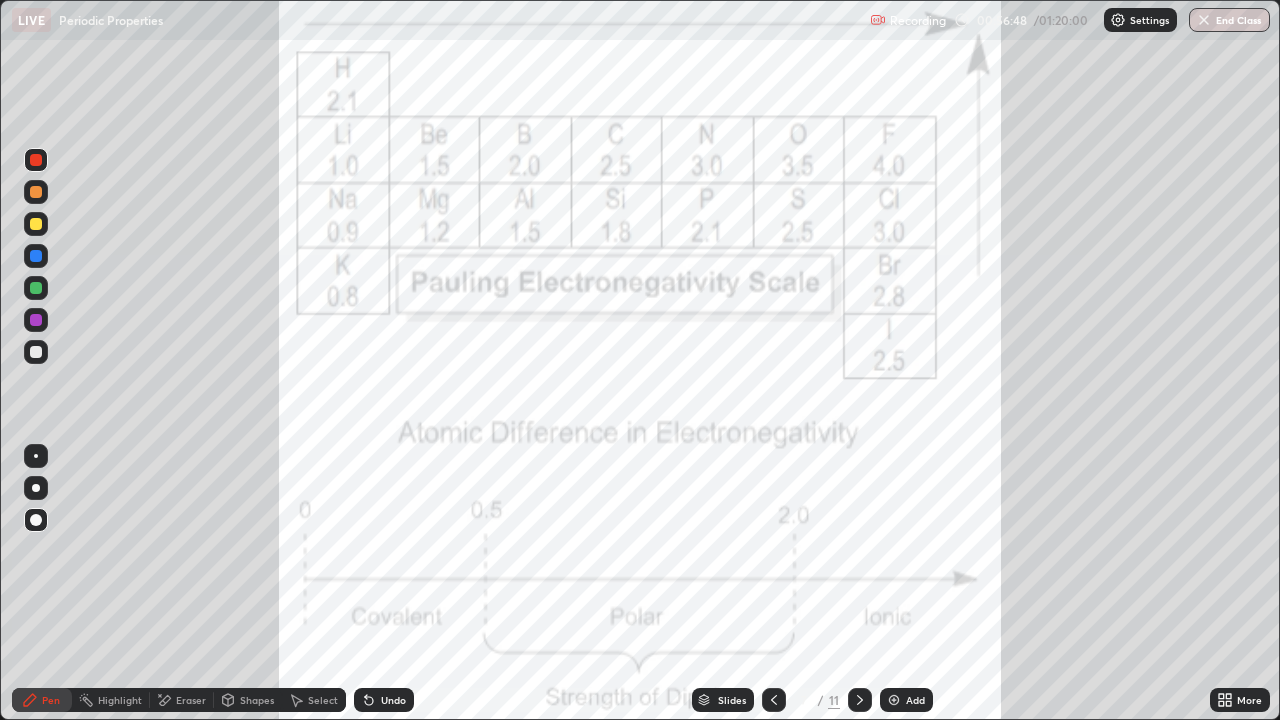 click at bounding box center [36, 256] 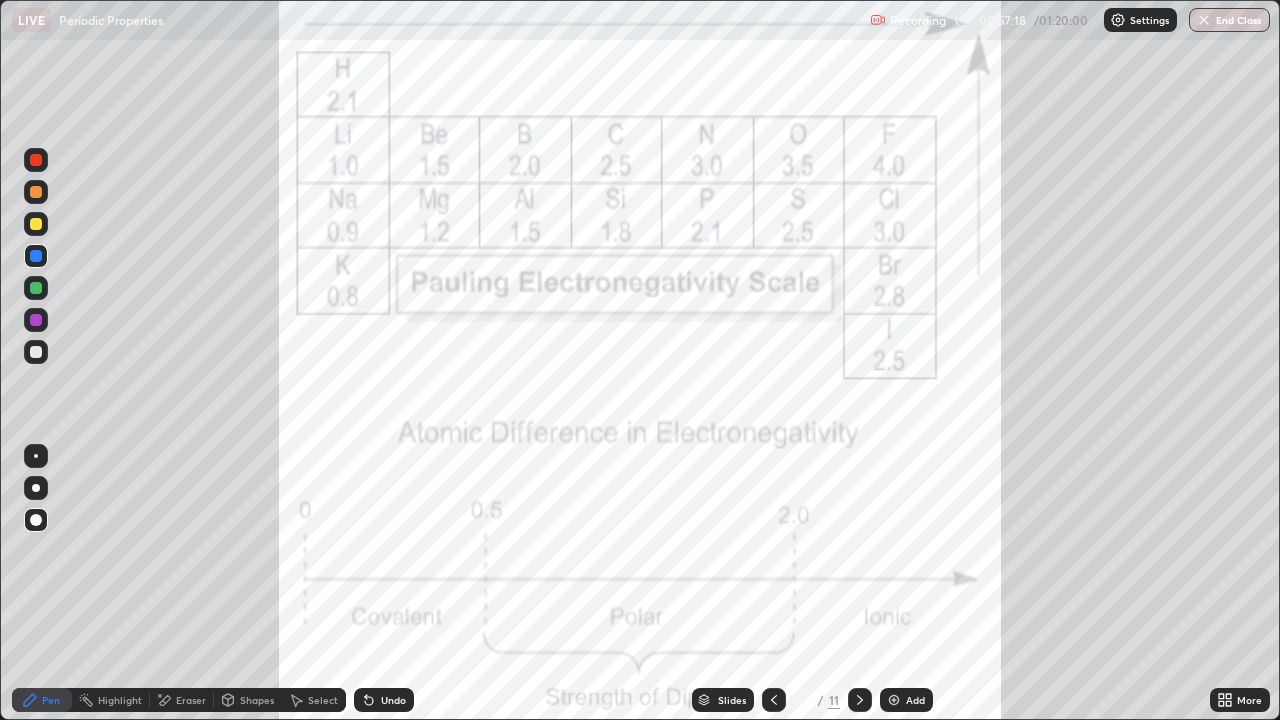 click at bounding box center [36, 288] 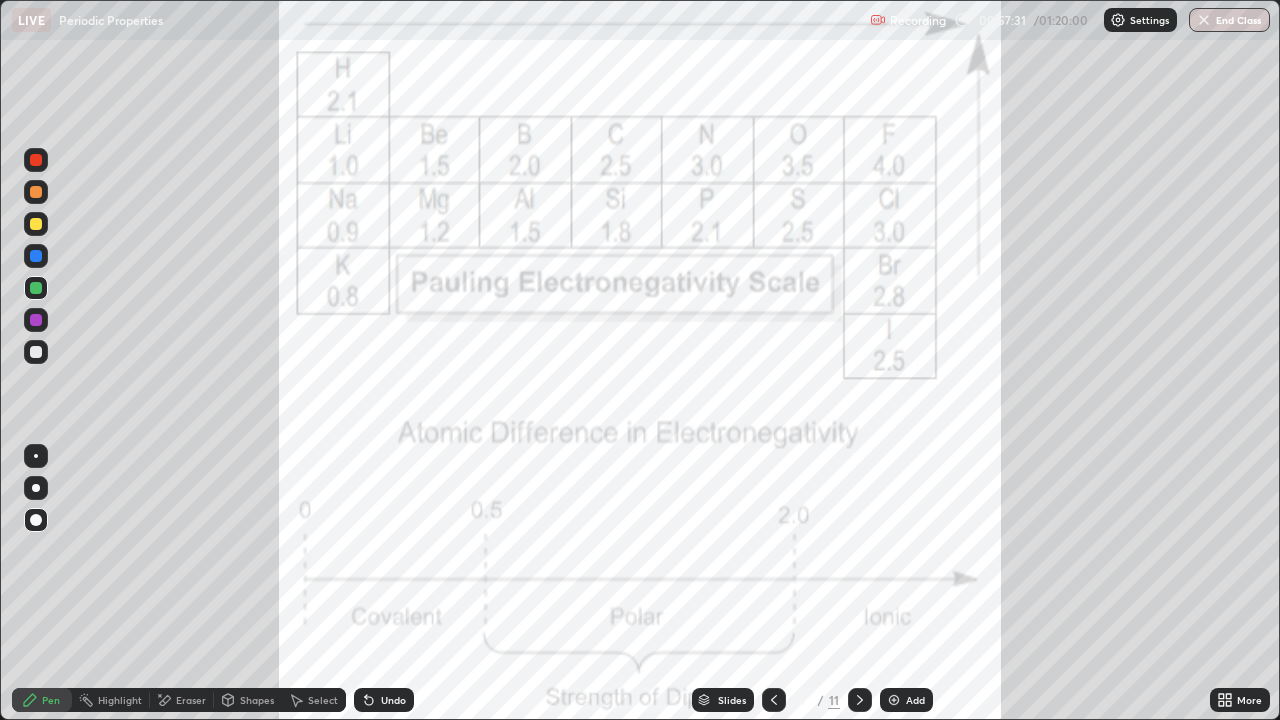 click at bounding box center (36, 160) 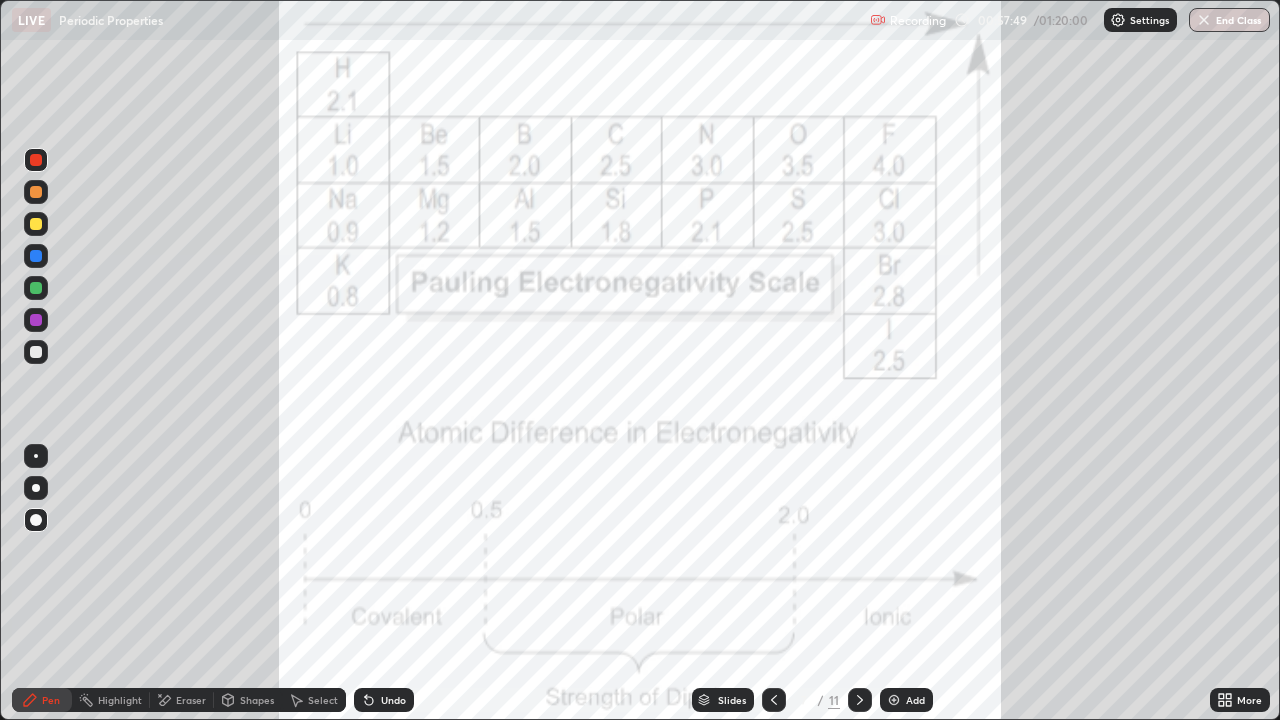 click at bounding box center (36, 288) 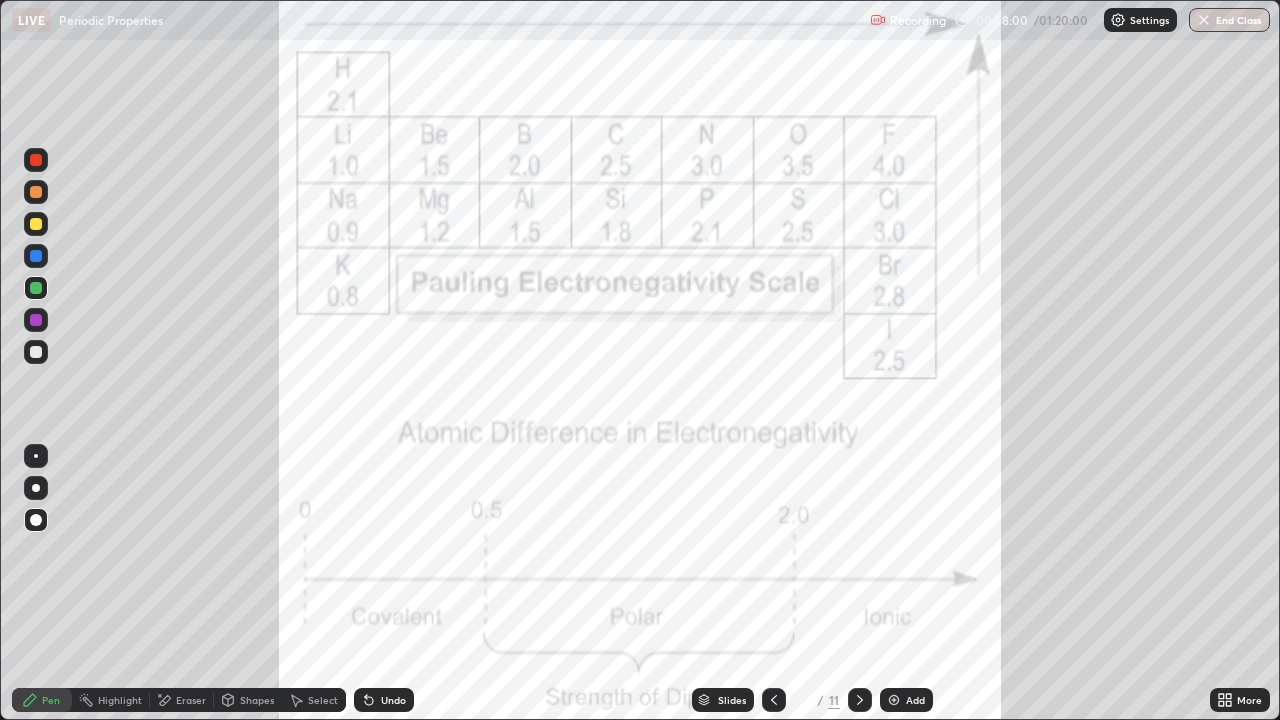 click at bounding box center [36, 256] 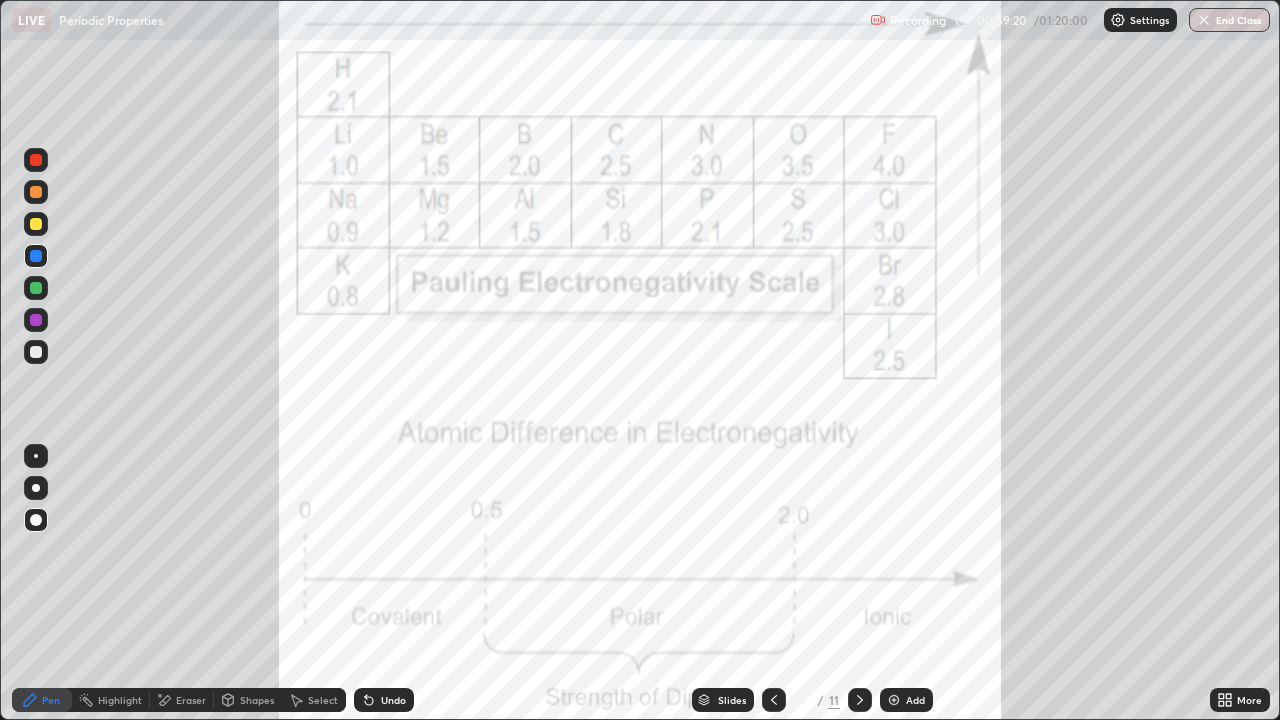 click on "Add" at bounding box center (906, 700) 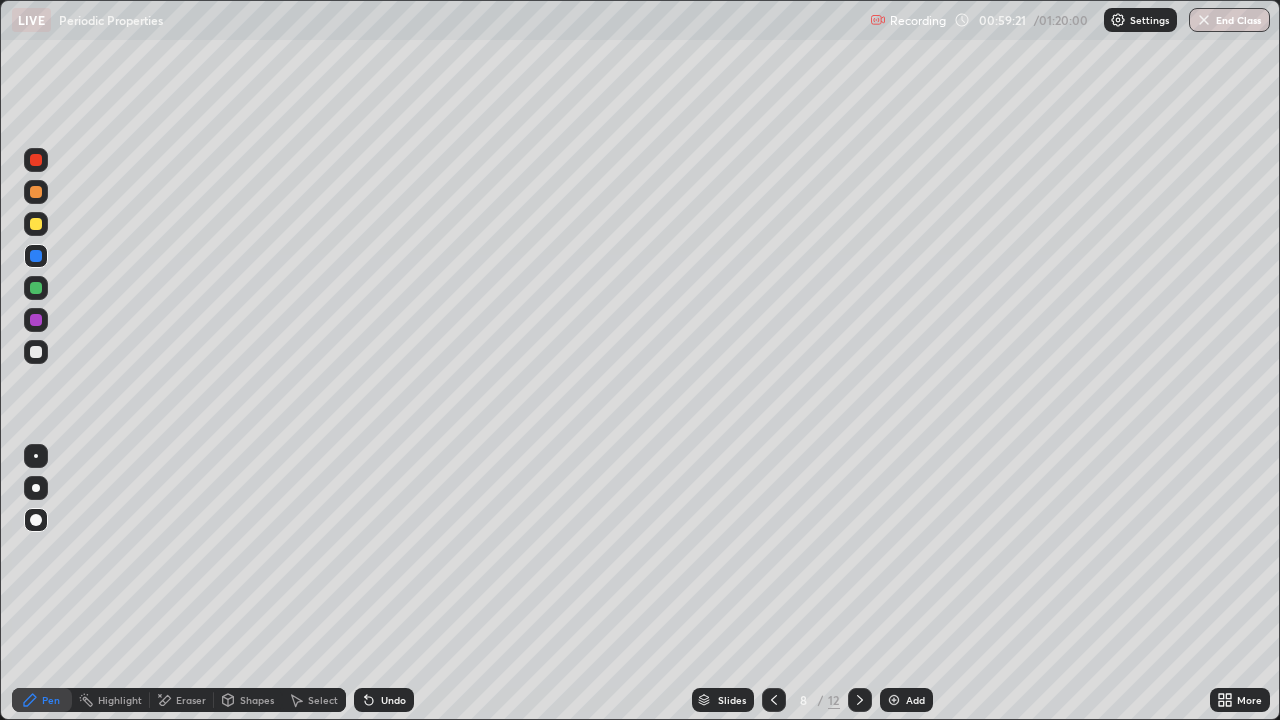 click at bounding box center (36, 352) 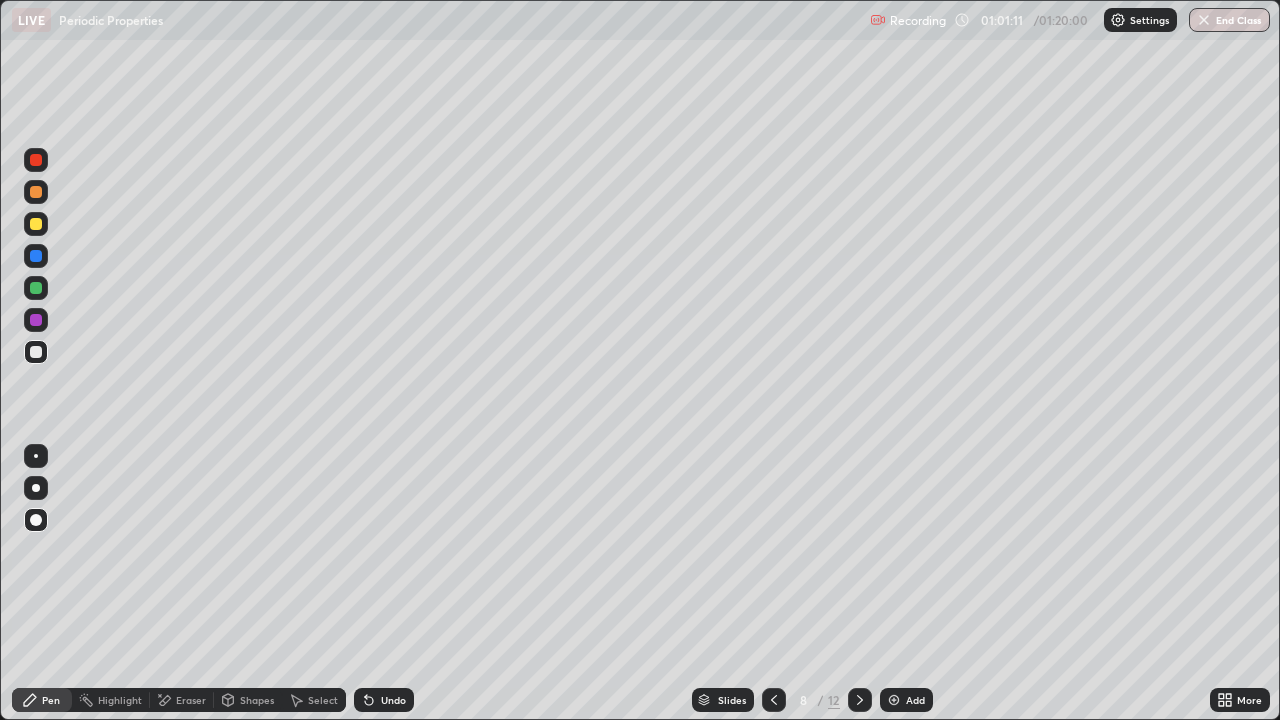 click at bounding box center [36, 352] 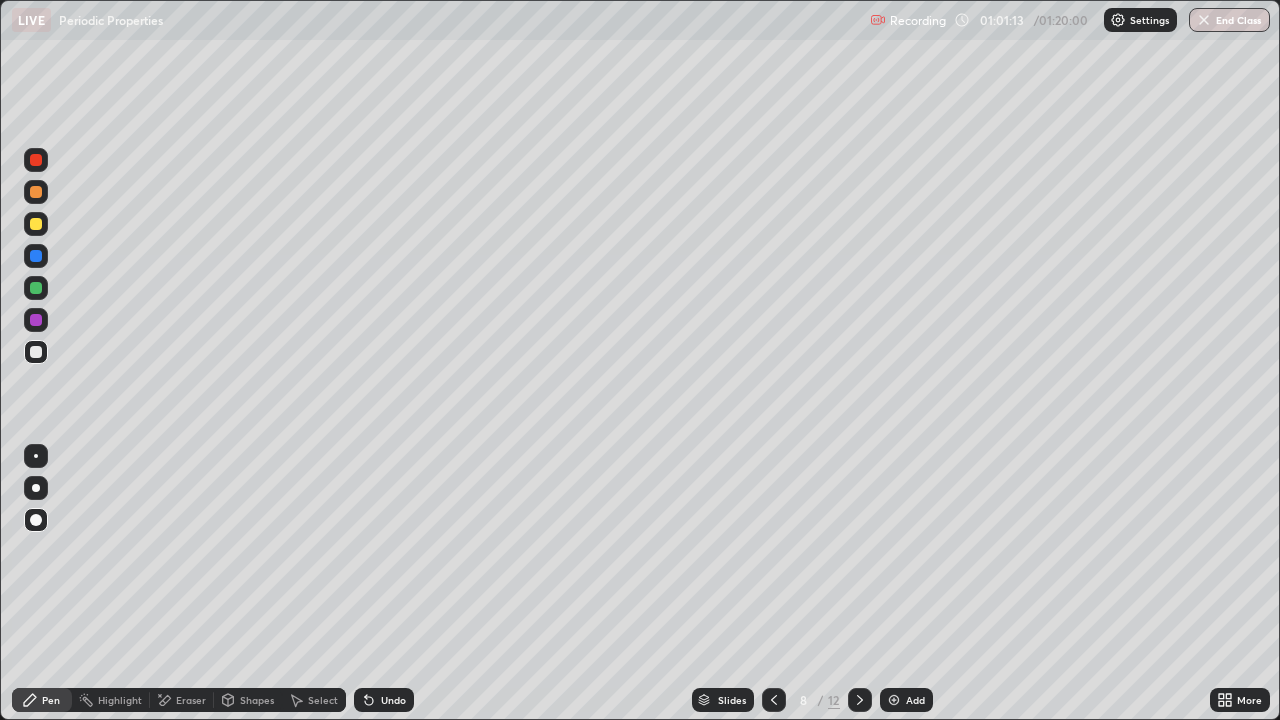 click at bounding box center (36, 288) 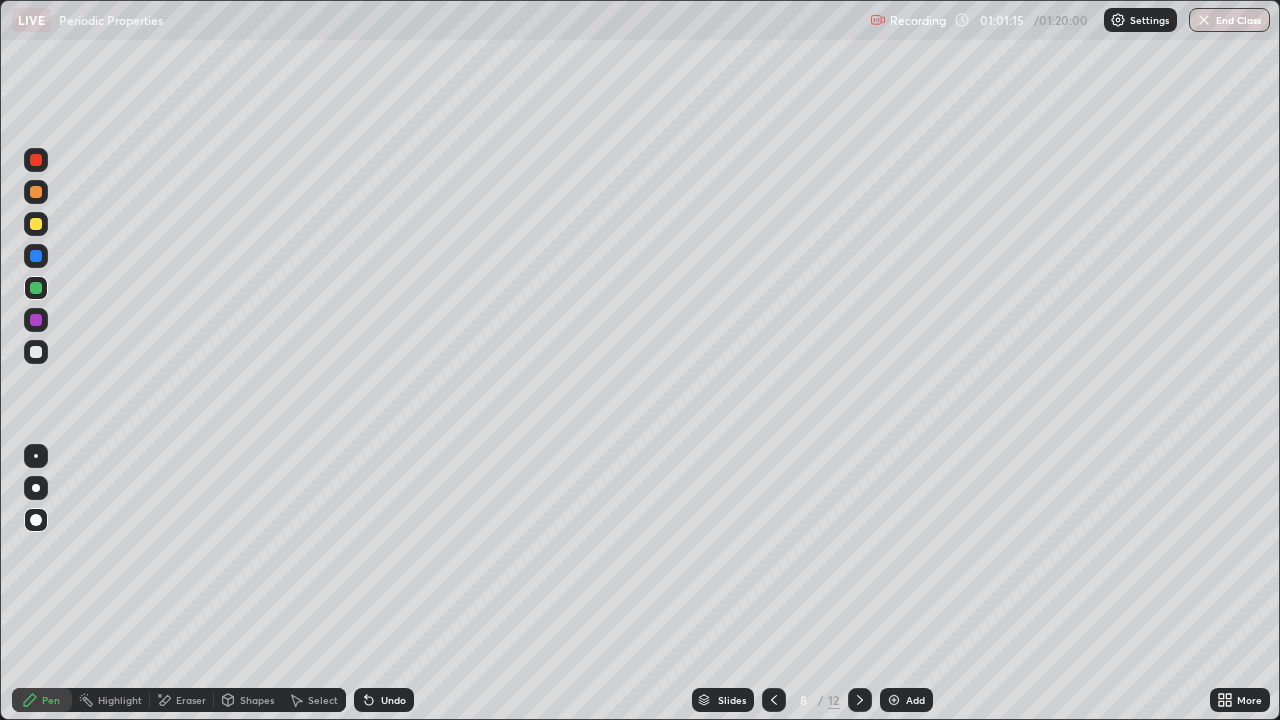 click at bounding box center (36, 352) 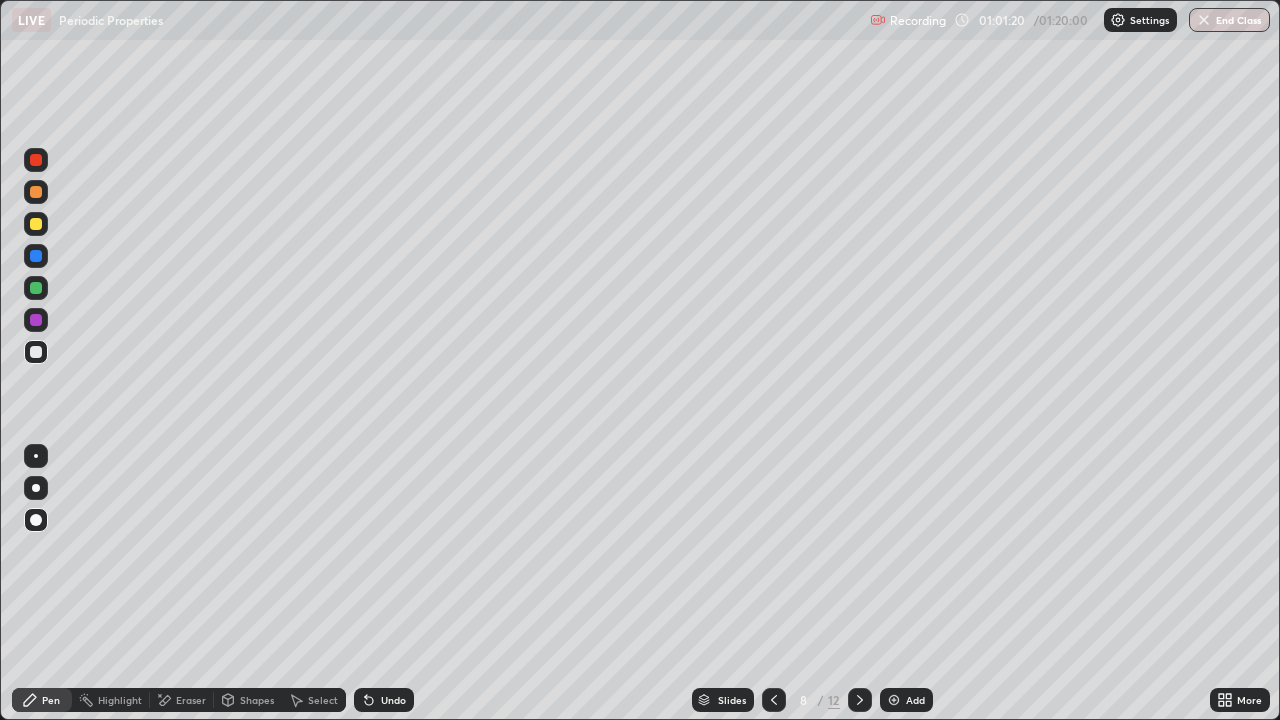 click at bounding box center (36, 288) 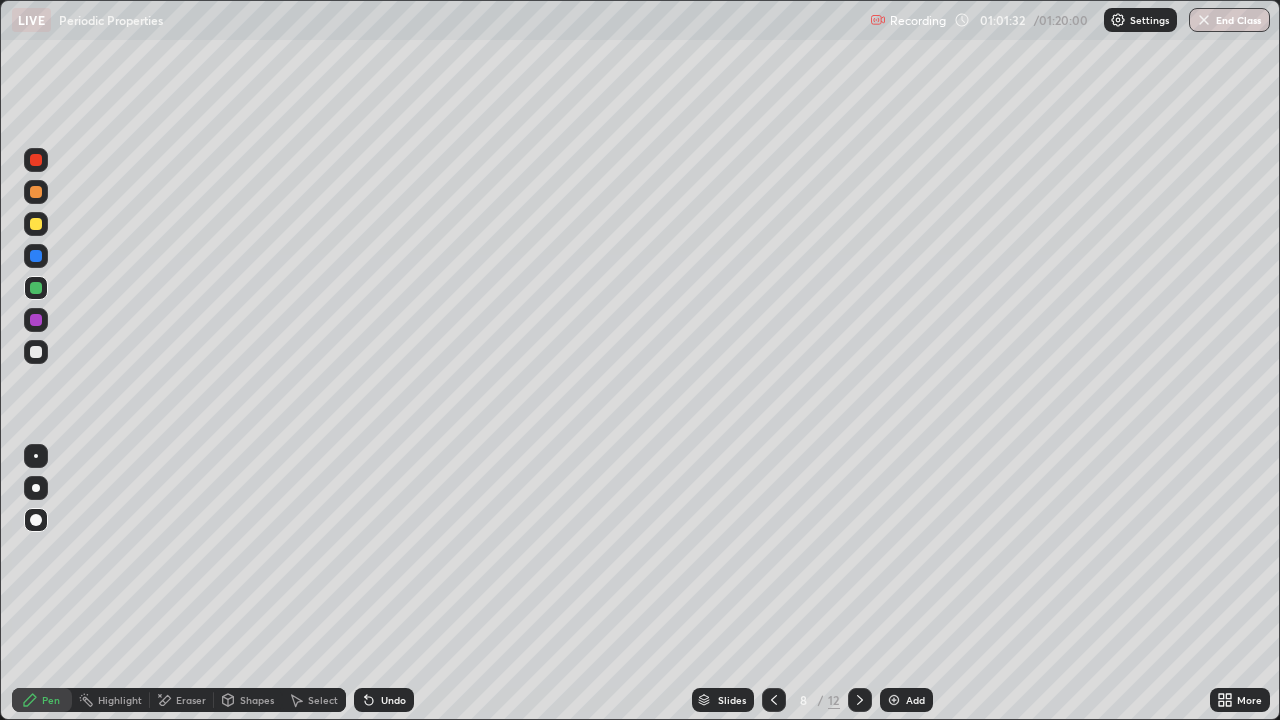 click at bounding box center (36, 352) 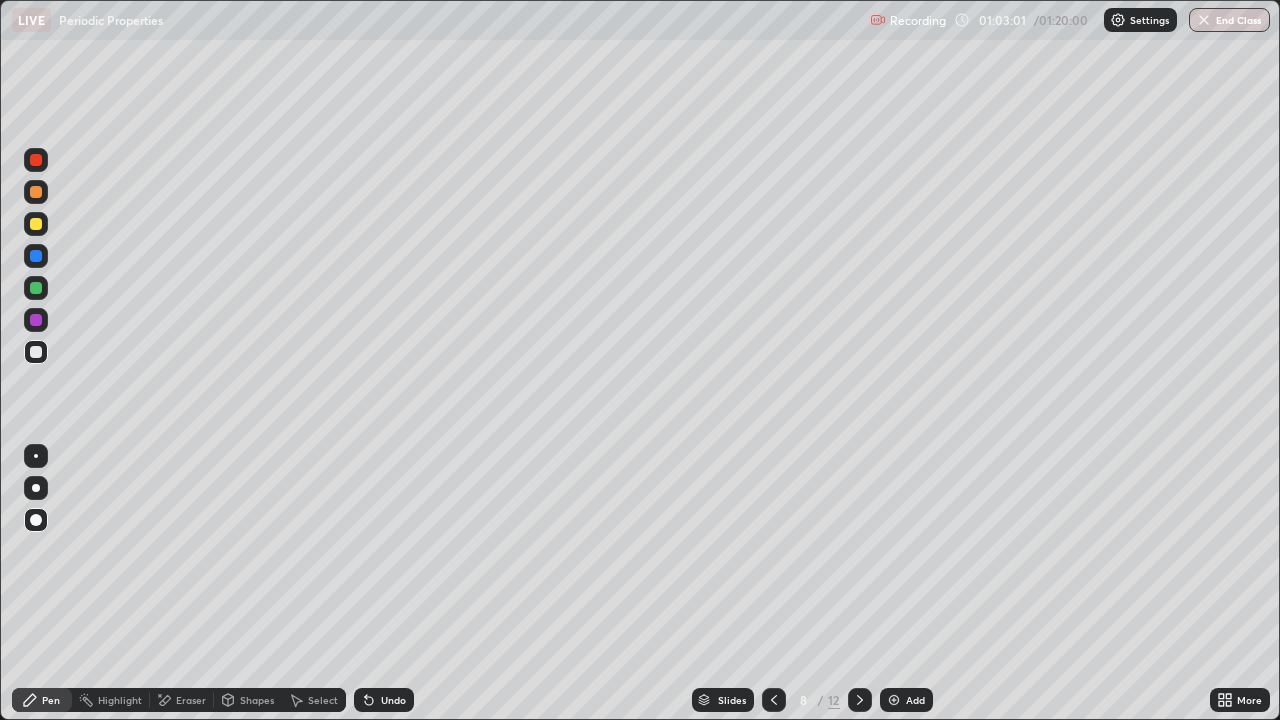 click 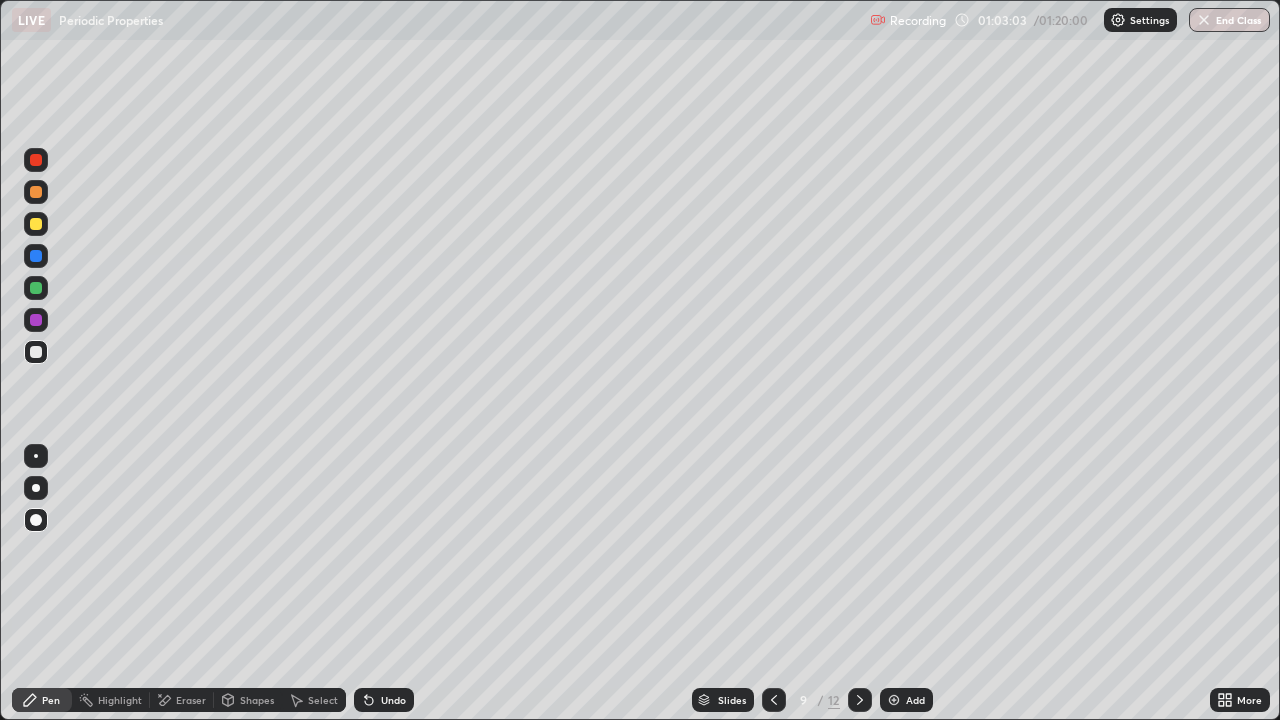 click 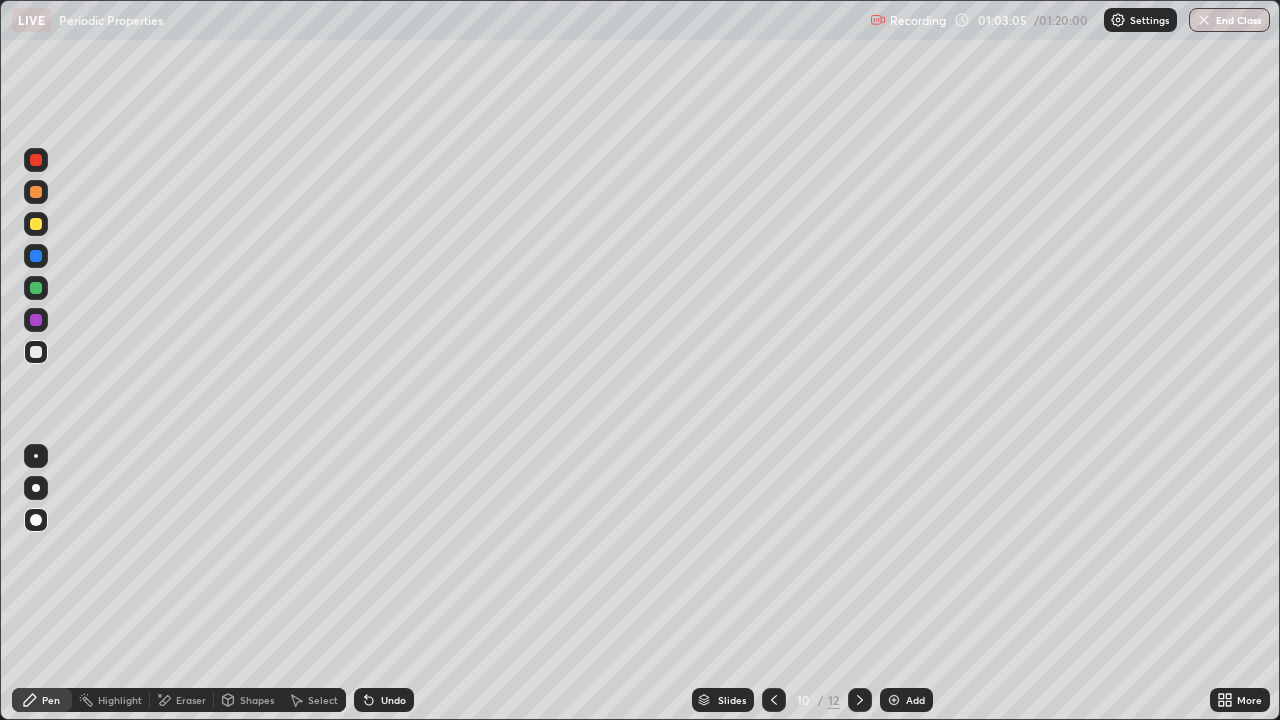 click 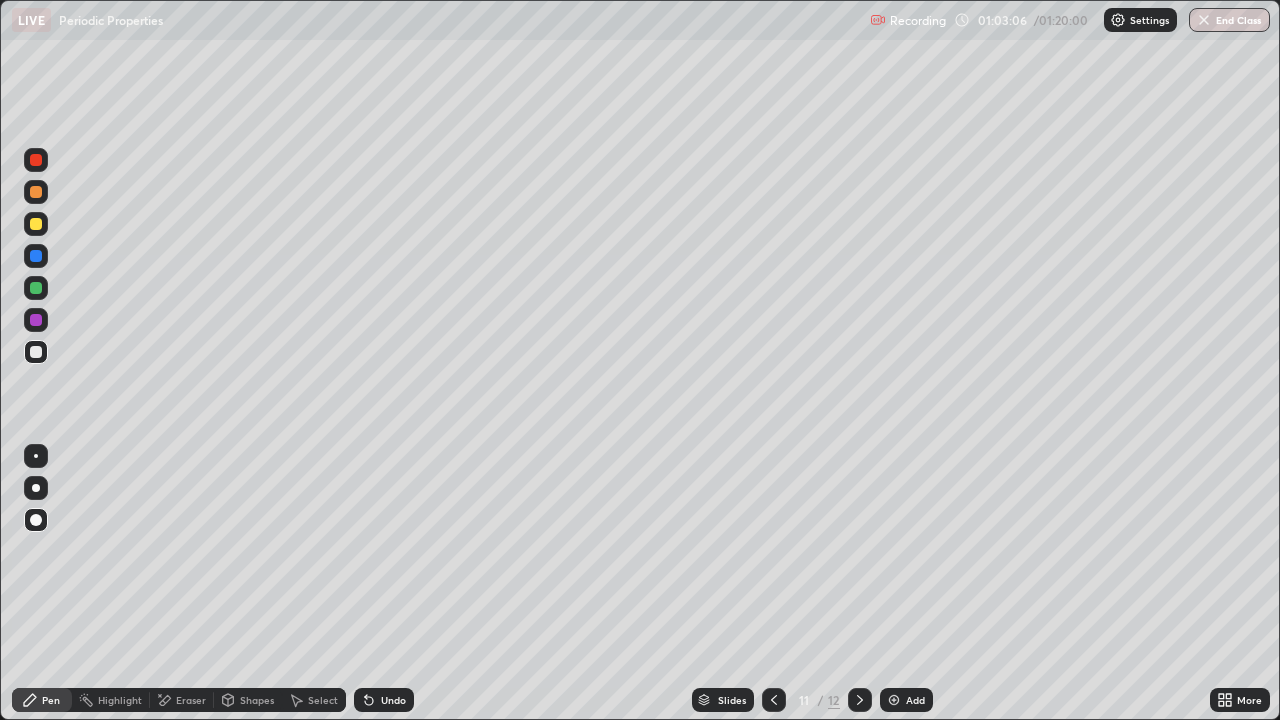 click 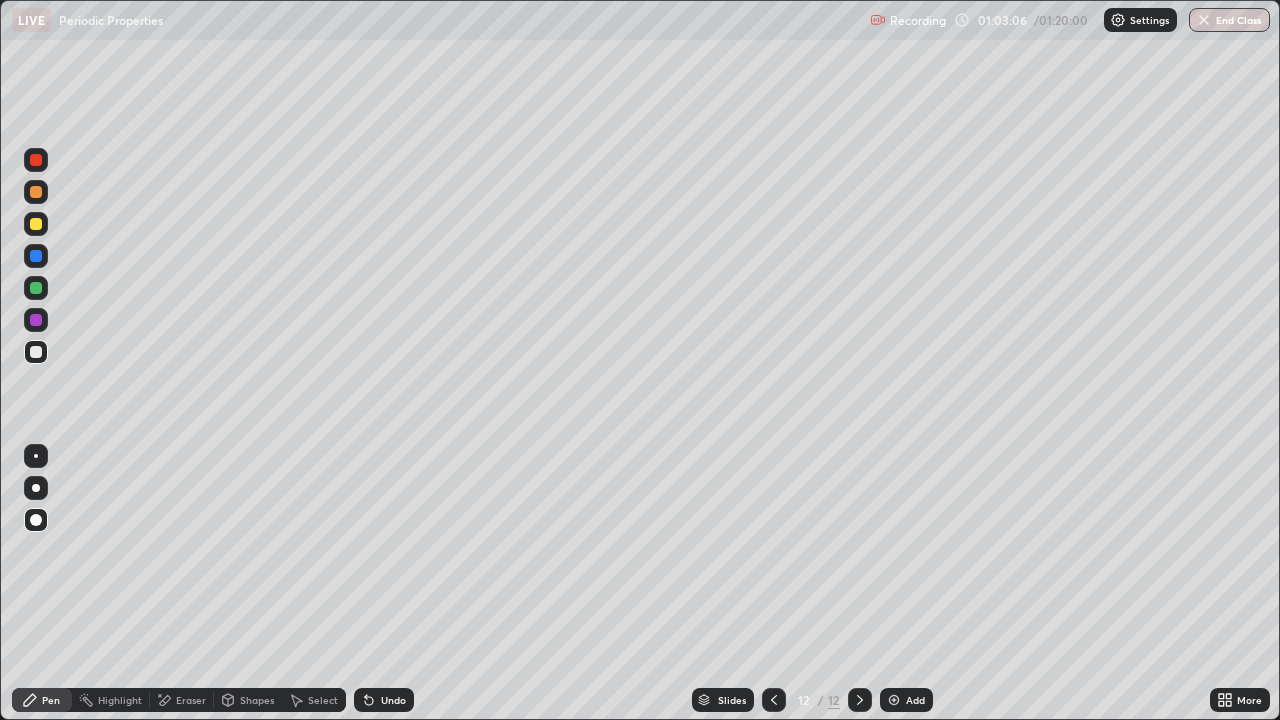 click 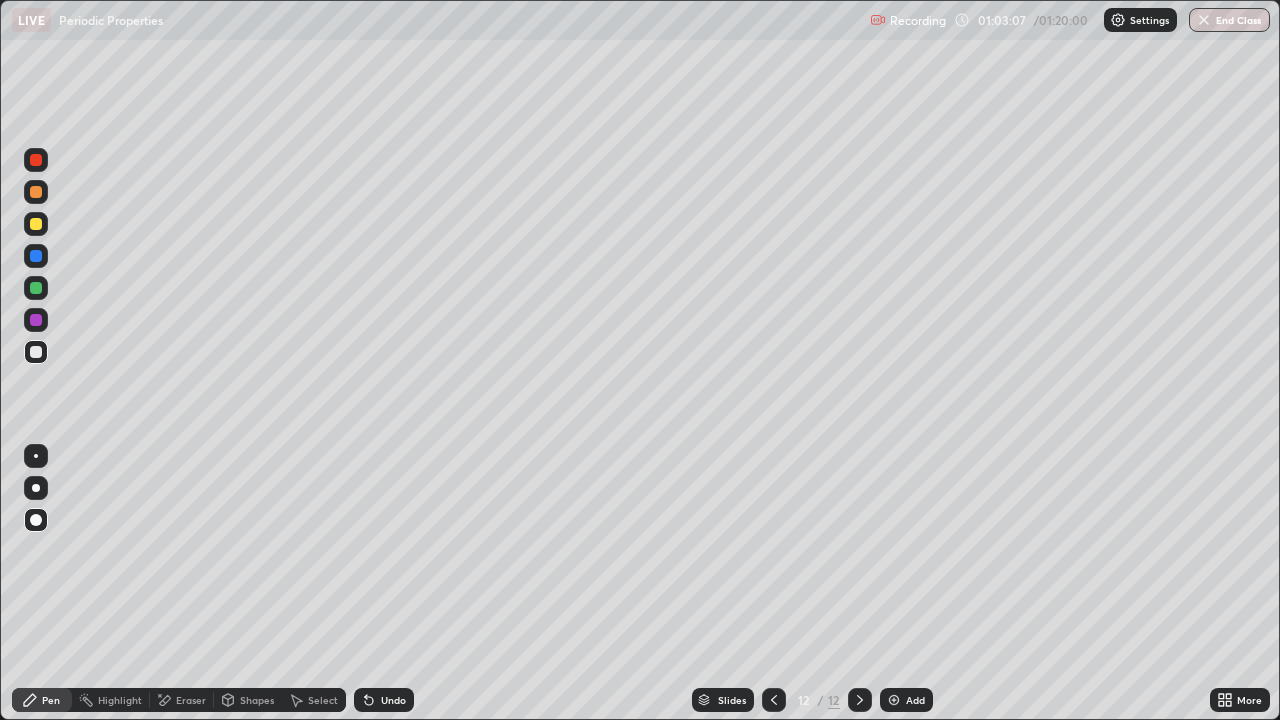 click 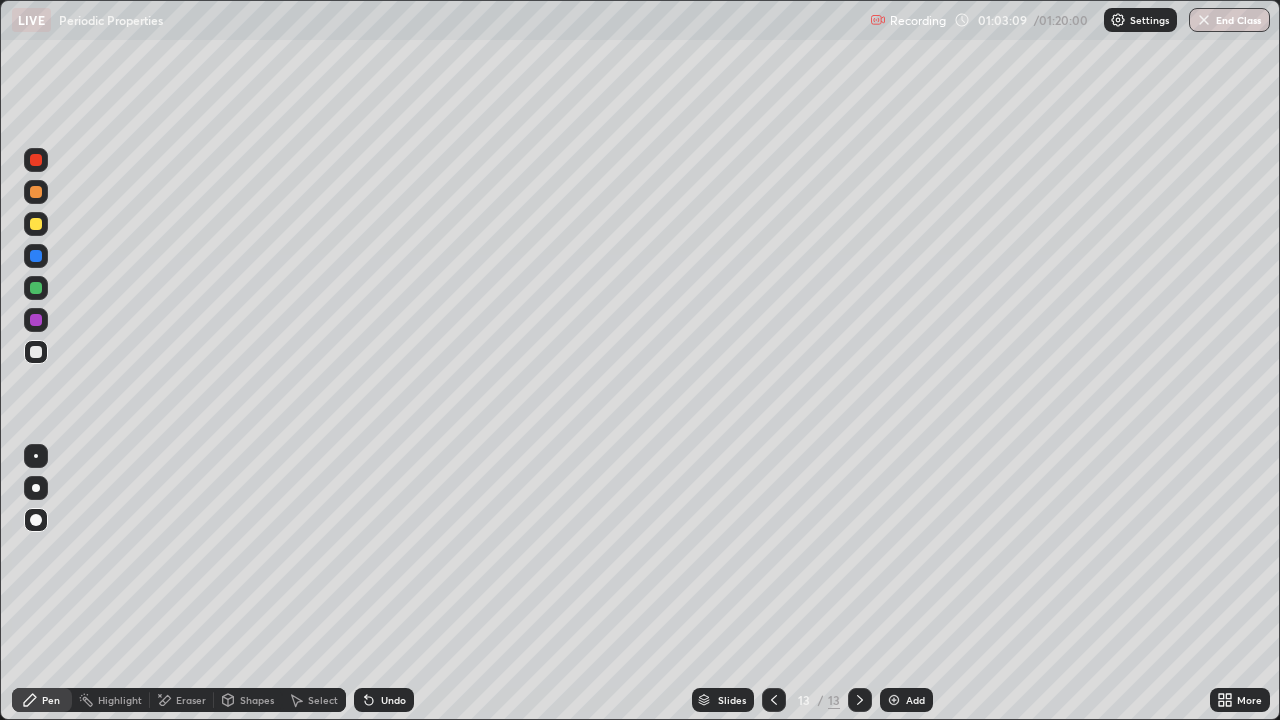 click at bounding box center [36, 352] 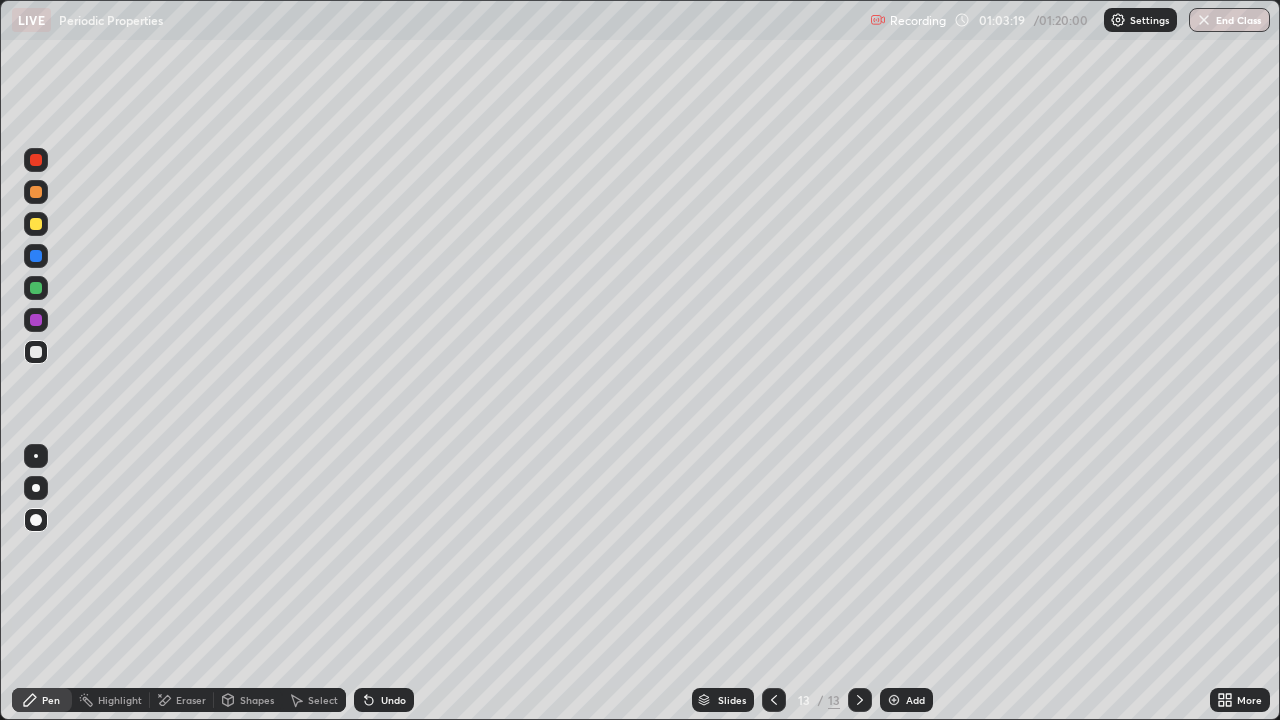 click on "Undo" at bounding box center (384, 700) 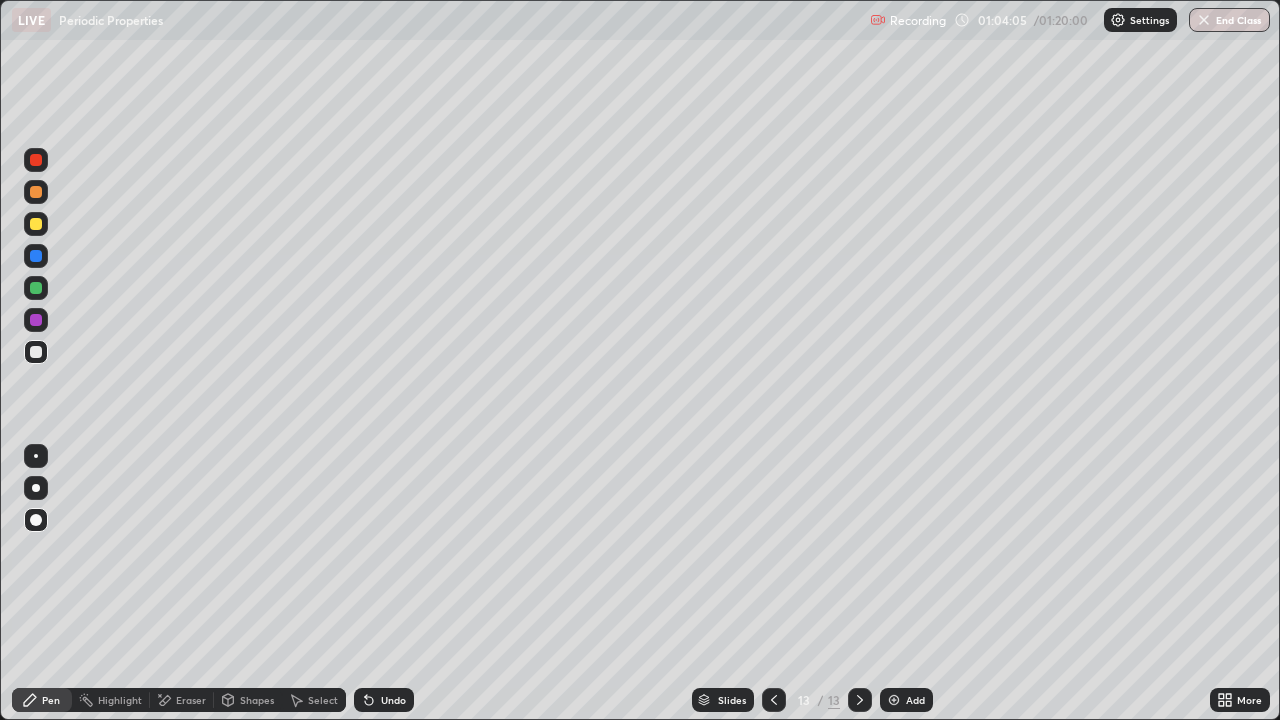 click at bounding box center (36, 224) 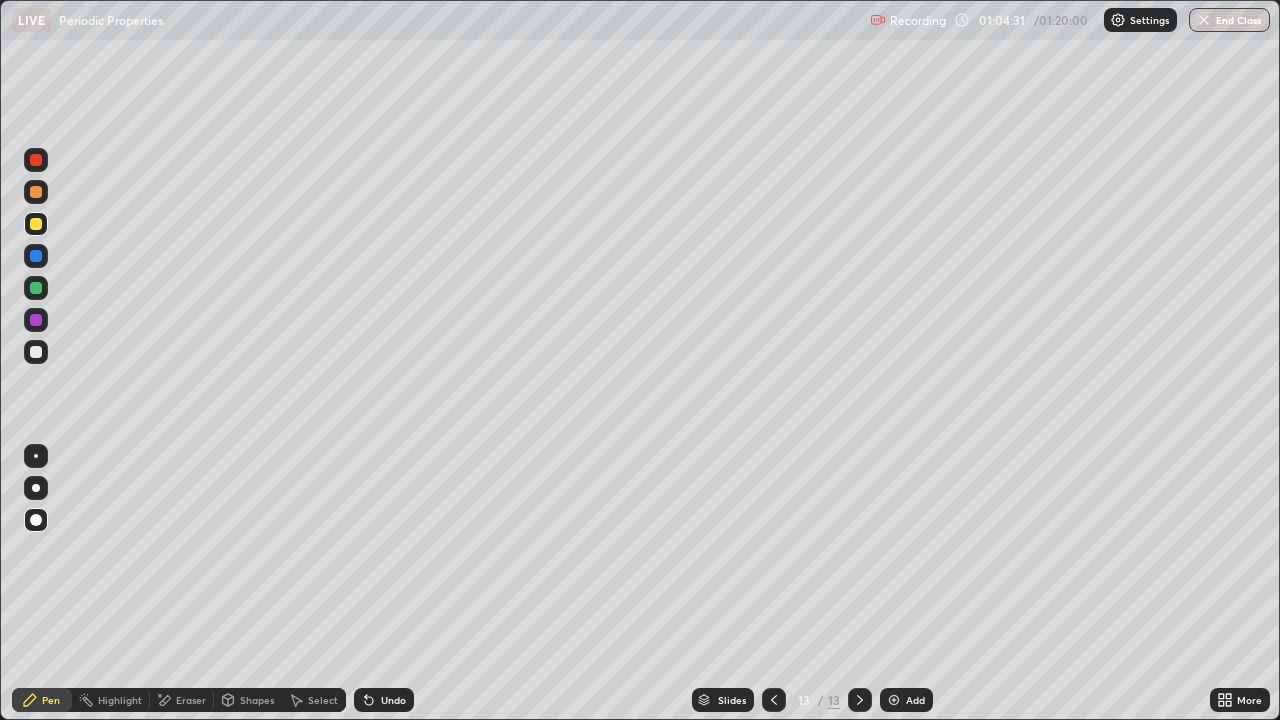 click 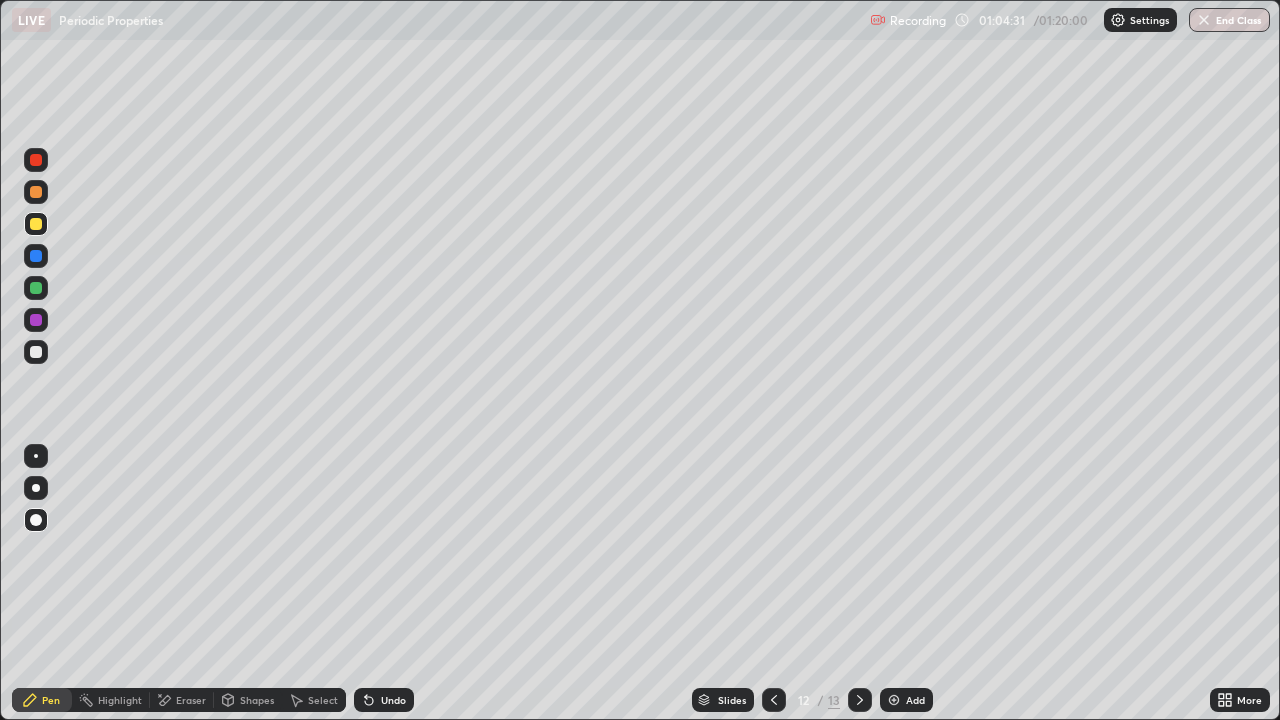 click 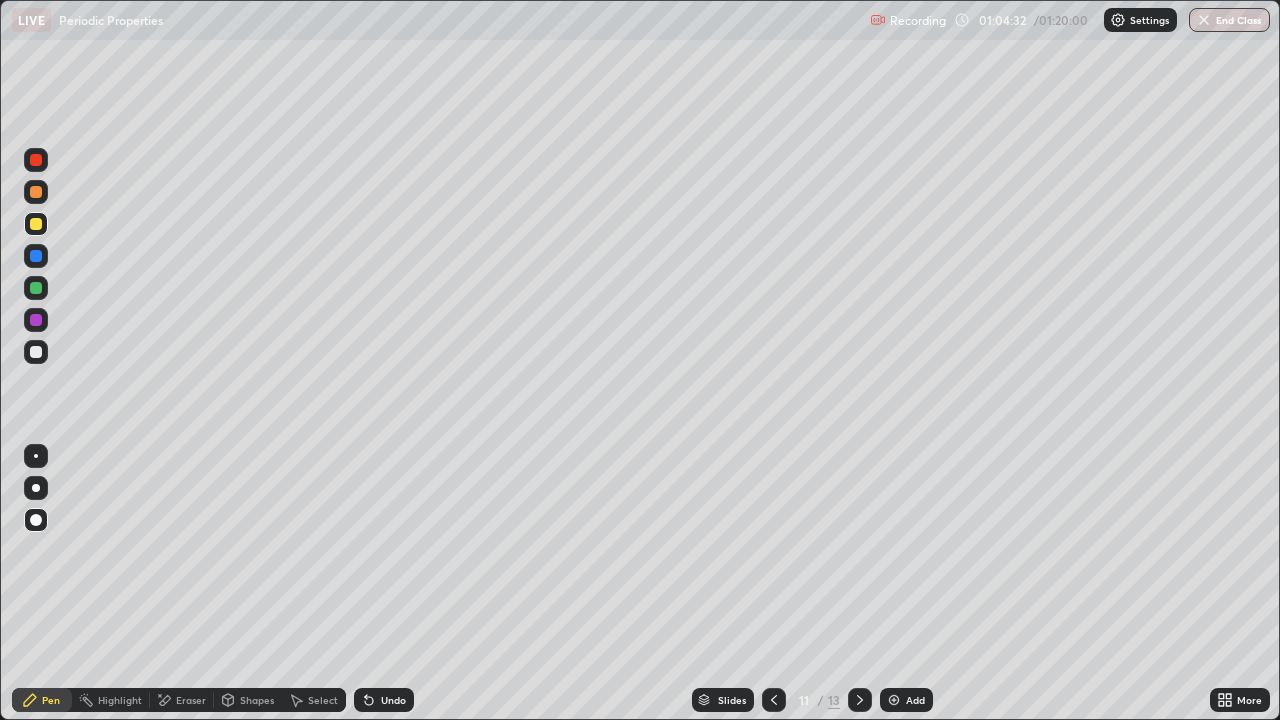 click 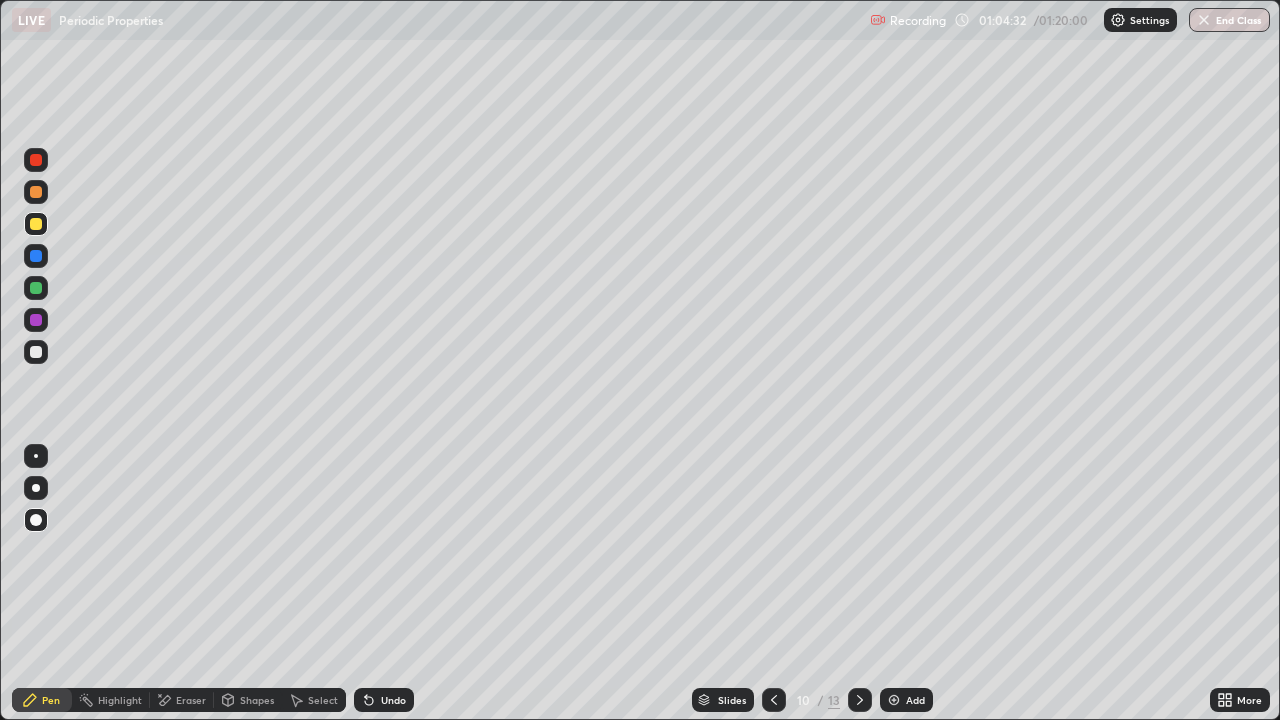 click at bounding box center [774, 700] 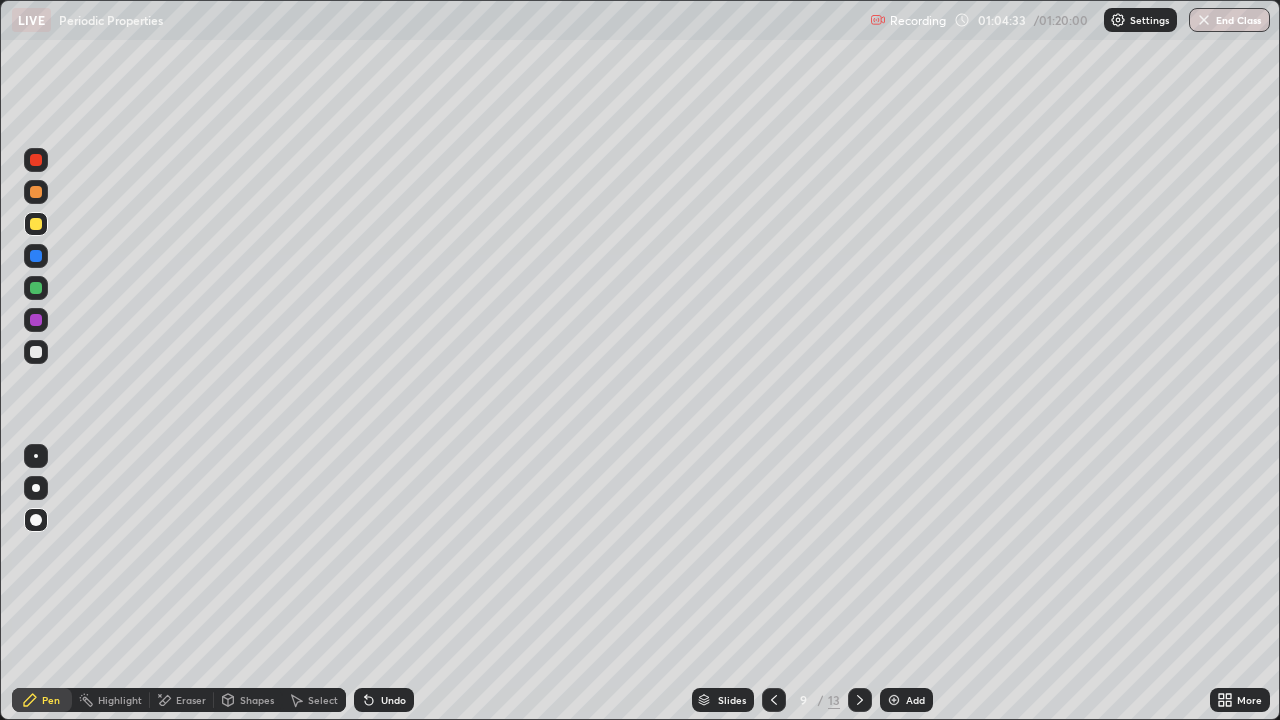 click 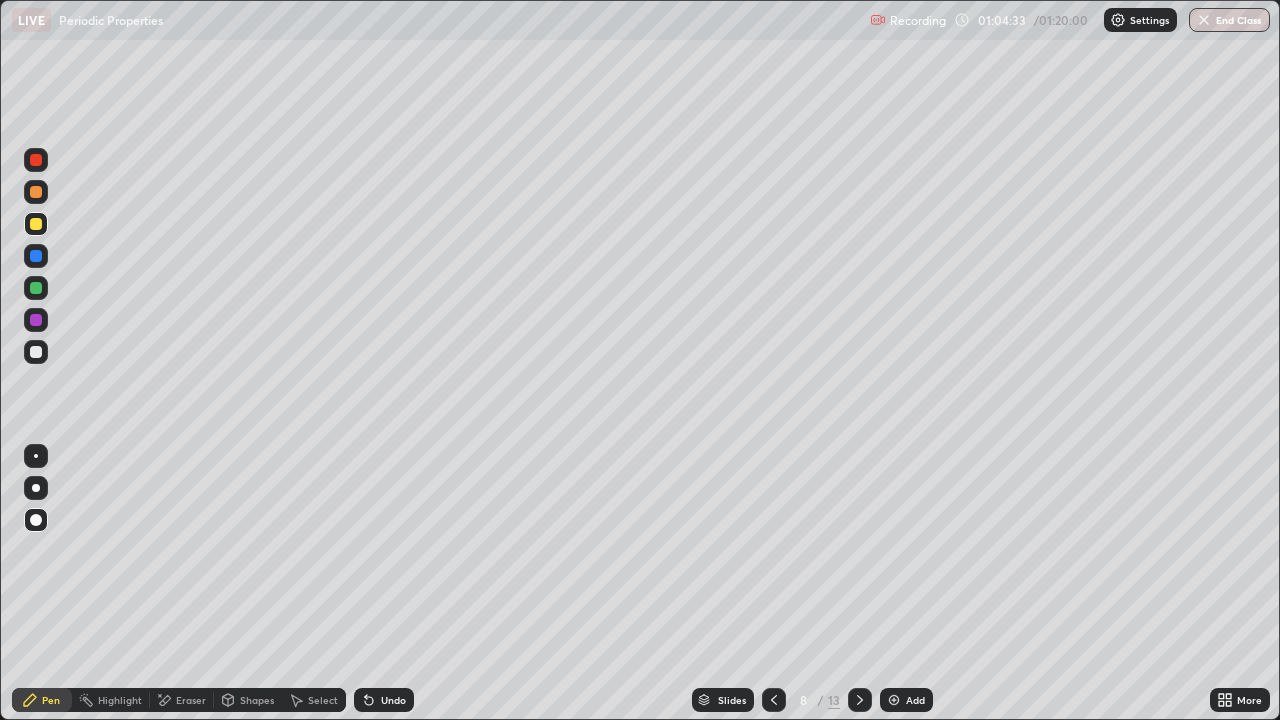 click at bounding box center [774, 700] 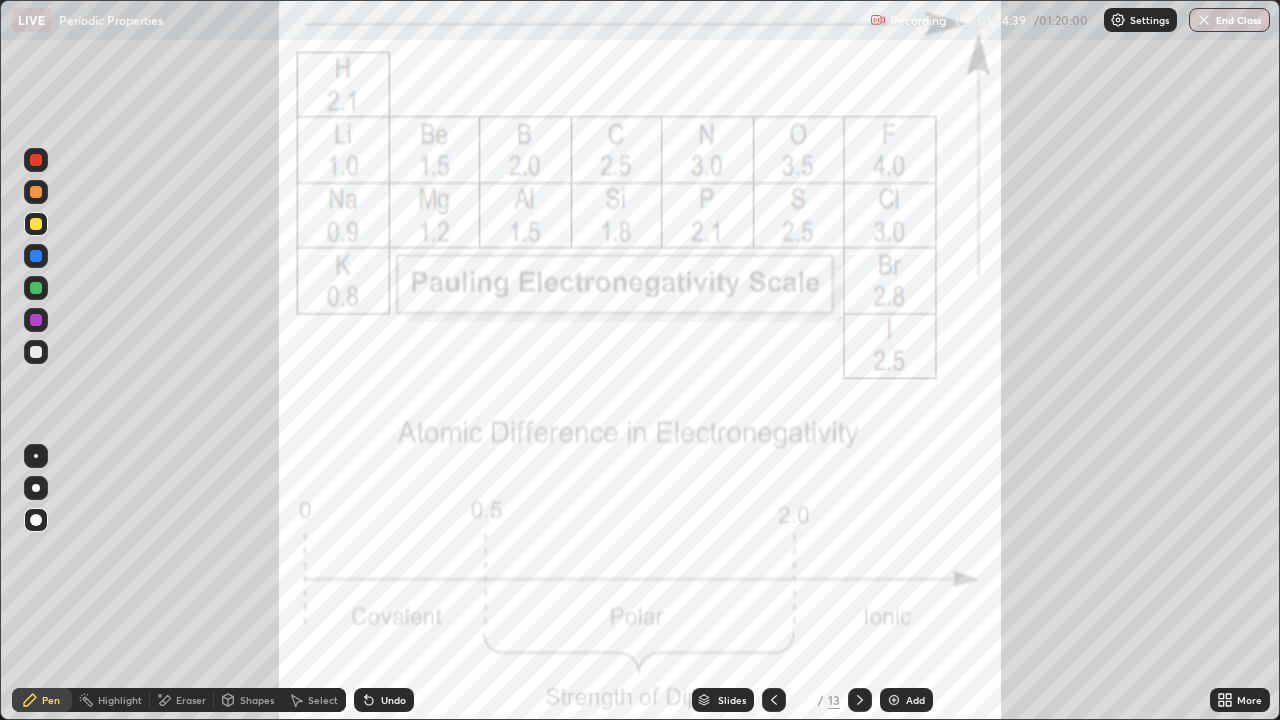 click on "Eraser" at bounding box center [191, 700] 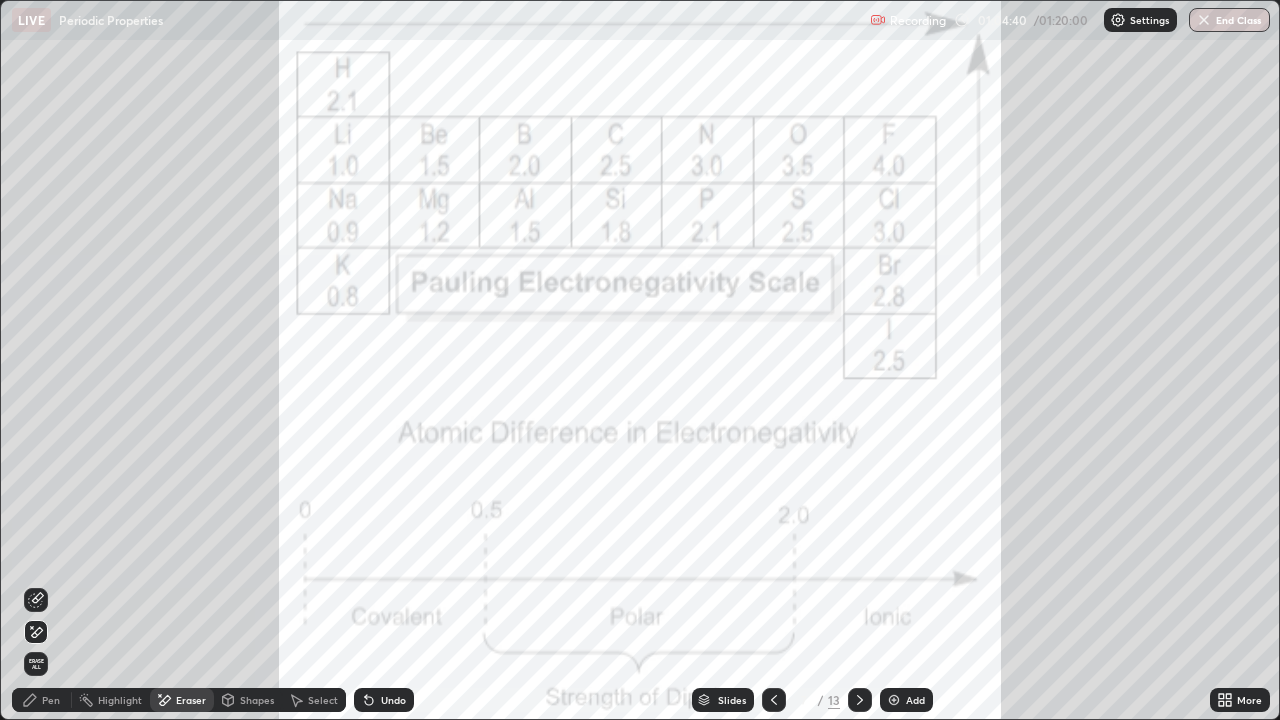 click on "Erase all" at bounding box center [36, 664] 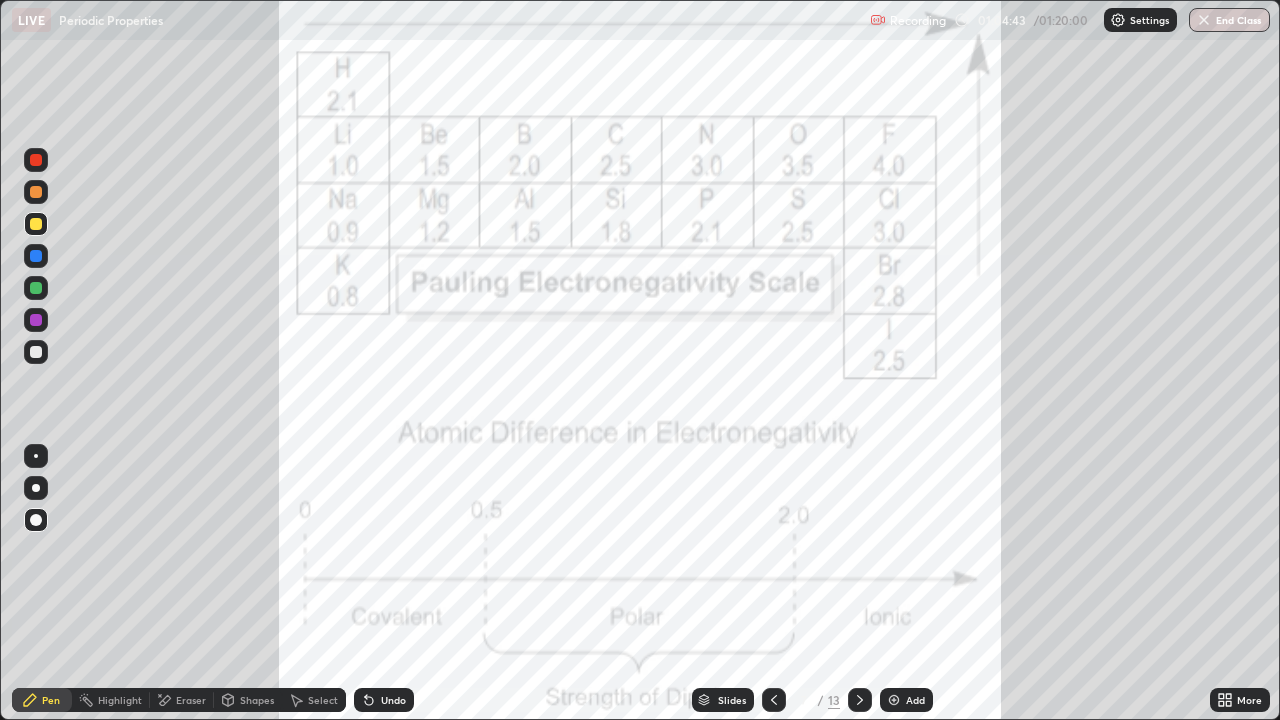 click at bounding box center [36, 160] 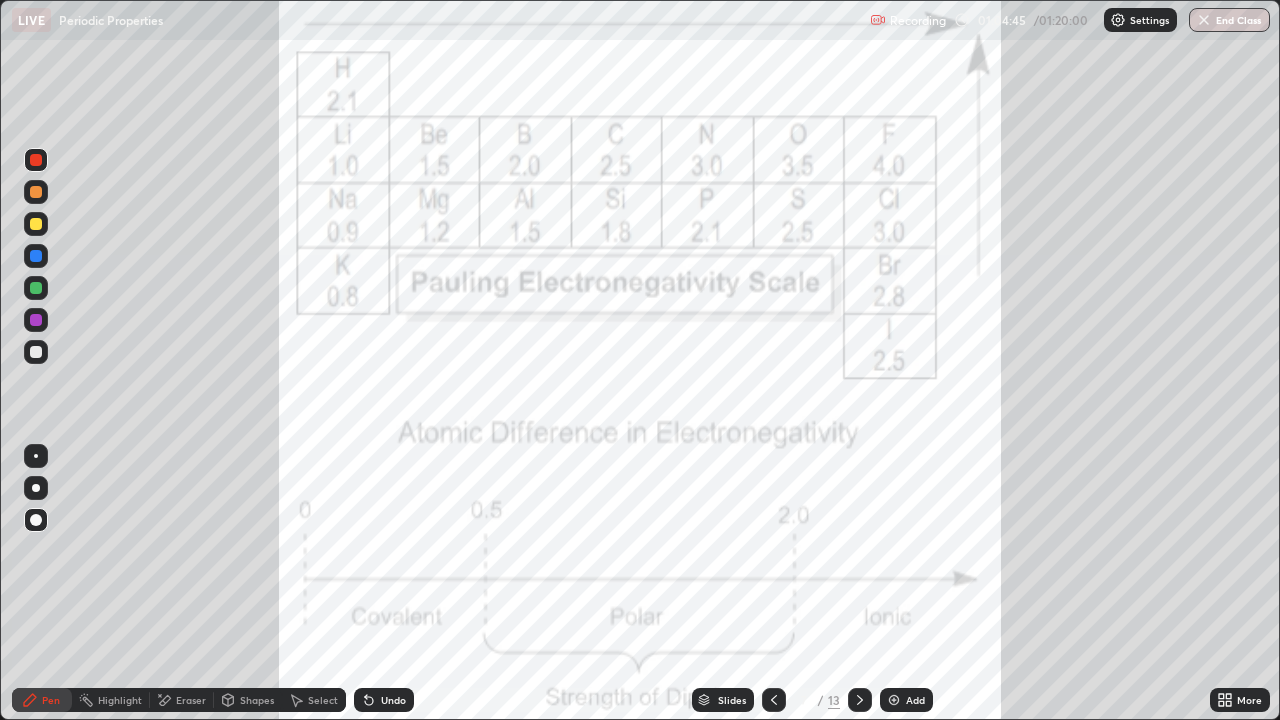 click 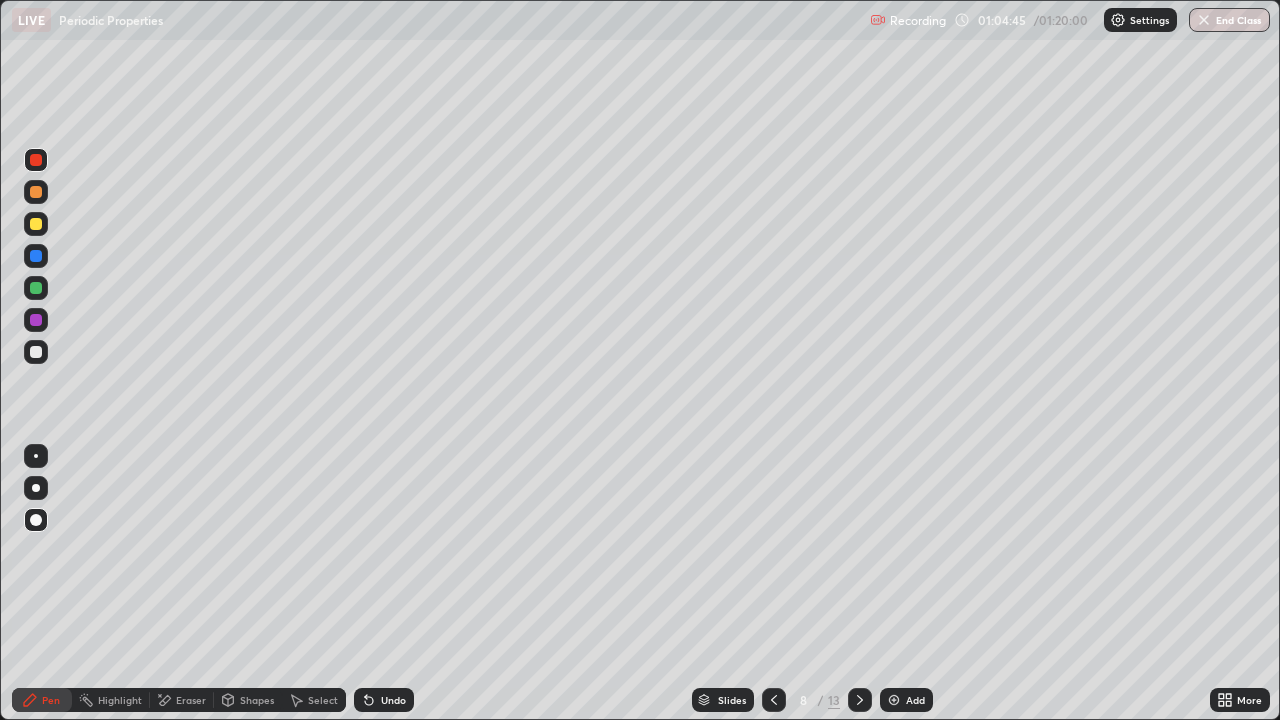 click 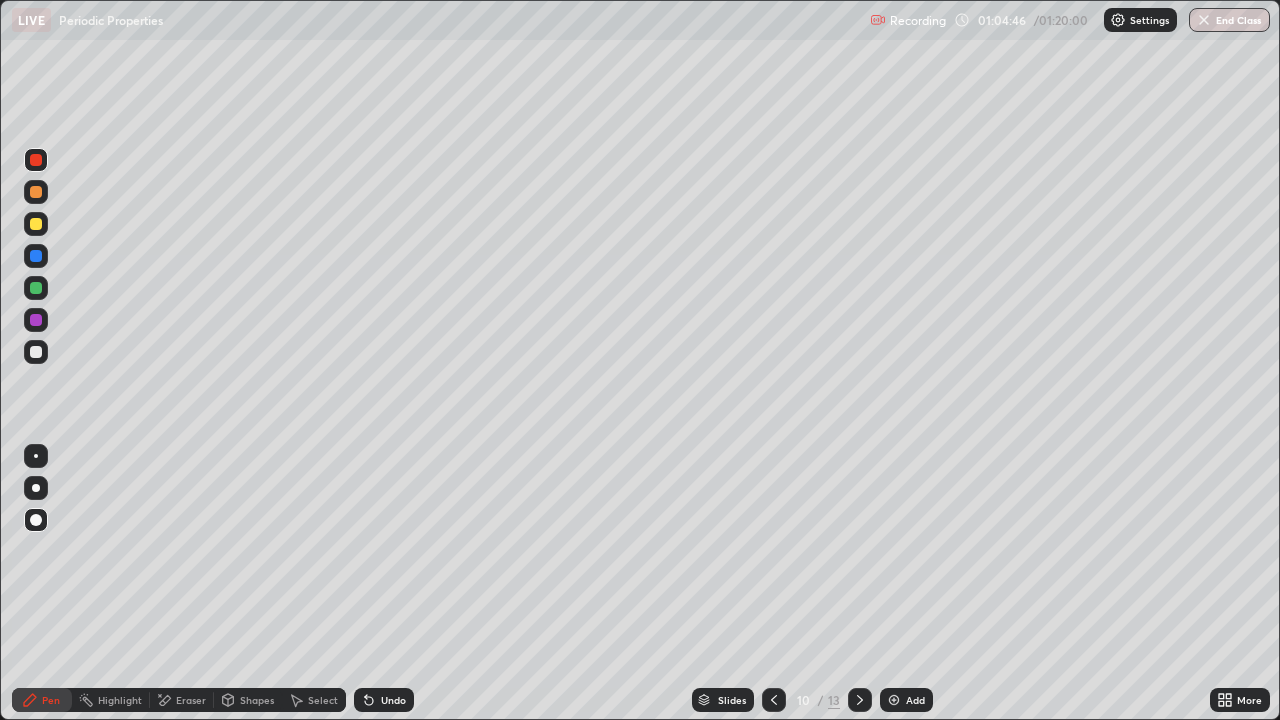 click 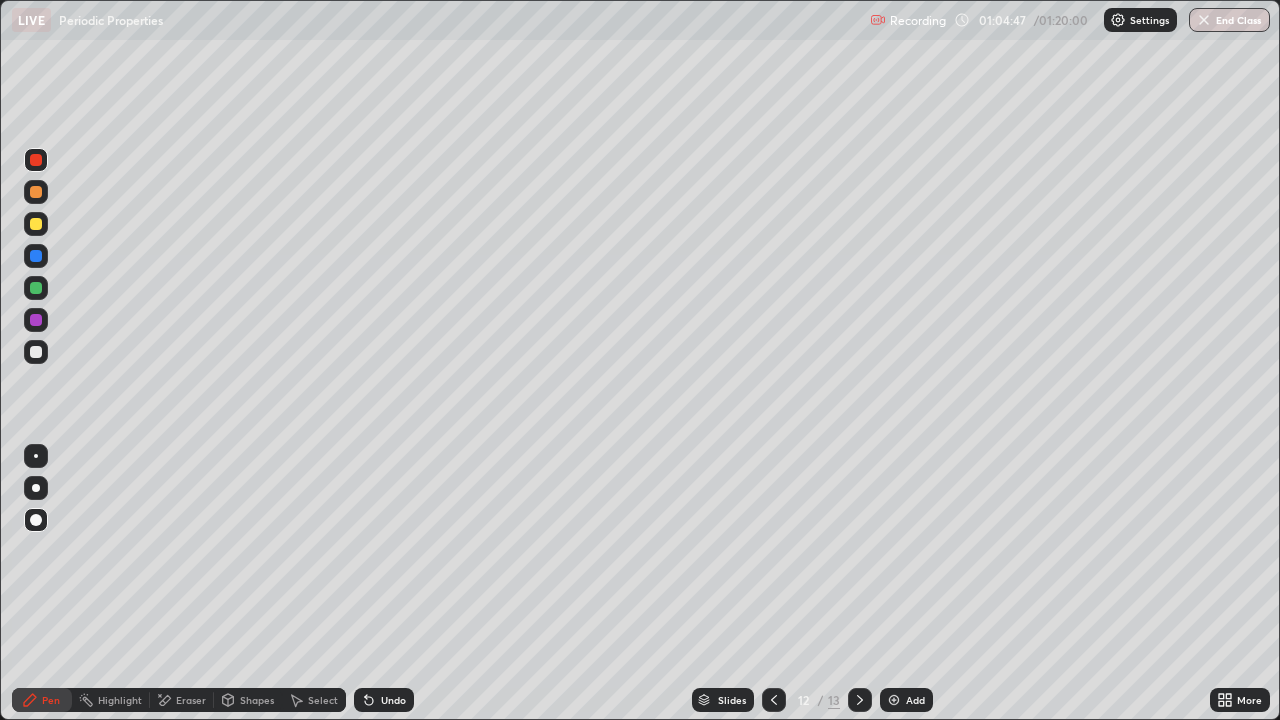 click 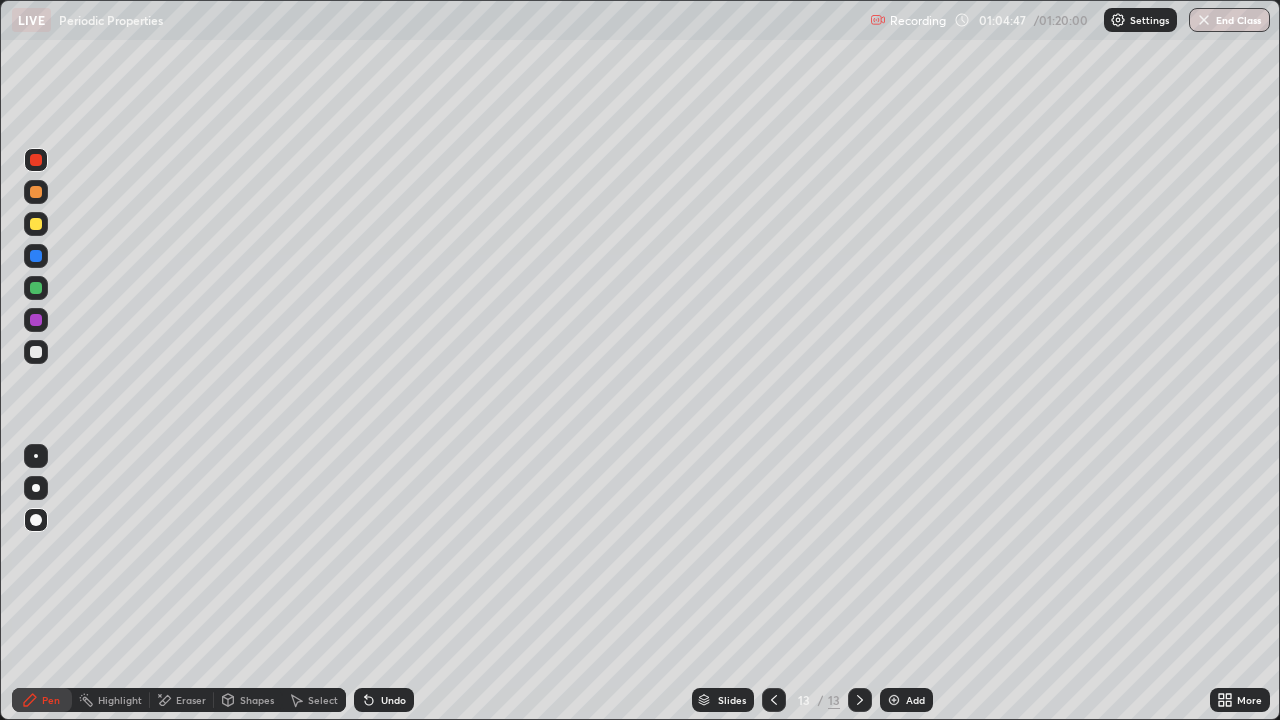 click 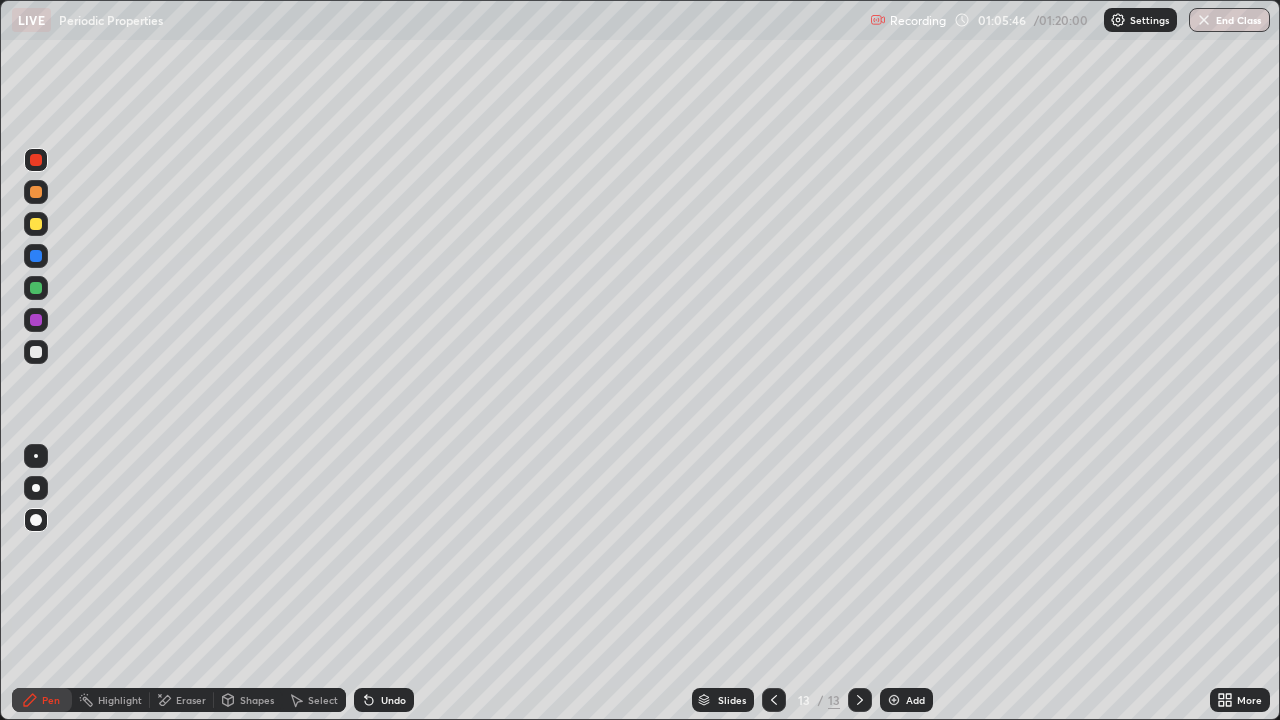 click at bounding box center [36, 352] 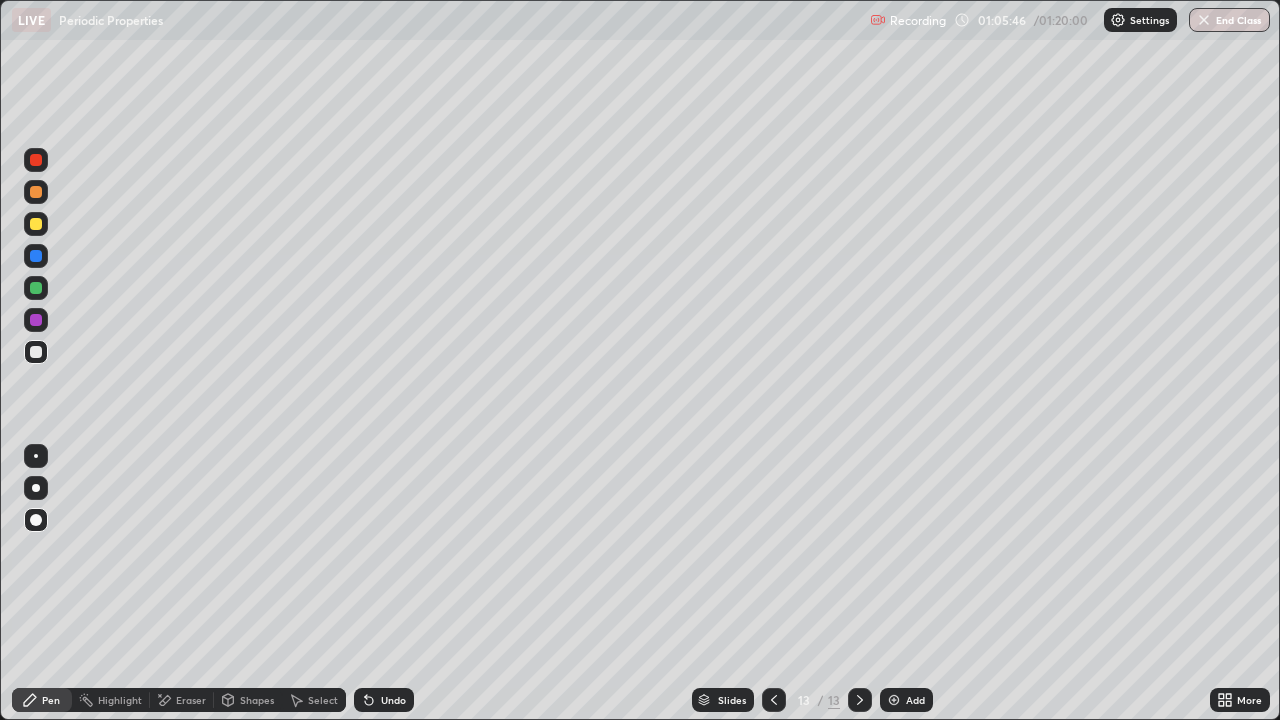 click at bounding box center [36, 352] 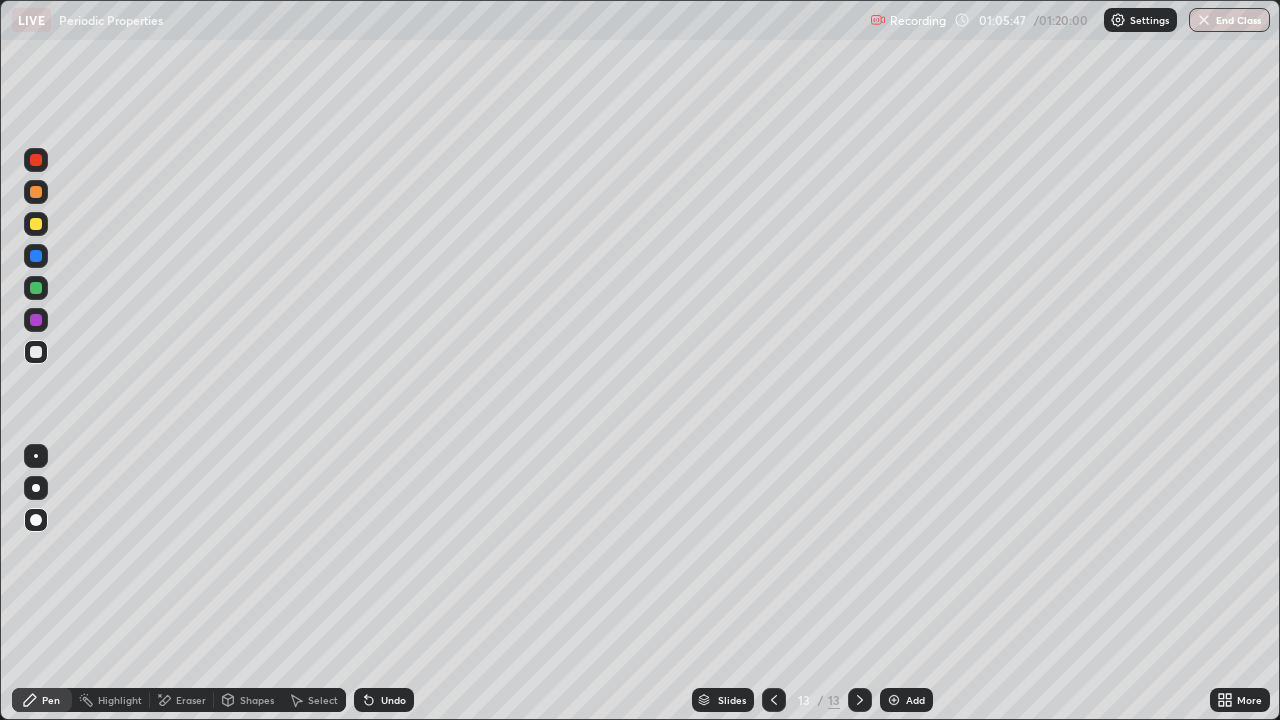 click at bounding box center [36, 288] 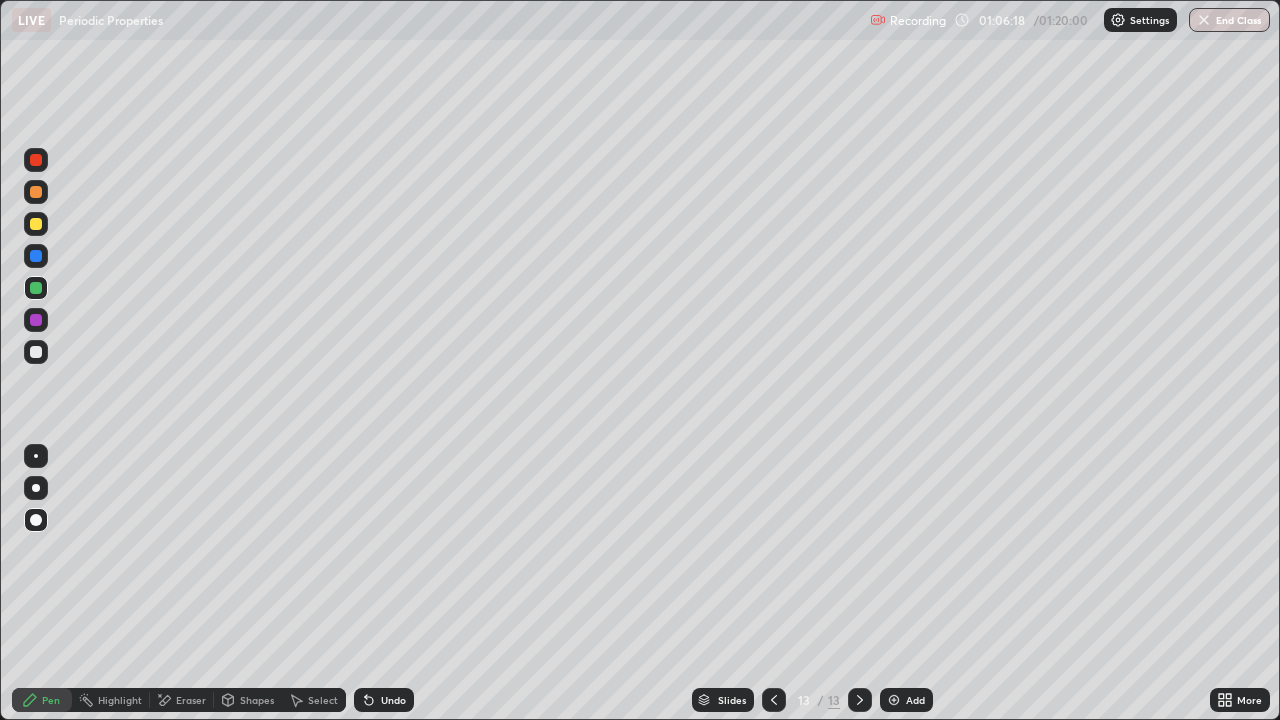 click at bounding box center (36, 224) 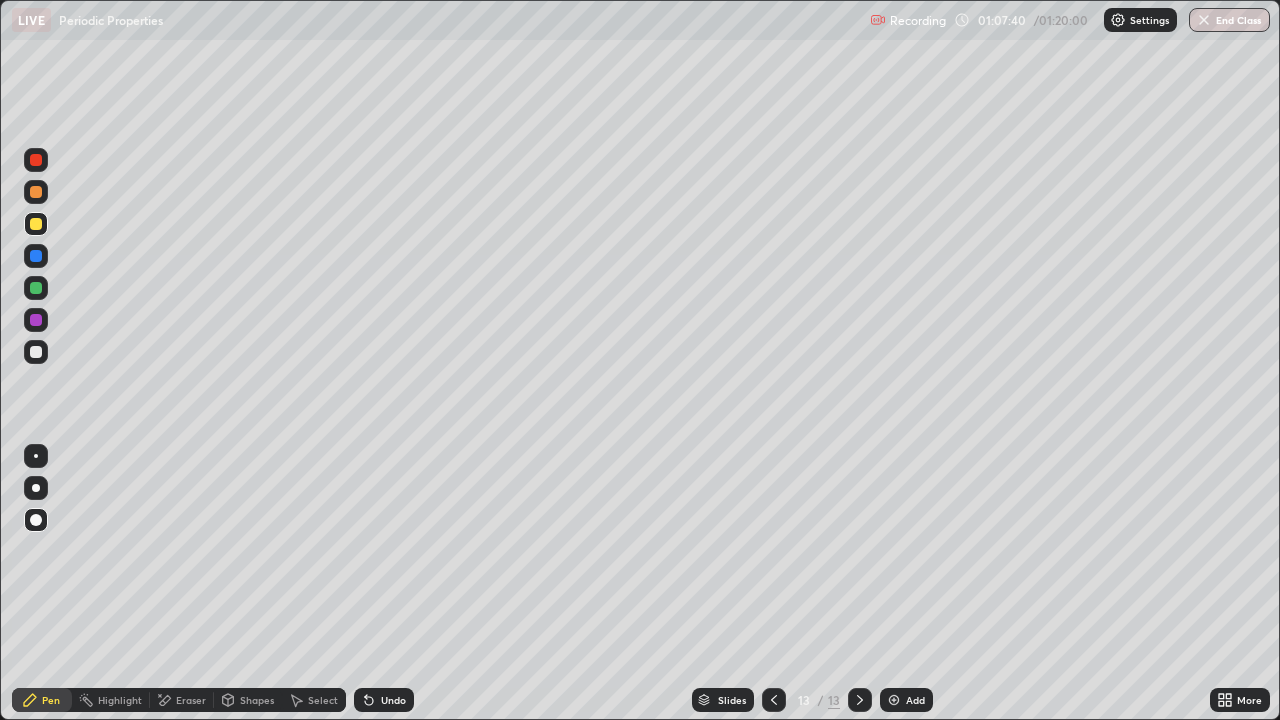 click at bounding box center [36, 352] 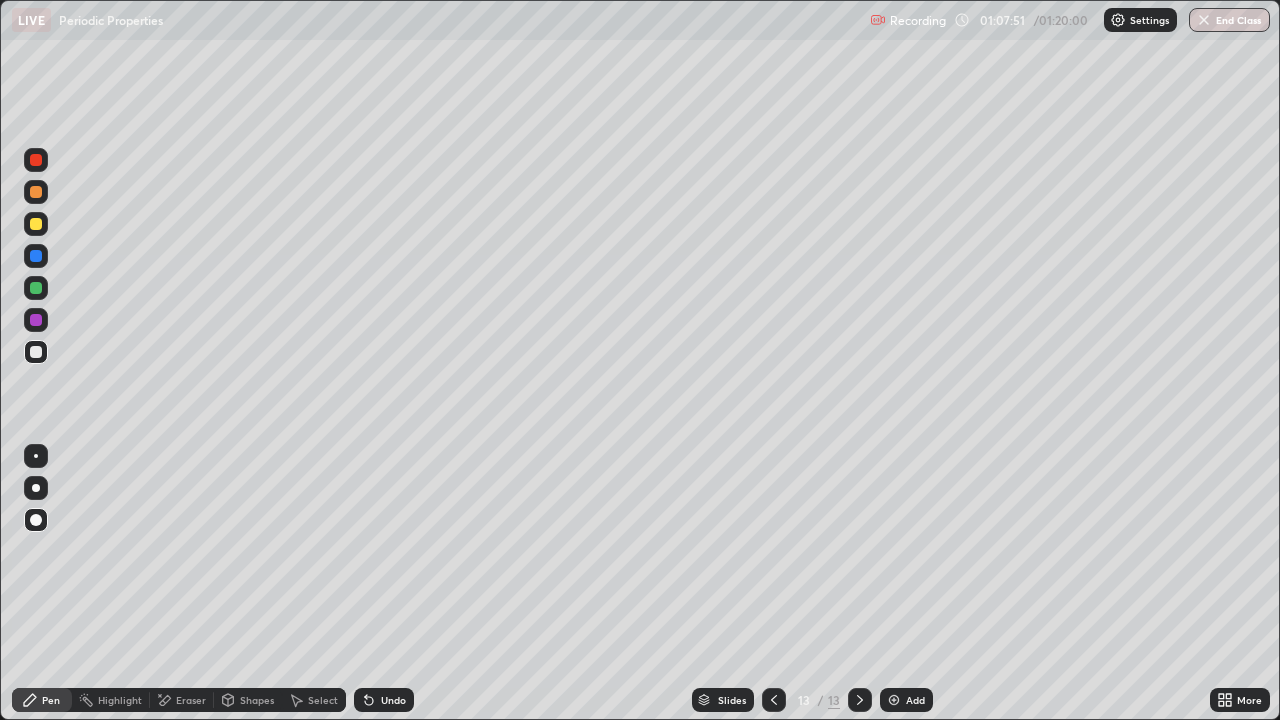 click at bounding box center [36, 352] 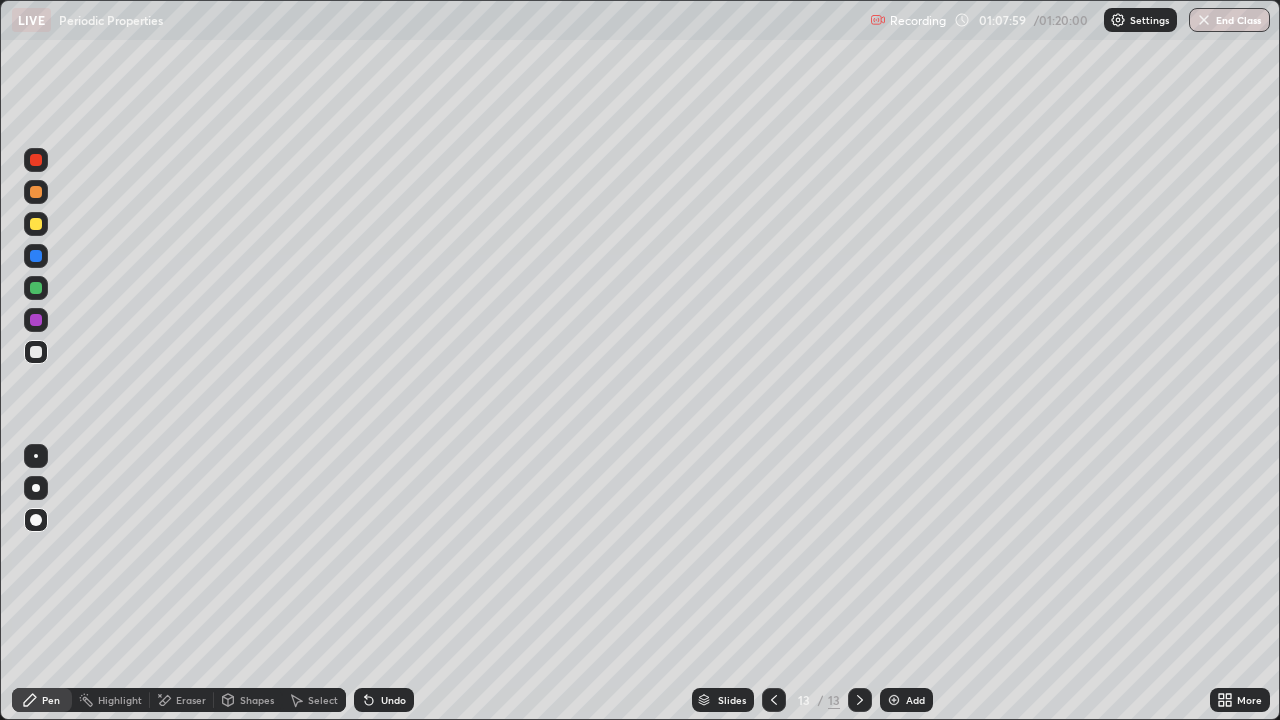 click at bounding box center (36, 320) 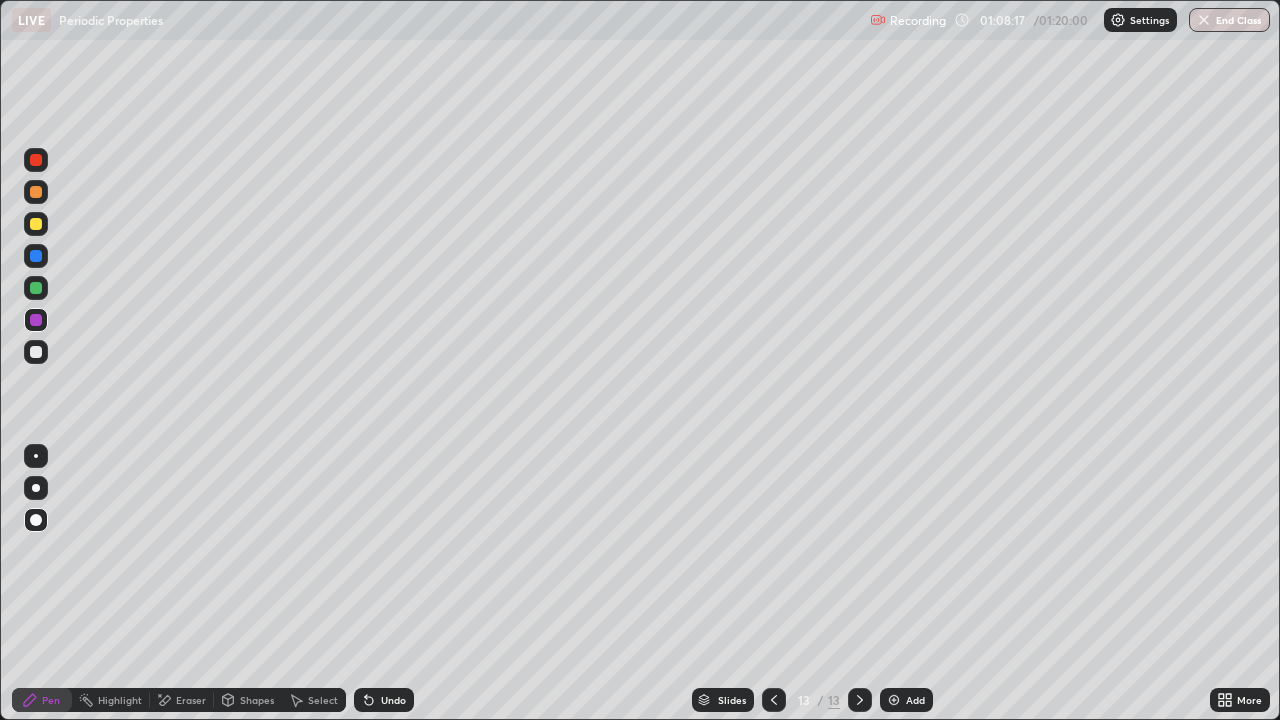click at bounding box center [36, 288] 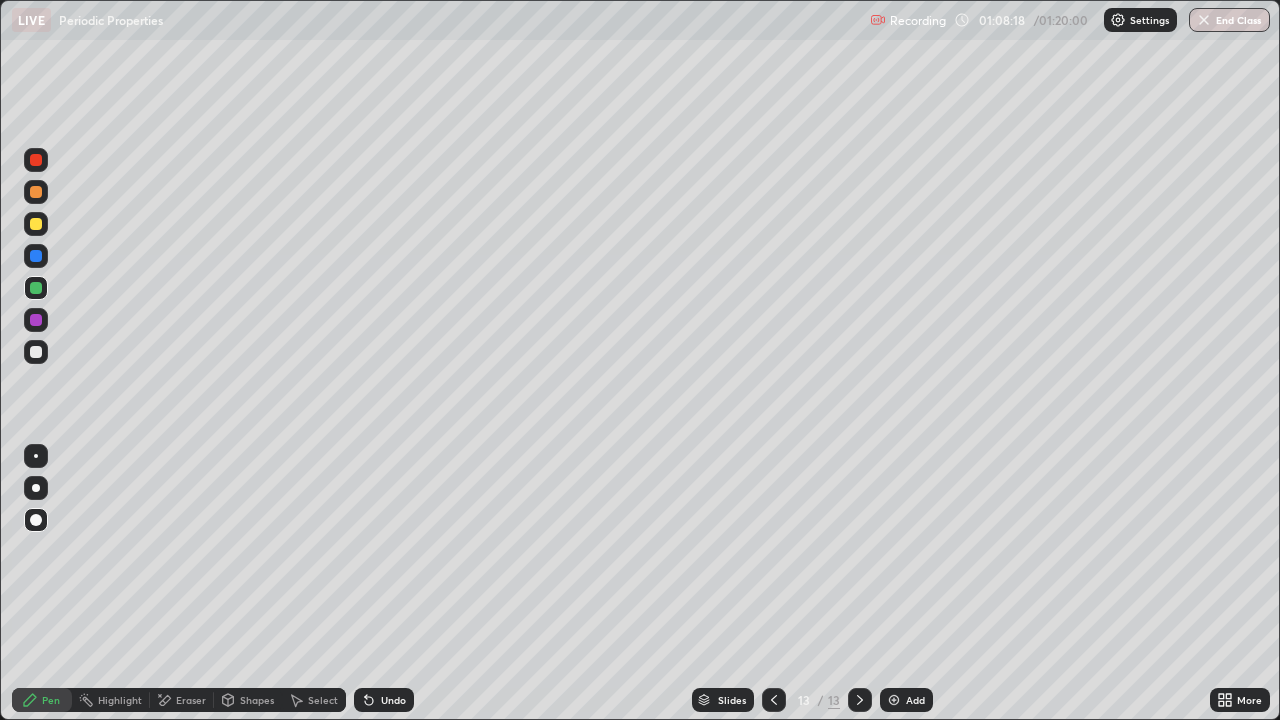 click at bounding box center (36, 352) 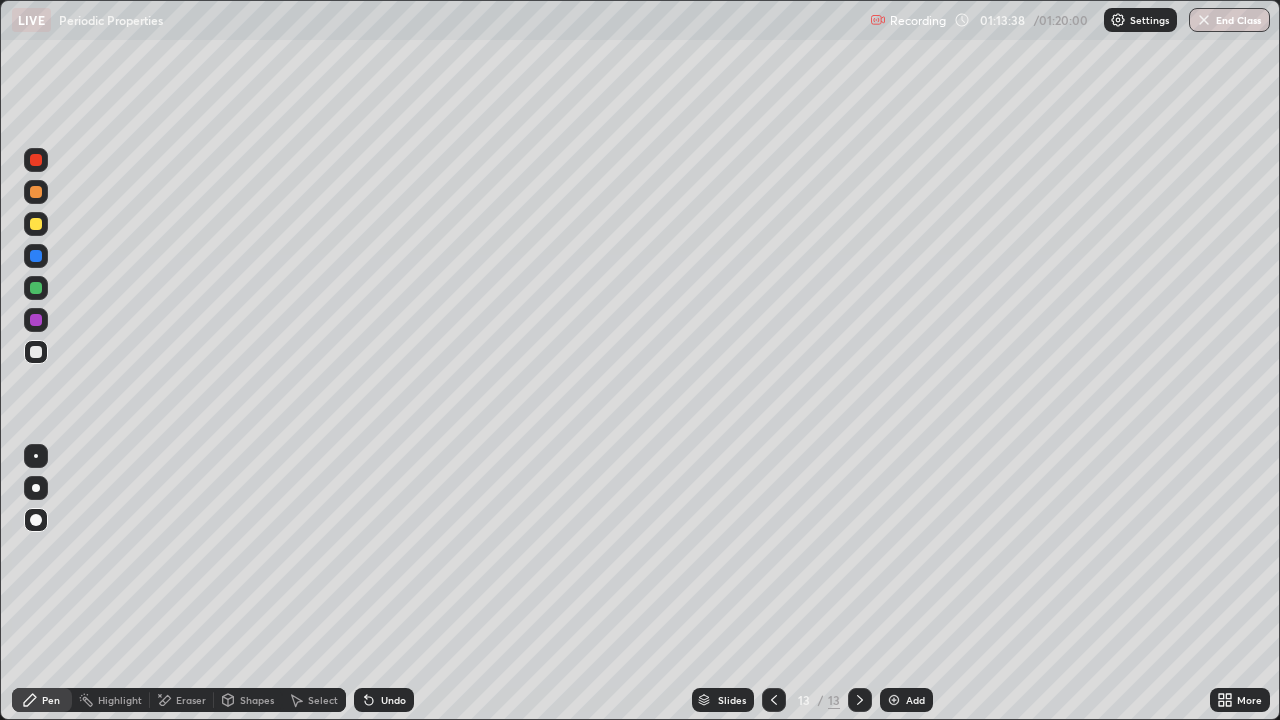 click on "End Class" at bounding box center (1229, 20) 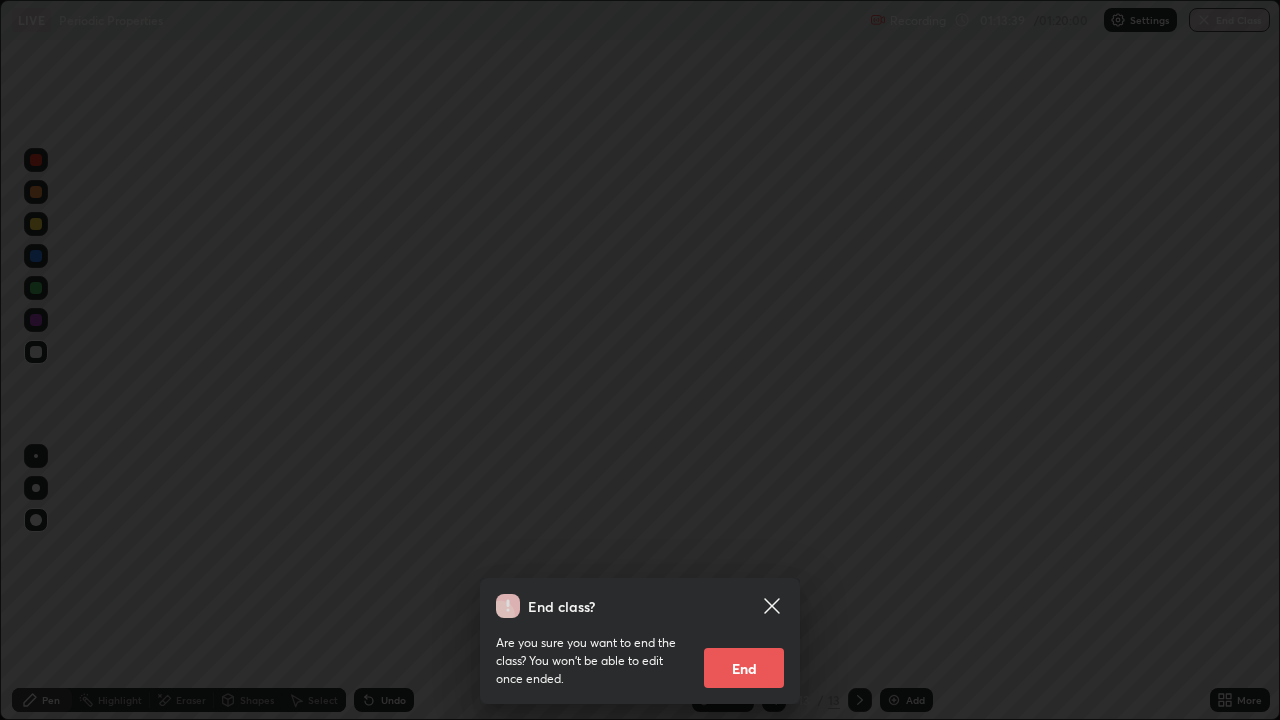 click on "End" at bounding box center [744, 668] 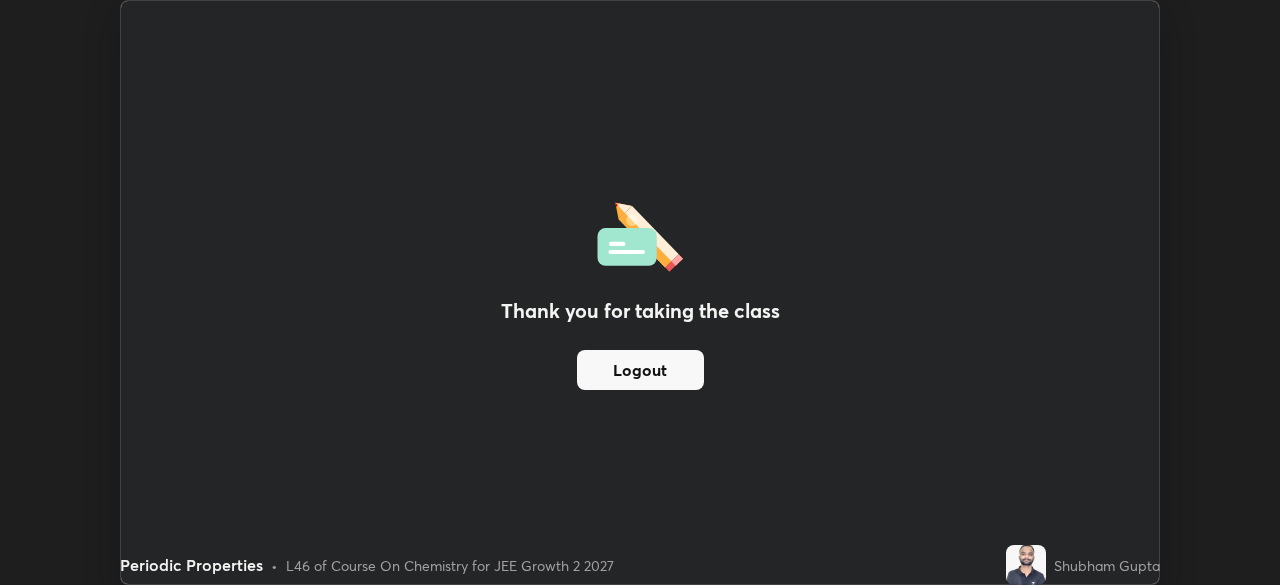scroll, scrollTop: 585, scrollLeft: 1280, axis: both 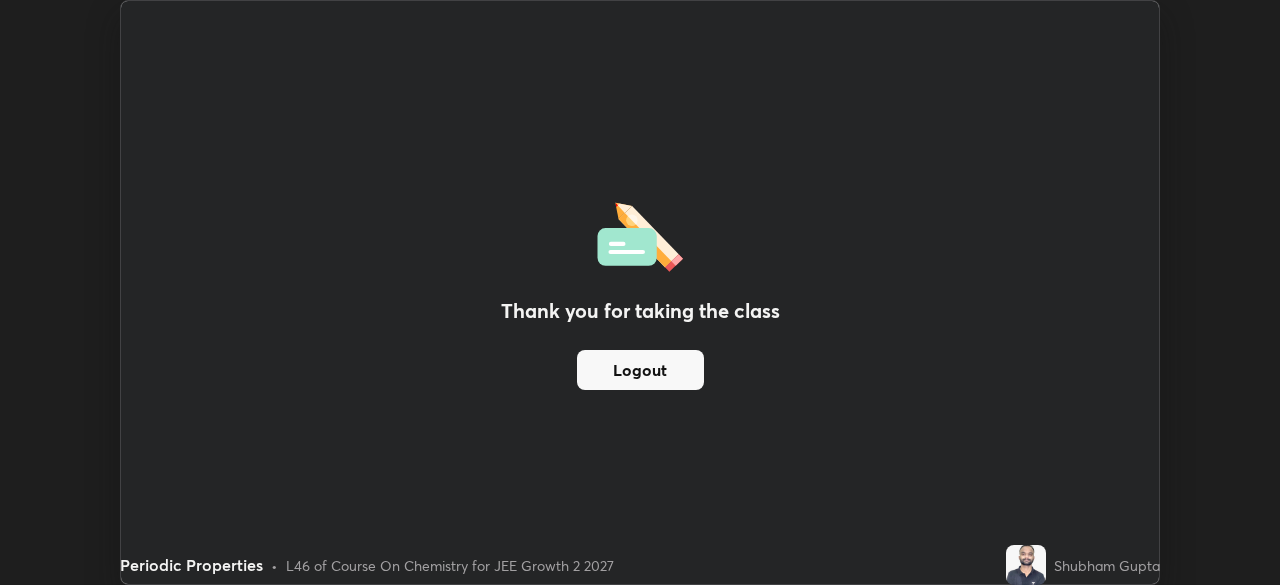 click on "Periodic Properties" at bounding box center [506, 20] 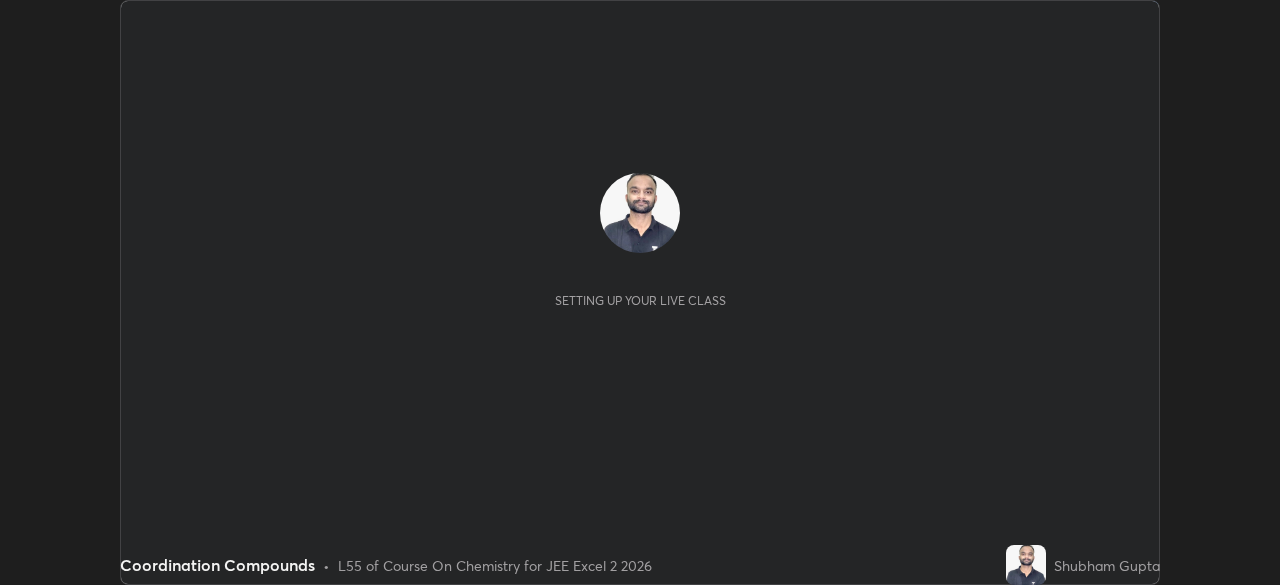 scroll, scrollTop: 0, scrollLeft: 0, axis: both 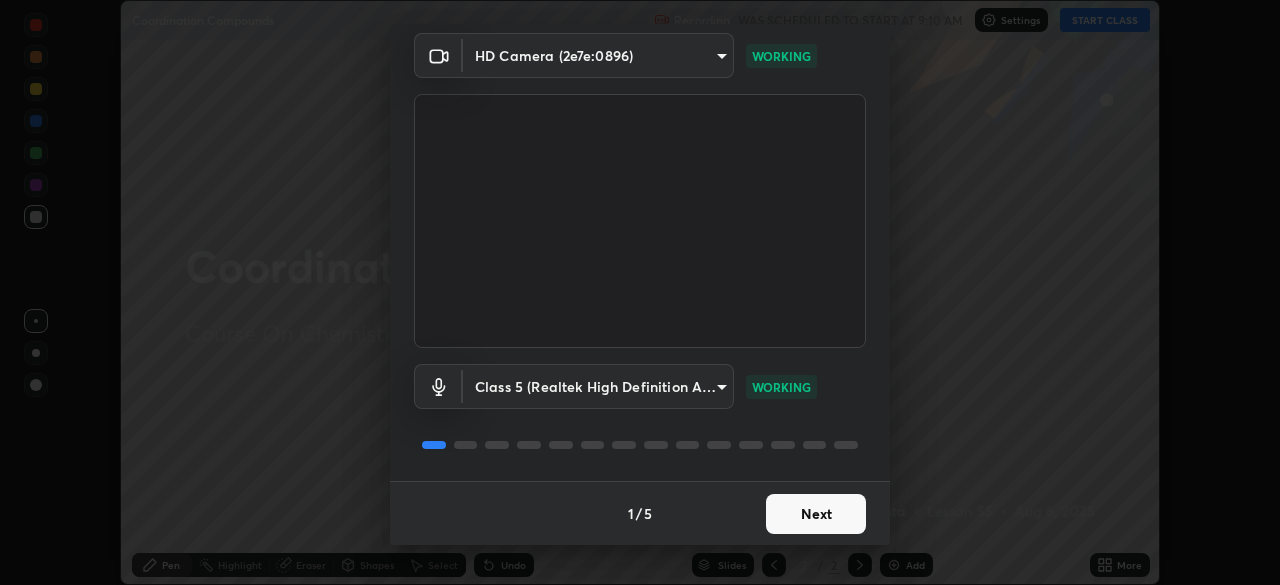 click on "Next" at bounding box center (816, 514) 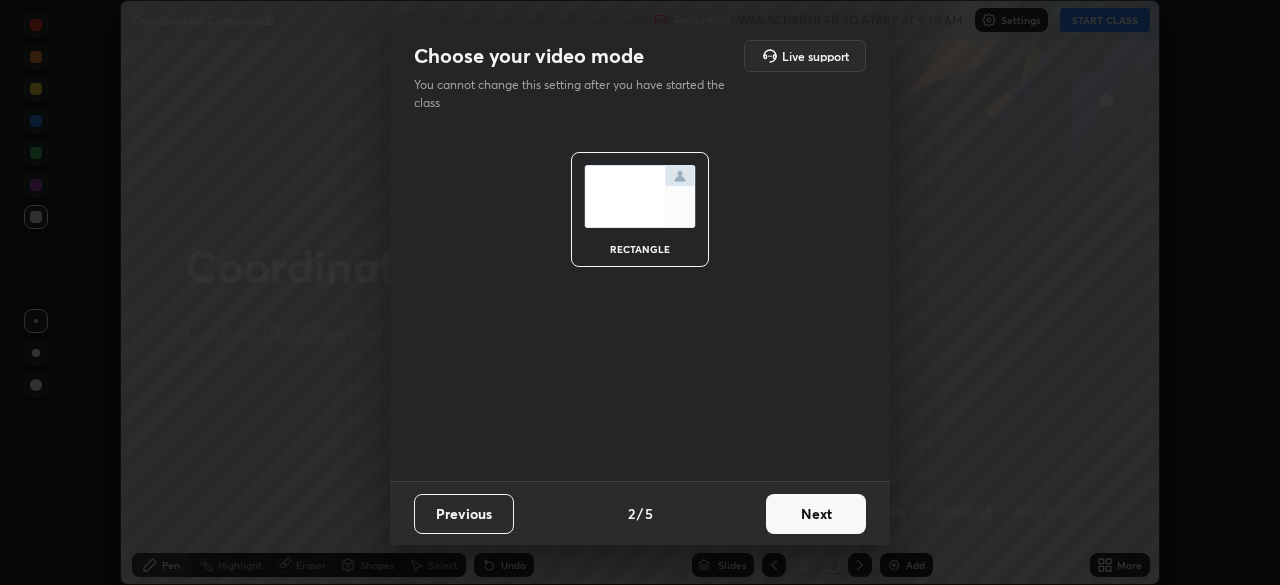 scroll, scrollTop: 0, scrollLeft: 0, axis: both 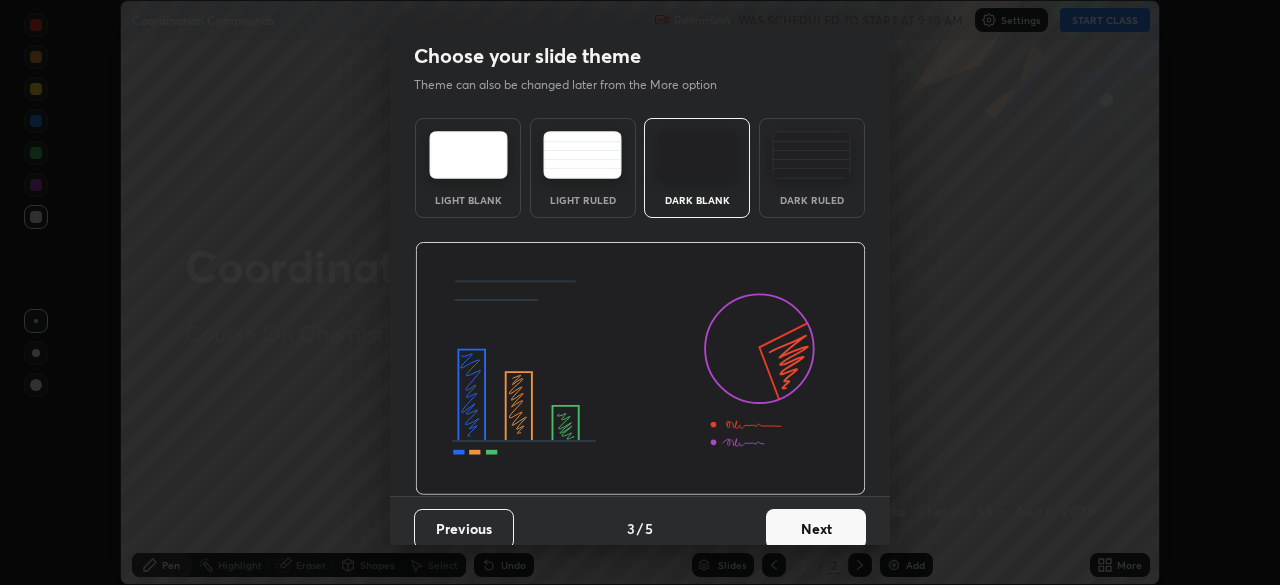 click on "Next" at bounding box center (816, 529) 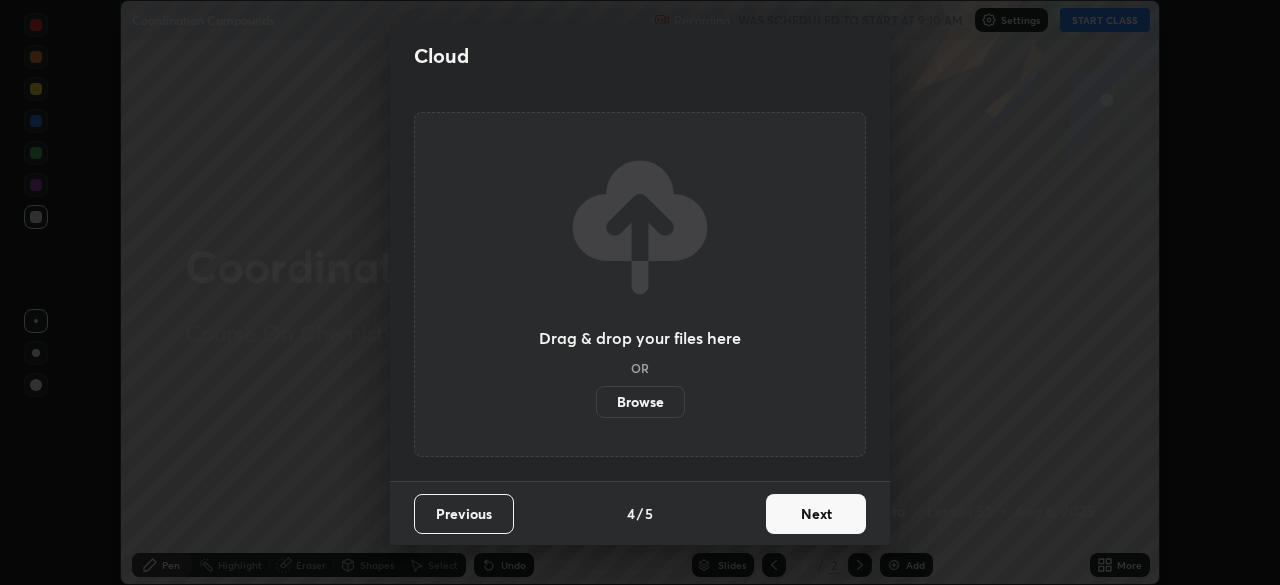 click on "Next" at bounding box center (816, 514) 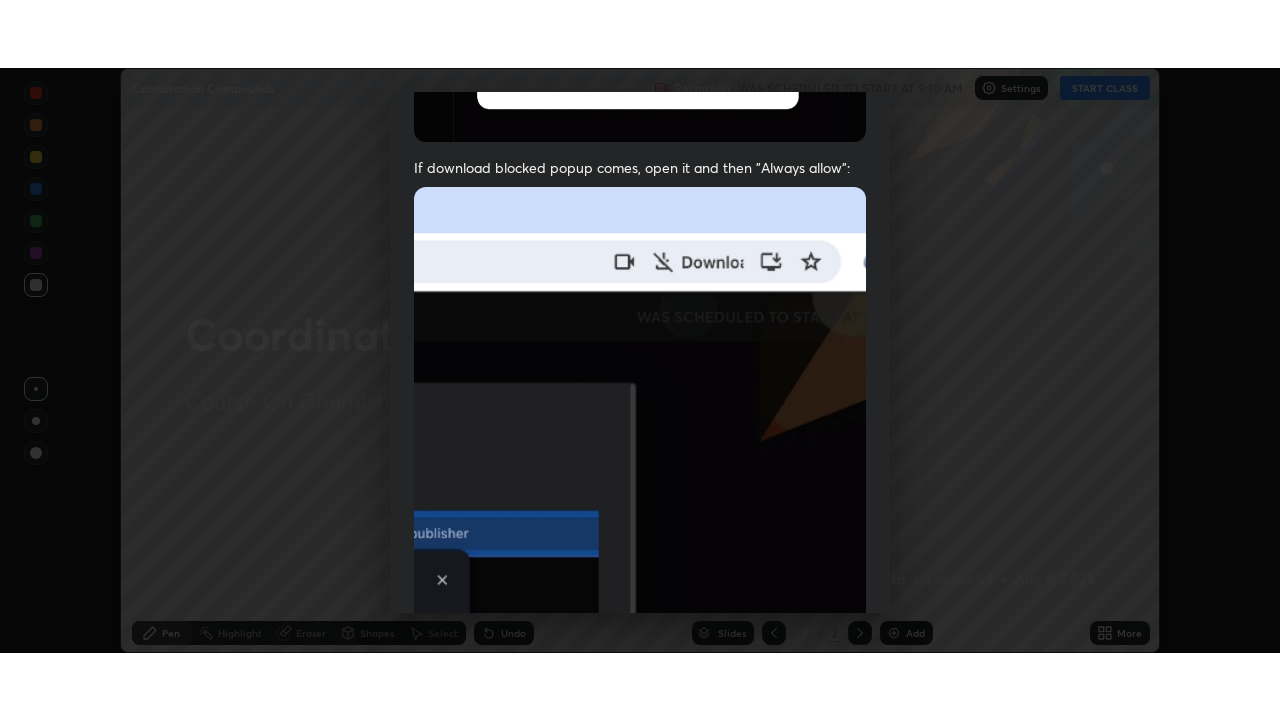 scroll, scrollTop: 479, scrollLeft: 0, axis: vertical 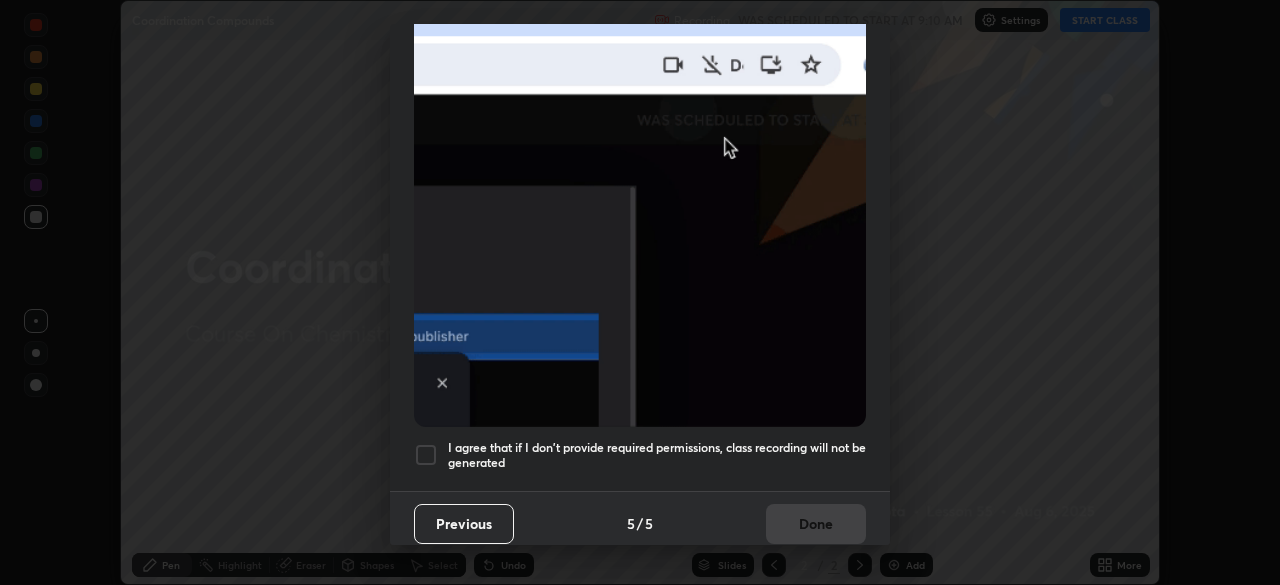 click at bounding box center (426, 455) 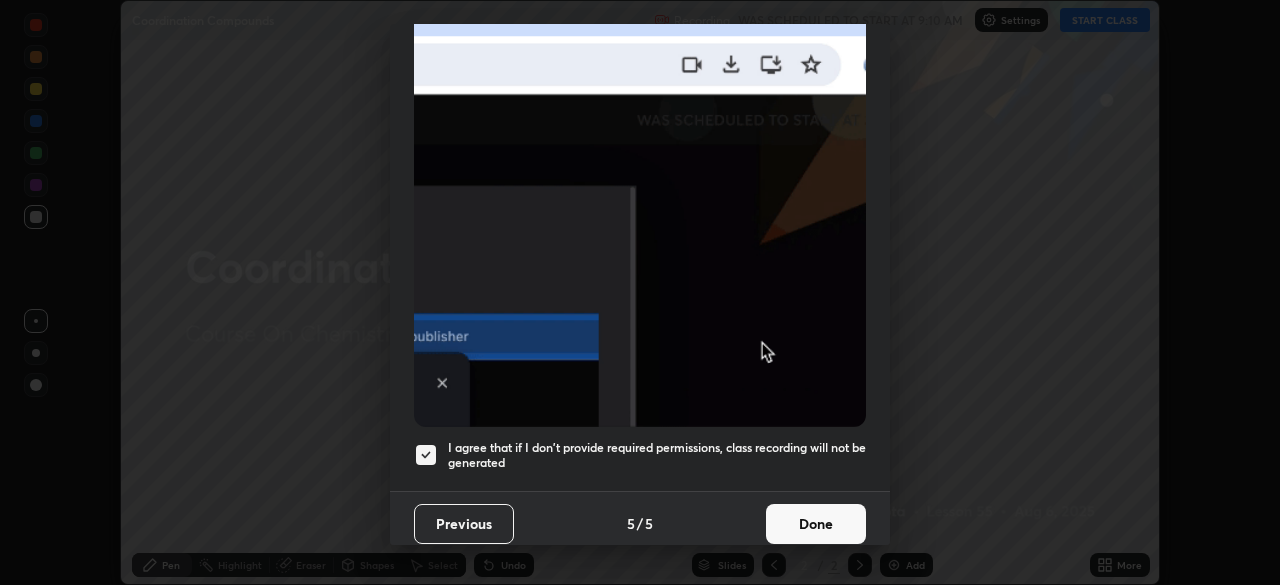 click on "Done" at bounding box center (816, 524) 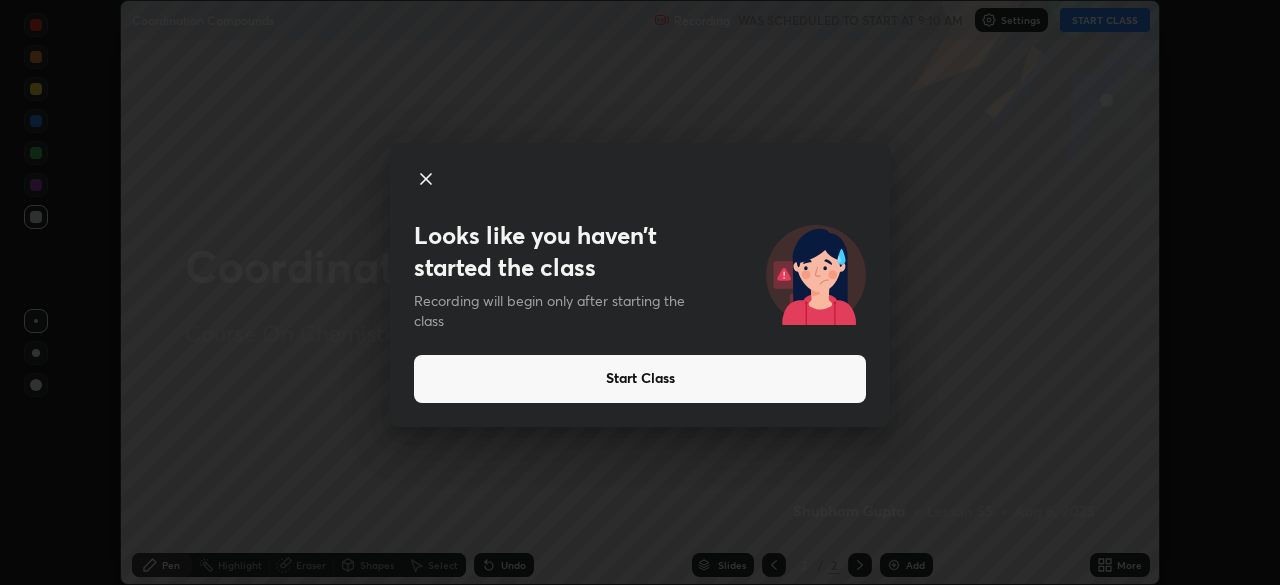 click 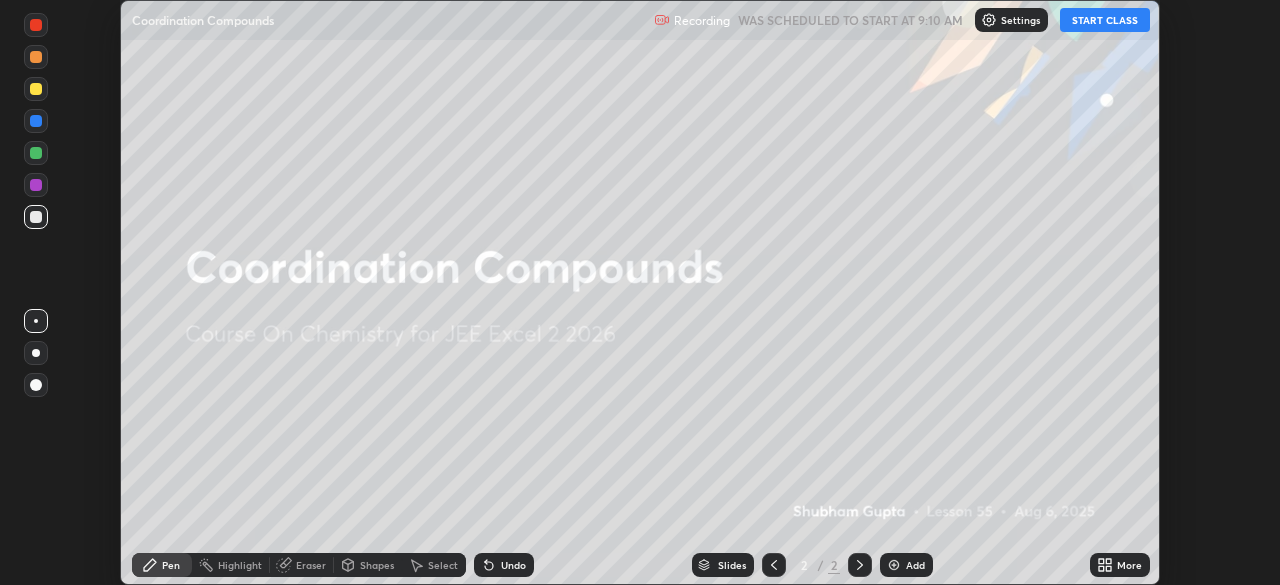 click on "START CLASS" at bounding box center [1105, 20] 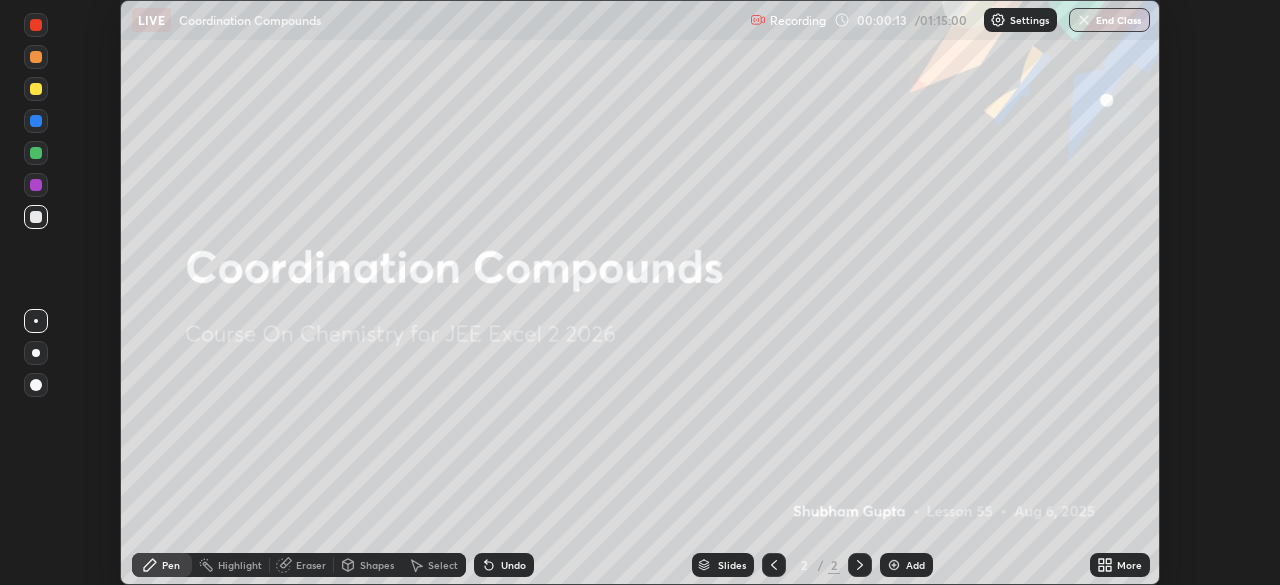 click at bounding box center [894, 565] 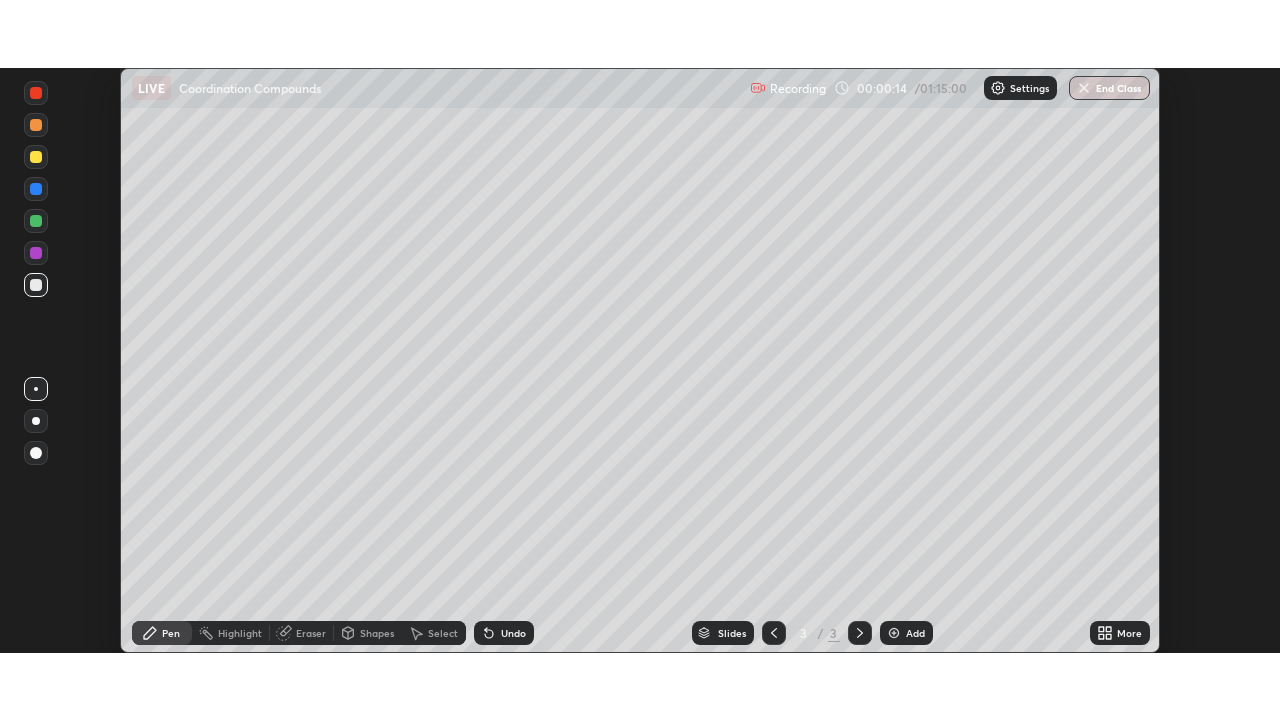 scroll, scrollTop: 99280, scrollLeft: 98720, axis: both 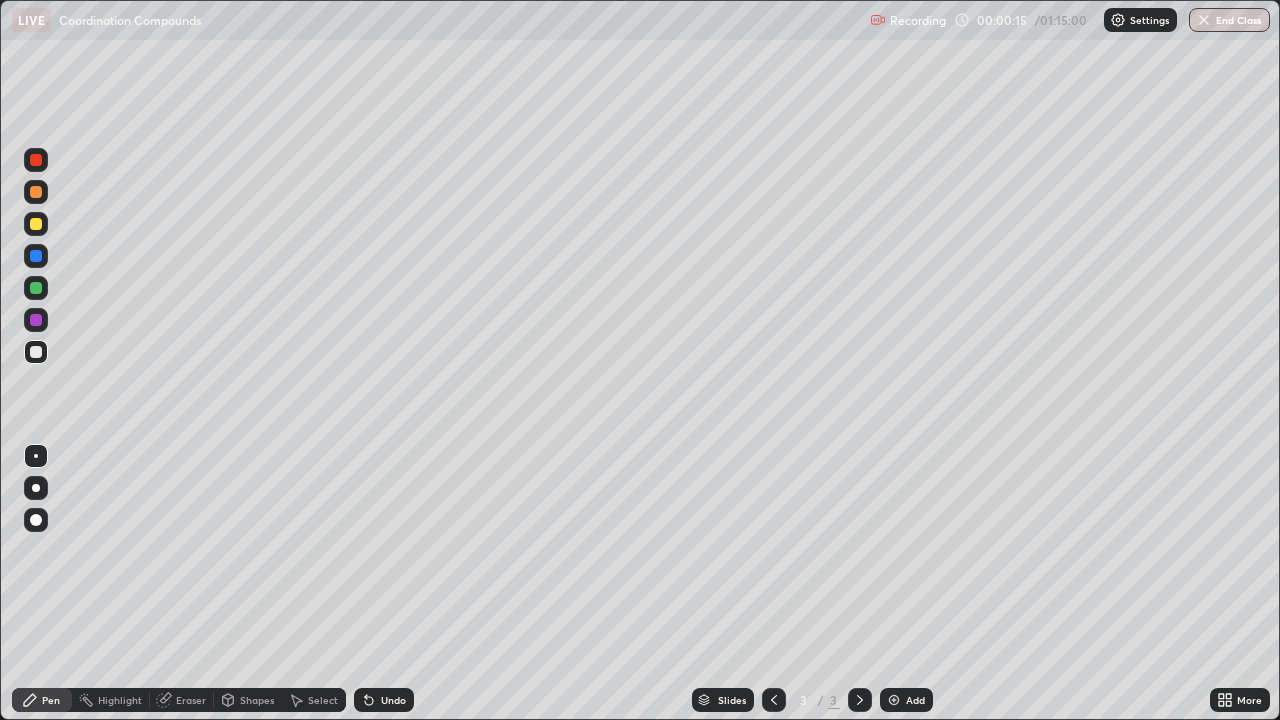 click at bounding box center (36, 488) 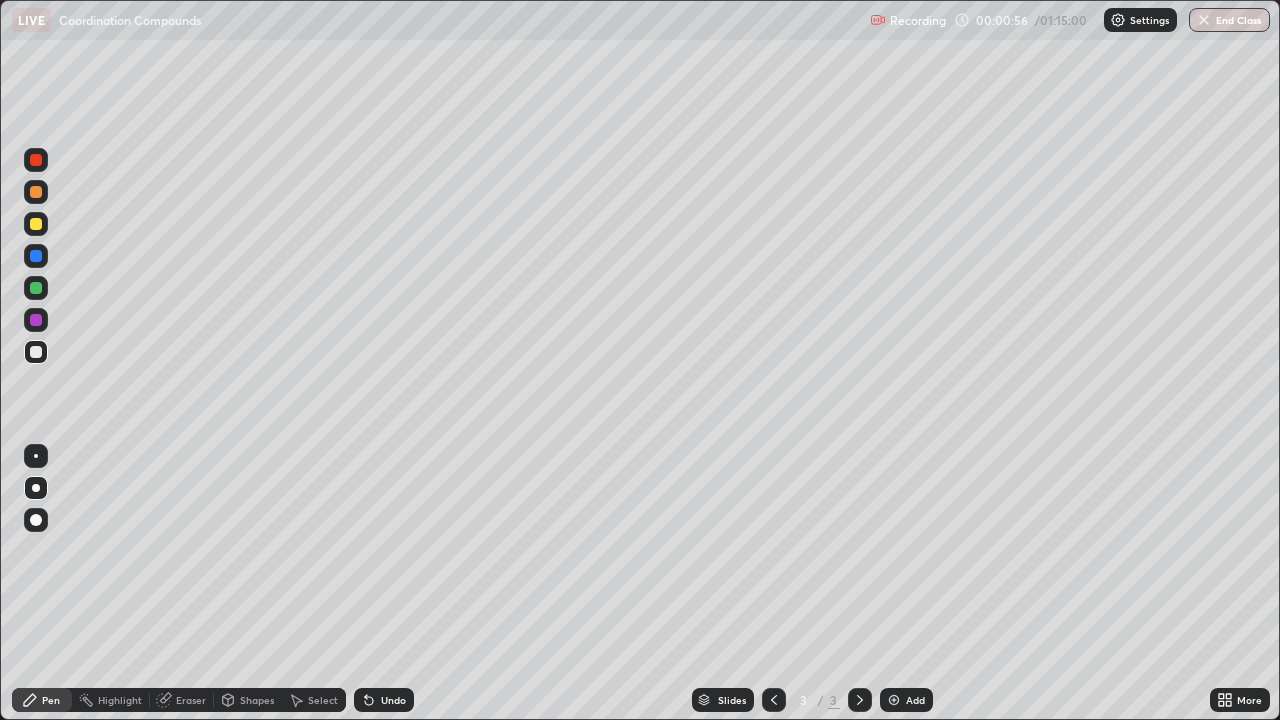 click at bounding box center (36, 288) 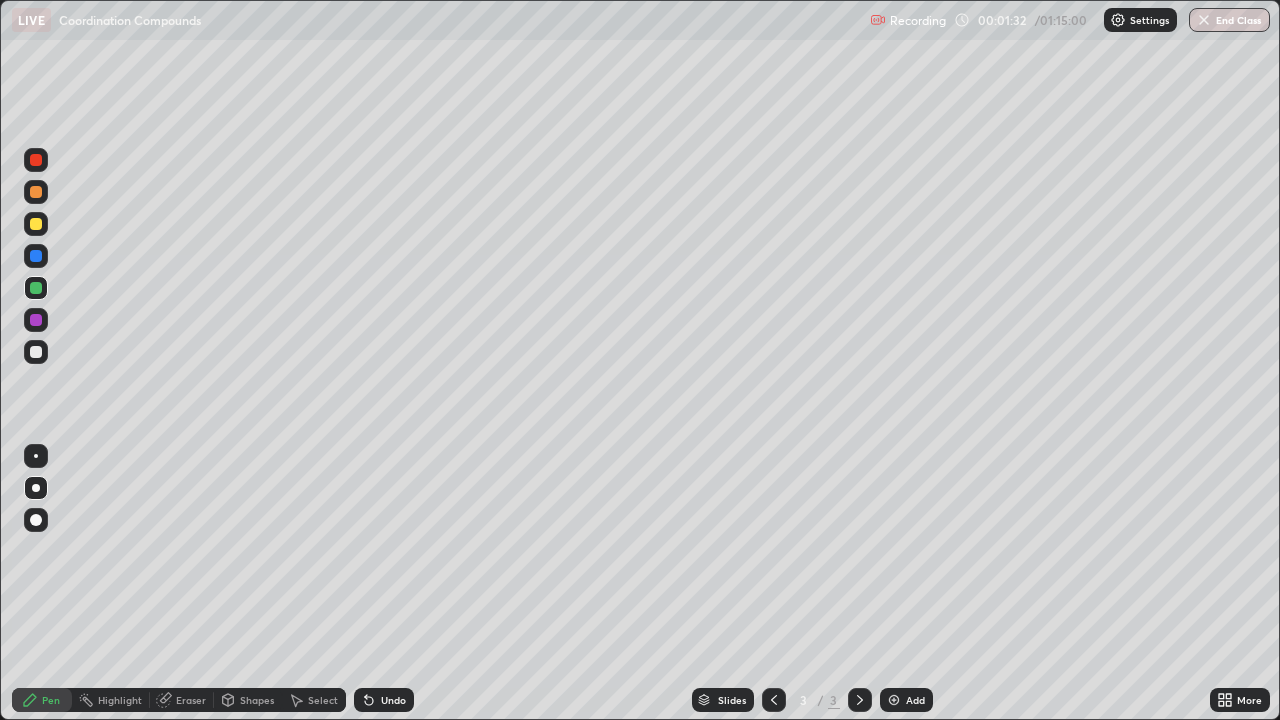 click at bounding box center [36, 320] 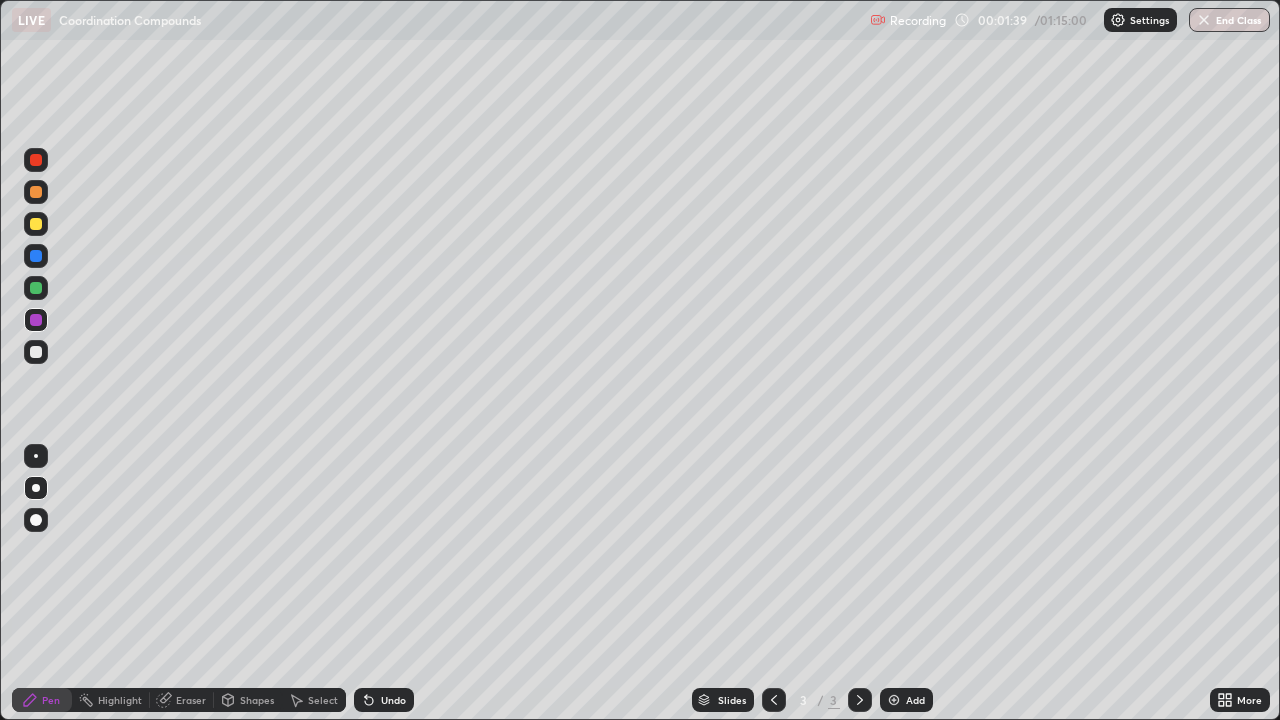 click at bounding box center (36, 352) 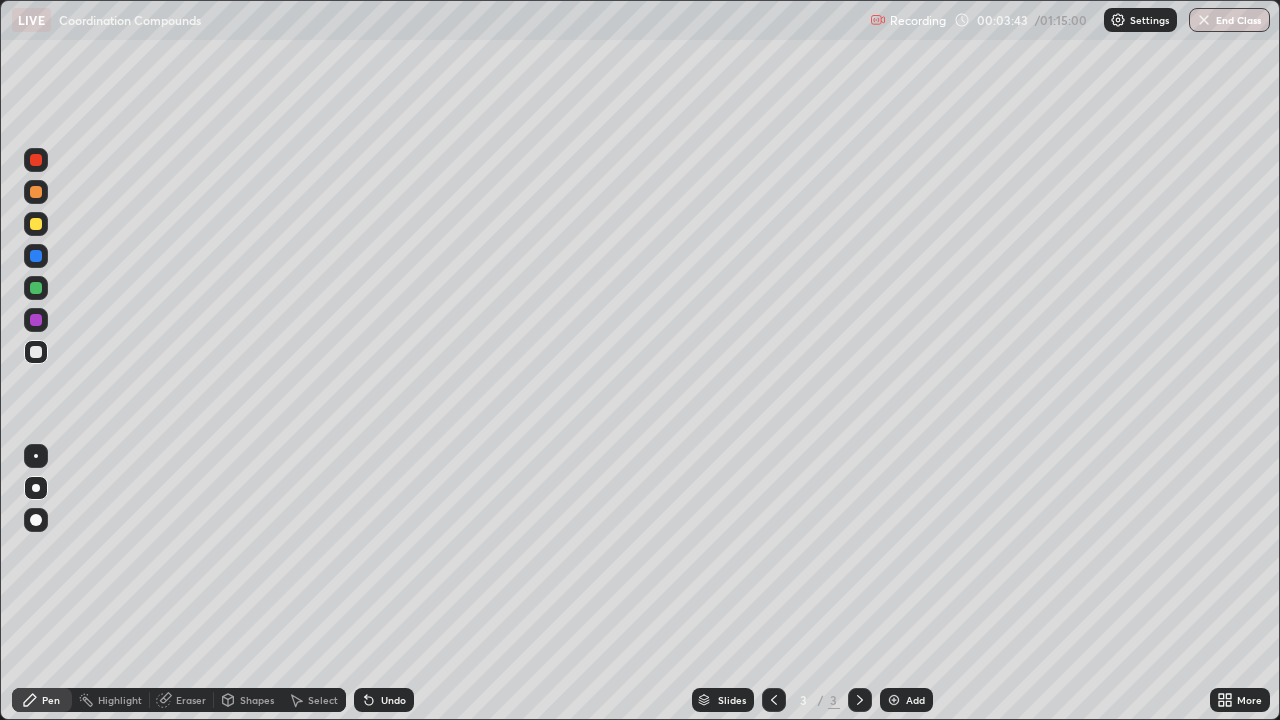 click at bounding box center (894, 700) 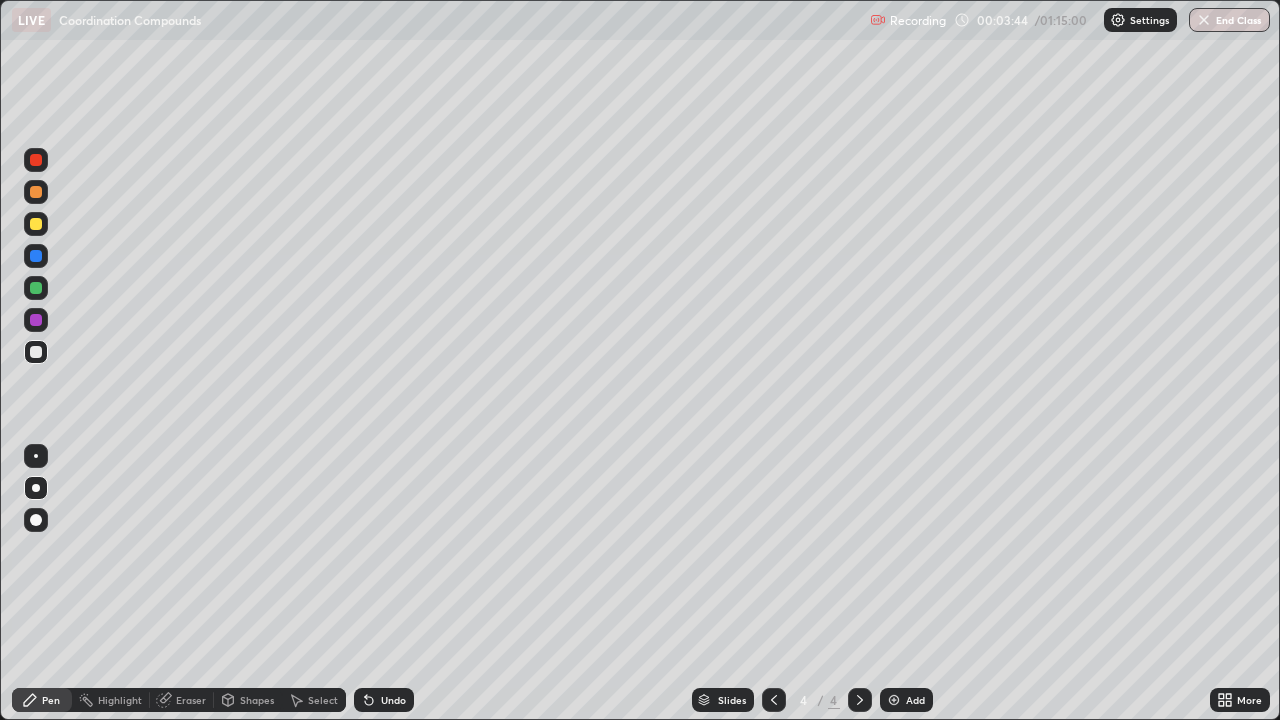 click at bounding box center [36, 352] 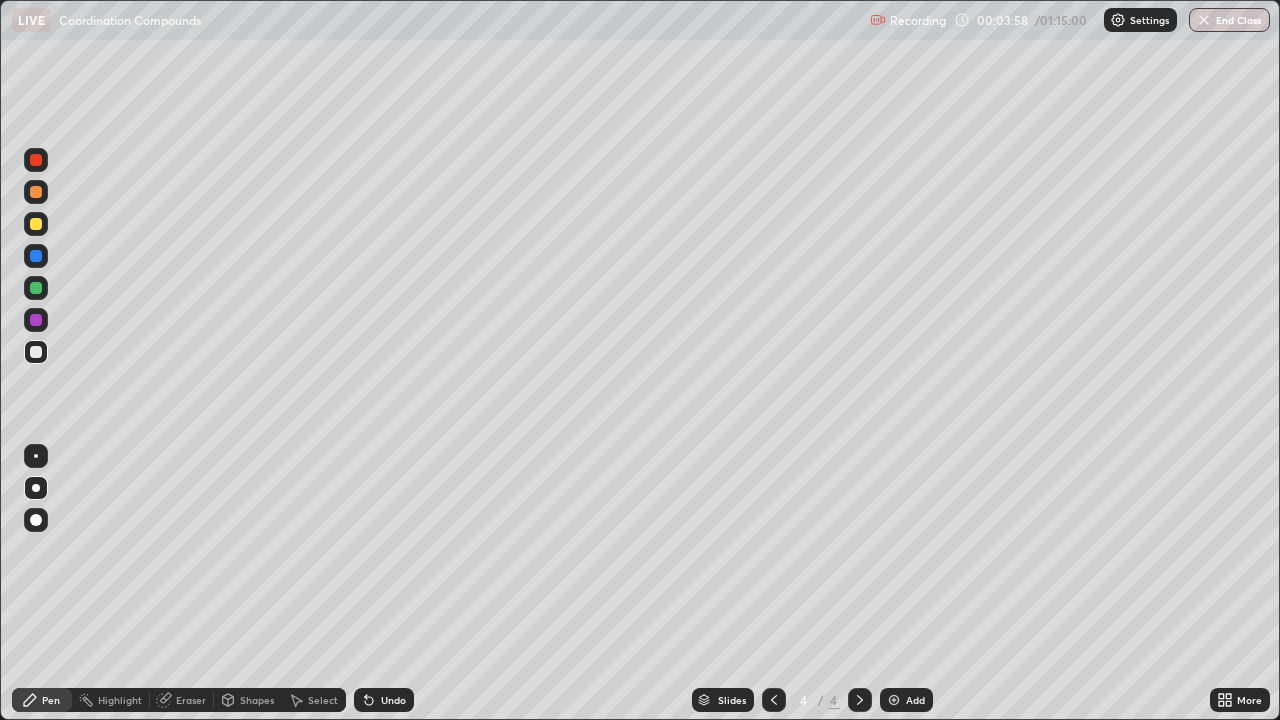 click at bounding box center (36, 224) 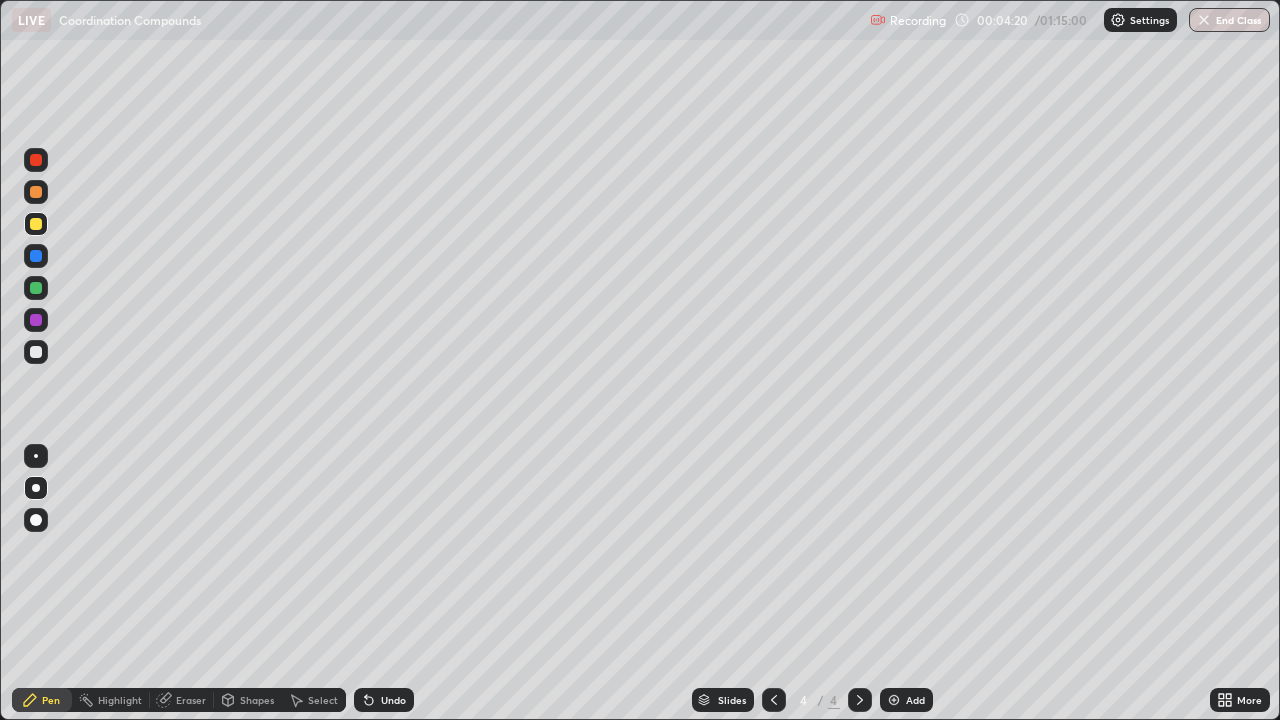 click on "Undo" at bounding box center (384, 700) 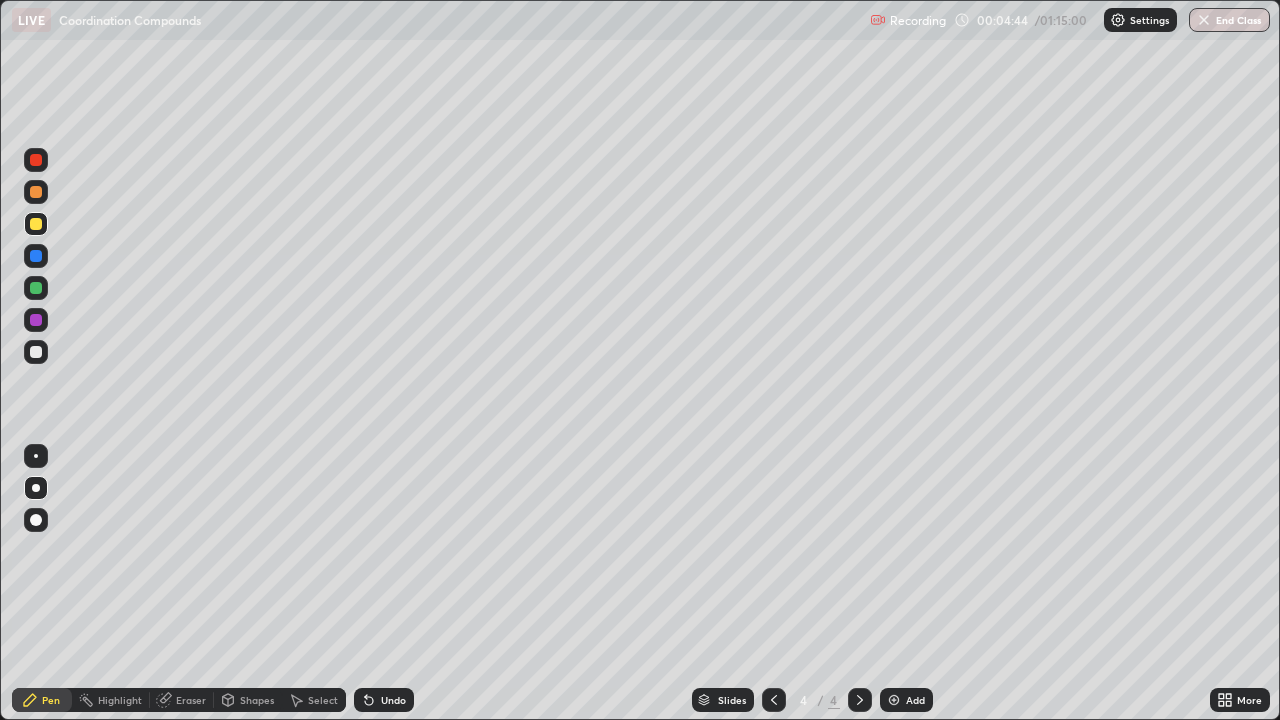 click at bounding box center (36, 288) 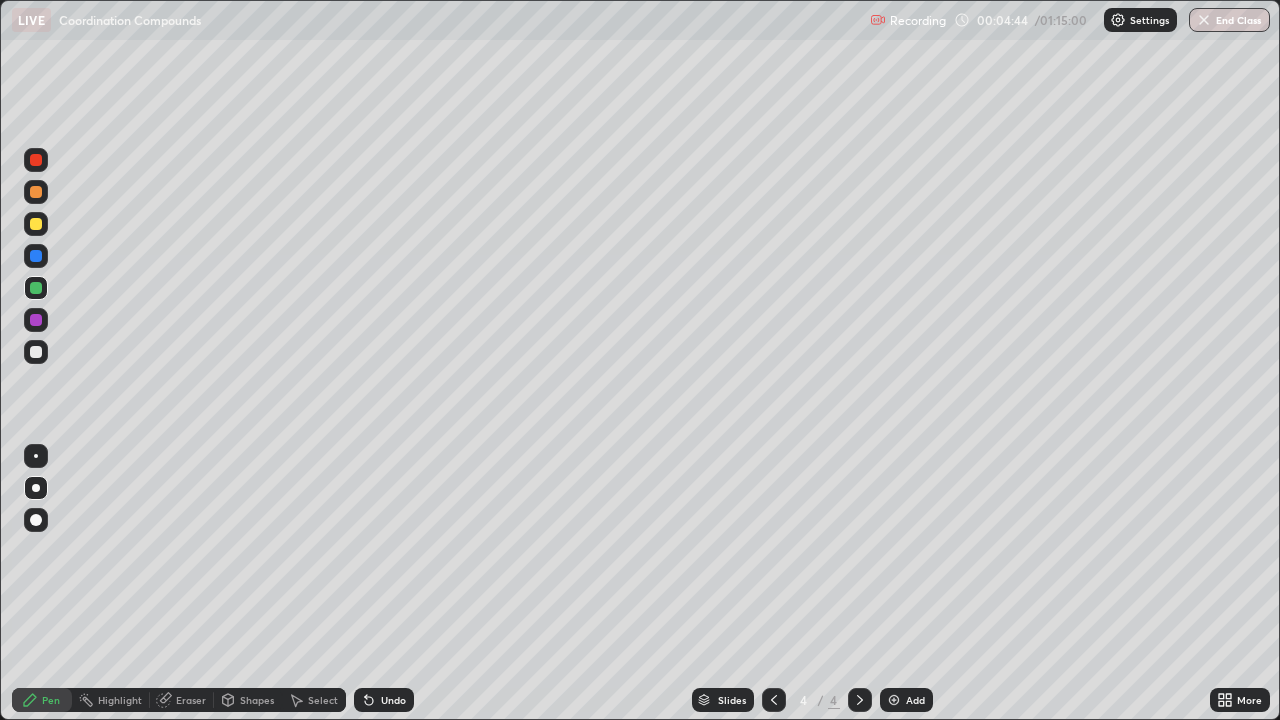 click at bounding box center [36, 256] 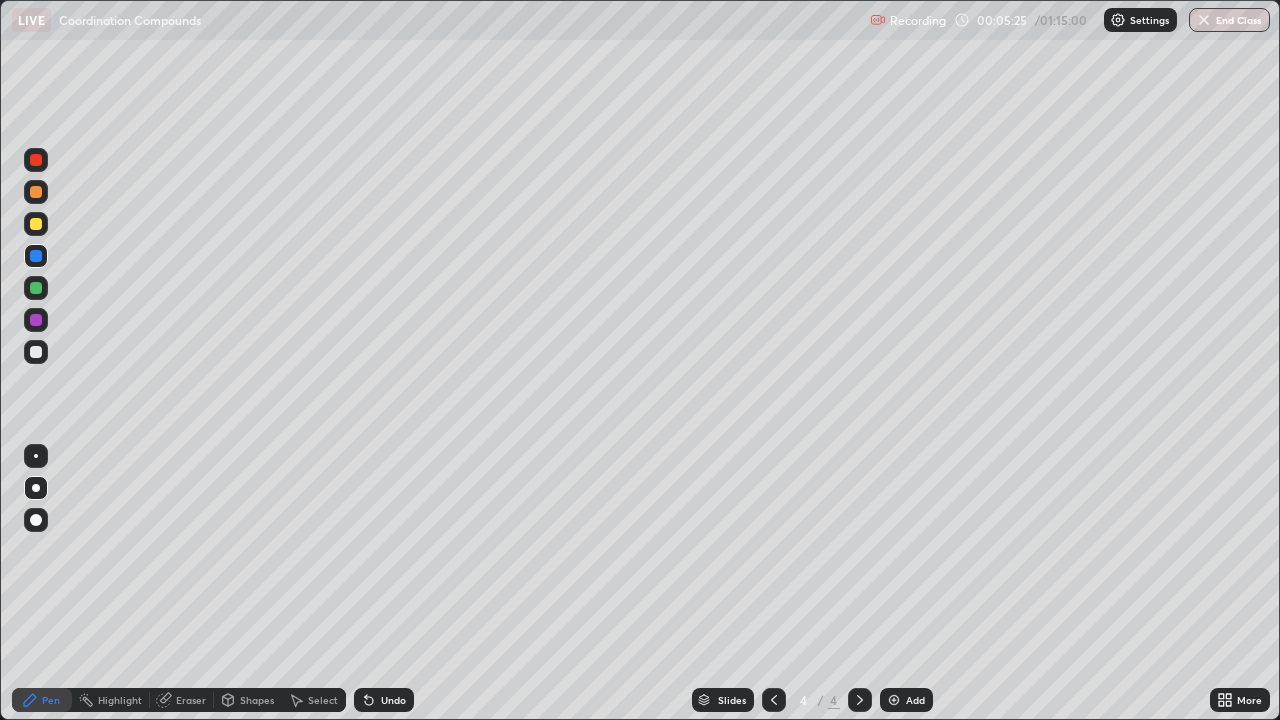 click at bounding box center [36, 352] 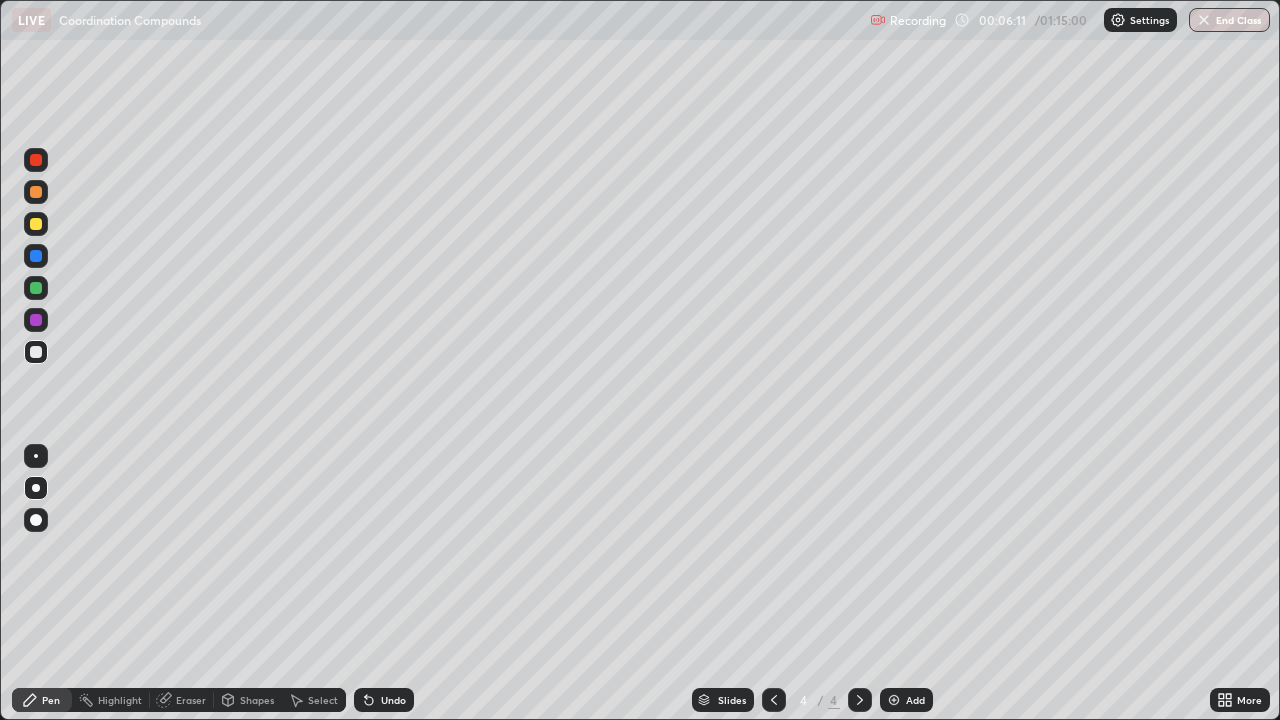 click at bounding box center [36, 320] 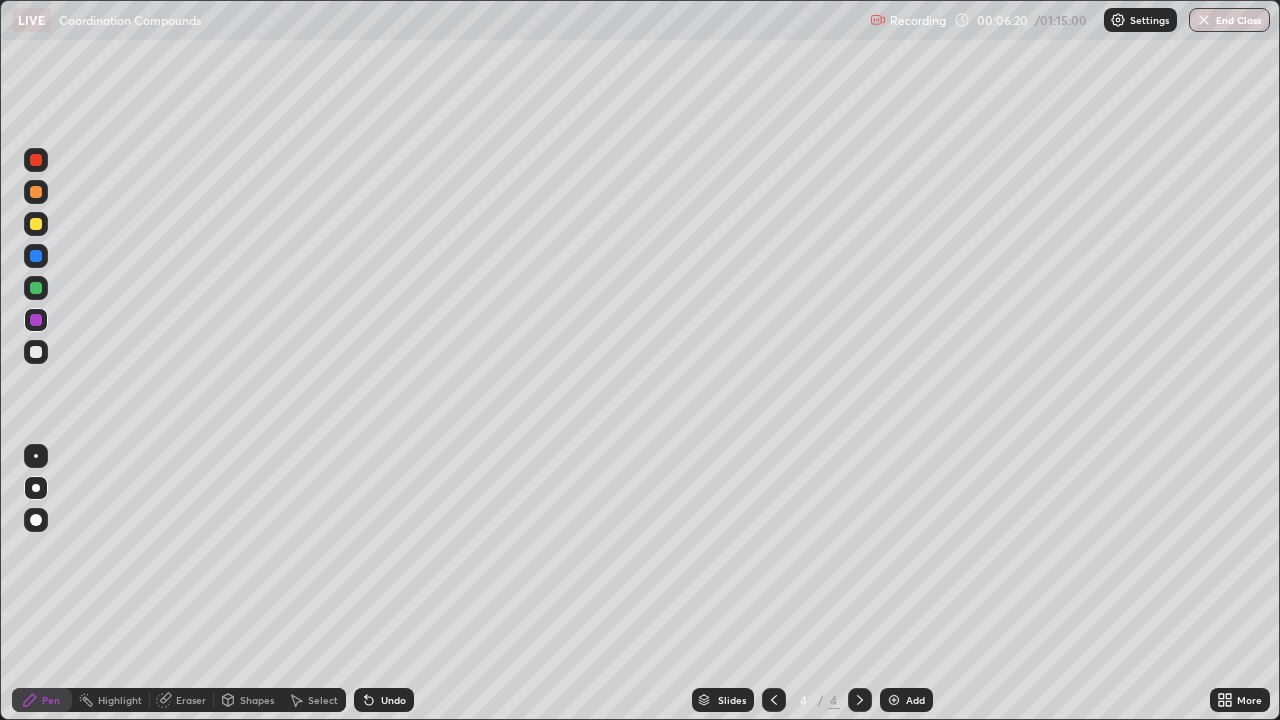 click at bounding box center [36, 320] 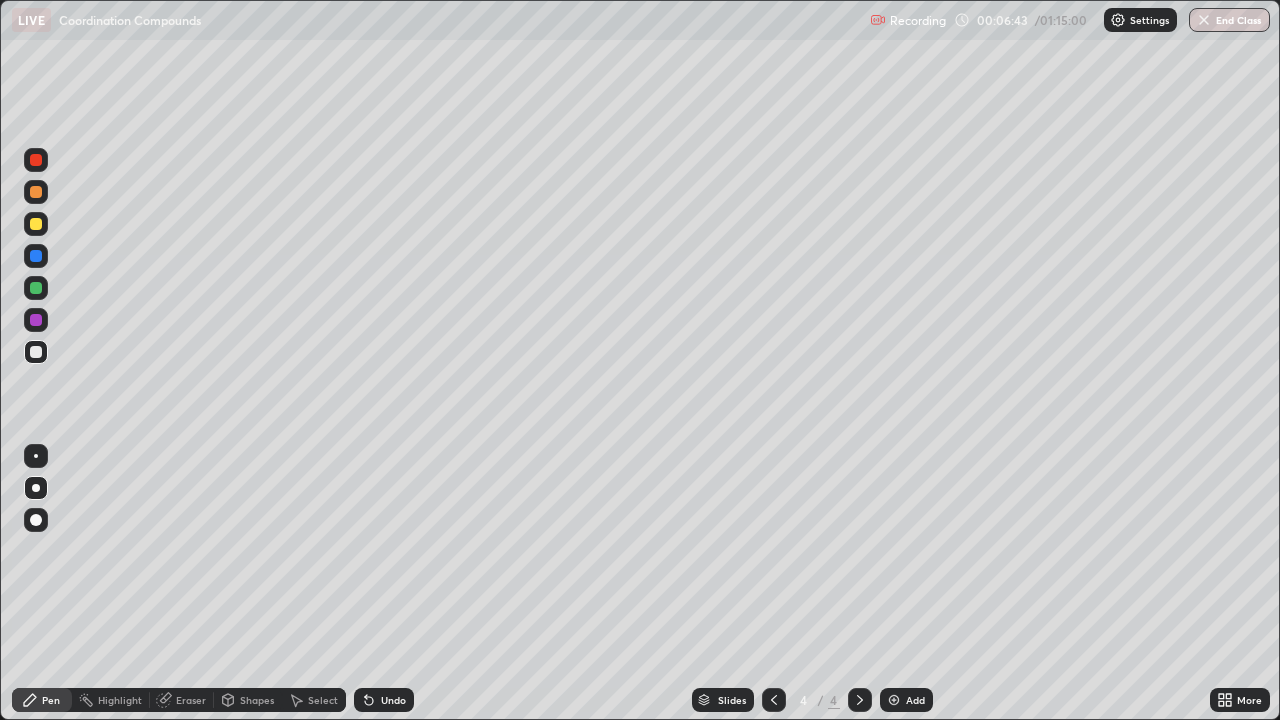 click on "Undo" at bounding box center [393, 700] 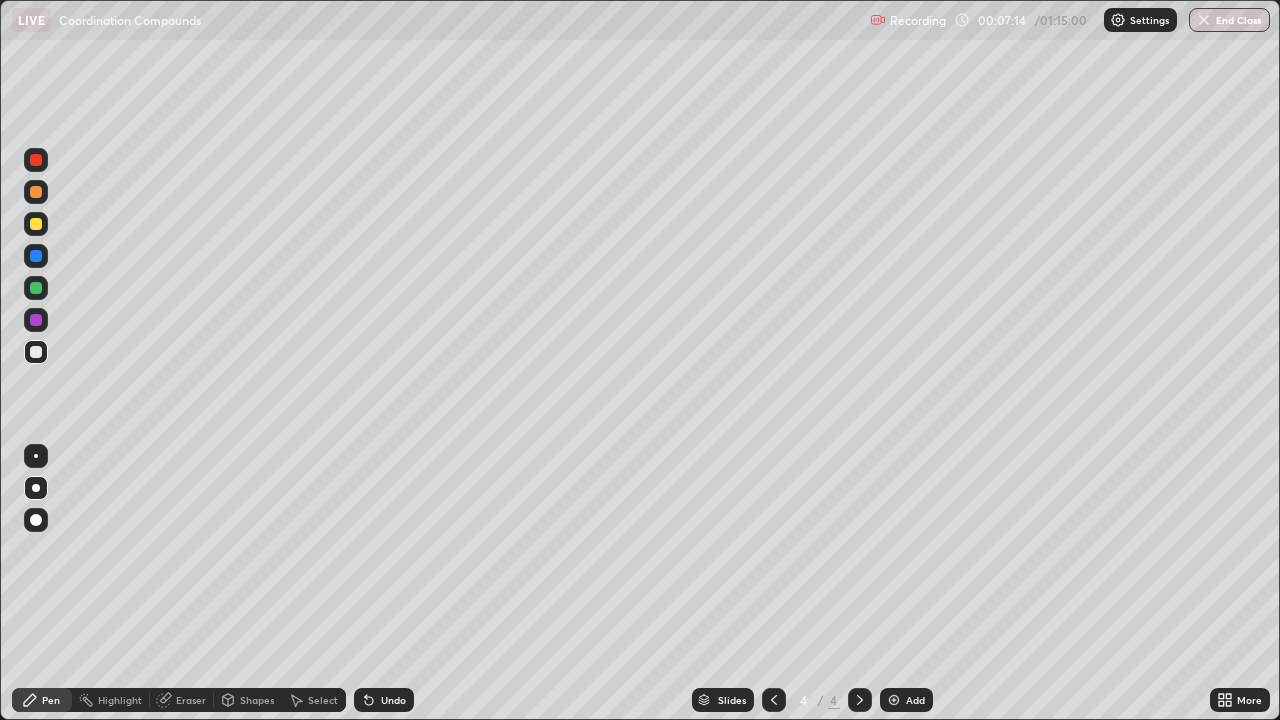 click at bounding box center (36, 288) 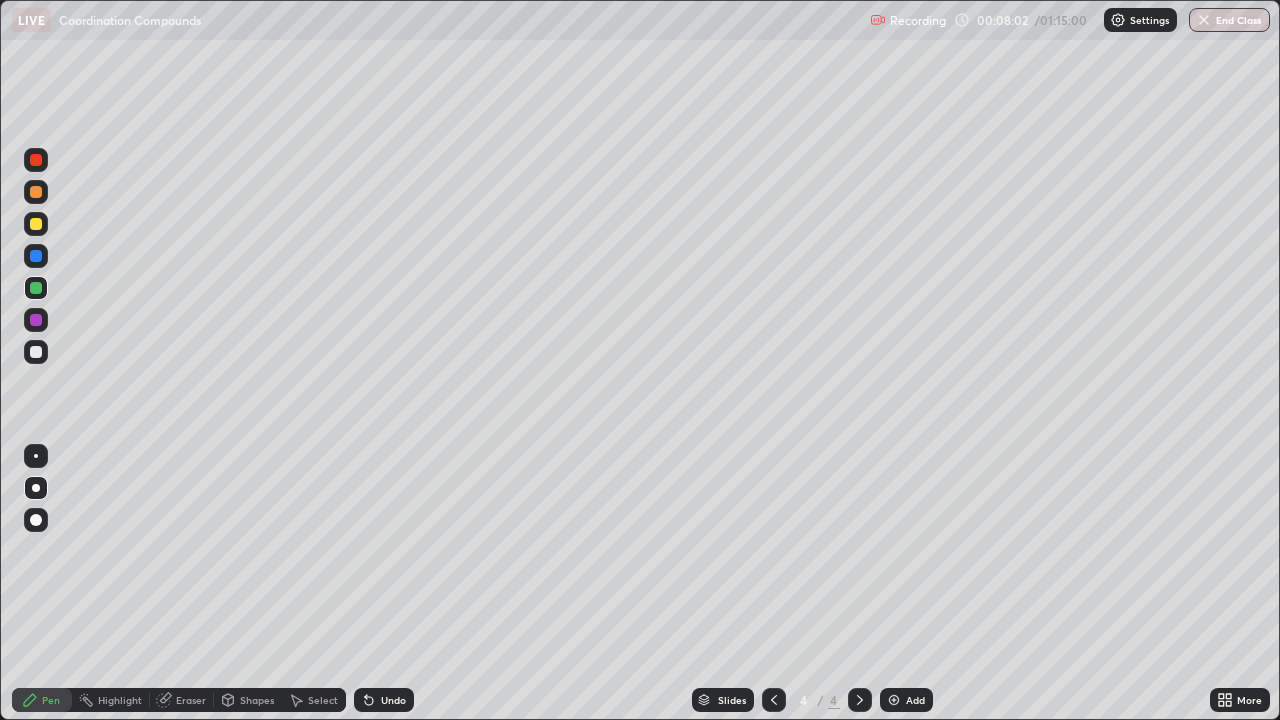 click at bounding box center (36, 256) 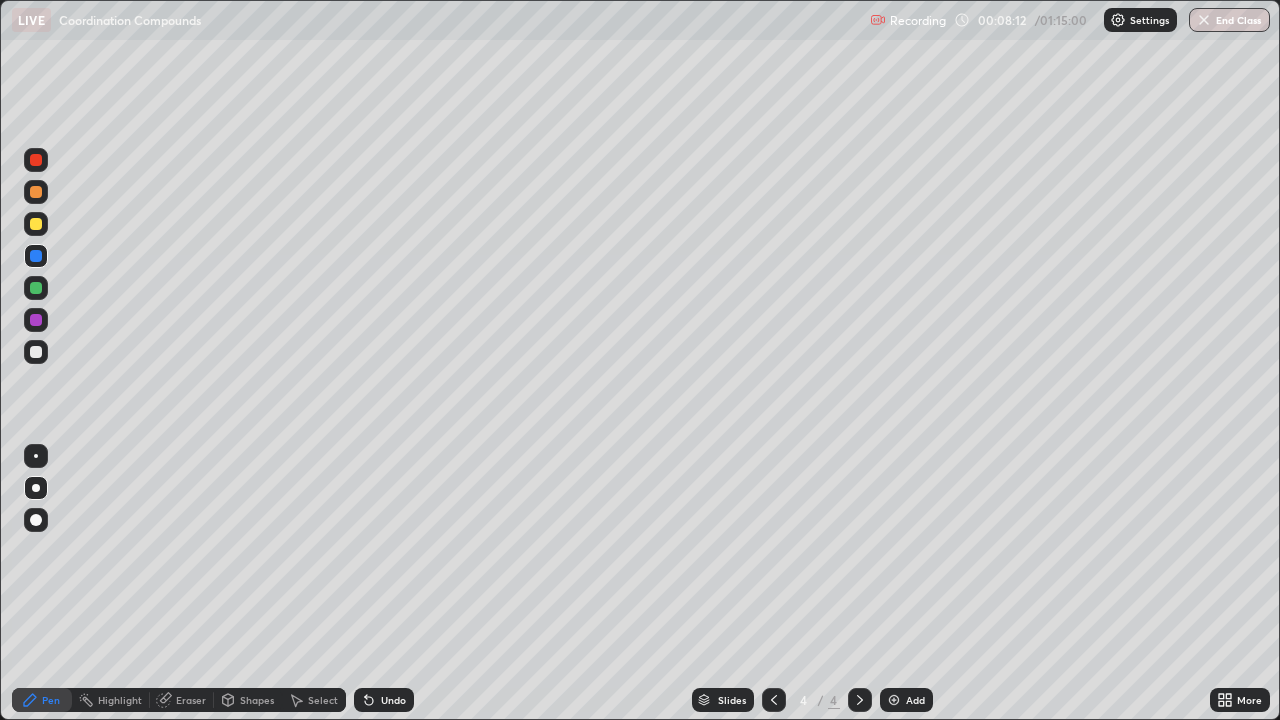 click on "Undo" at bounding box center [384, 700] 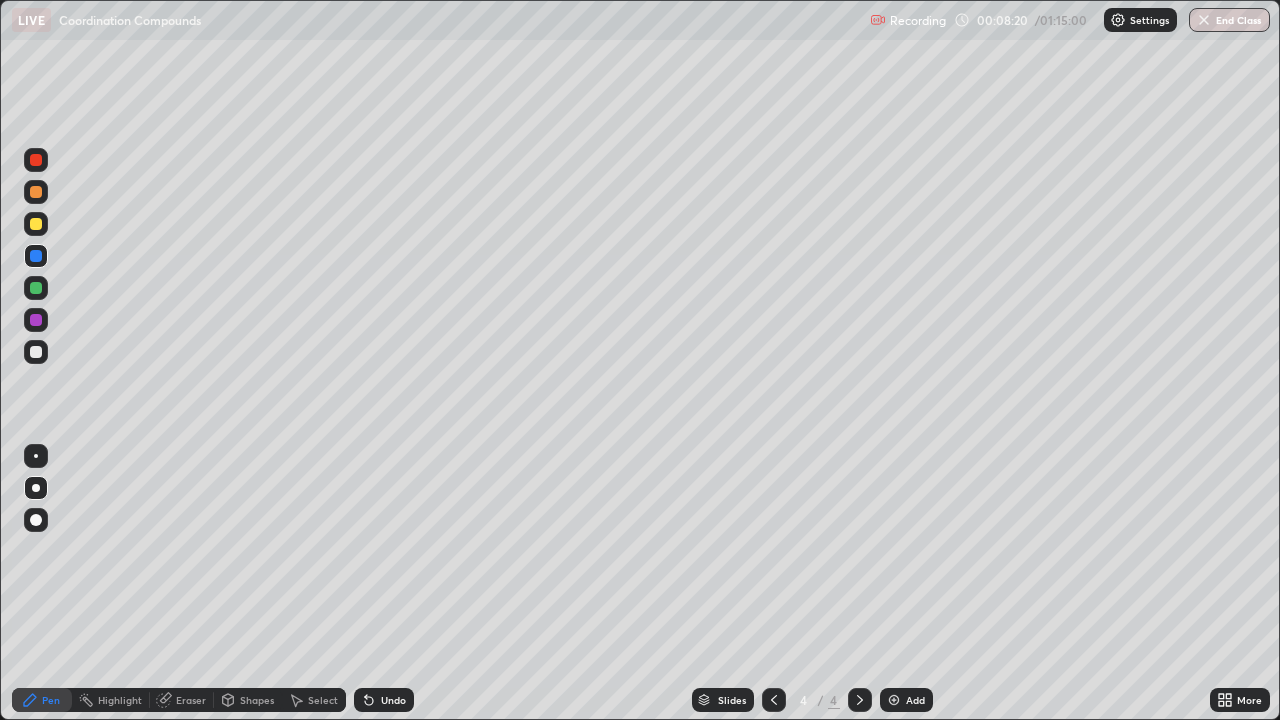 click at bounding box center (36, 352) 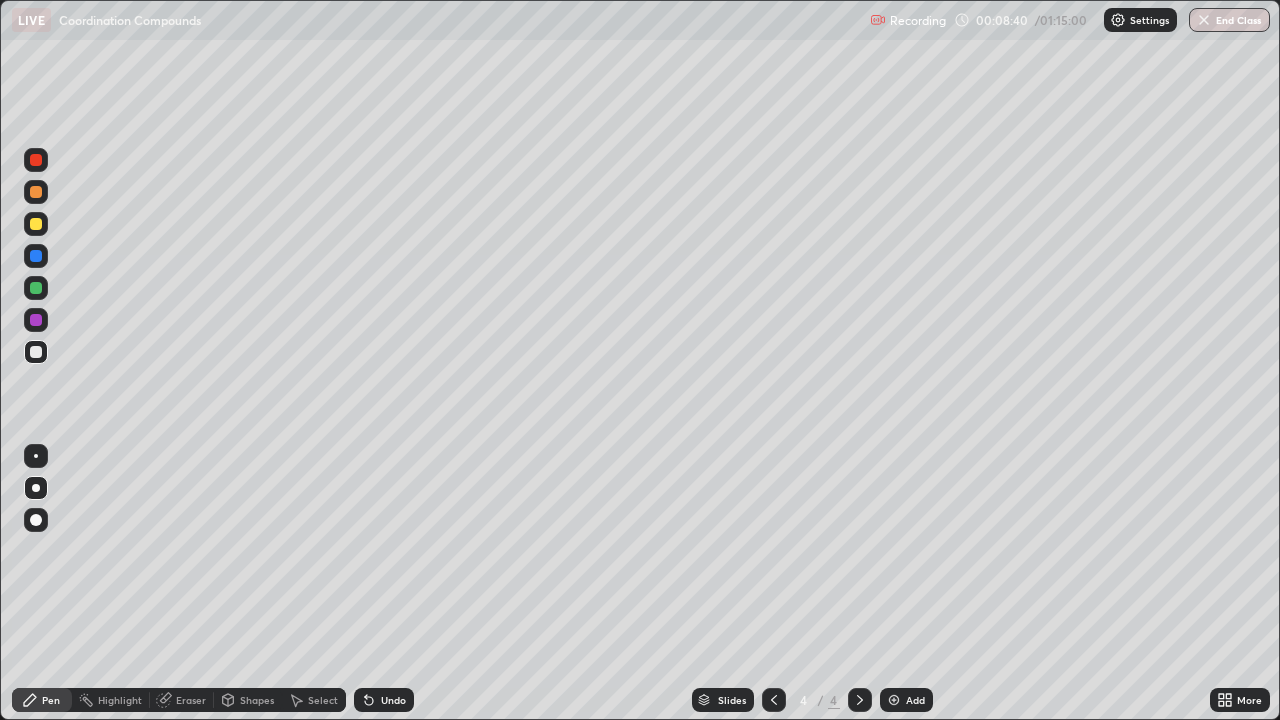 click at bounding box center (36, 256) 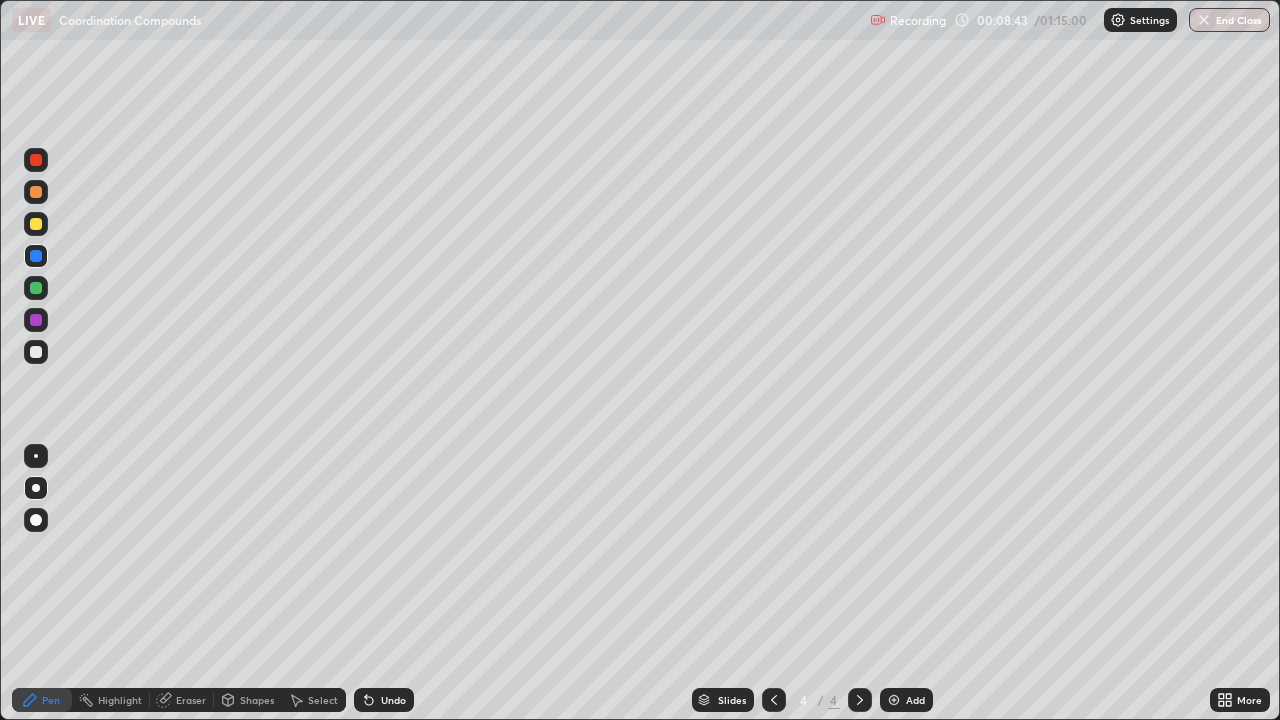 click on "Undo" at bounding box center [384, 700] 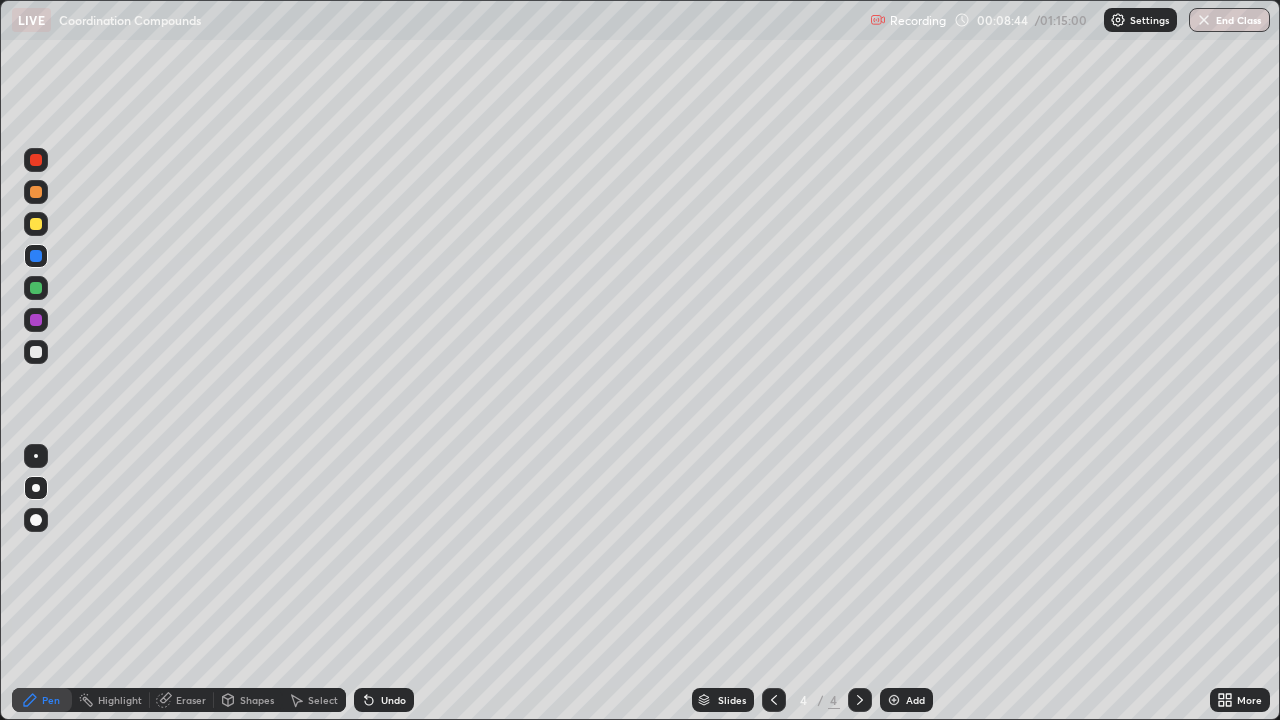 click at bounding box center [36, 224] 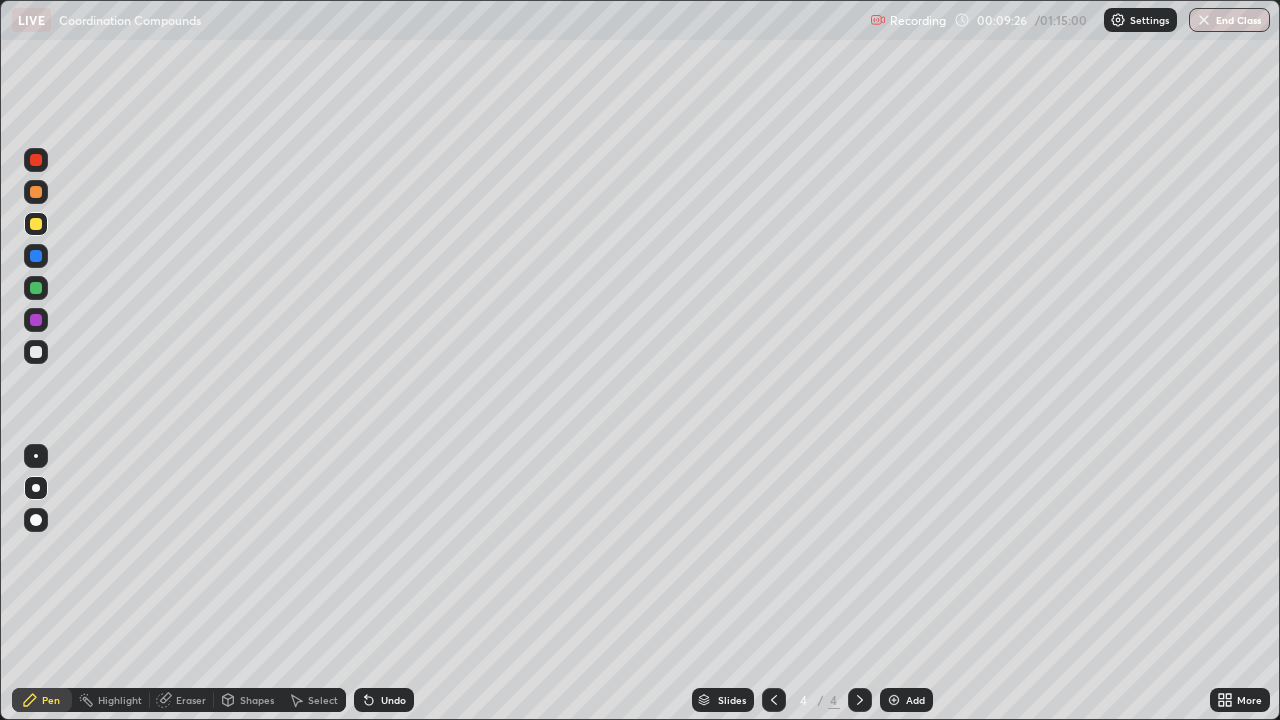 click at bounding box center (36, 352) 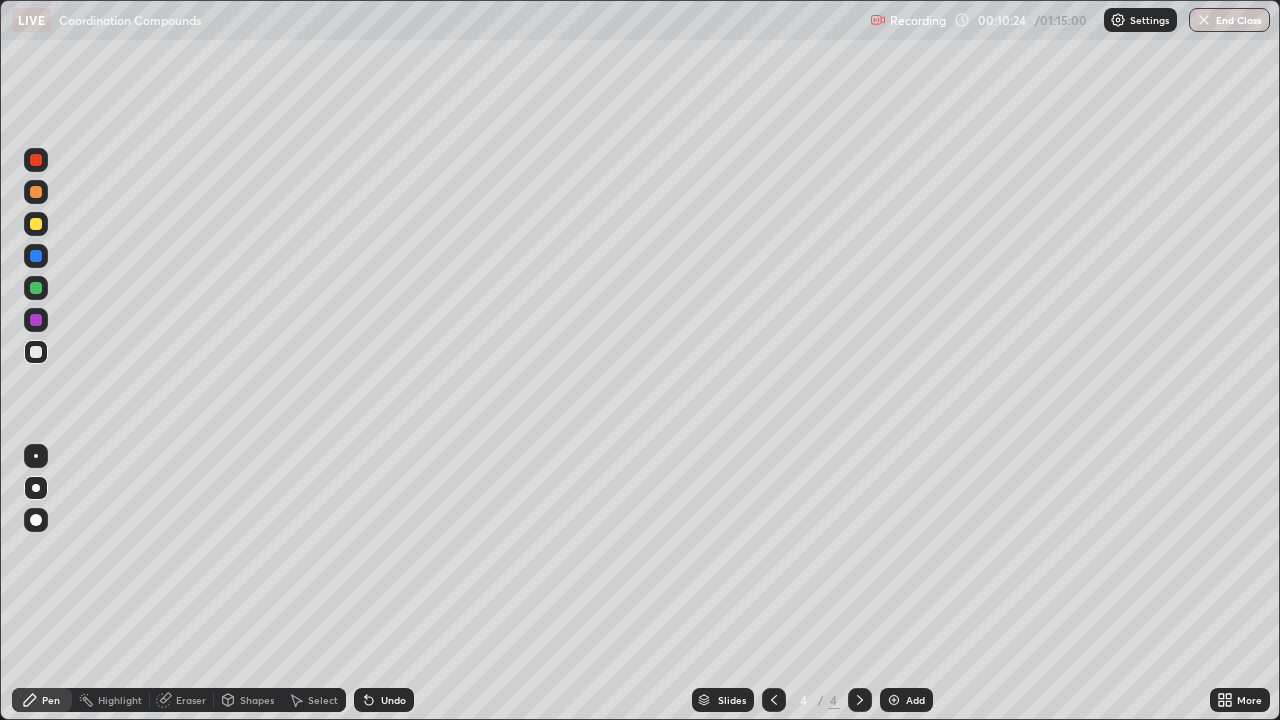 click on "Add" at bounding box center (906, 700) 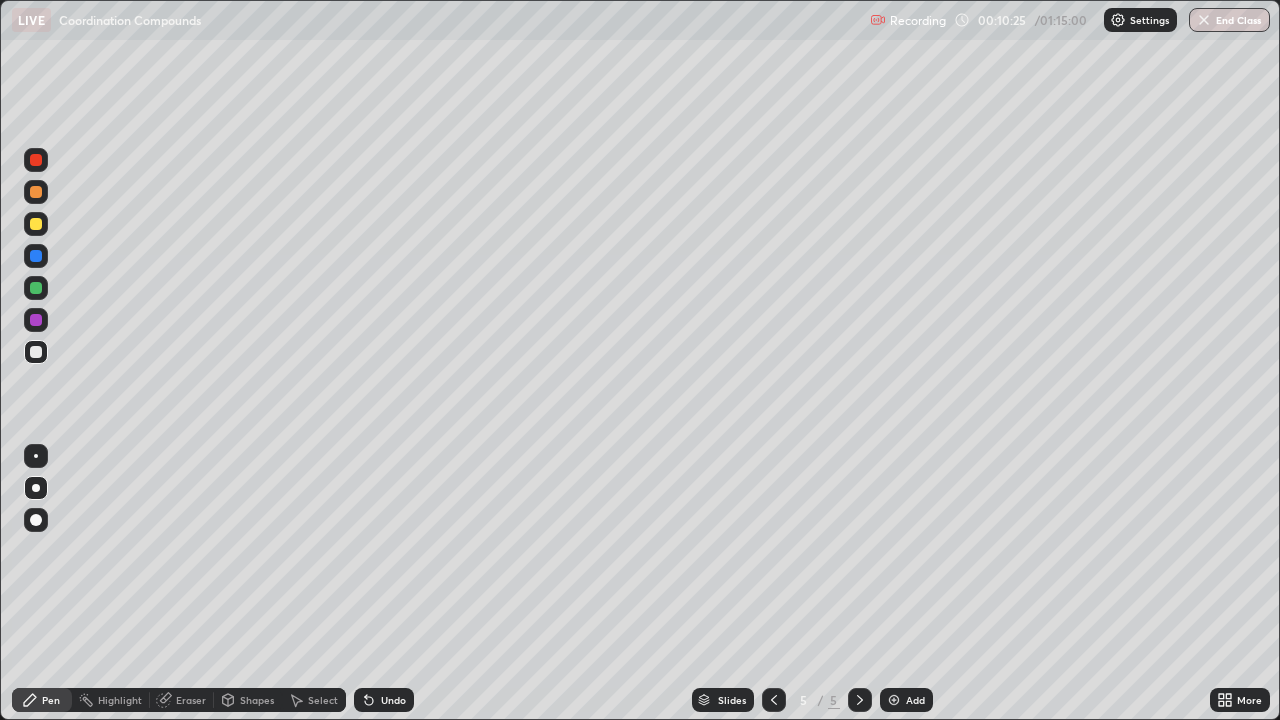 click at bounding box center (36, 352) 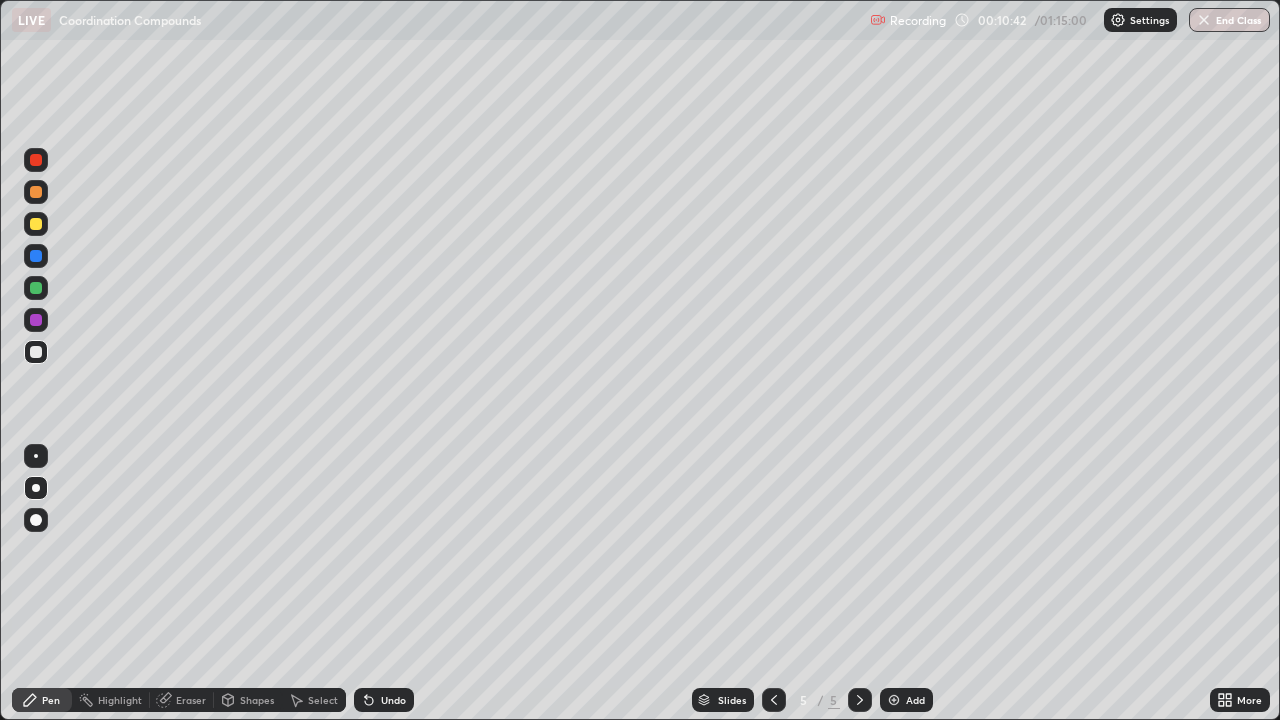 click at bounding box center (36, 224) 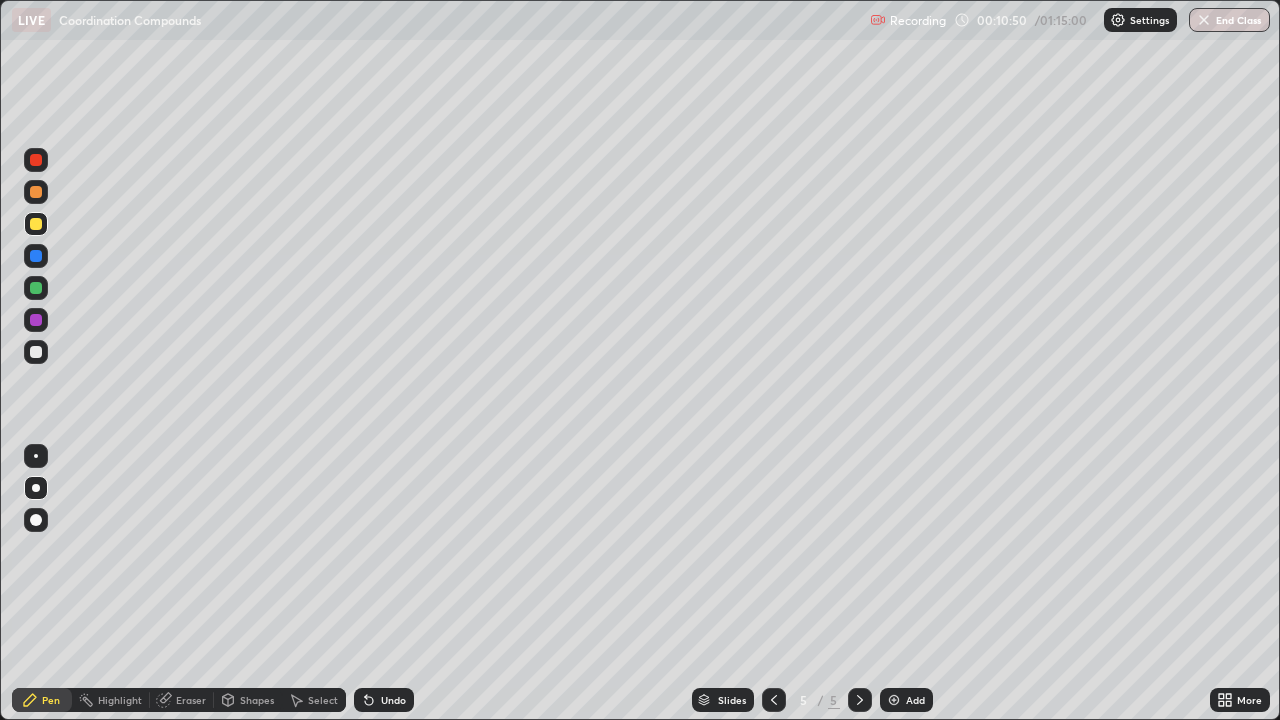 click at bounding box center [36, 288] 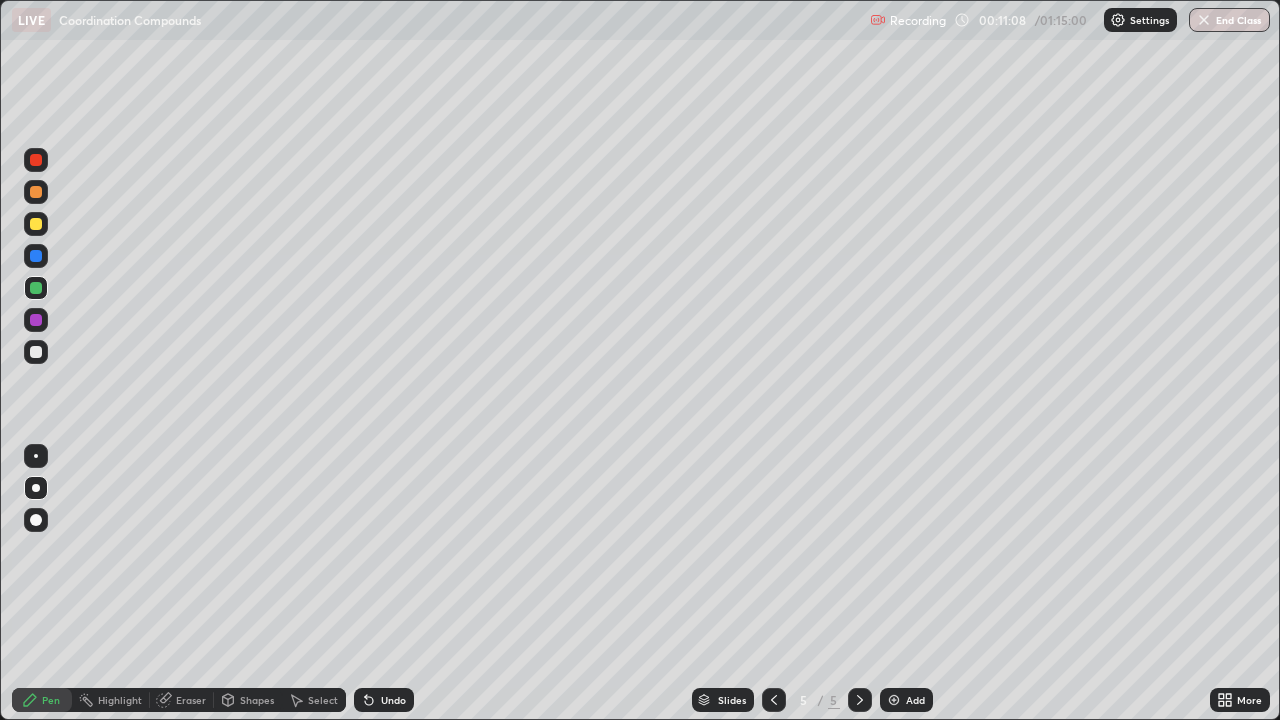 click at bounding box center (36, 320) 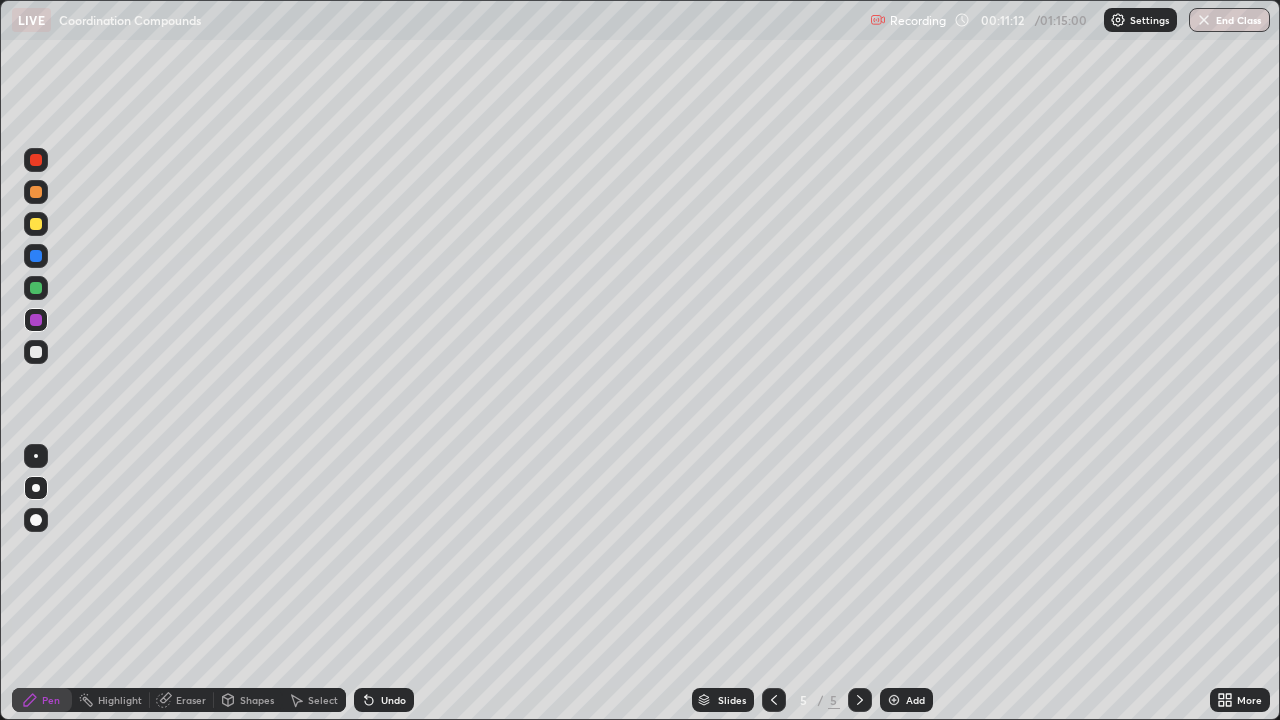 click at bounding box center [36, 352] 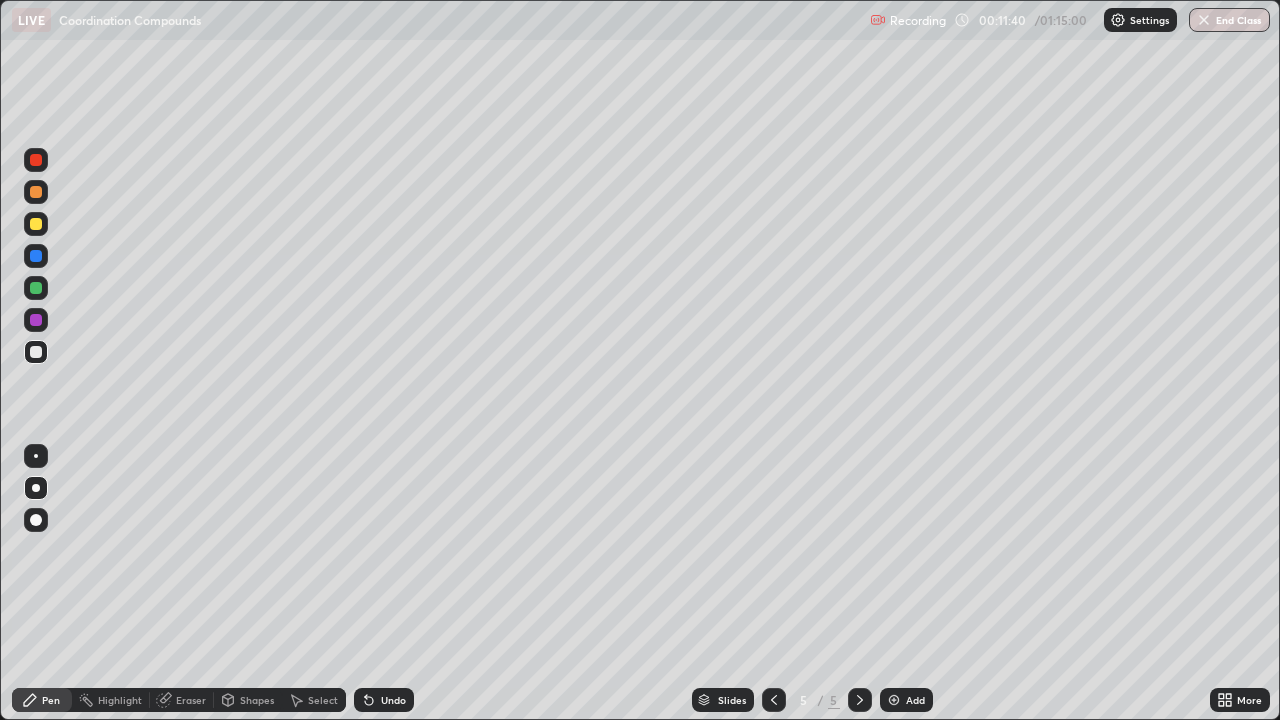 click at bounding box center (36, 224) 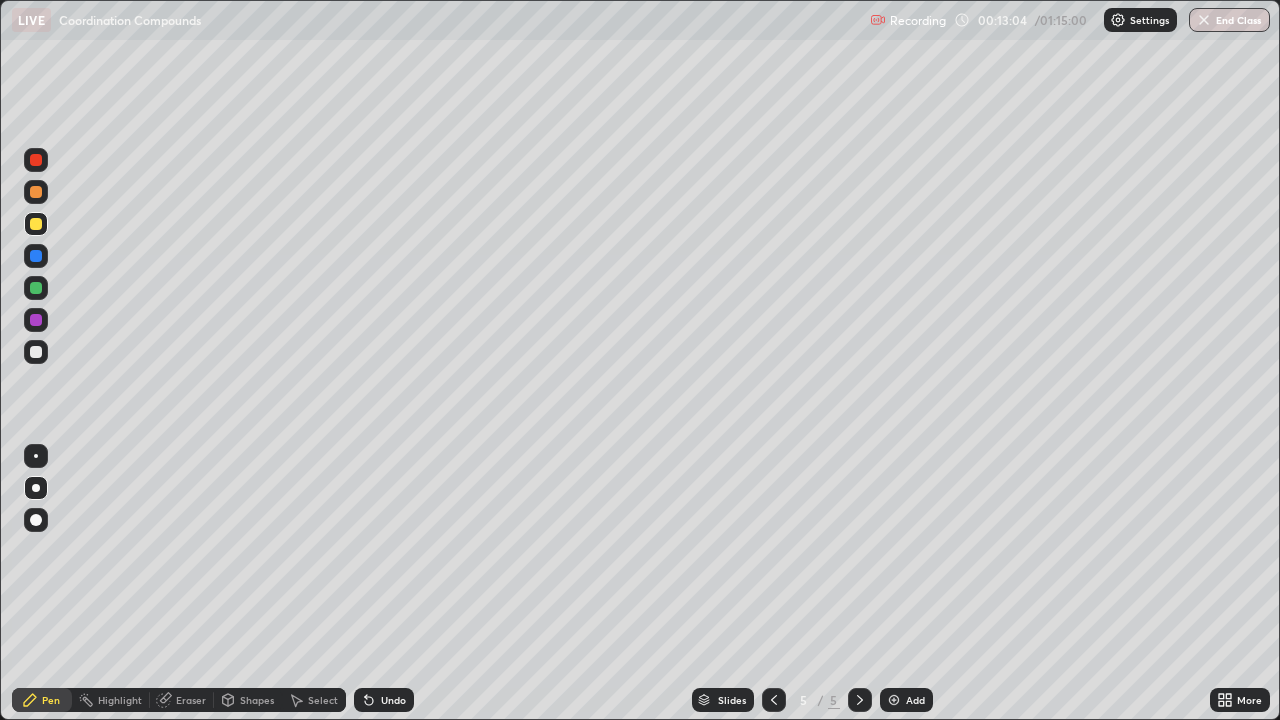 click at bounding box center [894, 700] 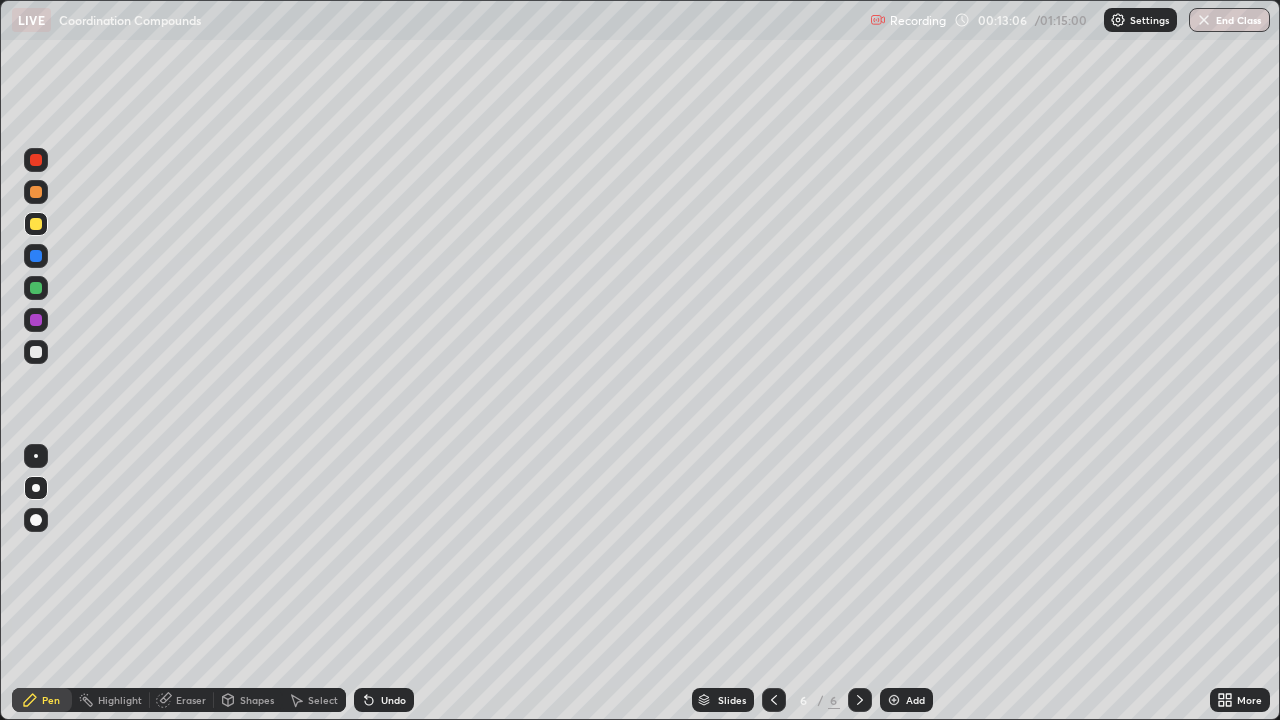 click at bounding box center [36, 352] 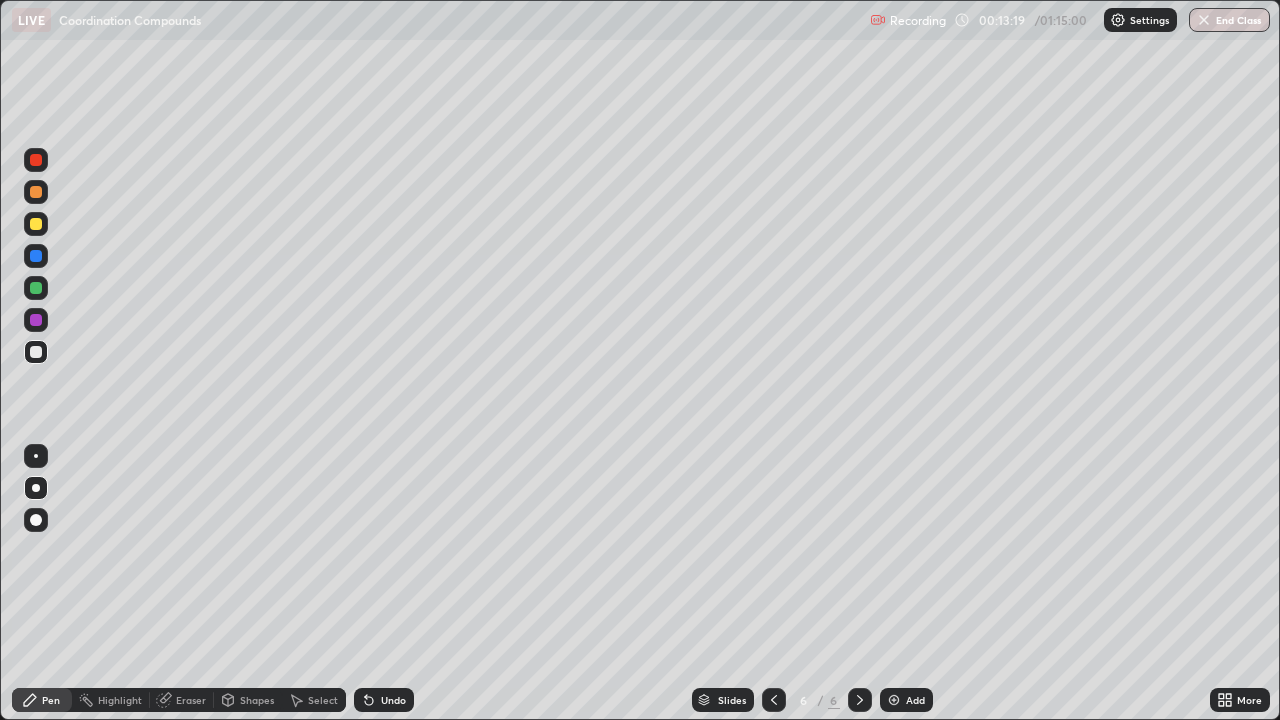 click at bounding box center (36, 256) 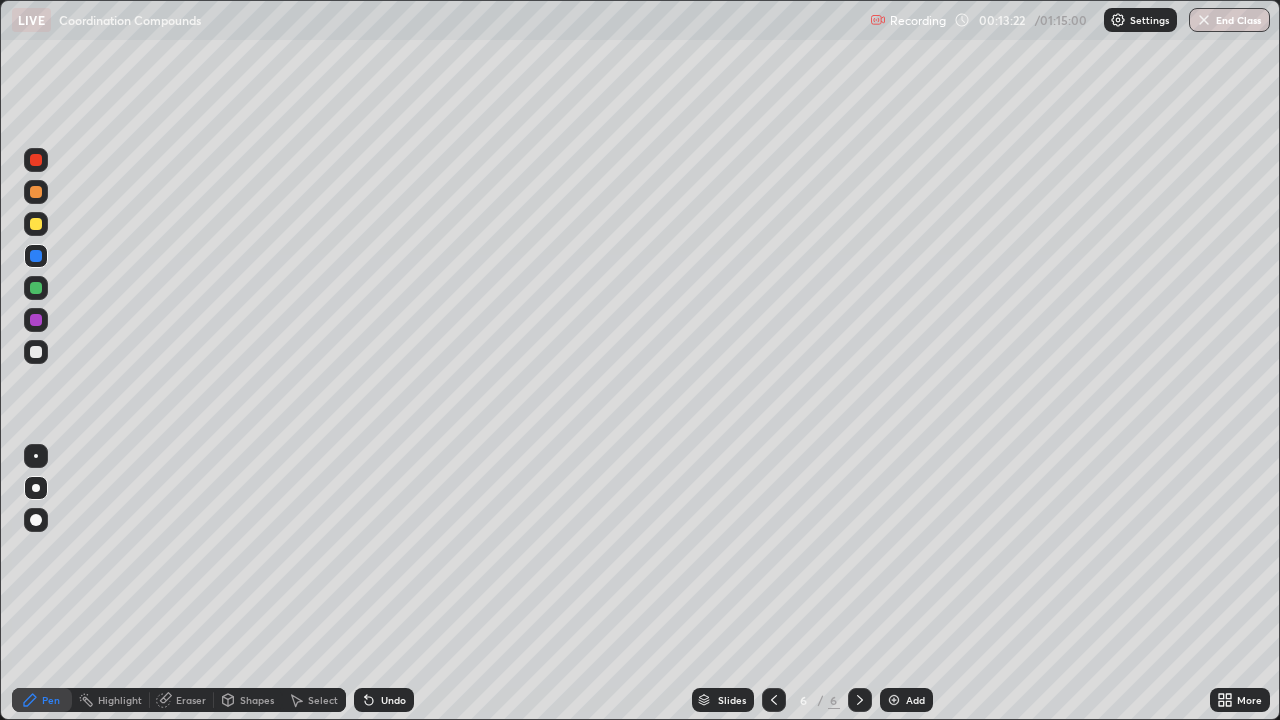 click at bounding box center (36, 224) 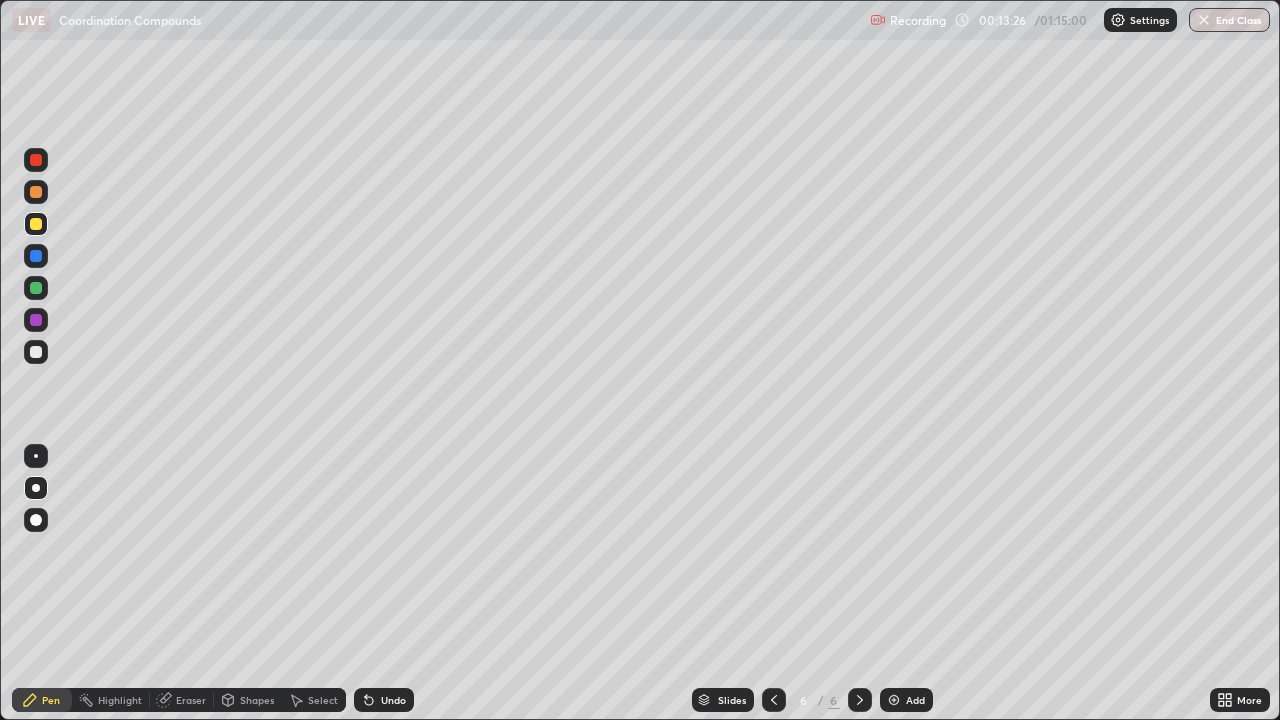 click on "Undo" at bounding box center (393, 700) 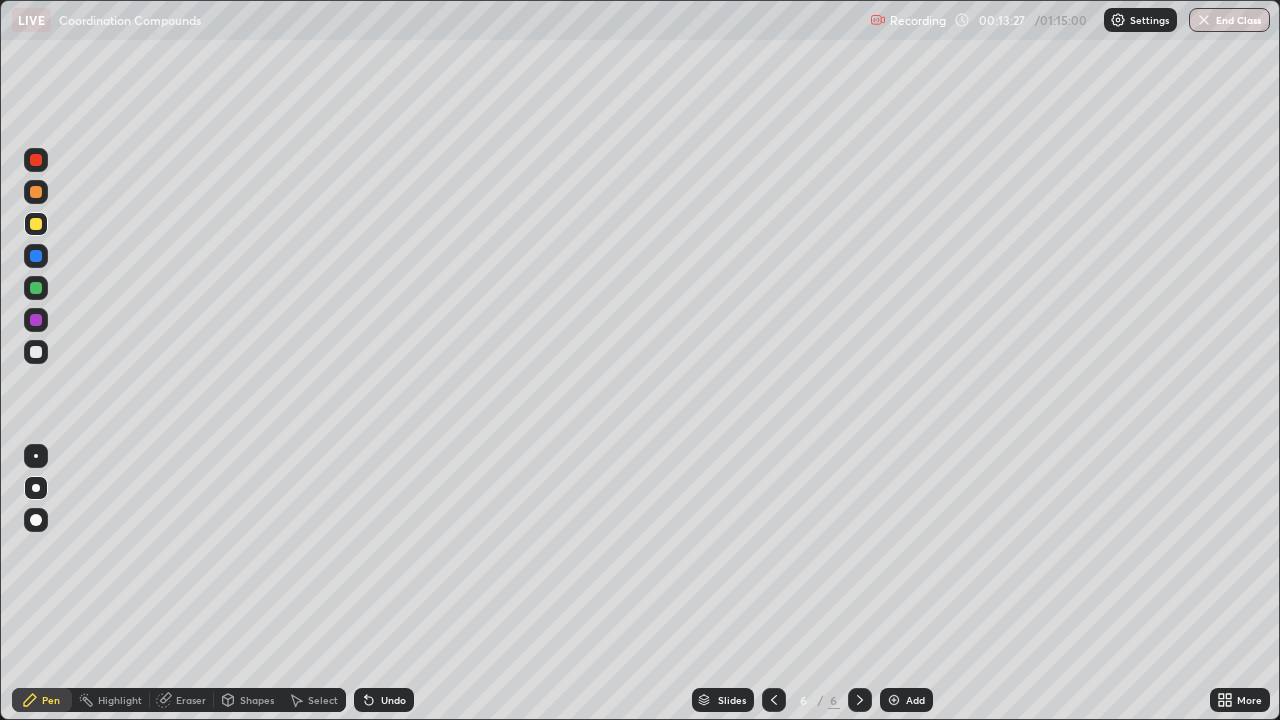 click on "Undo" at bounding box center [393, 700] 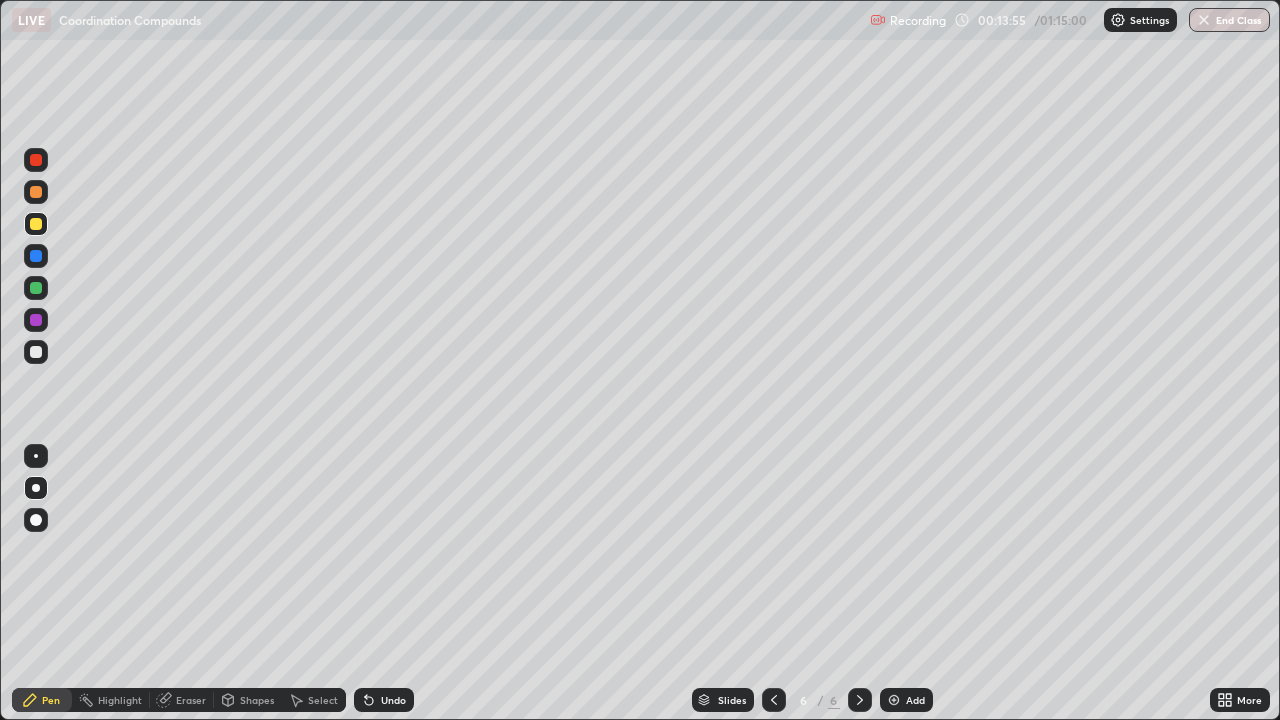 click on "Undo" at bounding box center (393, 700) 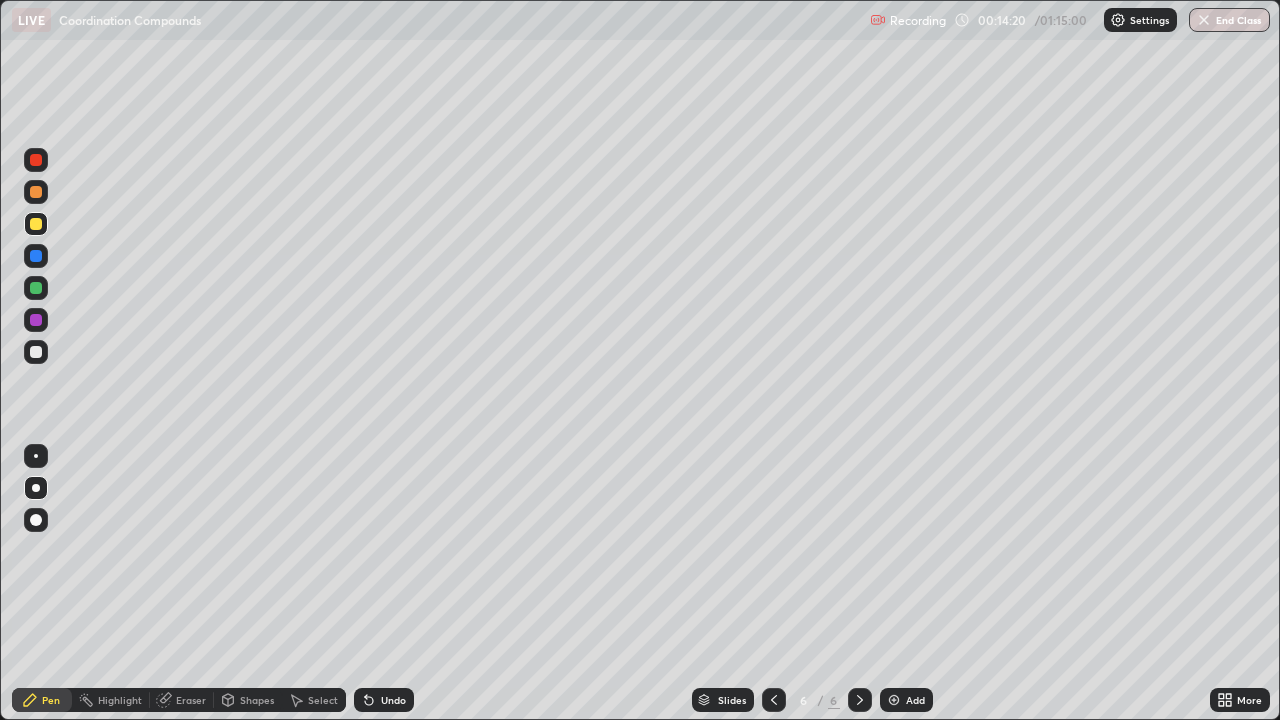 click at bounding box center [36, 352] 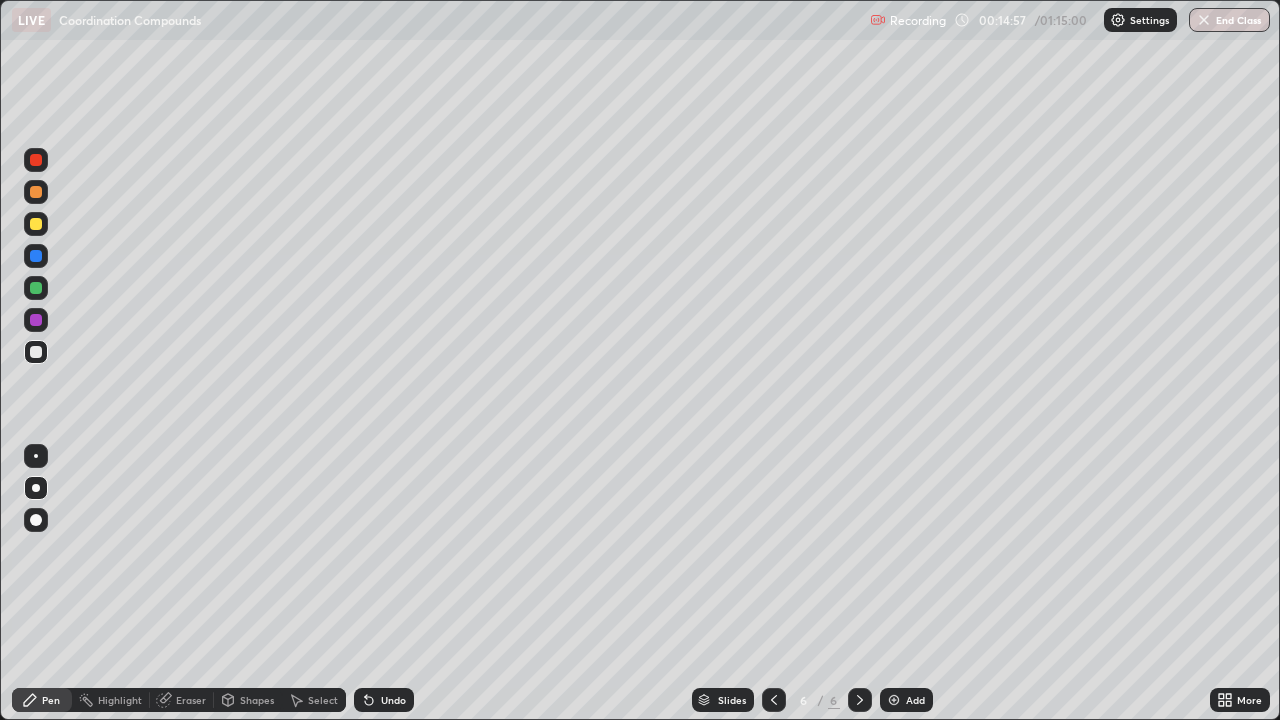 click at bounding box center [36, 352] 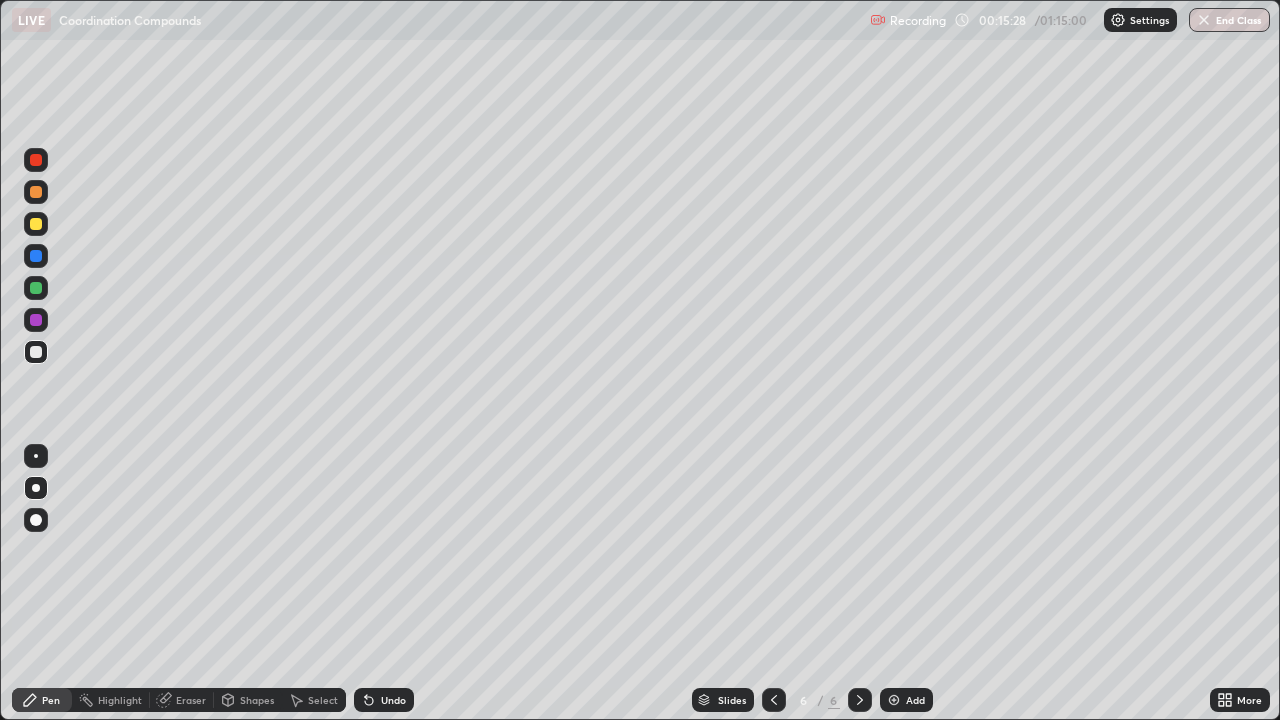 click at bounding box center [36, 320] 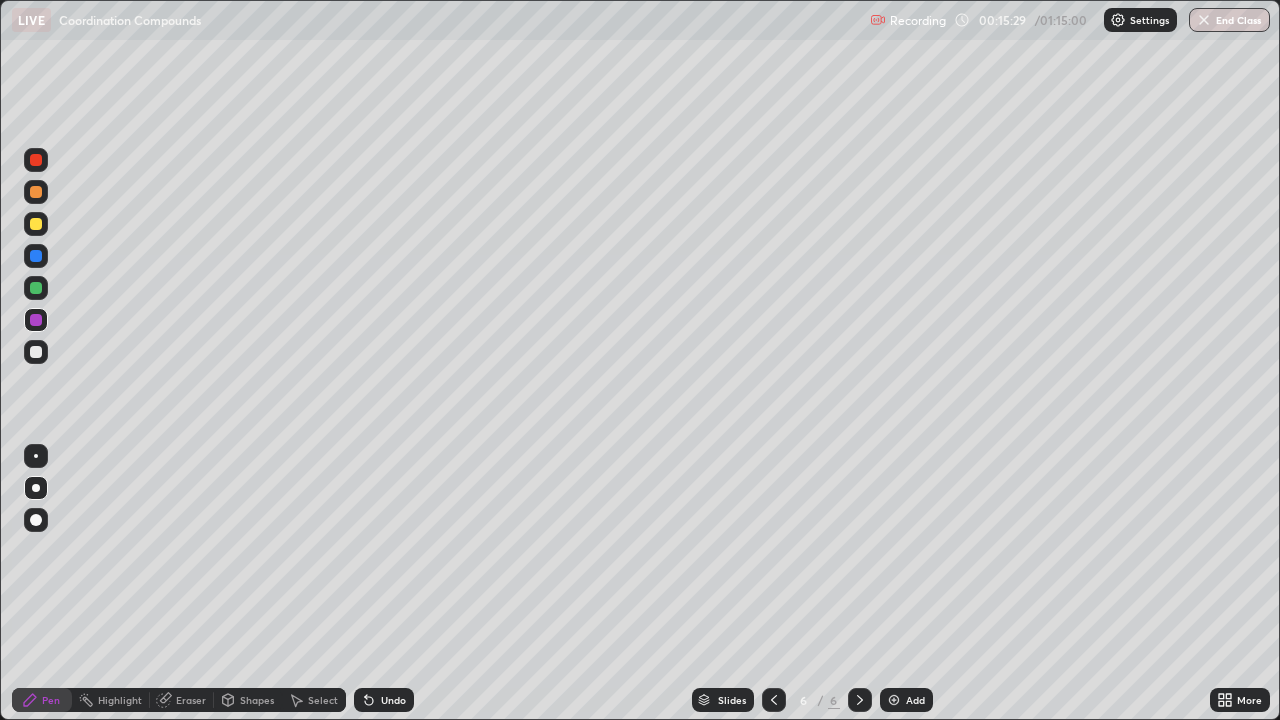 click at bounding box center (36, 288) 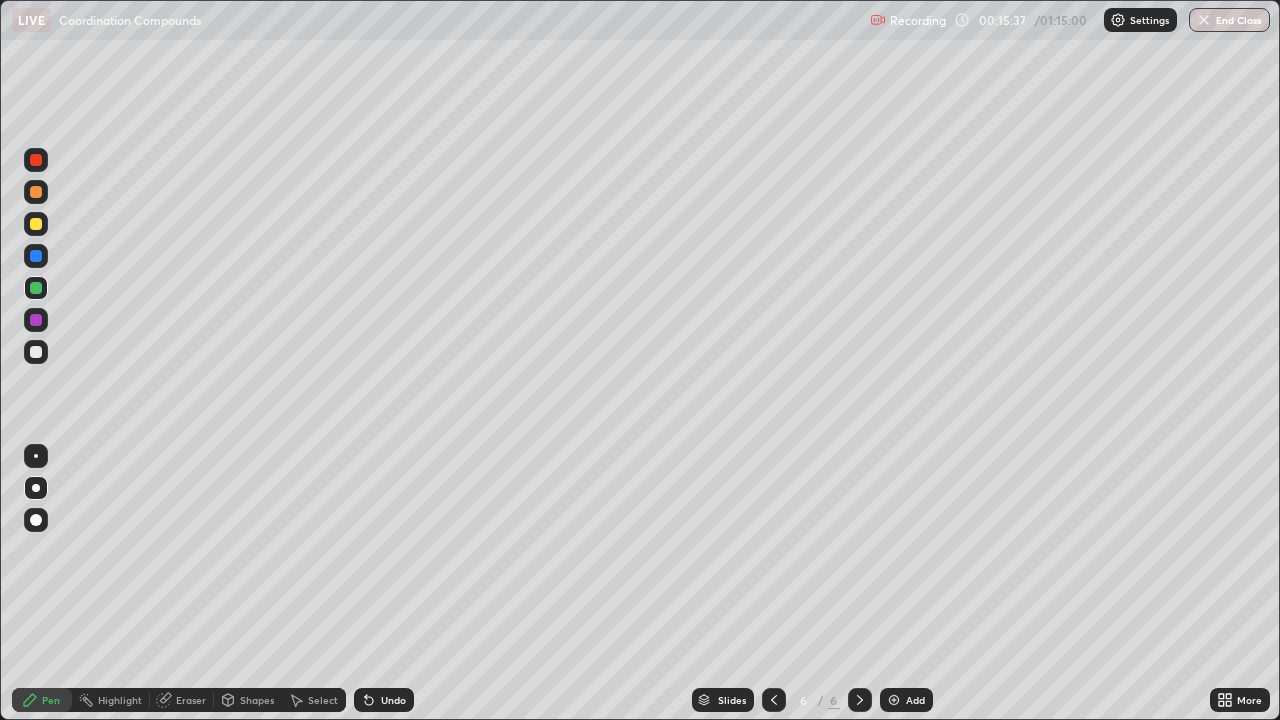 click at bounding box center [36, 352] 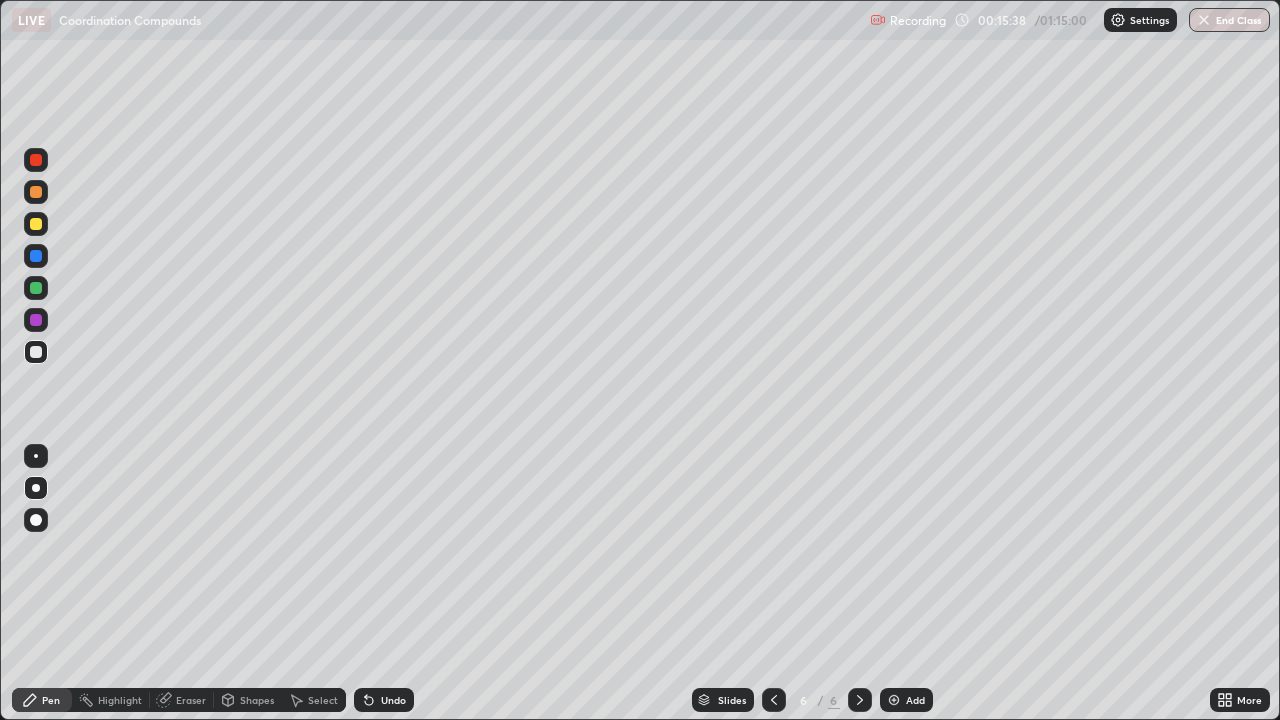 click at bounding box center [36, 288] 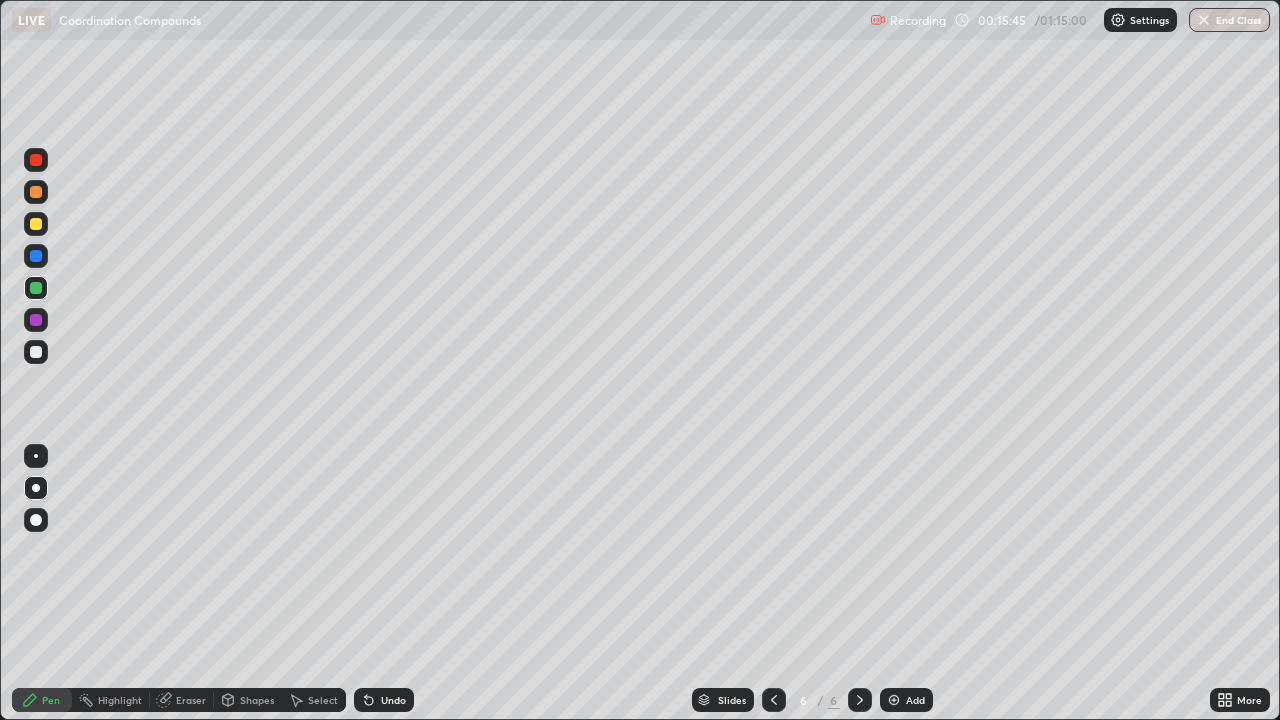 click at bounding box center [36, 320] 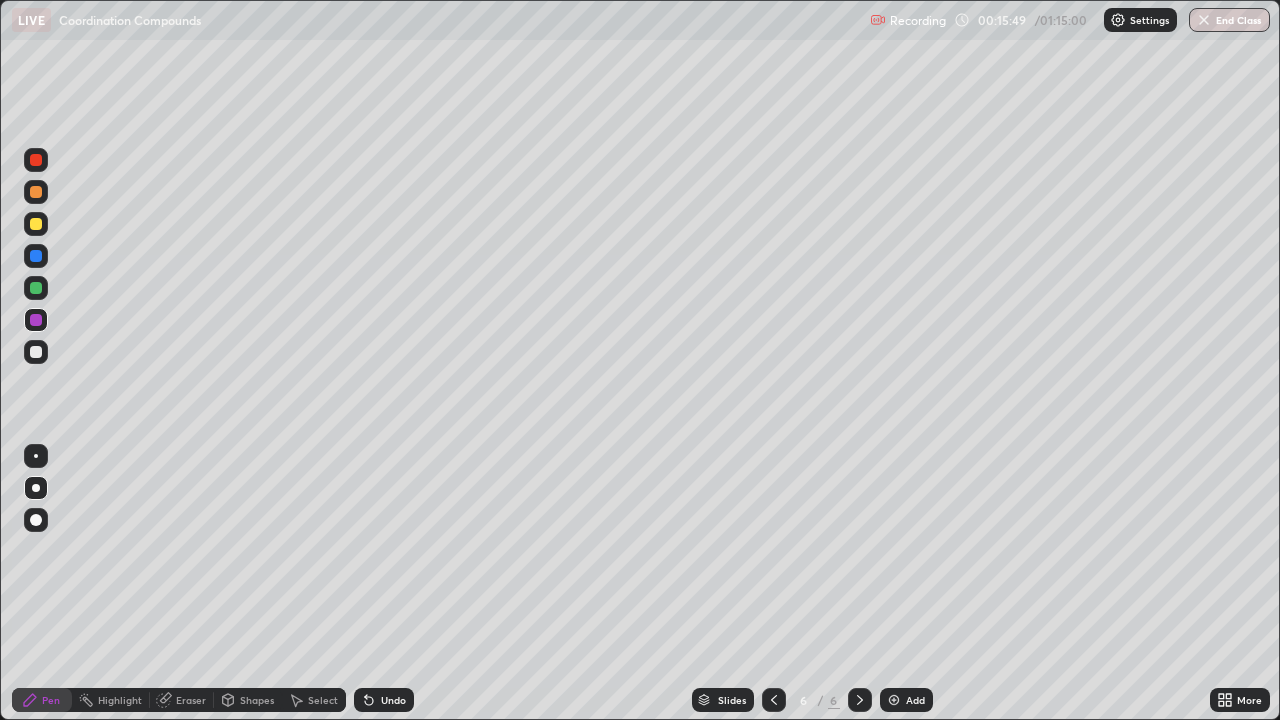 click at bounding box center (36, 352) 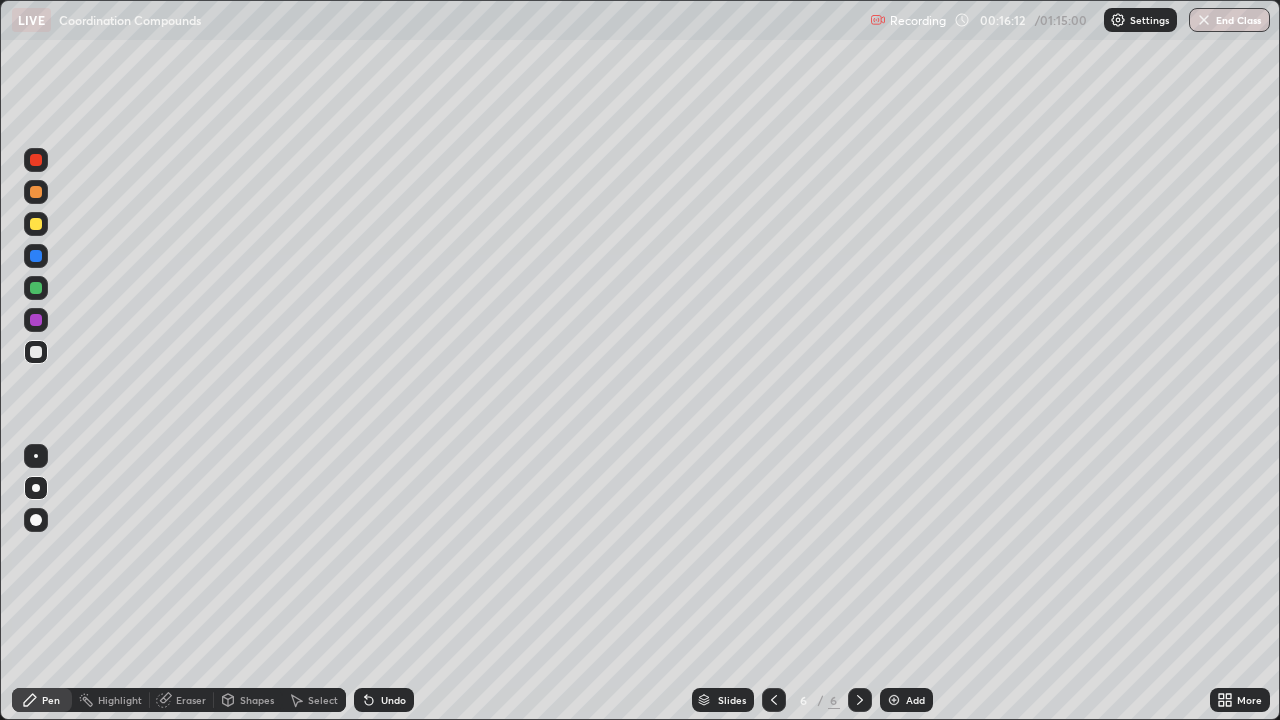 click at bounding box center (36, 352) 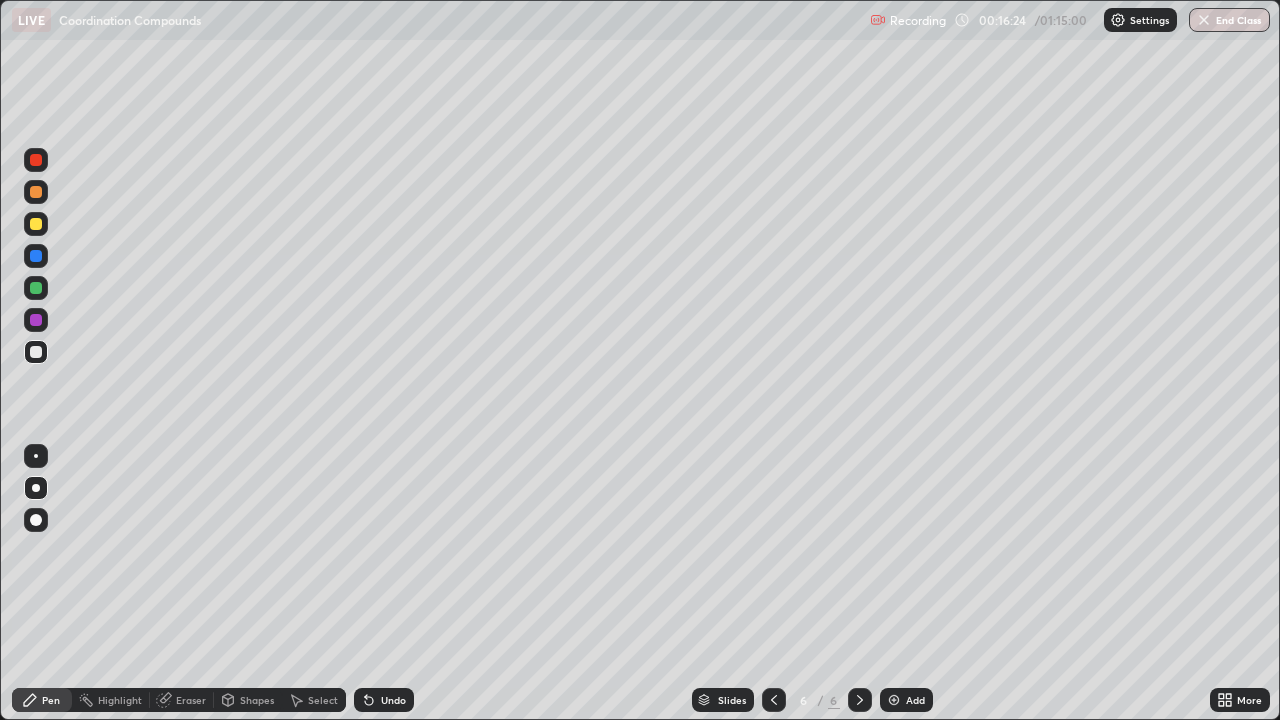 click at bounding box center (36, 320) 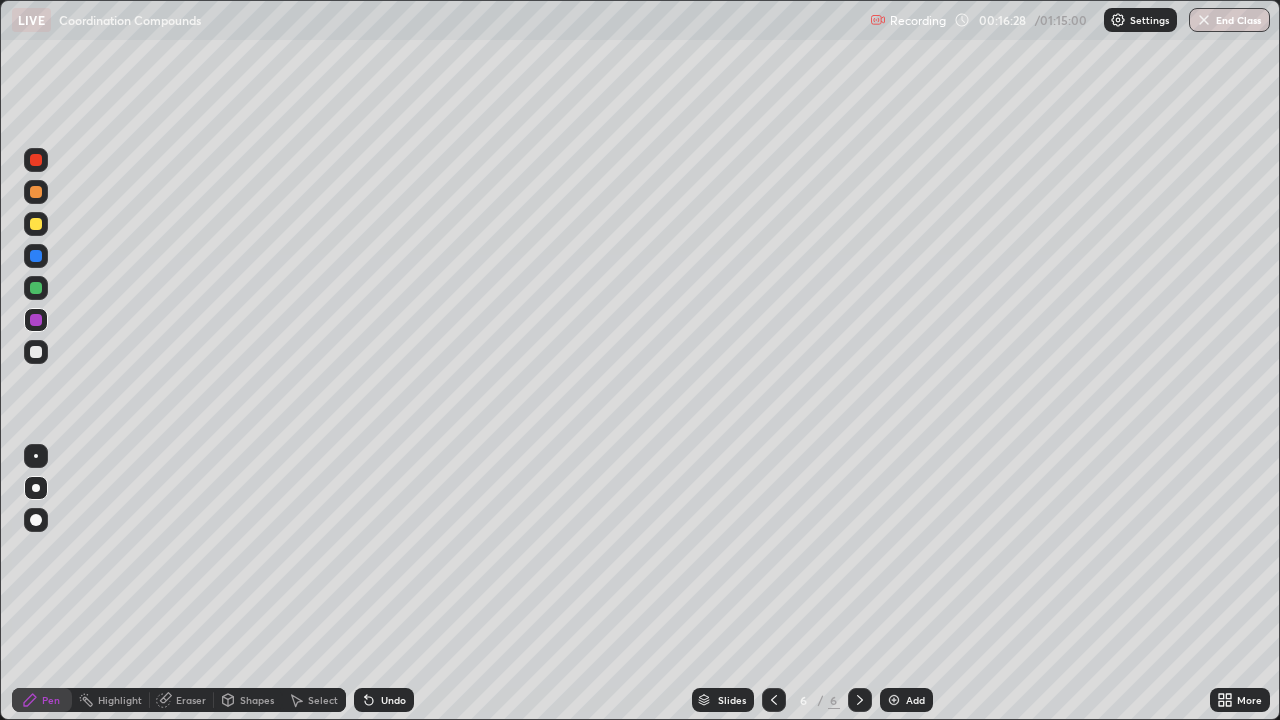 click at bounding box center [36, 352] 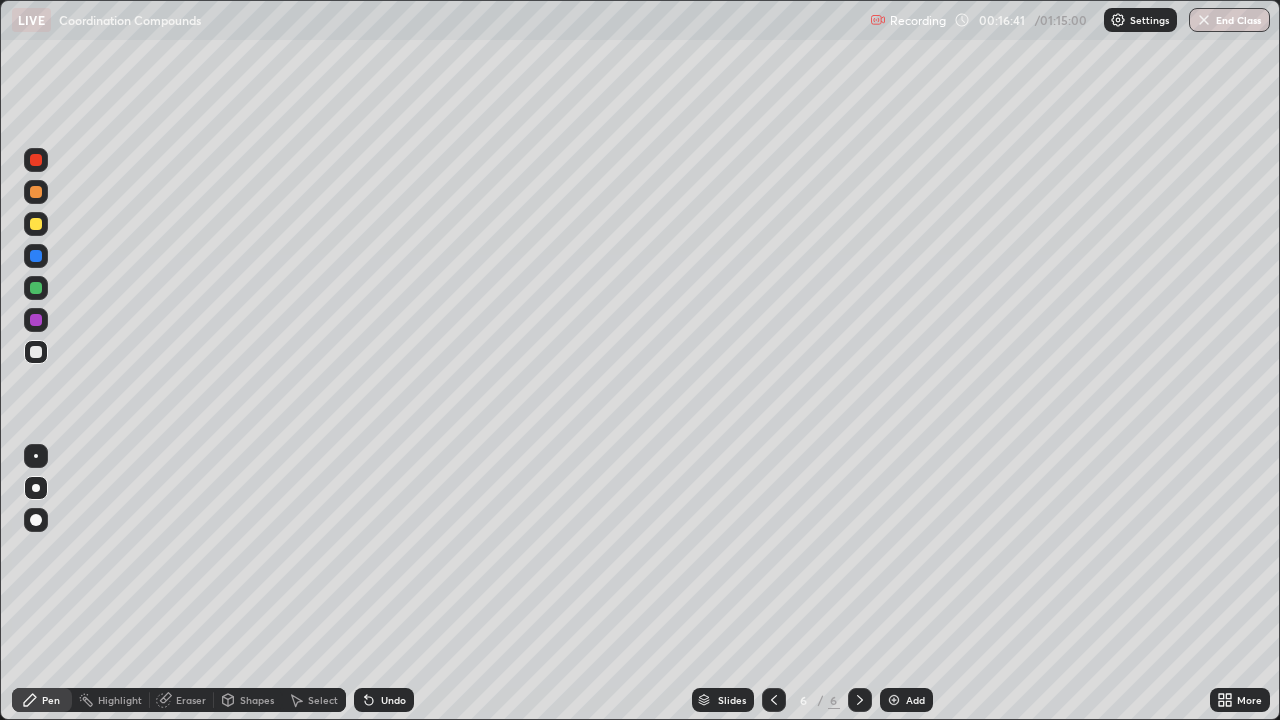click at bounding box center (36, 288) 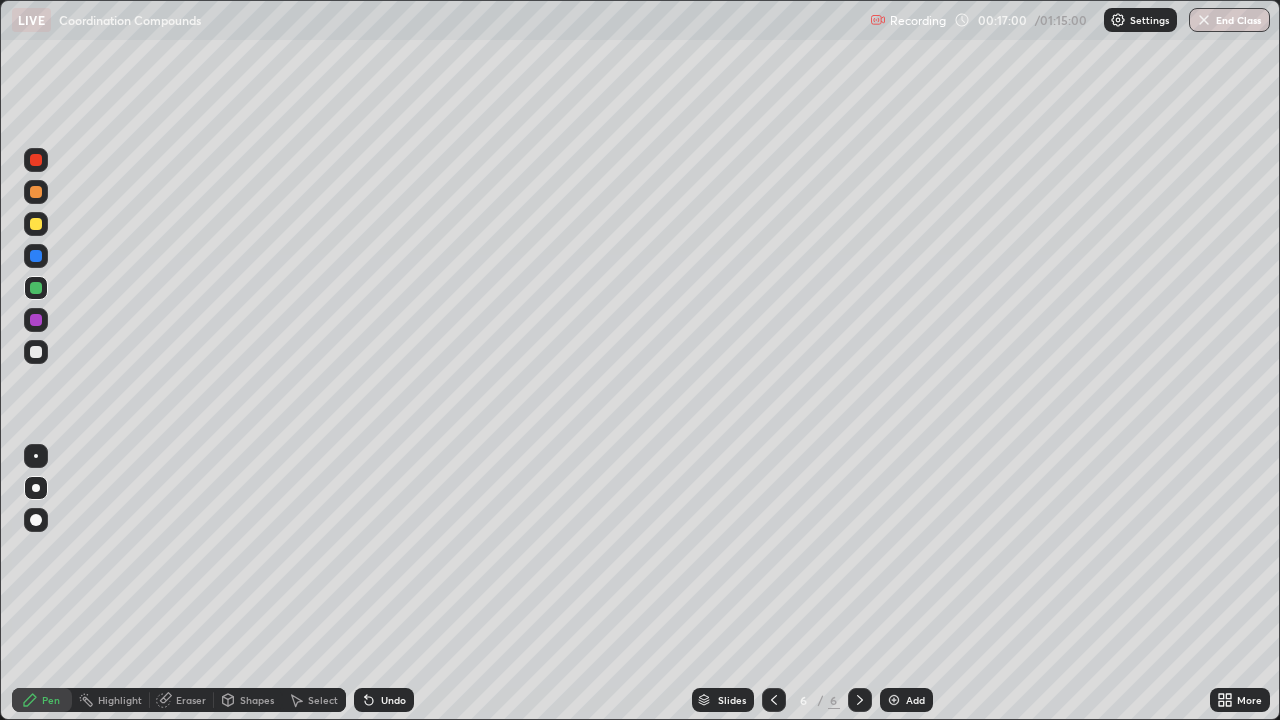 click at bounding box center [36, 352] 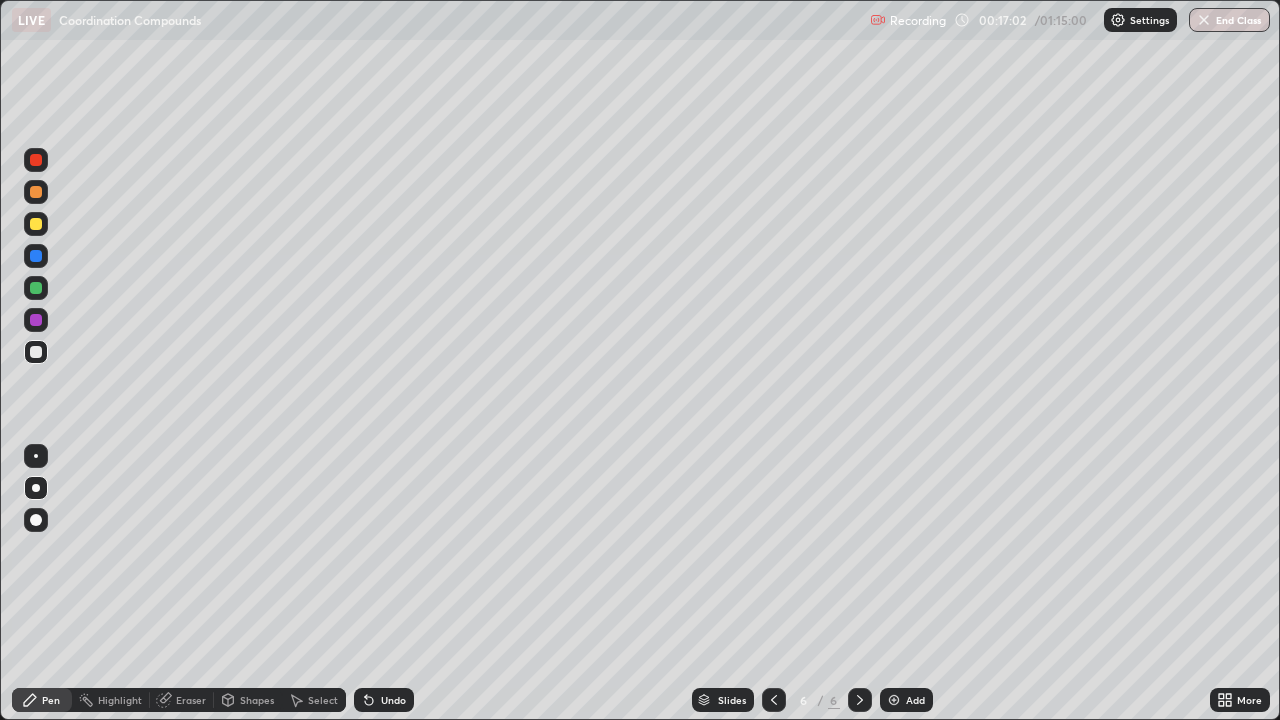click at bounding box center (36, 288) 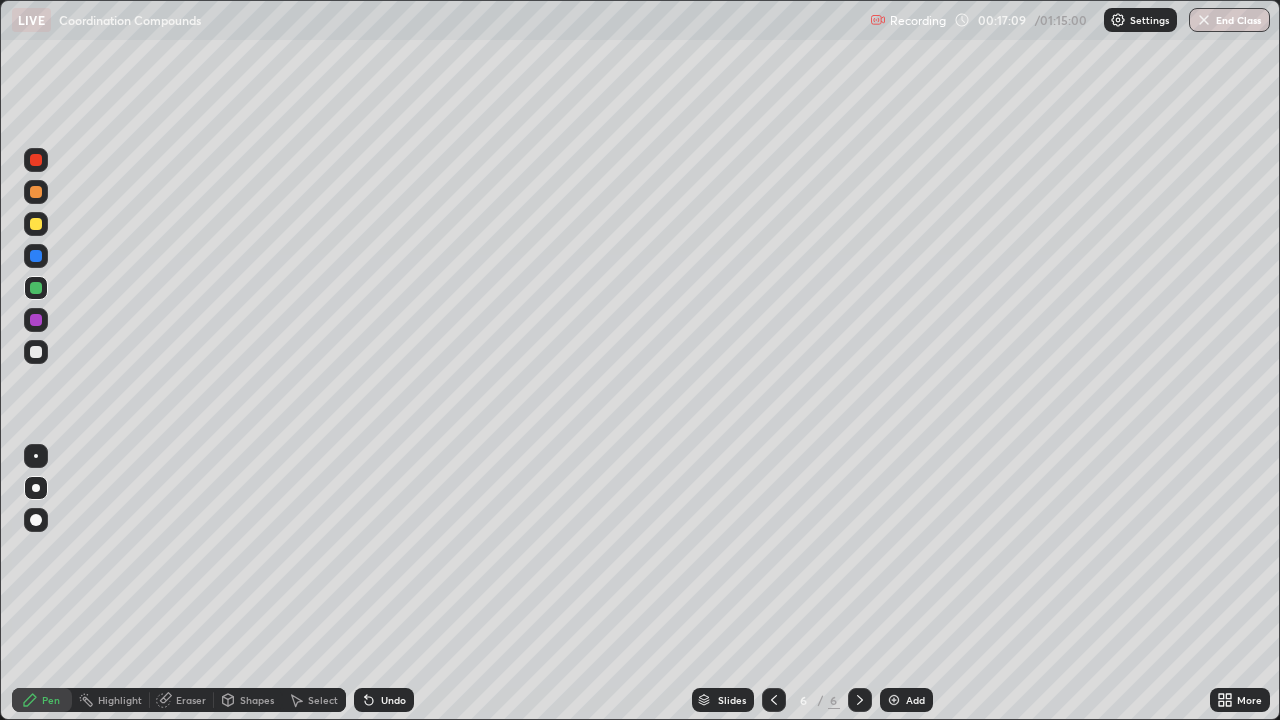 click at bounding box center [36, 352] 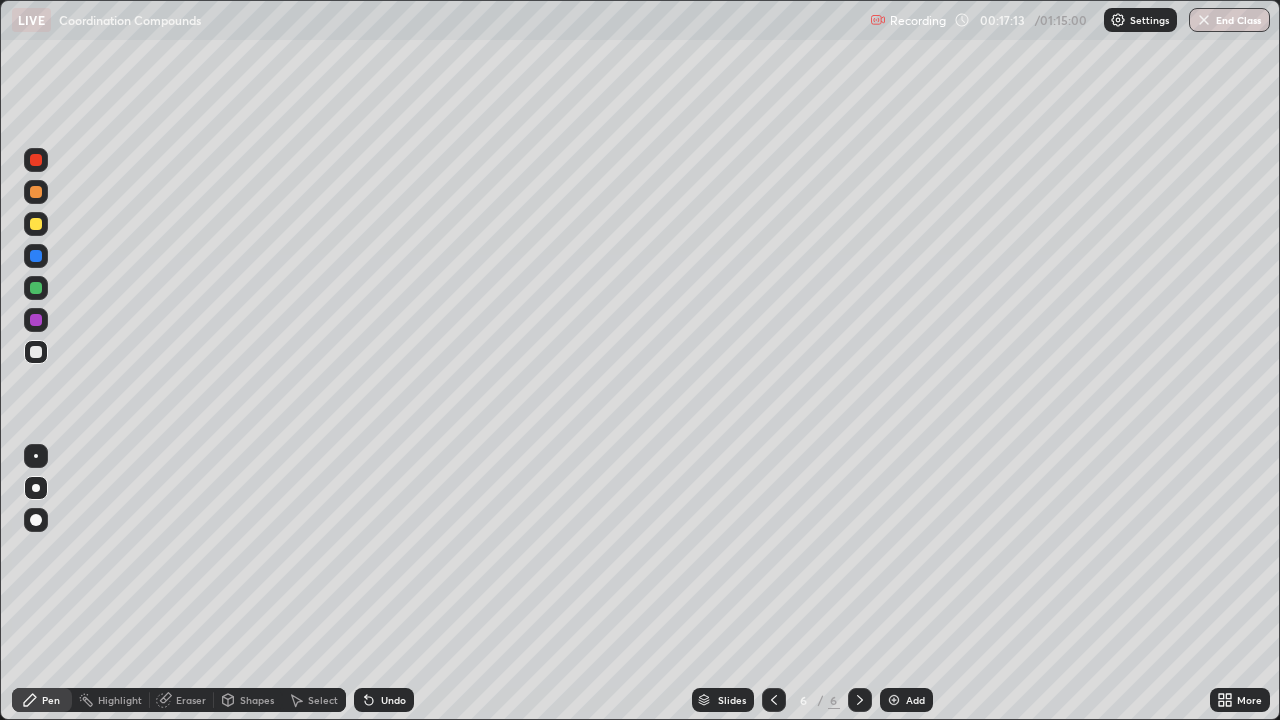 click at bounding box center (36, 224) 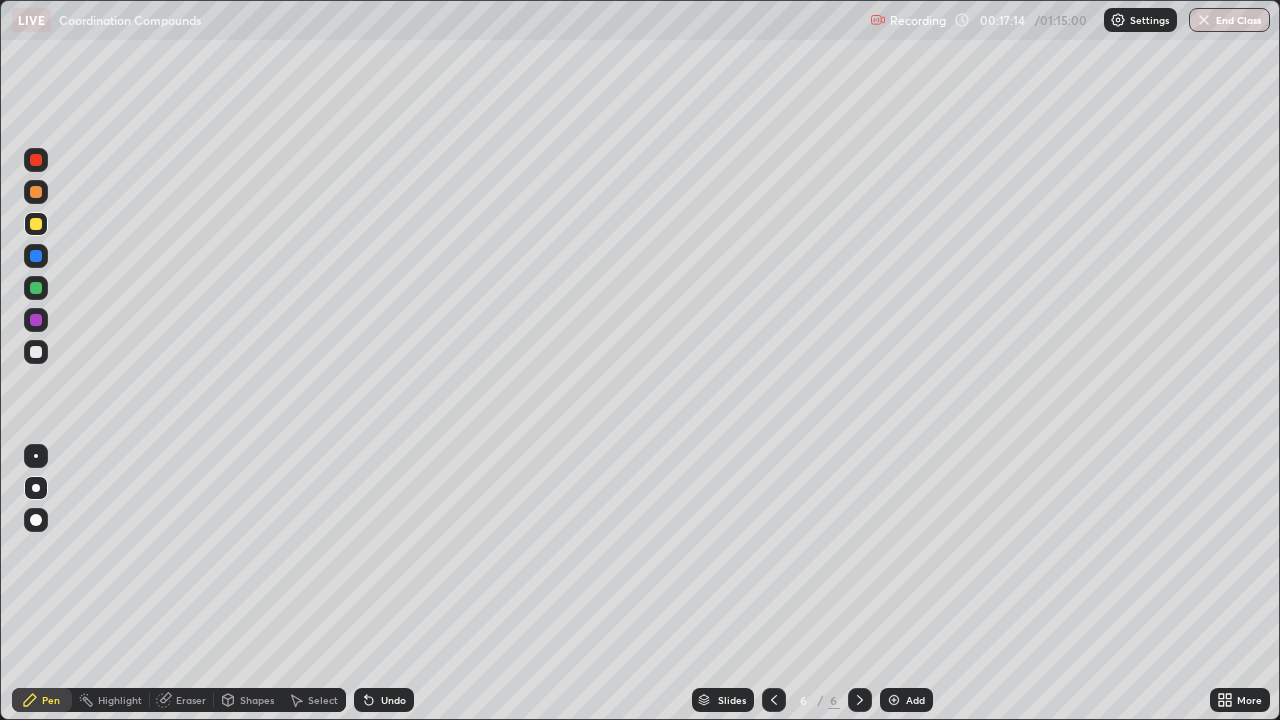 click at bounding box center [36, 320] 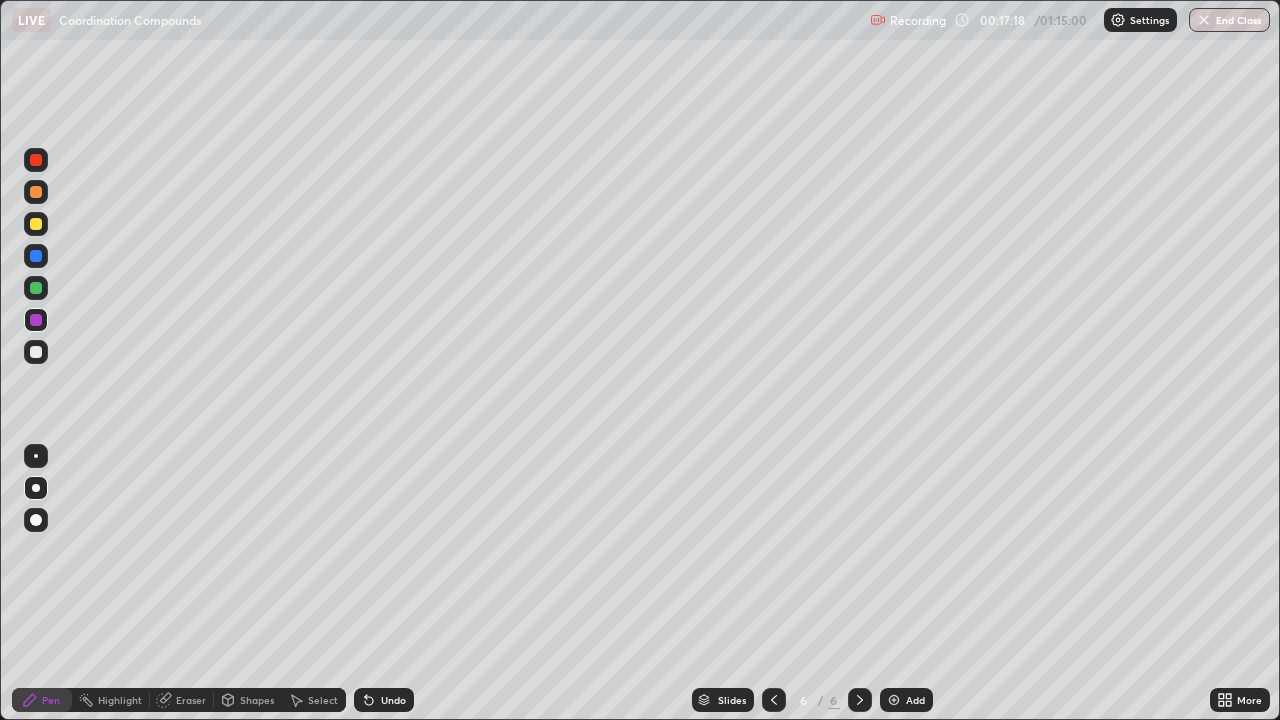 click at bounding box center (36, 352) 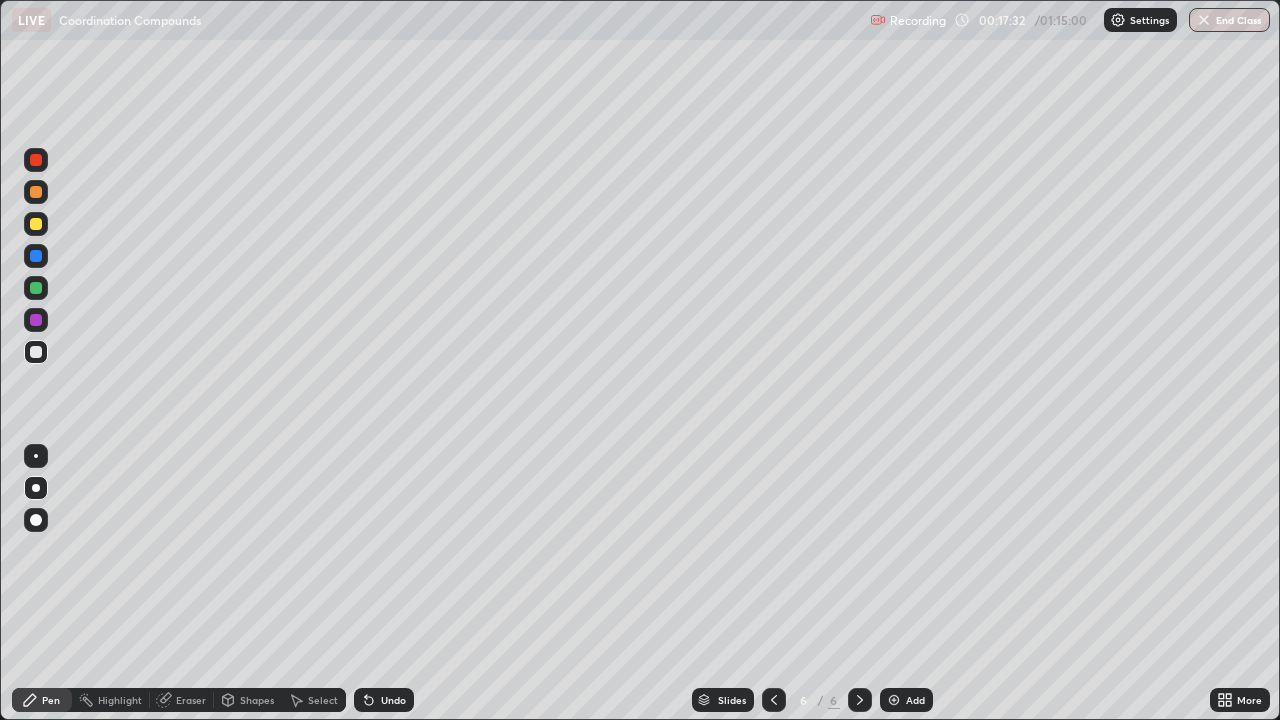 click at bounding box center [36, 288] 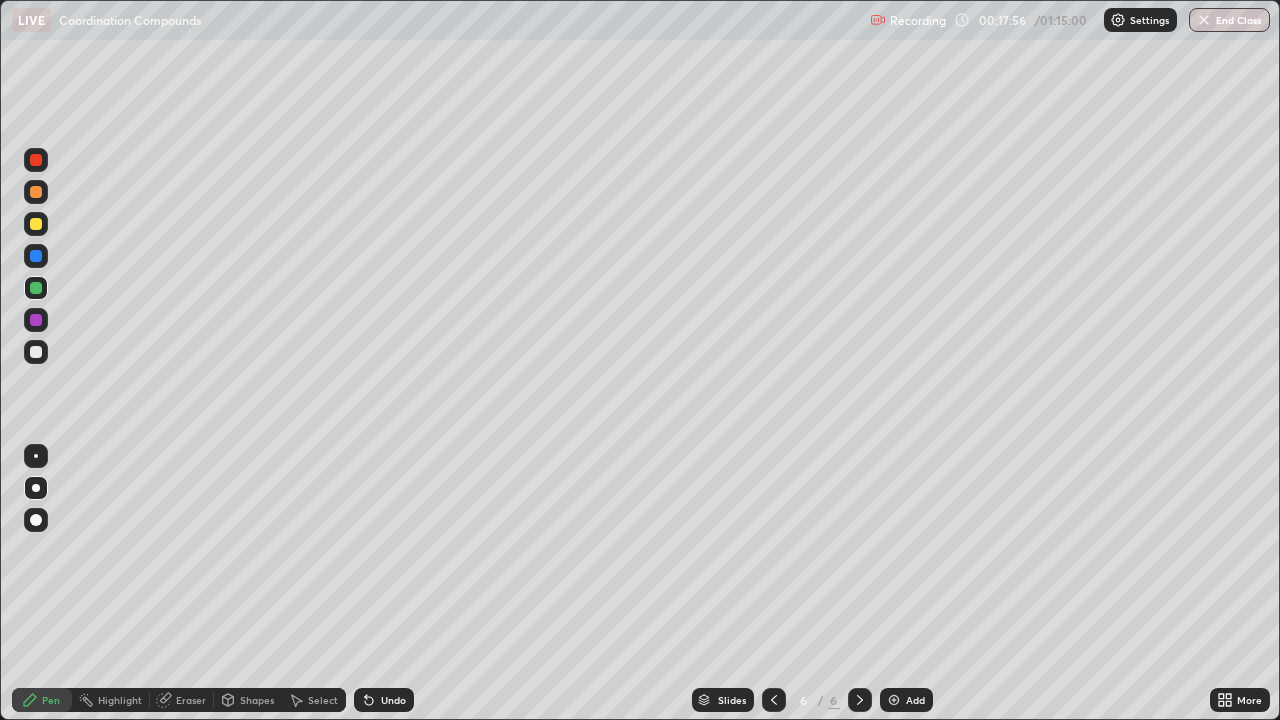 click at bounding box center [36, 224] 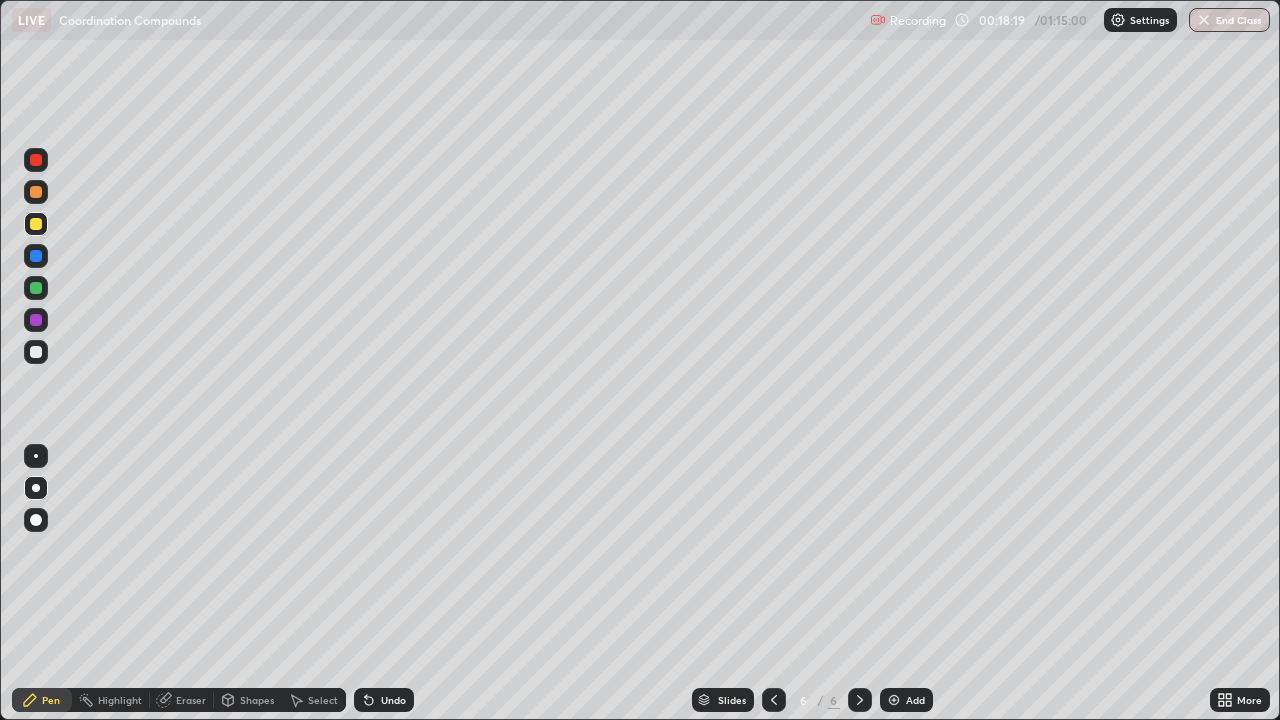 click at bounding box center (36, 320) 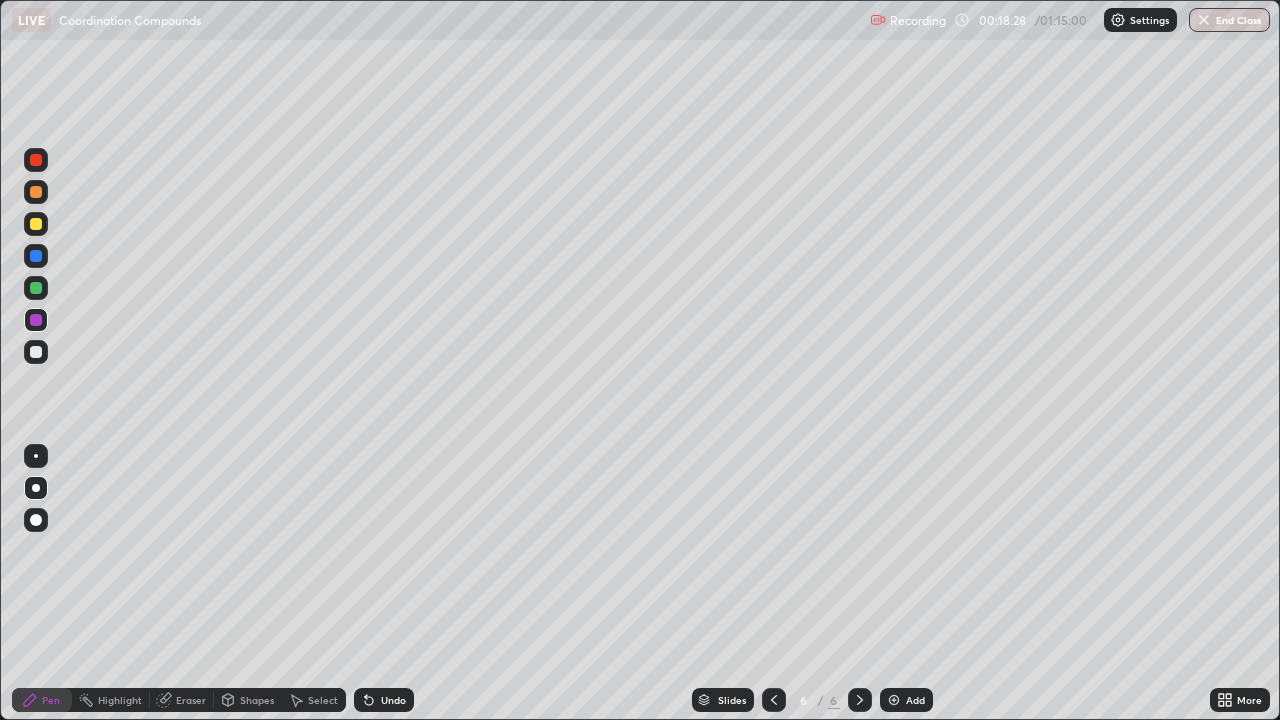 click at bounding box center (36, 192) 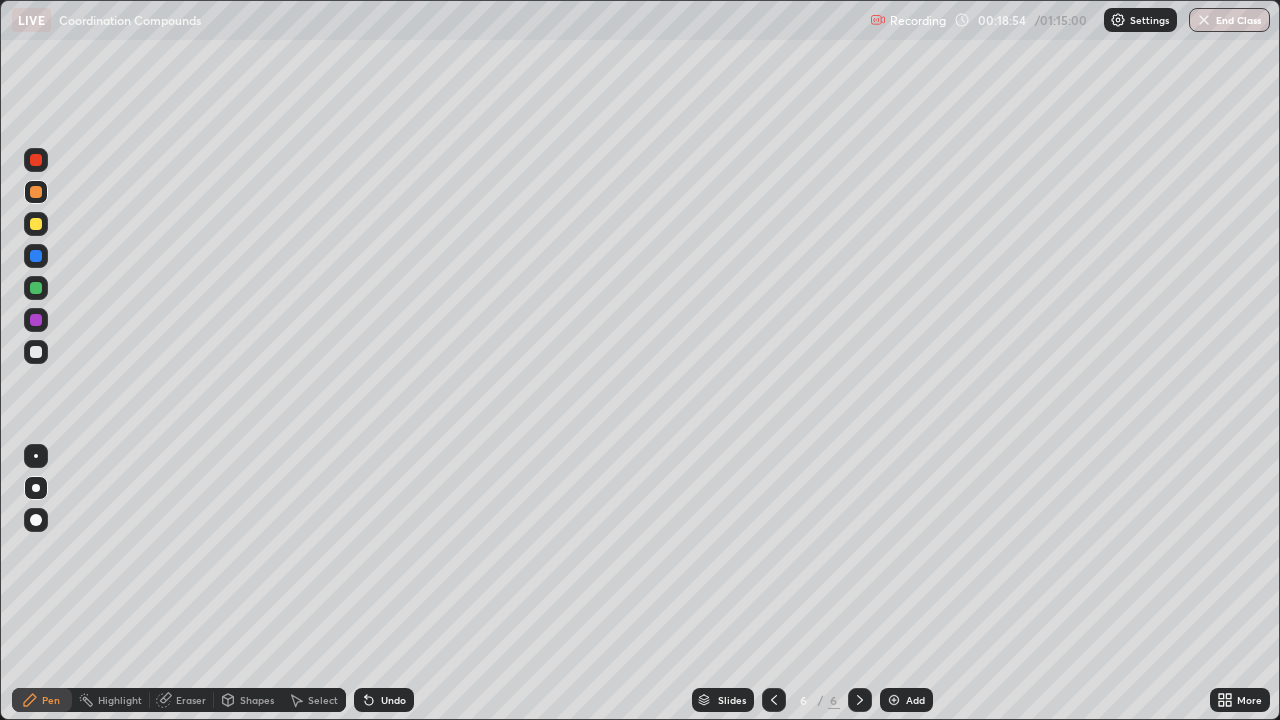 click at bounding box center [36, 288] 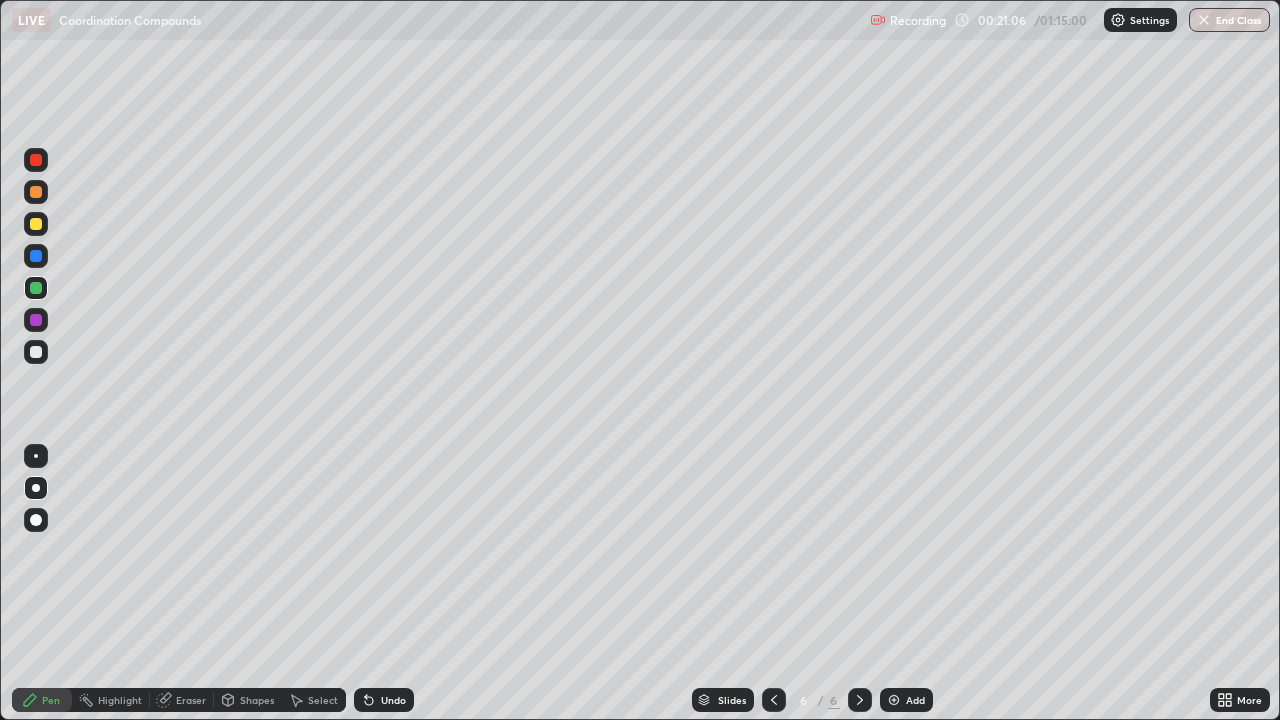 click on "Add" at bounding box center (915, 700) 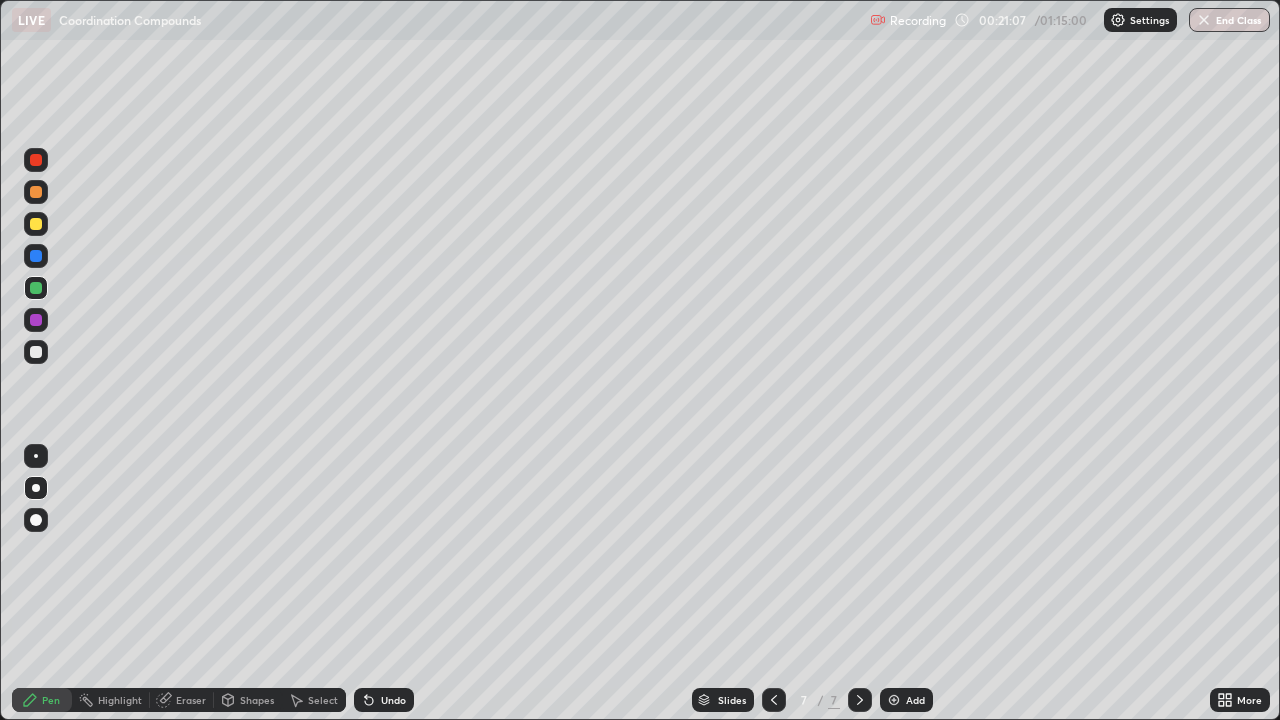 click at bounding box center [36, 352] 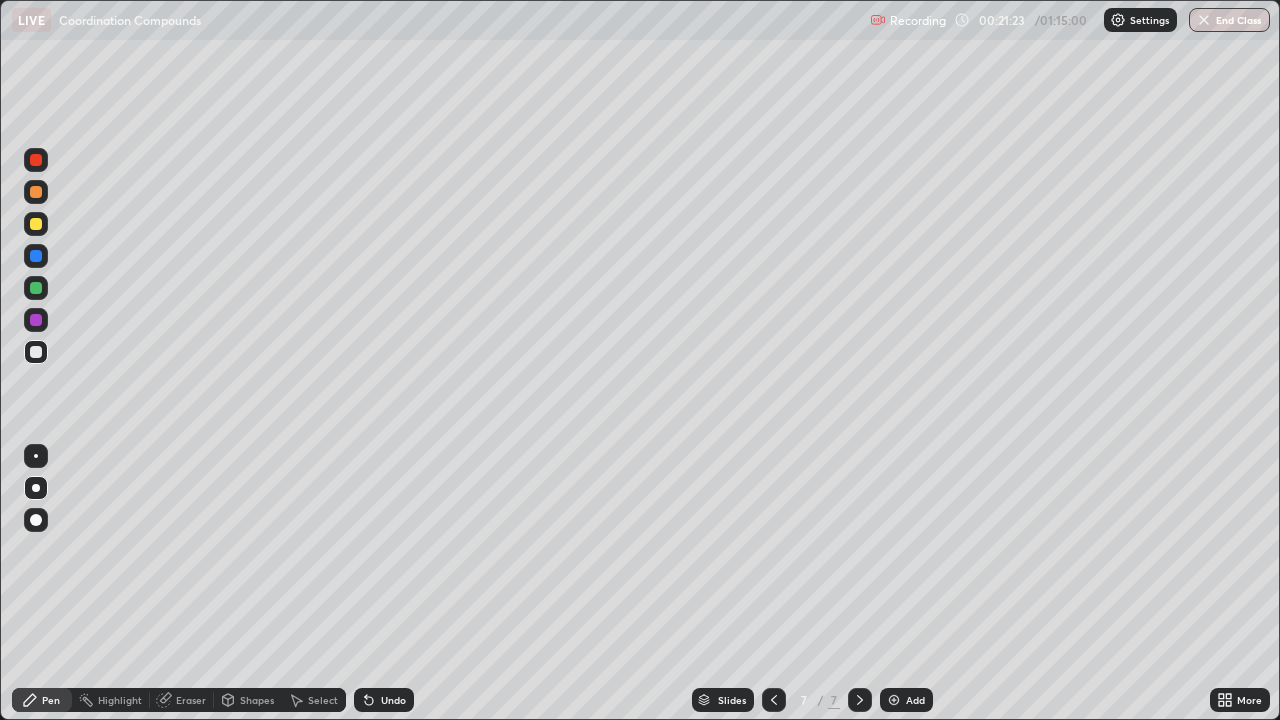 click on "Undo" at bounding box center [393, 700] 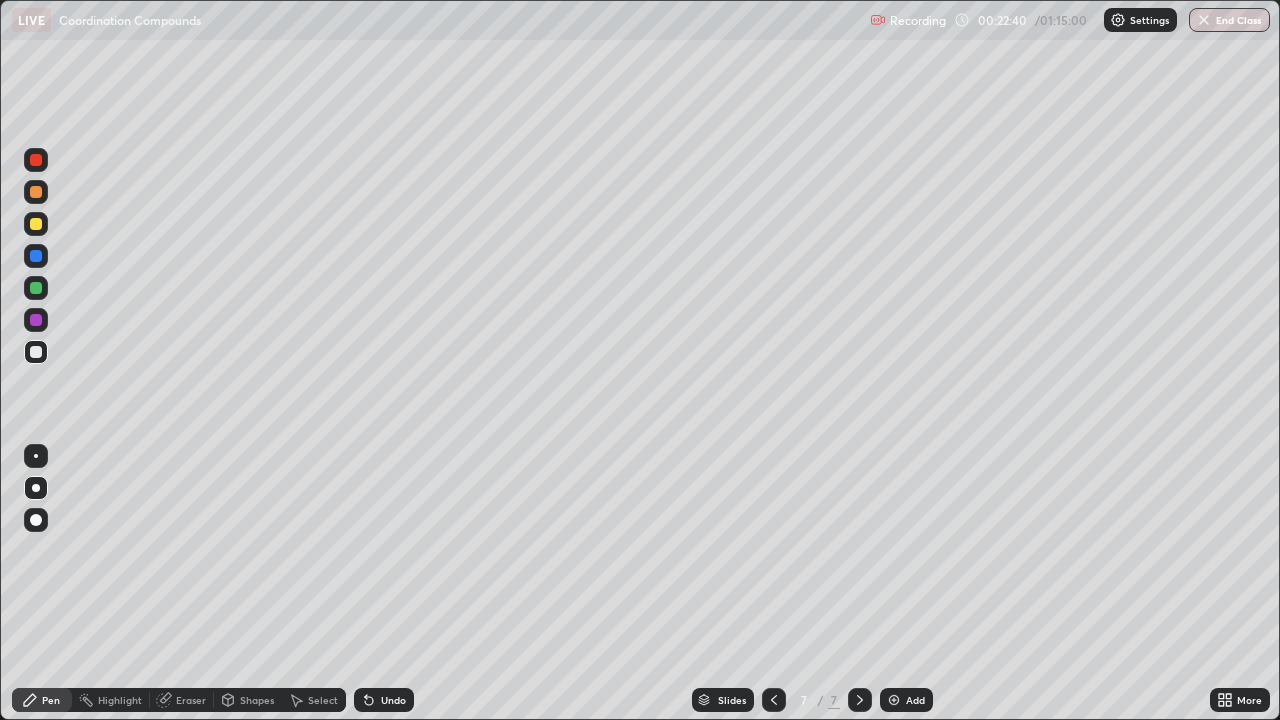 click at bounding box center [36, 288] 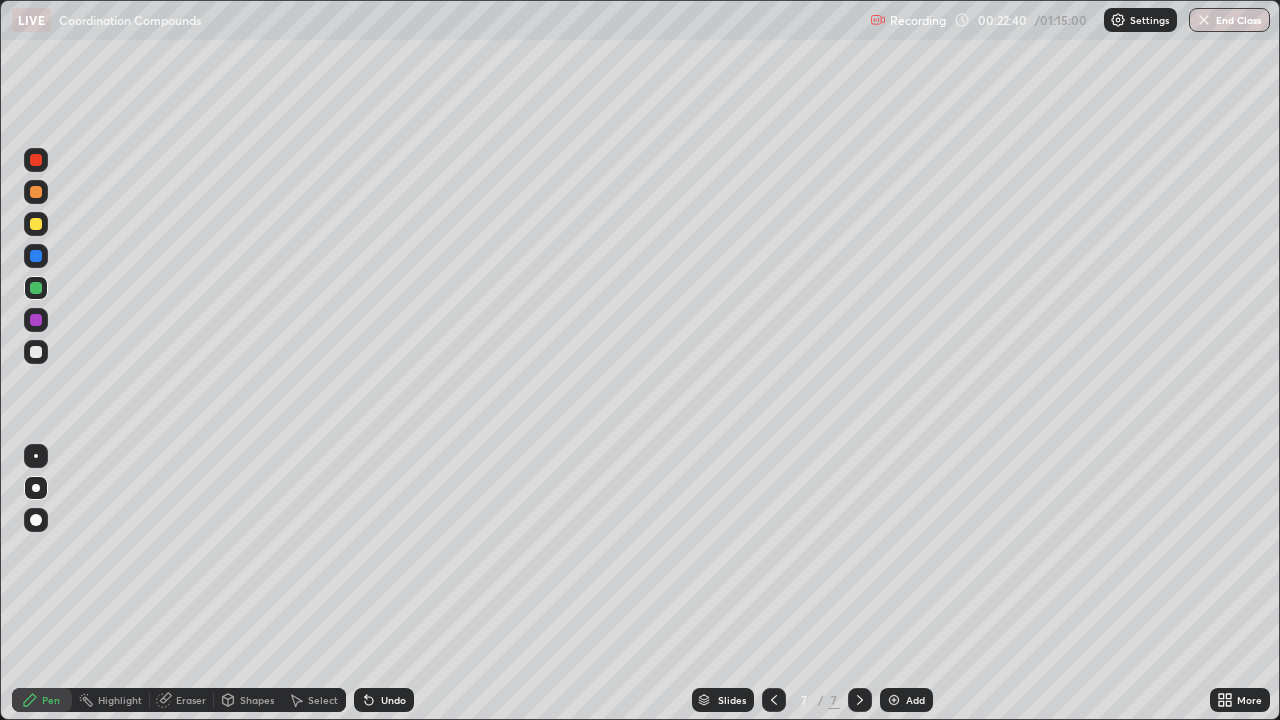 click at bounding box center [36, 288] 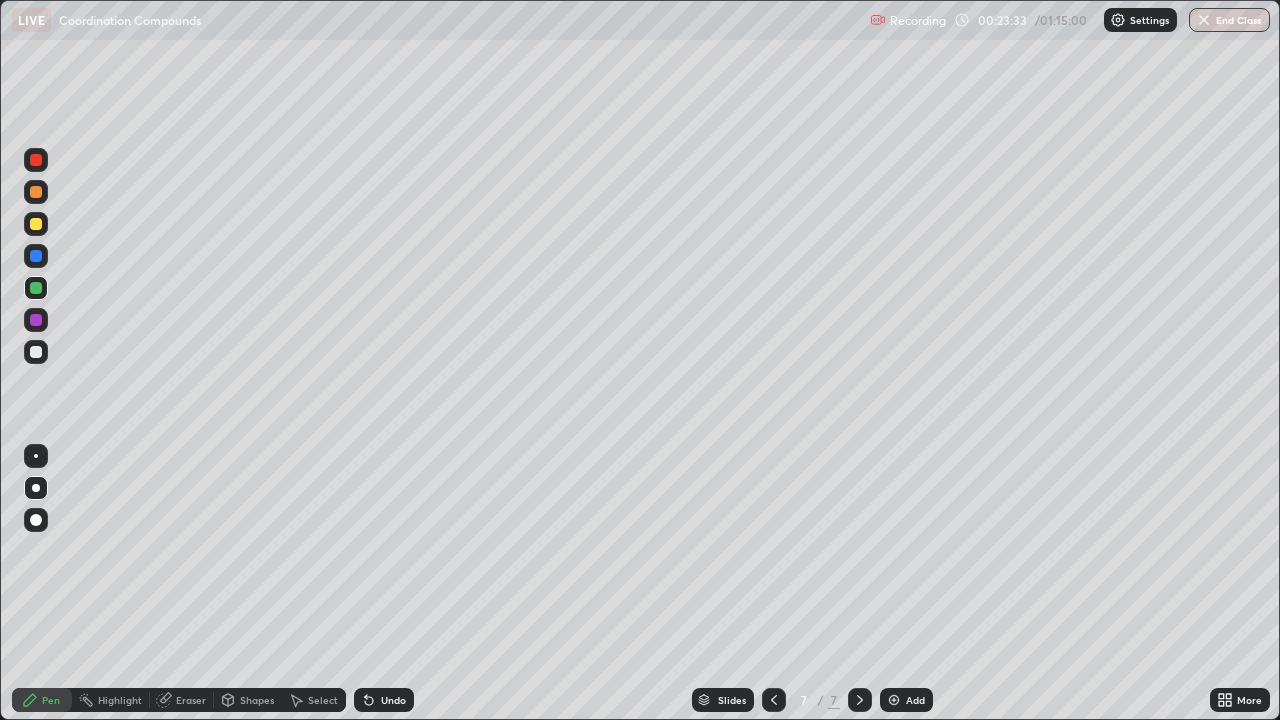 click at bounding box center (36, 224) 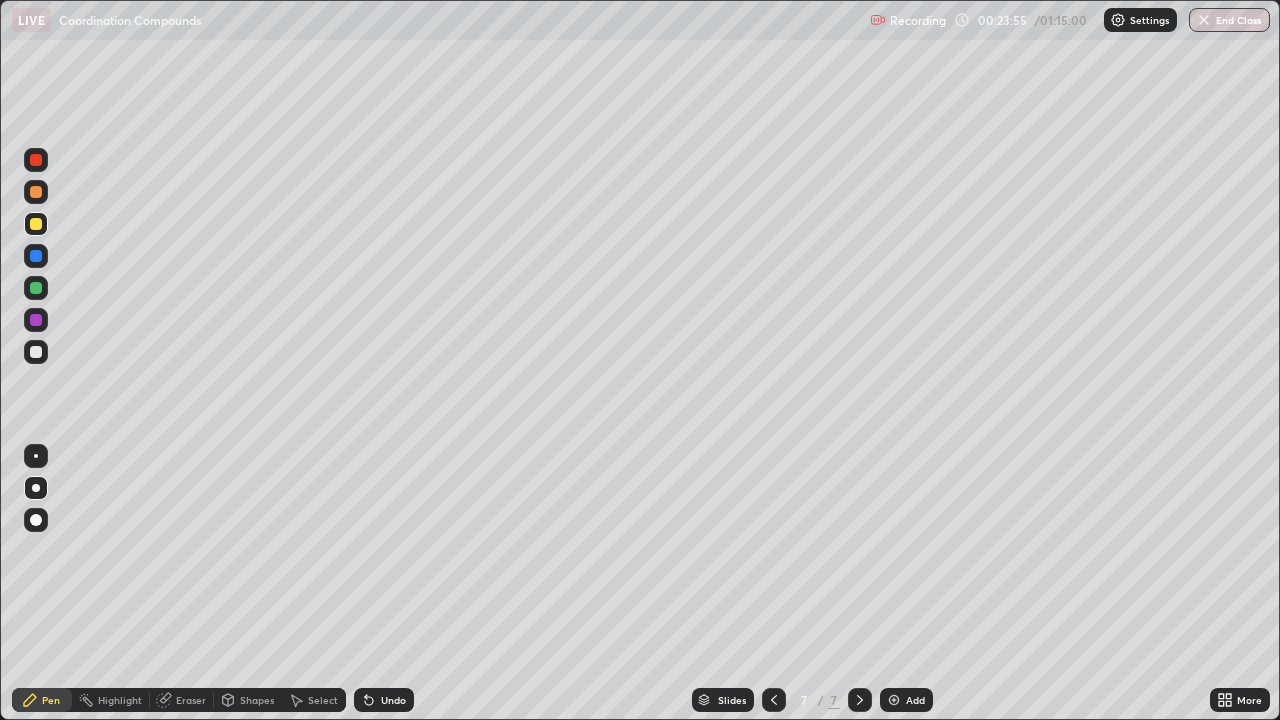 click on "Undo" at bounding box center [393, 700] 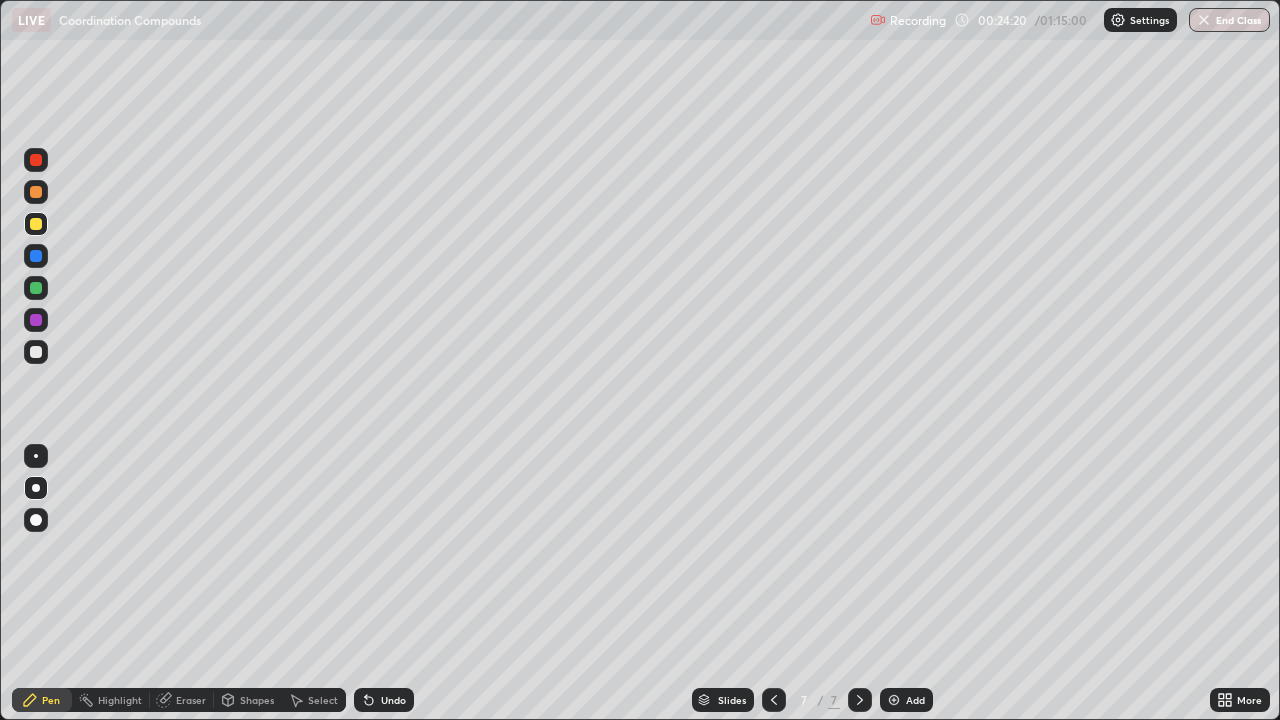 click 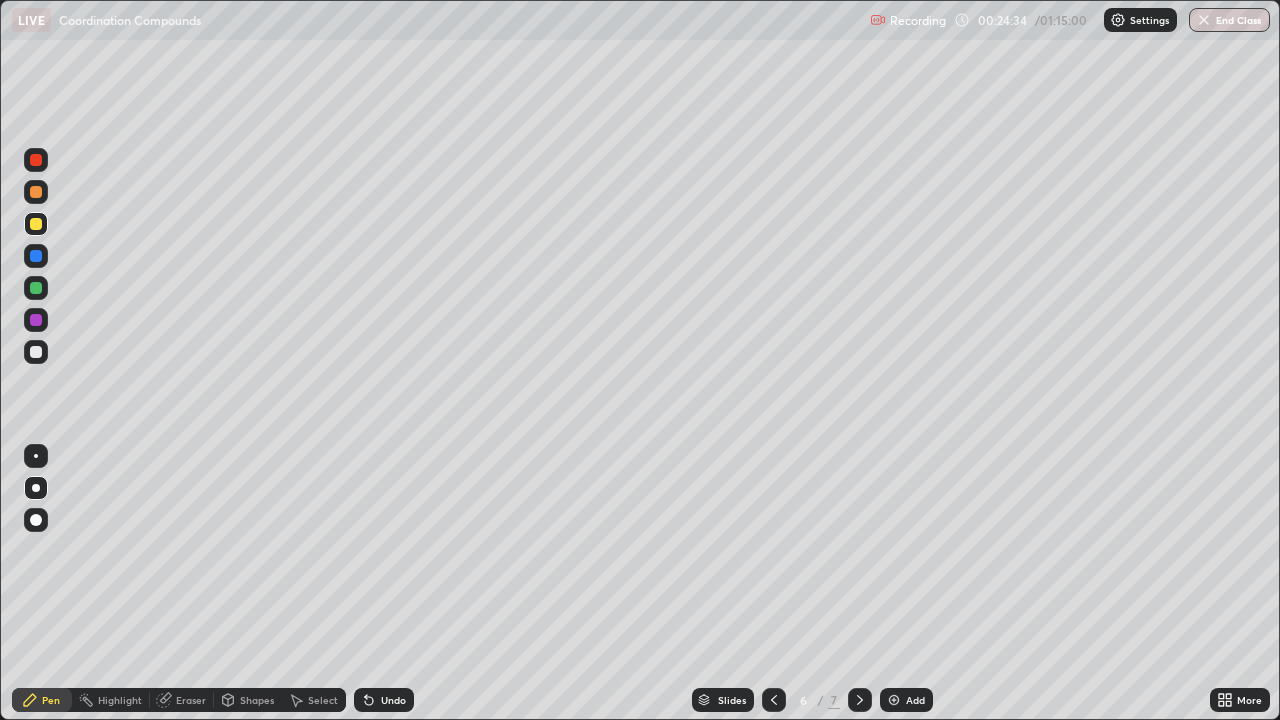 click on "Eraser" at bounding box center (191, 700) 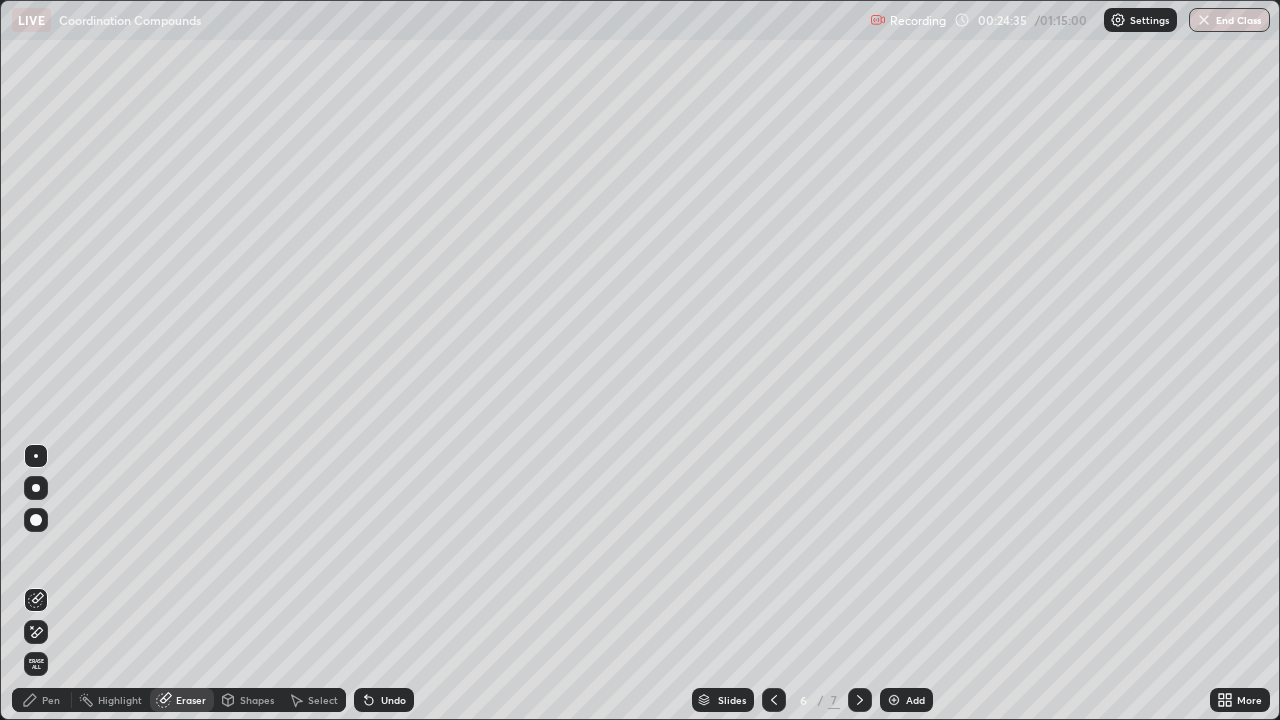 click 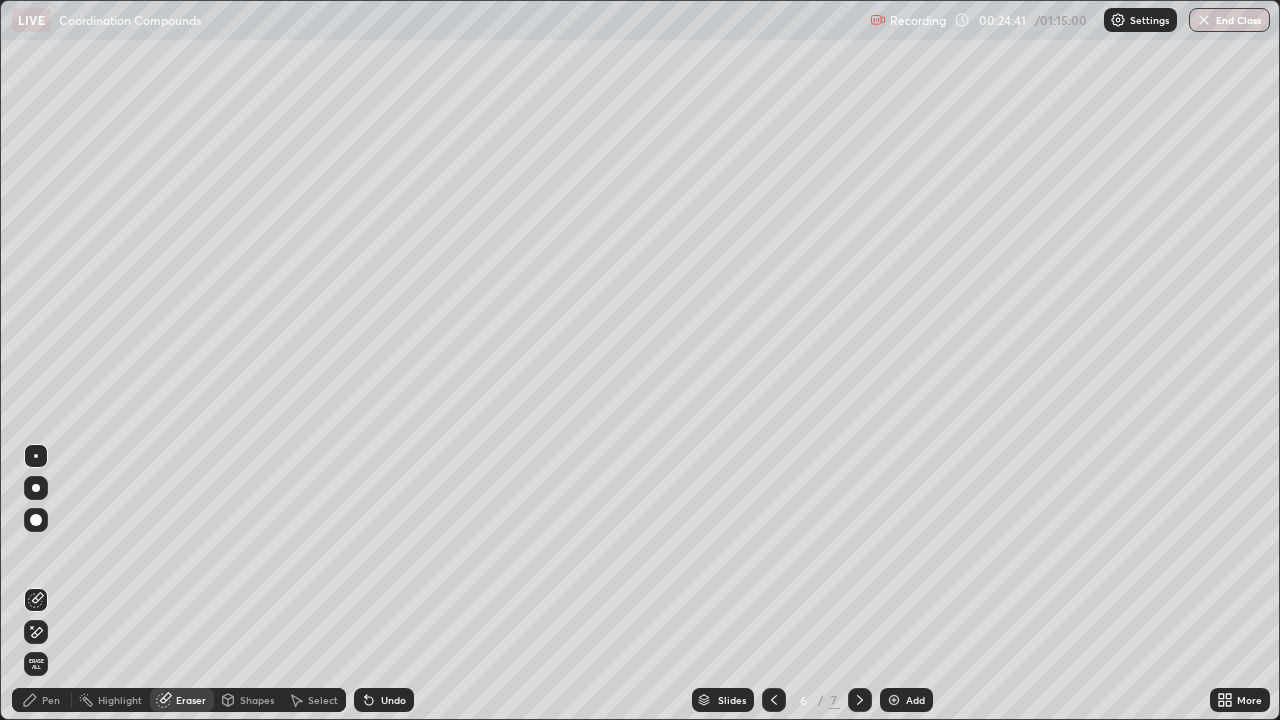 click 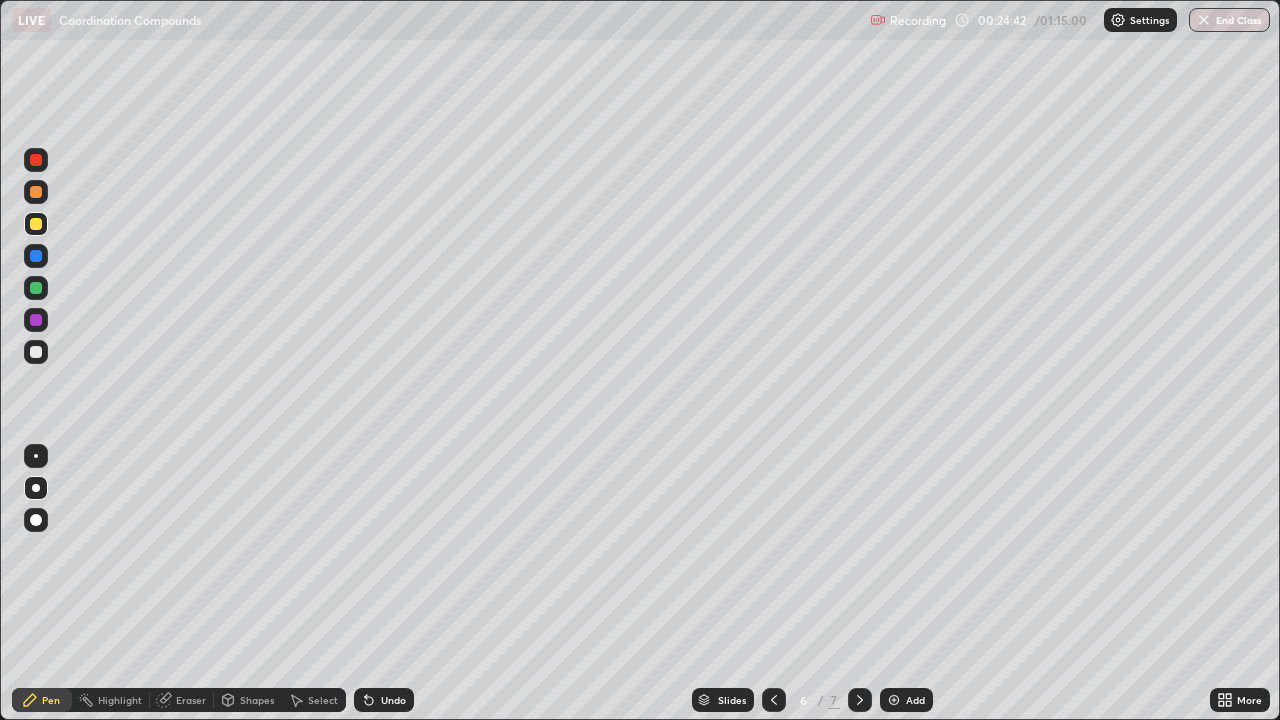 click at bounding box center [36, 224] 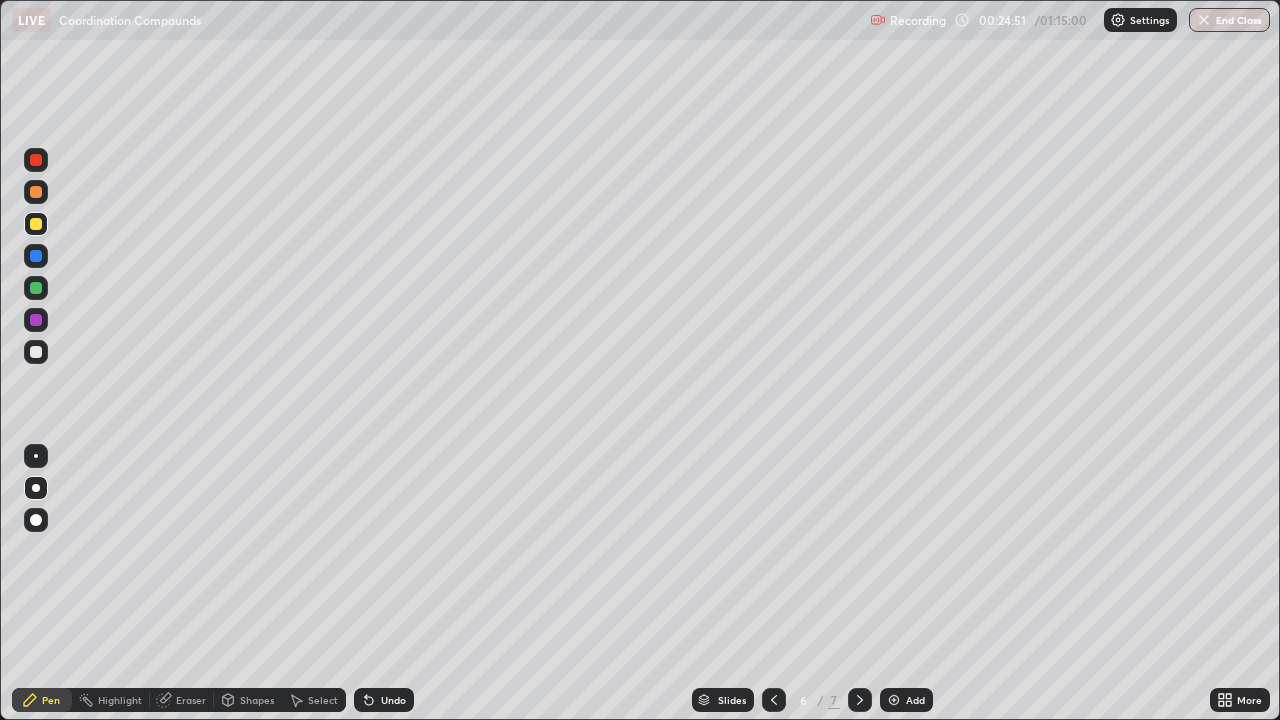 click at bounding box center [860, 700] 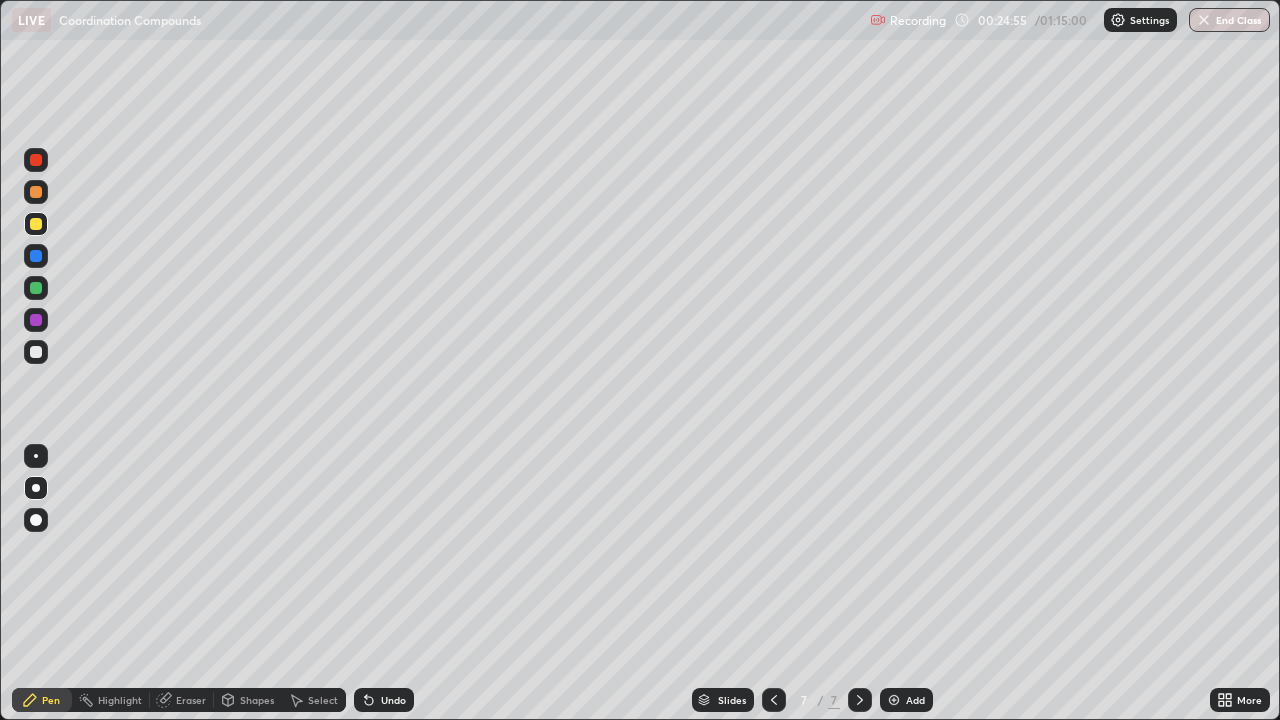 click at bounding box center (36, 352) 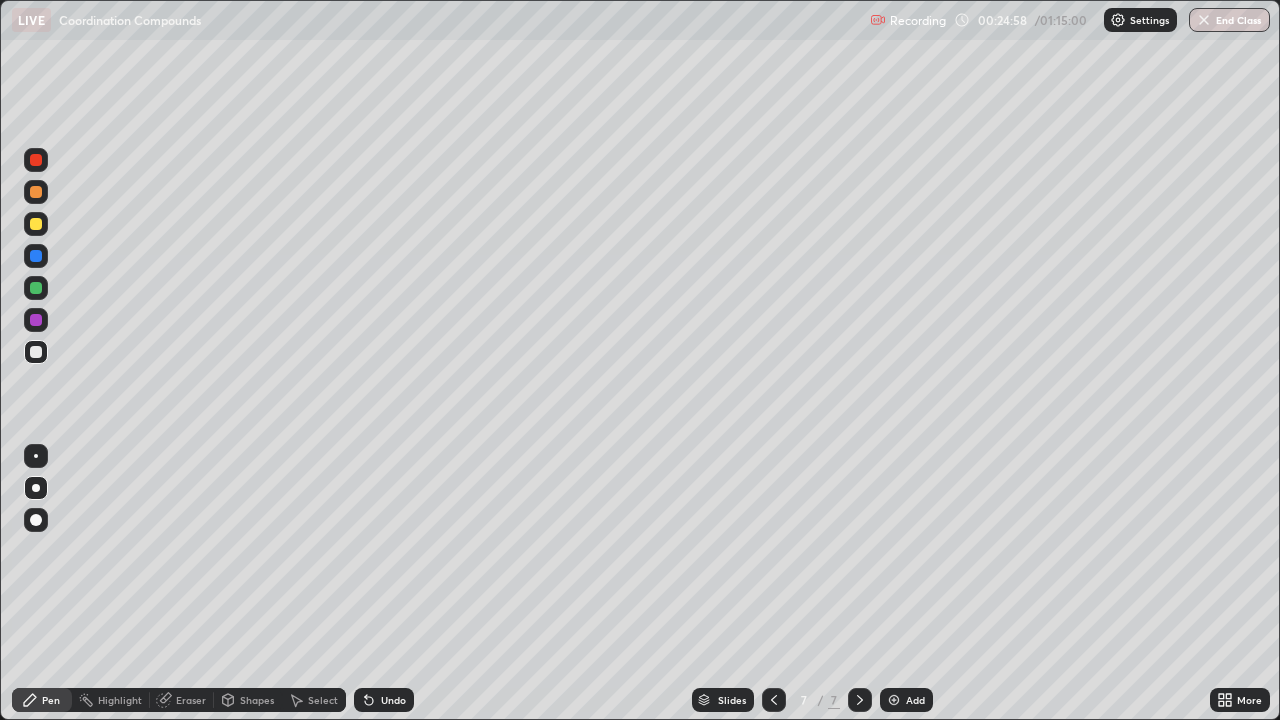 click at bounding box center (36, 352) 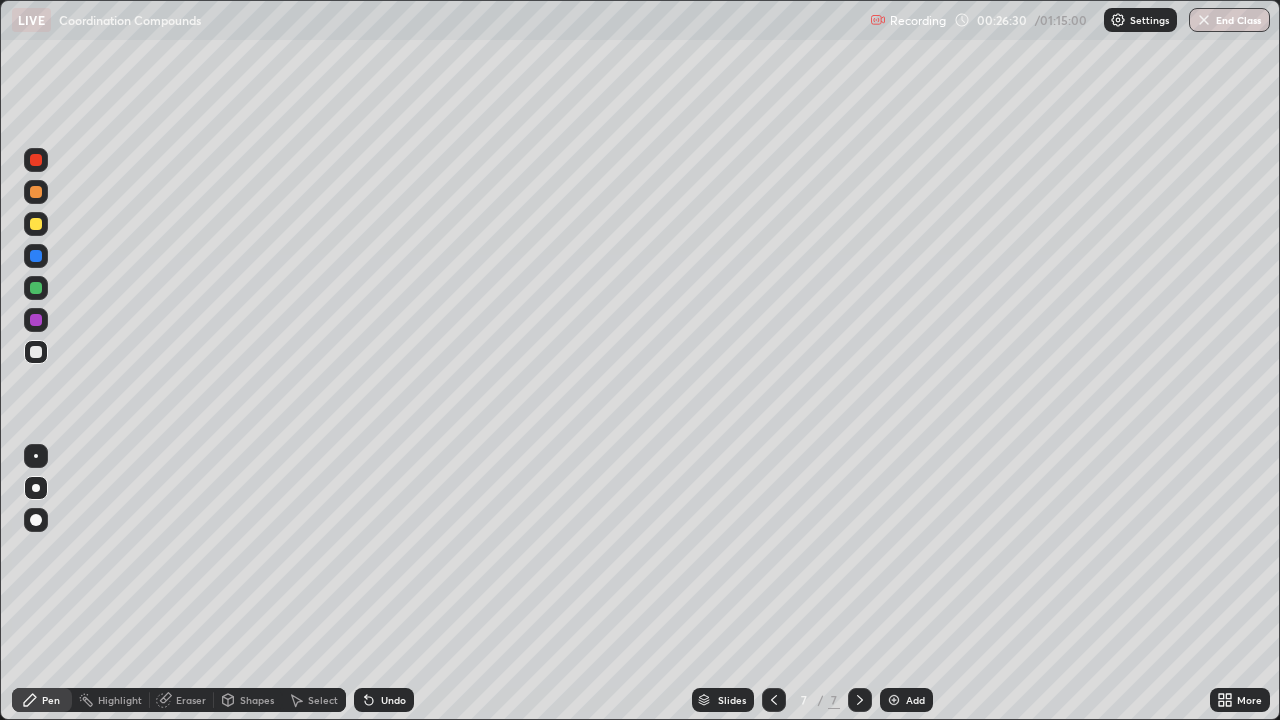 click at bounding box center [36, 288] 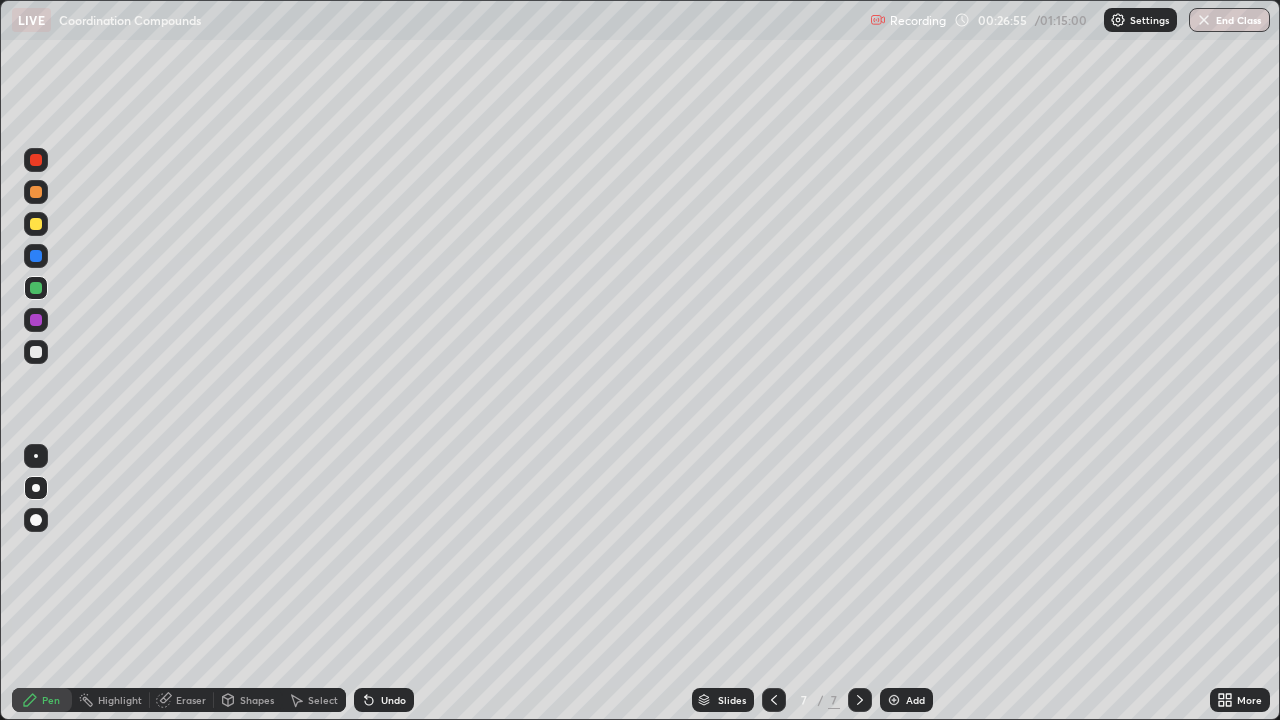 click at bounding box center [894, 700] 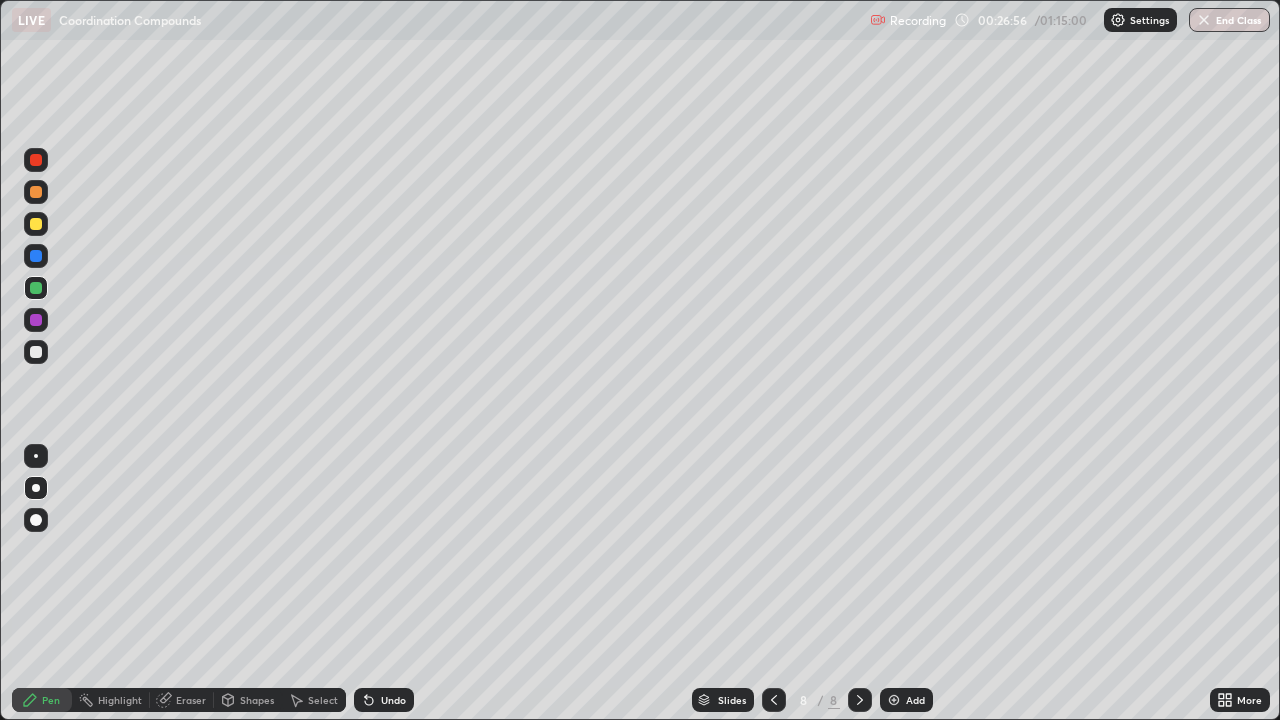 click at bounding box center (36, 352) 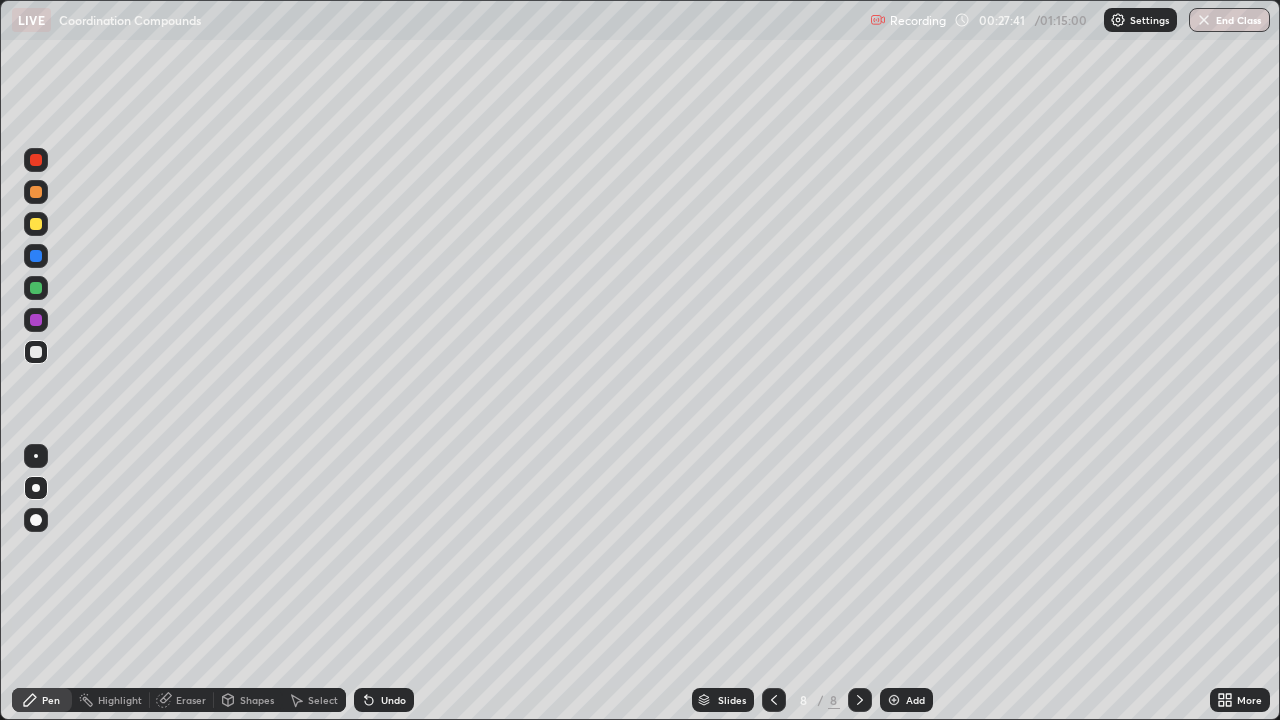 click at bounding box center [36, 256] 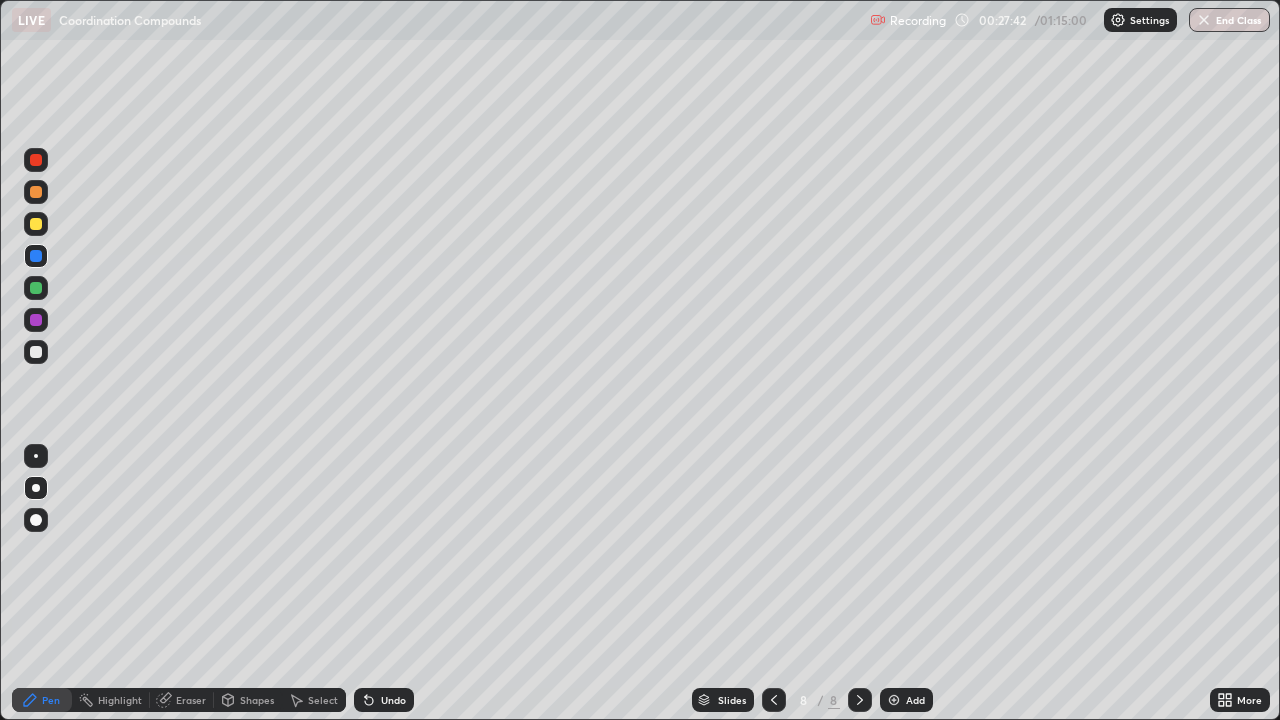 click at bounding box center [36, 288] 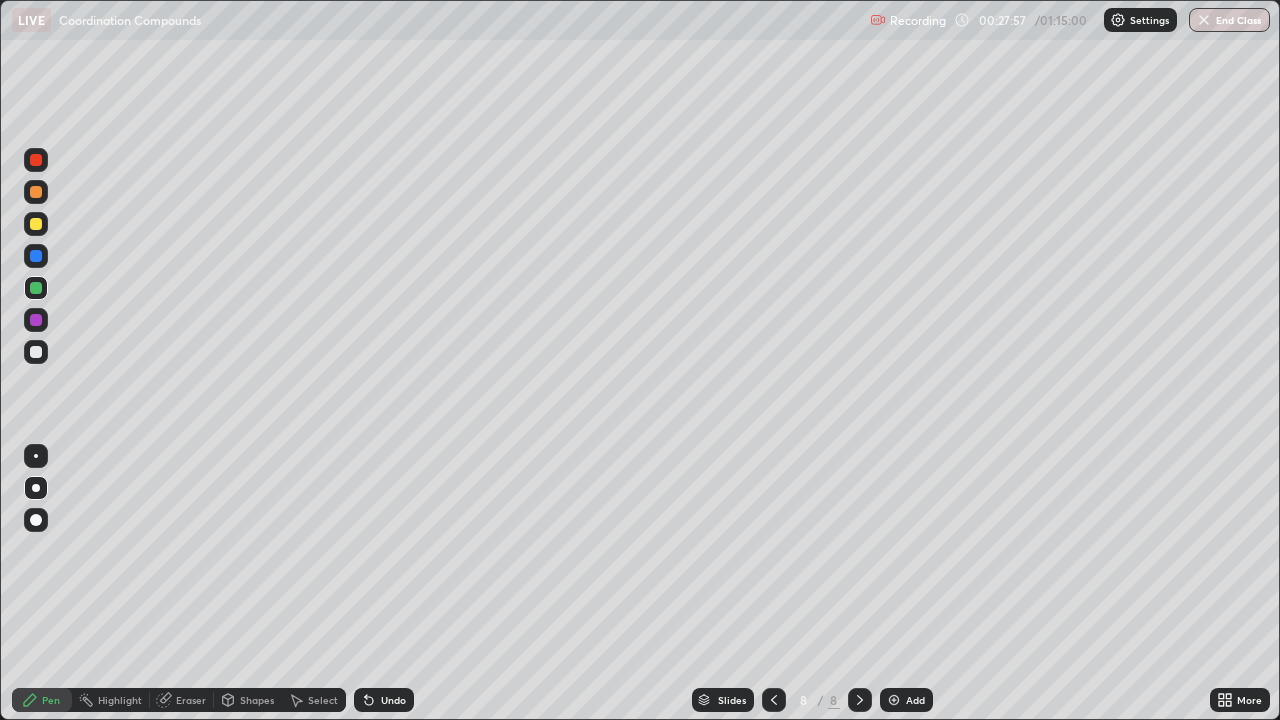 click at bounding box center (36, 352) 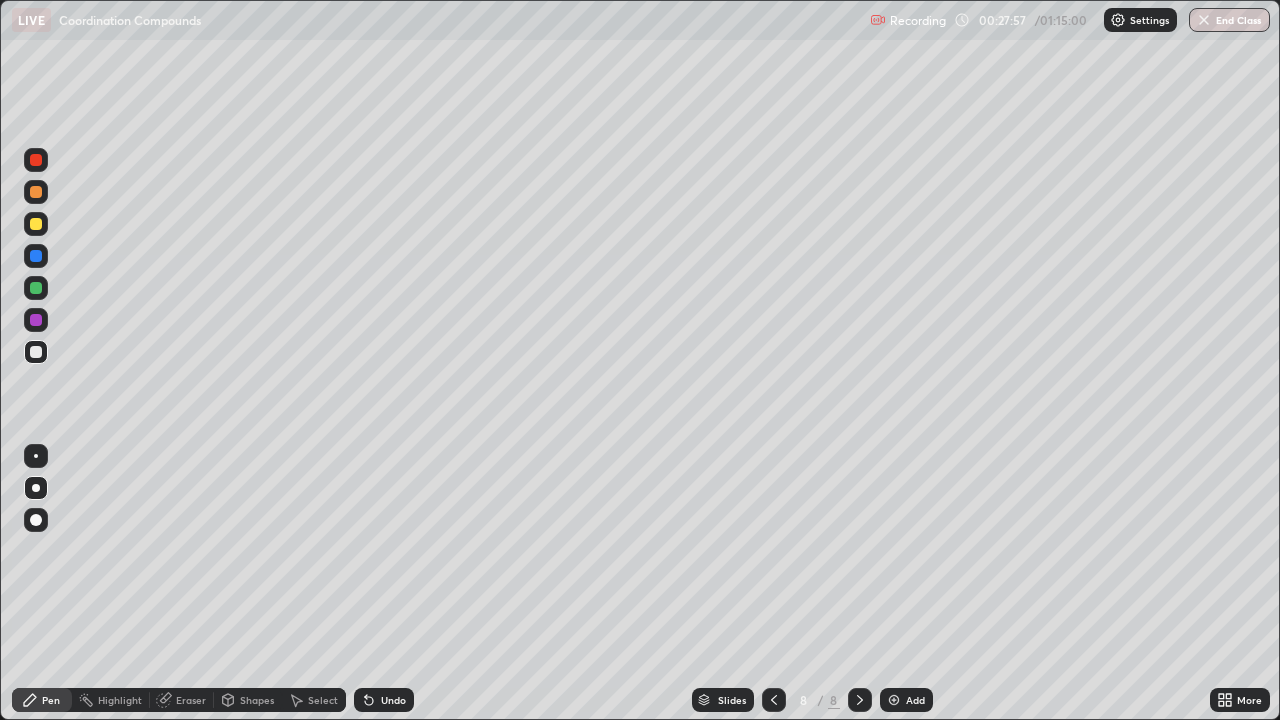 click at bounding box center [36, 352] 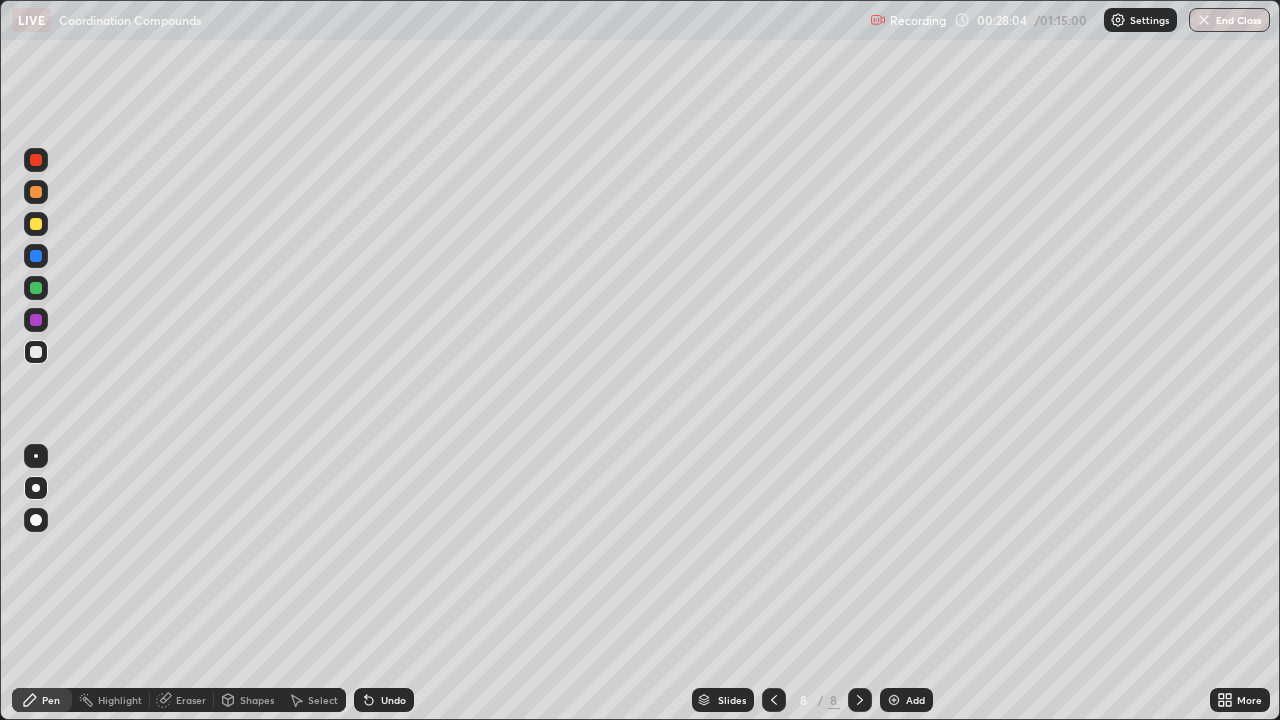 click on "Undo" at bounding box center [393, 700] 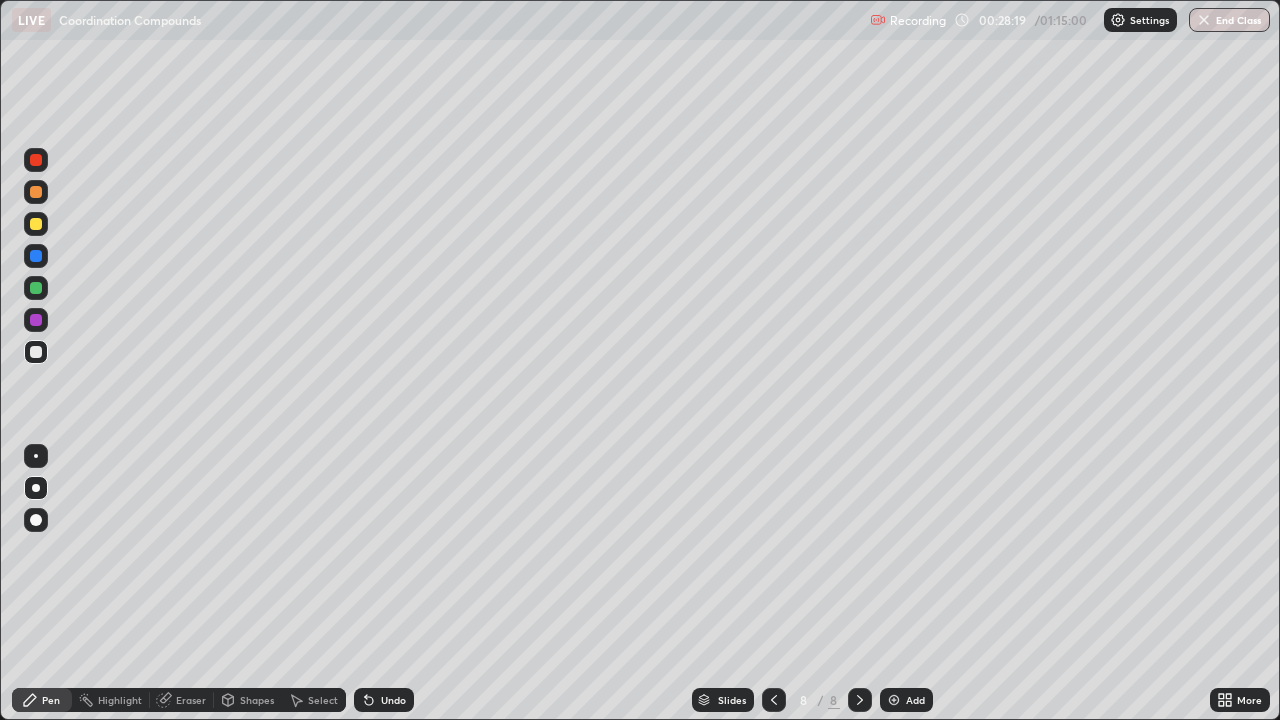 click at bounding box center (36, 288) 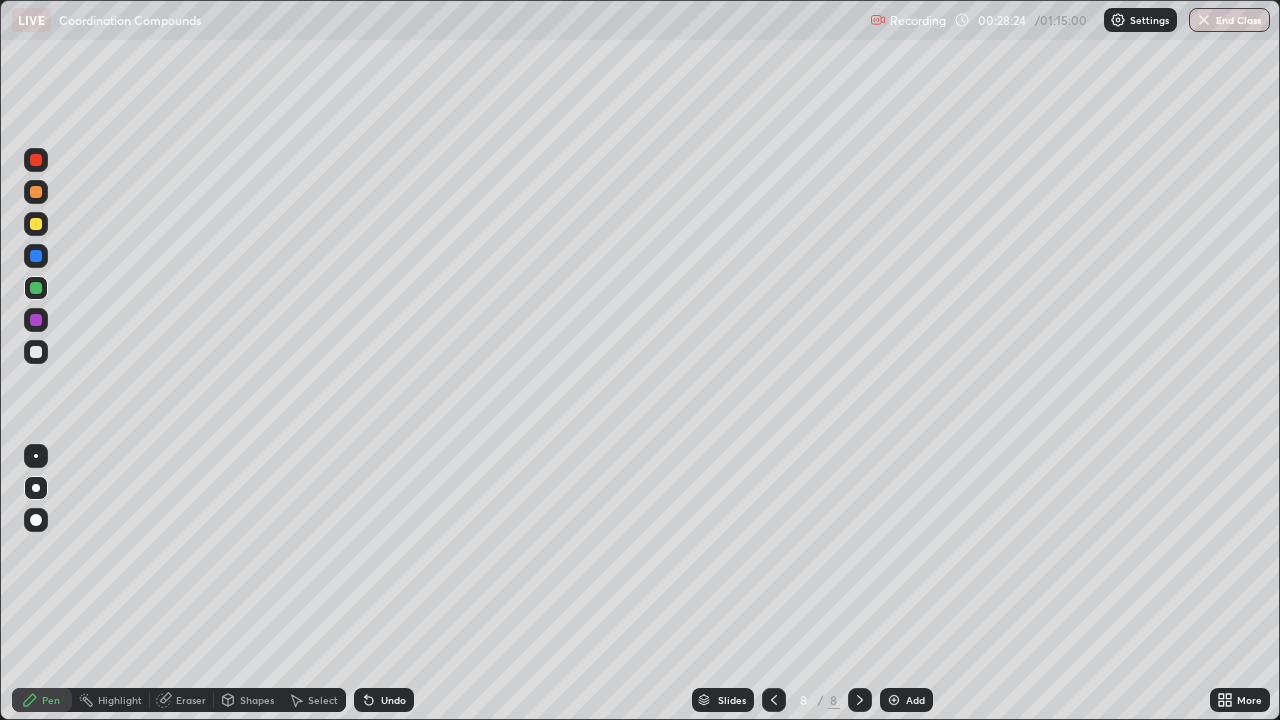 click at bounding box center (36, 352) 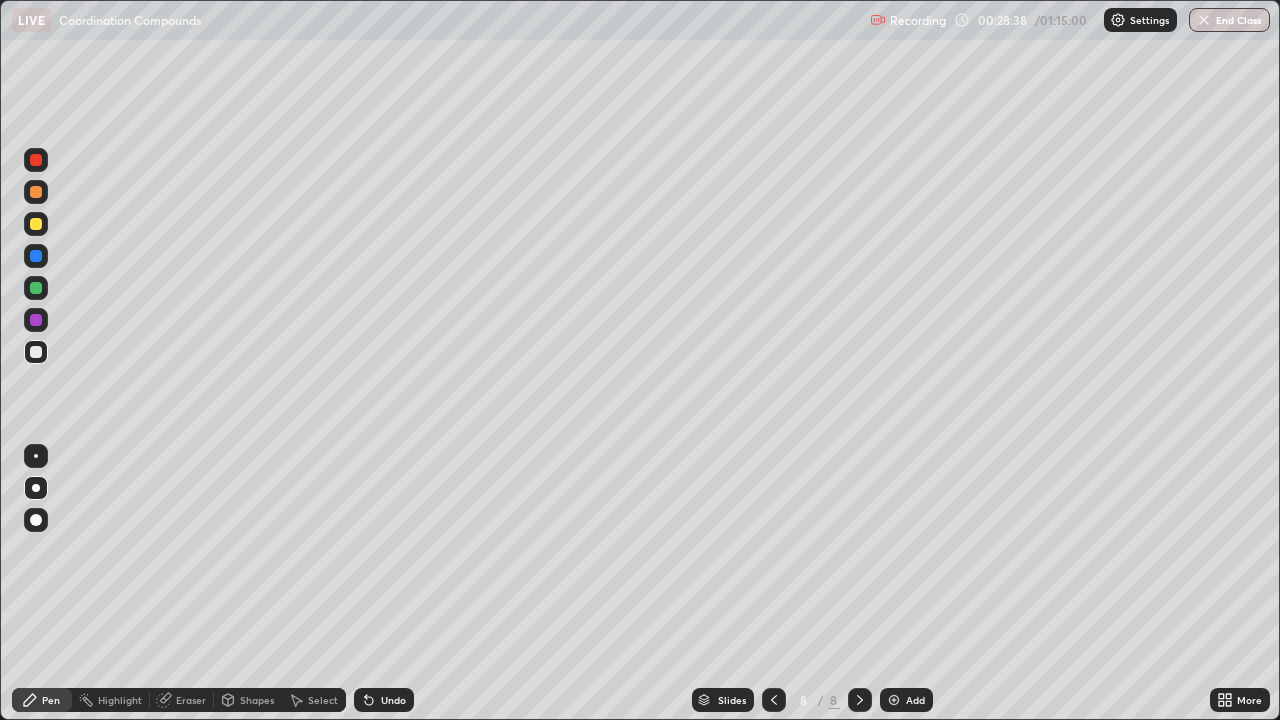 click at bounding box center [36, 320] 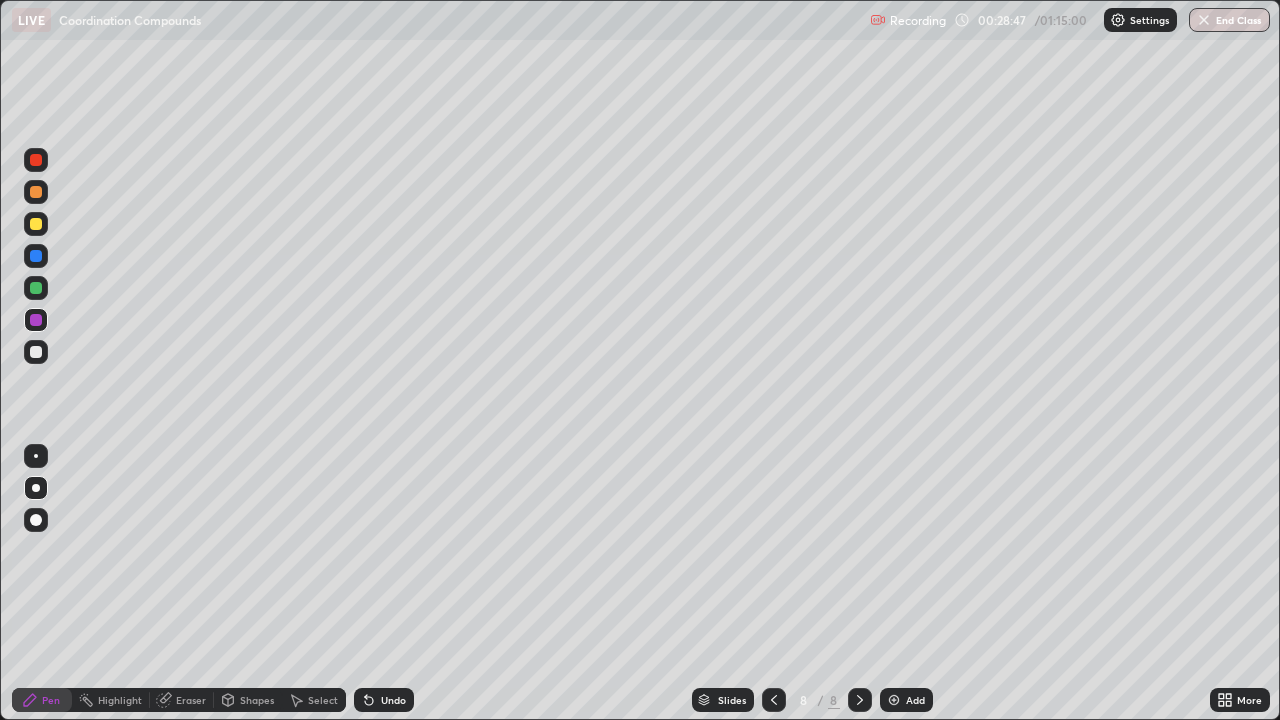 click at bounding box center (36, 352) 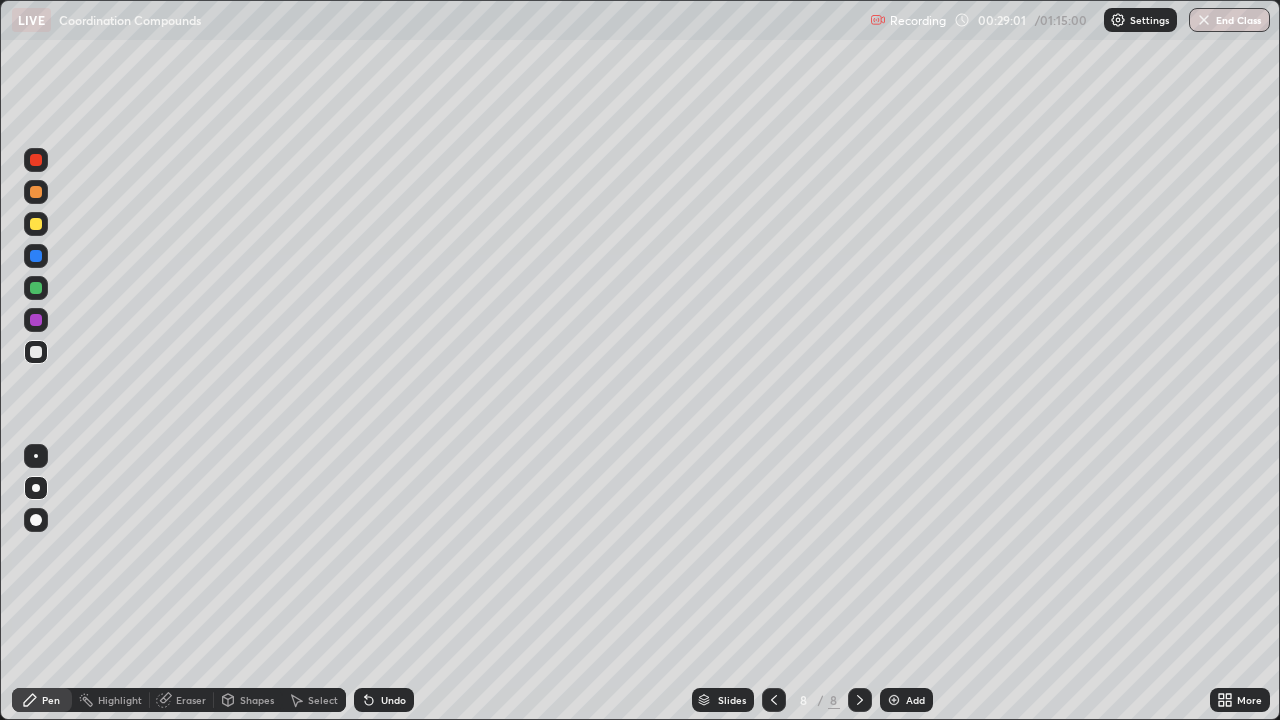 click at bounding box center (36, 288) 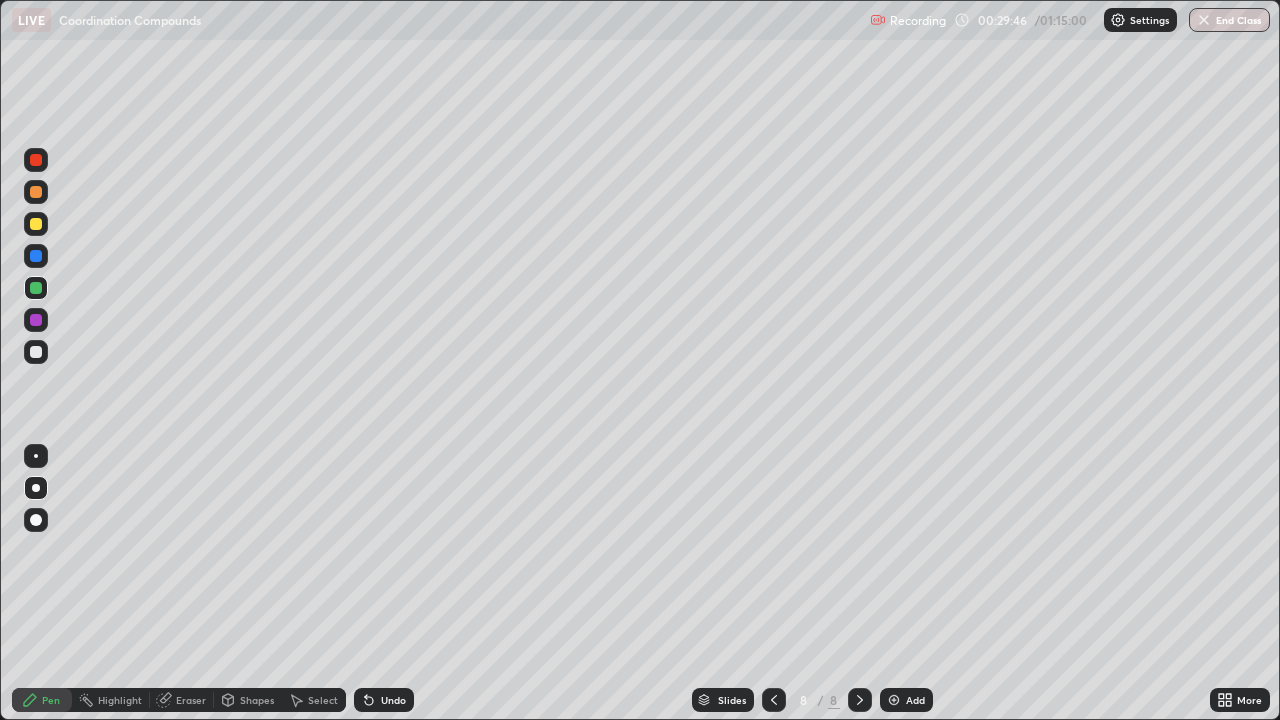 click on "Add" at bounding box center (906, 700) 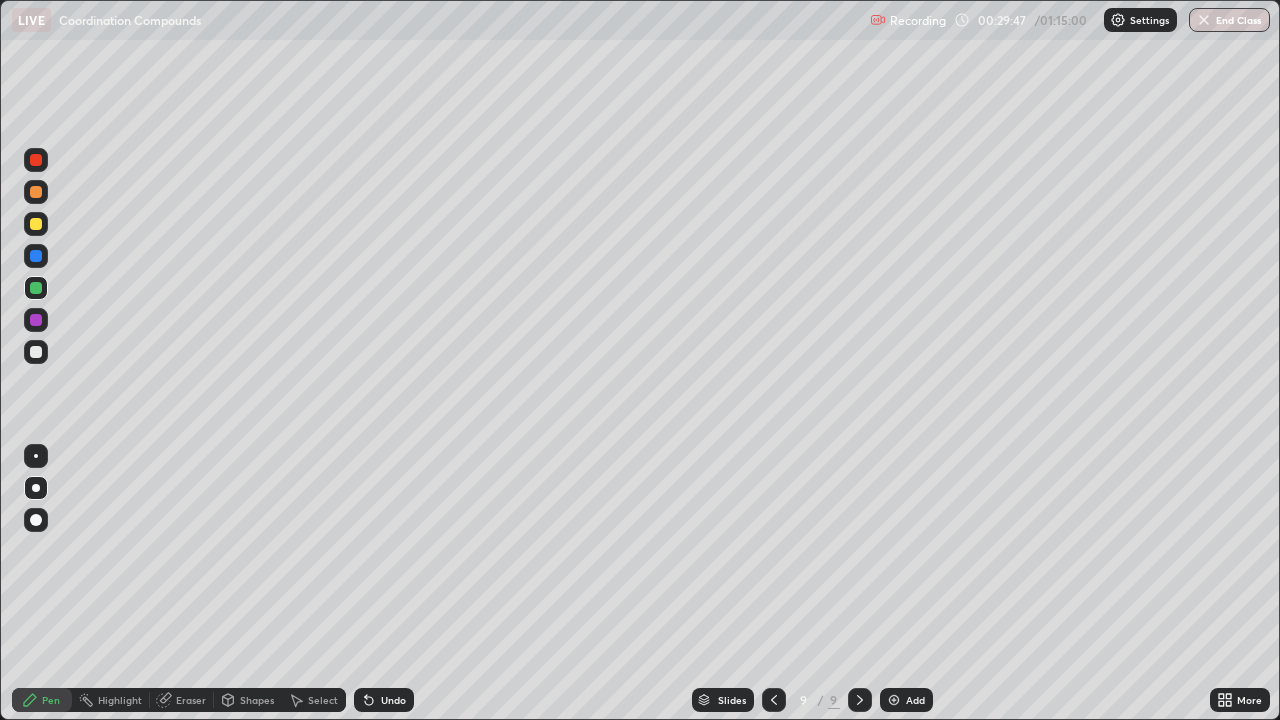 click at bounding box center [36, 352] 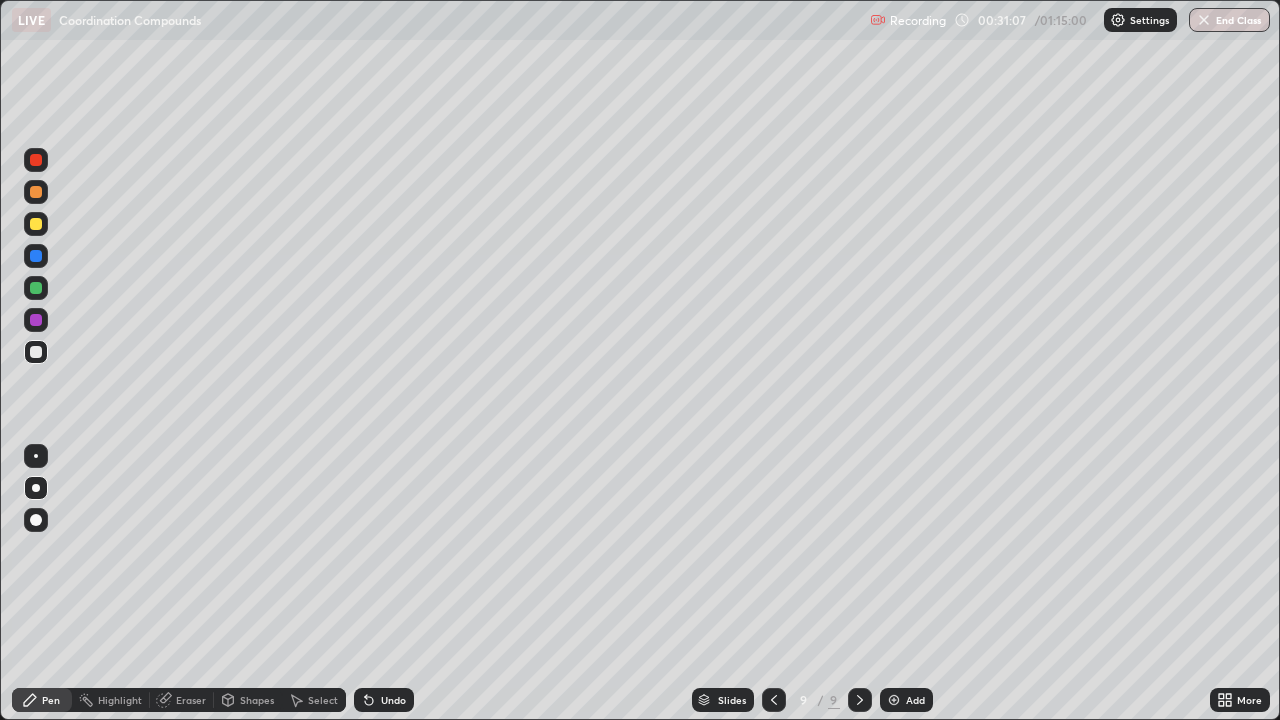 click at bounding box center [36, 224] 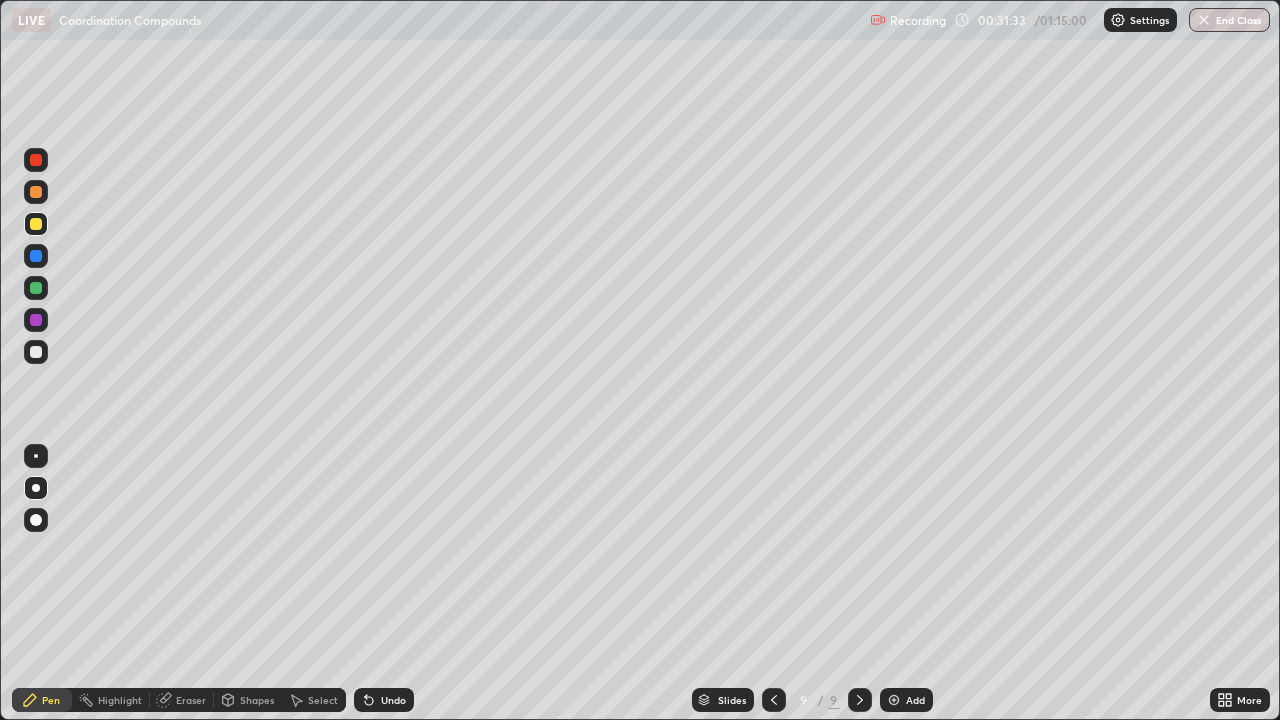 click at bounding box center (36, 256) 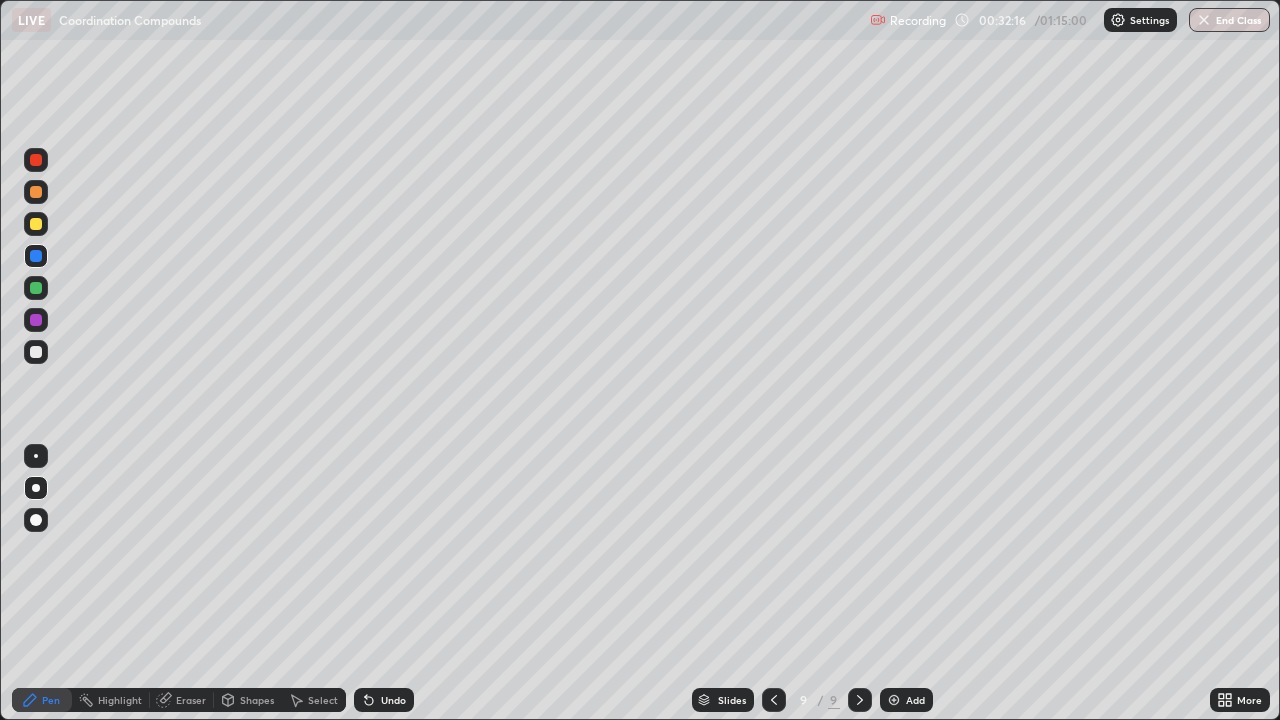 click at bounding box center [36, 352] 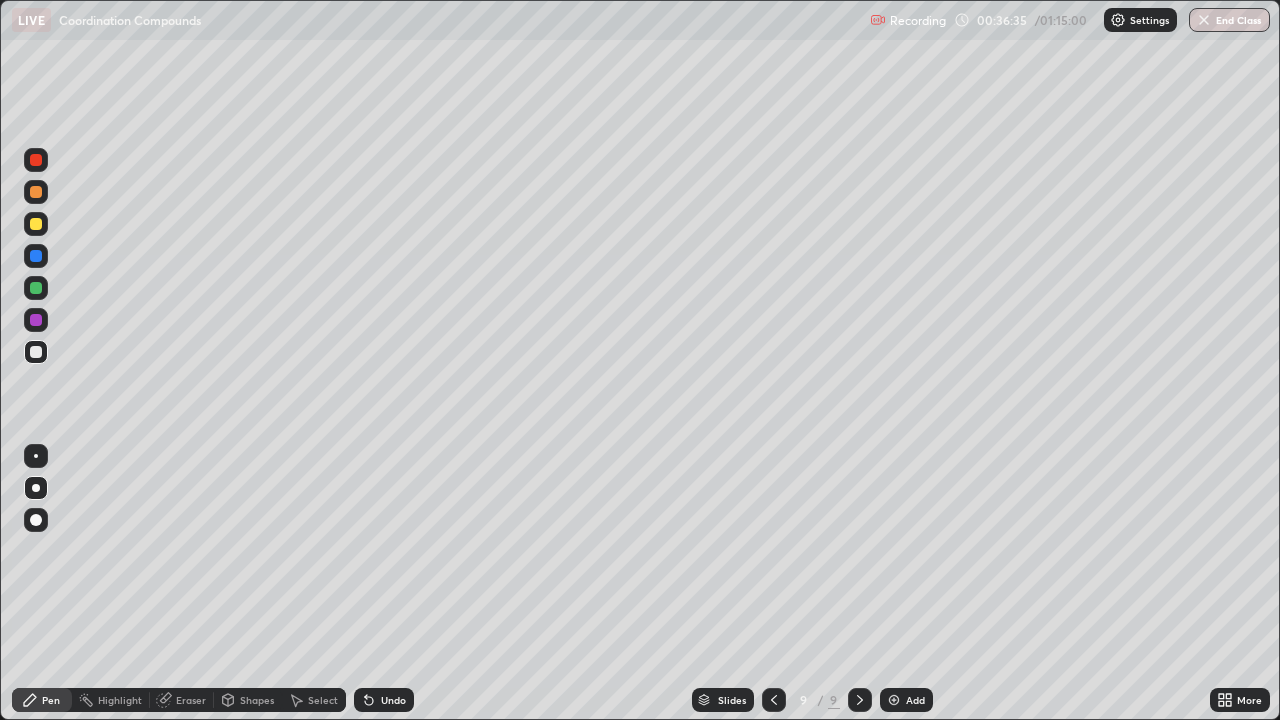 click at bounding box center [894, 700] 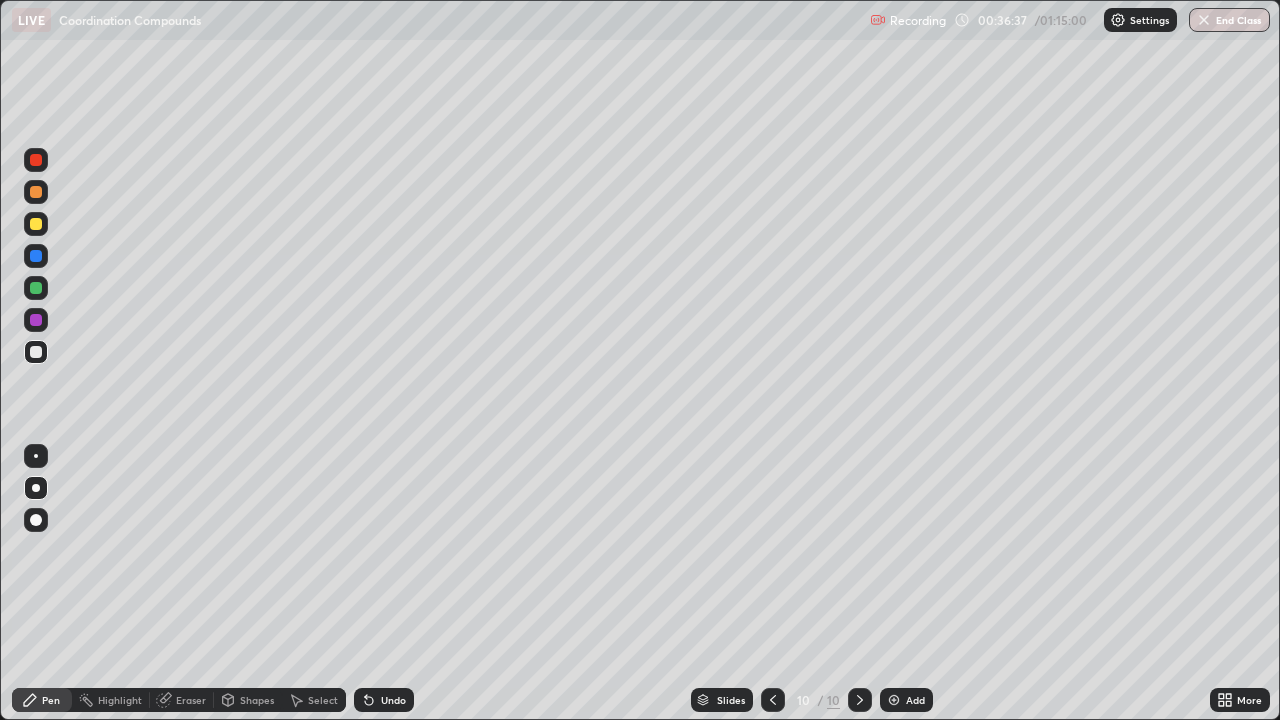 click at bounding box center [36, 352] 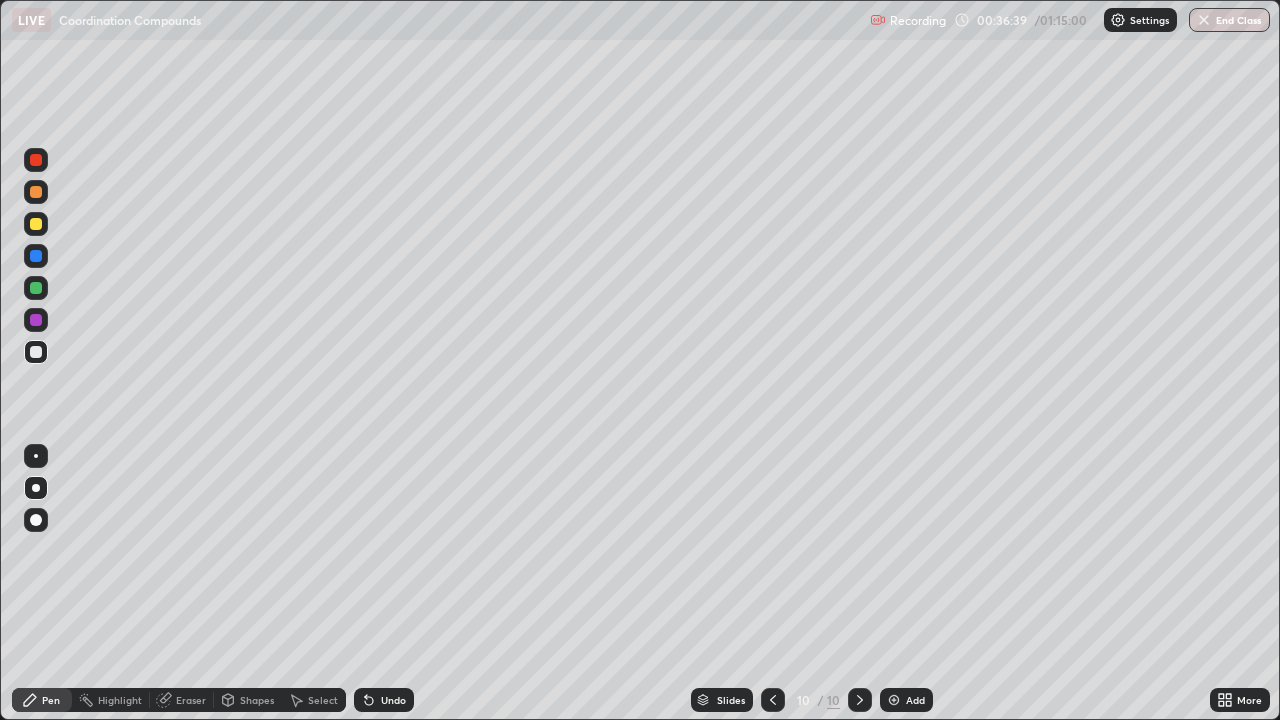 click 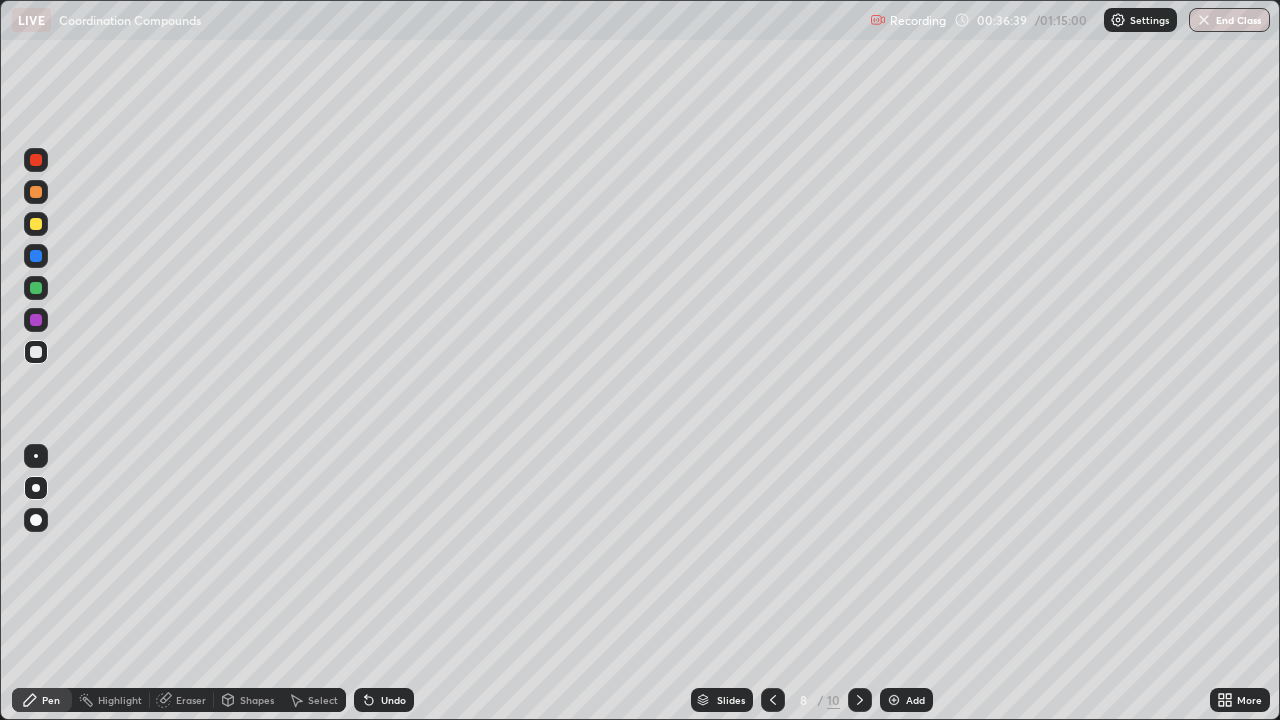 click 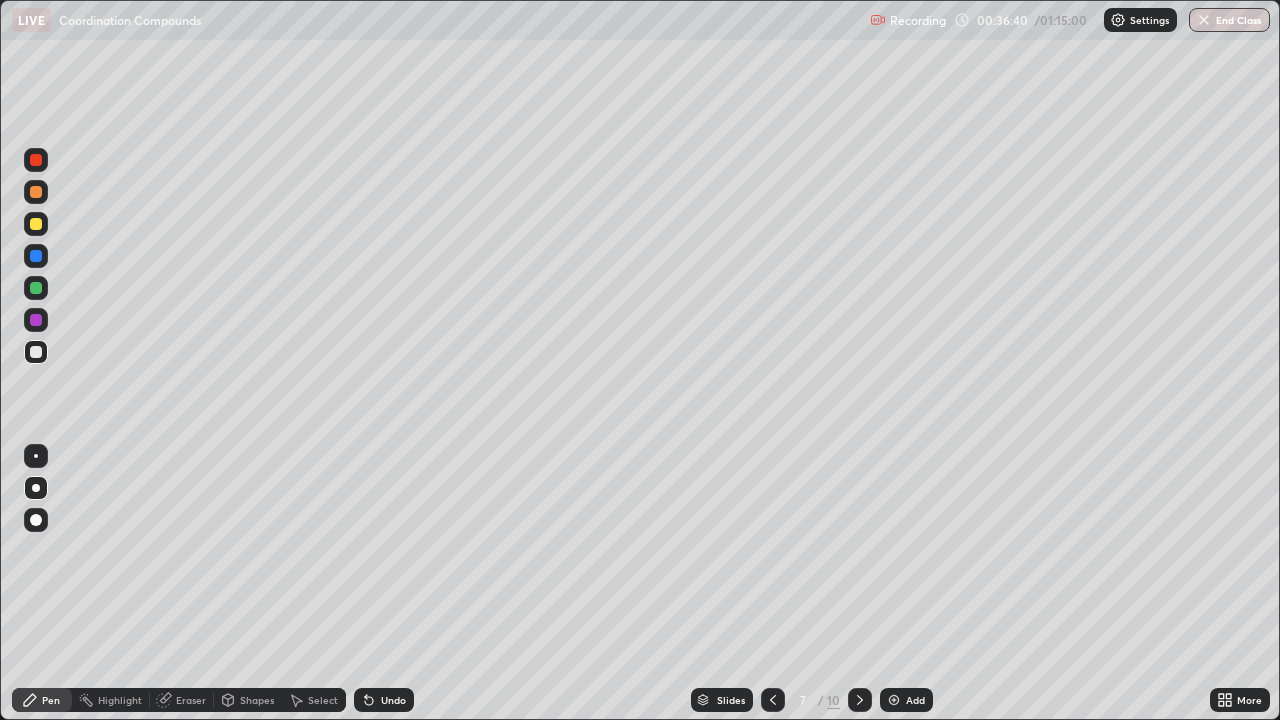 click 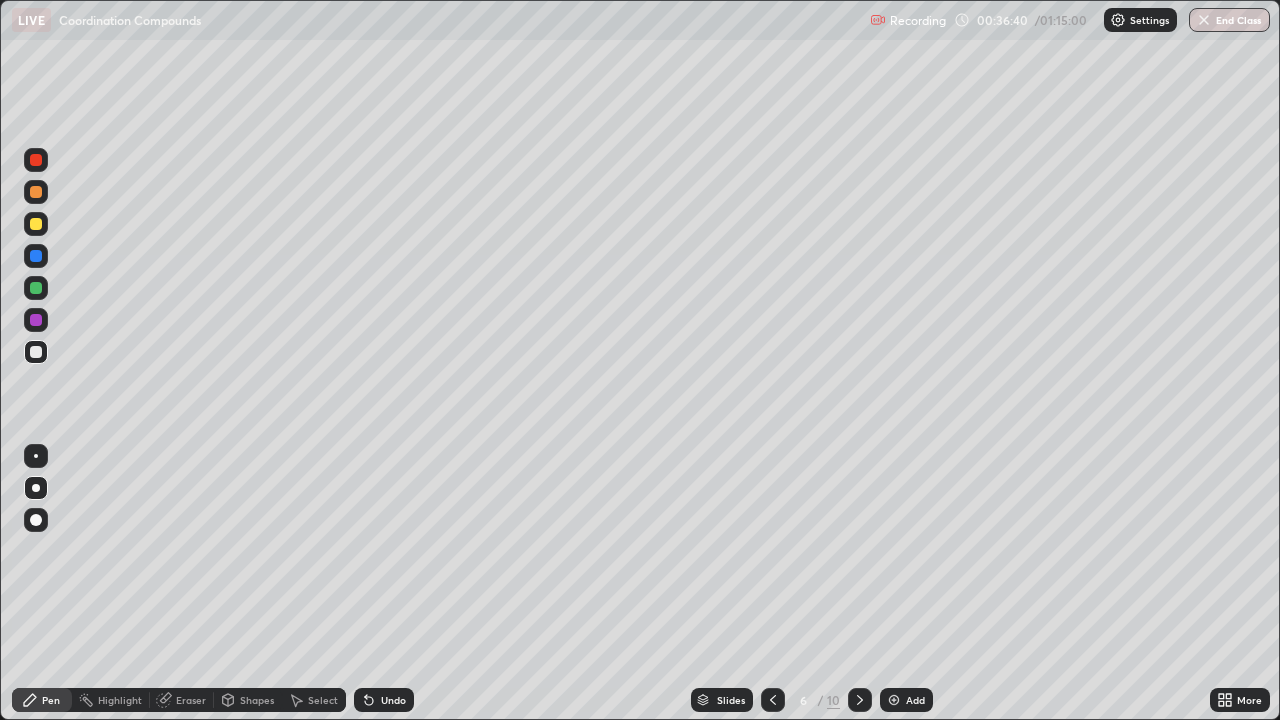 click 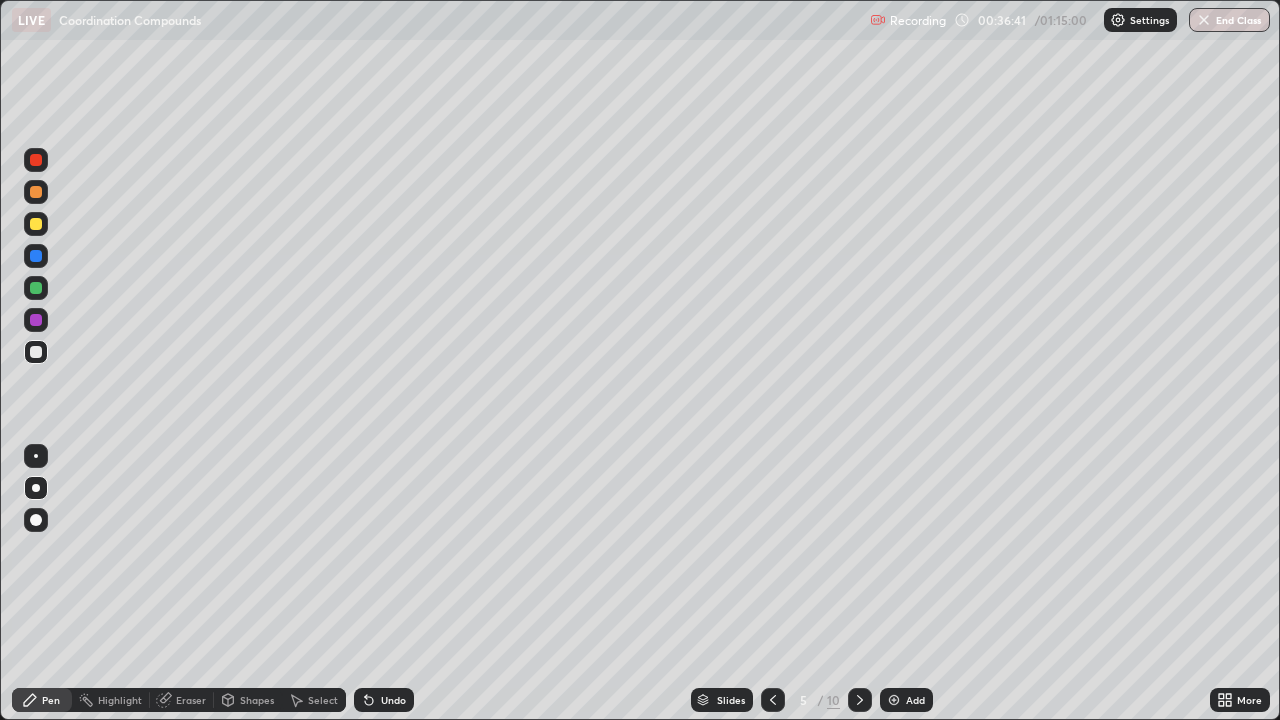 click 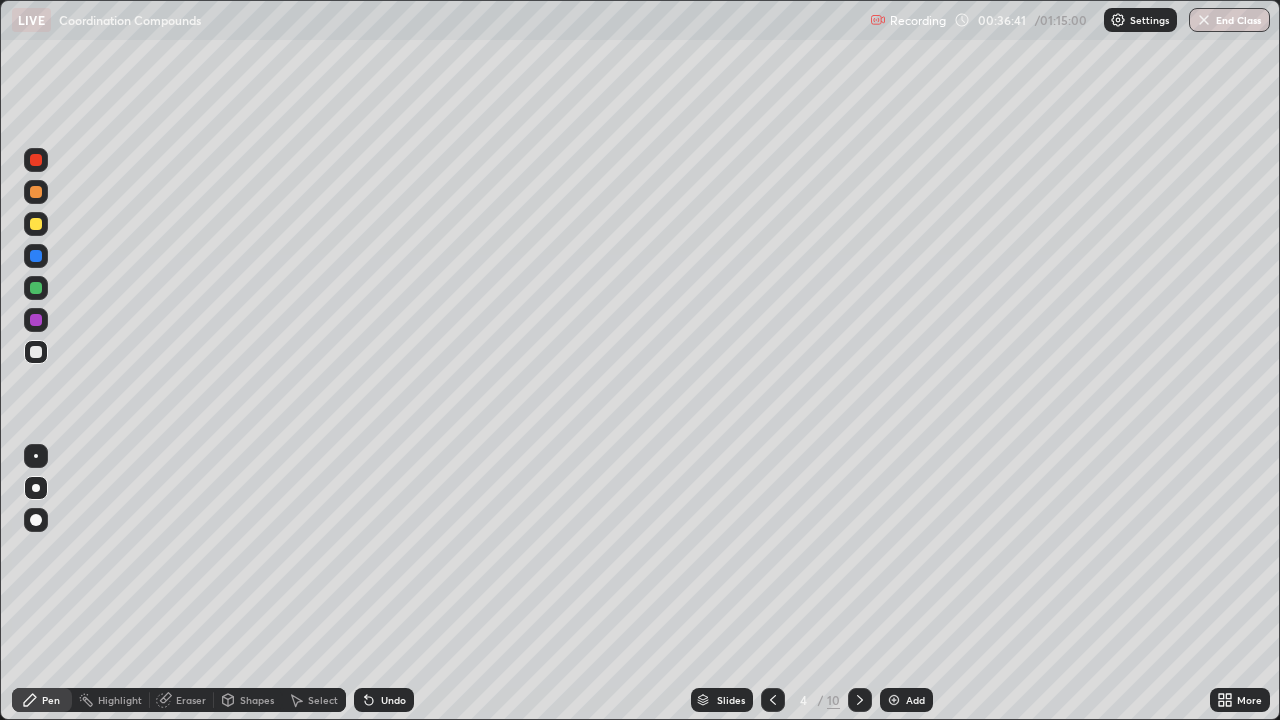 click 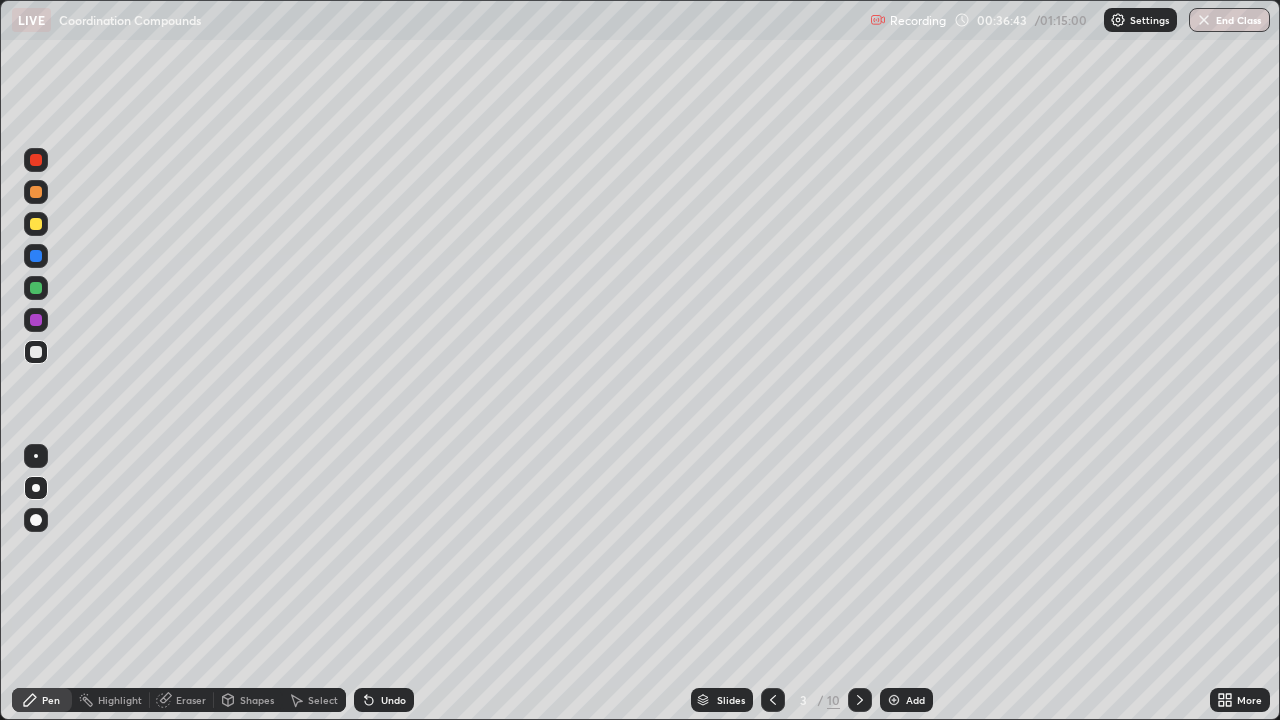 click at bounding box center (36, 256) 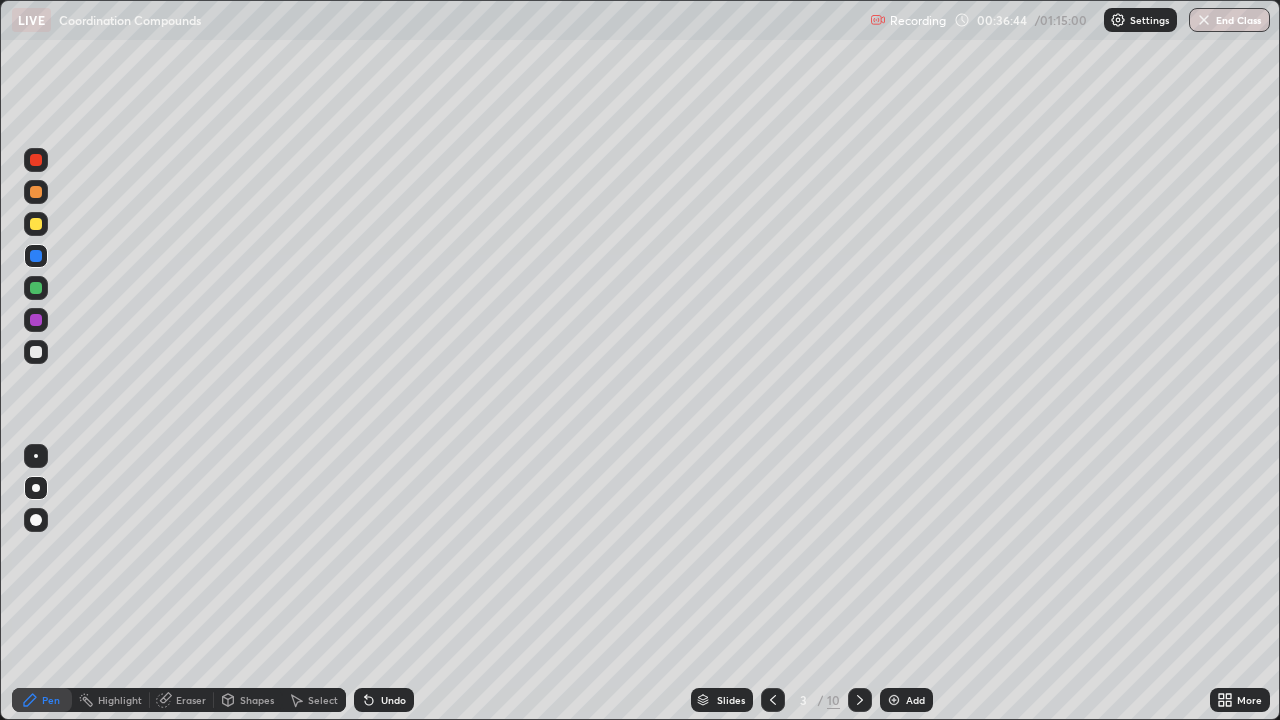 click at bounding box center (36, 256) 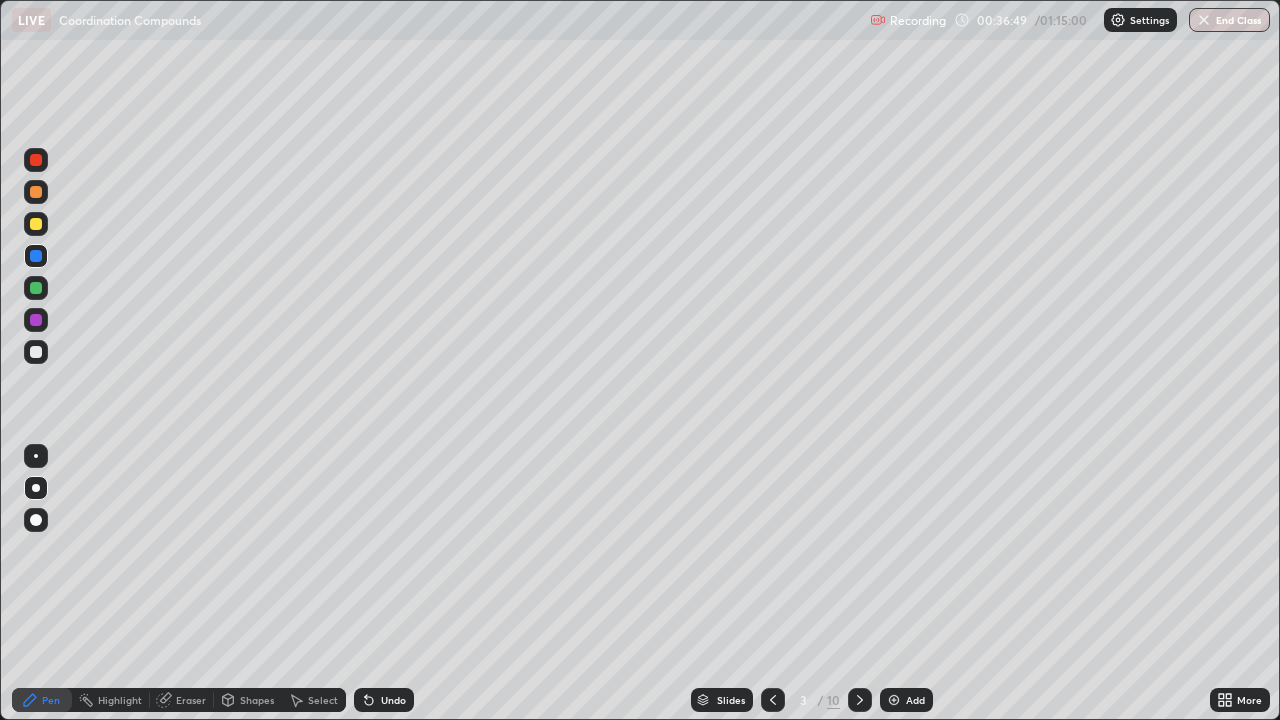 click at bounding box center [36, 320] 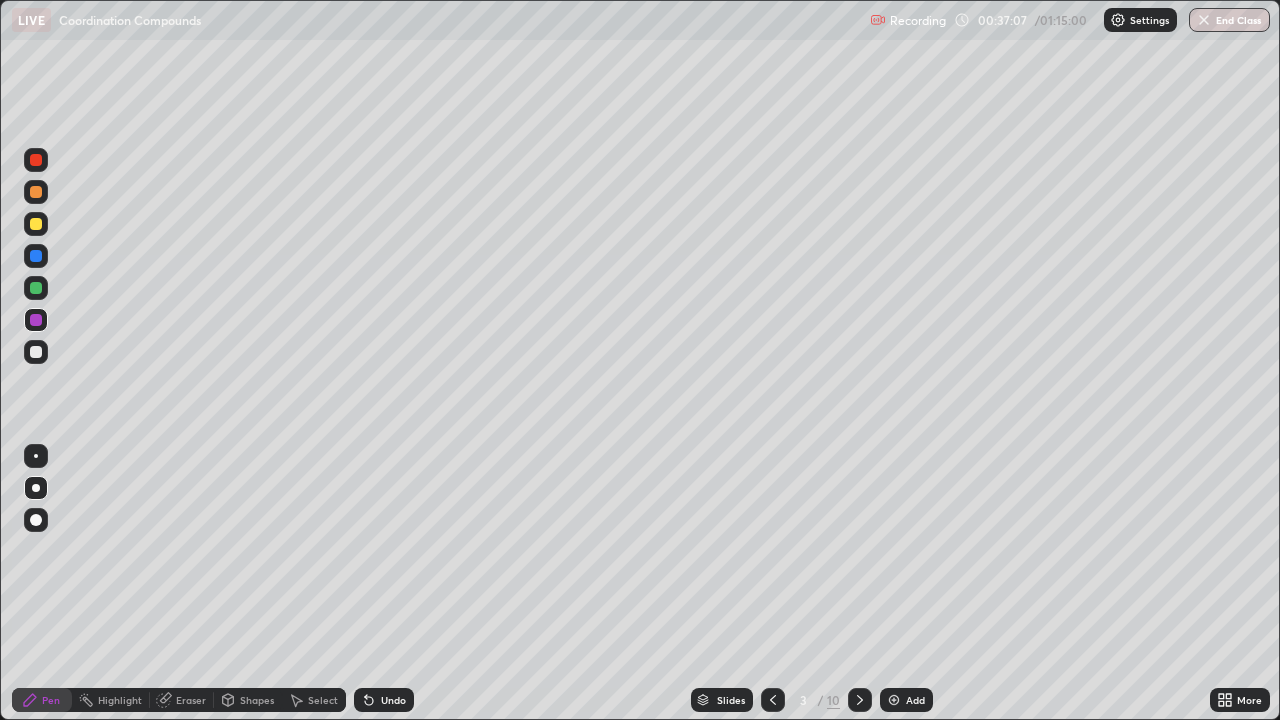 click at bounding box center (36, 224) 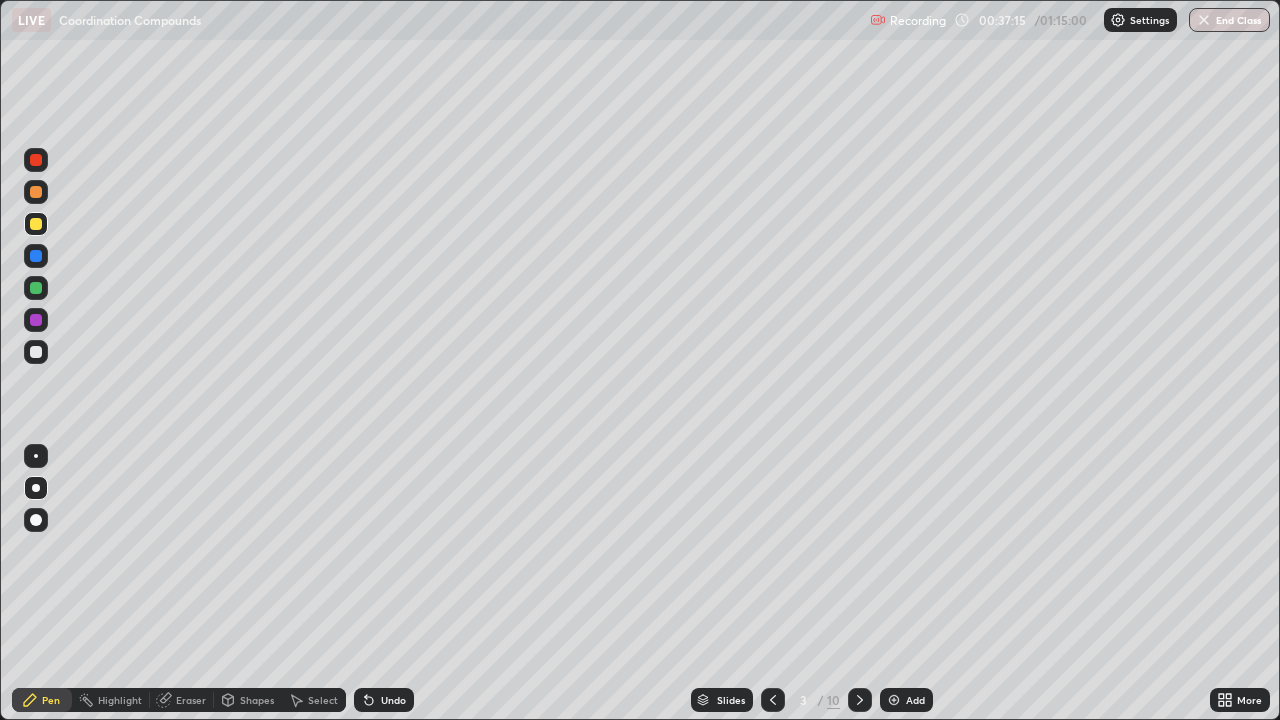 click 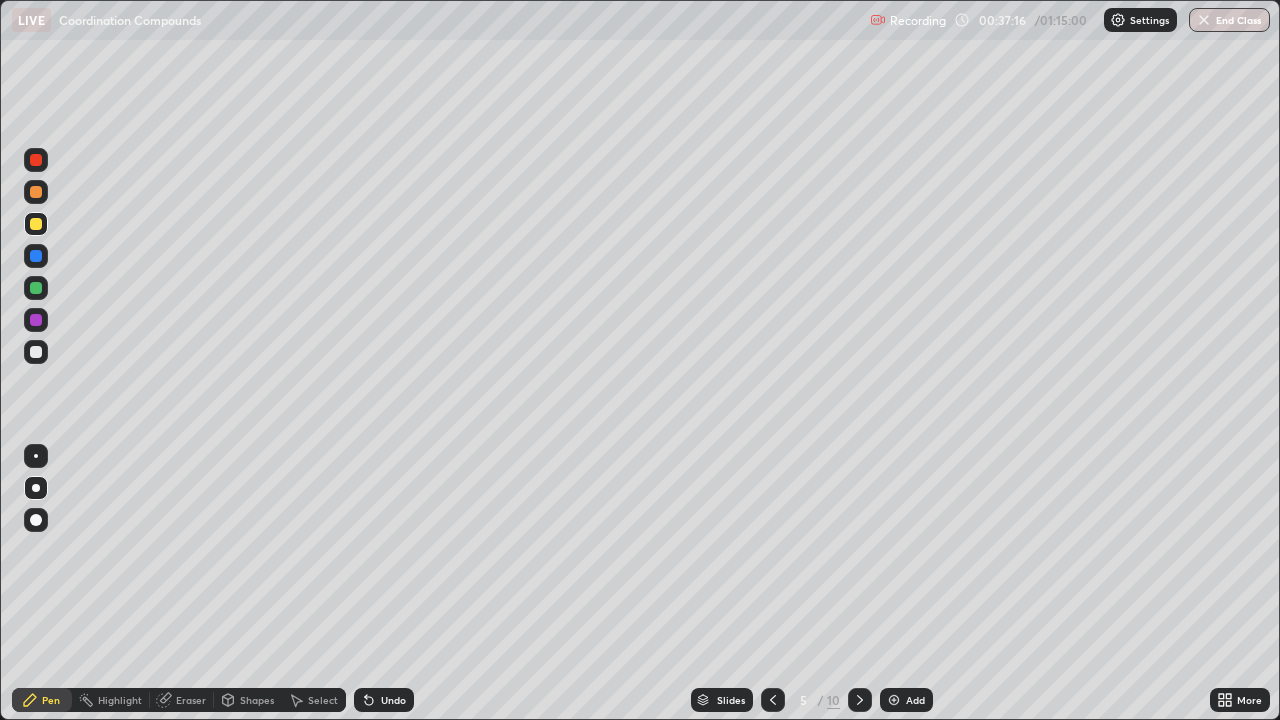 click 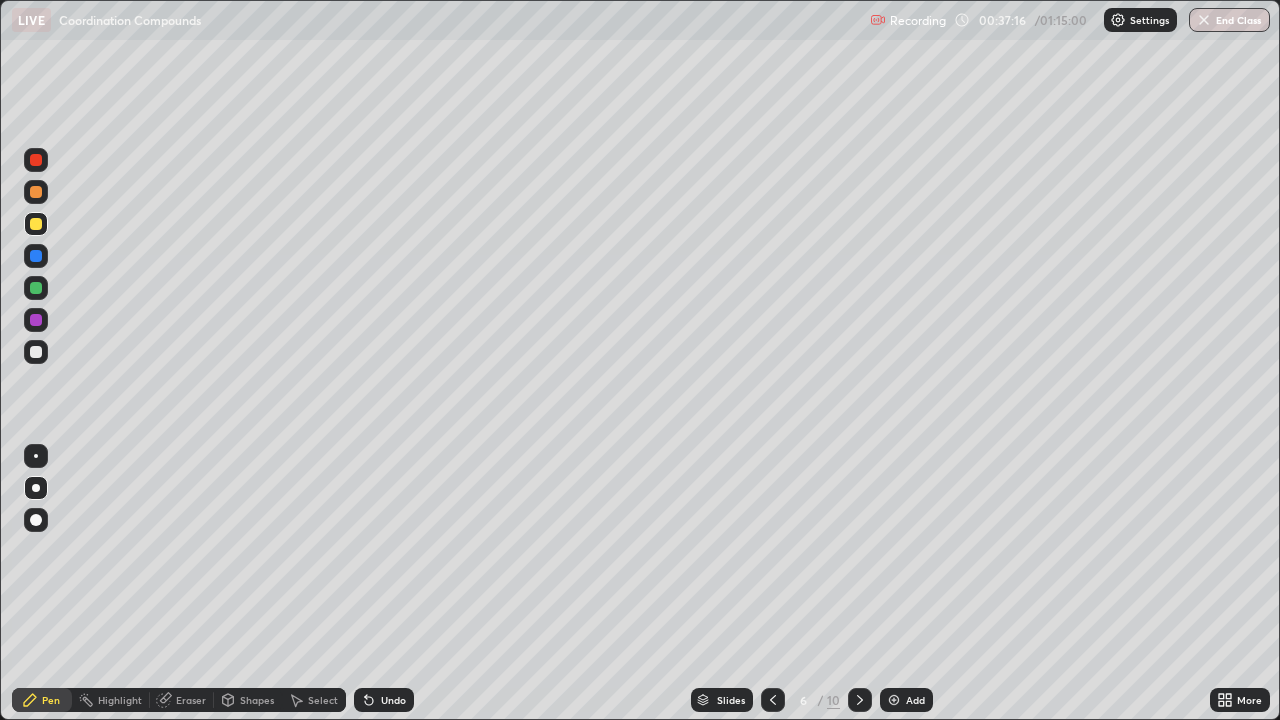 click 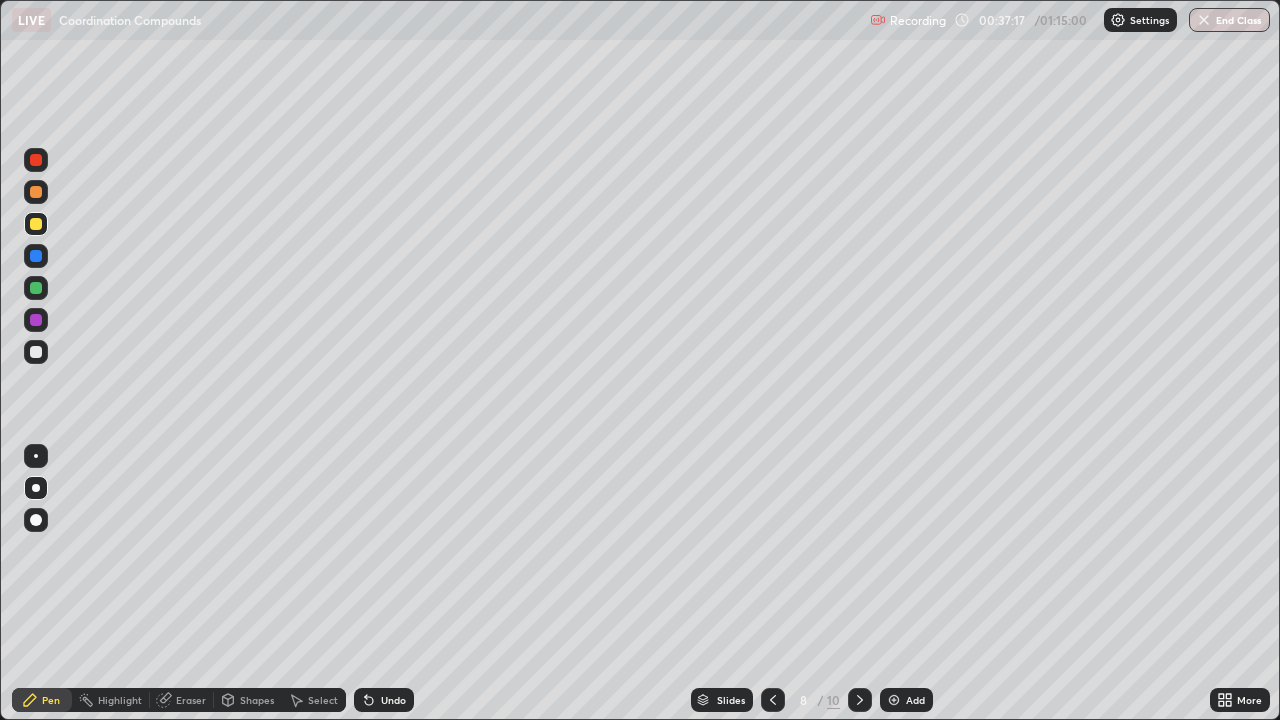 click 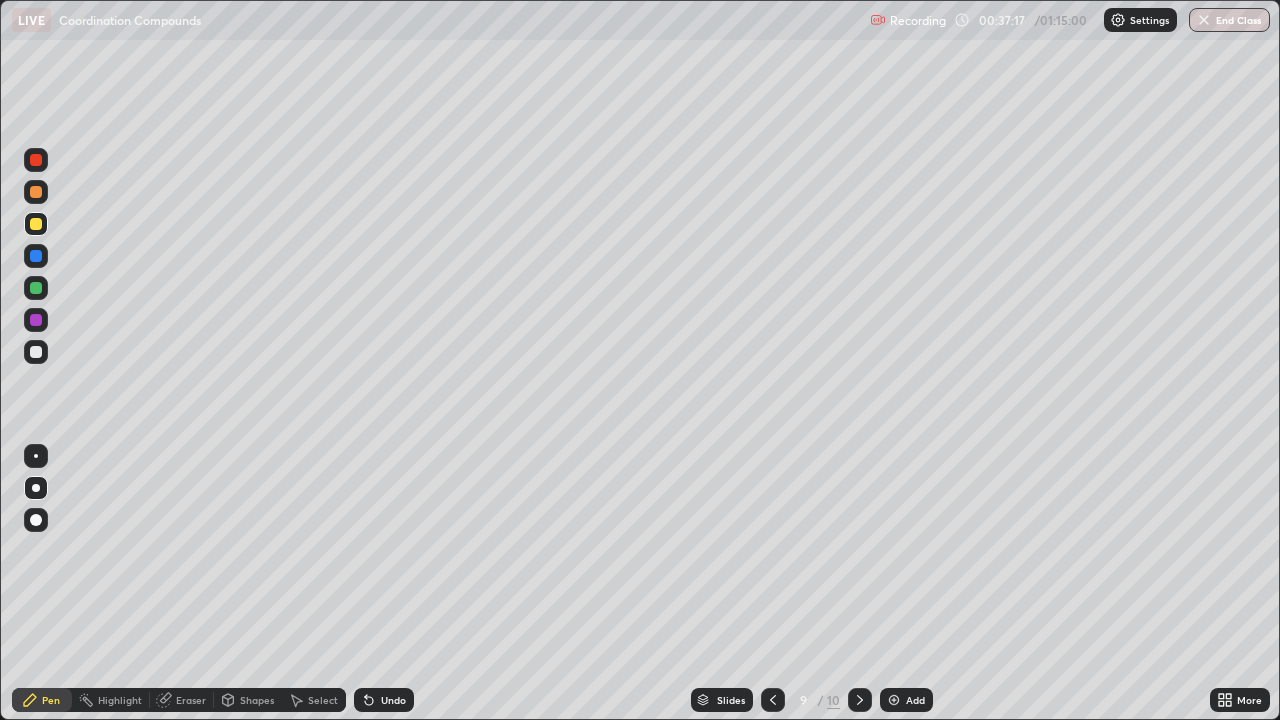 click 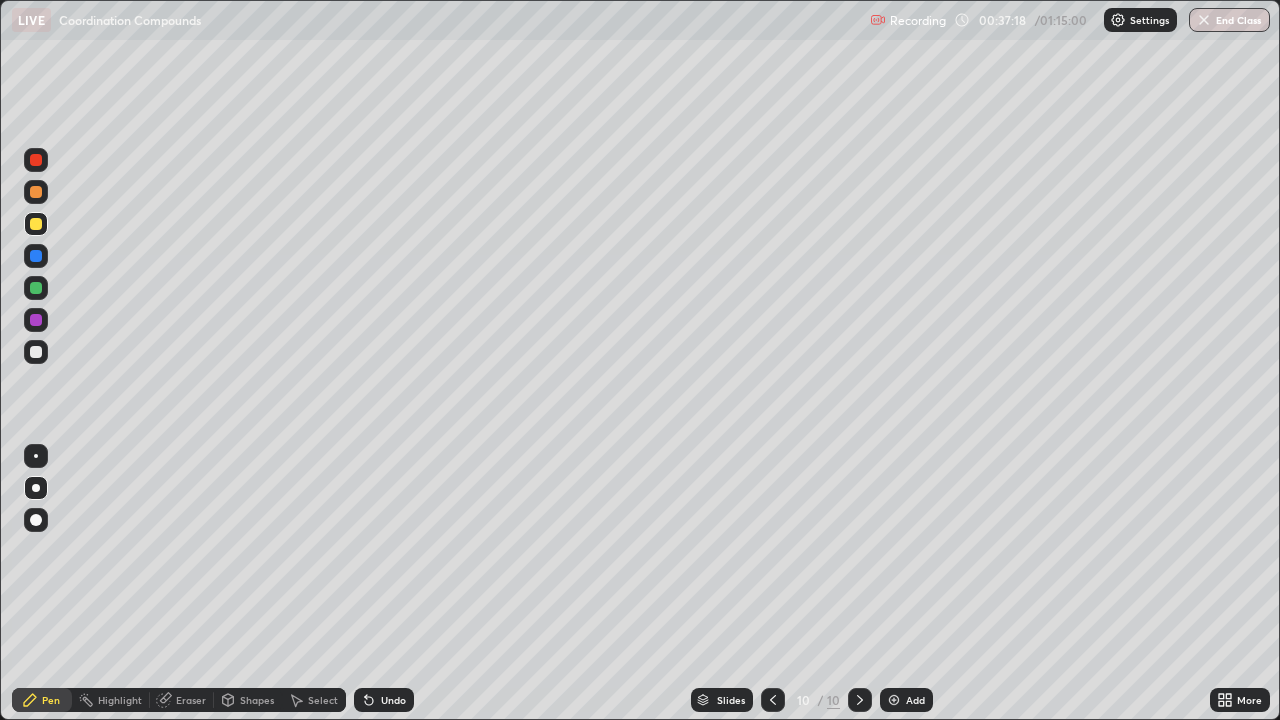 click 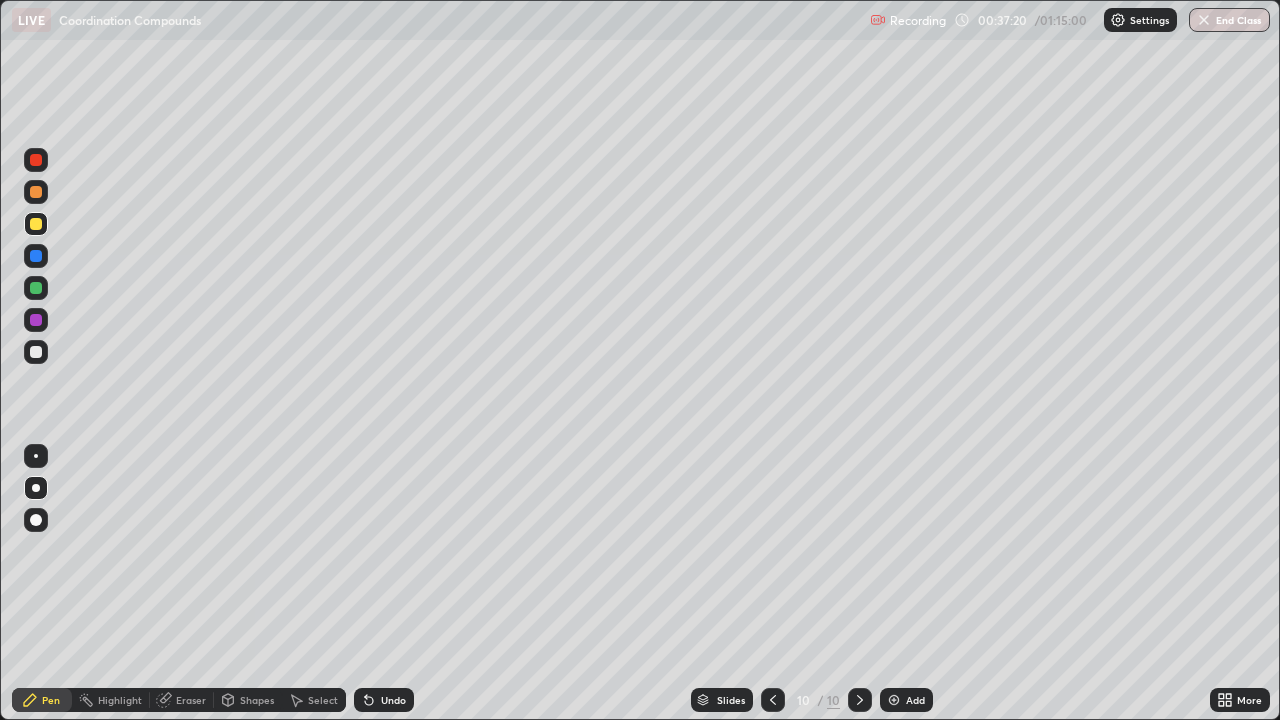 click at bounding box center [36, 352] 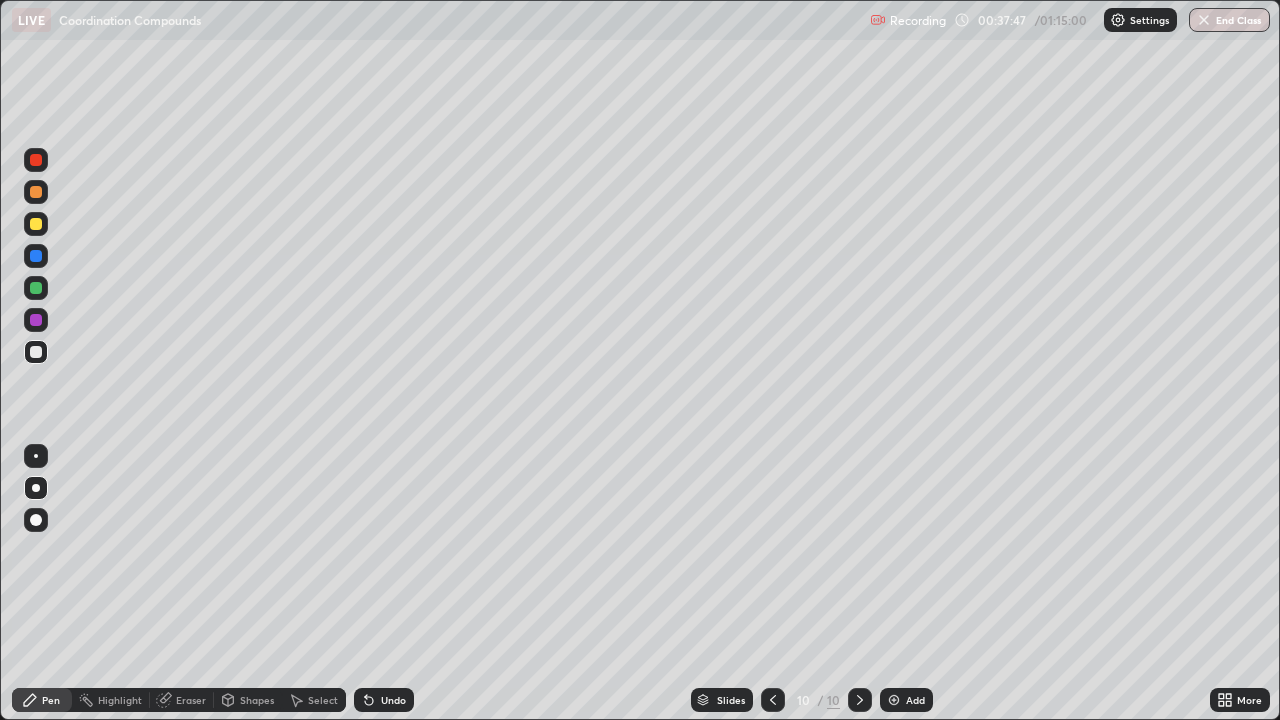 click at bounding box center [36, 288] 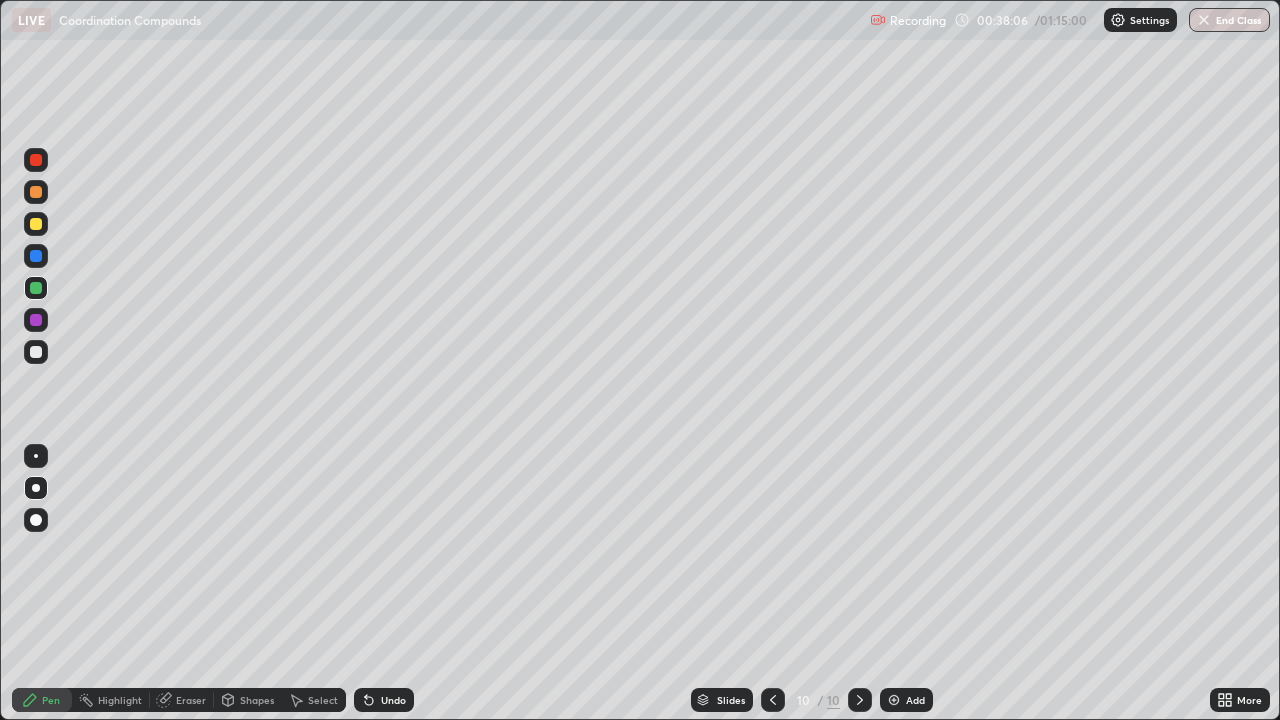 click on "Undo" at bounding box center [393, 700] 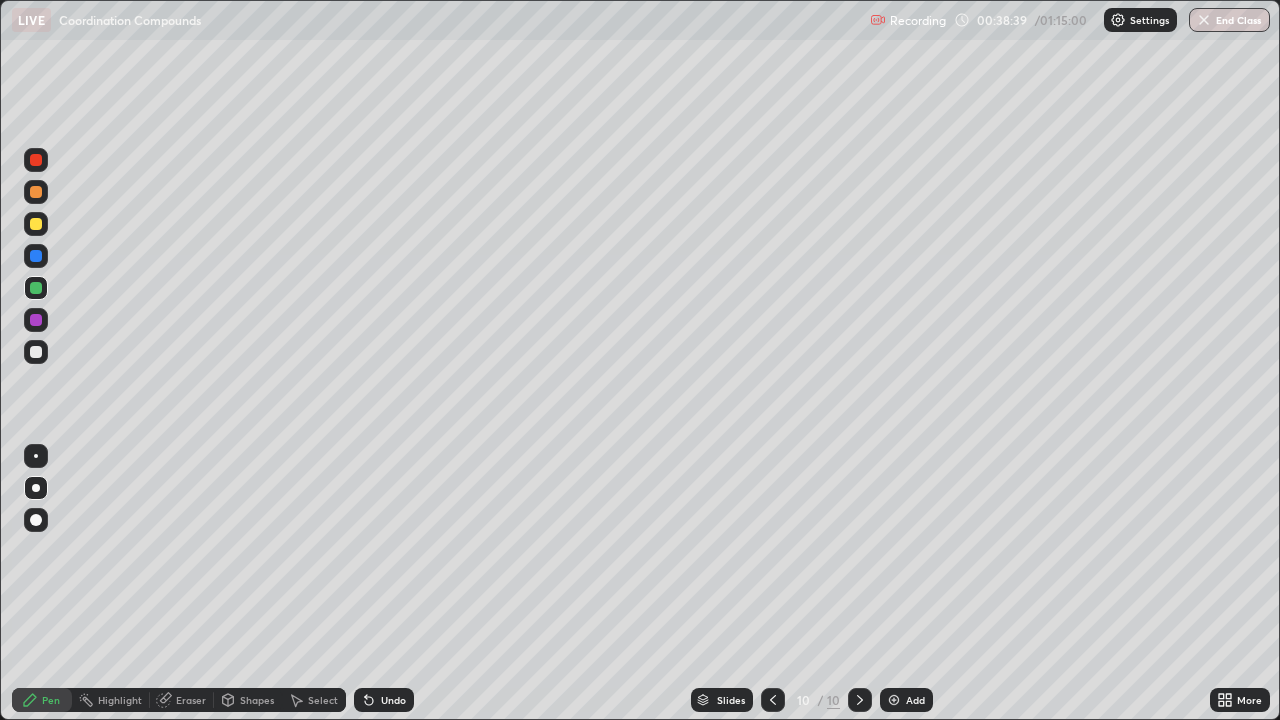 click at bounding box center [36, 352] 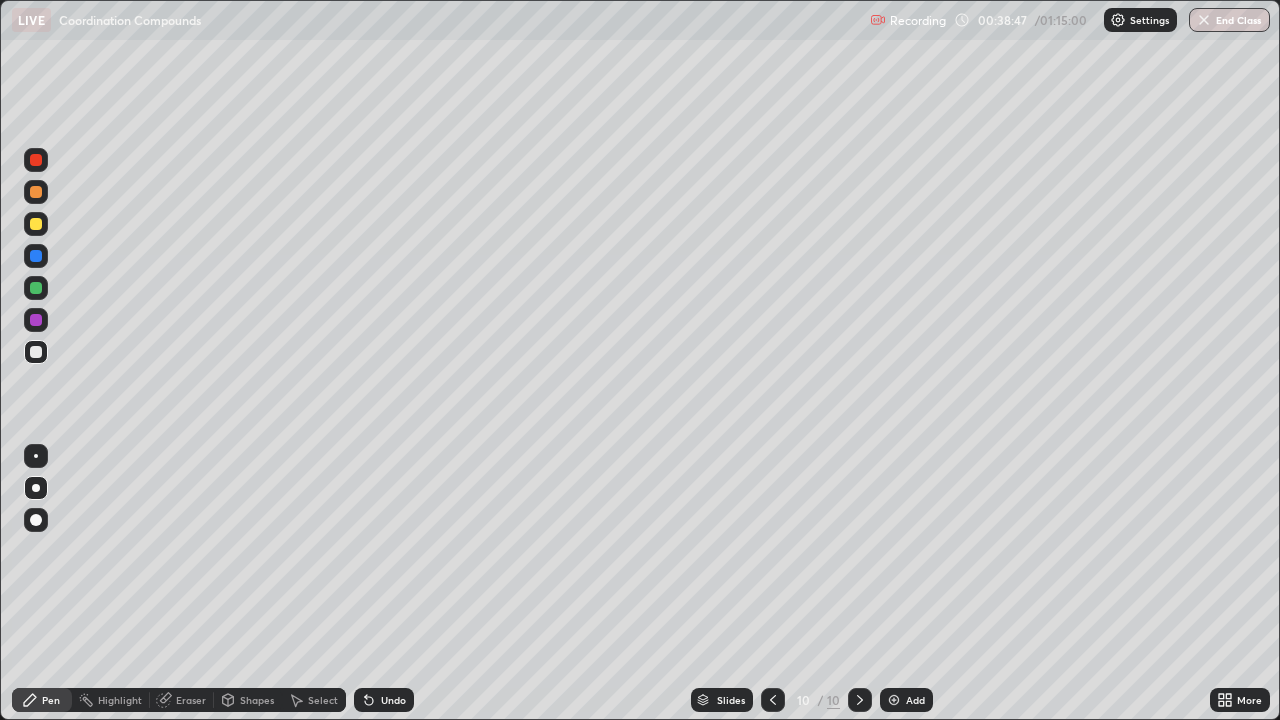 click at bounding box center (36, 288) 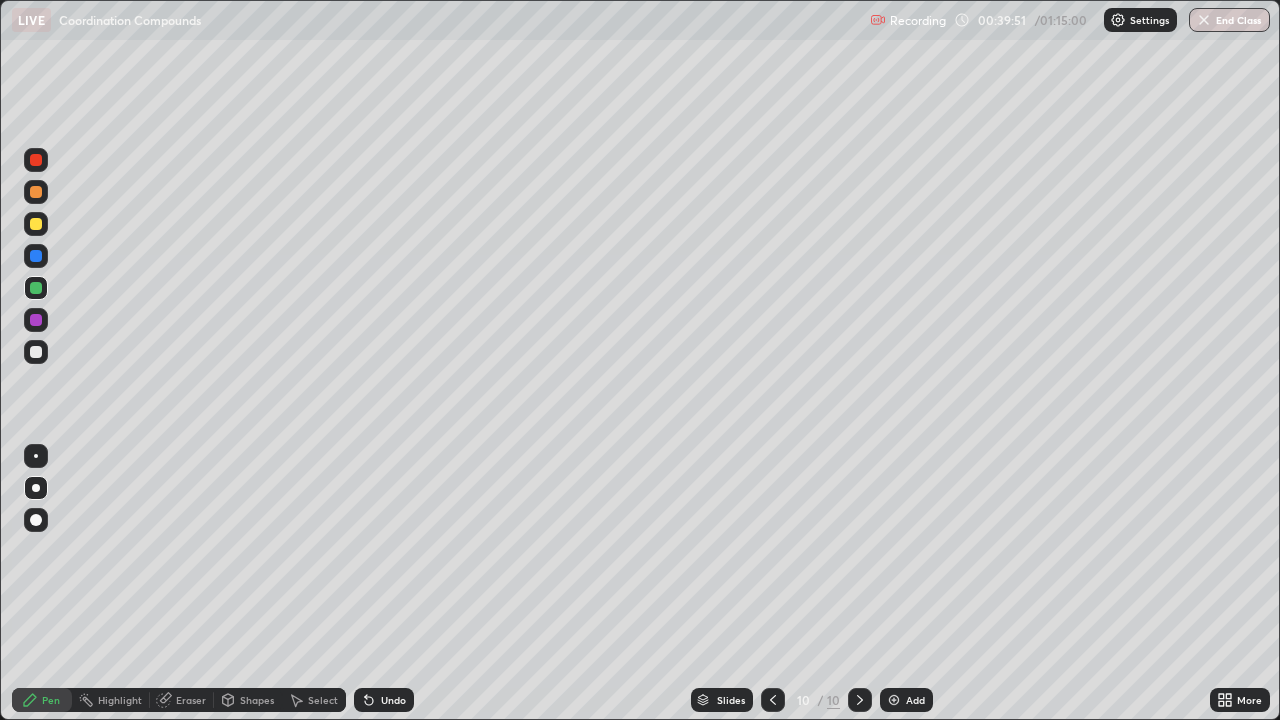 click at bounding box center [36, 352] 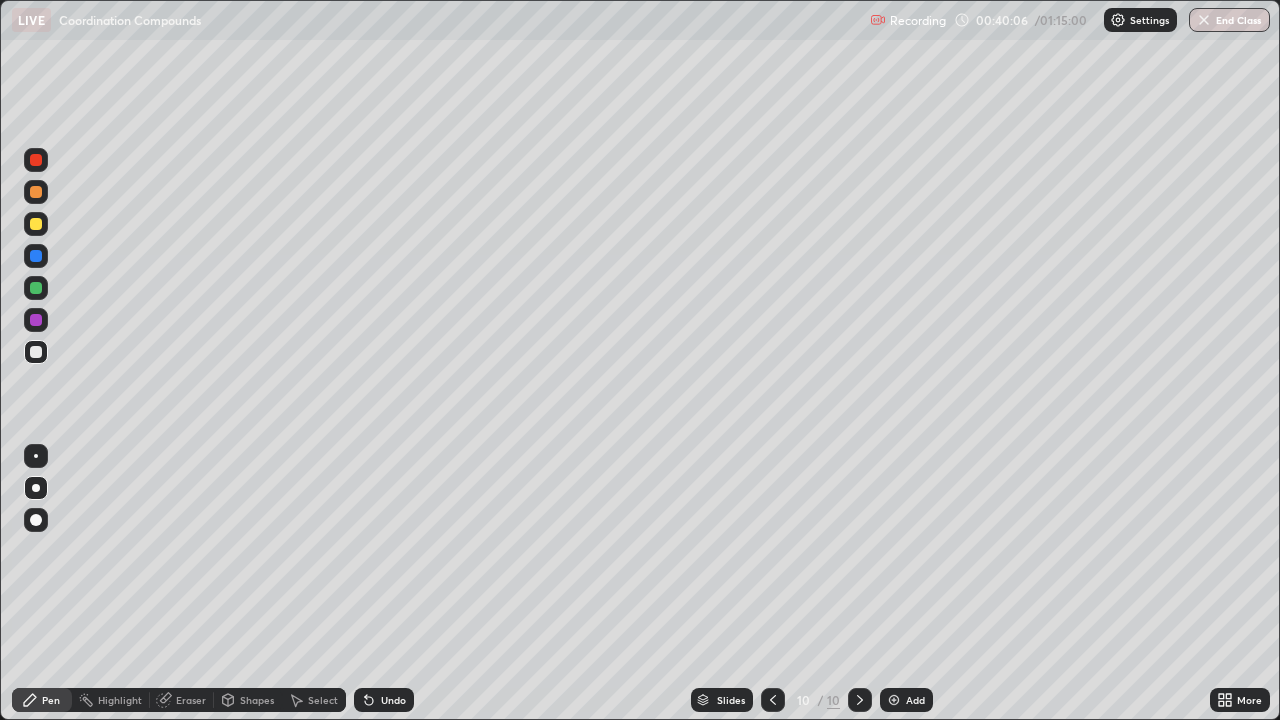 click at bounding box center [894, 700] 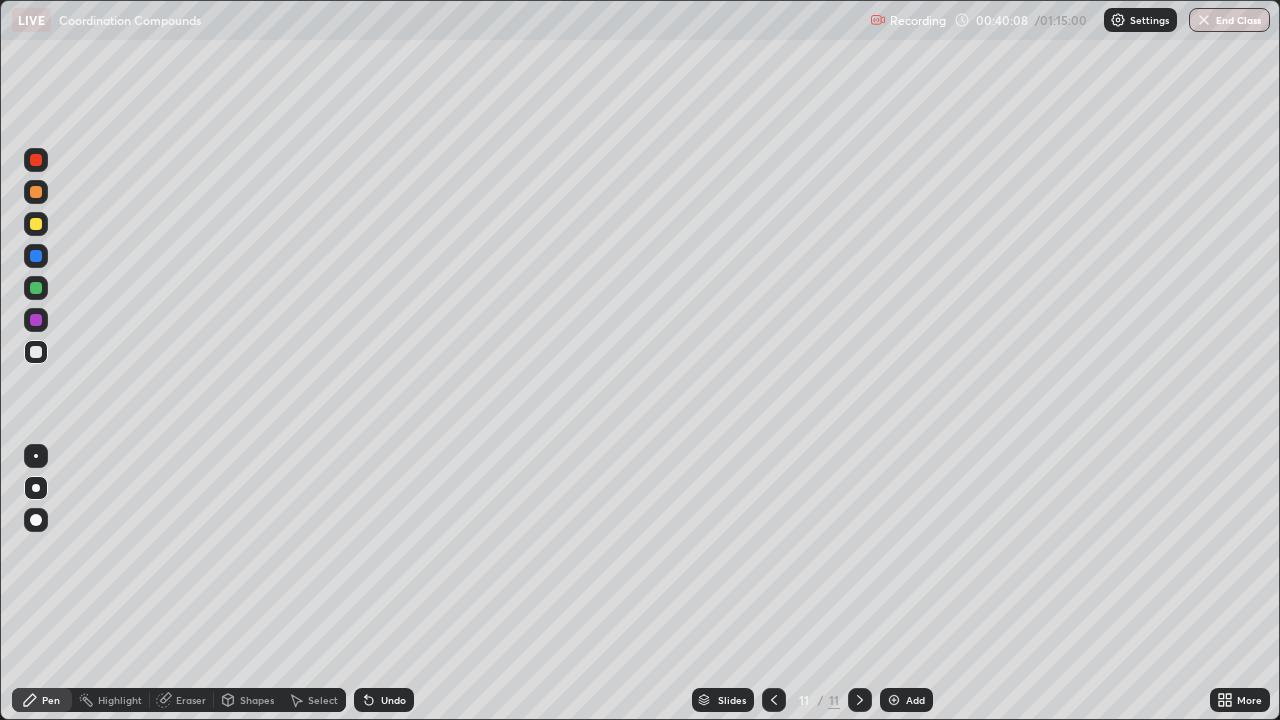 click at bounding box center [36, 352] 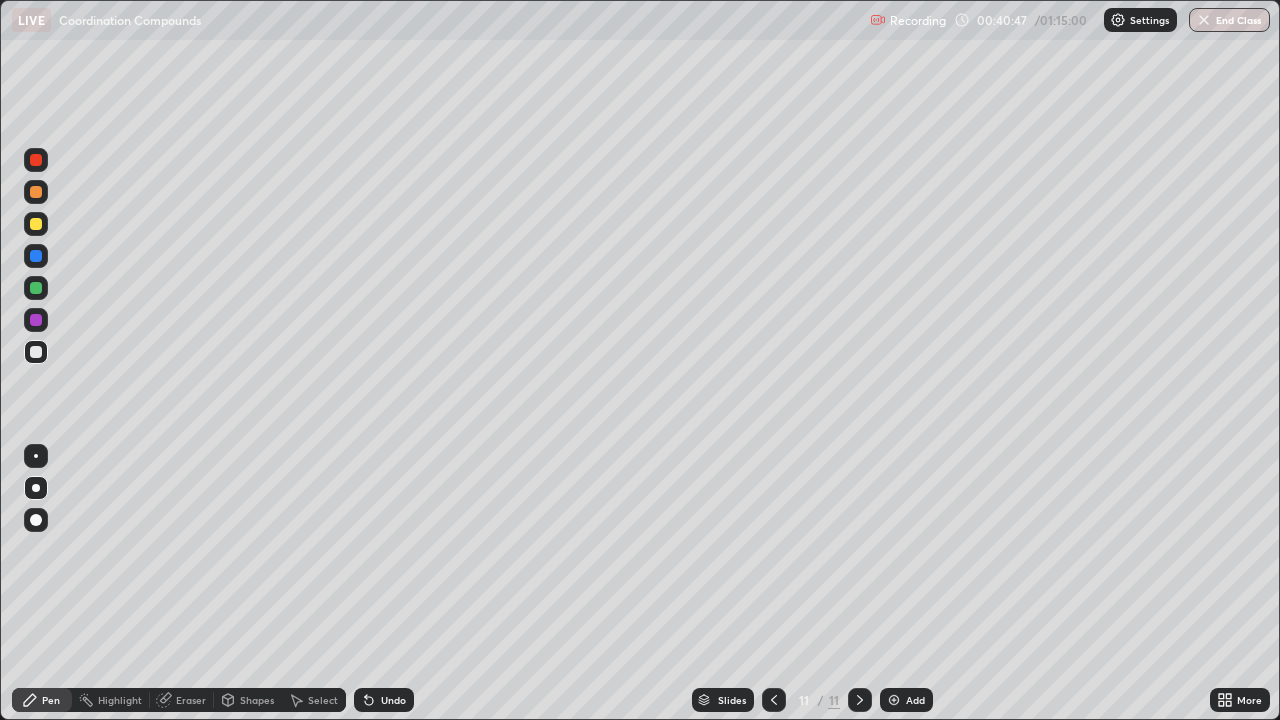 click at bounding box center (36, 224) 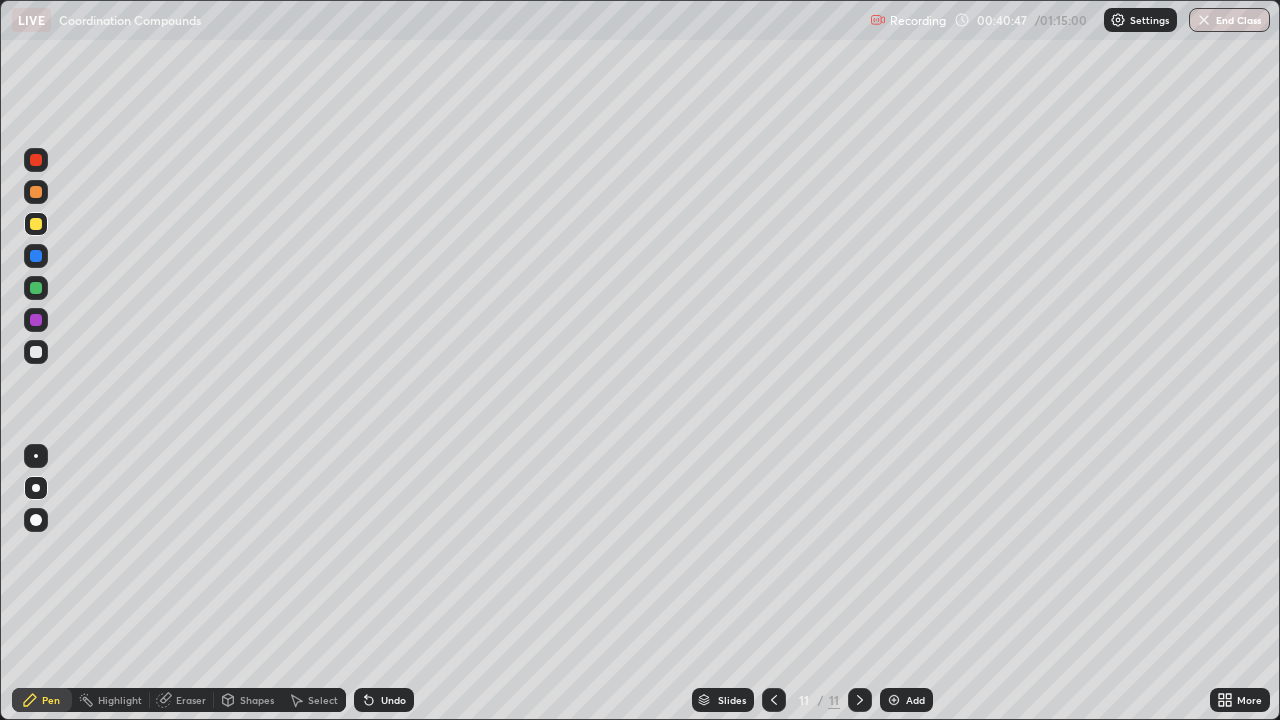 click at bounding box center [36, 224] 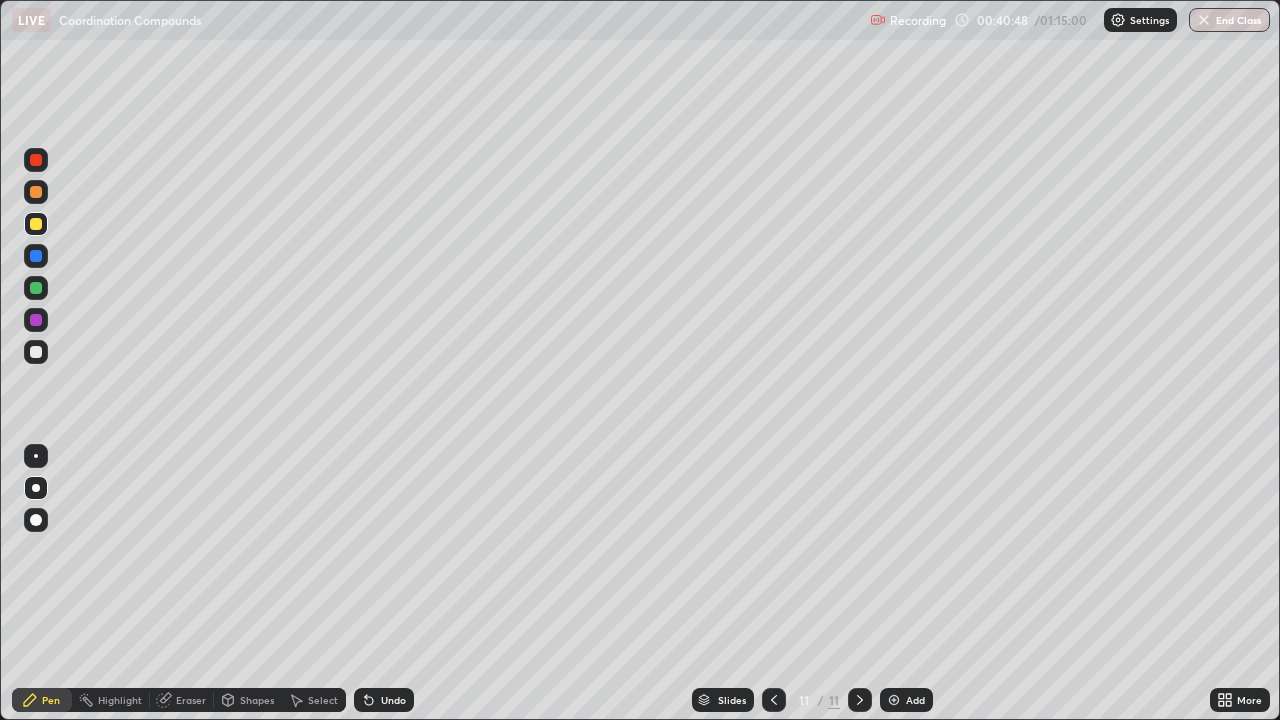 click at bounding box center [36, 224] 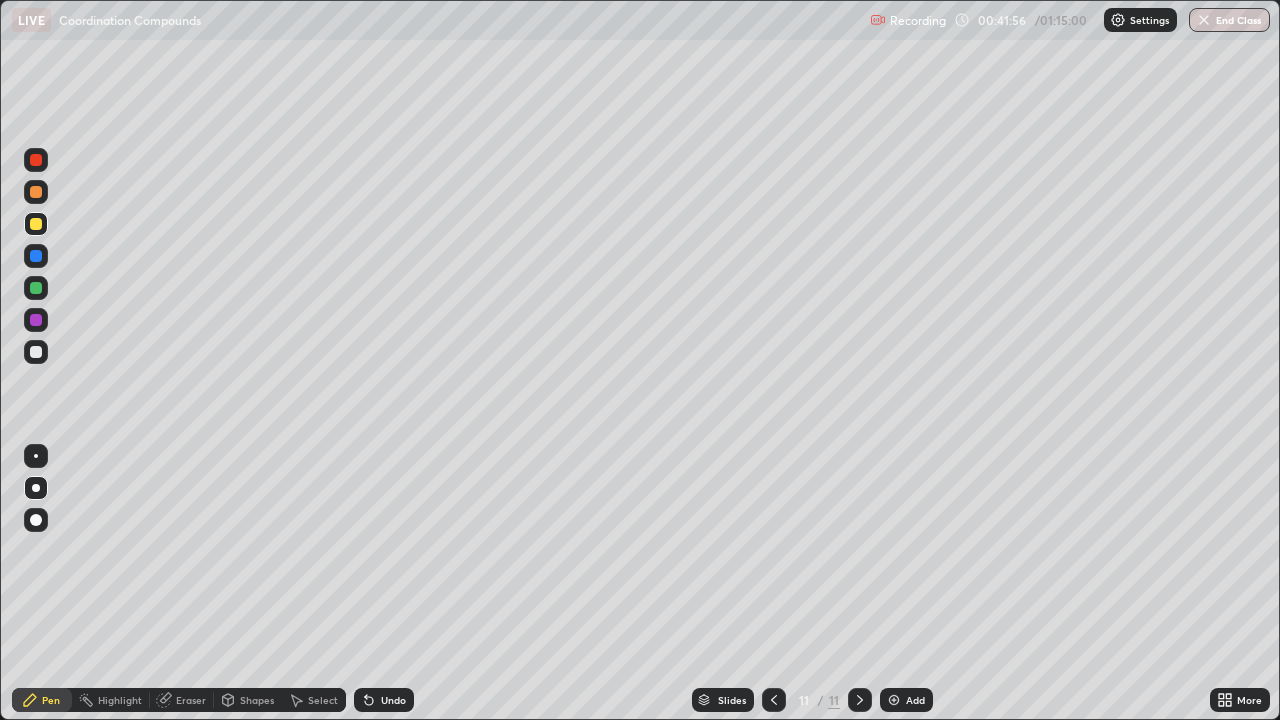 click at bounding box center [36, 320] 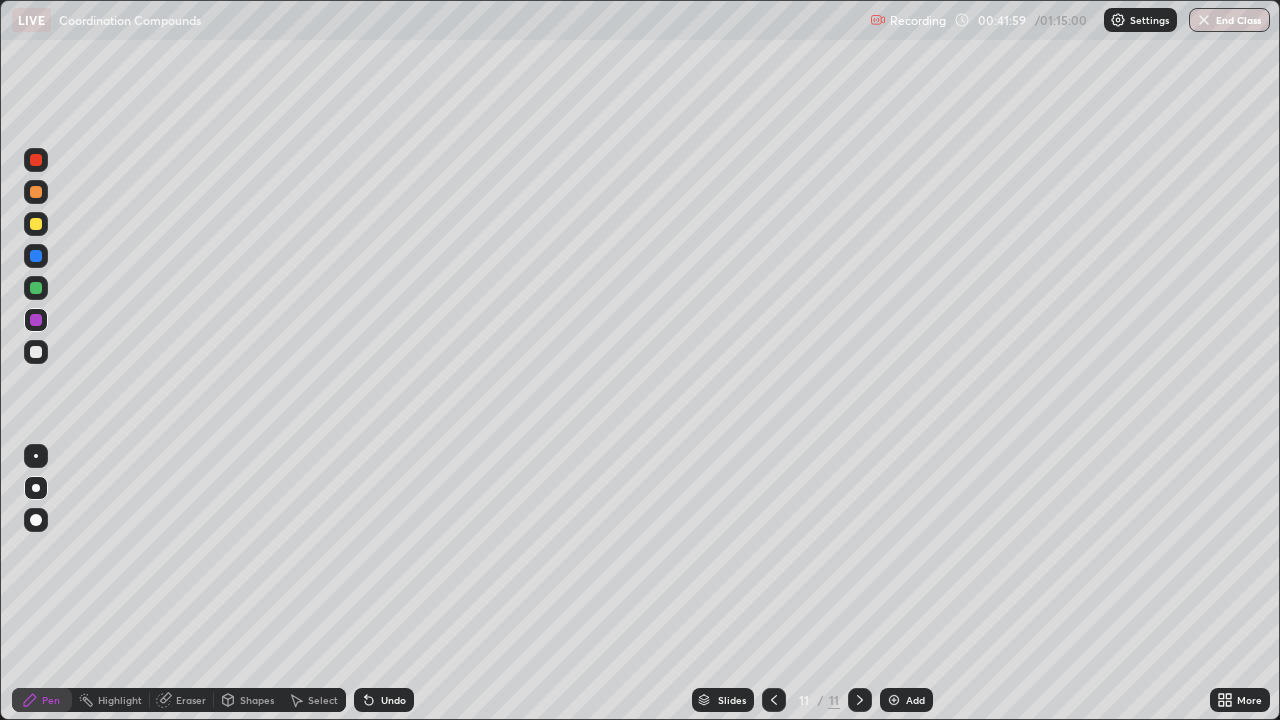 click at bounding box center [36, 192] 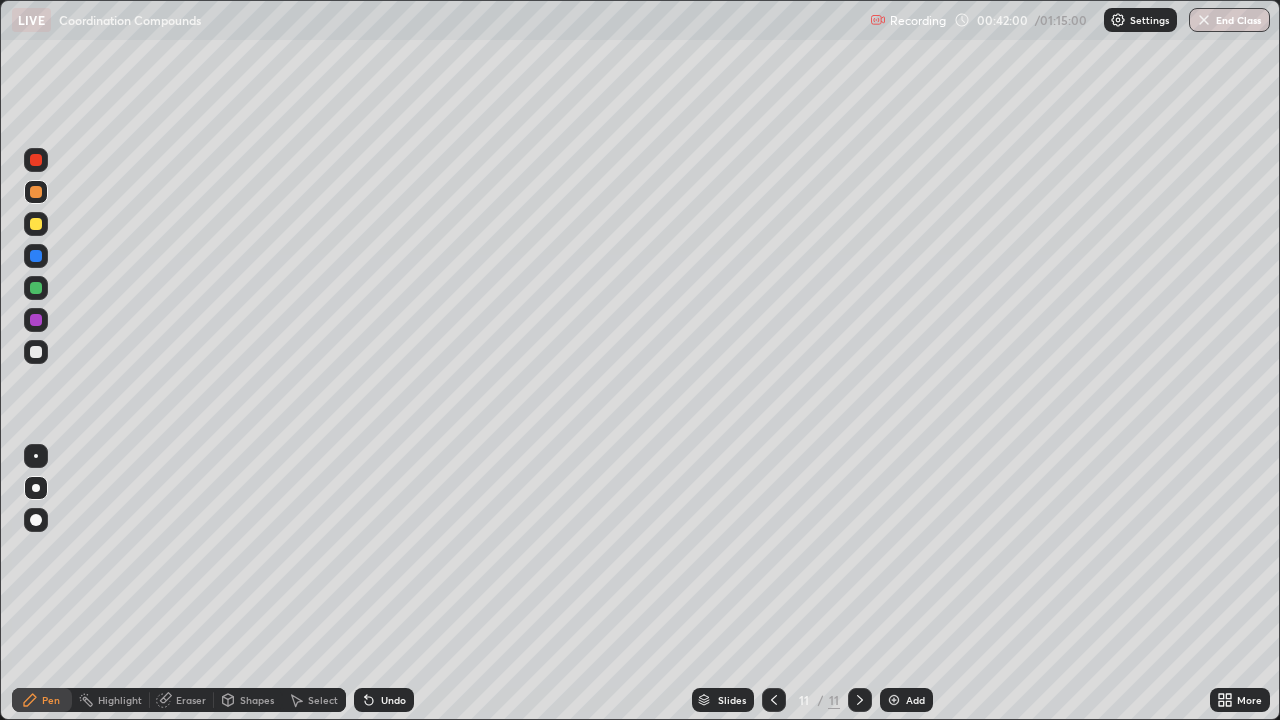 click at bounding box center [36, 160] 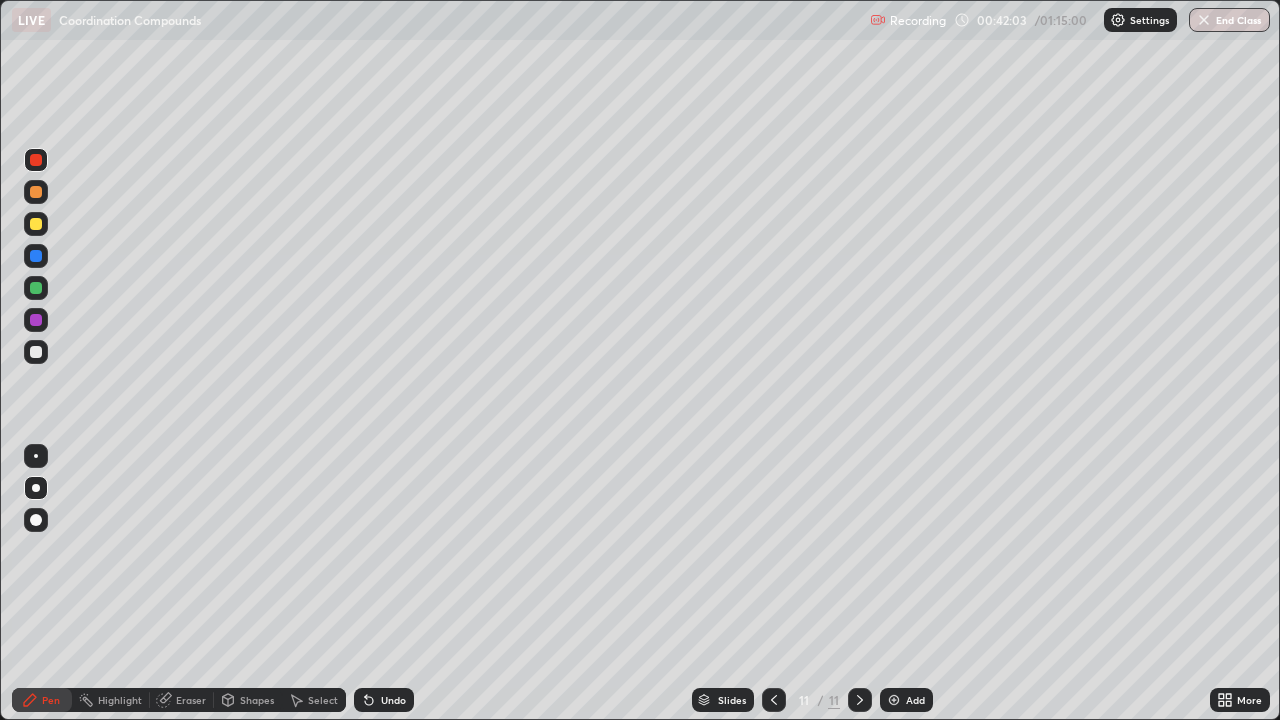 click on "Highlight" at bounding box center [120, 700] 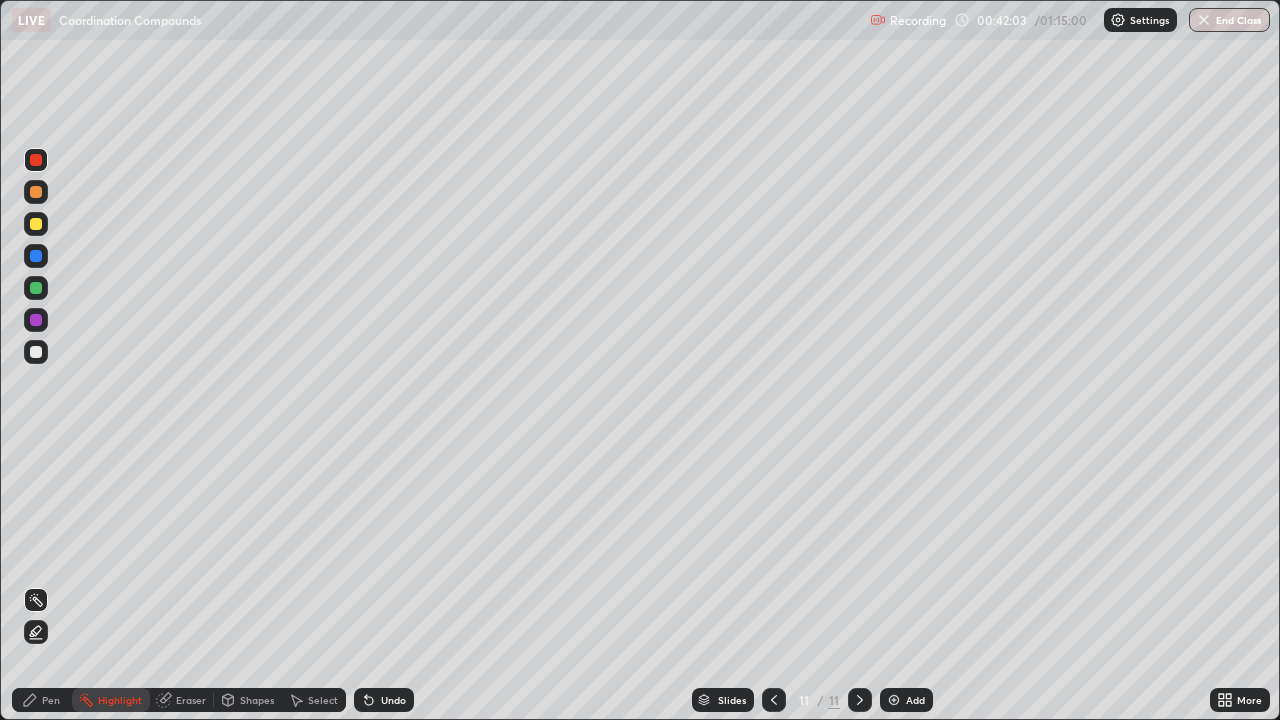 click 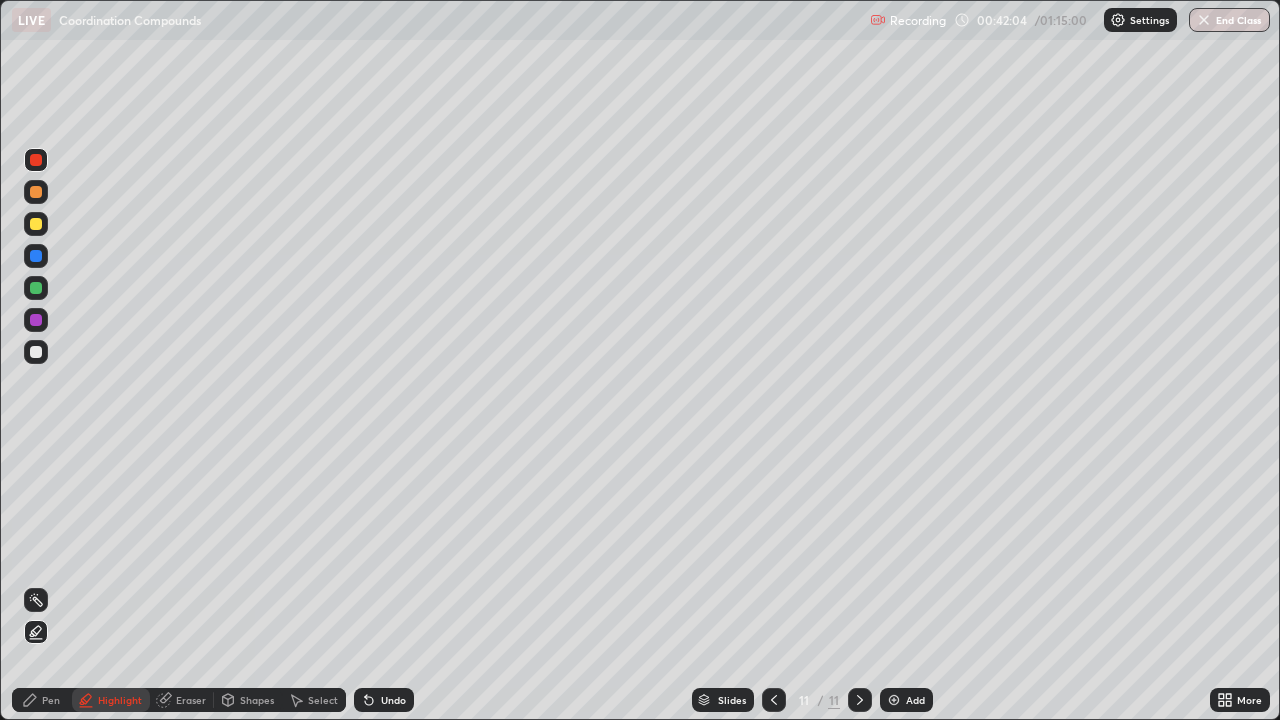 click at bounding box center [36, 160] 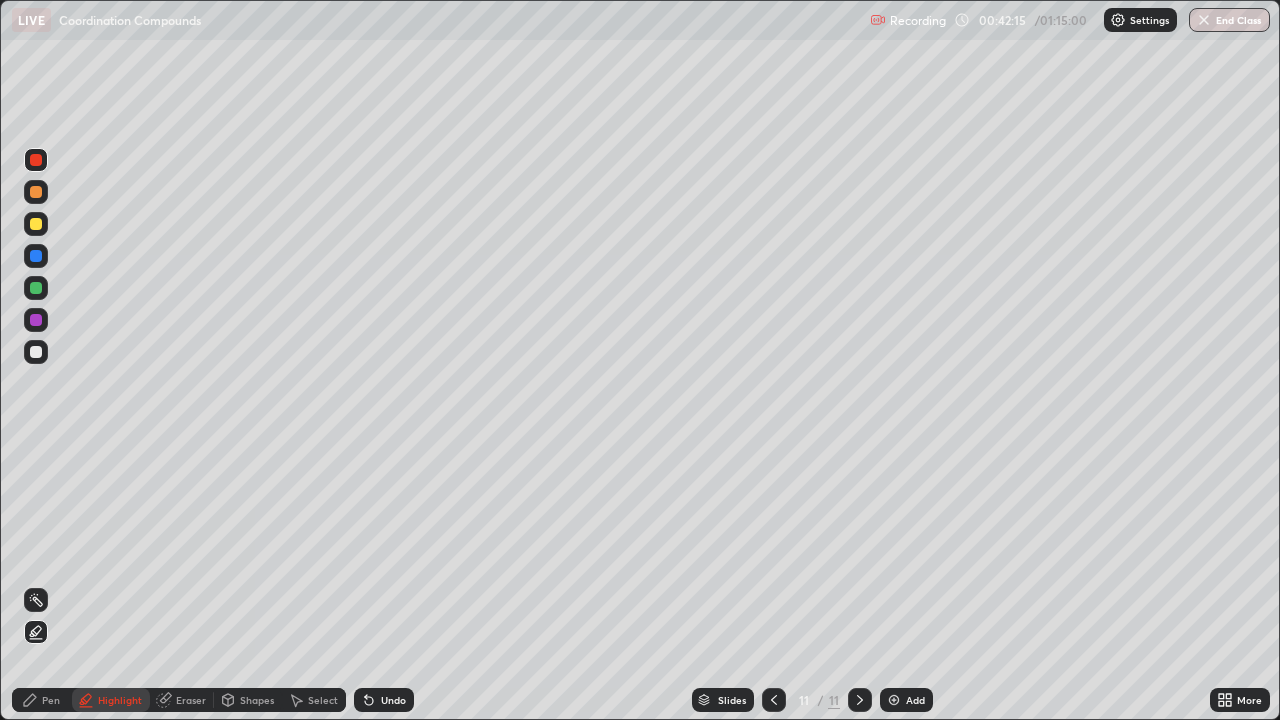 click on "Pen" at bounding box center [42, 700] 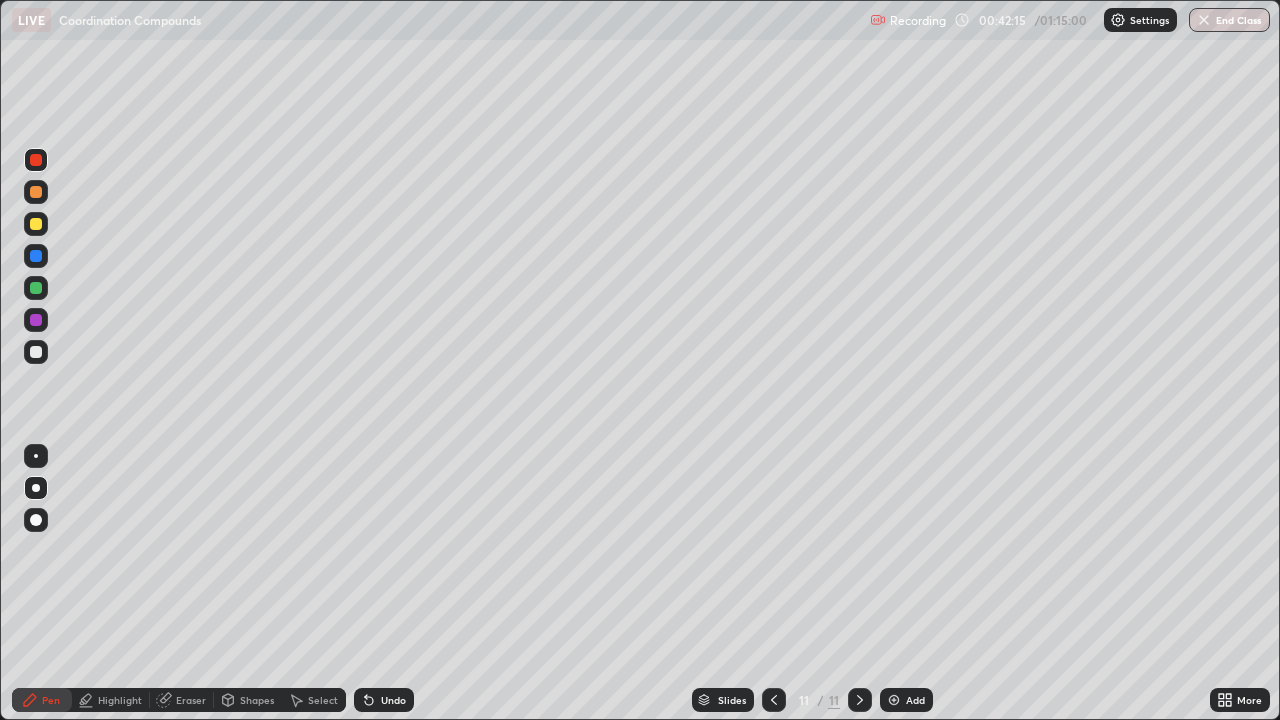 click at bounding box center (36, 352) 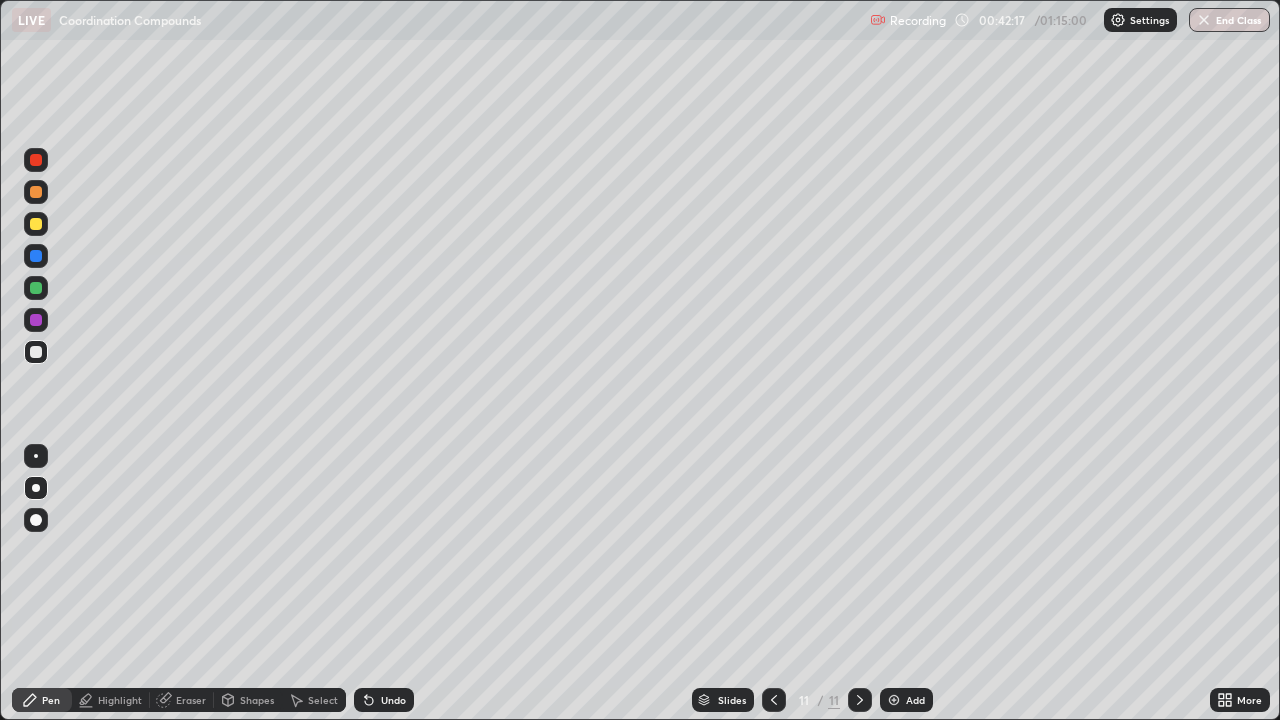 click at bounding box center [36, 352] 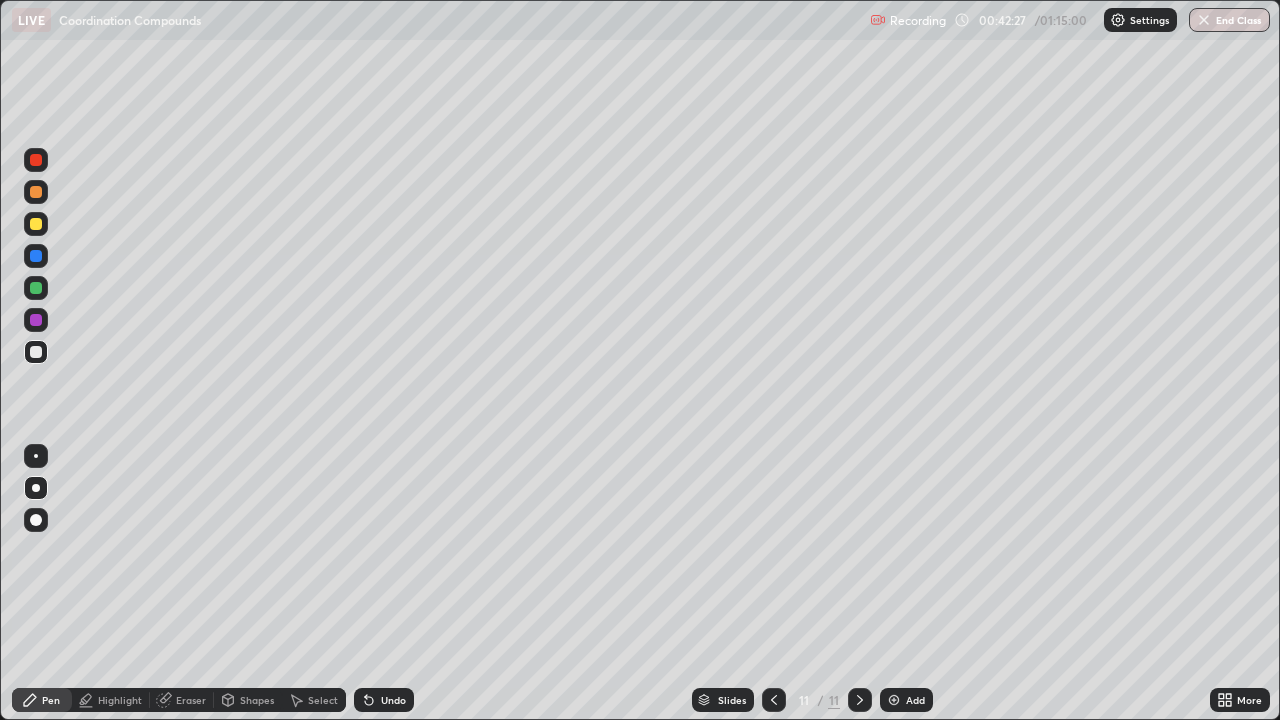 click on "Undo" at bounding box center [393, 700] 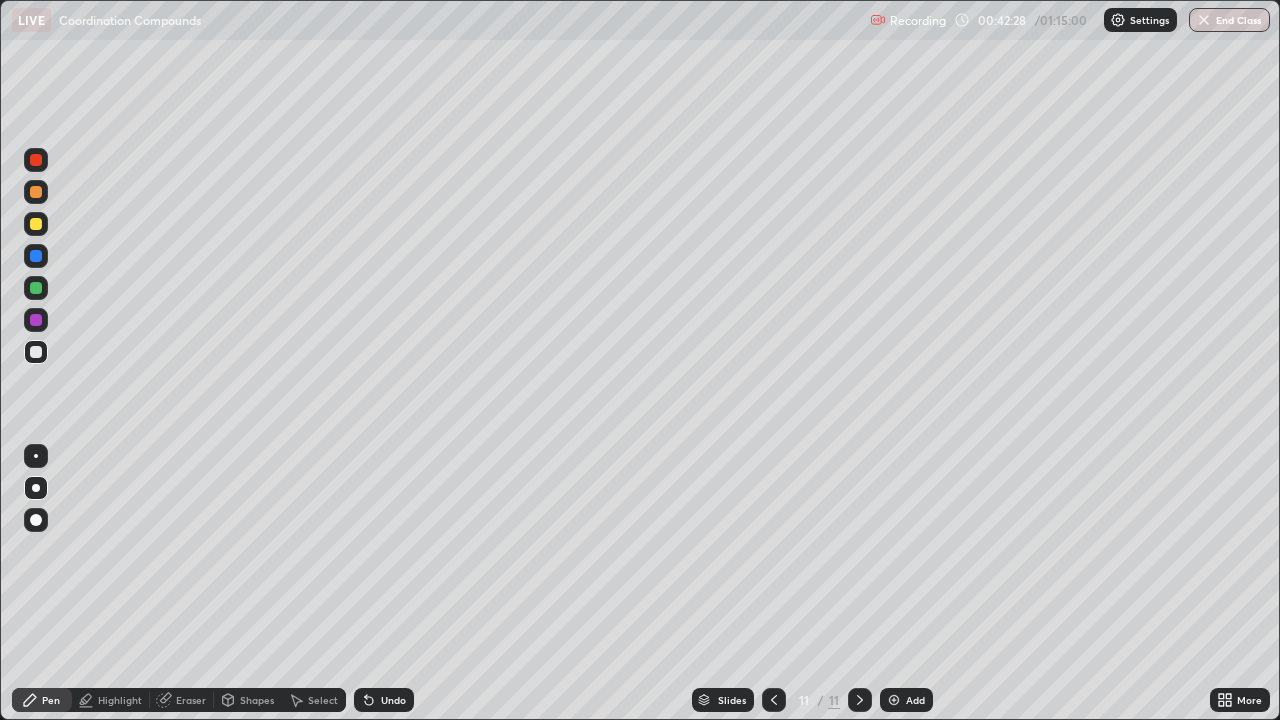 click on "Undo" at bounding box center (384, 700) 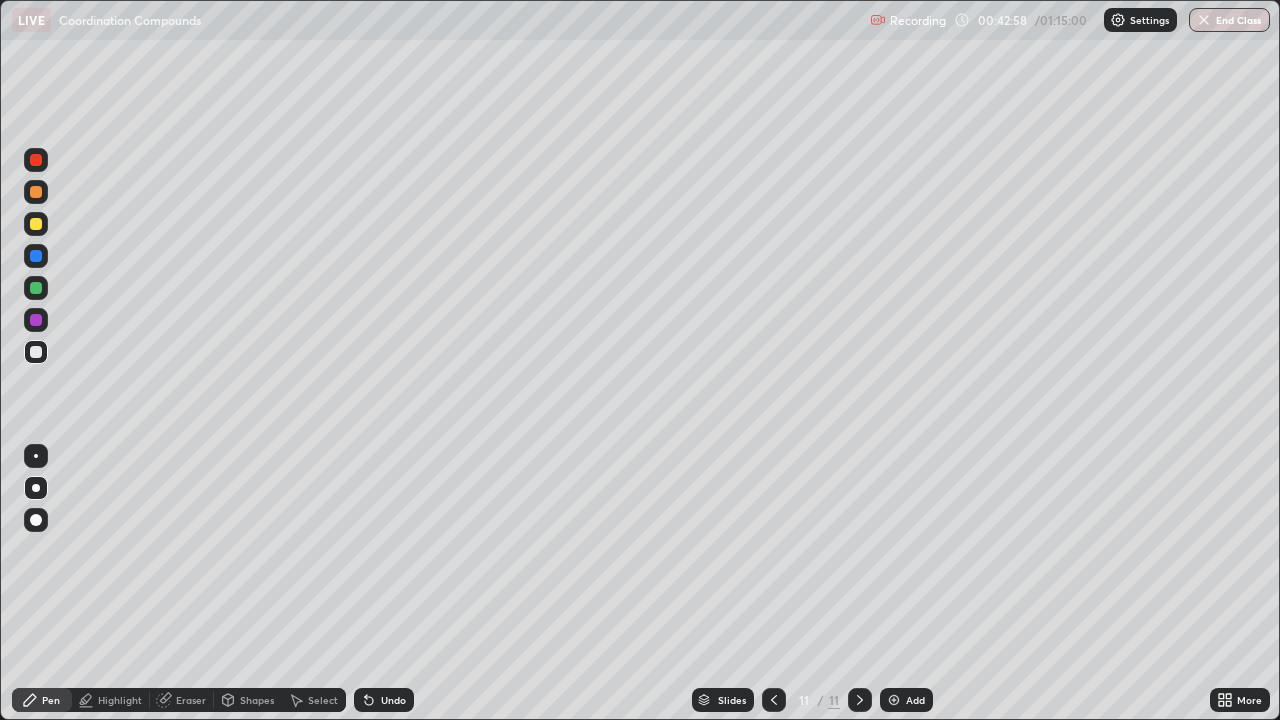 click at bounding box center (36, 288) 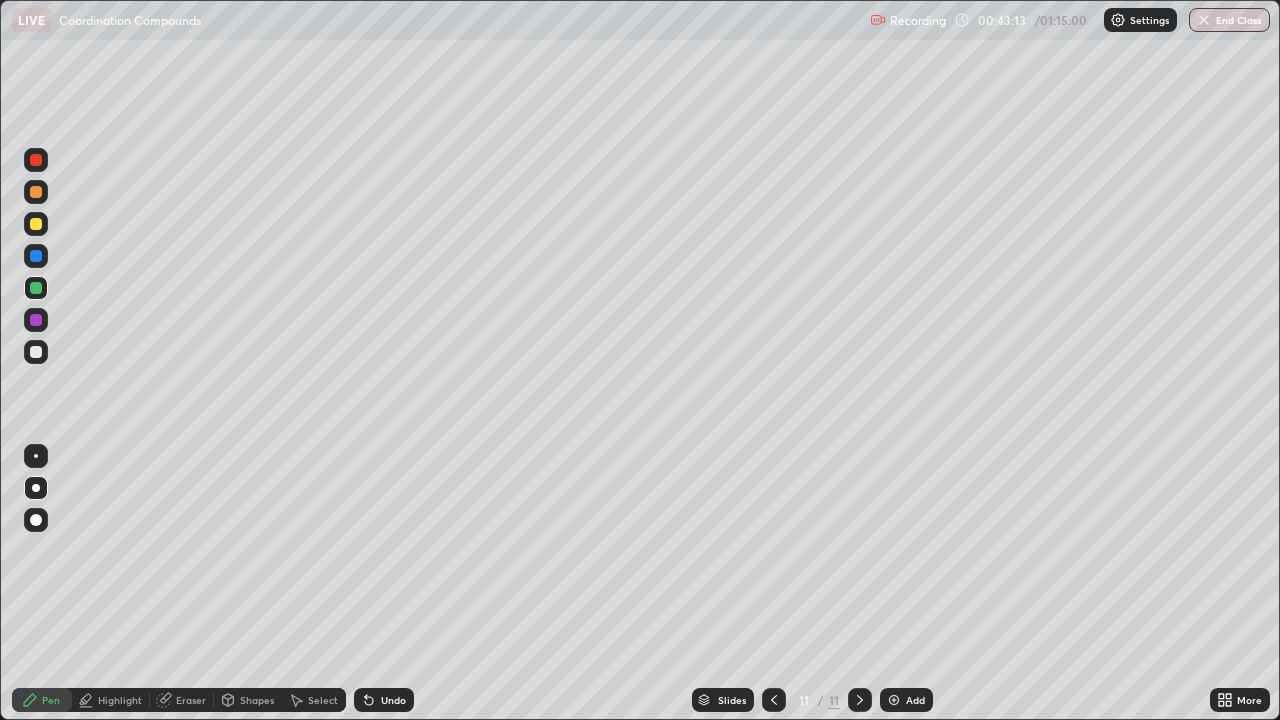 click on "Undo" at bounding box center (384, 700) 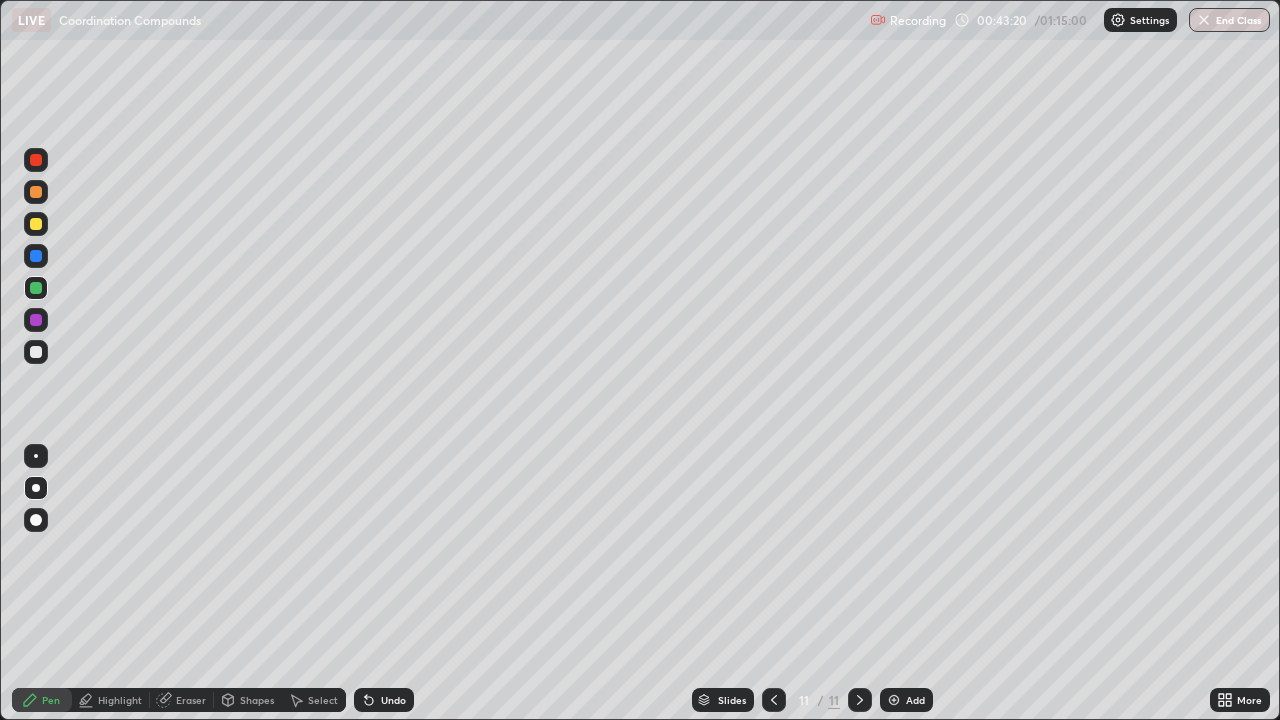 click at bounding box center [36, 352] 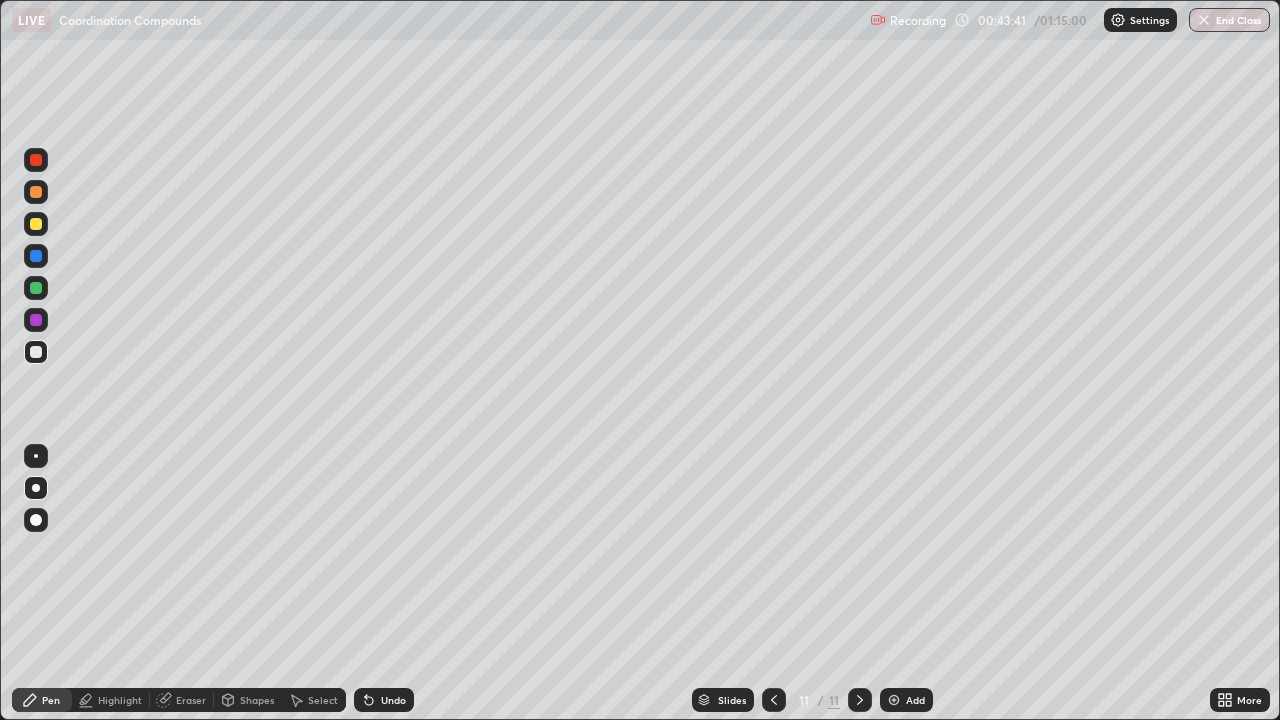 click at bounding box center (36, 288) 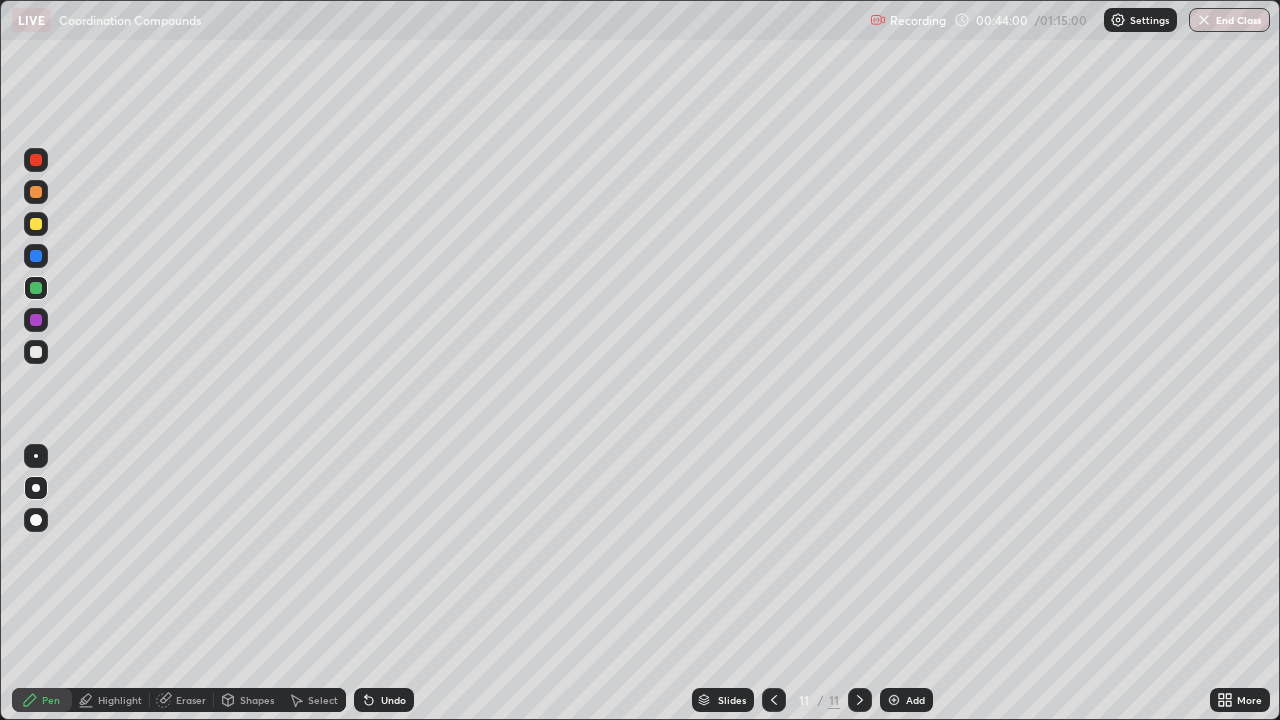 click 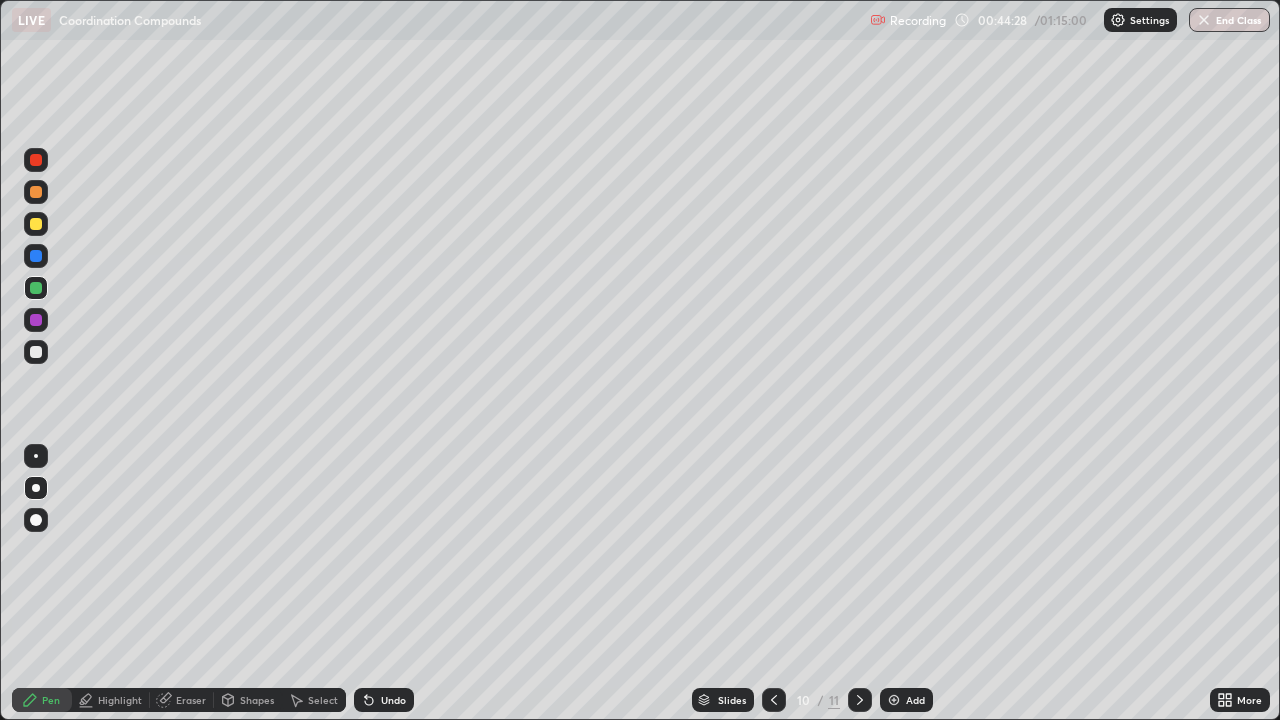click 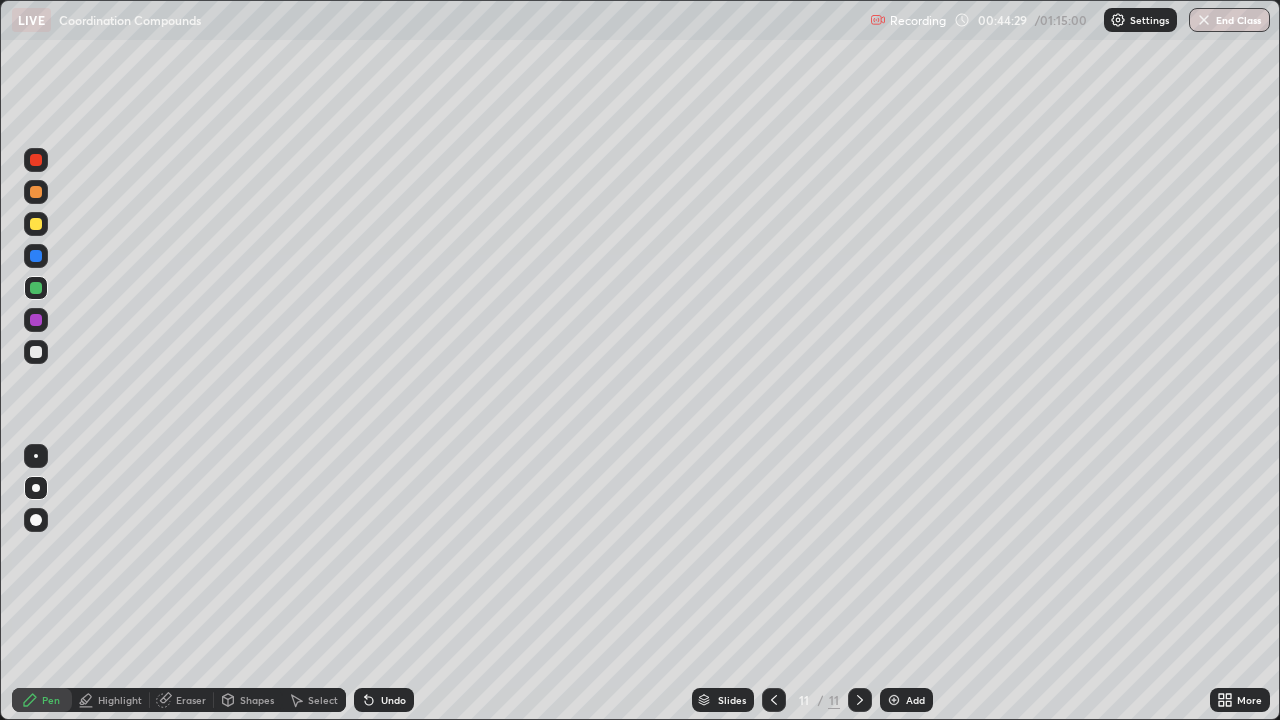 click at bounding box center [36, 224] 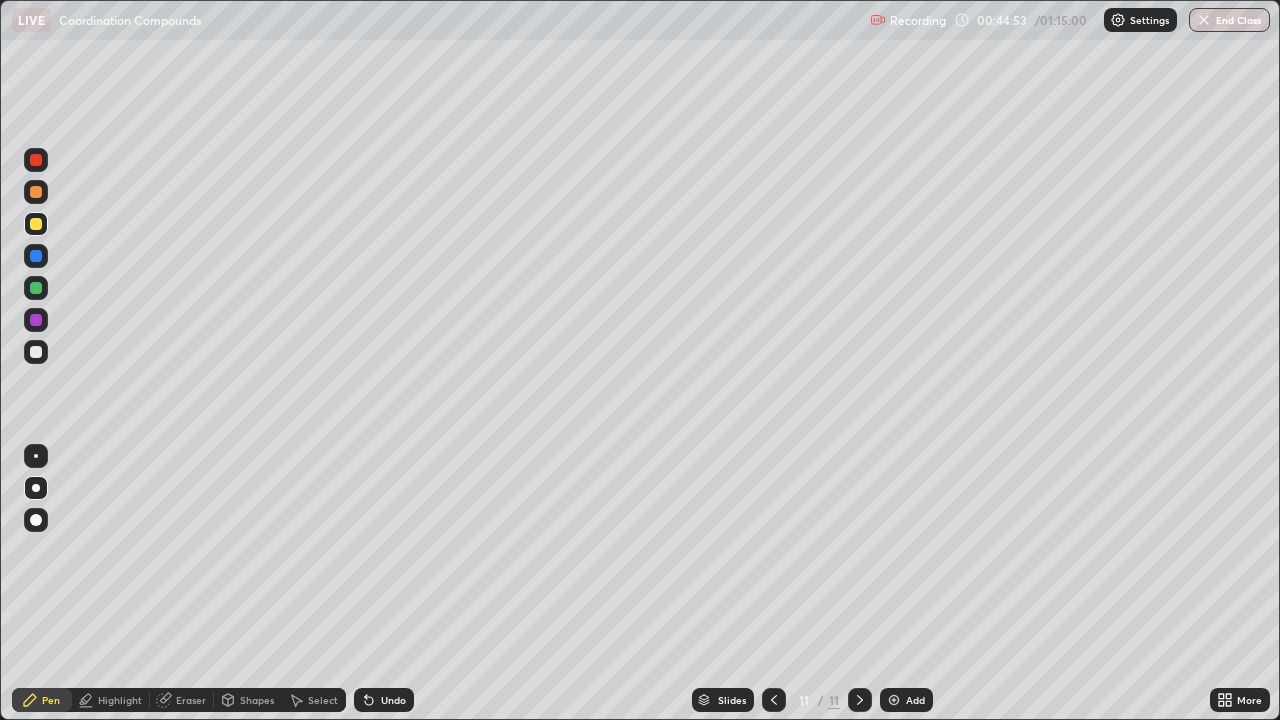 click at bounding box center [36, 352] 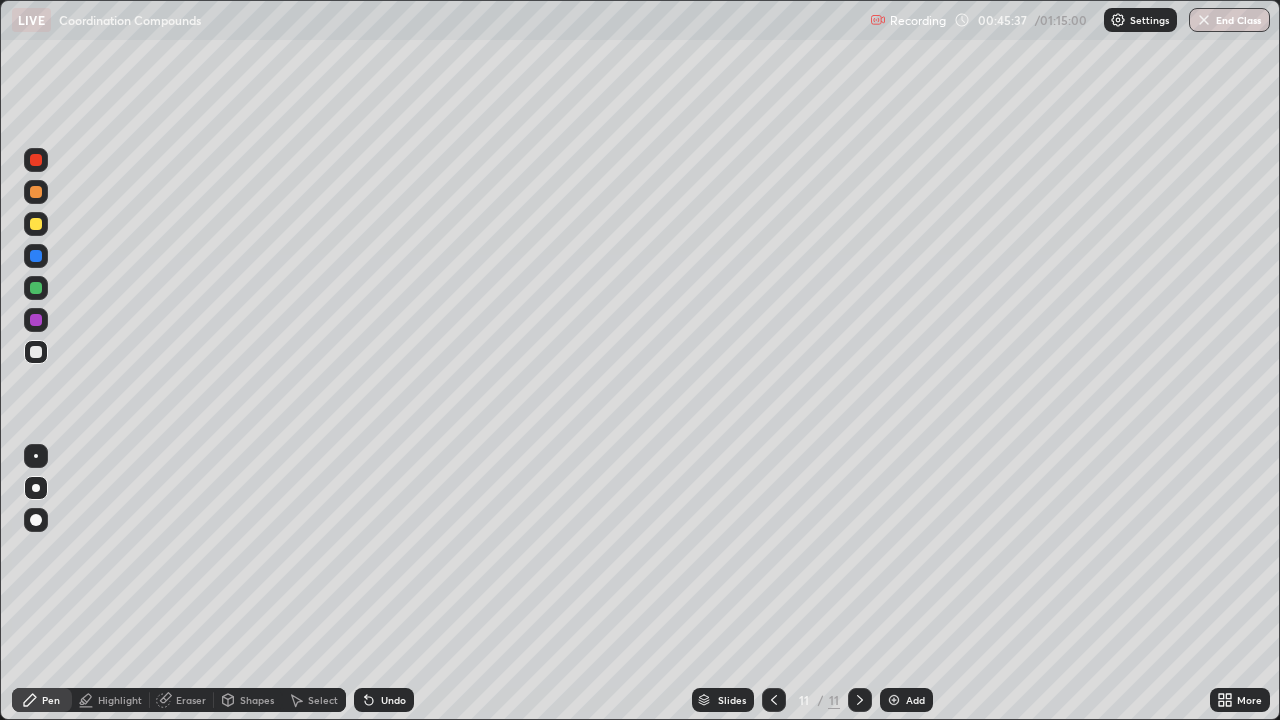 click at bounding box center [36, 320] 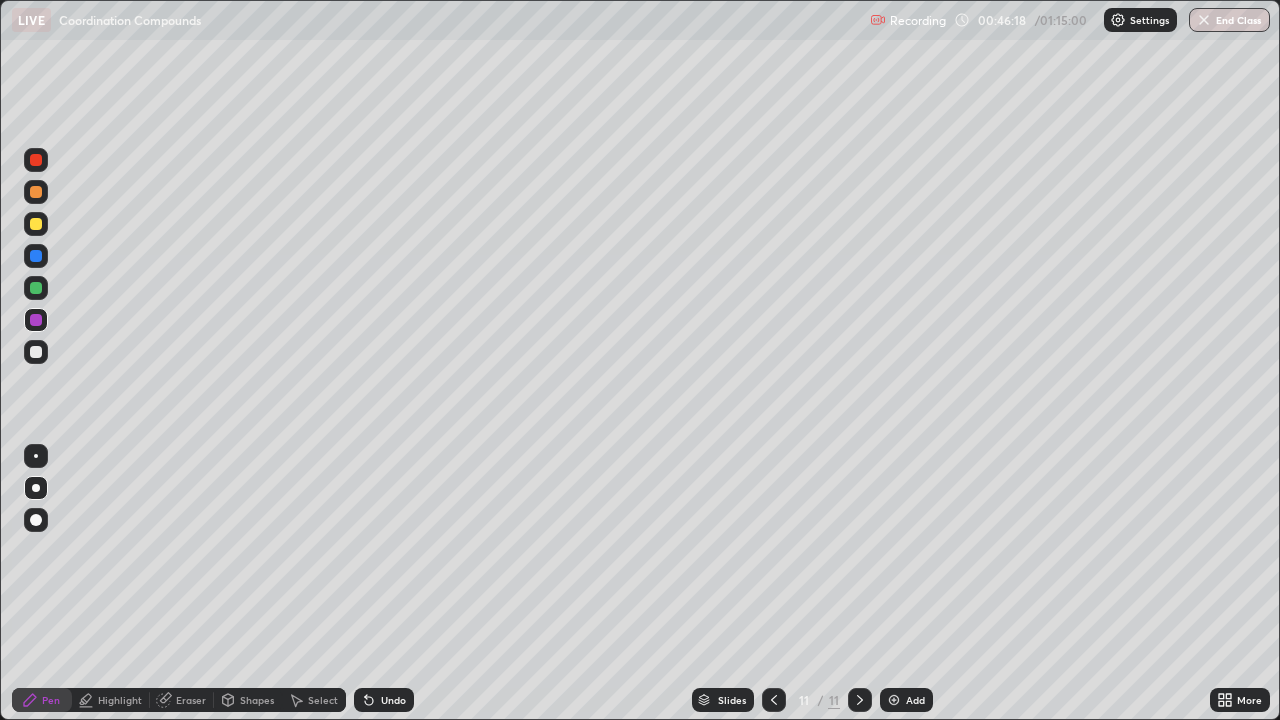 click at bounding box center [36, 352] 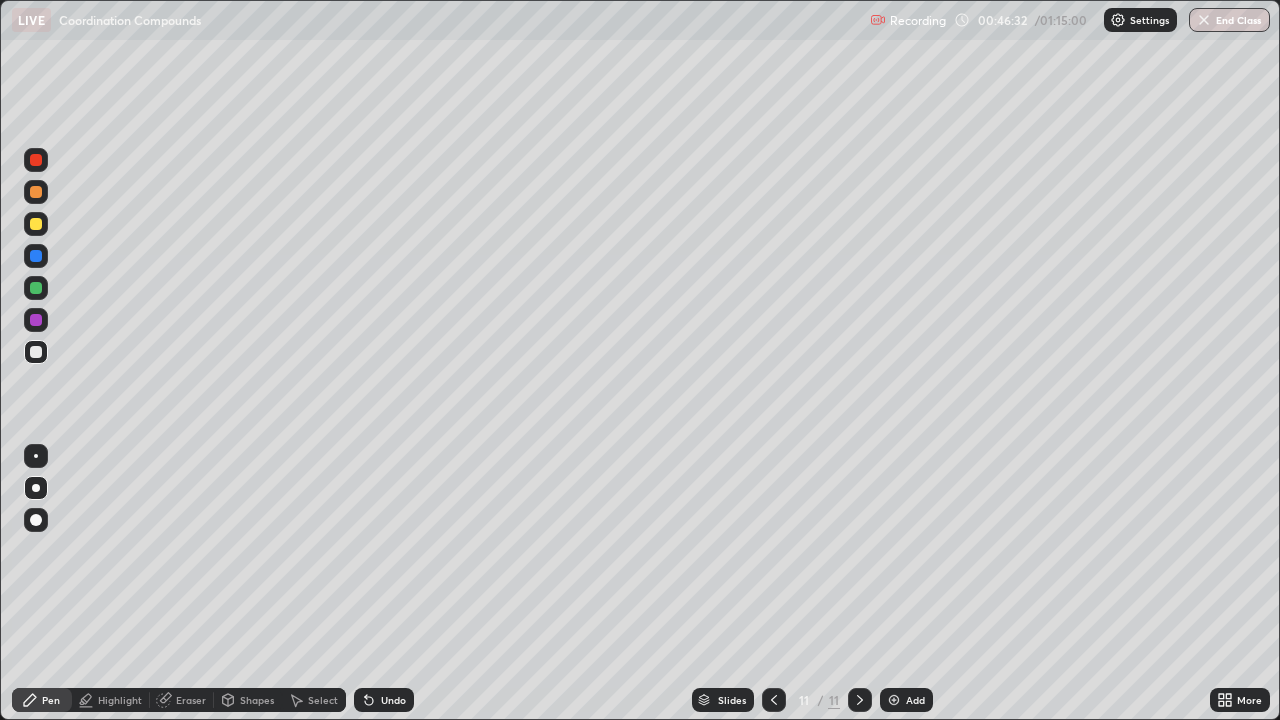 click at bounding box center [36, 288] 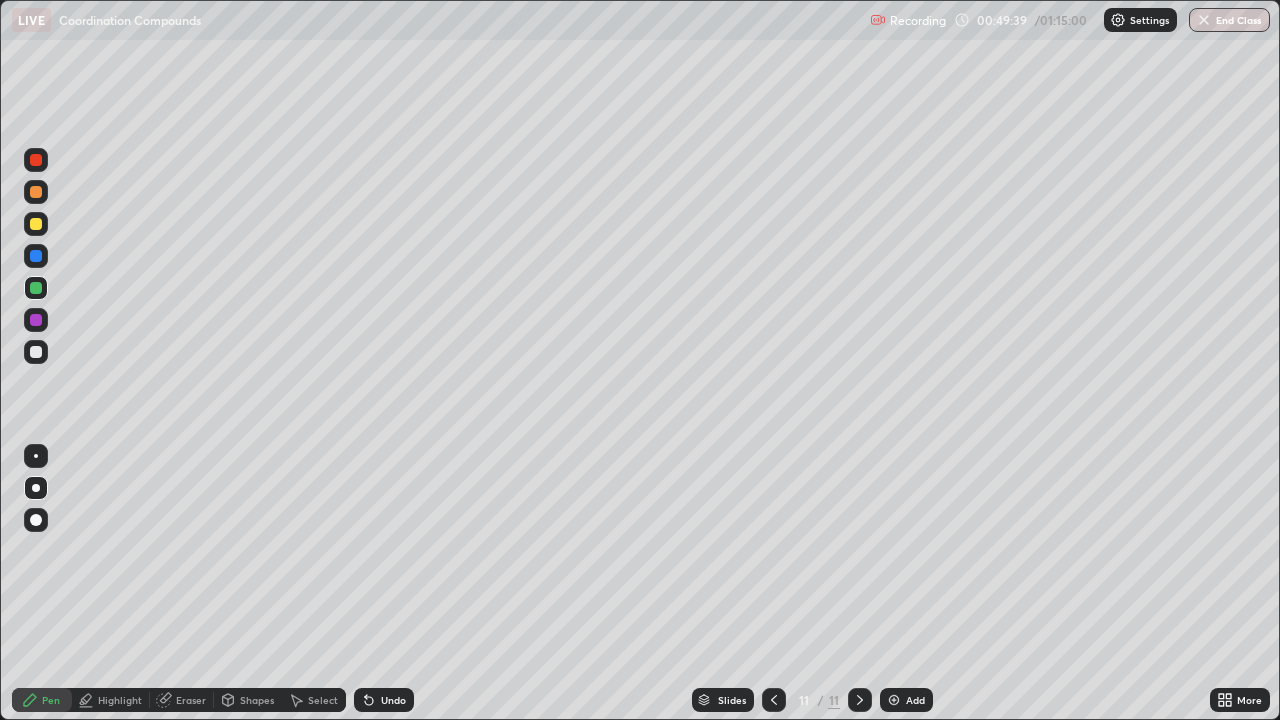 click at bounding box center [36, 320] 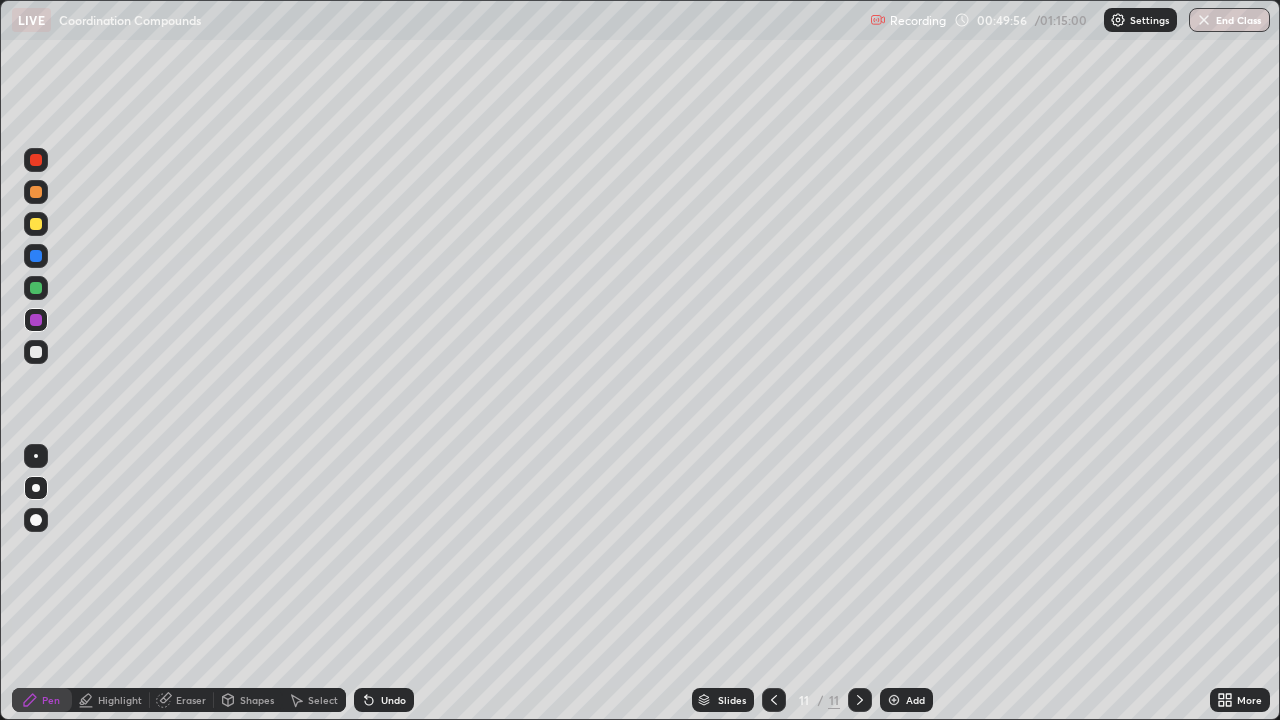 click on "Undo" at bounding box center (384, 700) 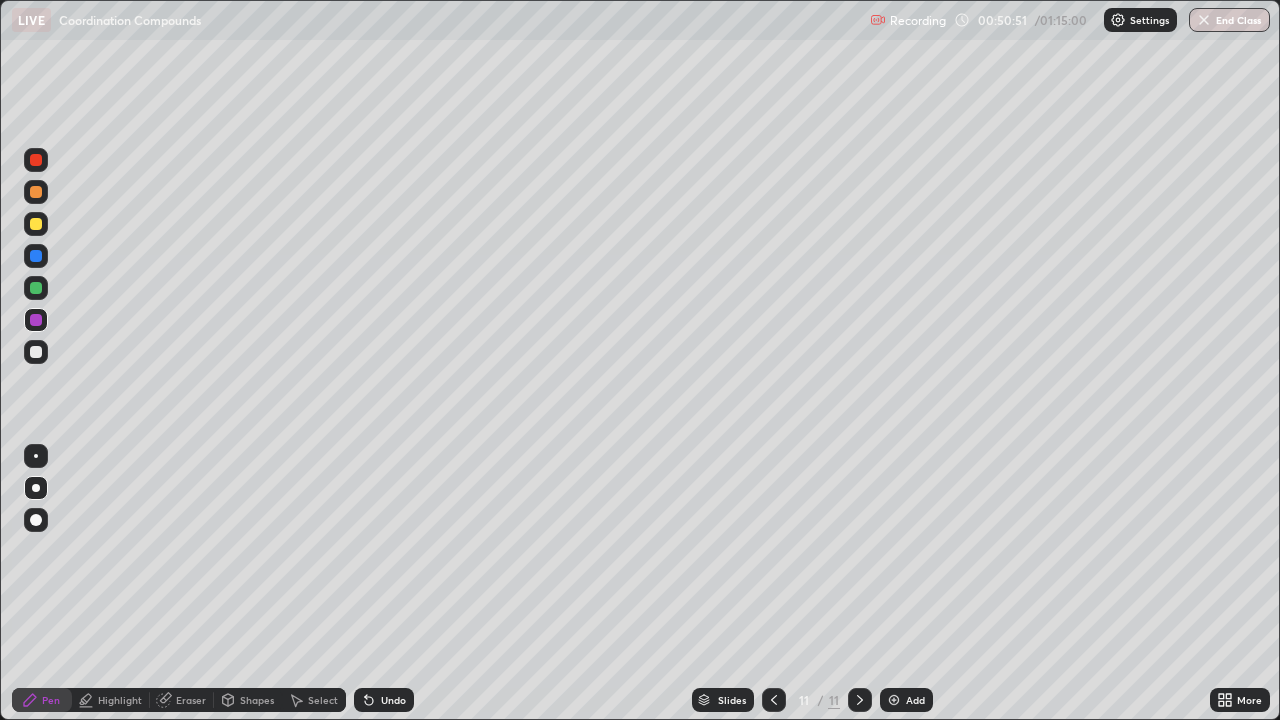 click at bounding box center [36, 288] 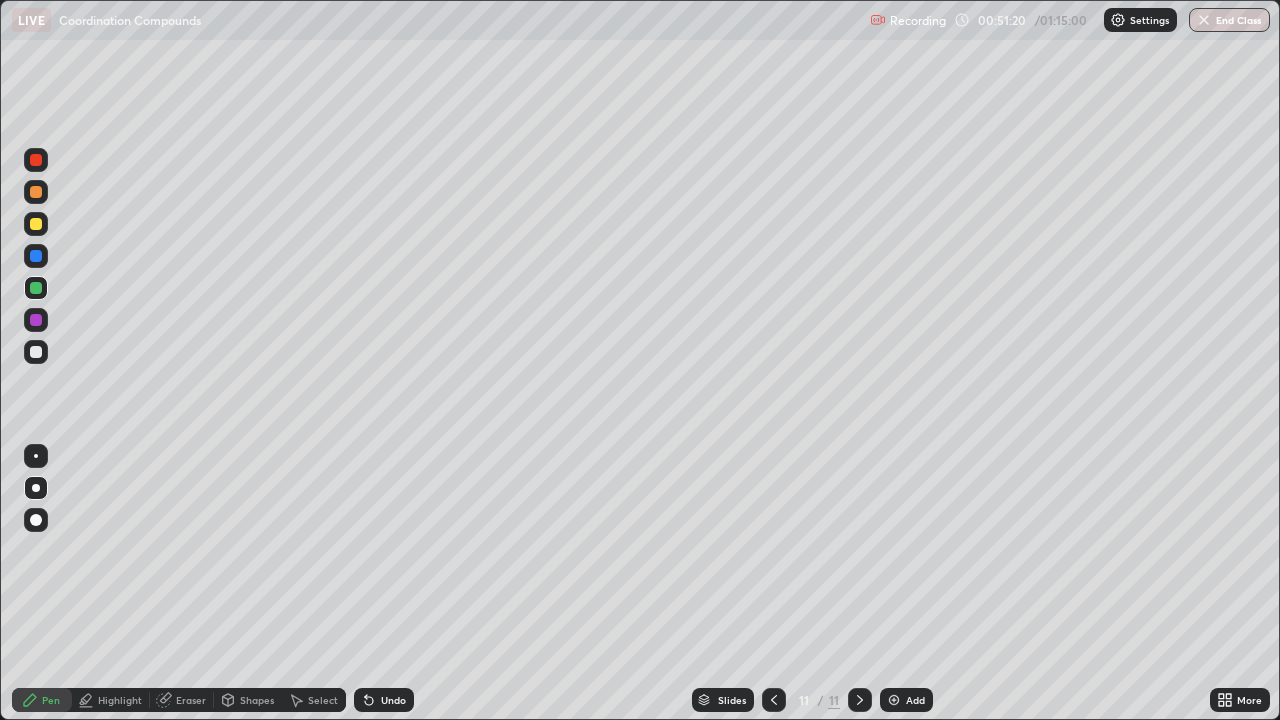 click at bounding box center [894, 700] 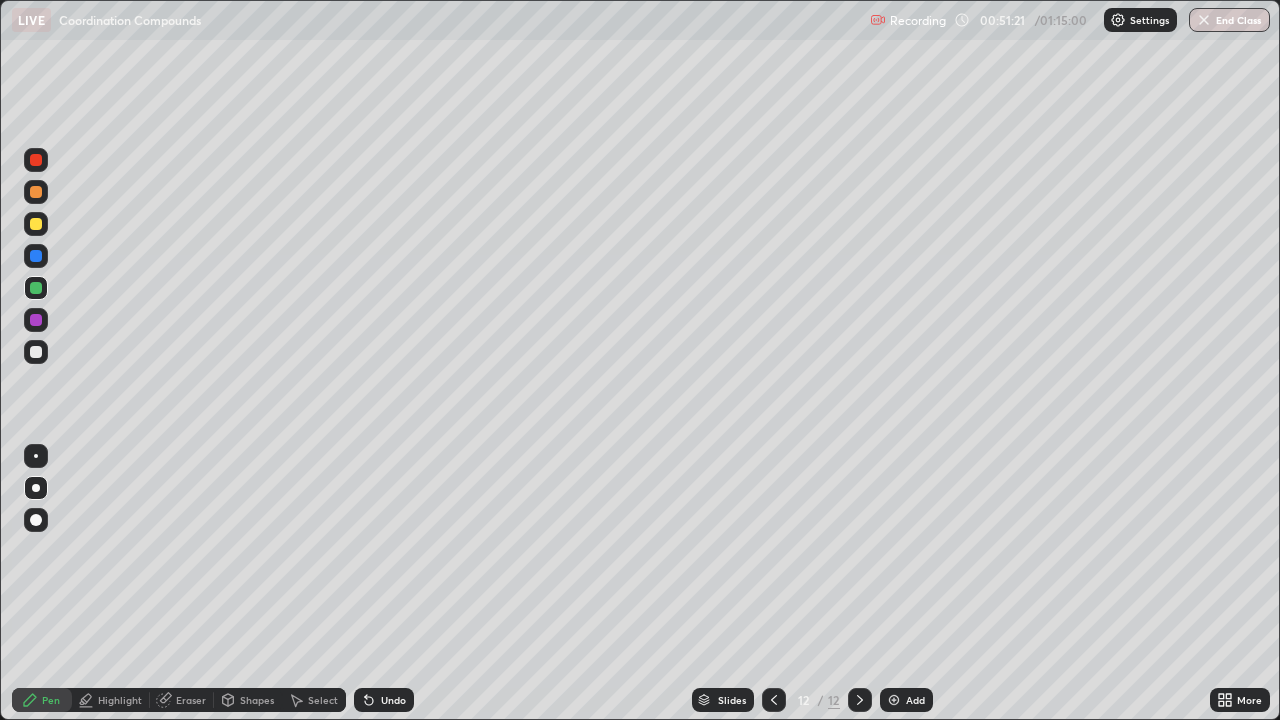 click at bounding box center (36, 352) 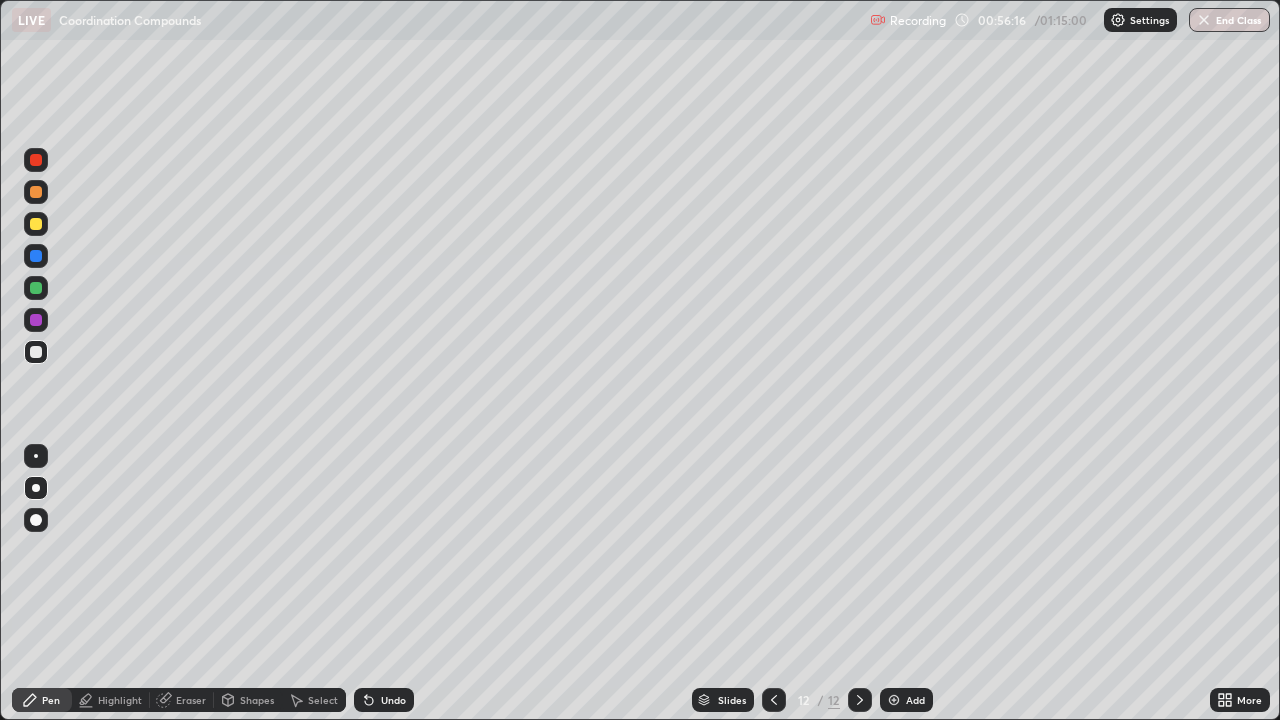 click at bounding box center (36, 224) 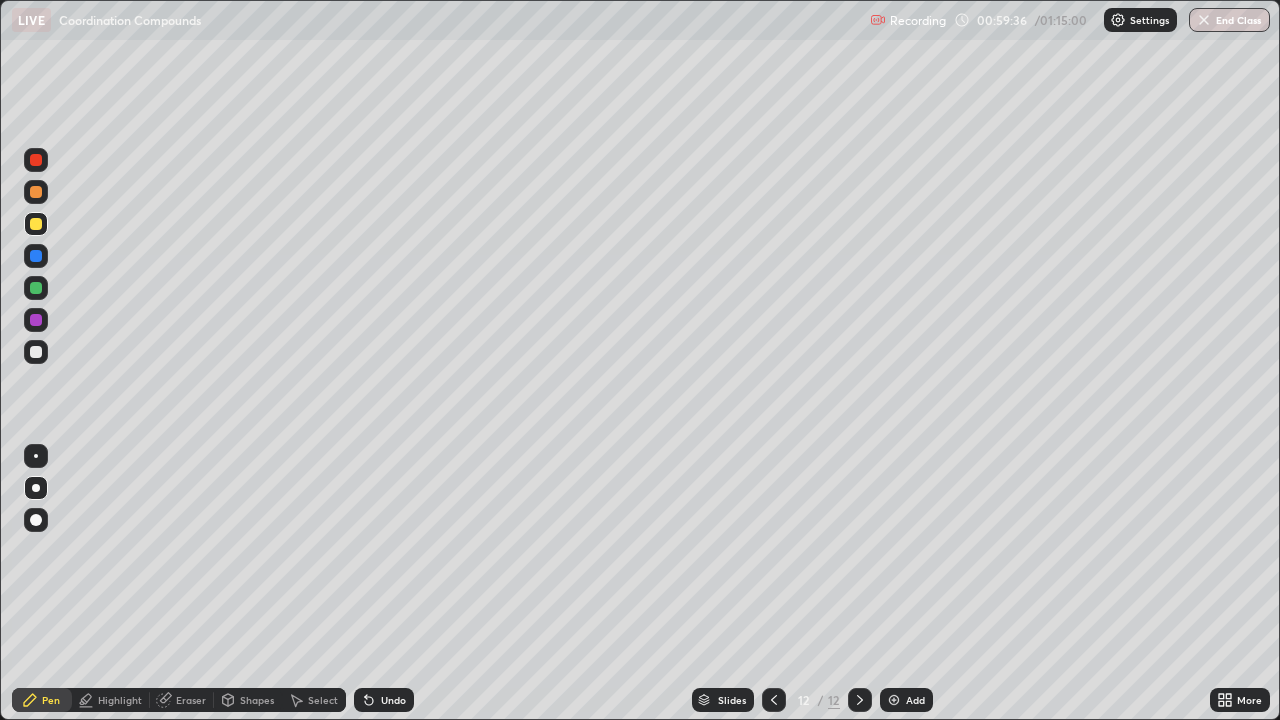click at bounding box center [36, 320] 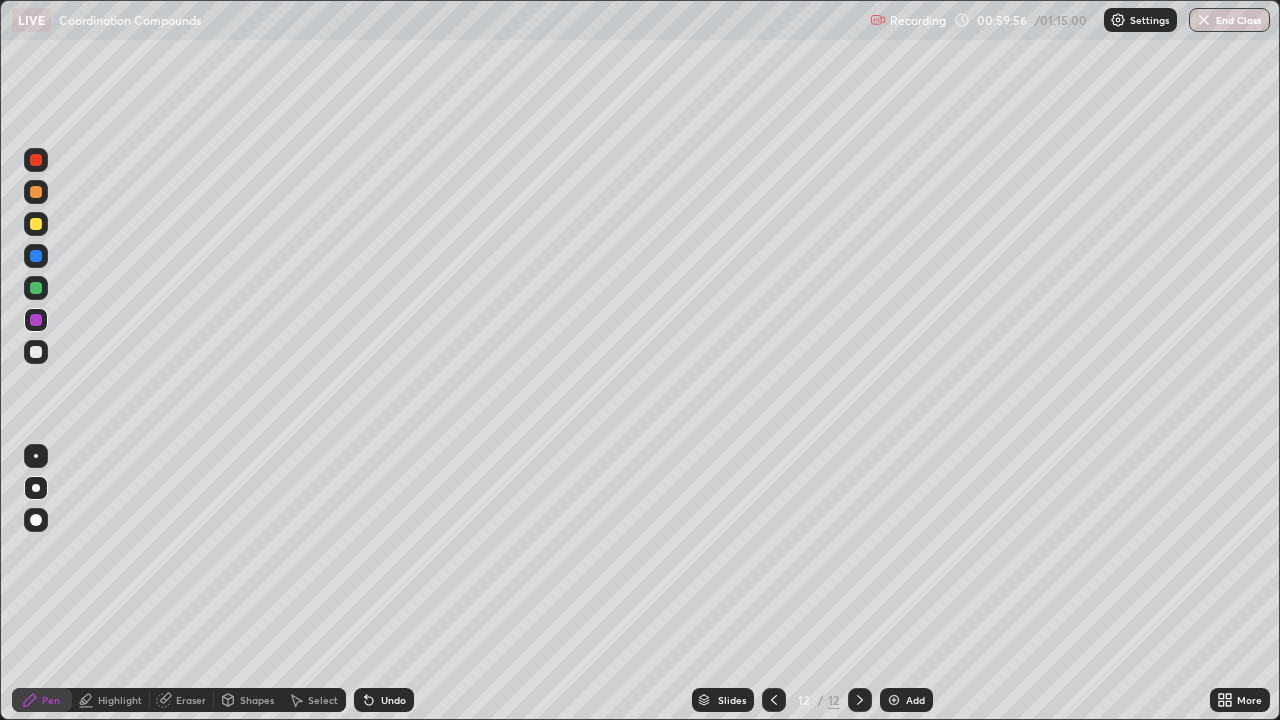 click at bounding box center (36, 160) 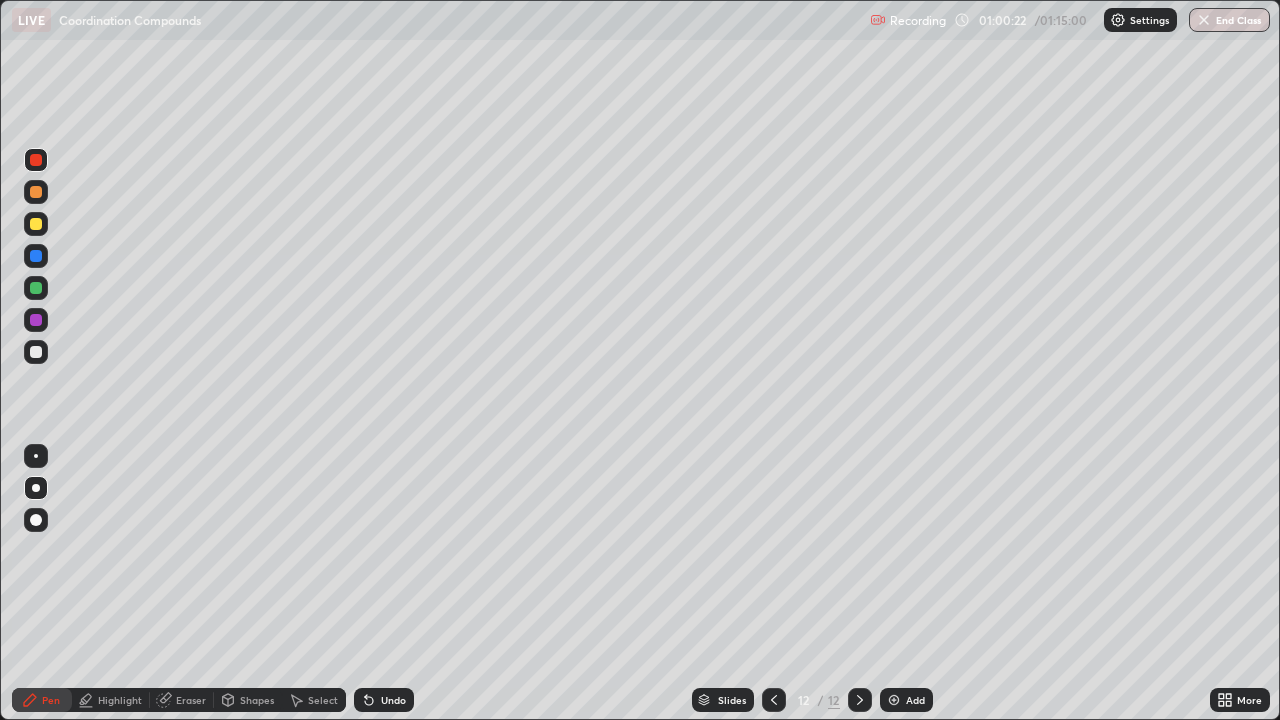click 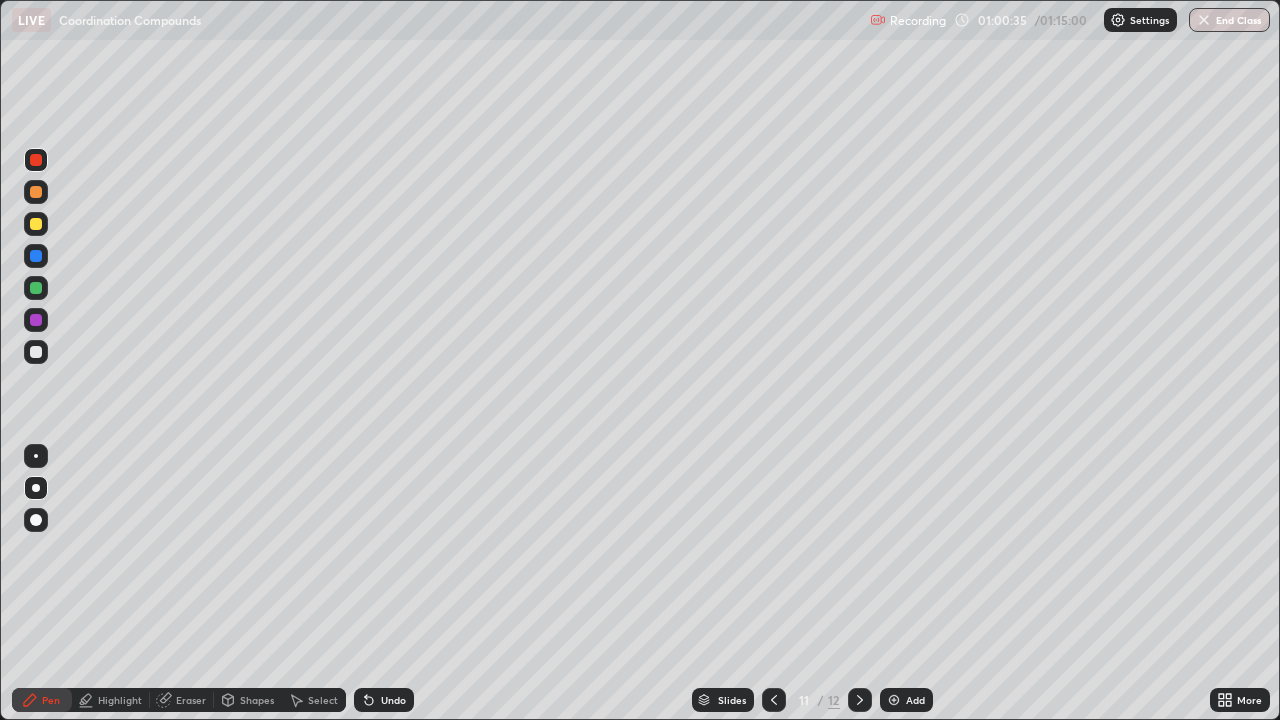 click at bounding box center (36, 352) 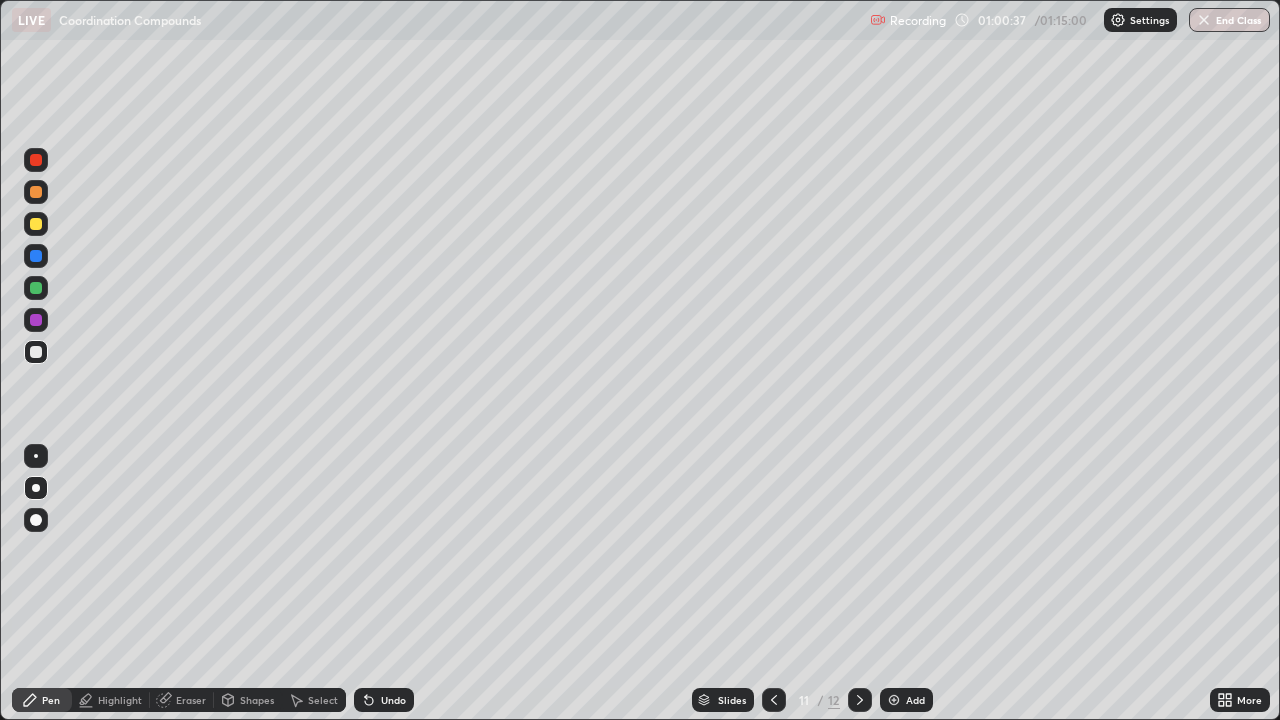 click at bounding box center [36, 160] 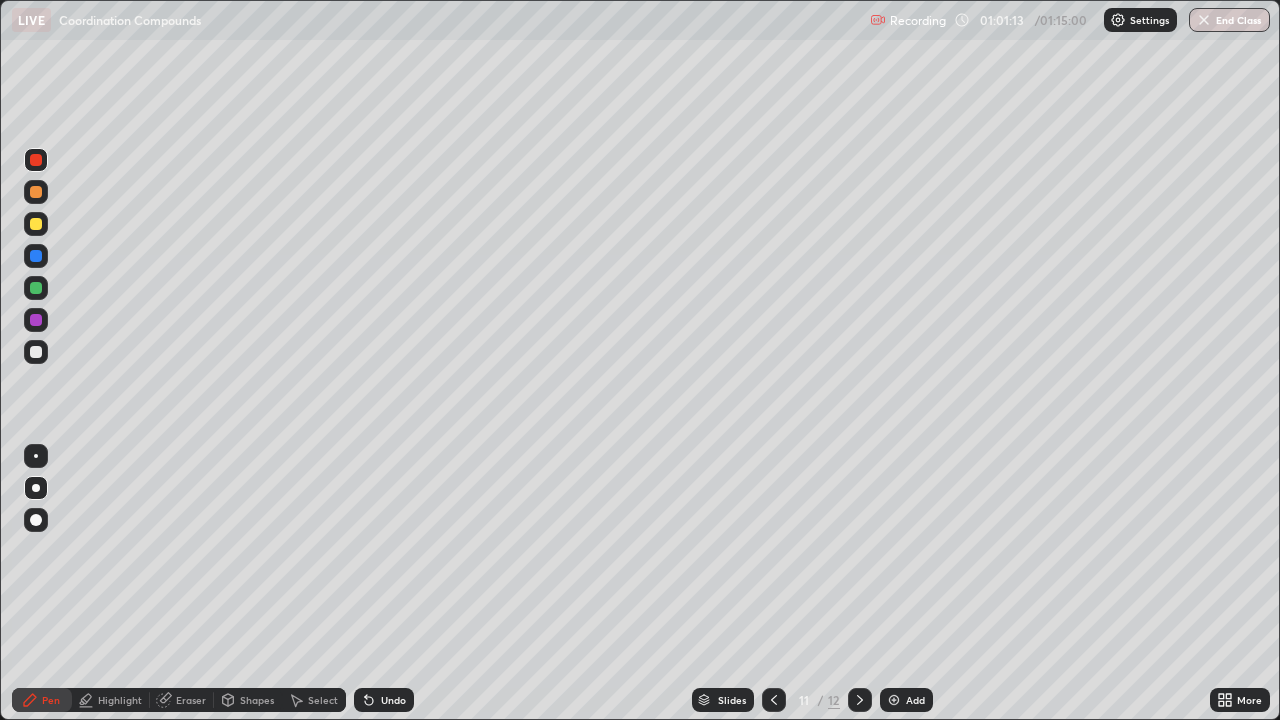 click 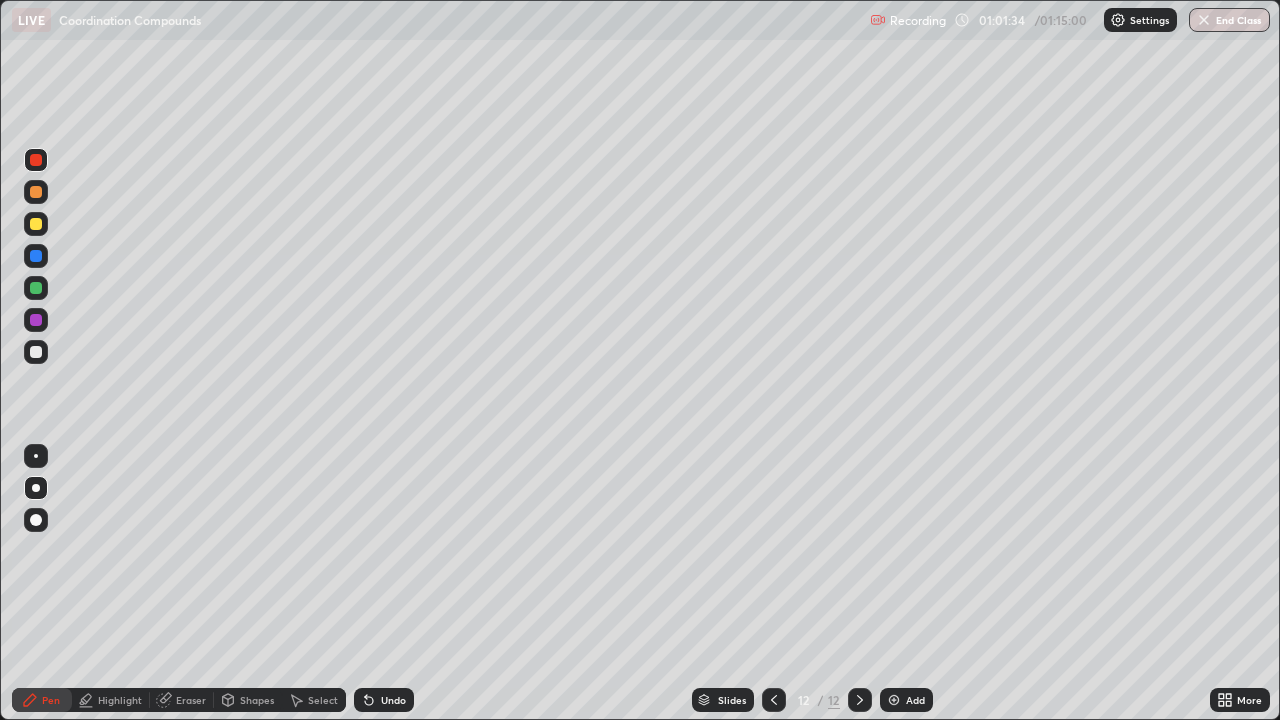 click at bounding box center (36, 352) 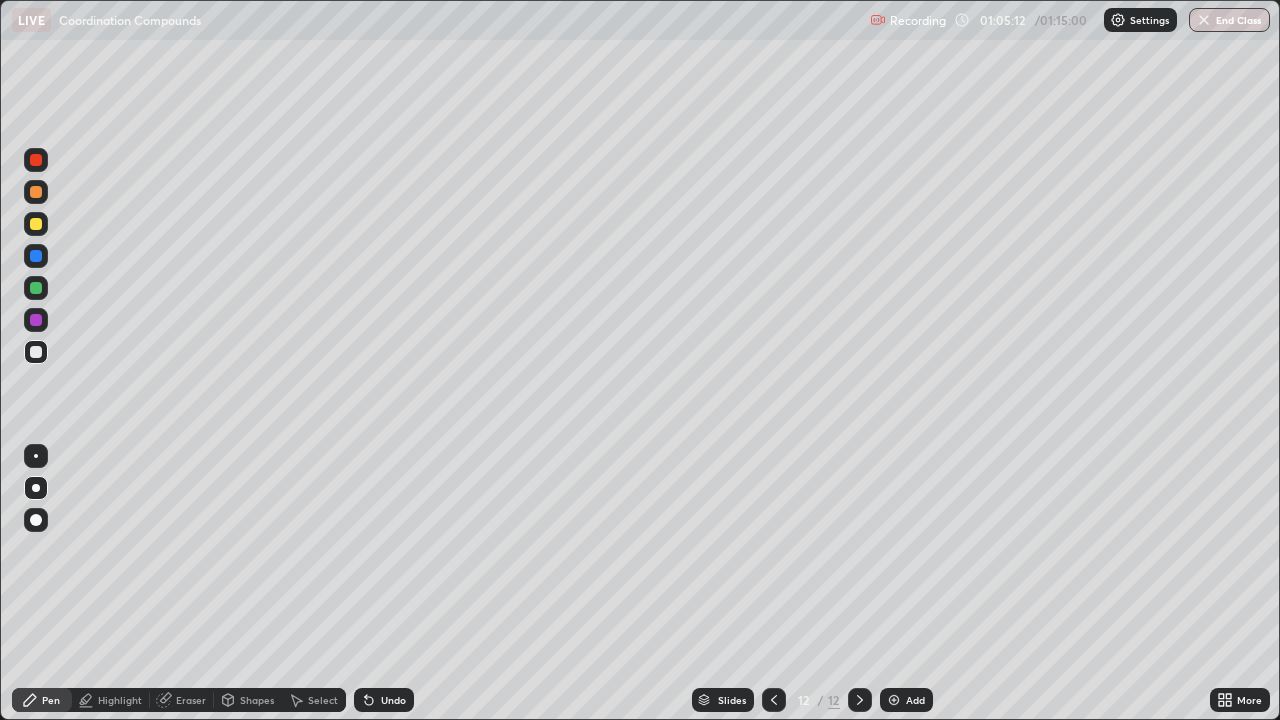 click on "Eraser" at bounding box center (191, 700) 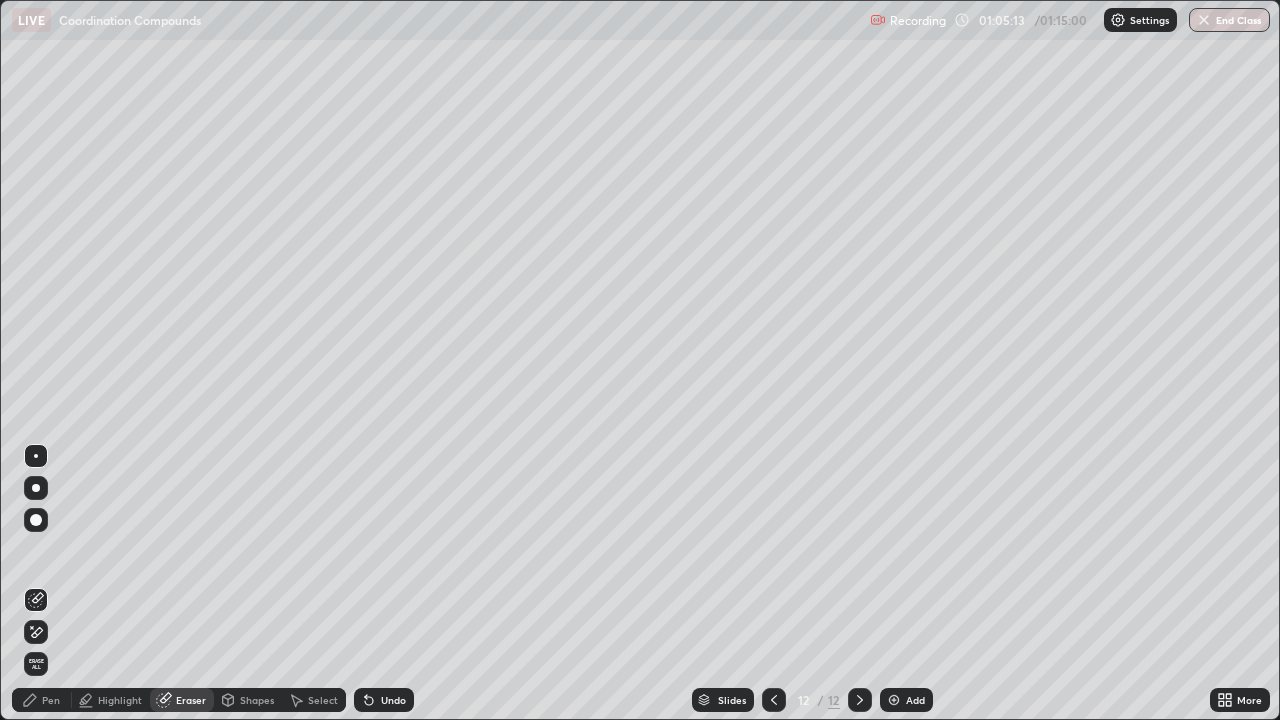click 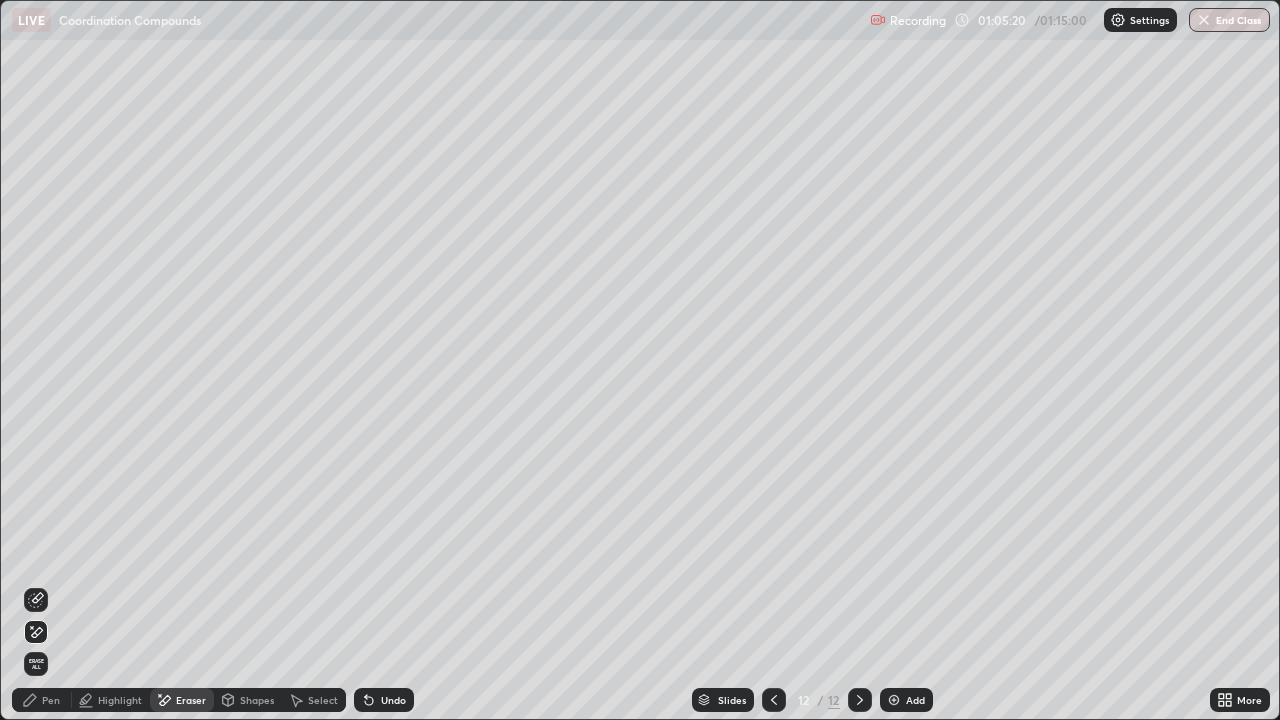 click 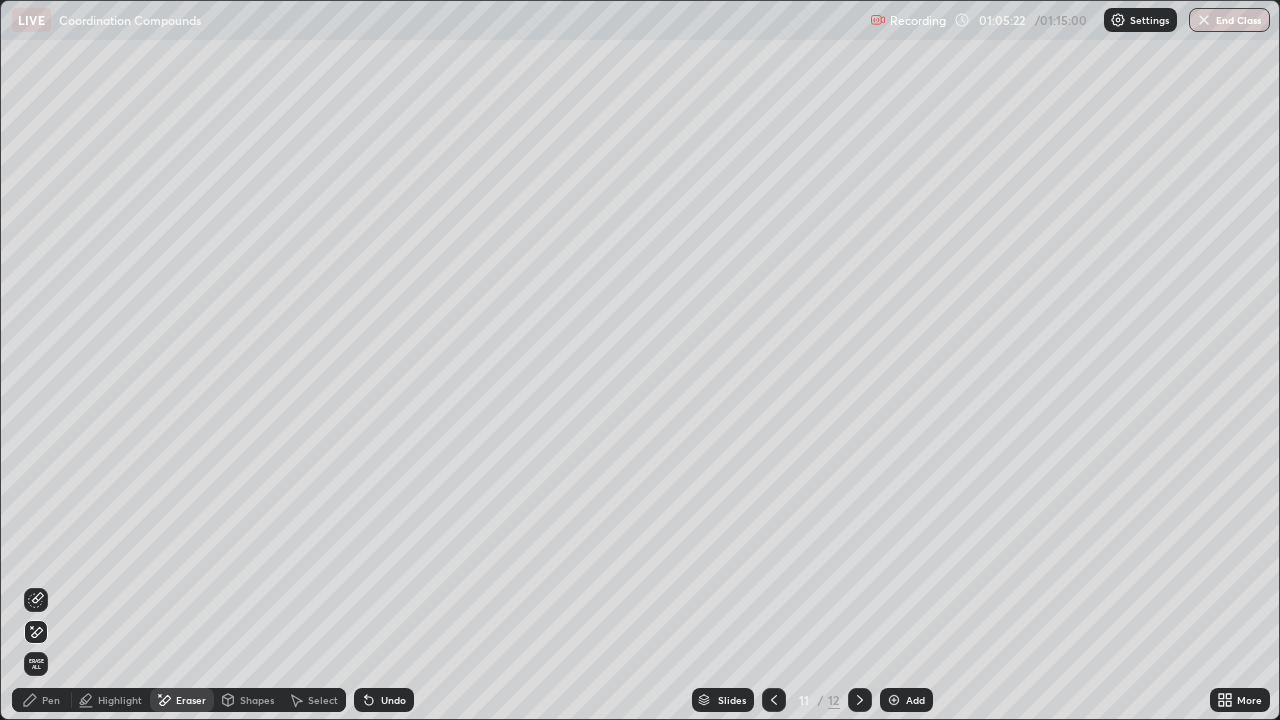 click on "Pen" at bounding box center [51, 700] 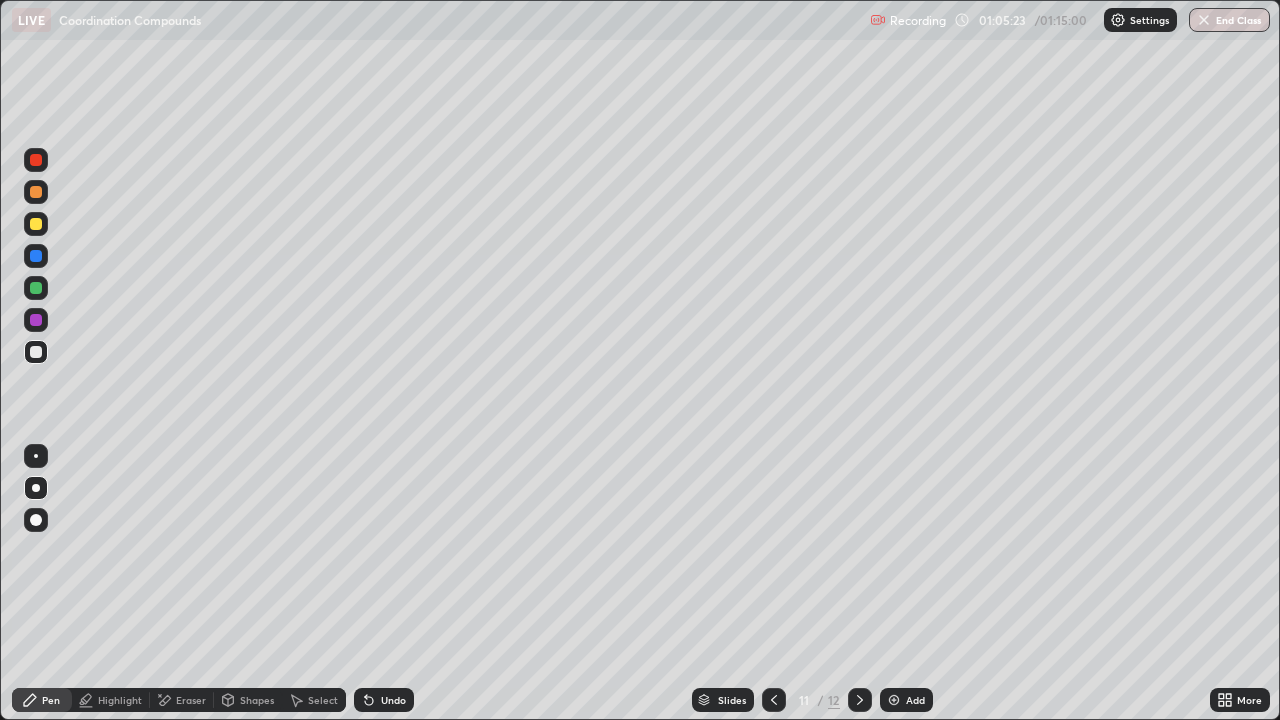 click at bounding box center (36, 288) 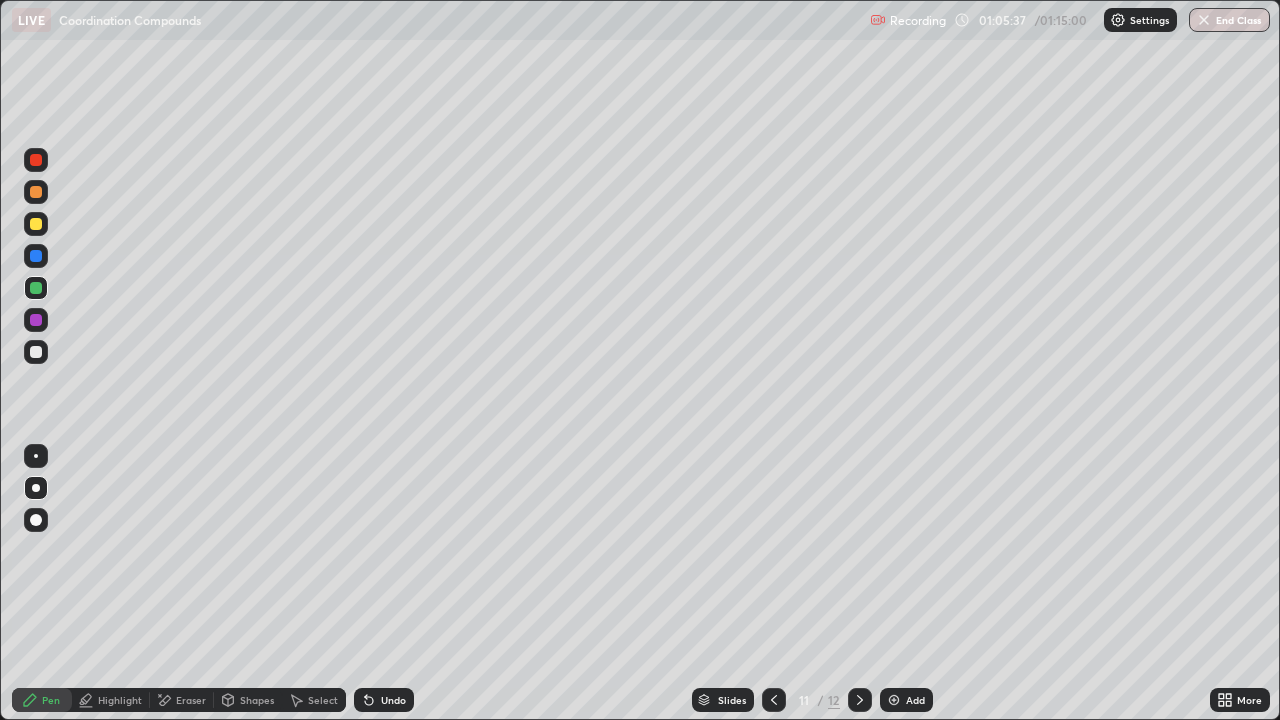 click at bounding box center [36, 224] 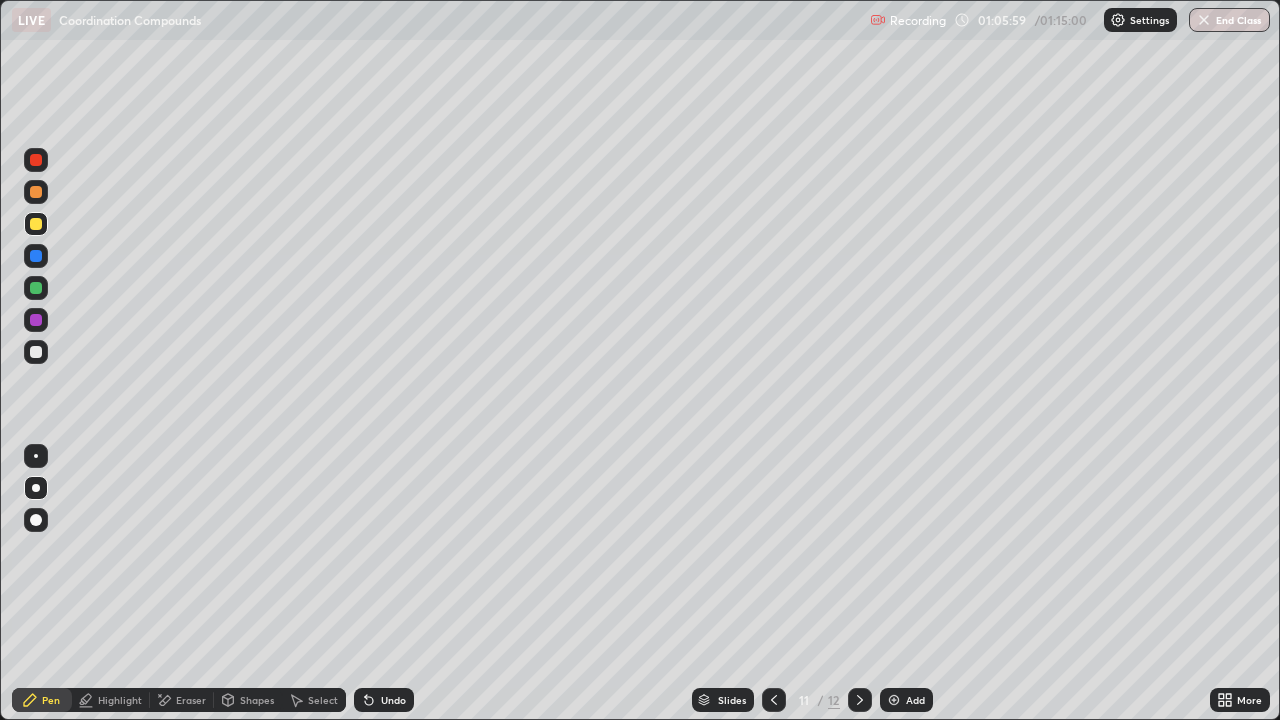 click 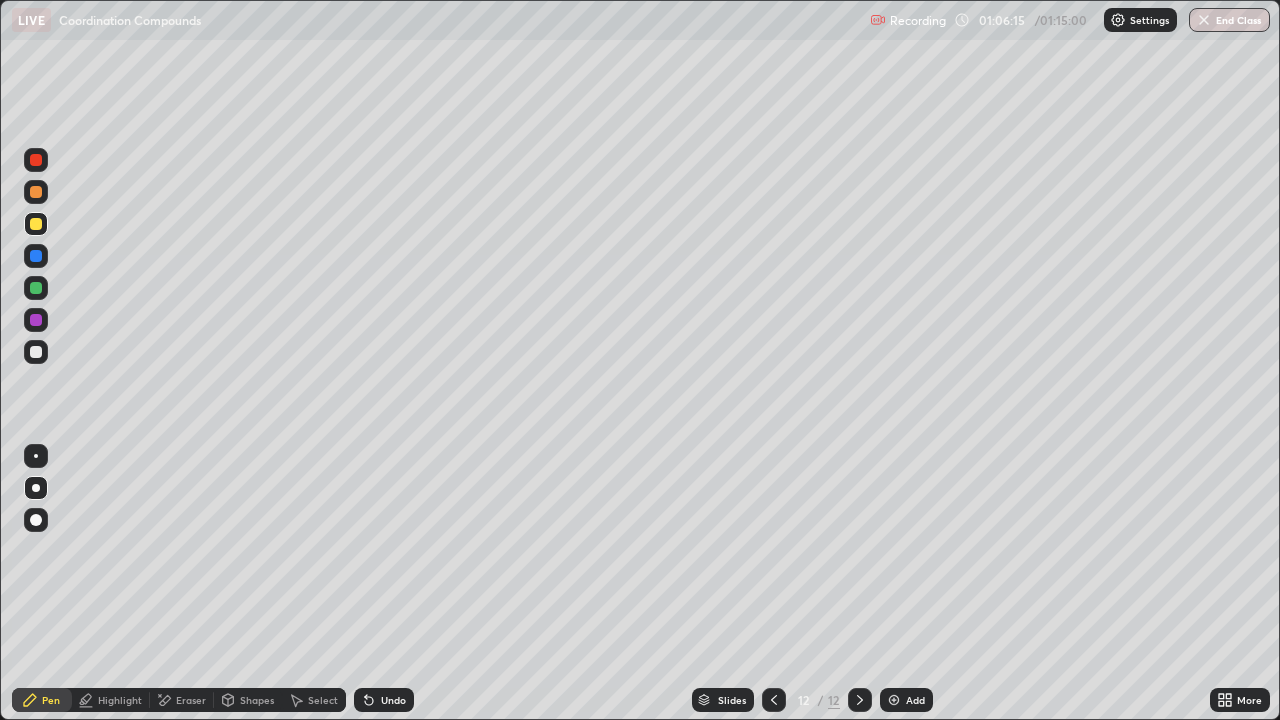 click at bounding box center (36, 288) 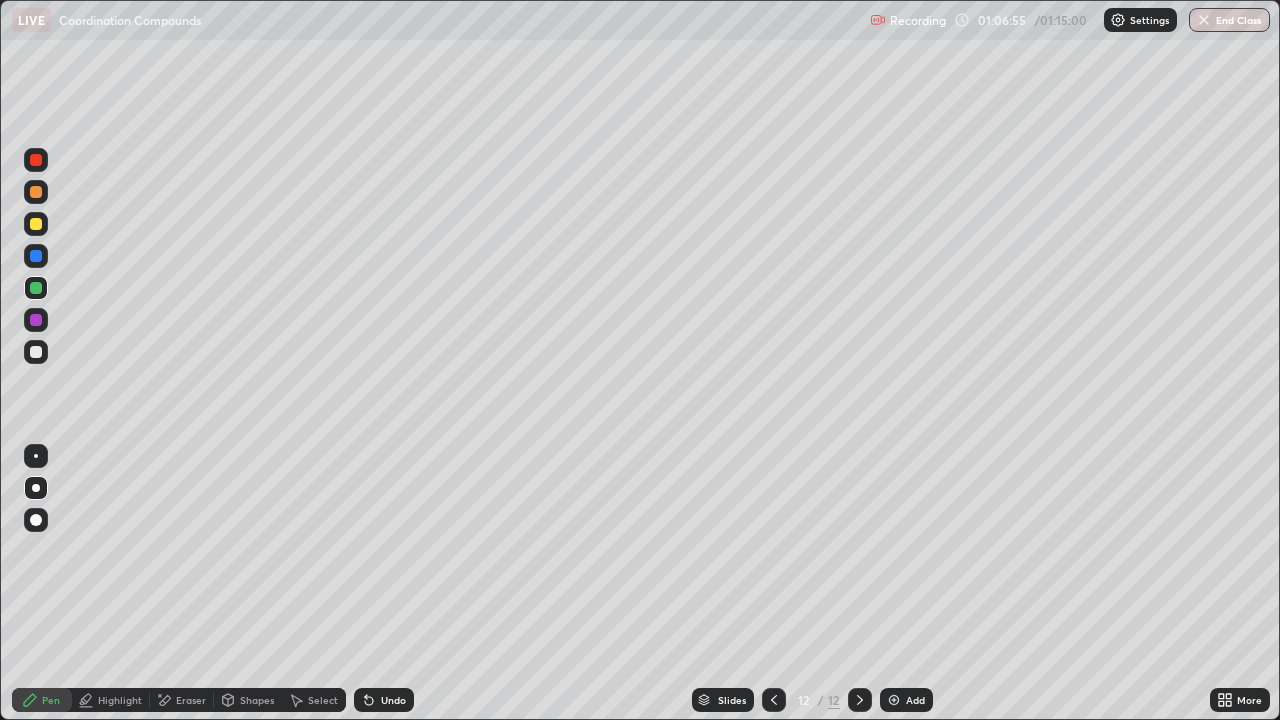 click at bounding box center (894, 700) 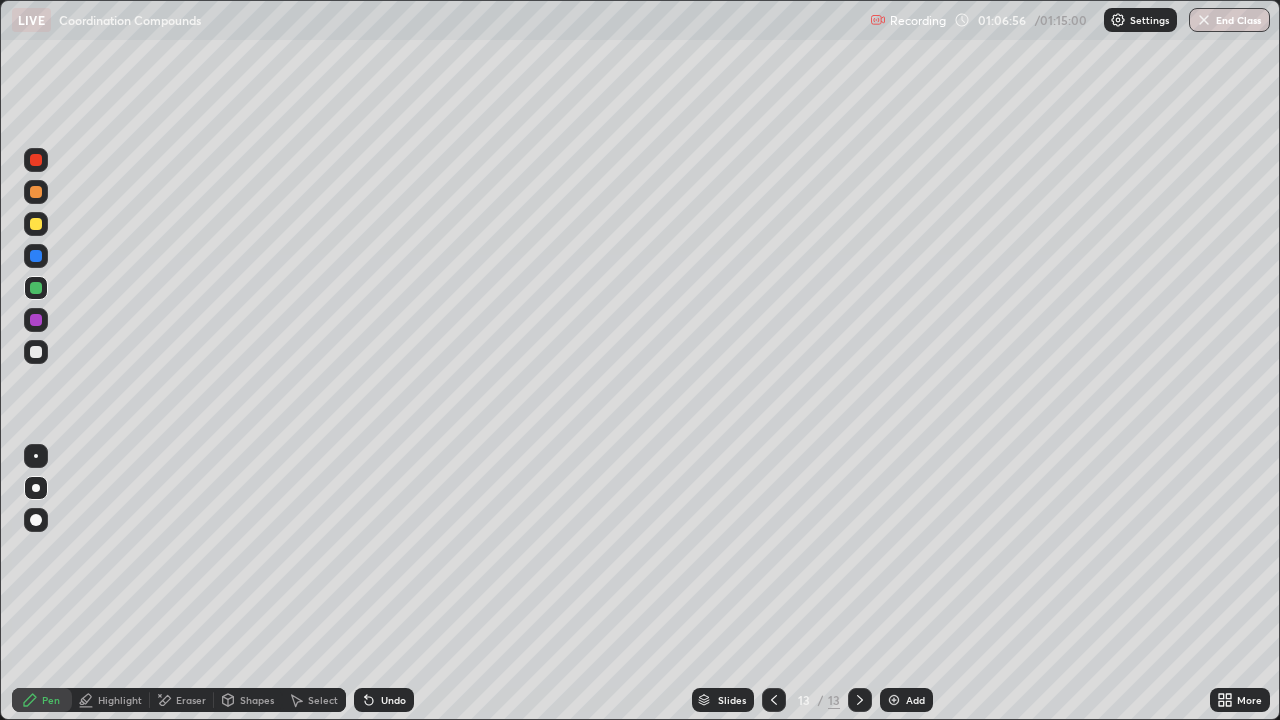 click at bounding box center (36, 320) 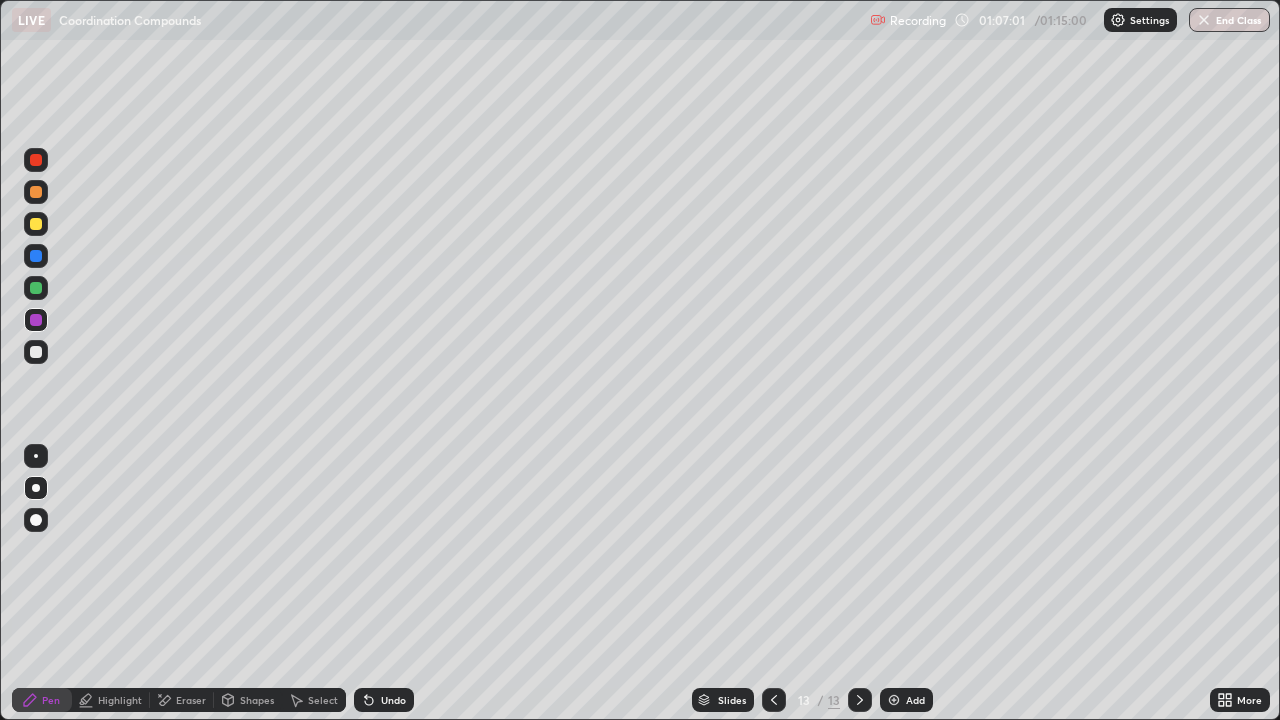 click at bounding box center [36, 352] 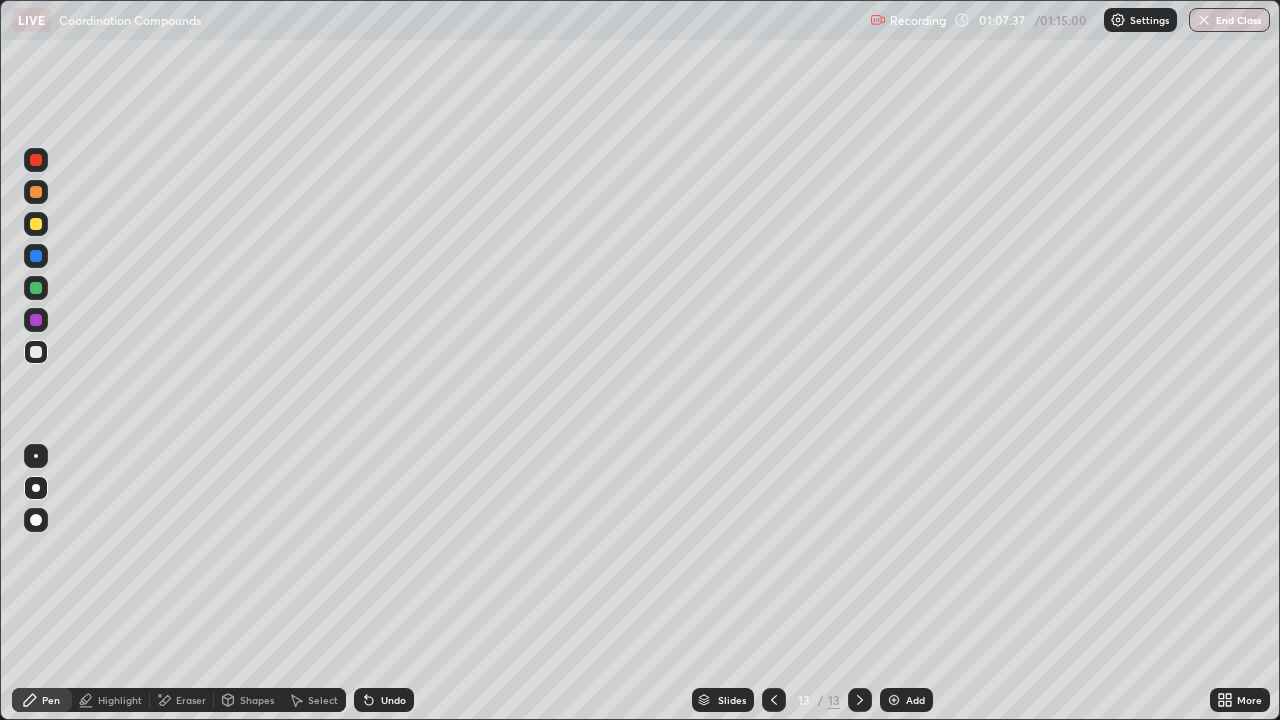 click 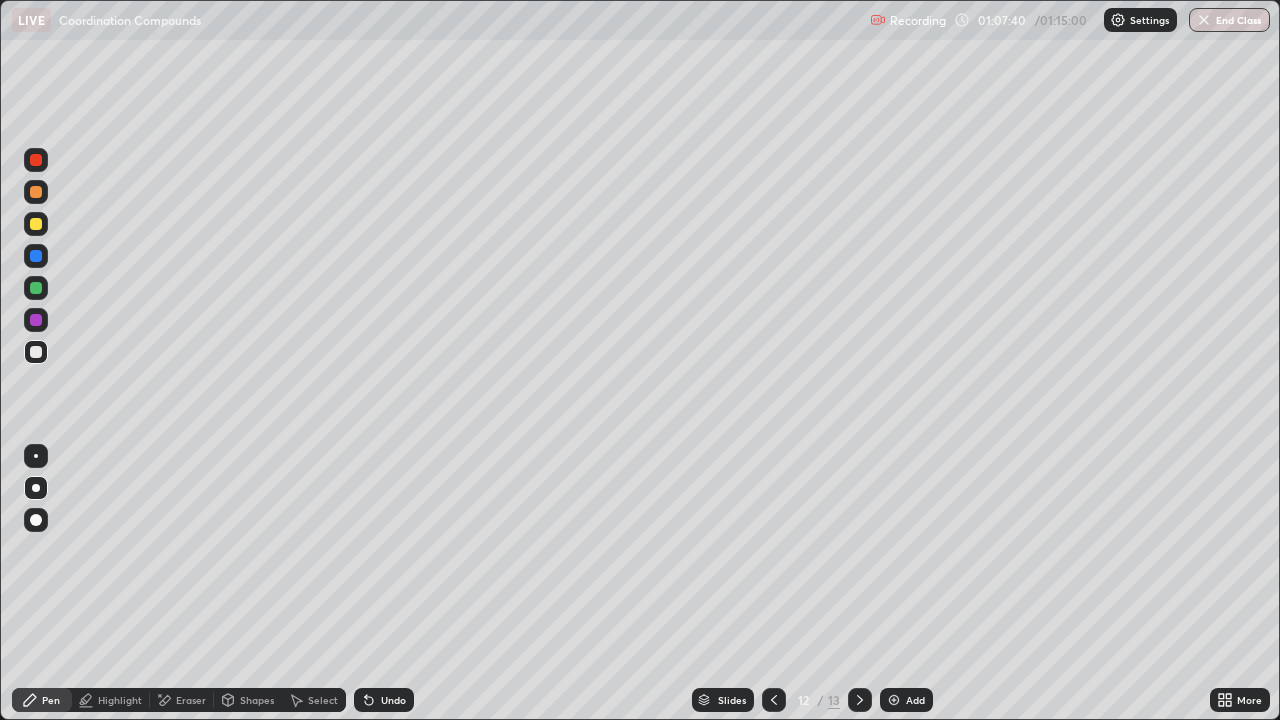 click at bounding box center [36, 352] 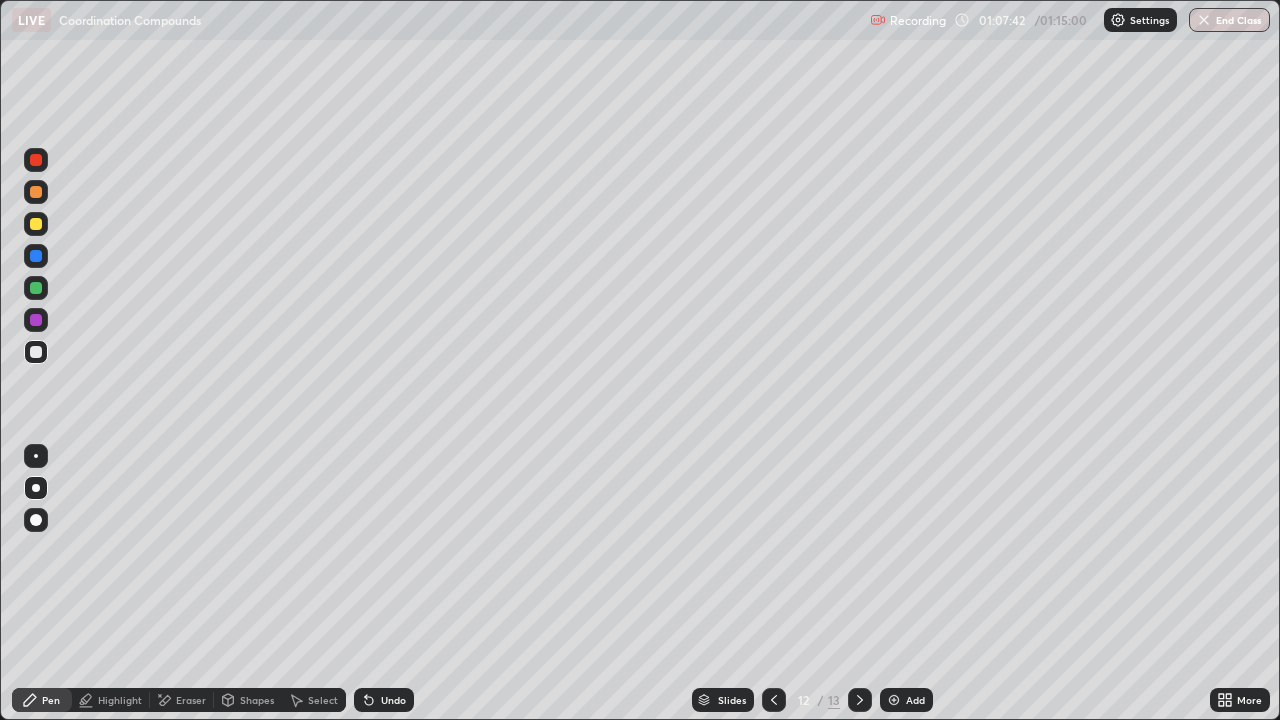 click 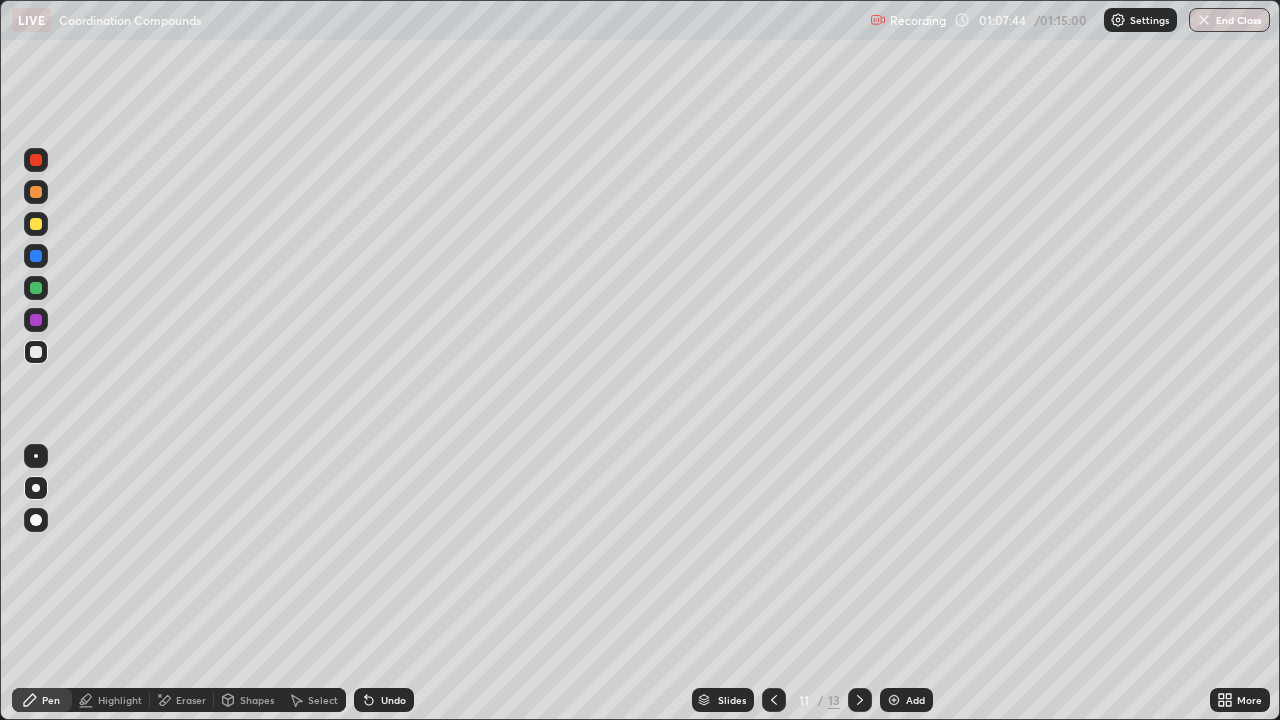 click at bounding box center (36, 256) 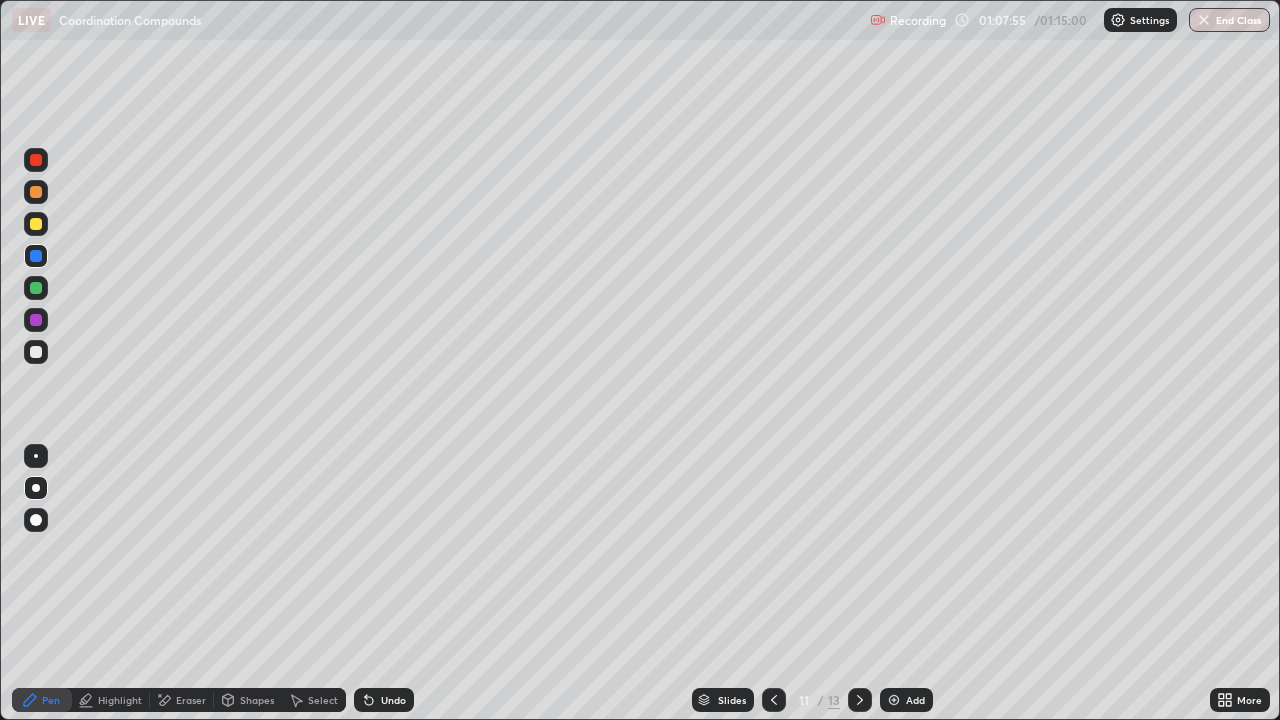 click at bounding box center (774, 700) 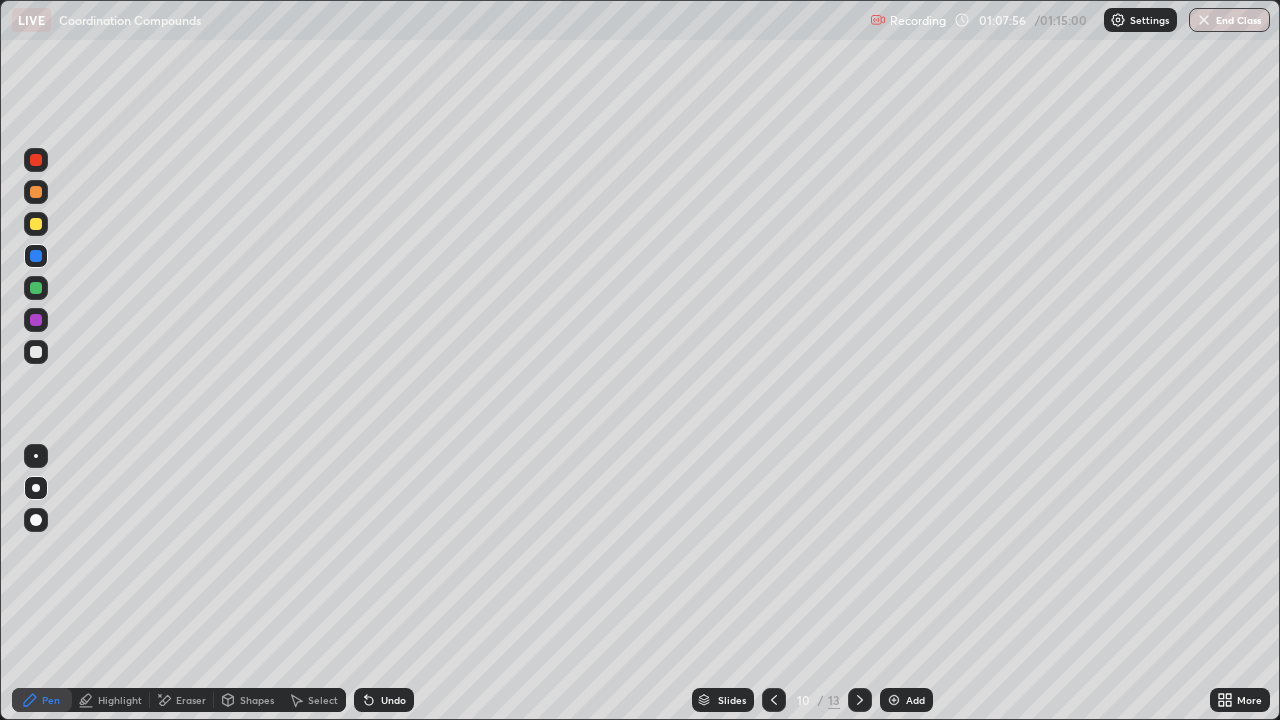 click 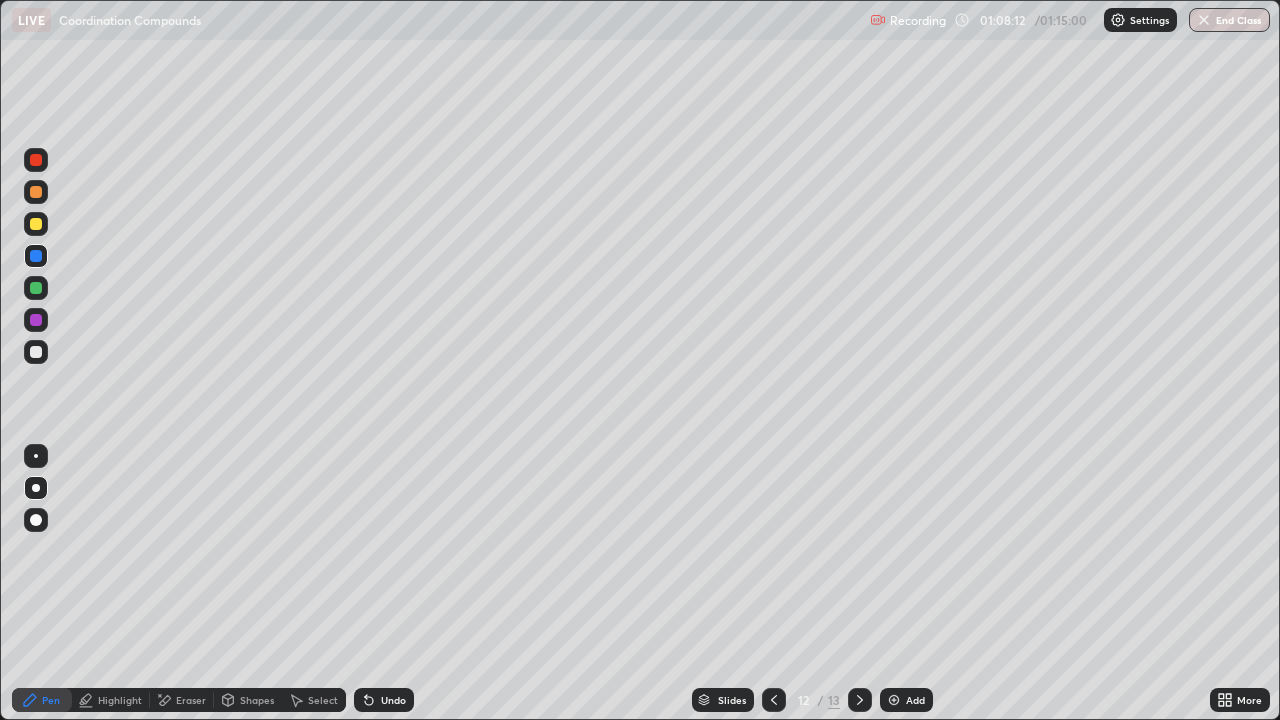 click 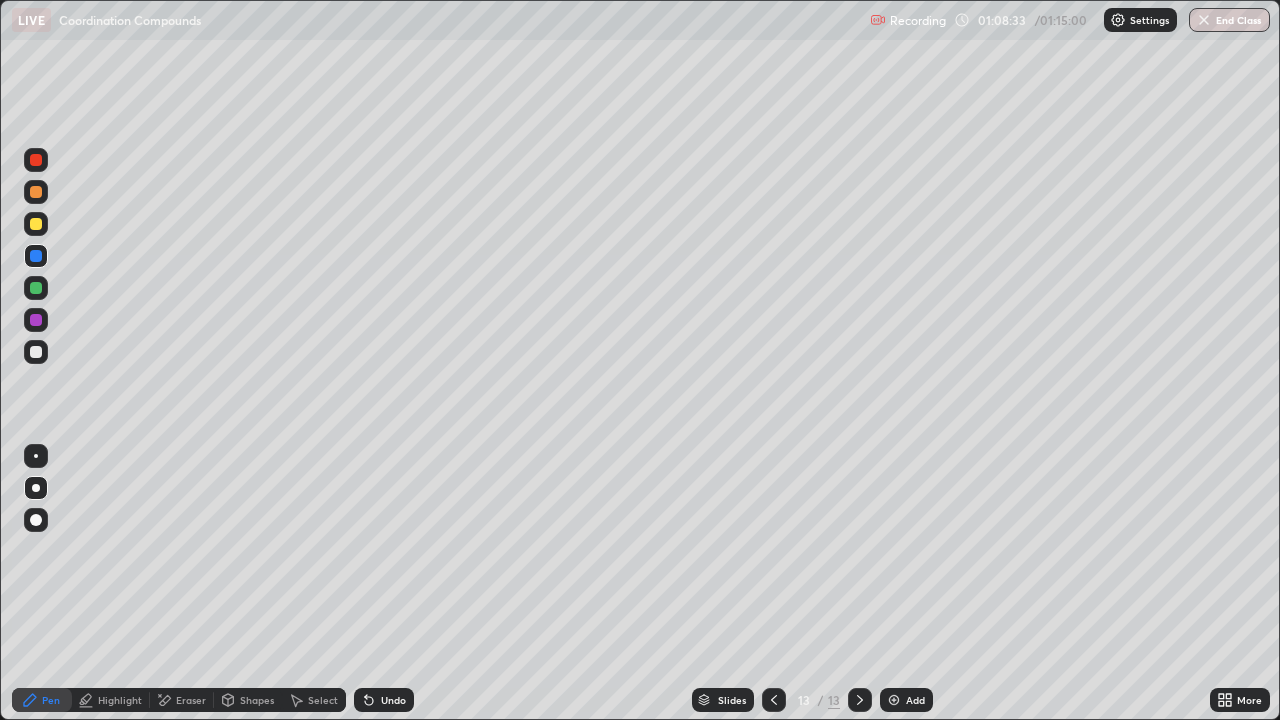 click at bounding box center [36, 224] 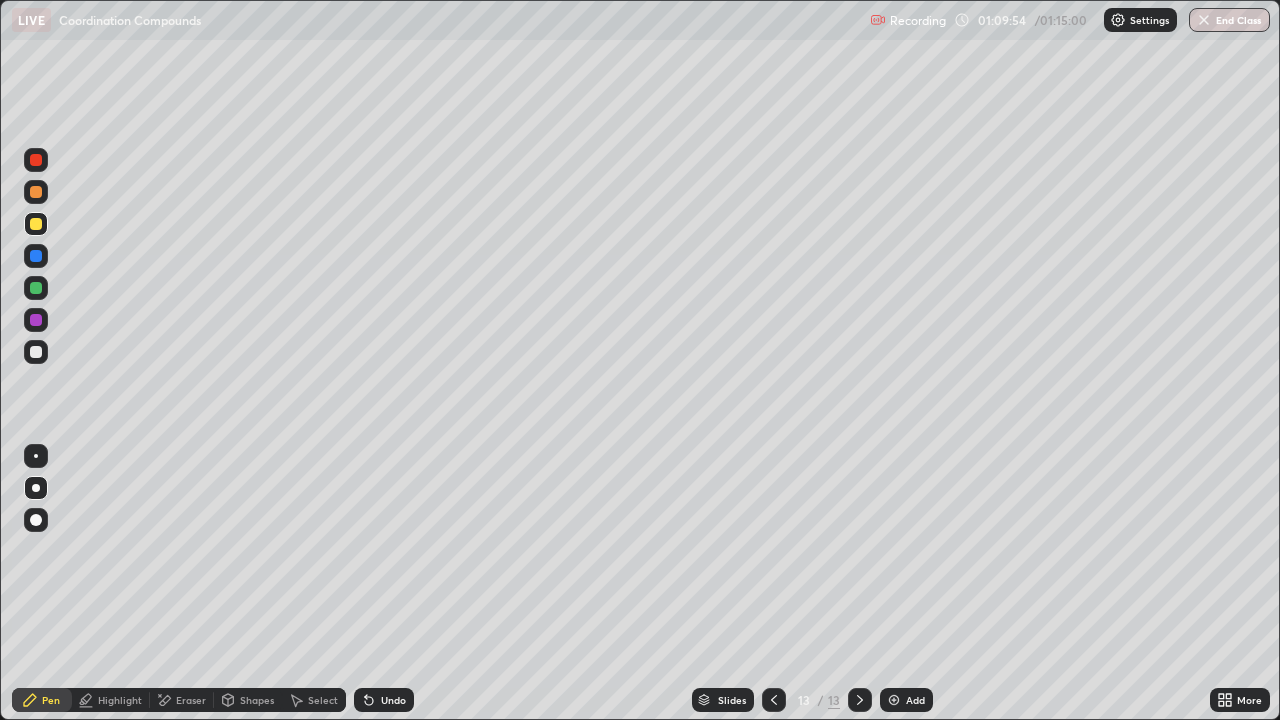click at bounding box center (36, 160) 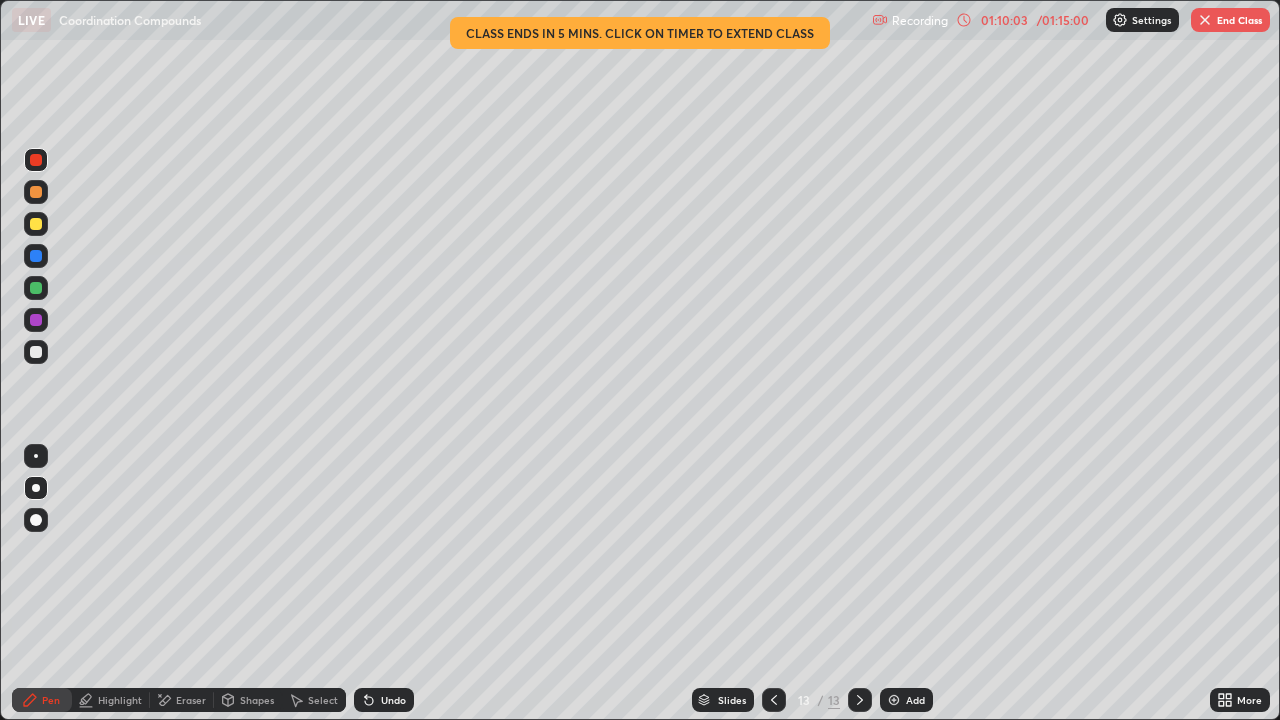 click on "01:10:03" at bounding box center (1004, 20) 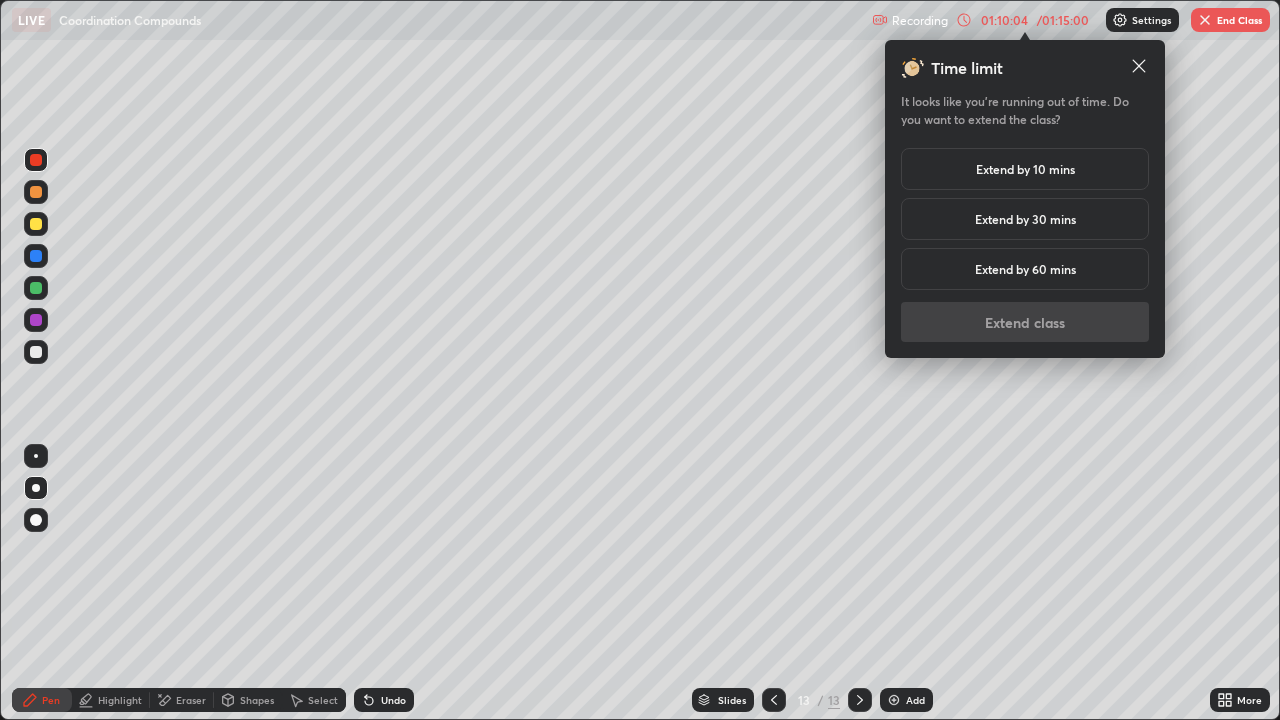 click on "Extend by 10 mins" at bounding box center (1025, 169) 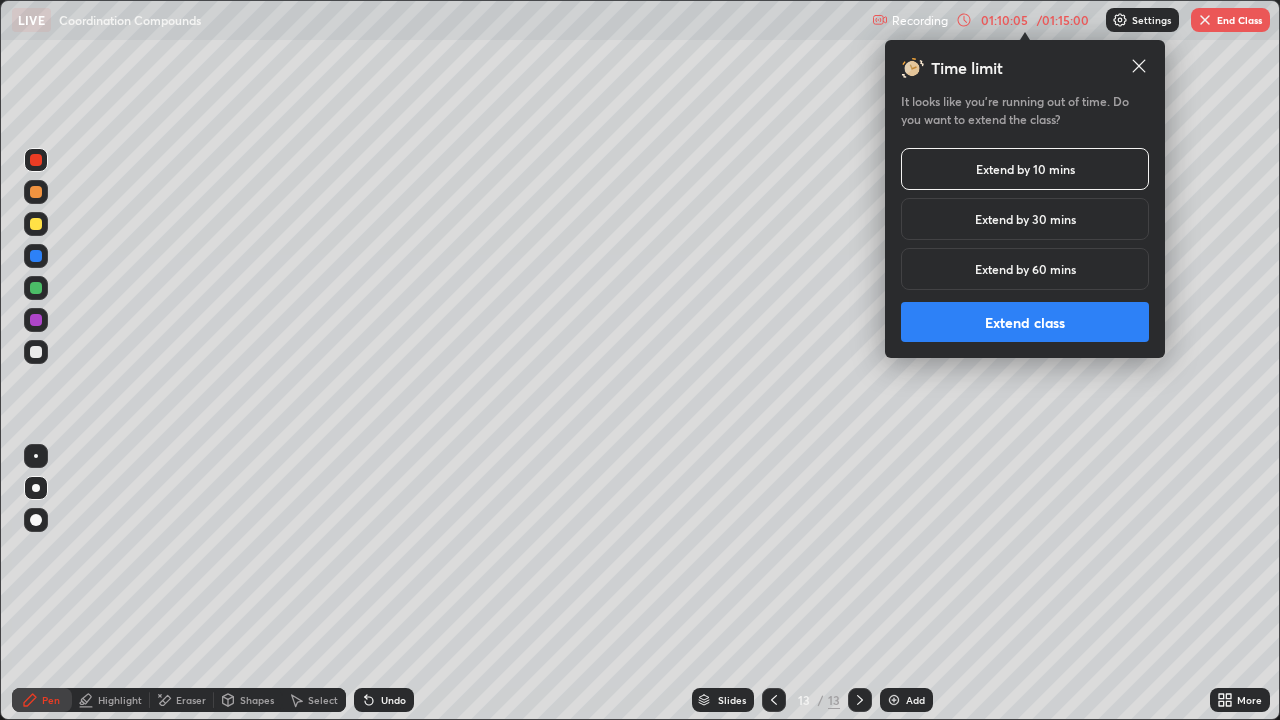 click on "Extend class" at bounding box center [1025, 322] 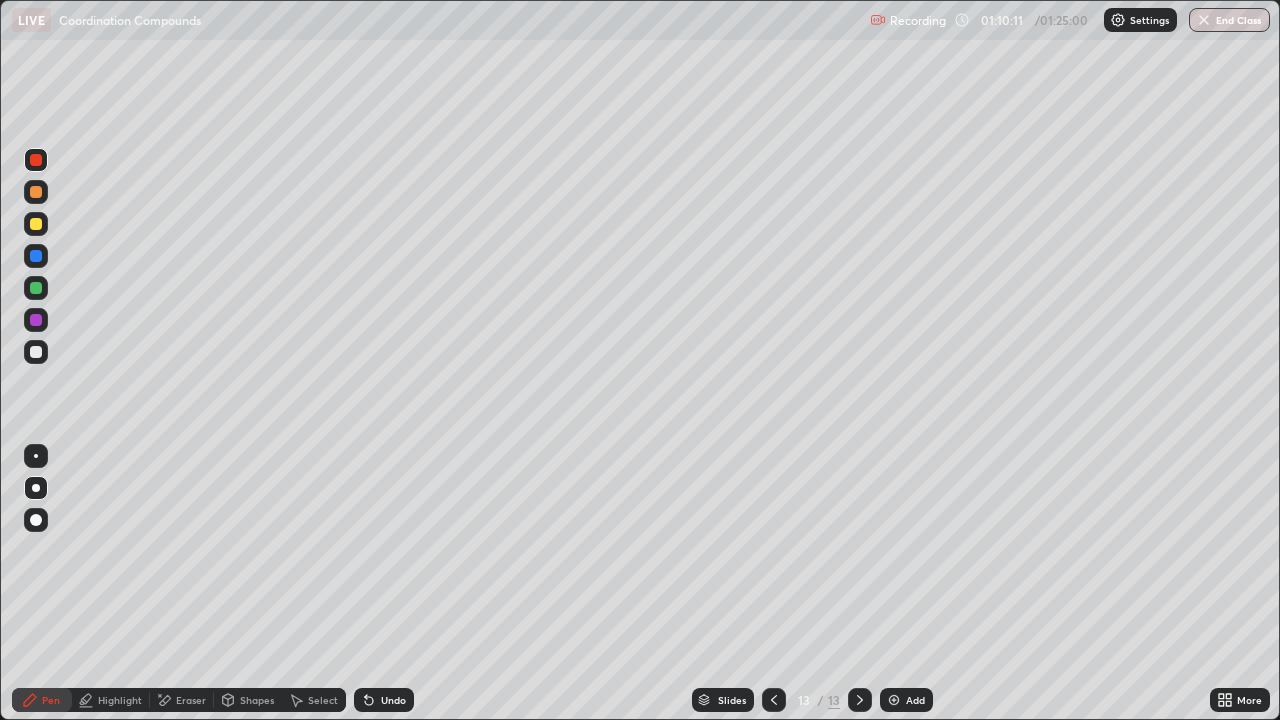 click at bounding box center [36, 256] 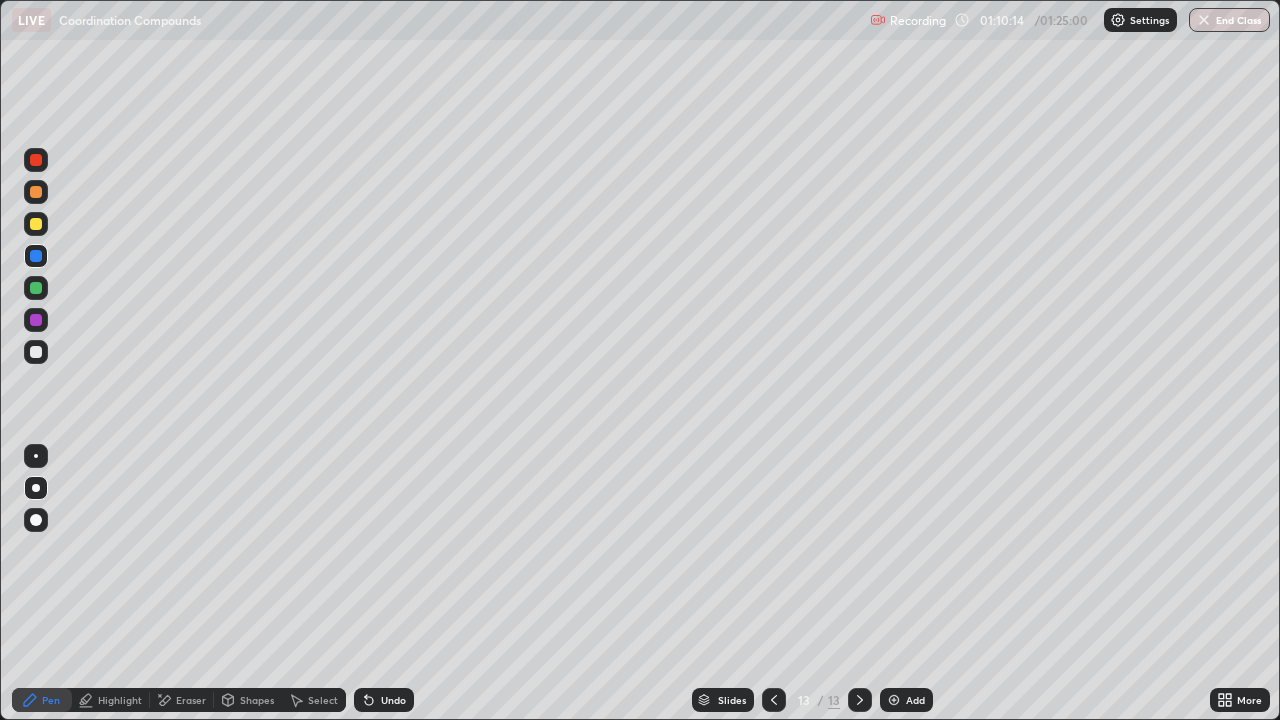 click on "Undo" at bounding box center (384, 700) 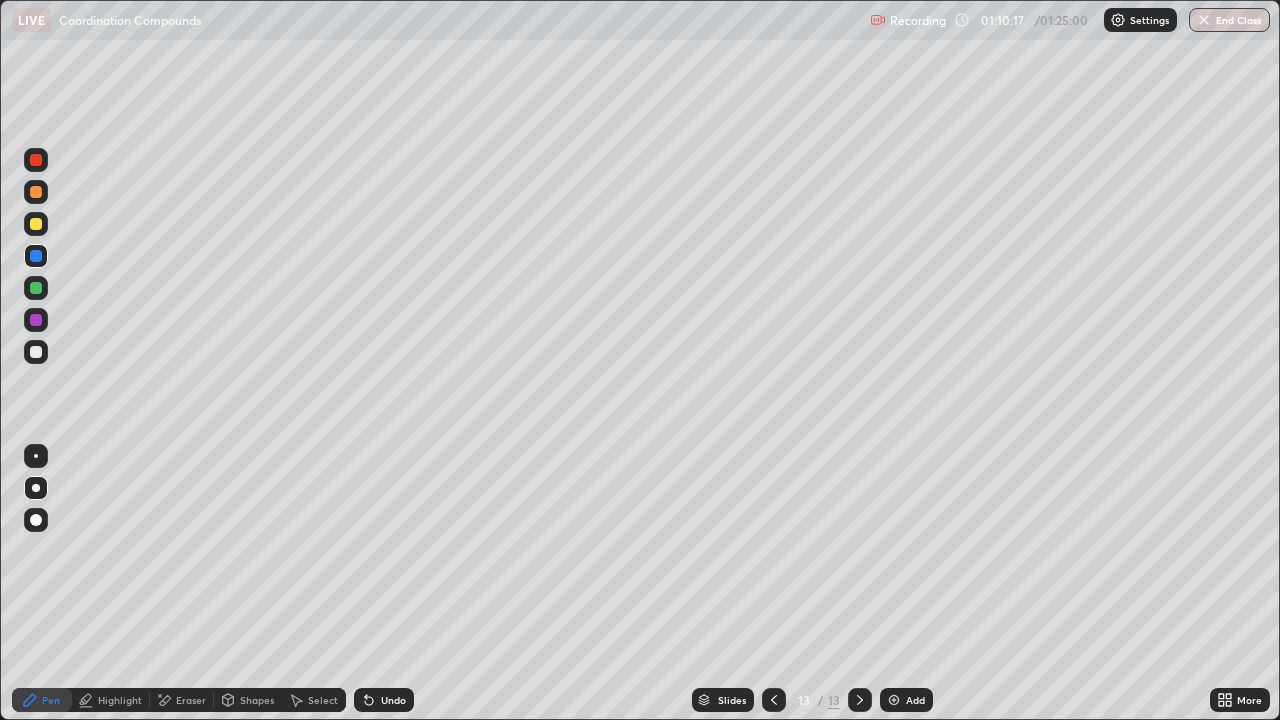 click at bounding box center (36, 256) 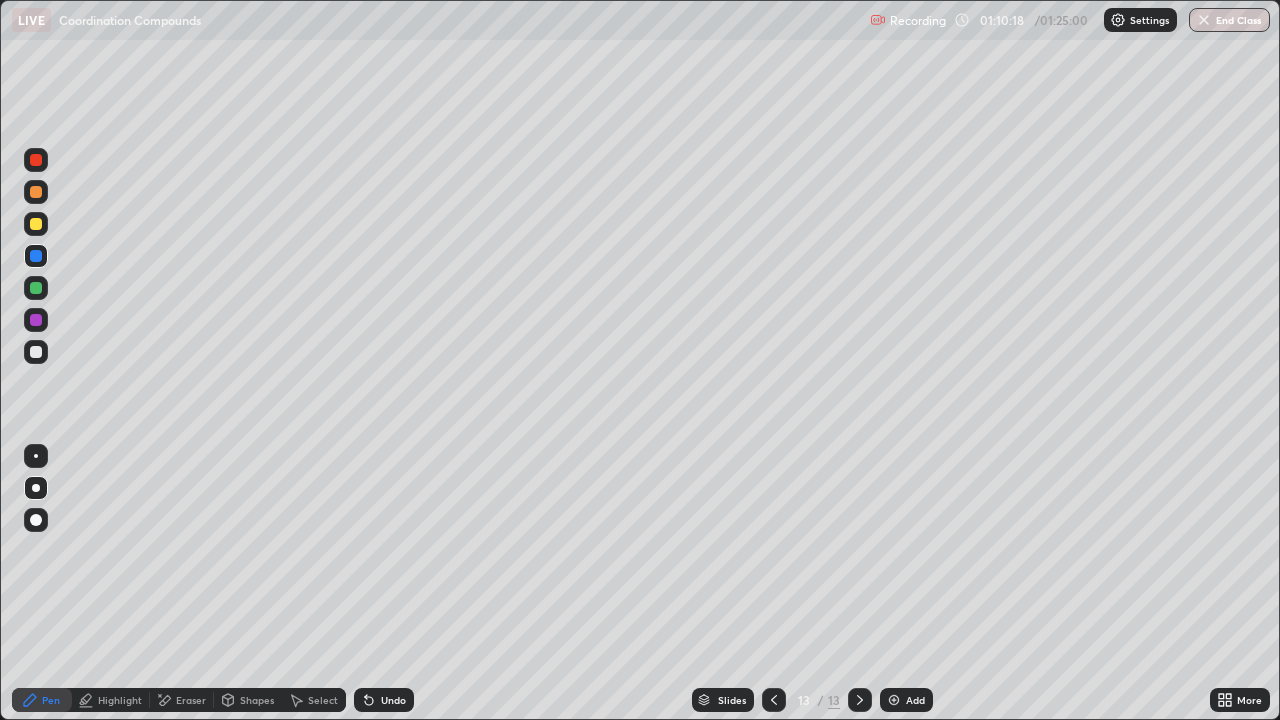 click at bounding box center (36, 256) 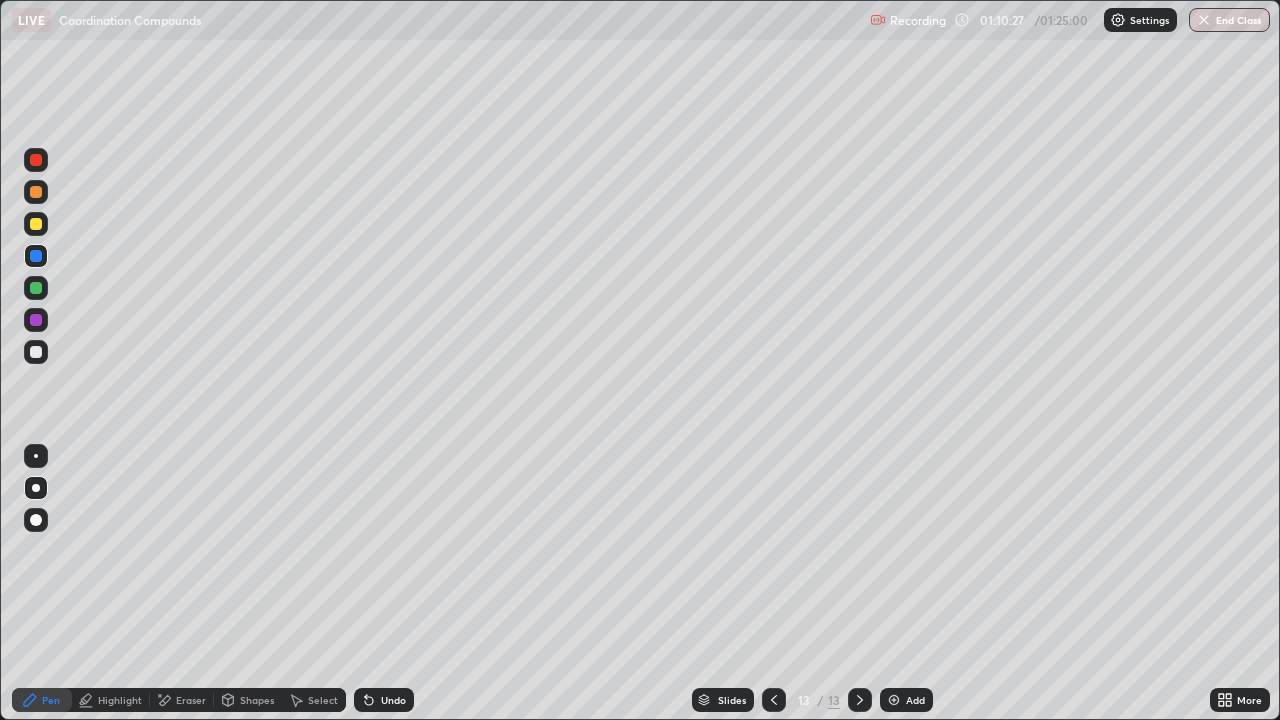 click at bounding box center (36, 352) 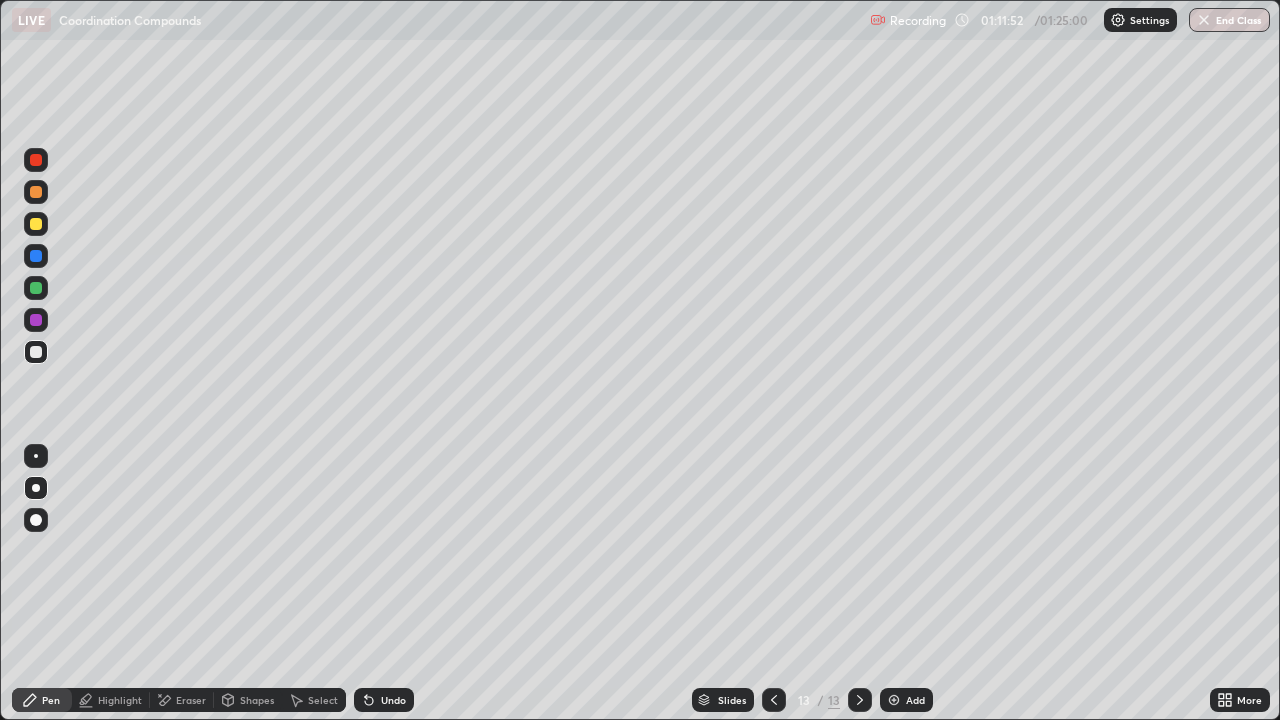 click at bounding box center [36, 288] 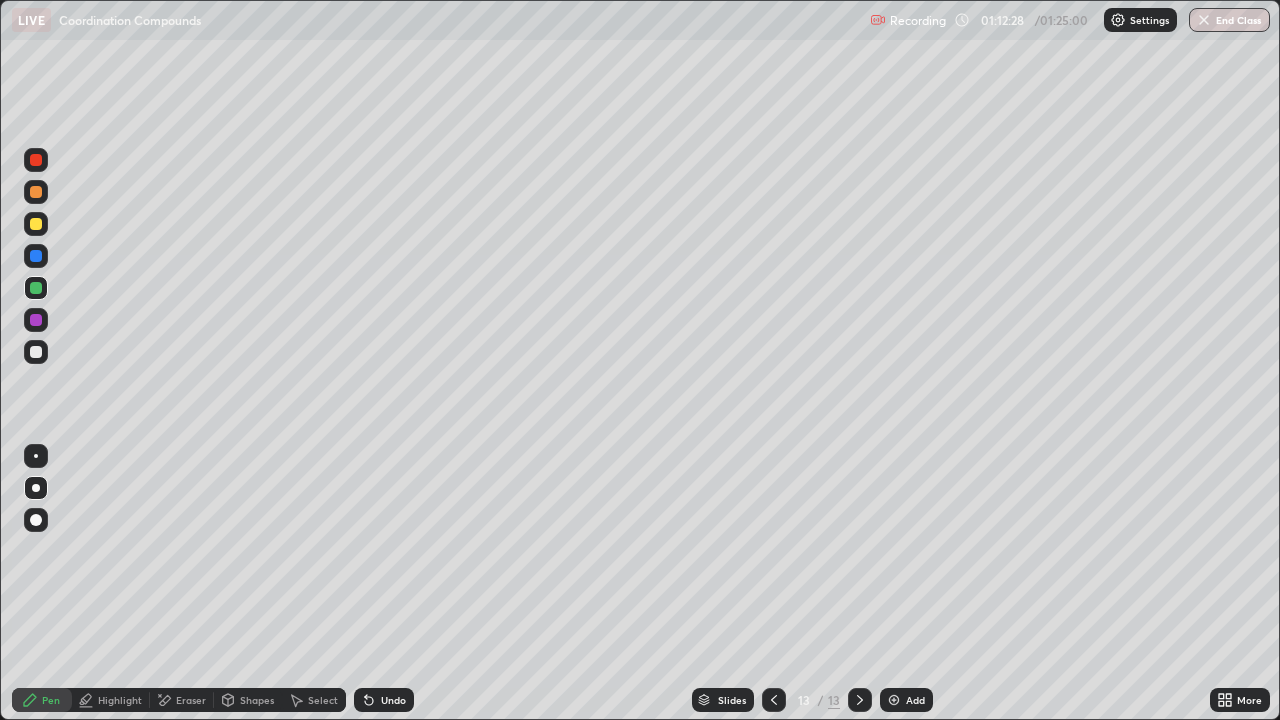 click at bounding box center [36, 352] 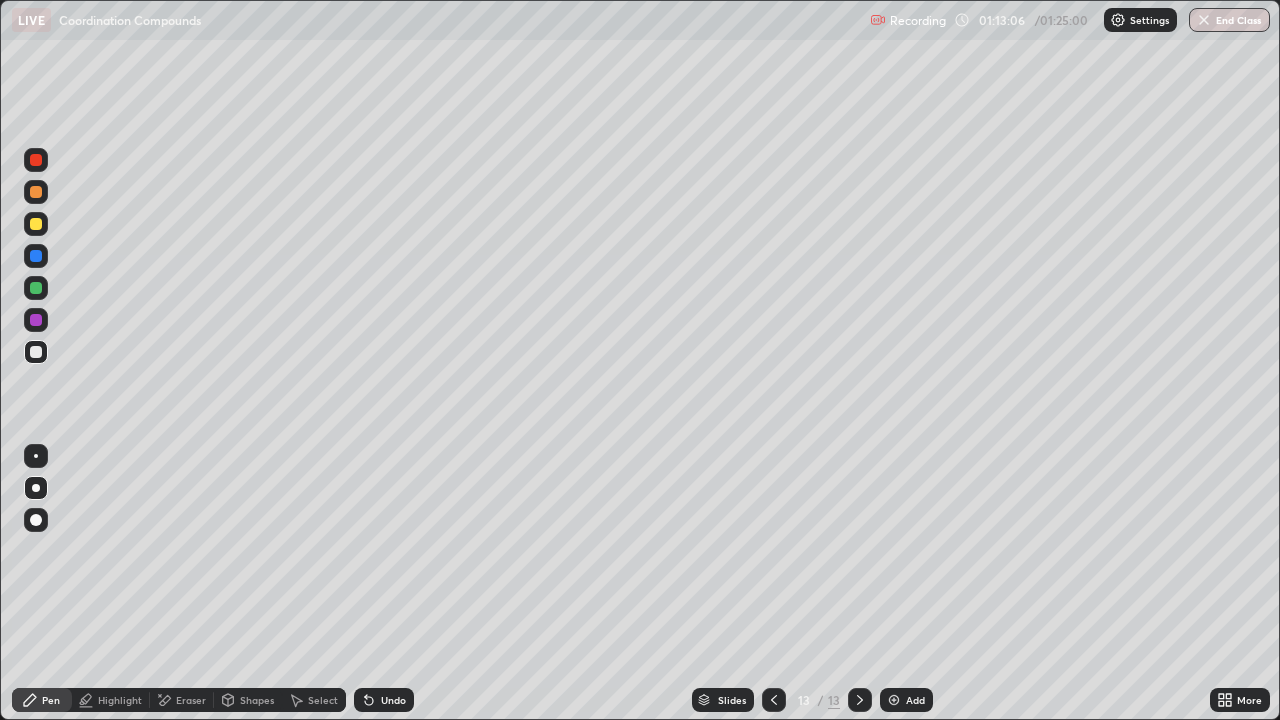 click at bounding box center [894, 700] 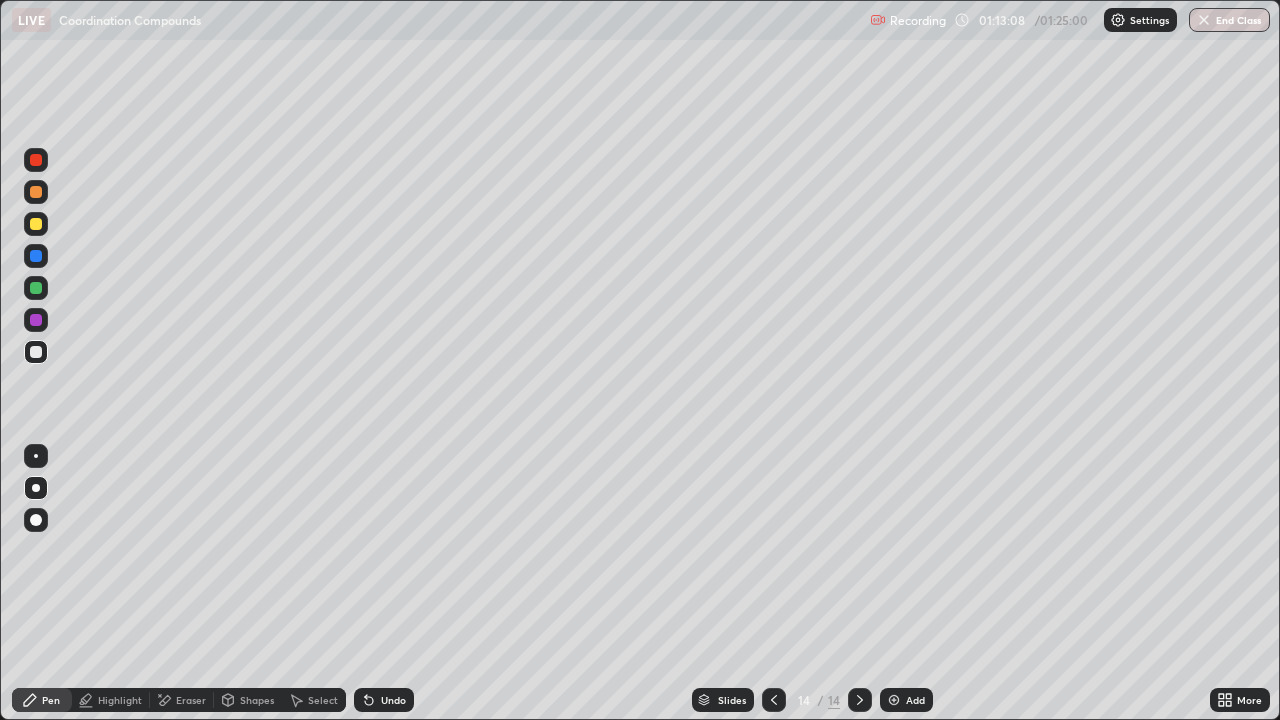 click at bounding box center [36, 352] 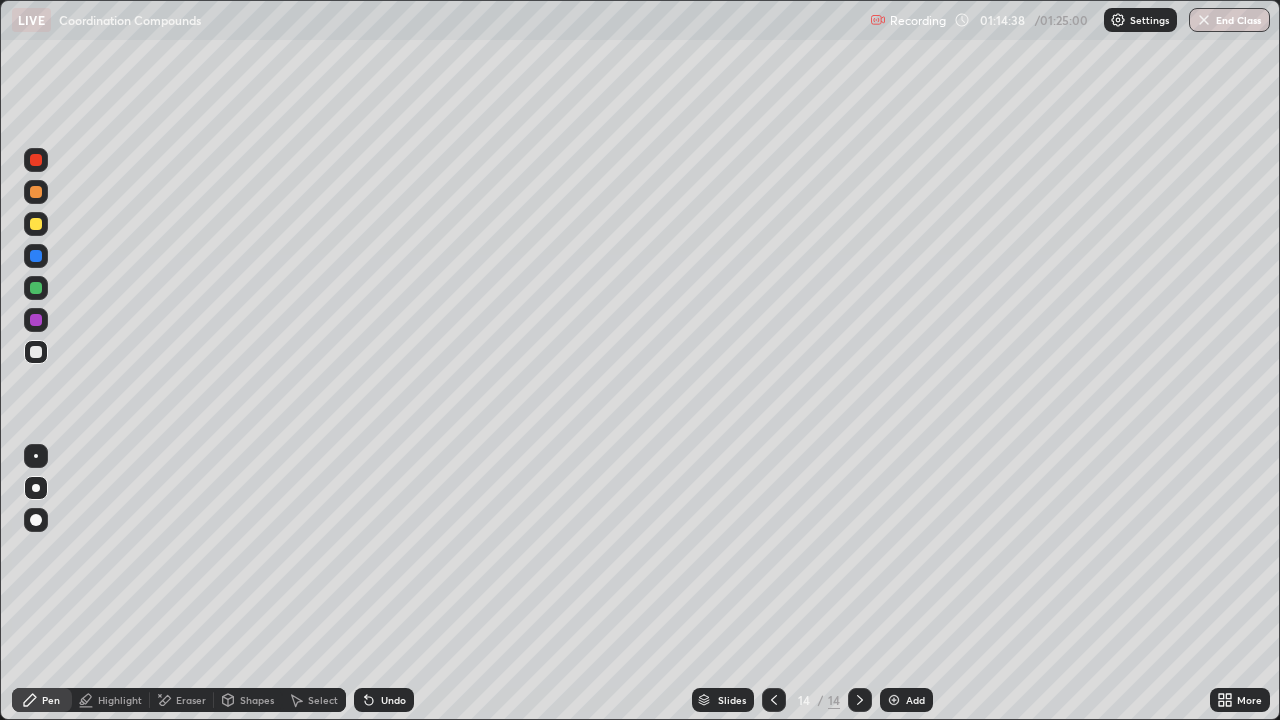click at bounding box center (36, 288) 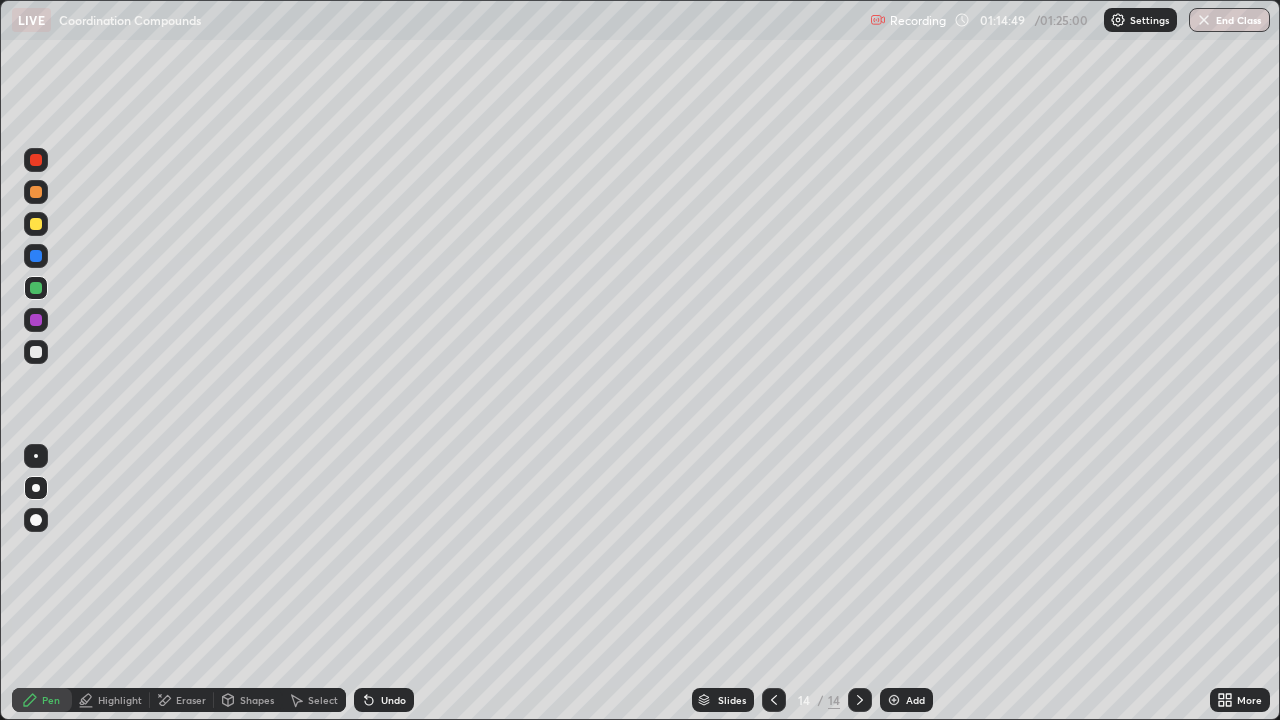 click at bounding box center (36, 256) 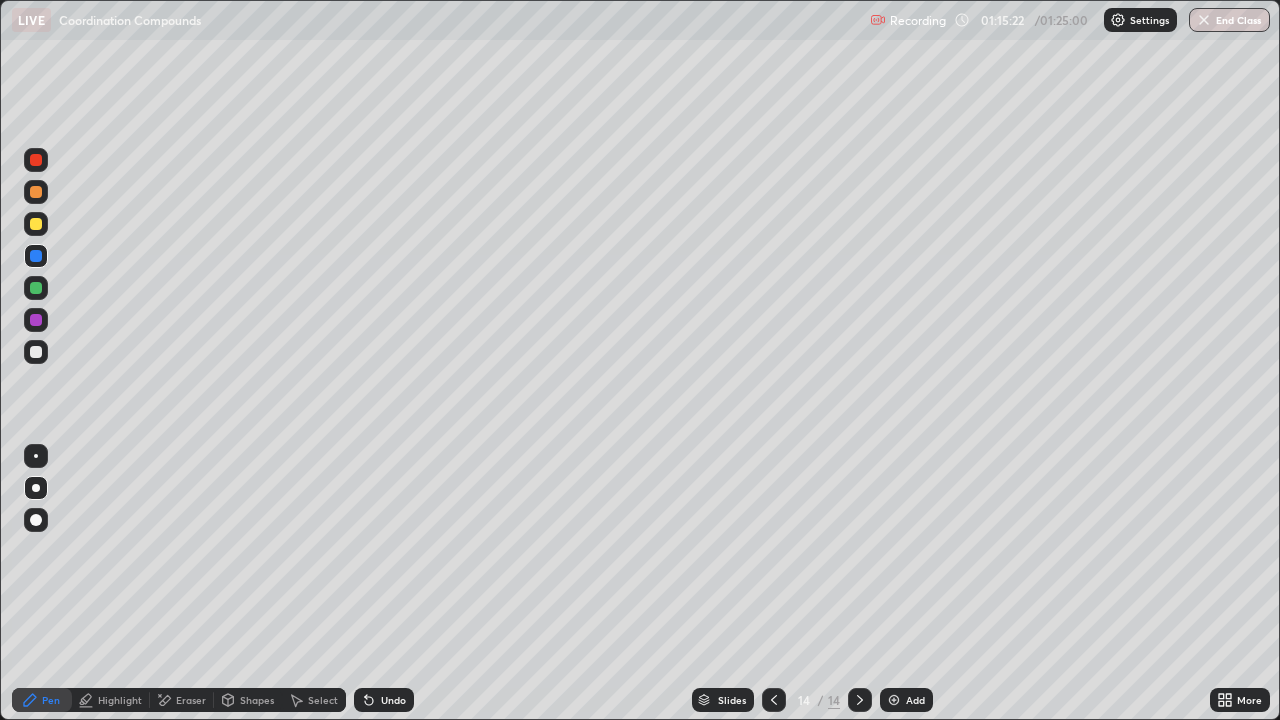 click 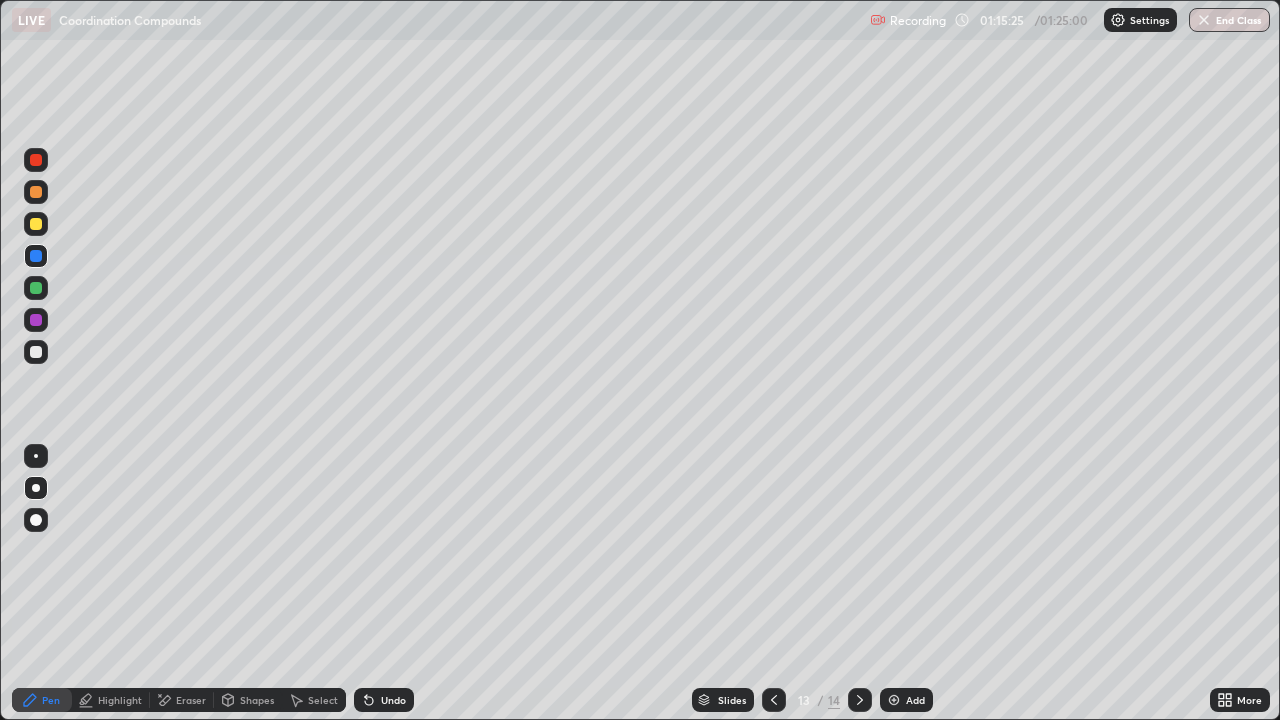 click at bounding box center (860, 700) 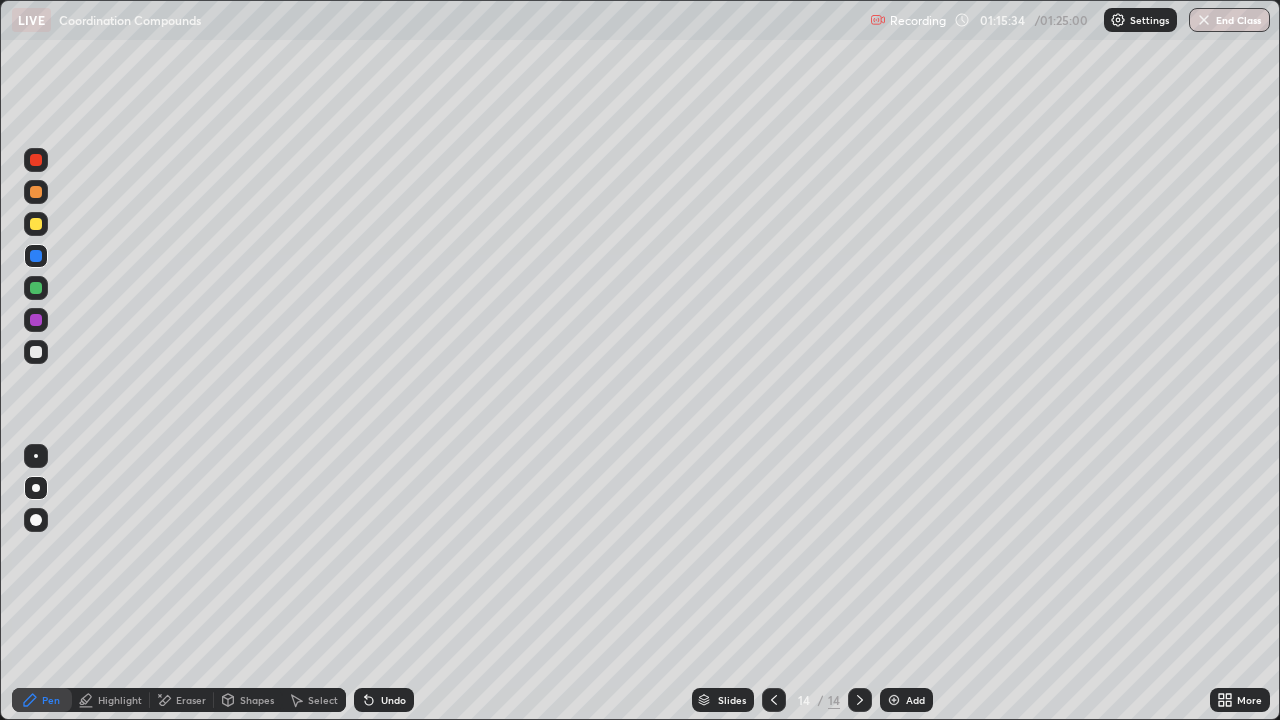 click 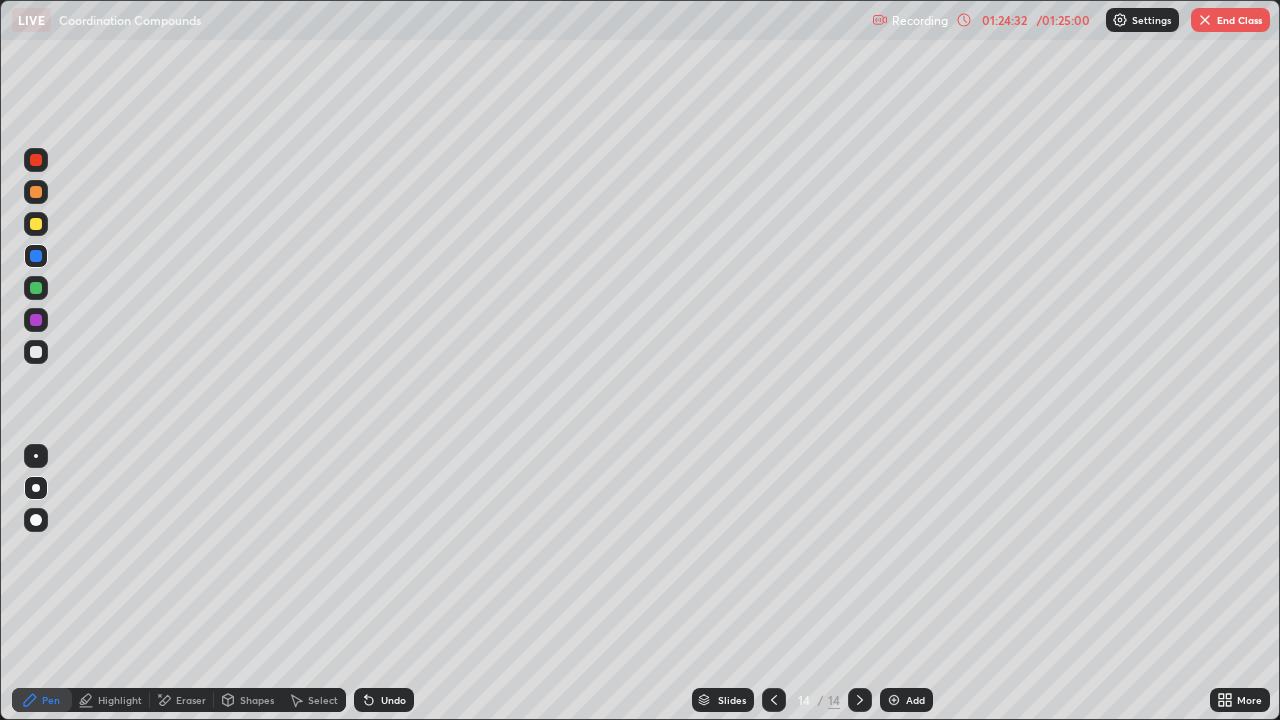 click on "End Class" at bounding box center [1230, 20] 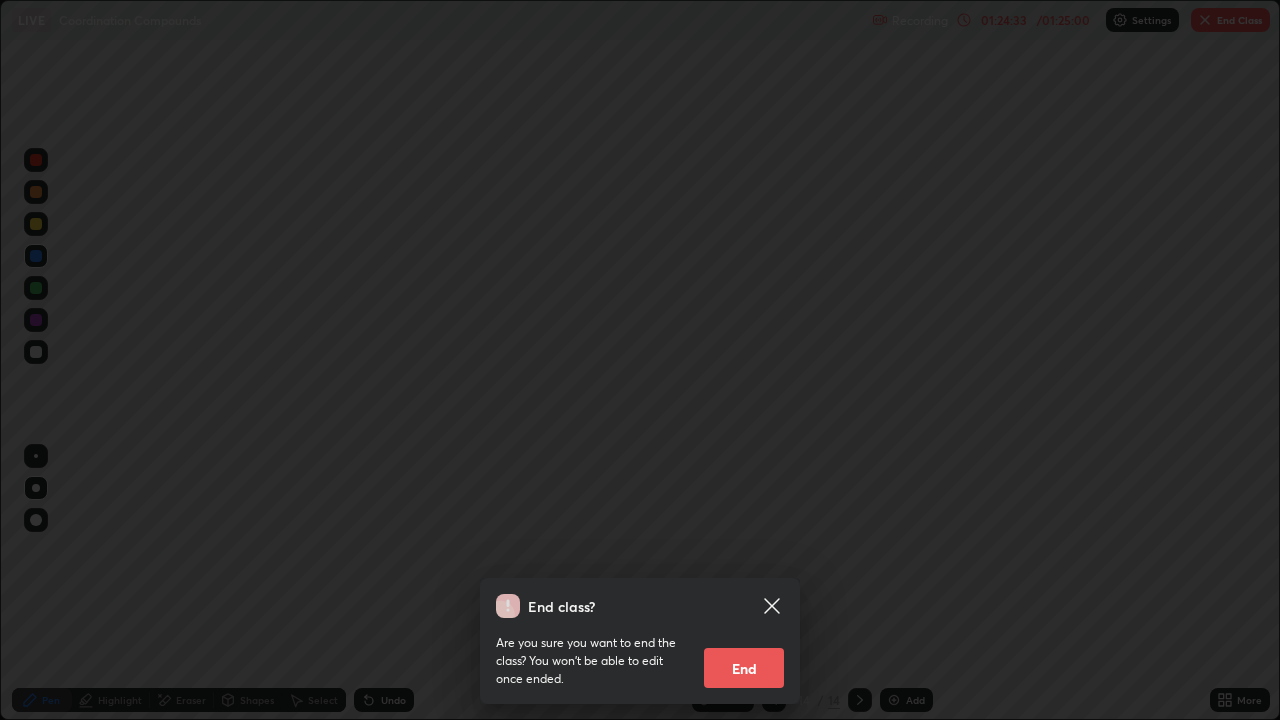 click on "End" at bounding box center (744, 668) 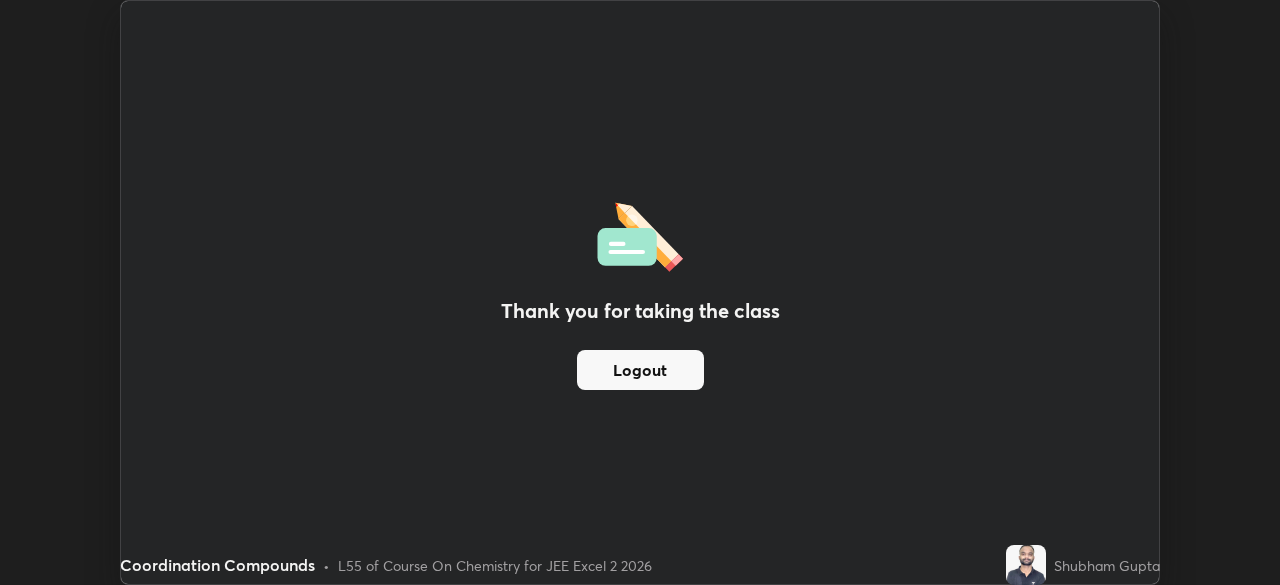 scroll, scrollTop: 585, scrollLeft: 1280, axis: both 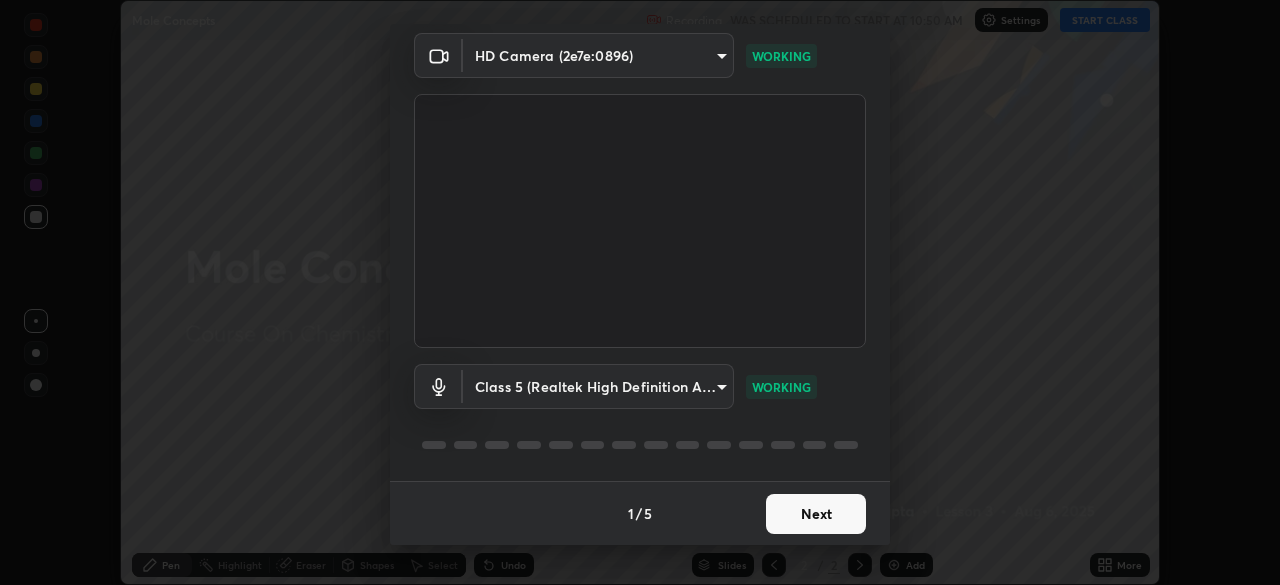 click on "Next" at bounding box center [816, 514] 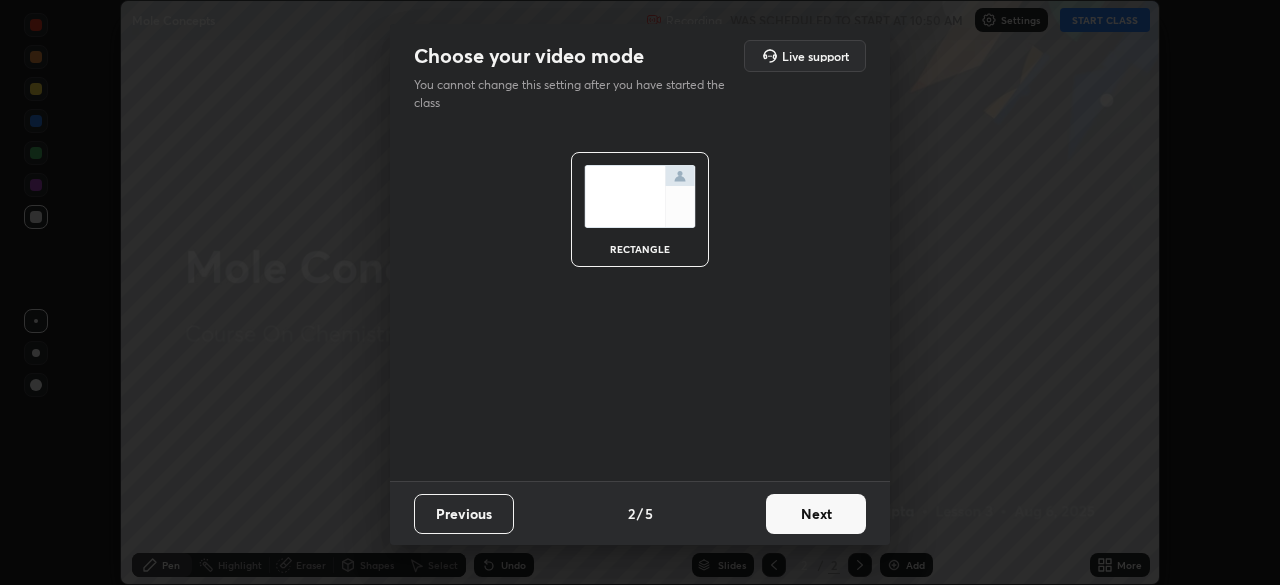 click on "Next" at bounding box center (816, 514) 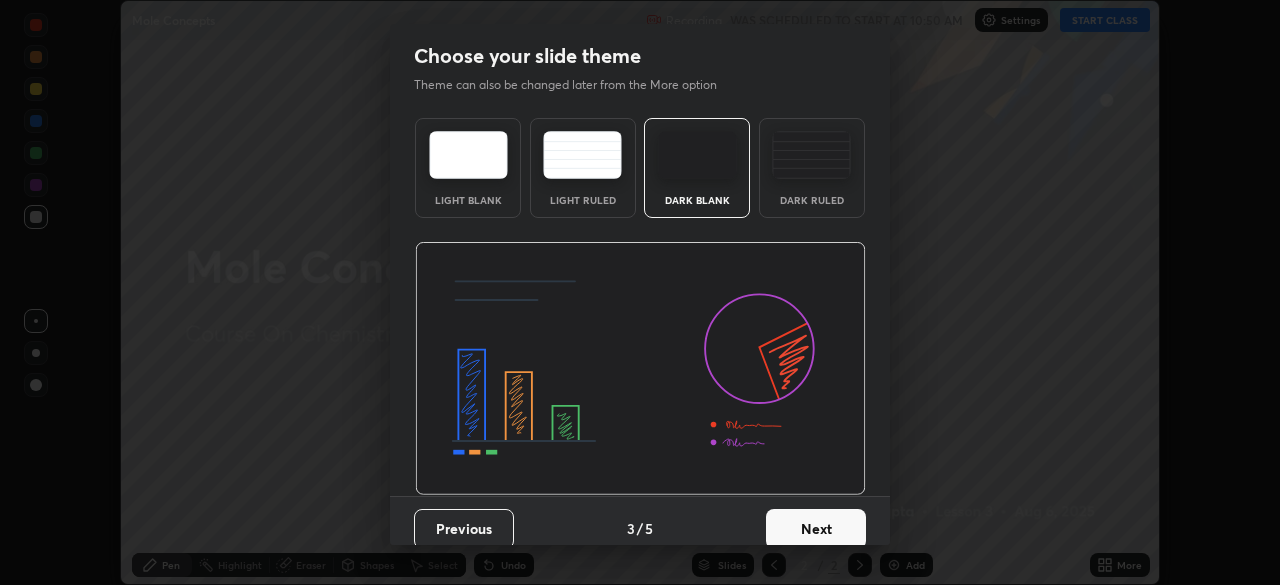 click on "Next" at bounding box center (816, 529) 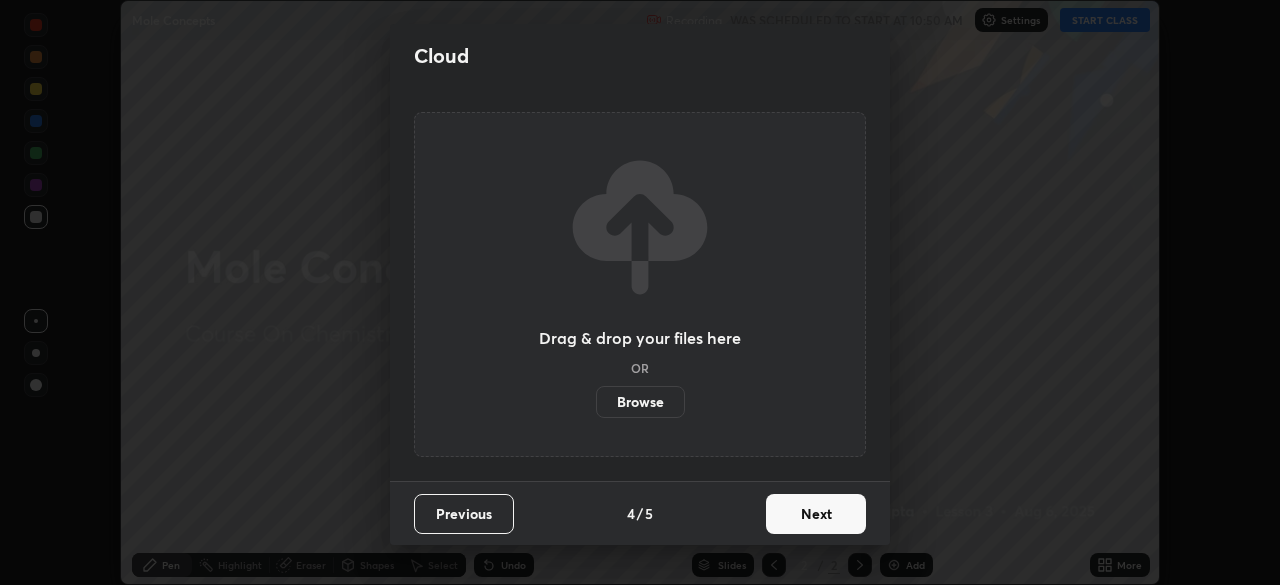click on "Next" at bounding box center (816, 514) 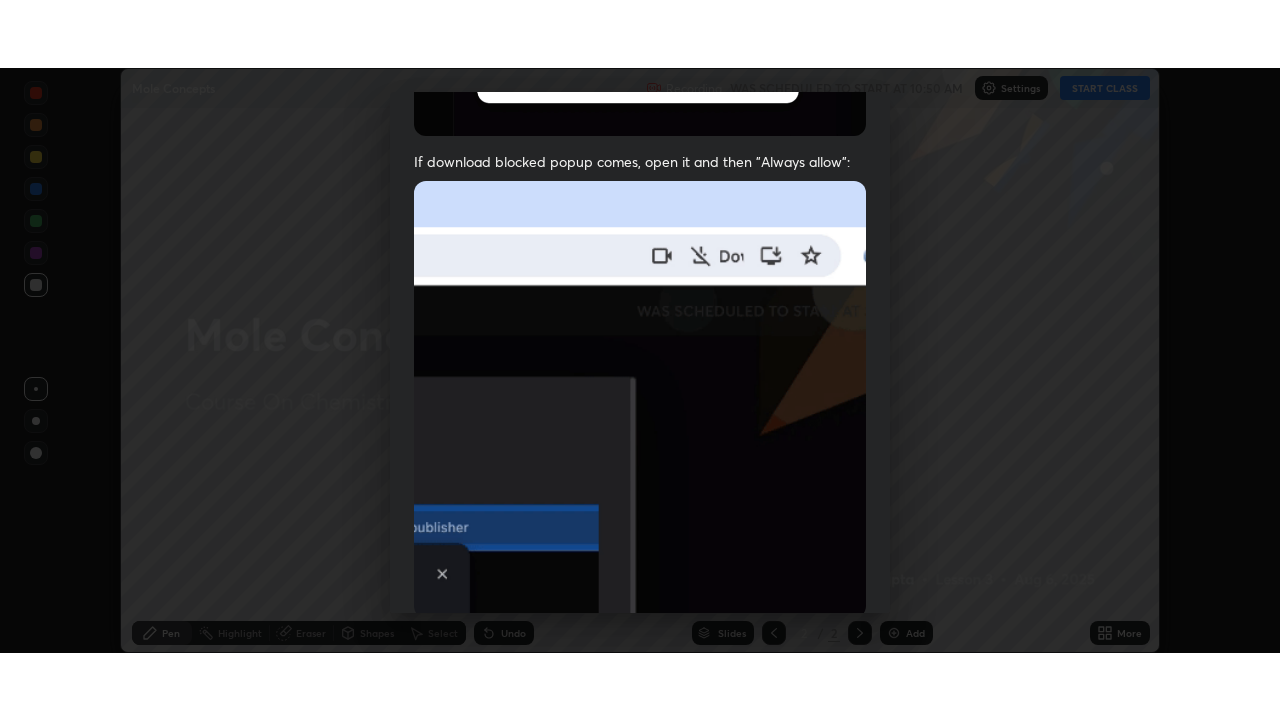 scroll, scrollTop: 479, scrollLeft: 0, axis: vertical 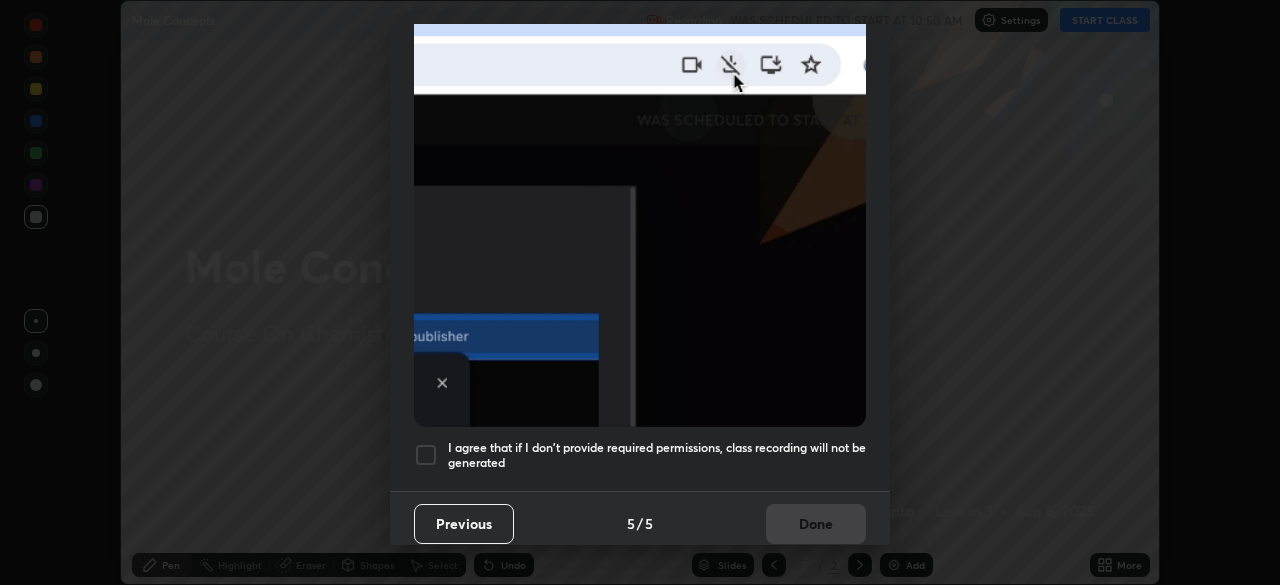 click at bounding box center (426, 455) 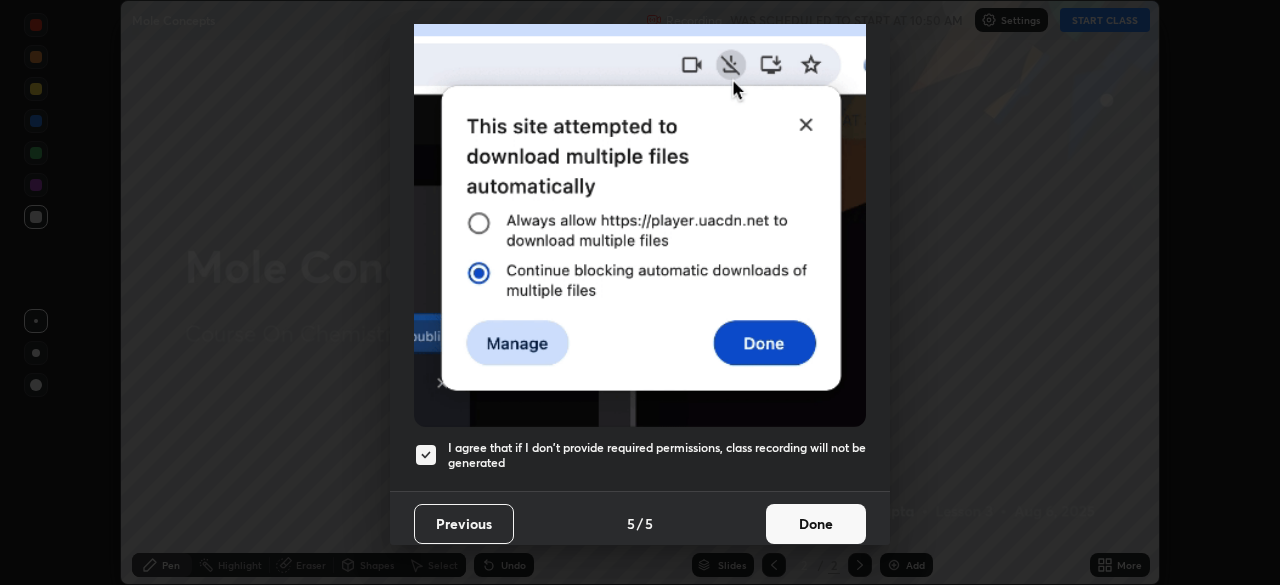 click on "Done" at bounding box center [816, 524] 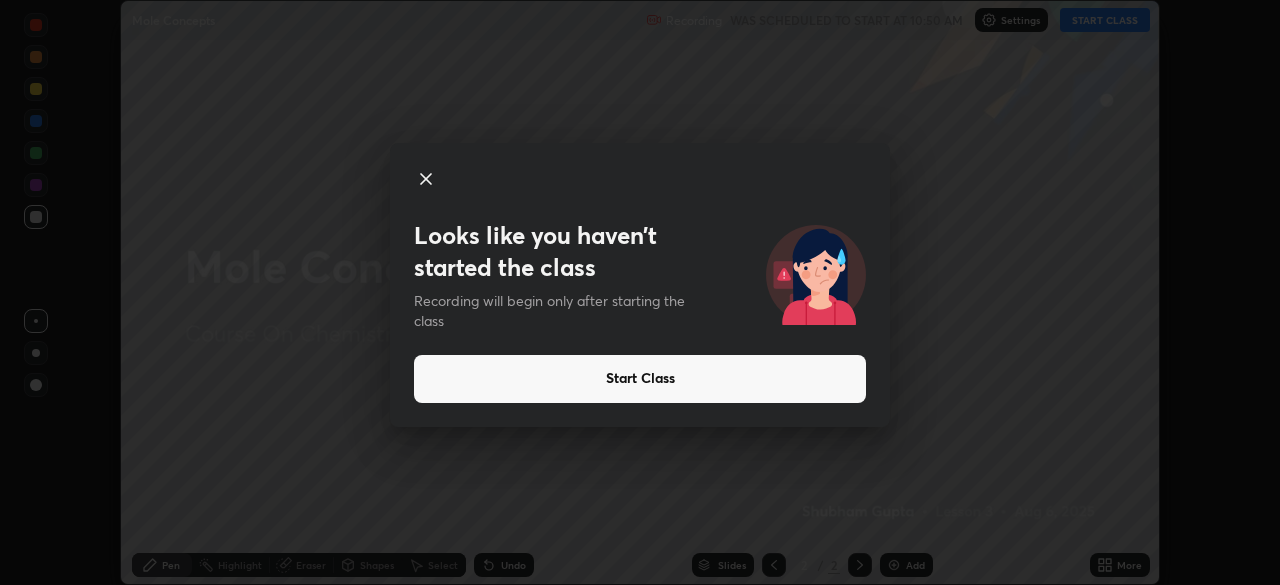 click on "Start Class" at bounding box center (640, 379) 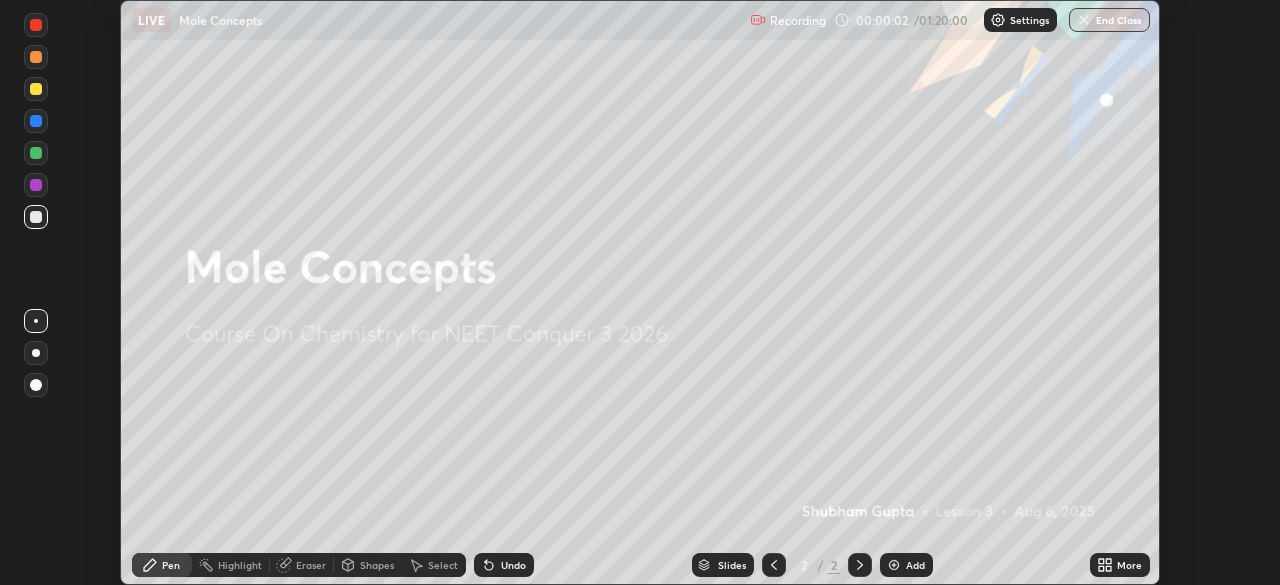 click on "Add" at bounding box center [915, 565] 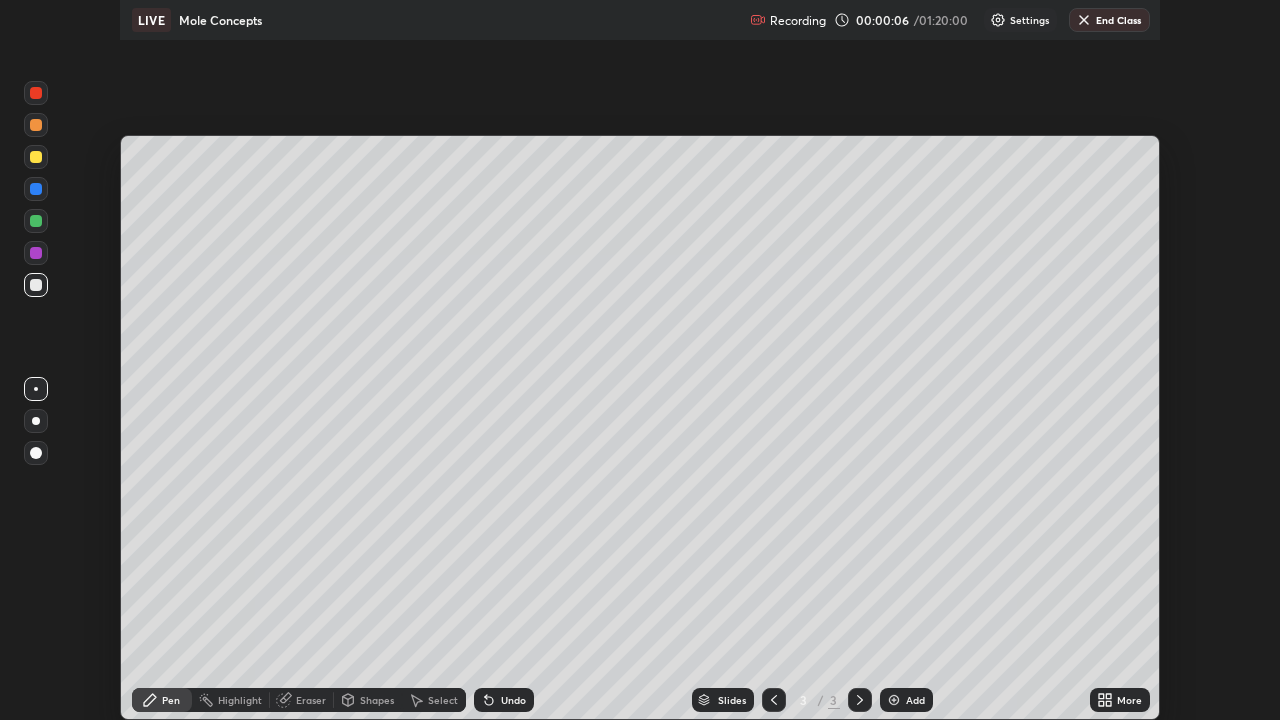 scroll, scrollTop: 99280, scrollLeft: 98720, axis: both 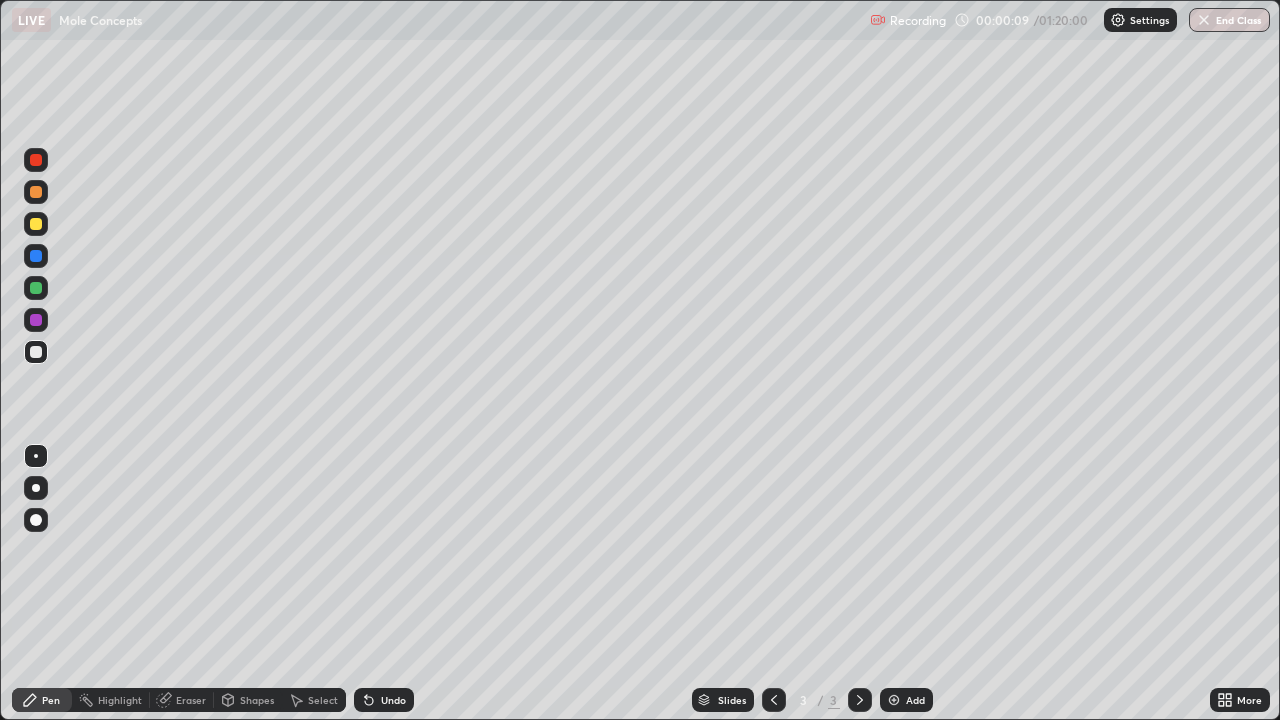 click at bounding box center [36, 488] 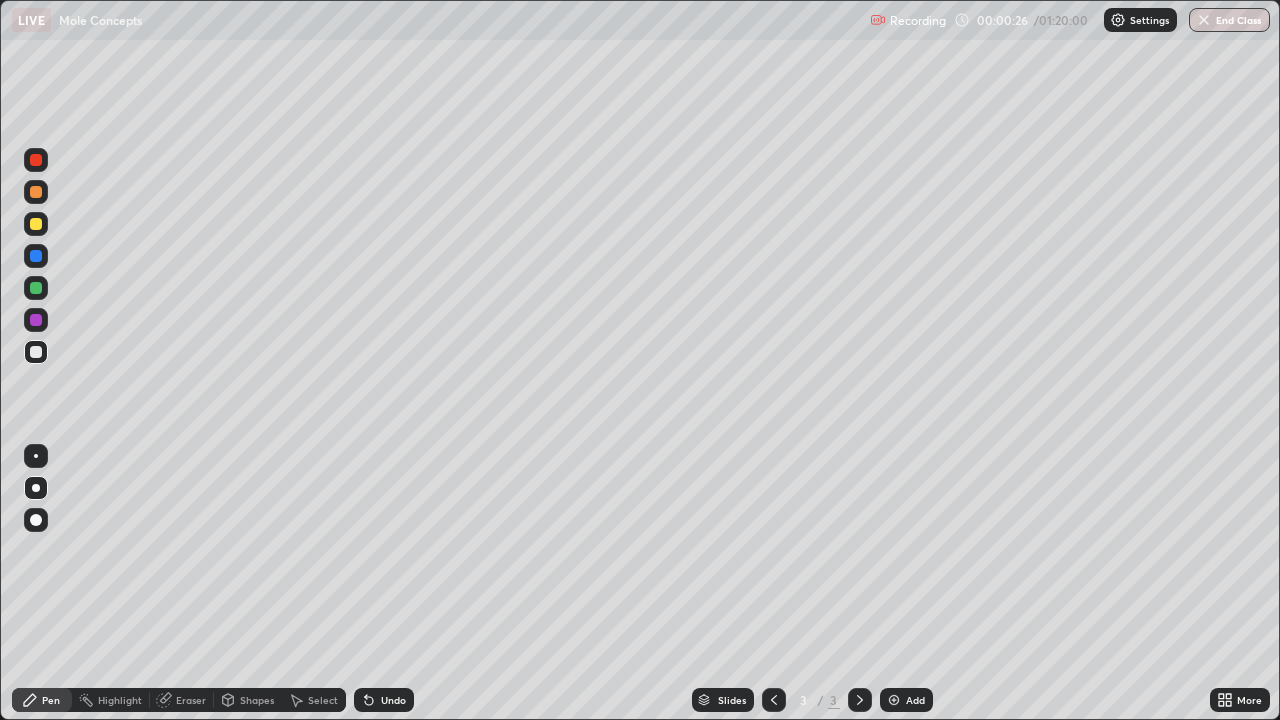 click at bounding box center (36, 352) 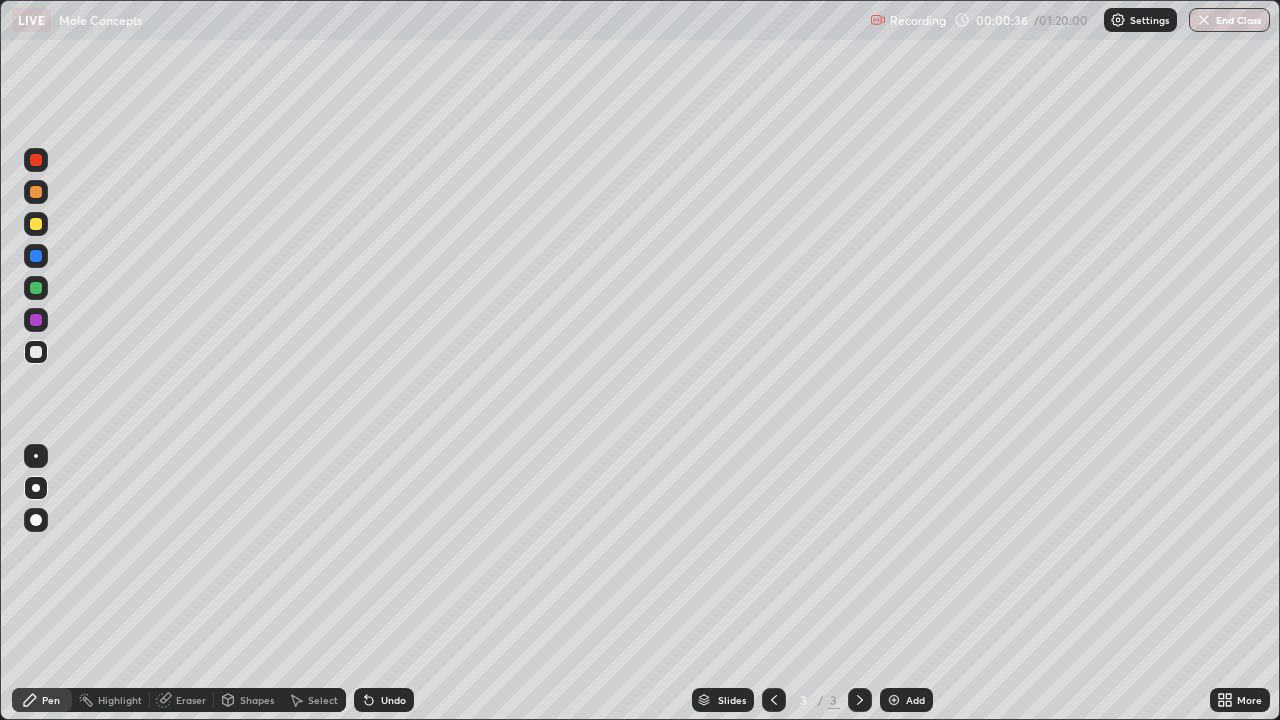 click at bounding box center (36, 352) 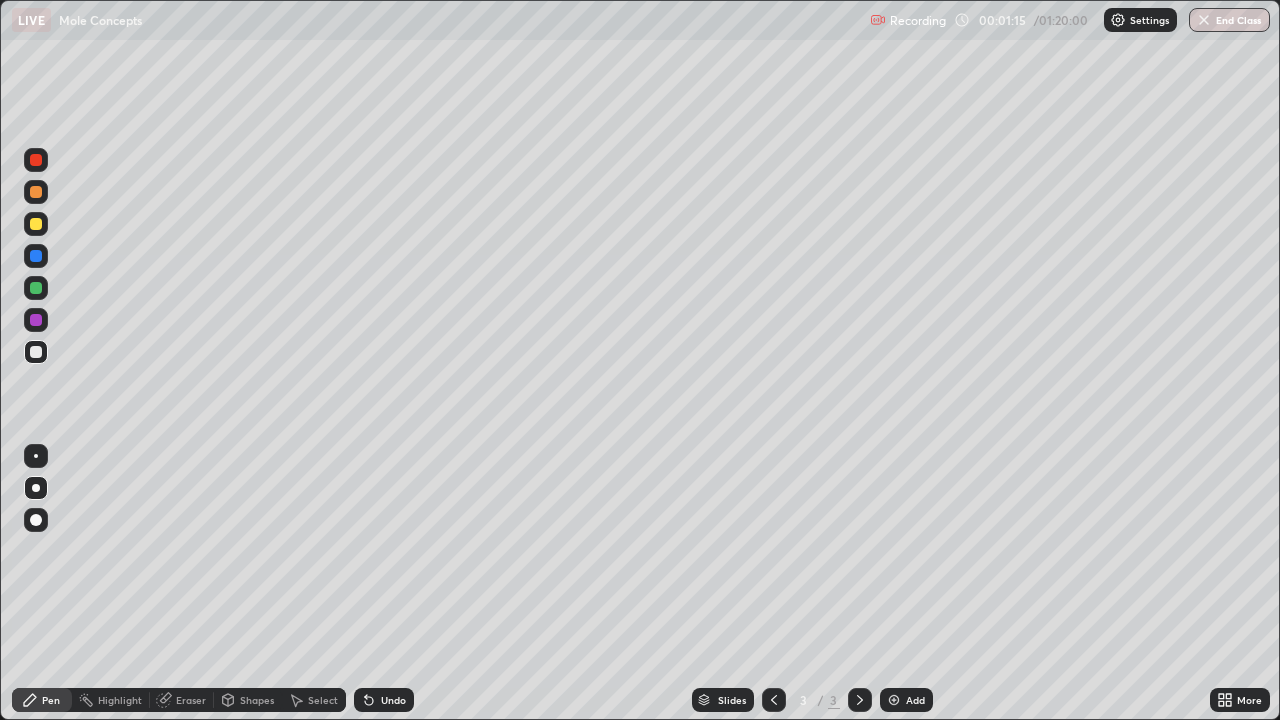 click at bounding box center [36, 224] 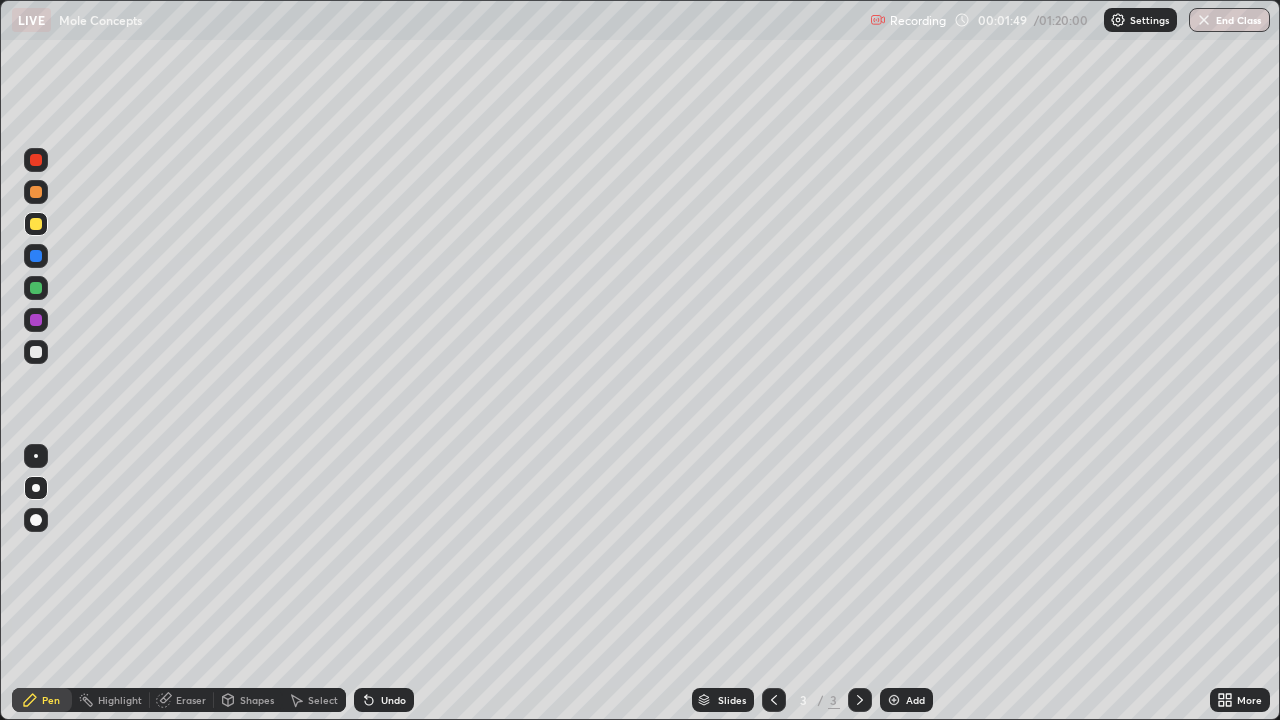 click at bounding box center [36, 288] 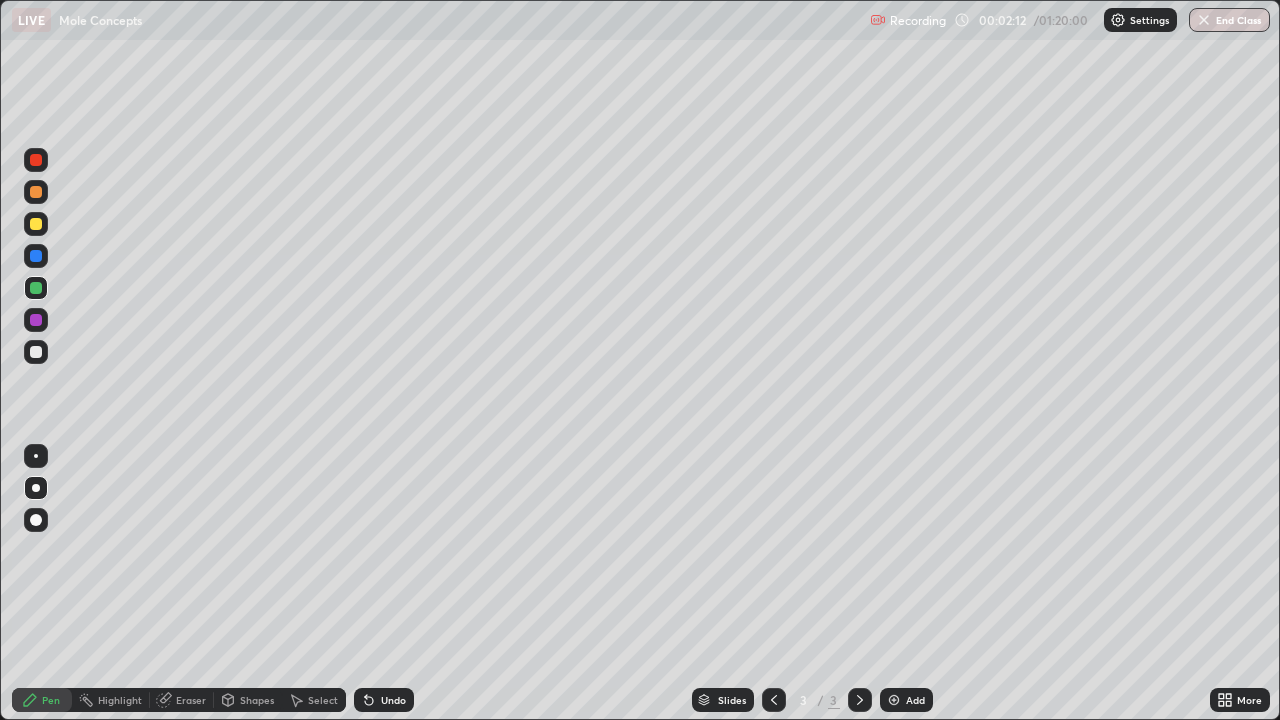click at bounding box center [36, 320] 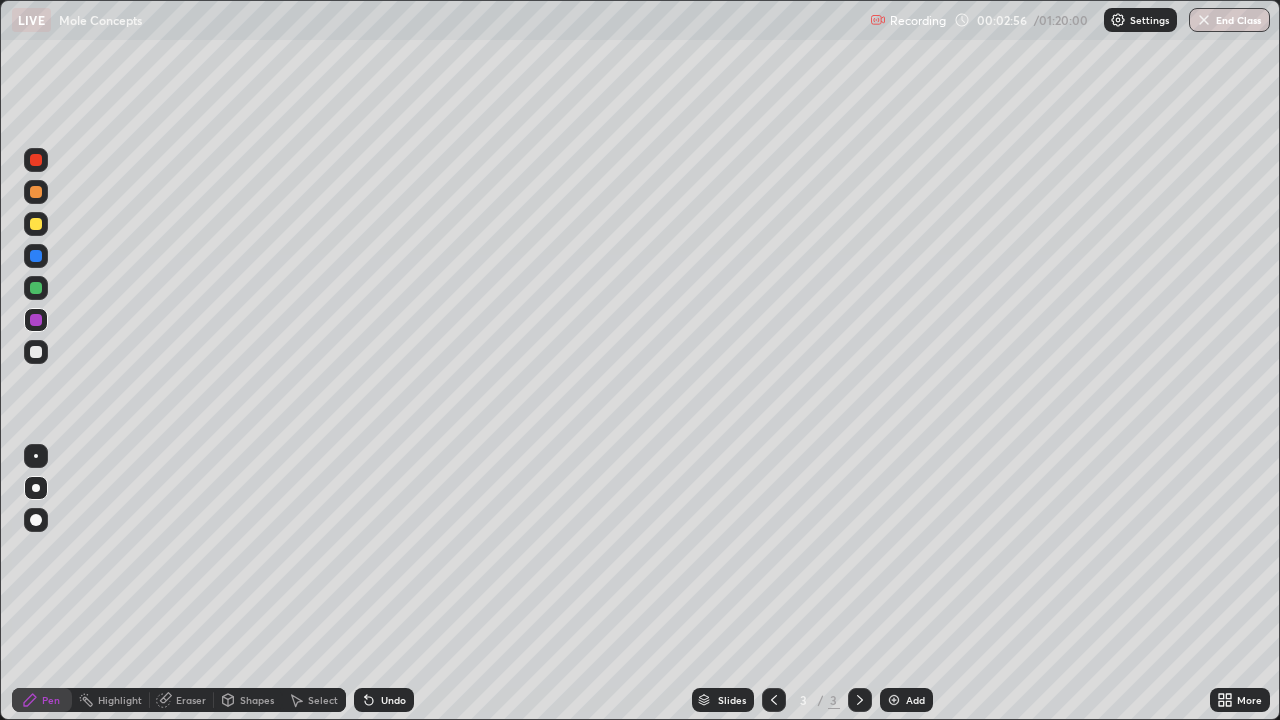 click at bounding box center (36, 352) 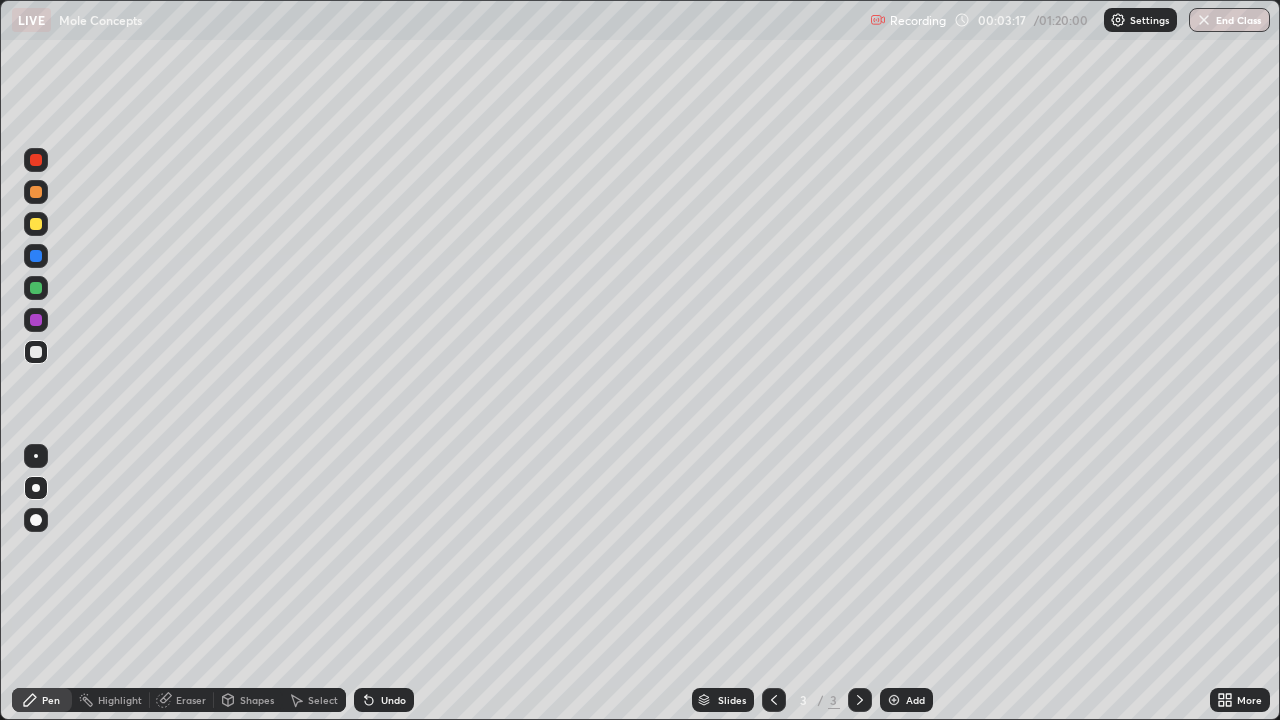click on "Undo" at bounding box center [393, 700] 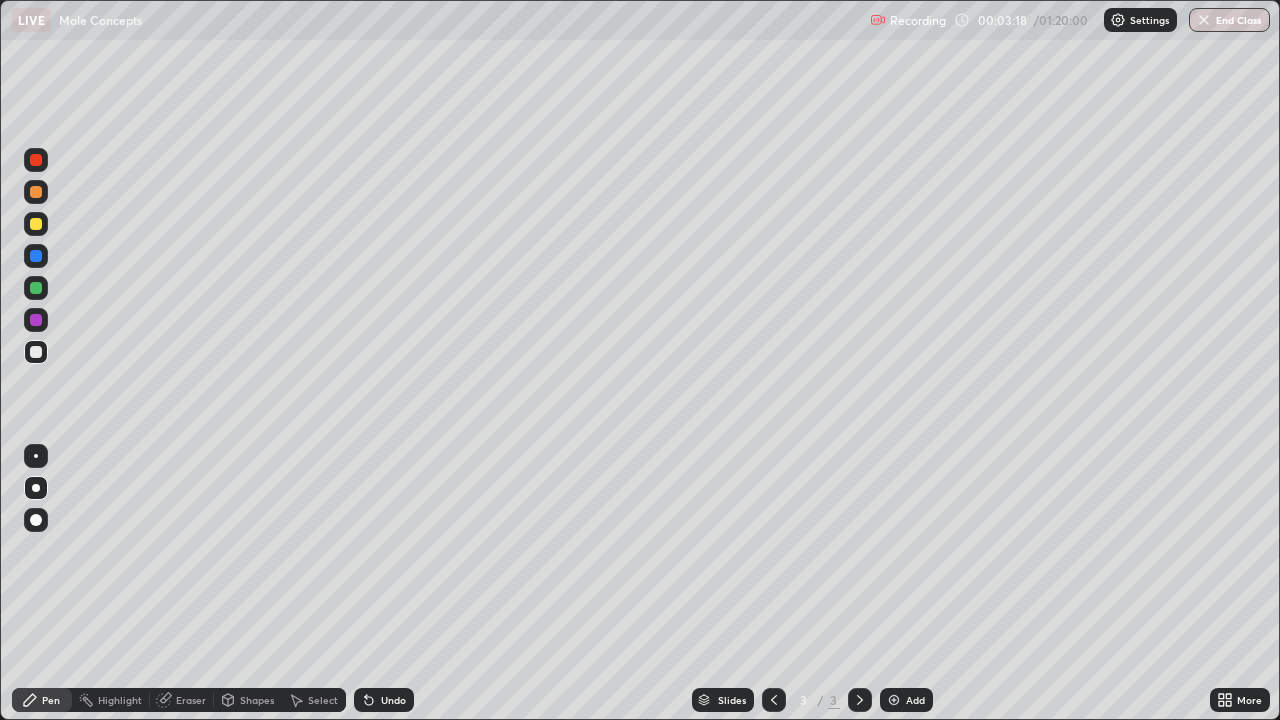 click on "Undo" at bounding box center (384, 700) 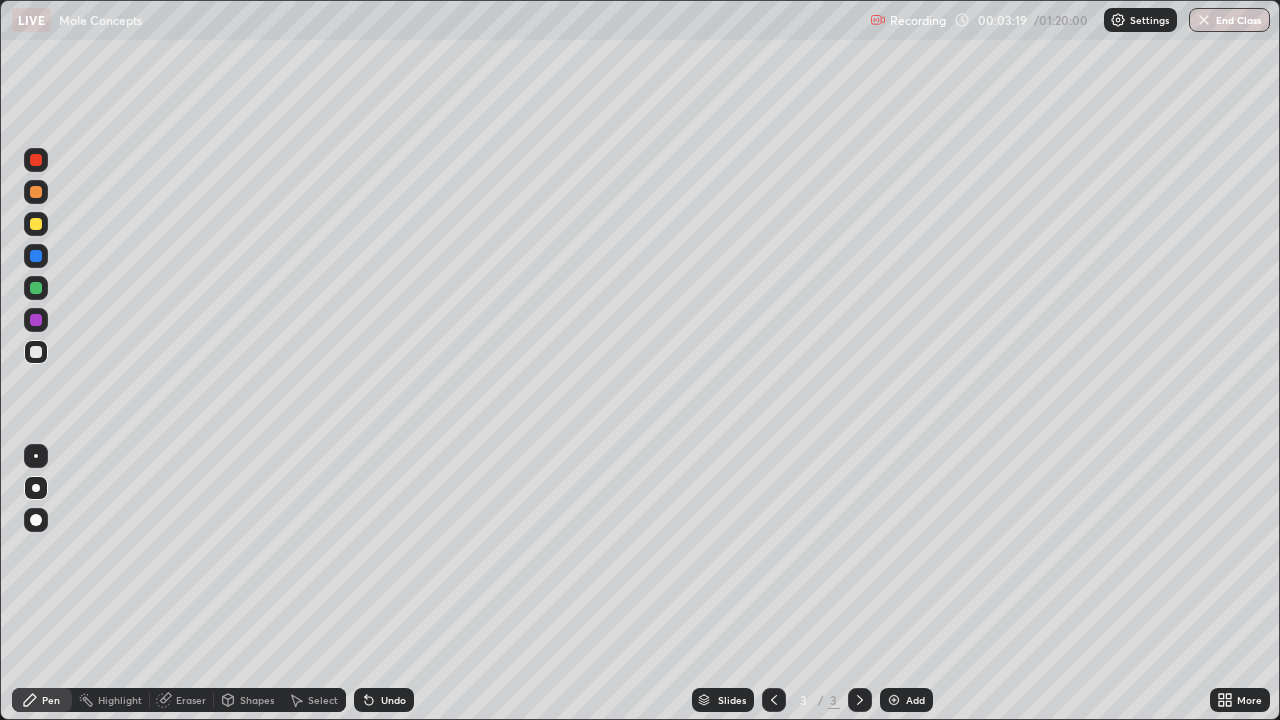 click on "Undo" at bounding box center (384, 700) 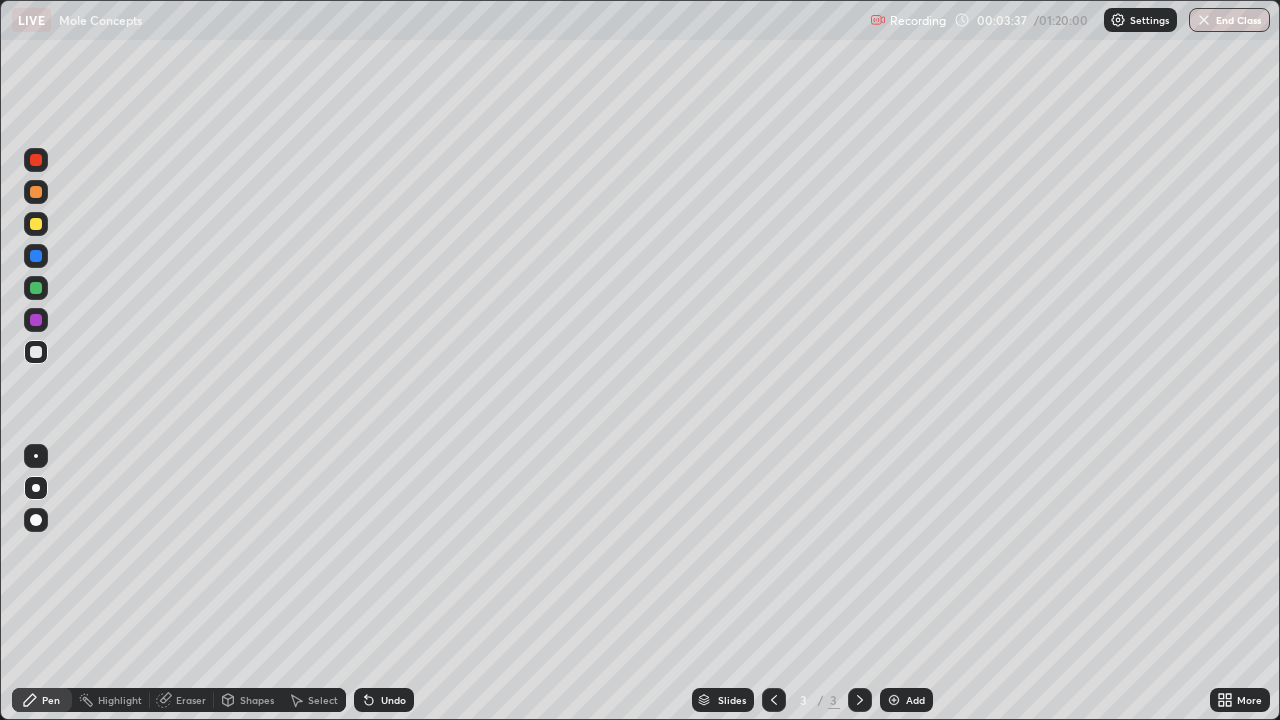 click at bounding box center [36, 352] 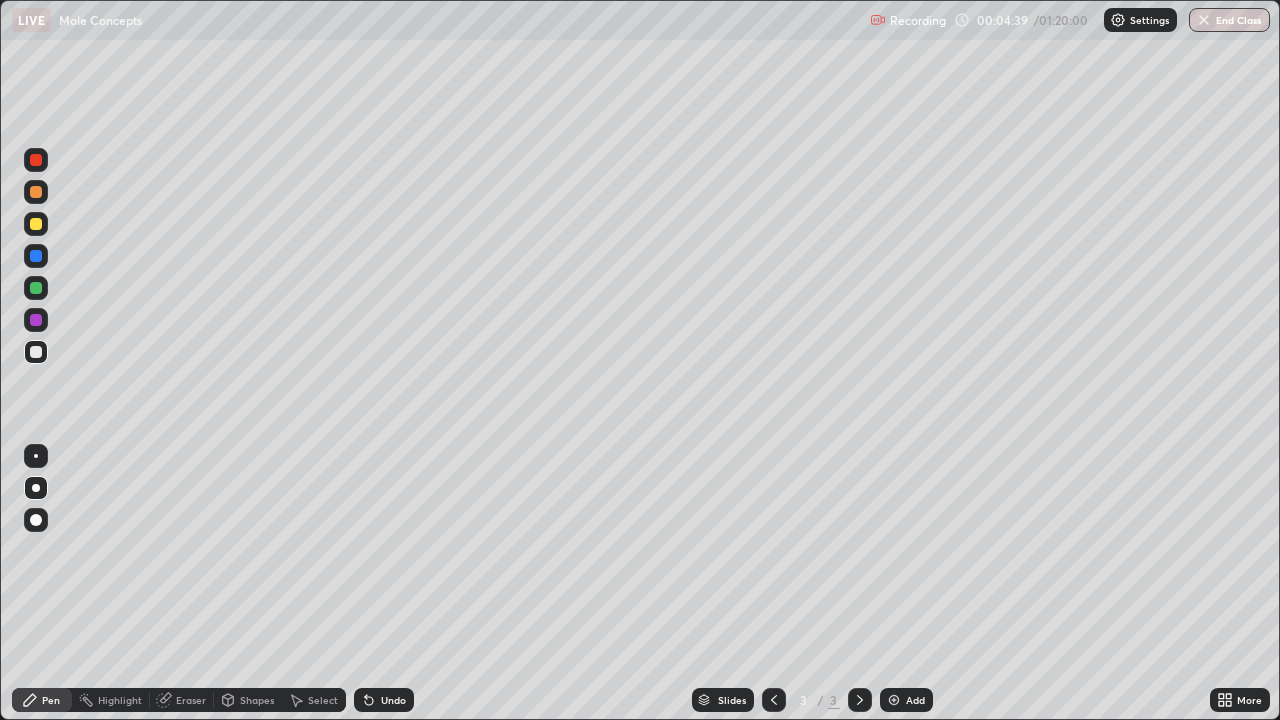 click at bounding box center (36, 288) 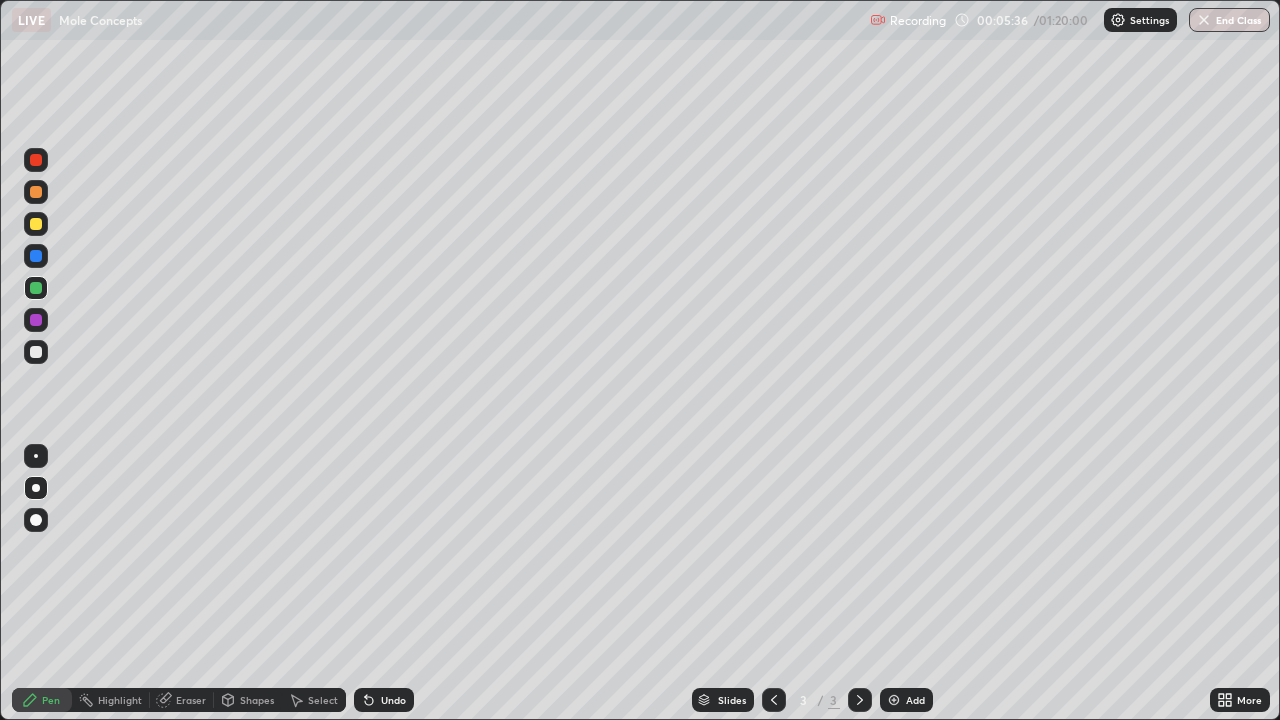 click at bounding box center [894, 700] 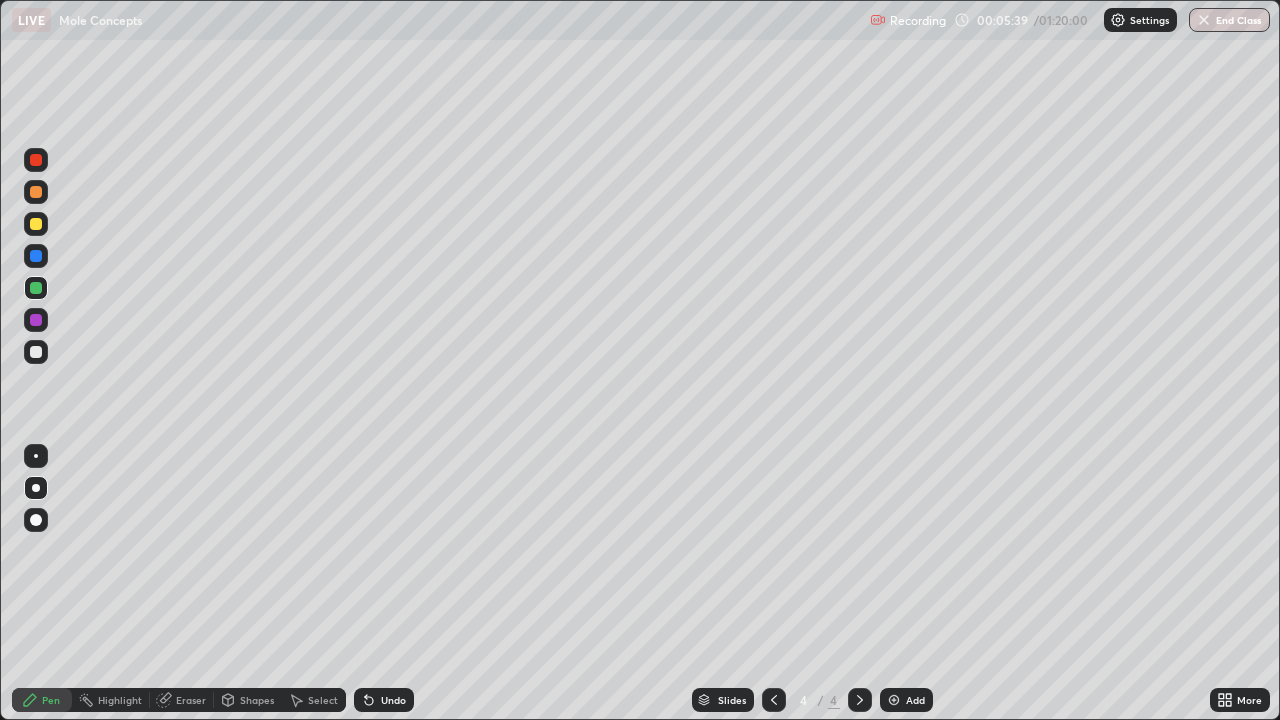 click at bounding box center [36, 352] 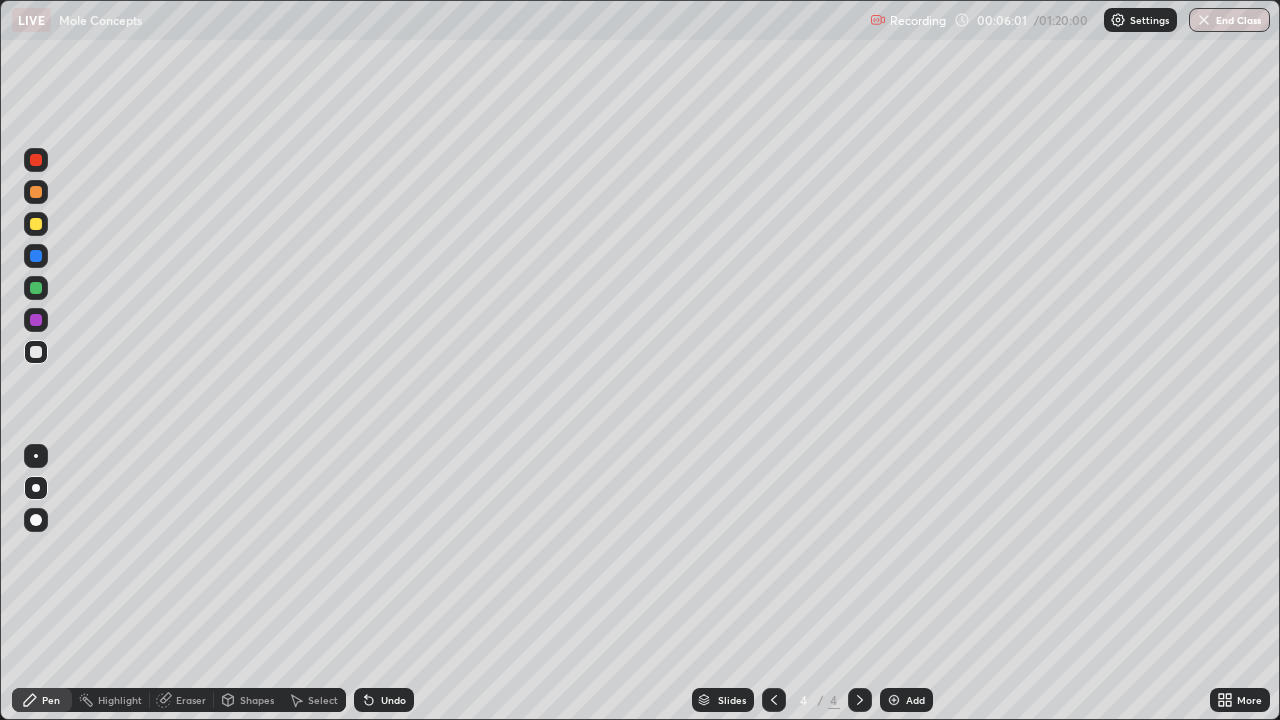 click at bounding box center [36, 288] 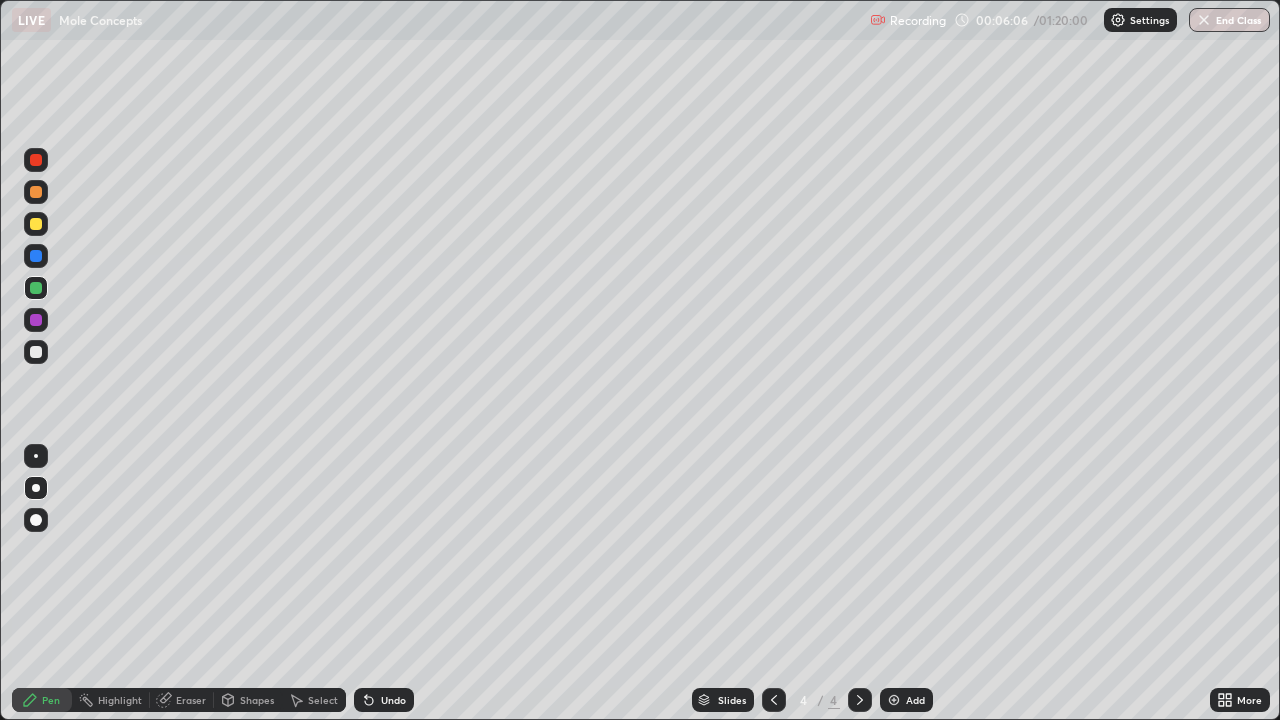 click at bounding box center (36, 352) 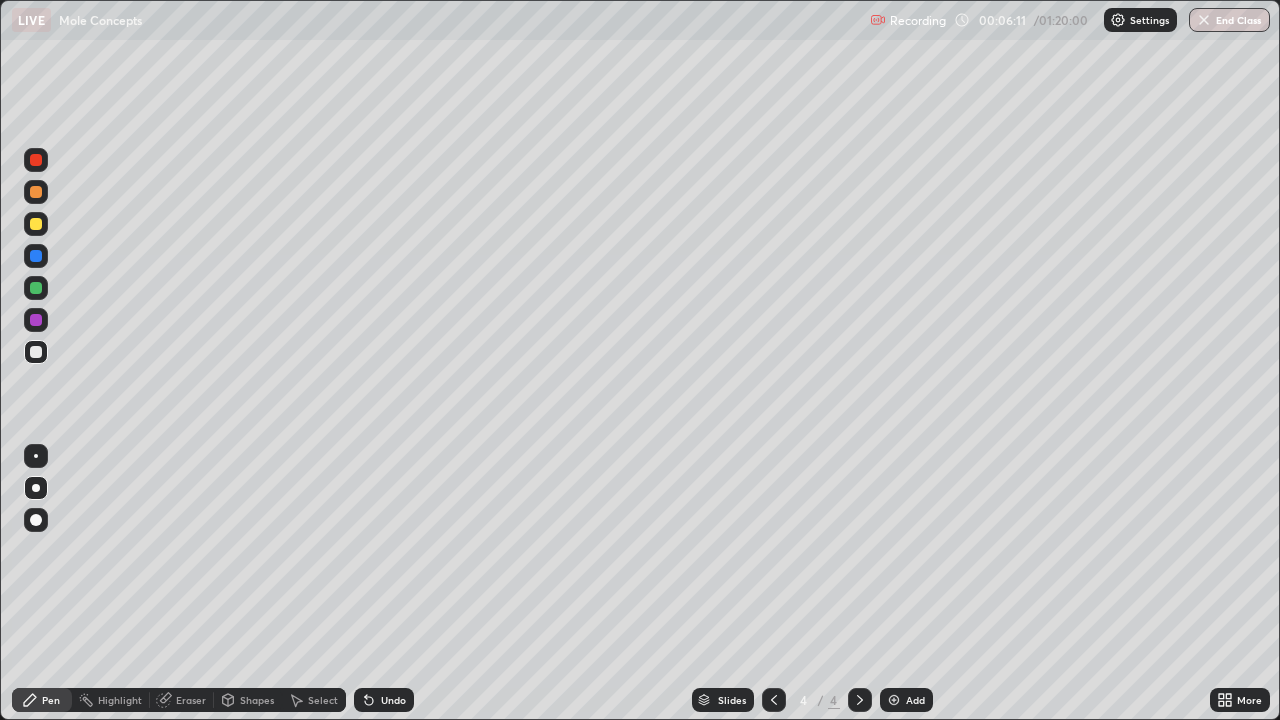 click at bounding box center (36, 288) 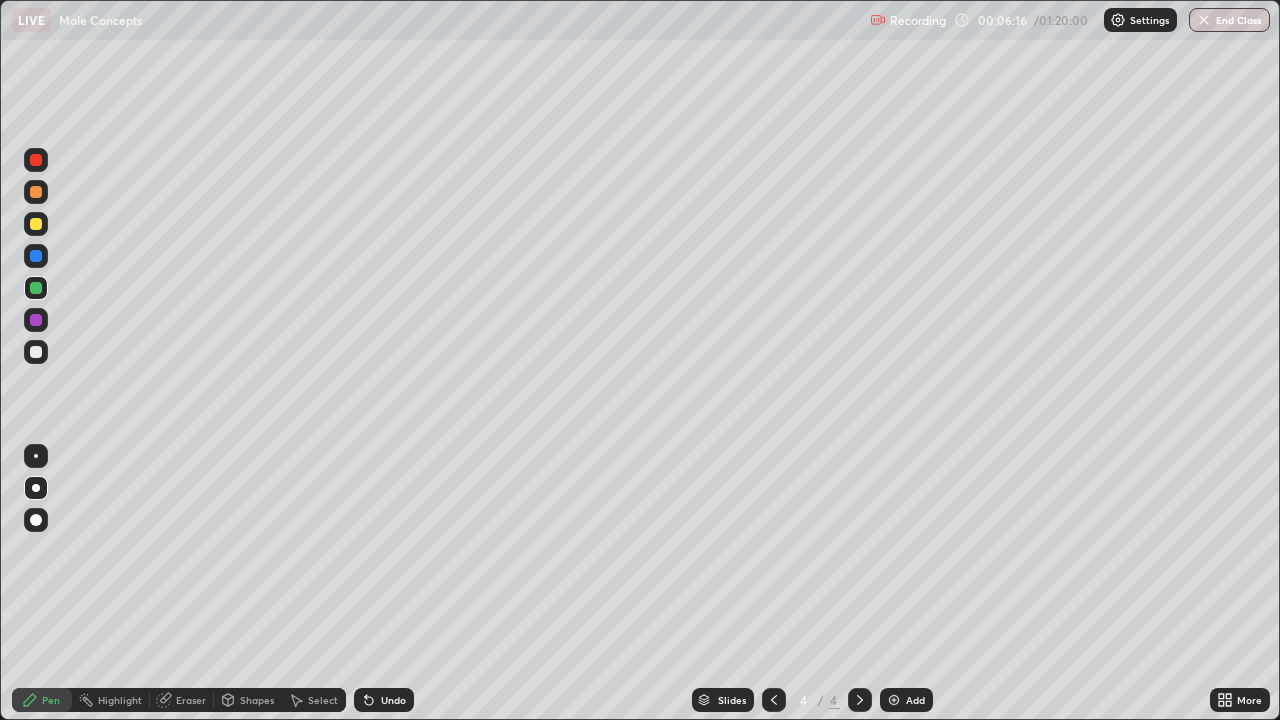click at bounding box center [36, 352] 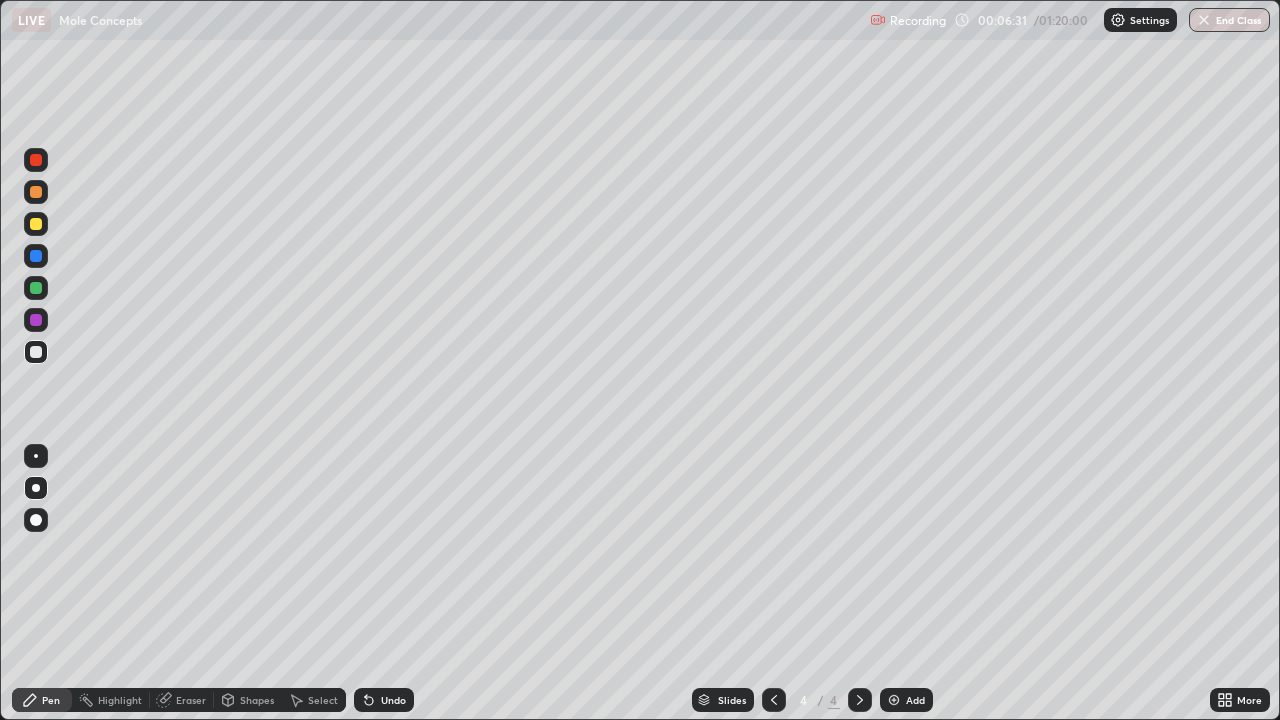 click at bounding box center [36, 352] 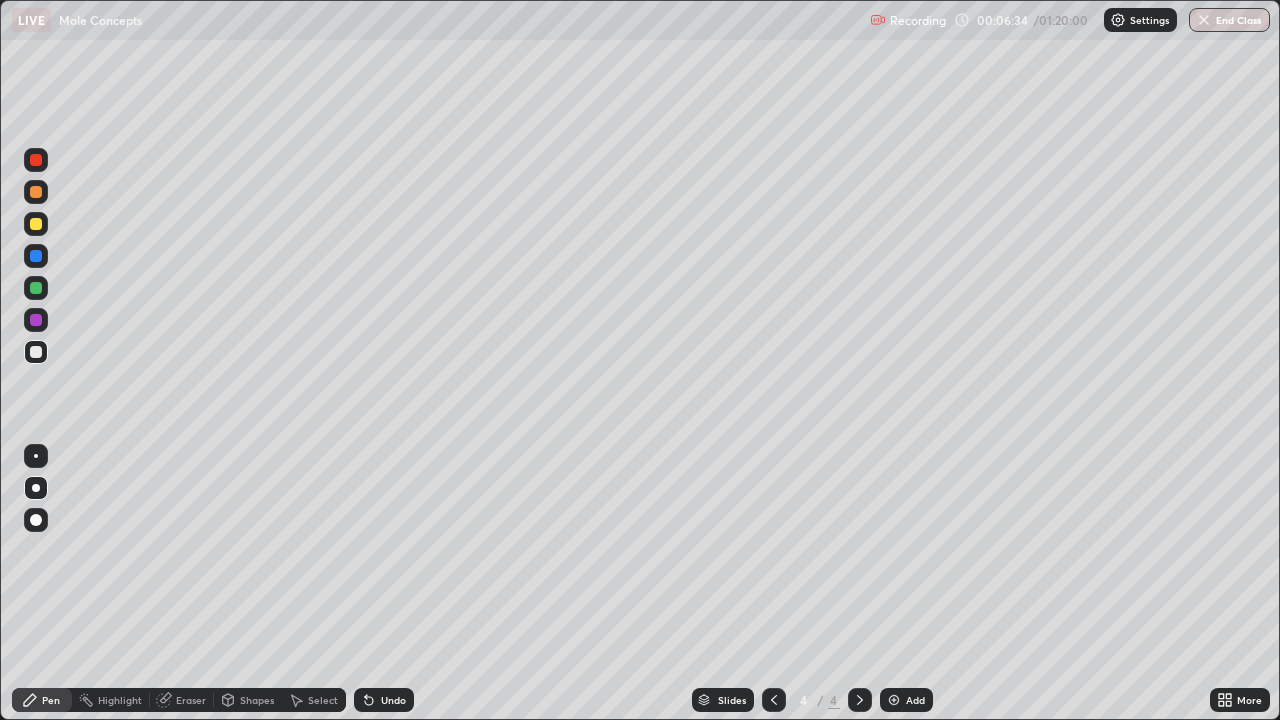 click at bounding box center (36, 288) 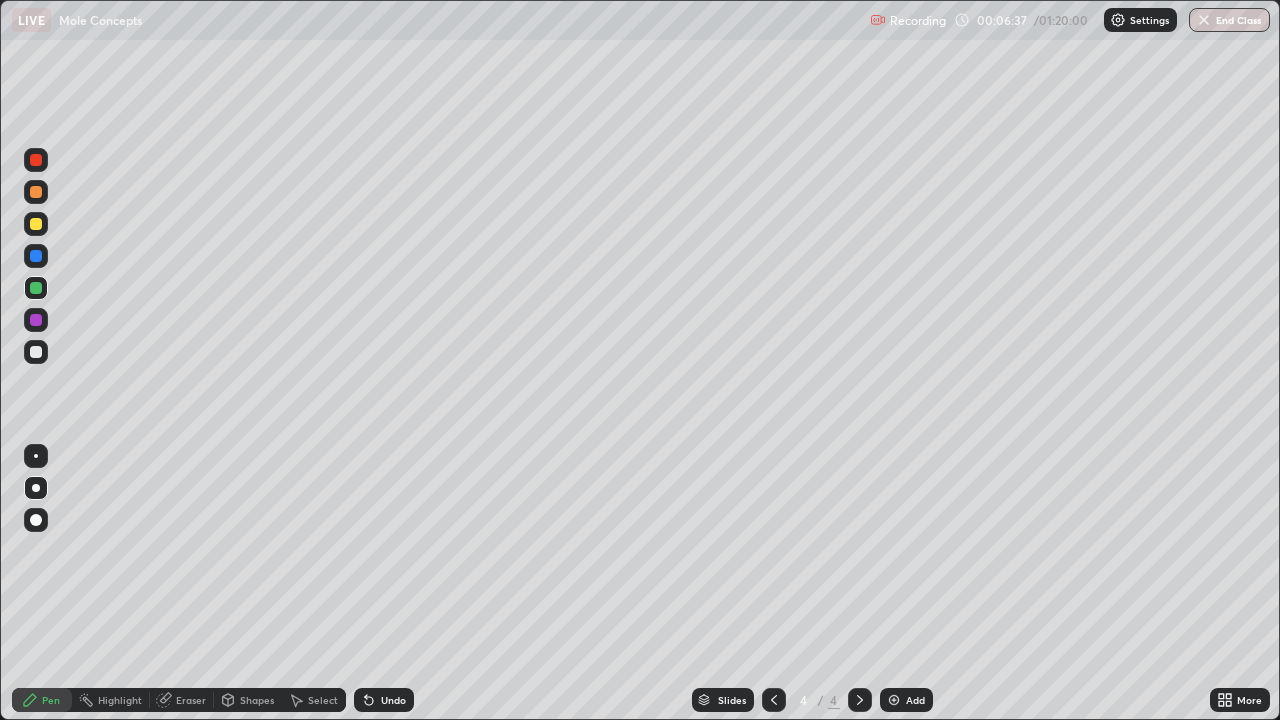 click at bounding box center [36, 352] 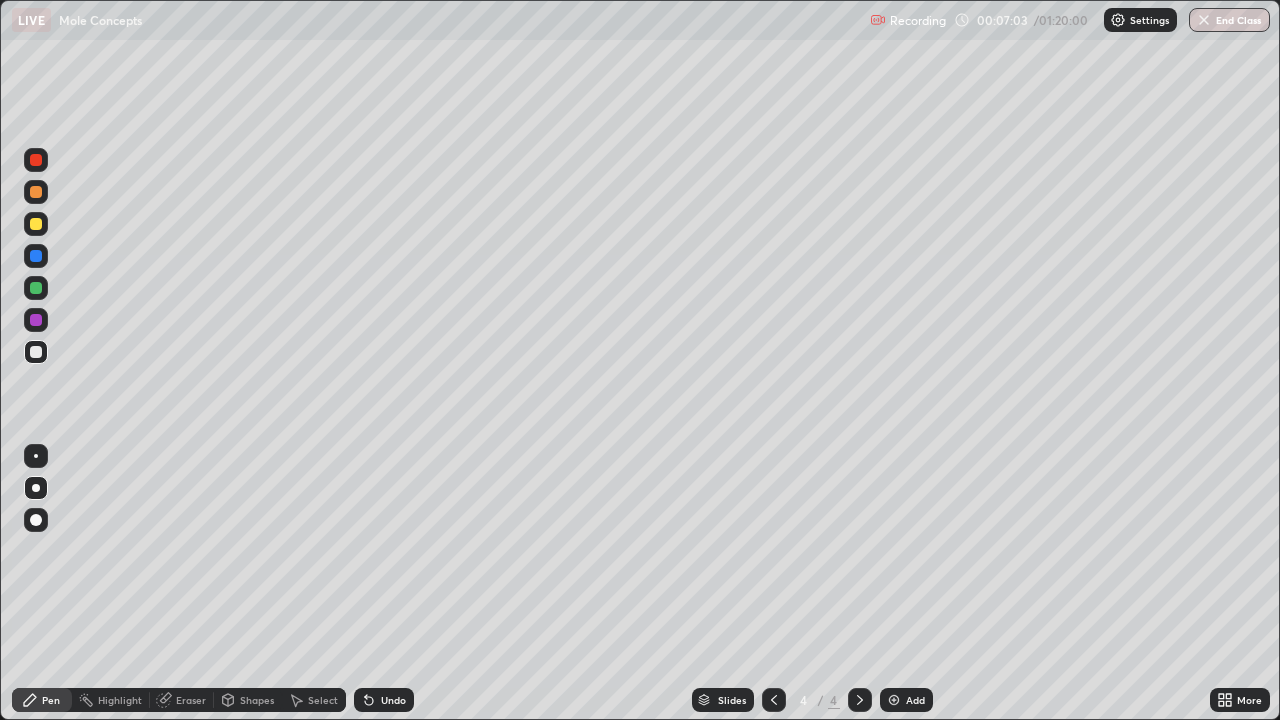 click on "Eraser" at bounding box center (191, 700) 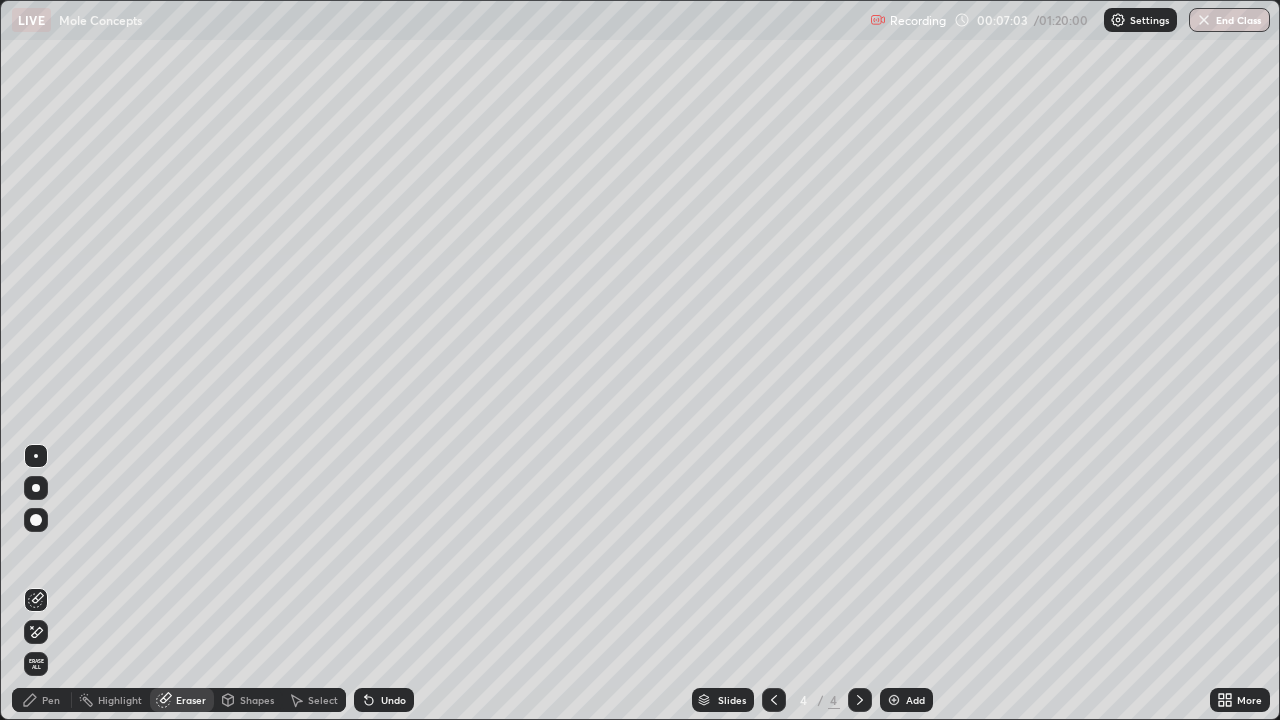 click 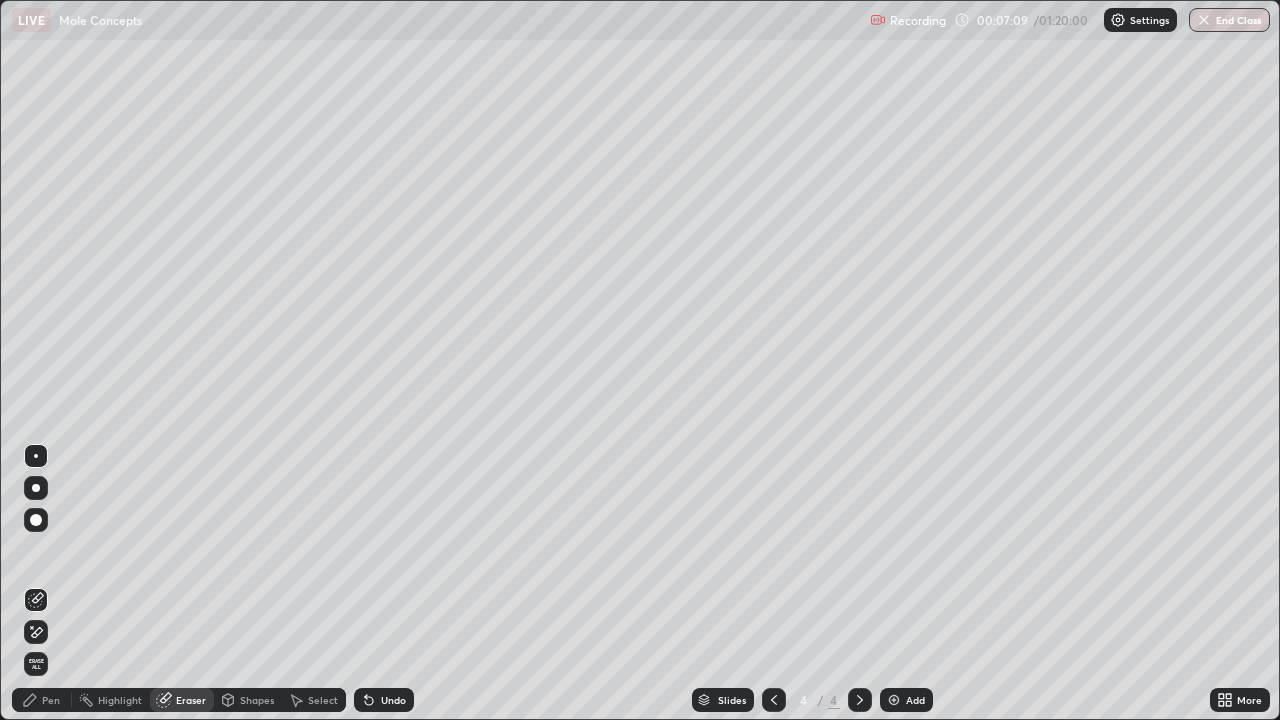 click on "Pen" at bounding box center [42, 700] 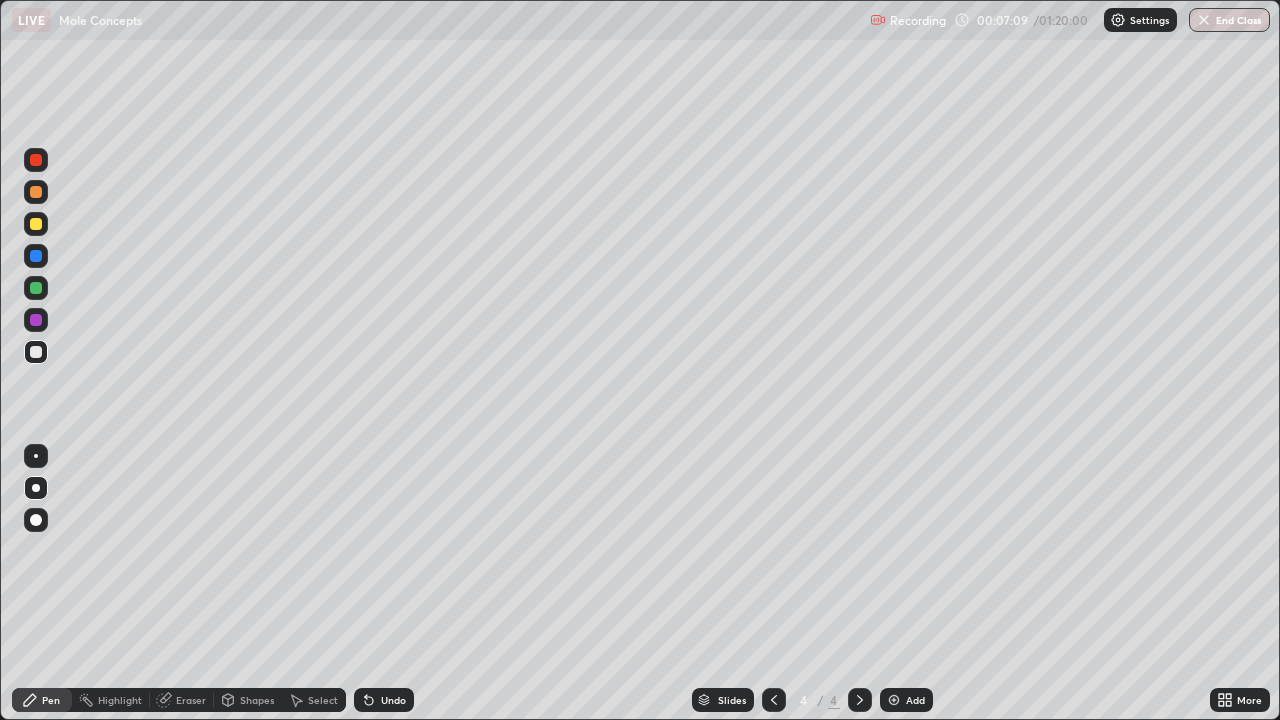 click at bounding box center [36, 352] 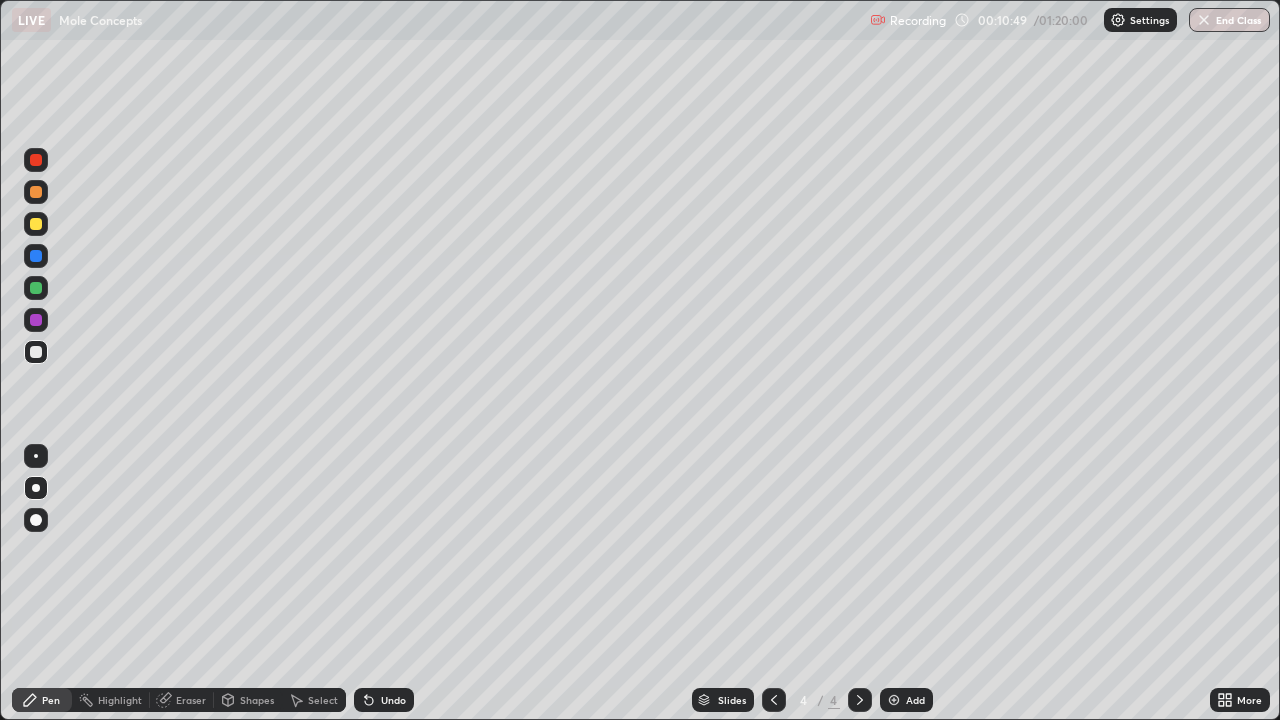 click at bounding box center (36, 224) 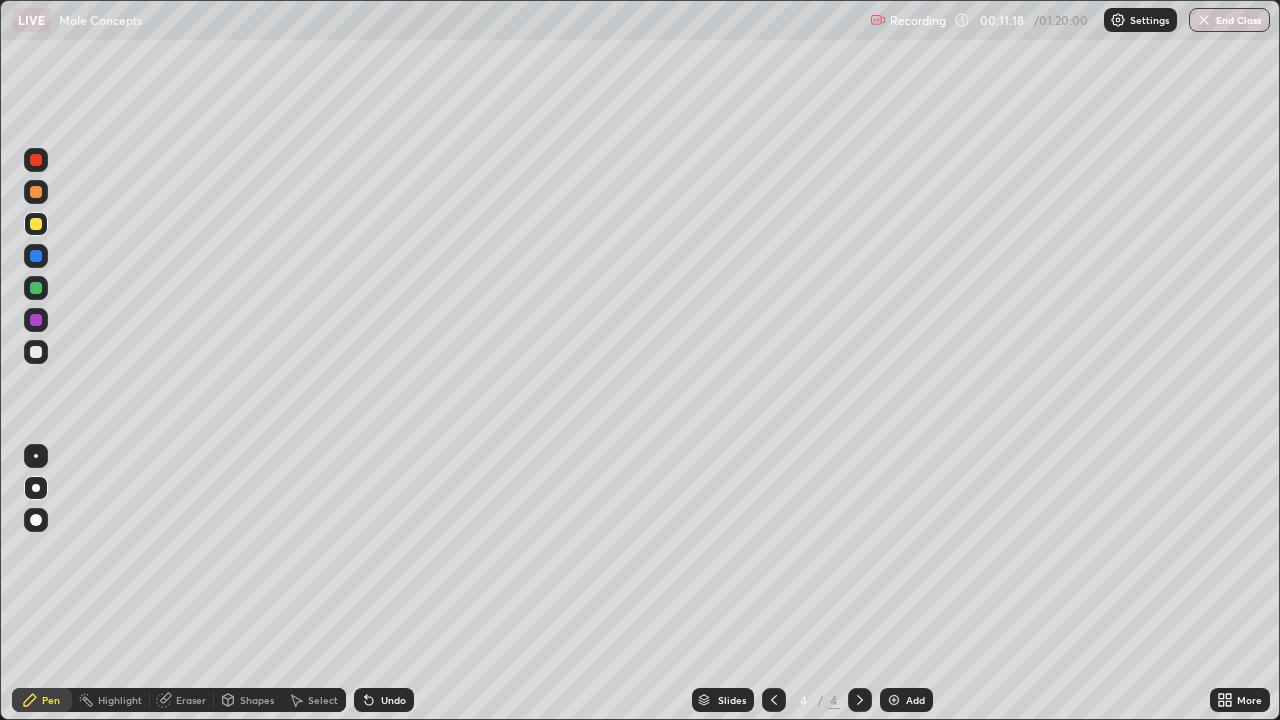 click on "Undo" at bounding box center [393, 700] 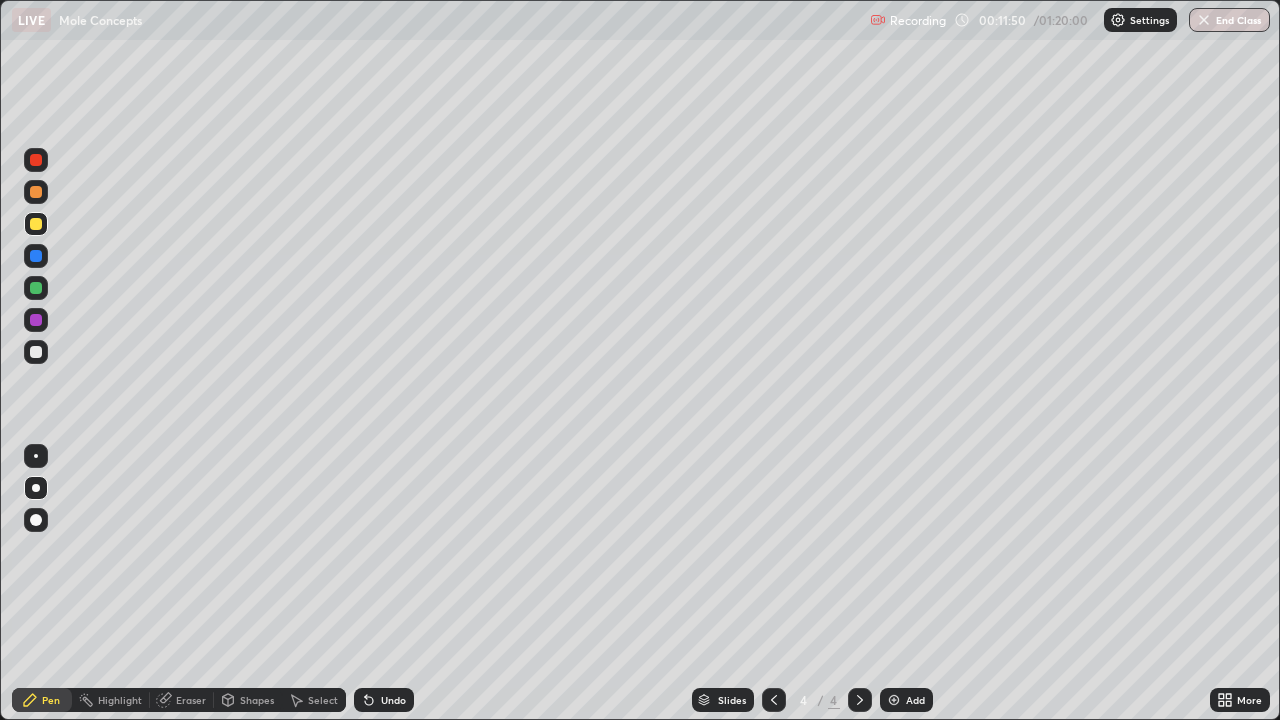 click on "Eraser" at bounding box center [191, 700] 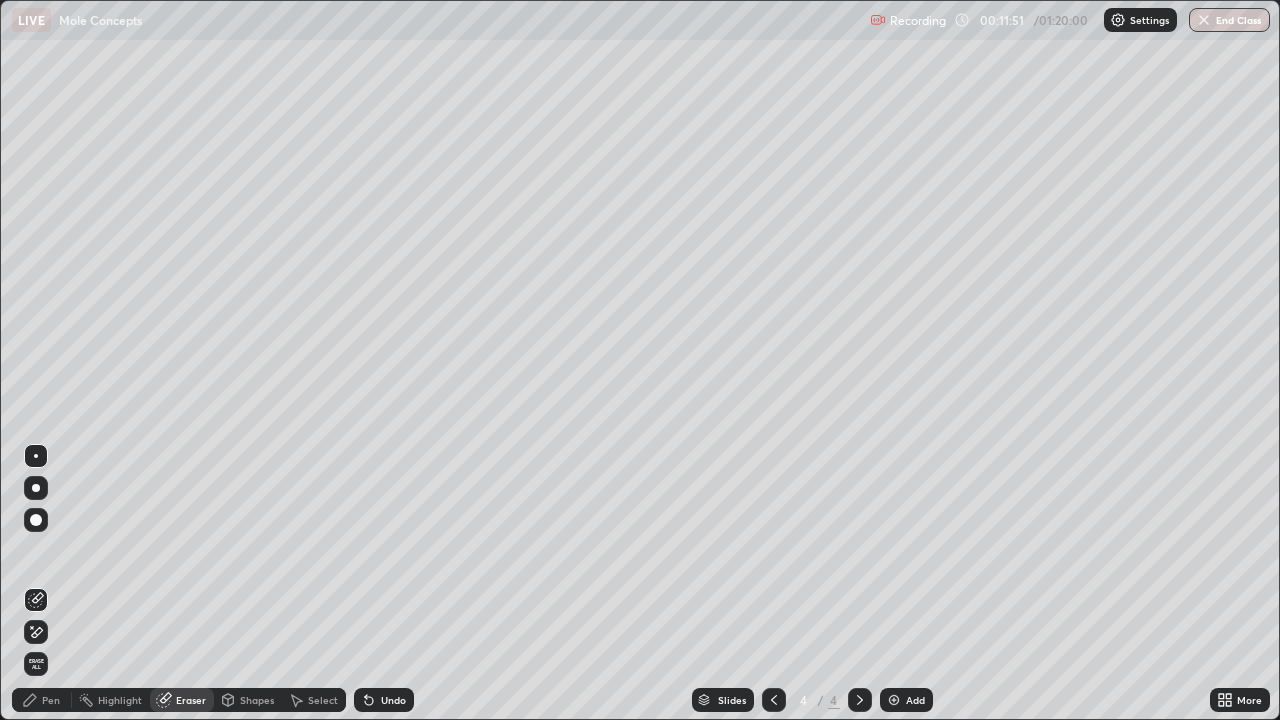 click 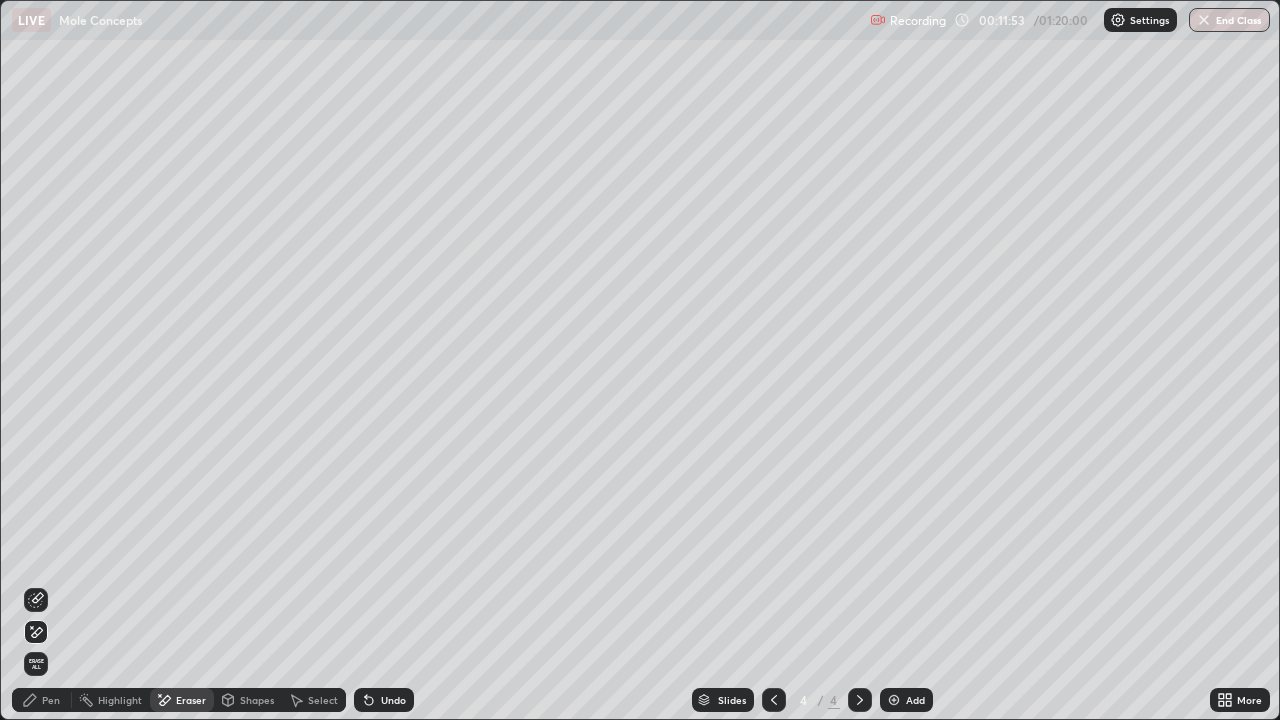 click on "Pen" at bounding box center (42, 700) 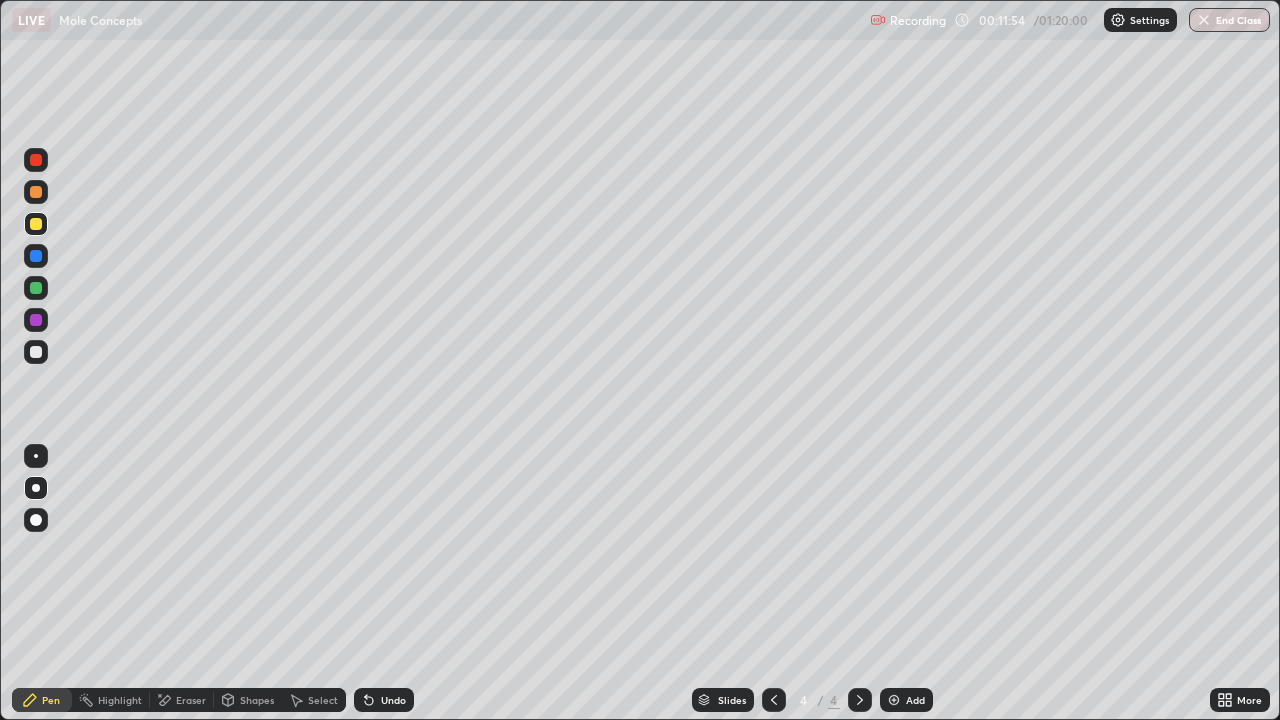 click at bounding box center (36, 256) 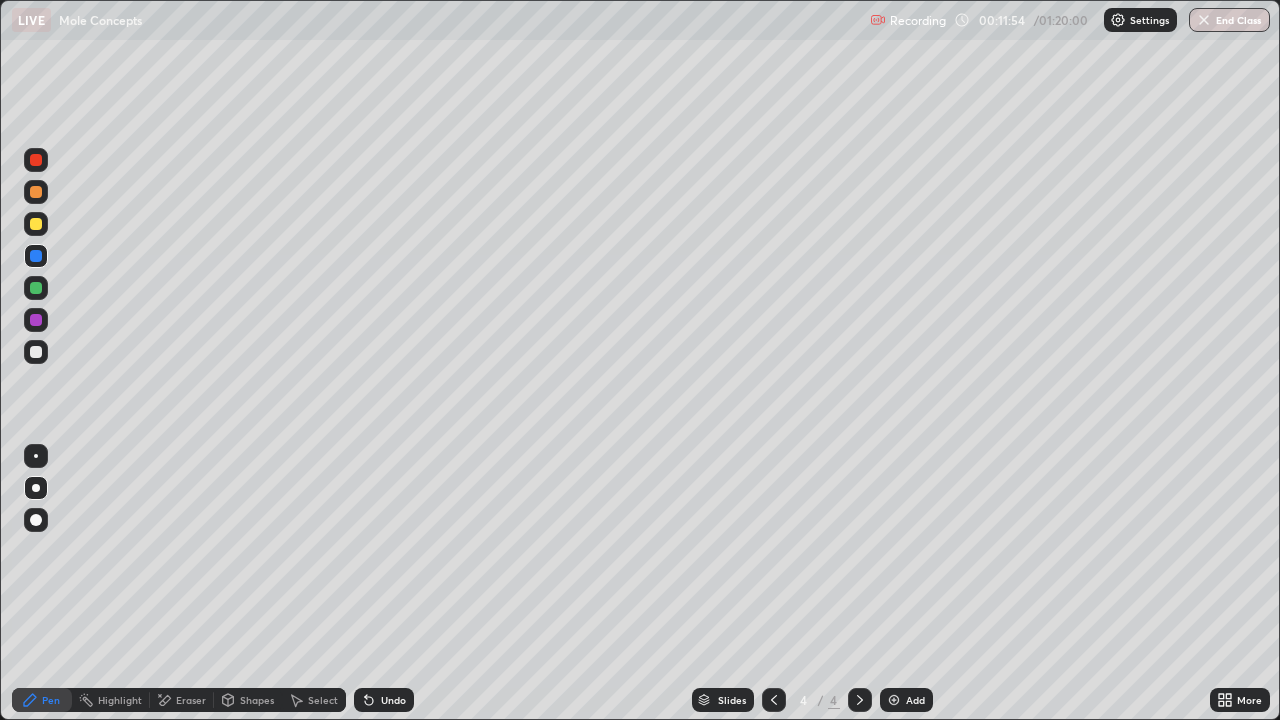 click at bounding box center [36, 256] 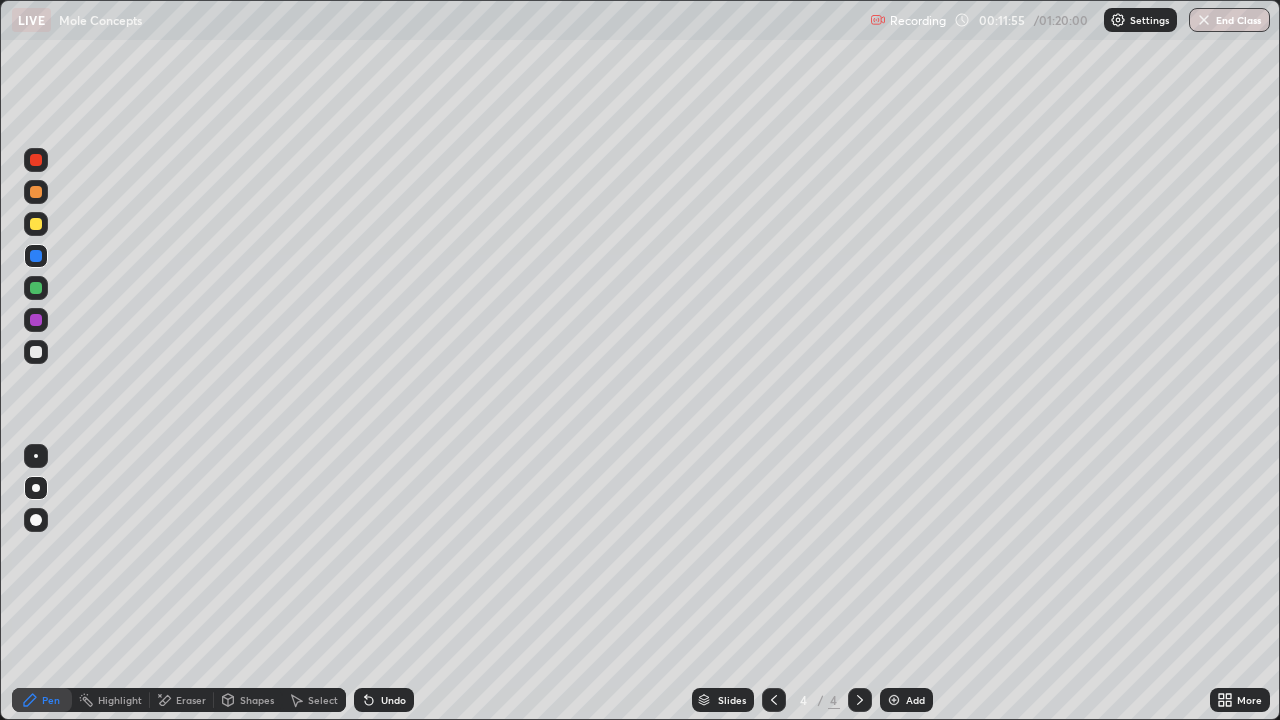 click at bounding box center [36, 320] 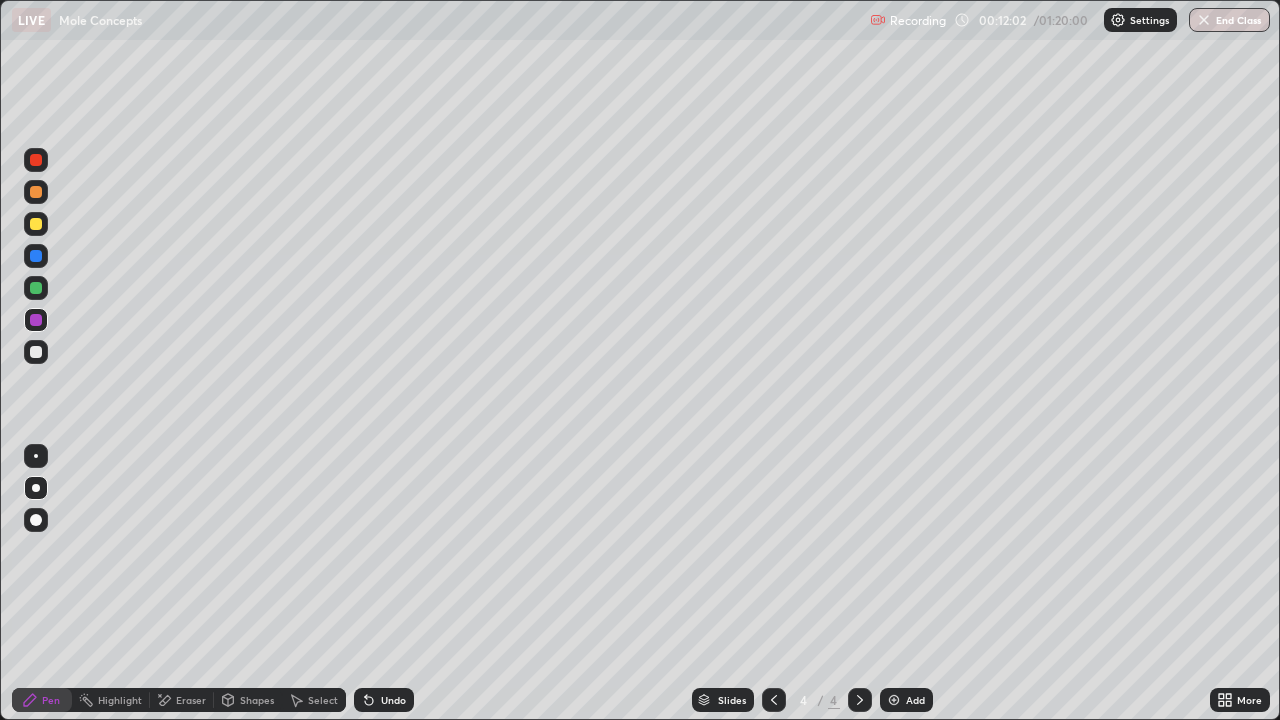 click on "Undo" at bounding box center [393, 700] 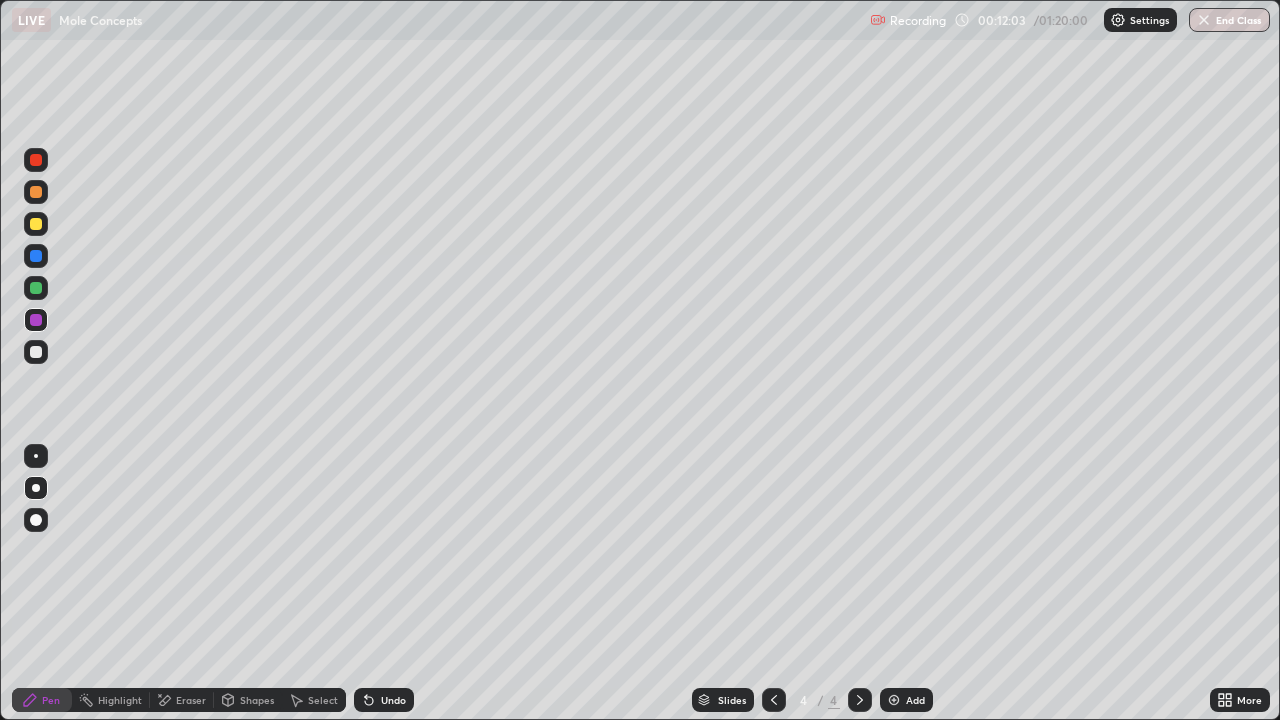 click on "Undo" at bounding box center (384, 700) 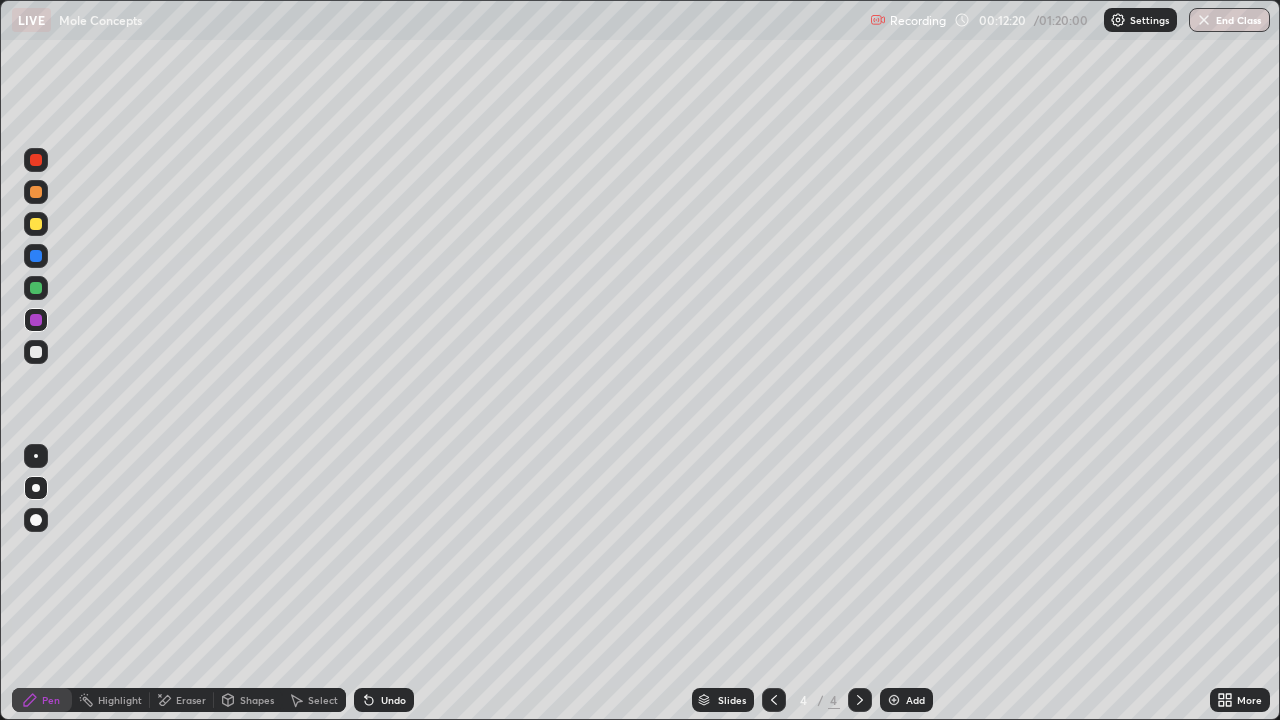 click on "Undo" at bounding box center [393, 700] 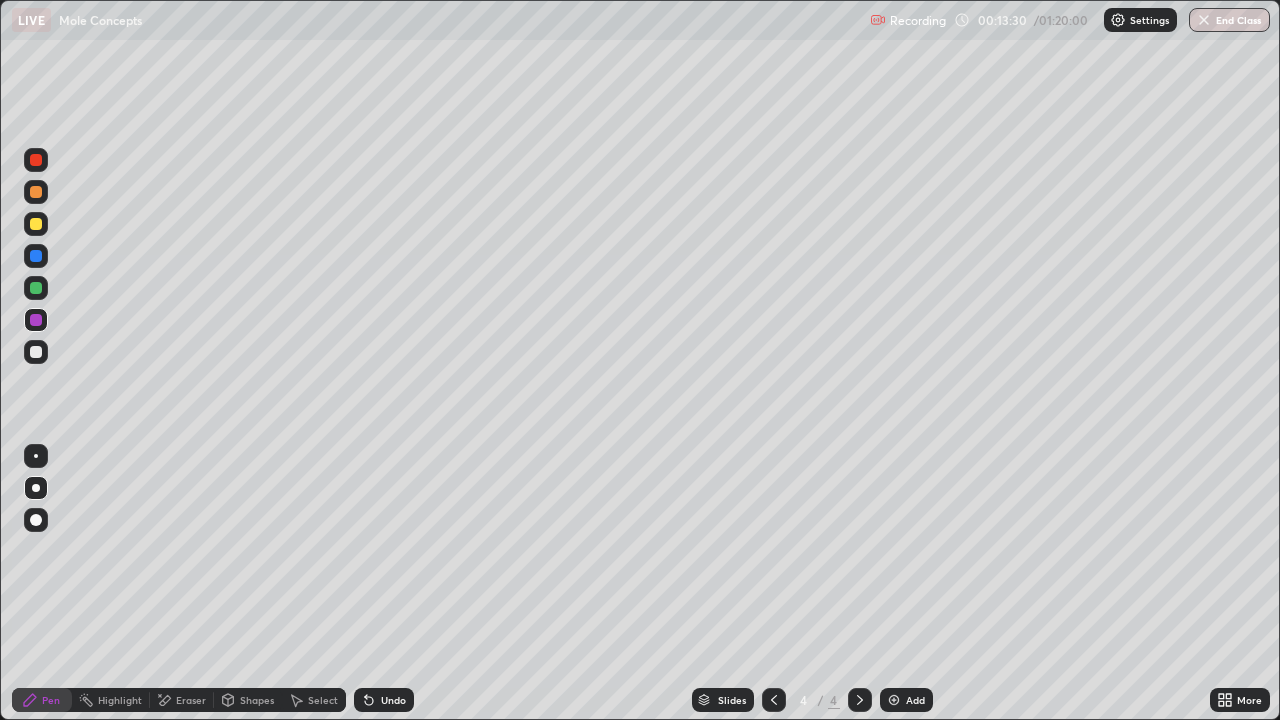 click 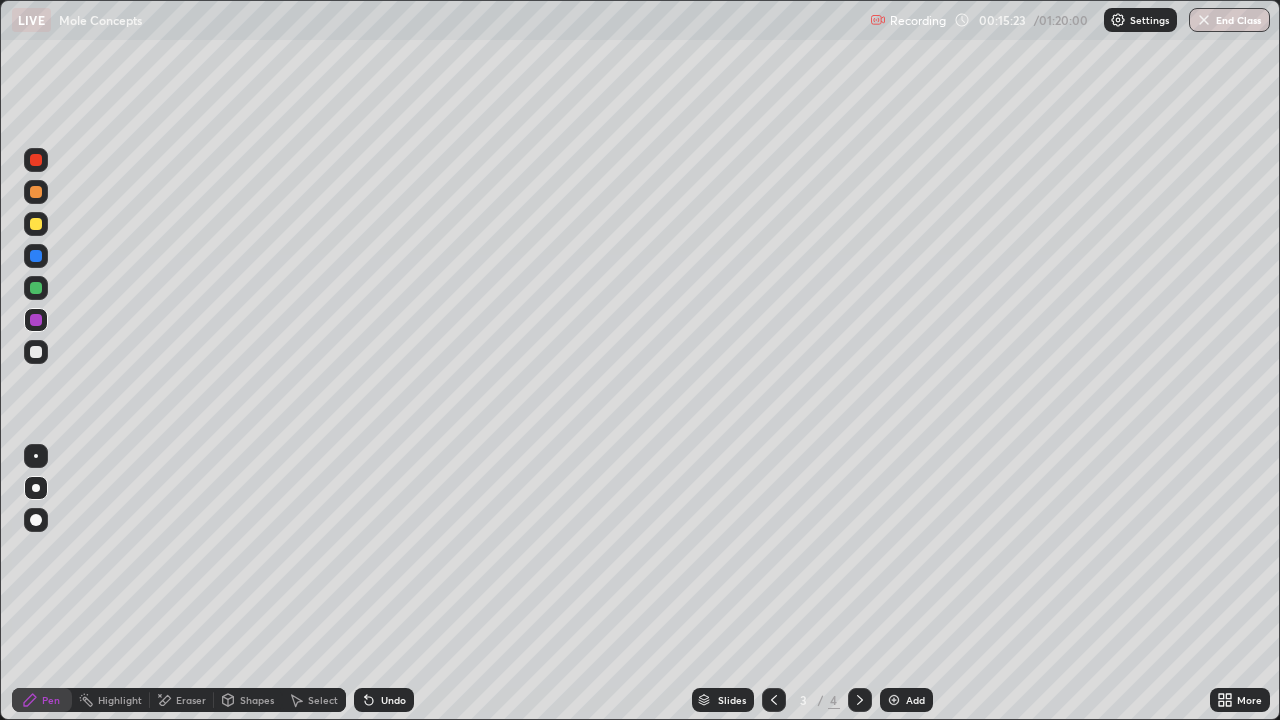 click 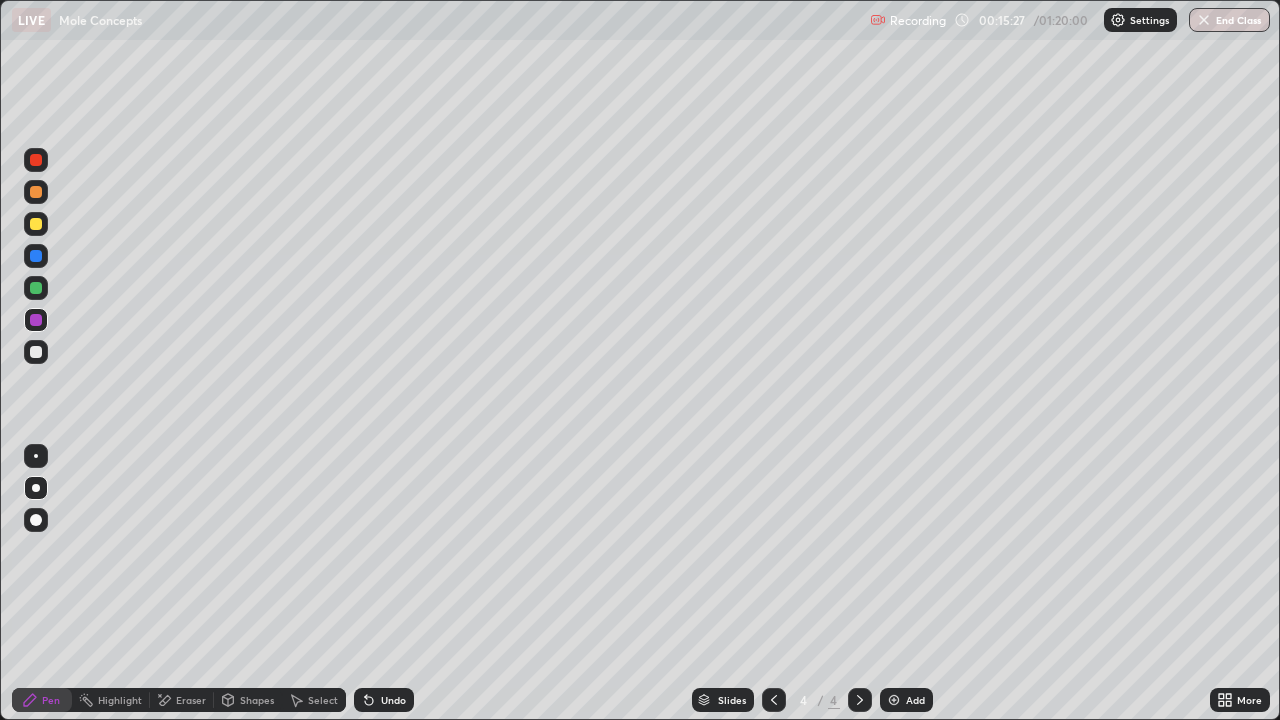 click at bounding box center (36, 288) 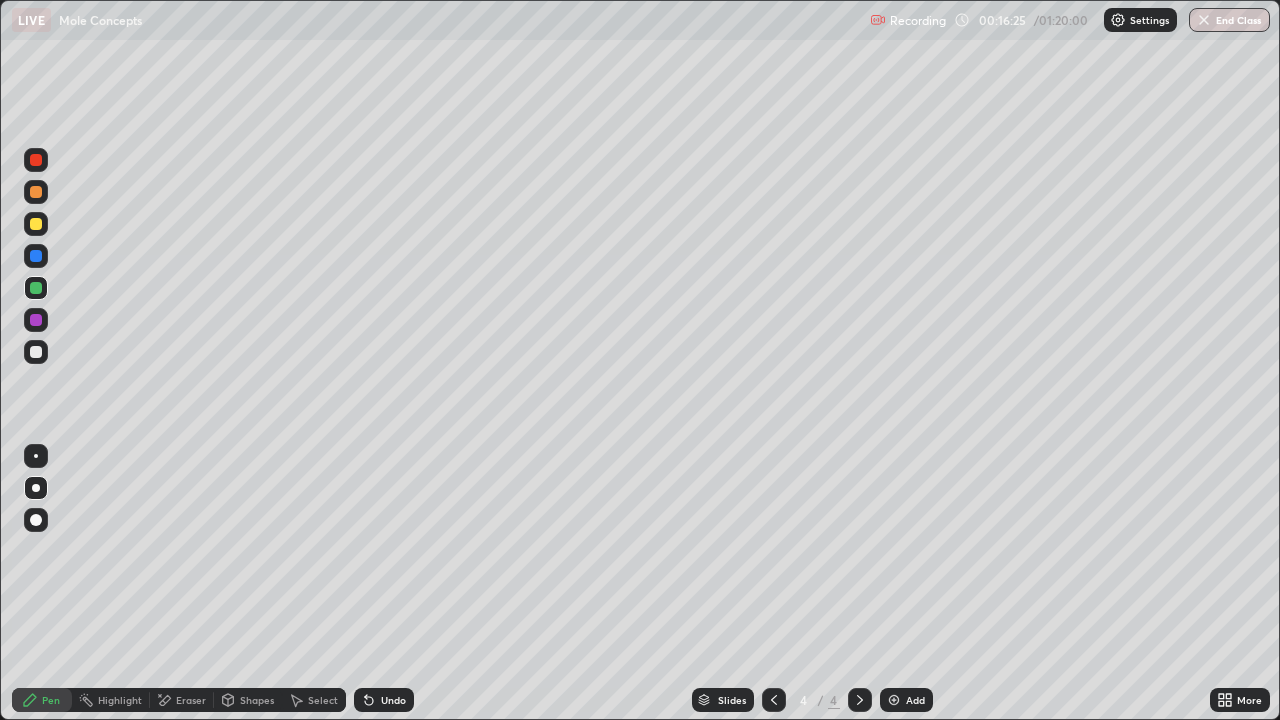 click 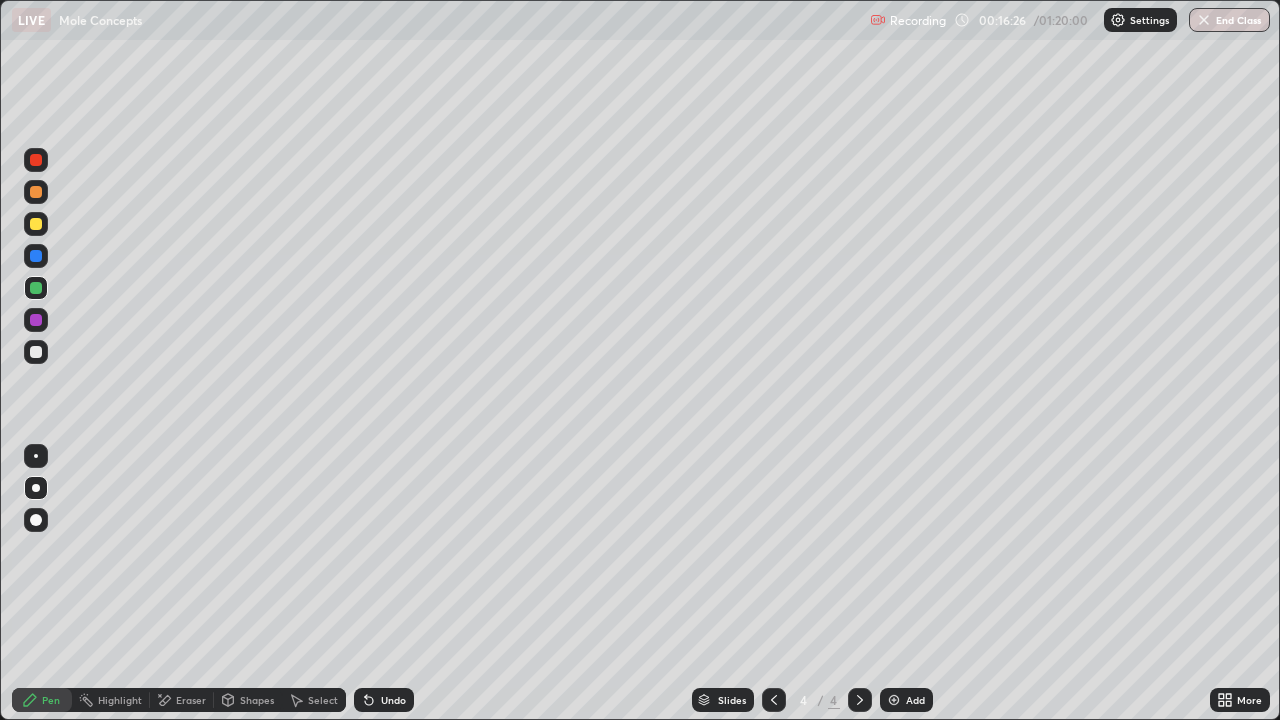 click on "Add" at bounding box center (906, 700) 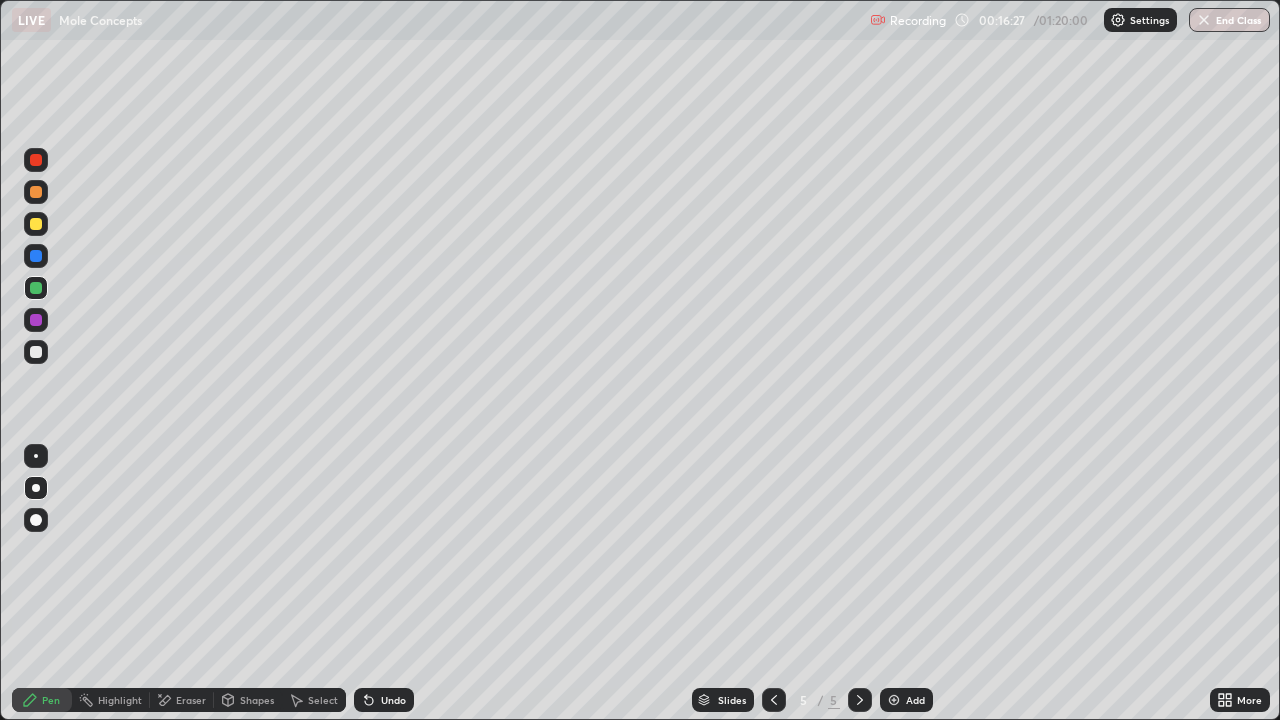 click at bounding box center (36, 352) 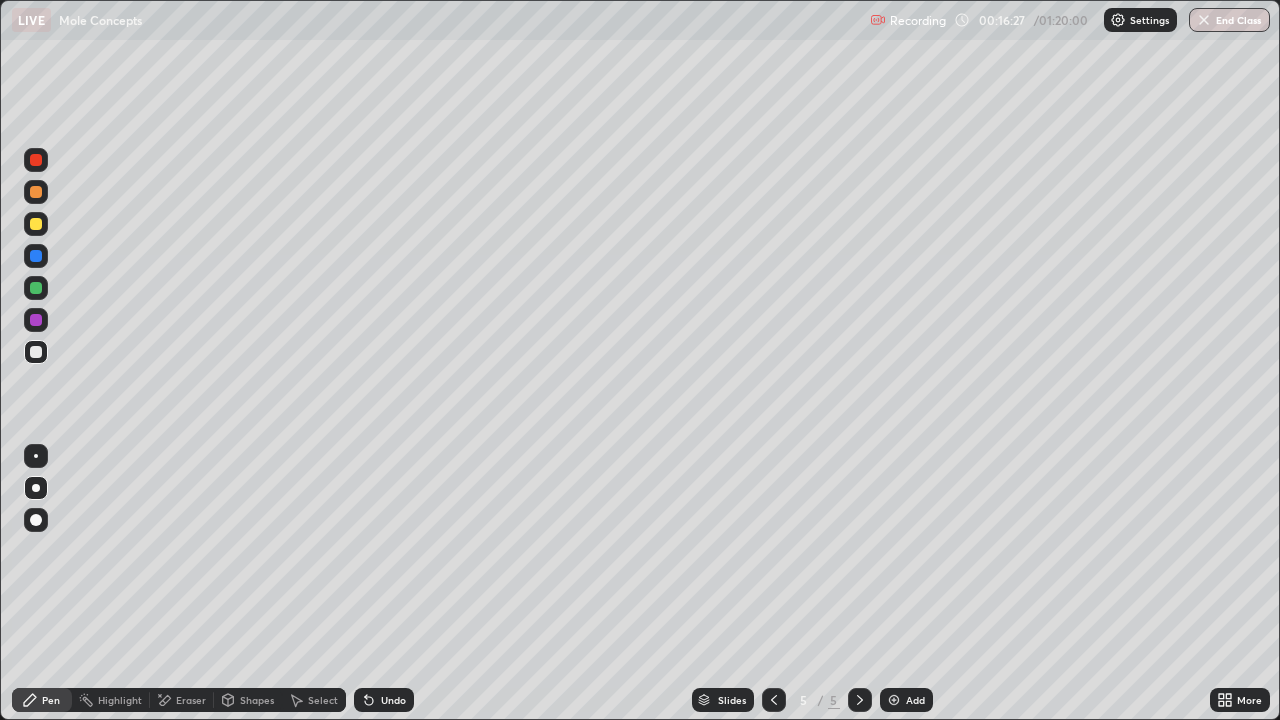 click at bounding box center [36, 352] 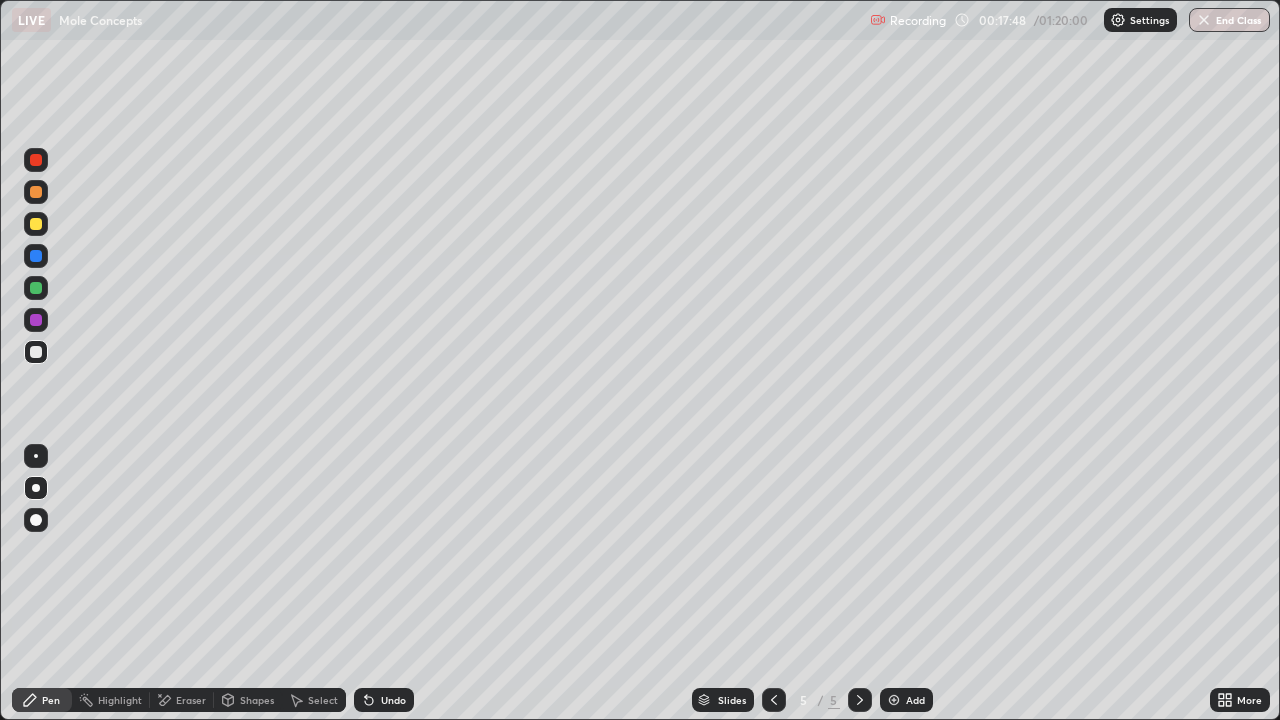 click at bounding box center (36, 288) 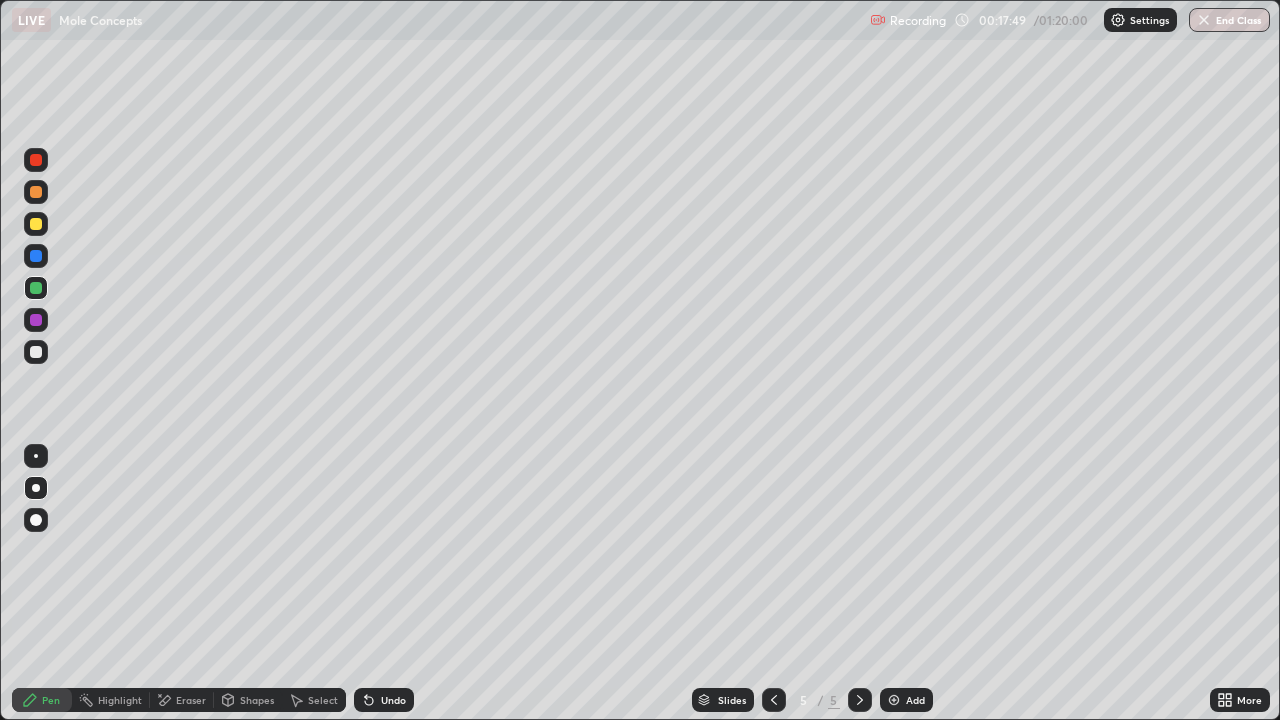 click at bounding box center [36, 352] 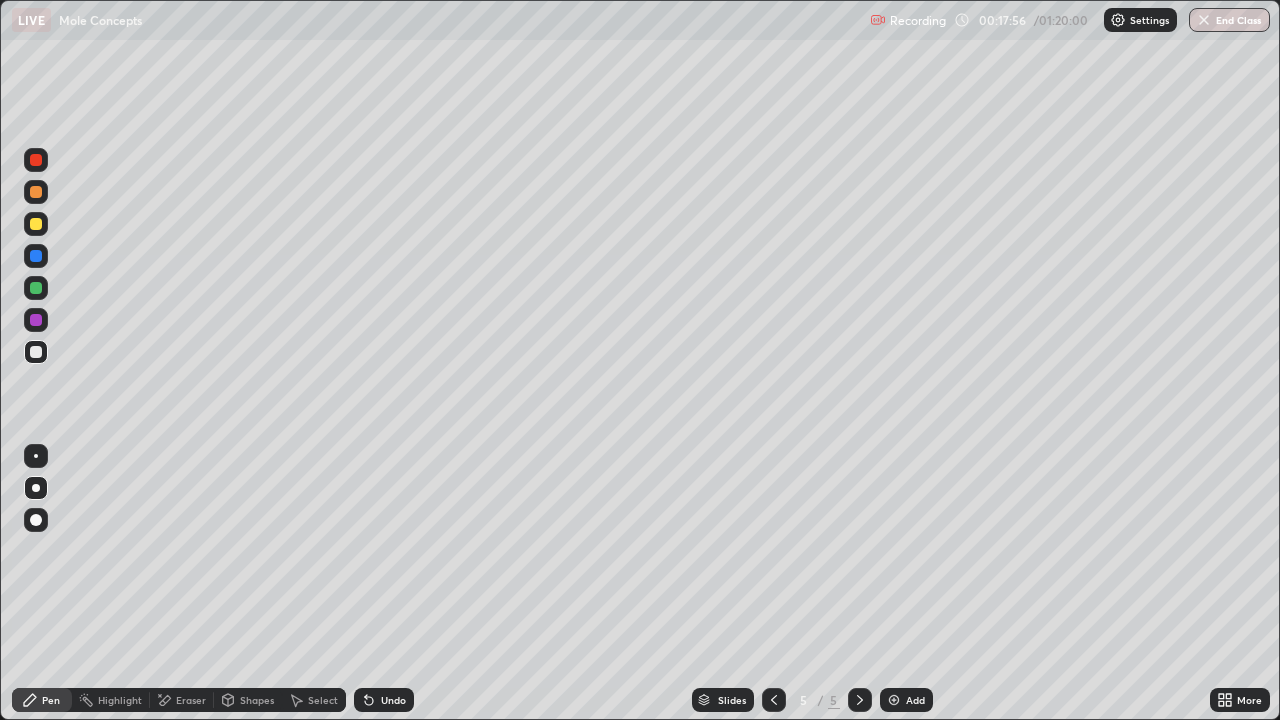 click at bounding box center (36, 288) 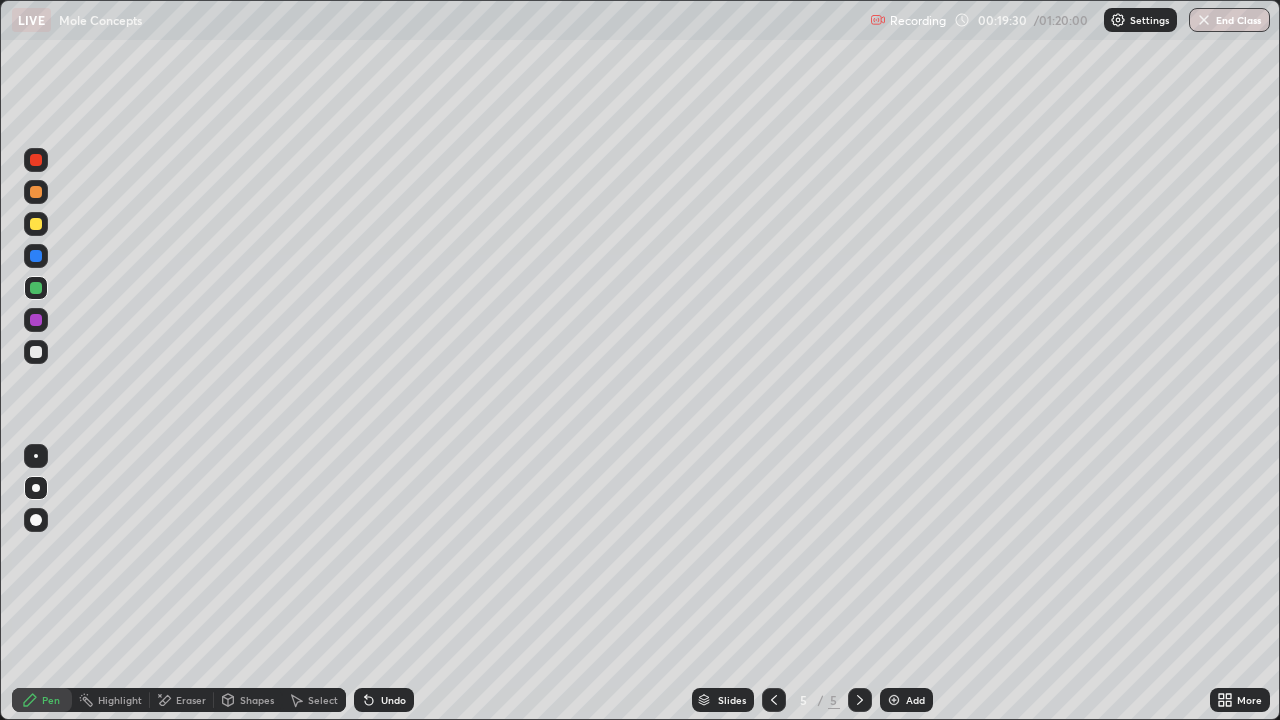 click at bounding box center [36, 224] 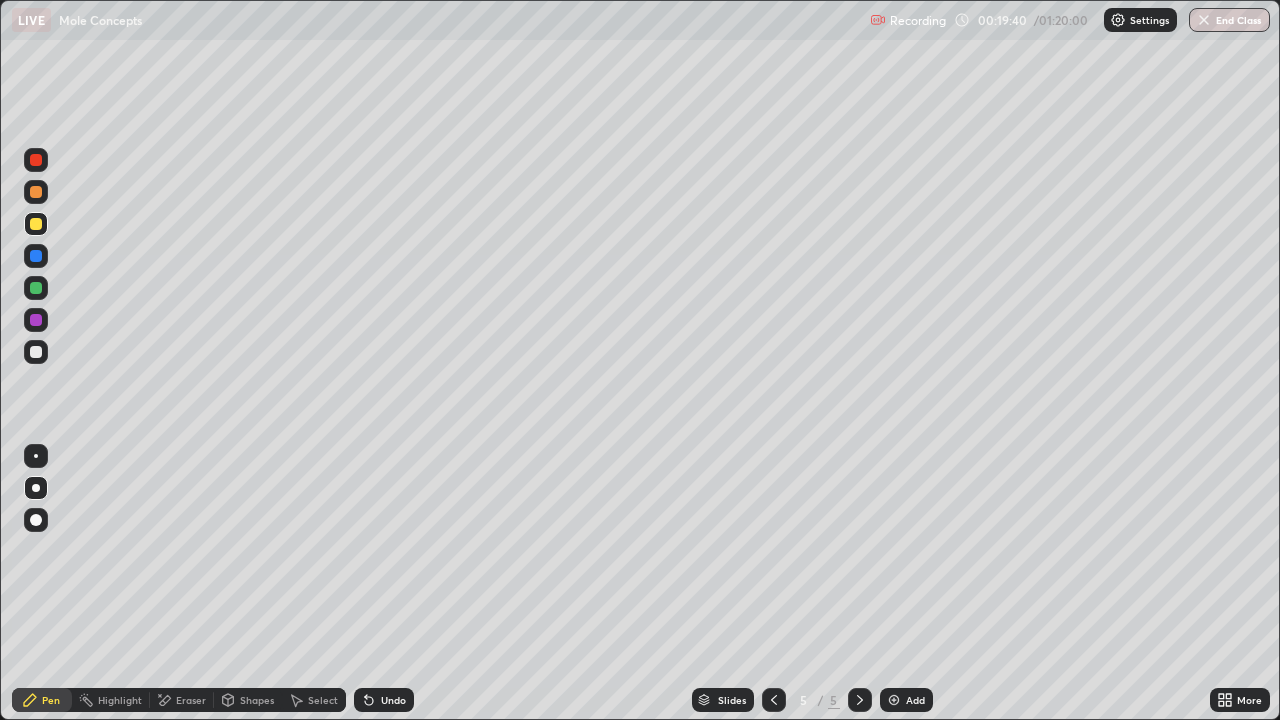 click 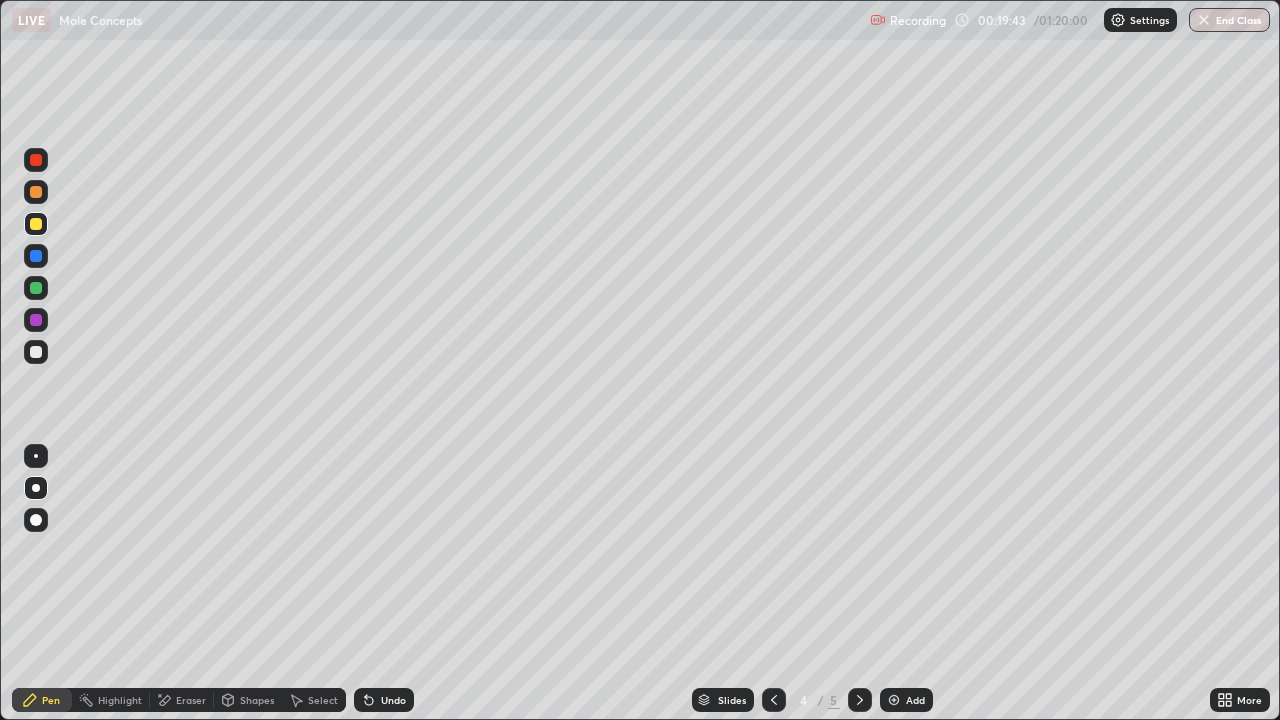 click at bounding box center (860, 700) 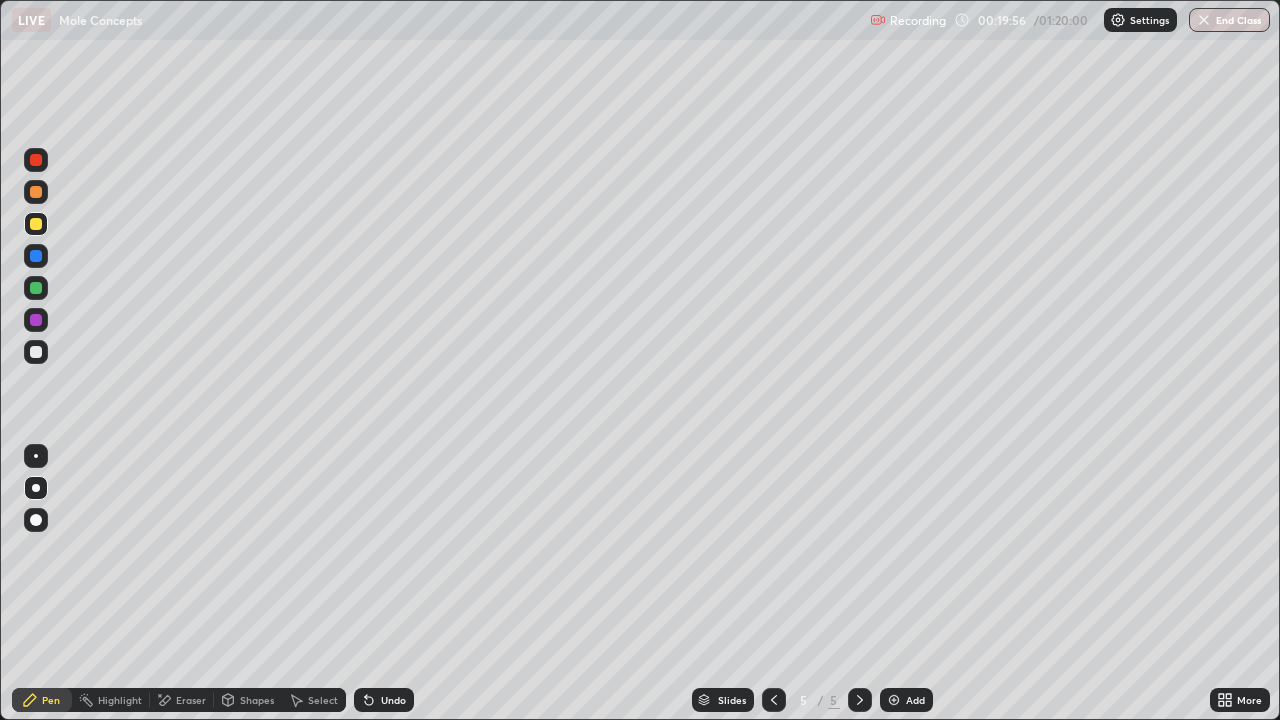 click at bounding box center [36, 192] 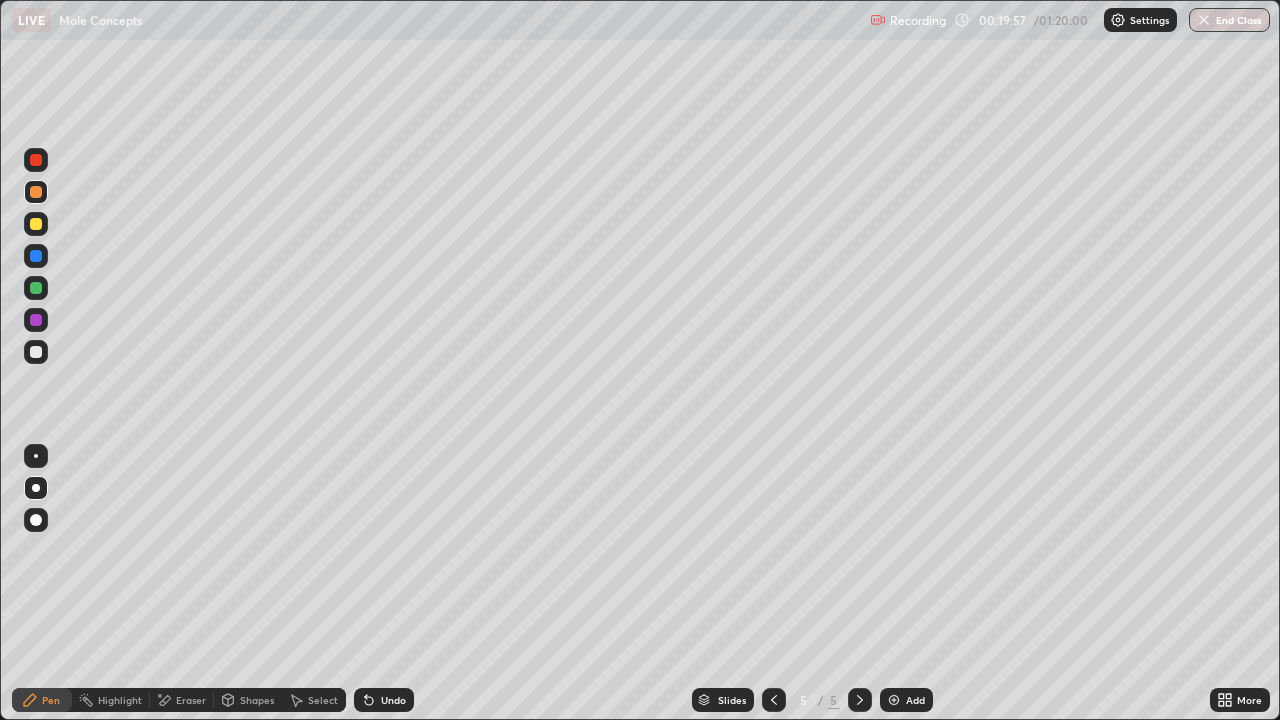click at bounding box center (36, 160) 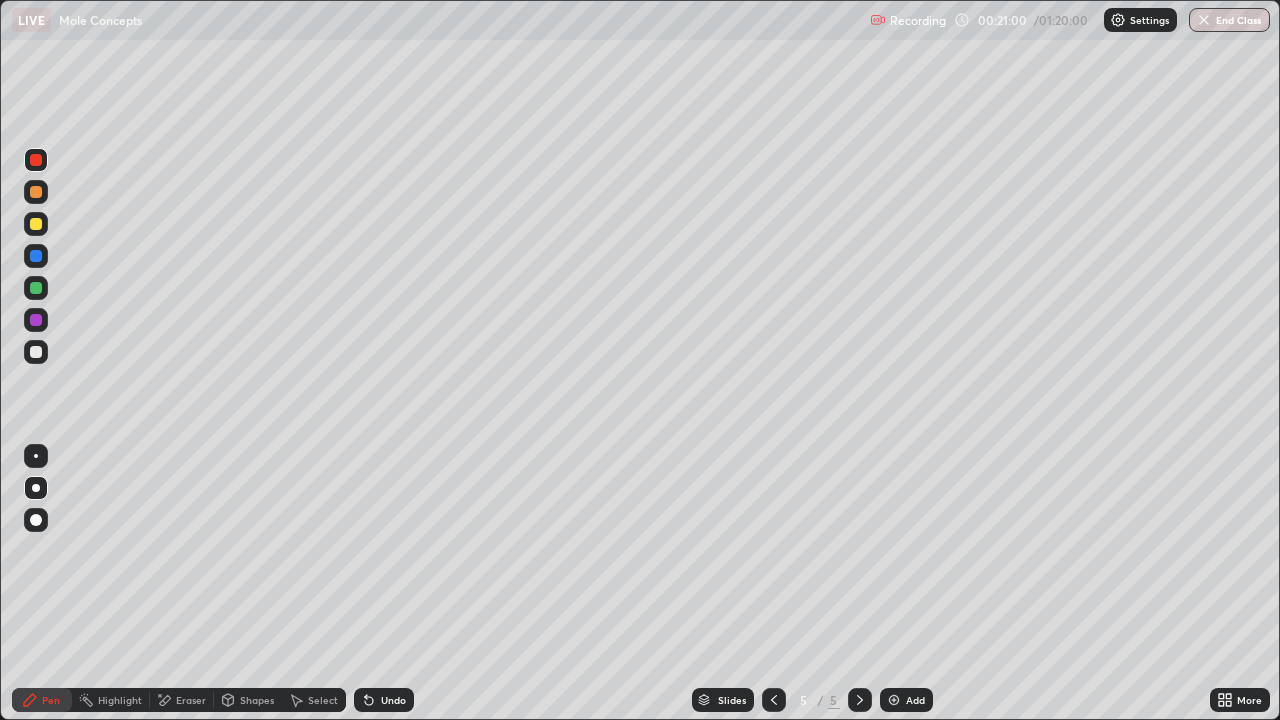 click at bounding box center (36, 256) 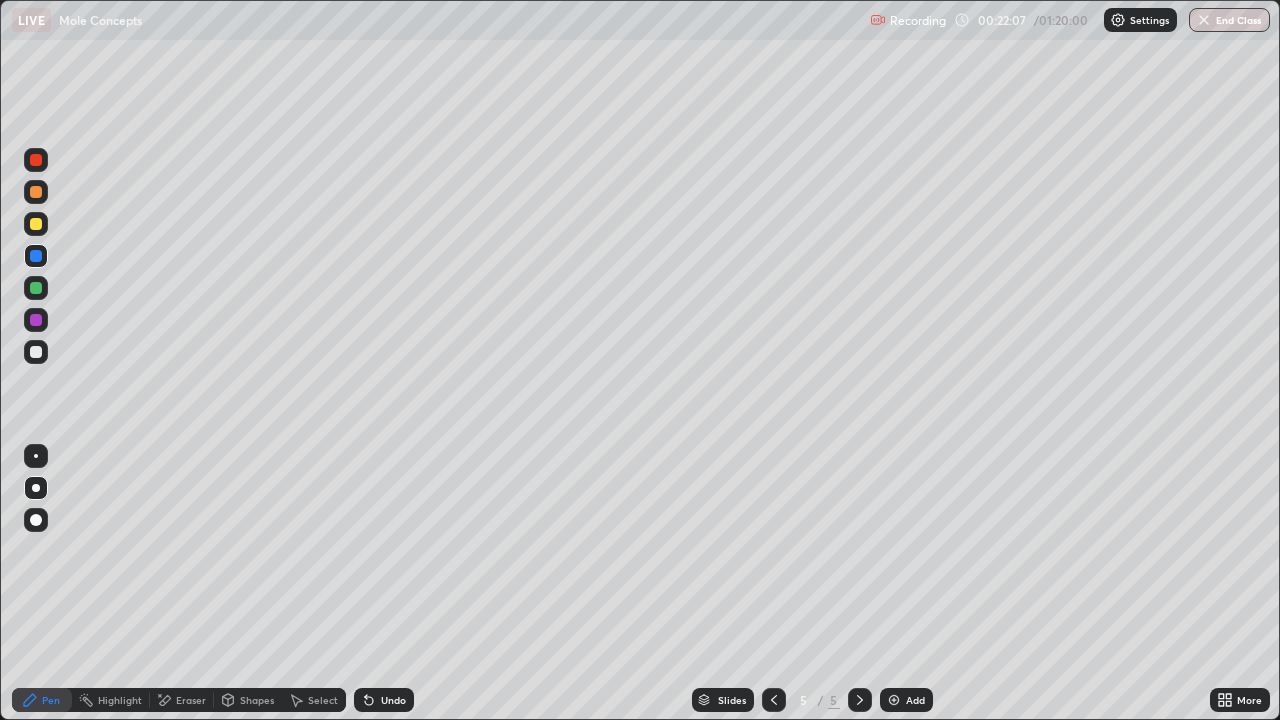 click at bounding box center [36, 320] 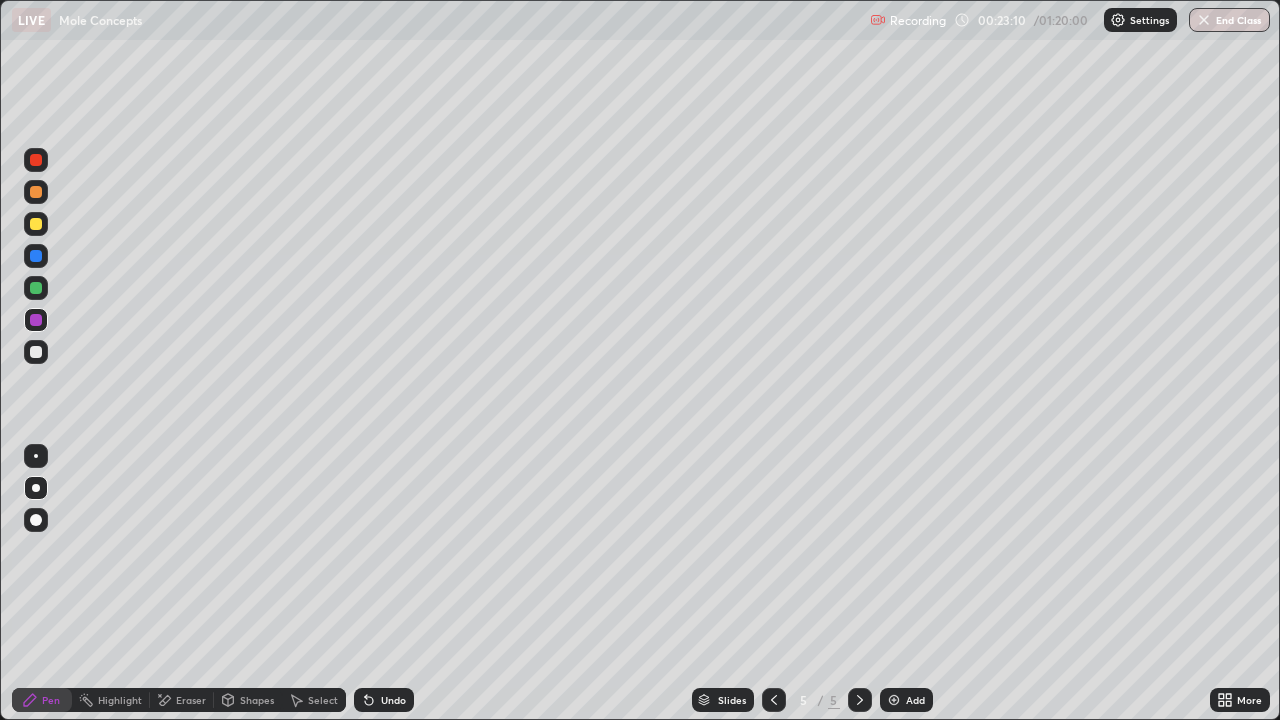 click on "Add" at bounding box center (915, 700) 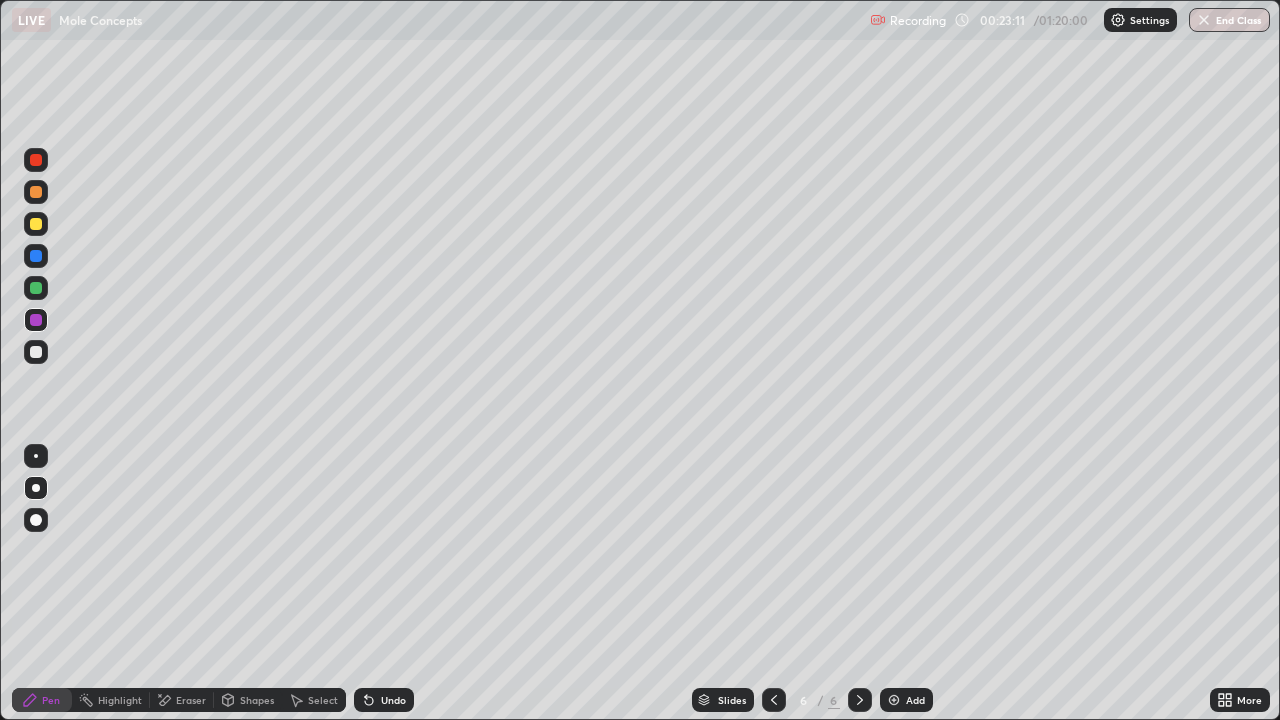 click at bounding box center [36, 352] 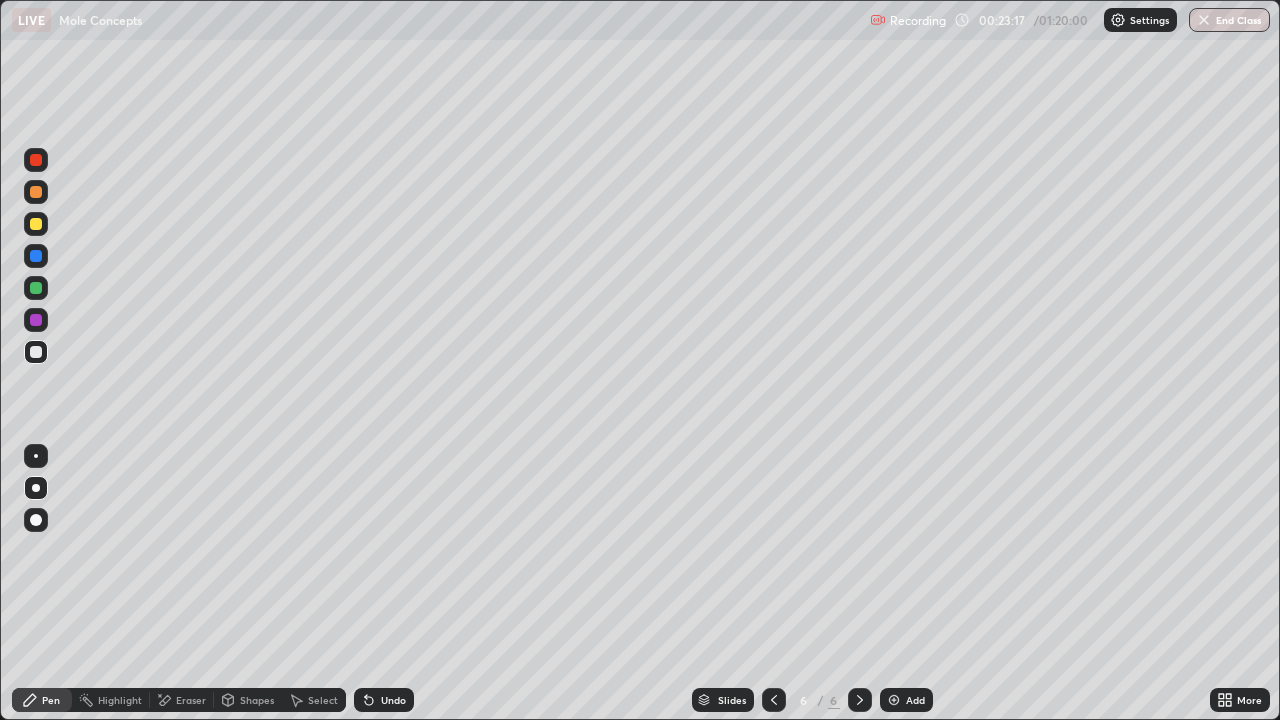 click at bounding box center (36, 352) 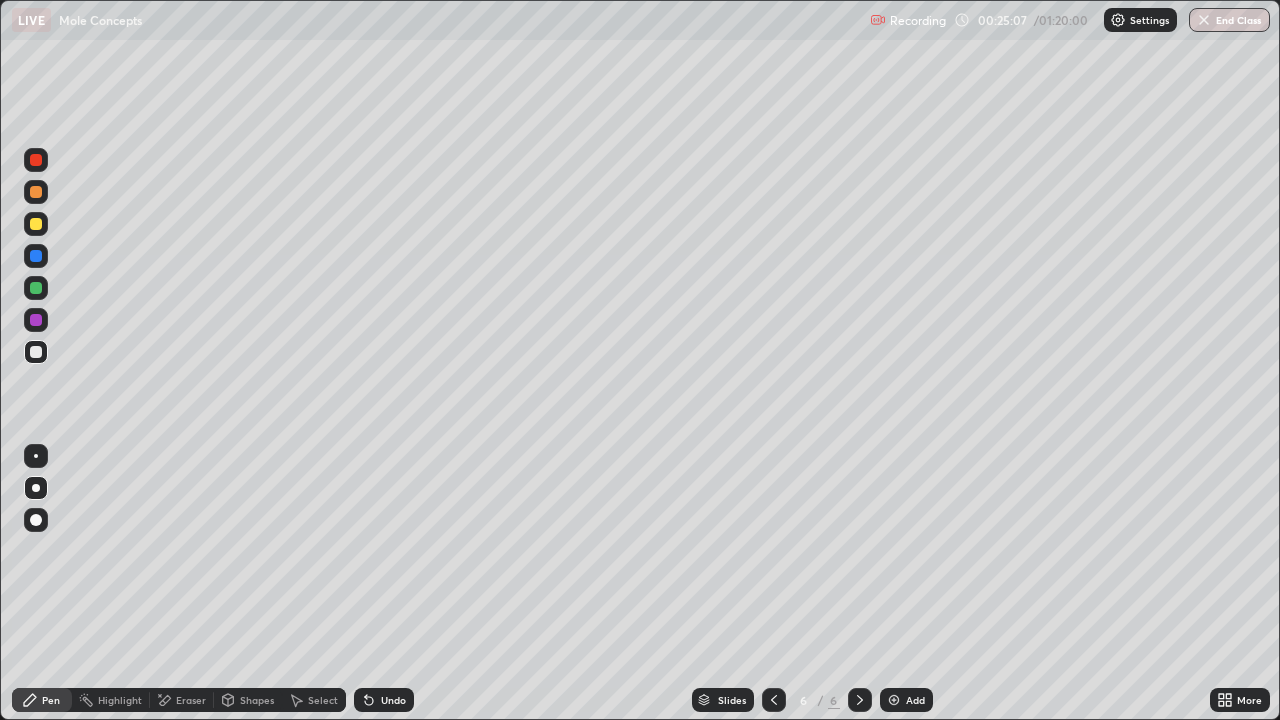 click at bounding box center [36, 320] 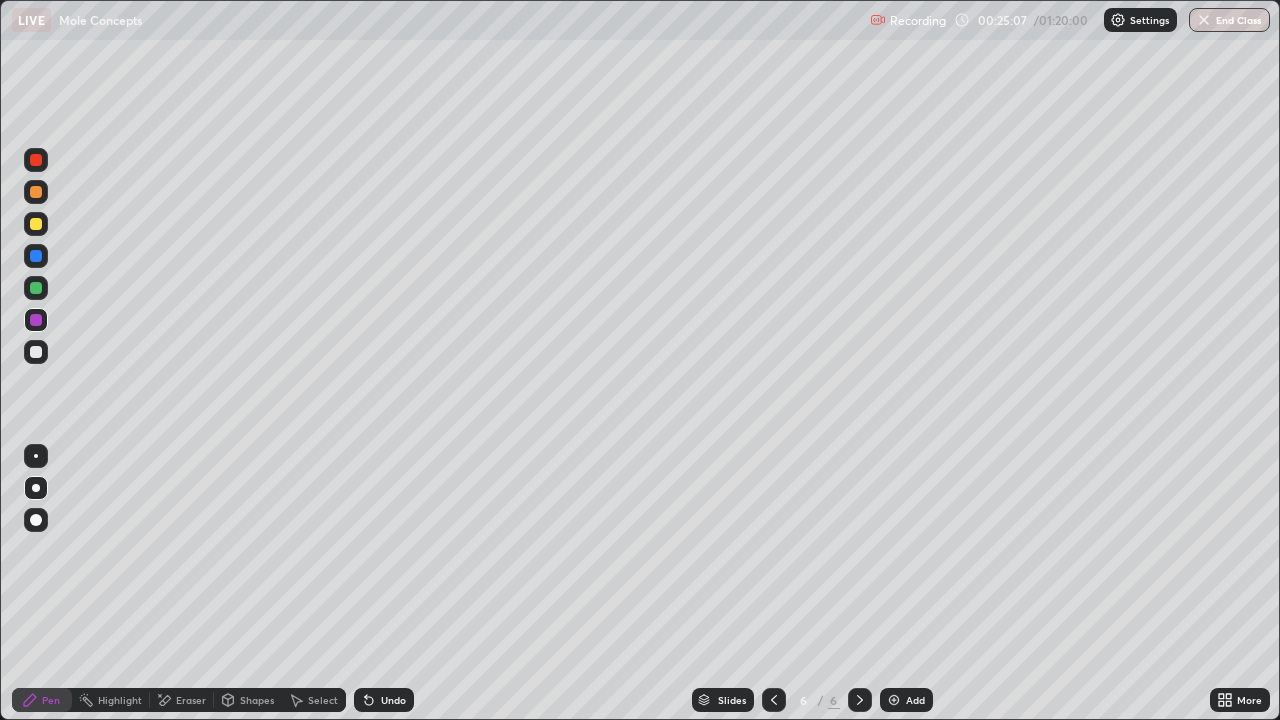 click at bounding box center (36, 256) 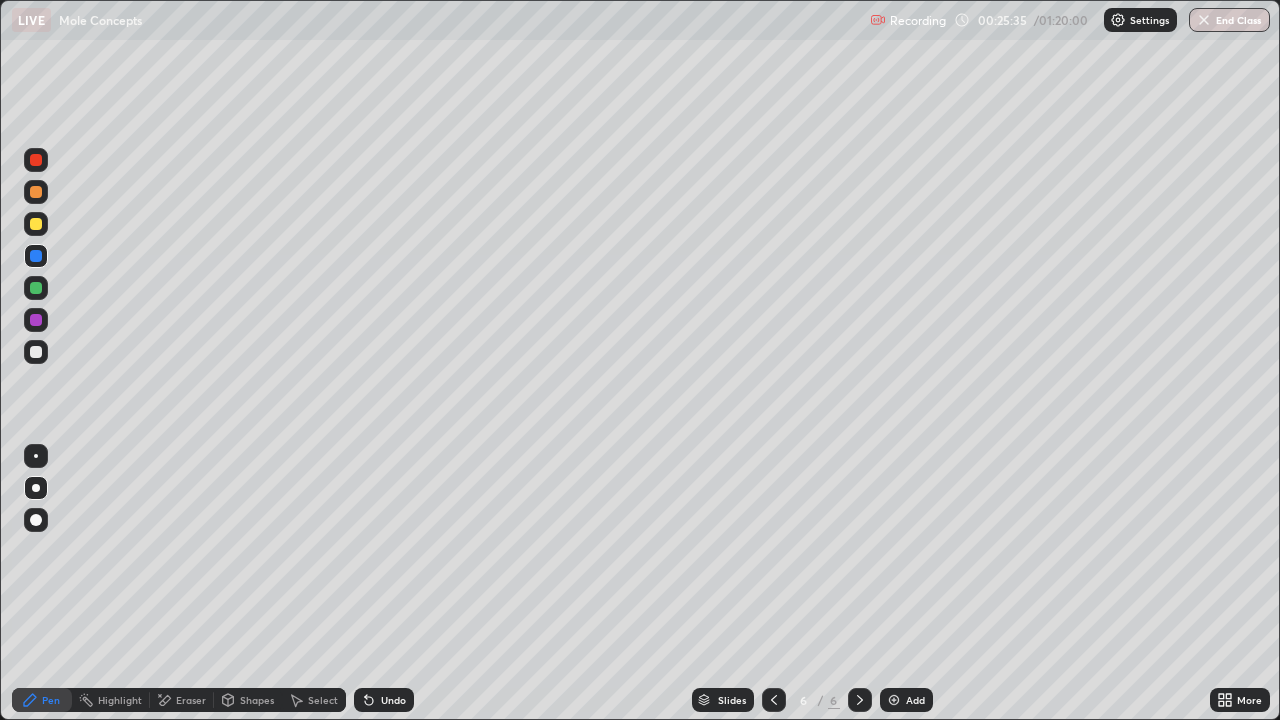 click on "Undo" at bounding box center (393, 700) 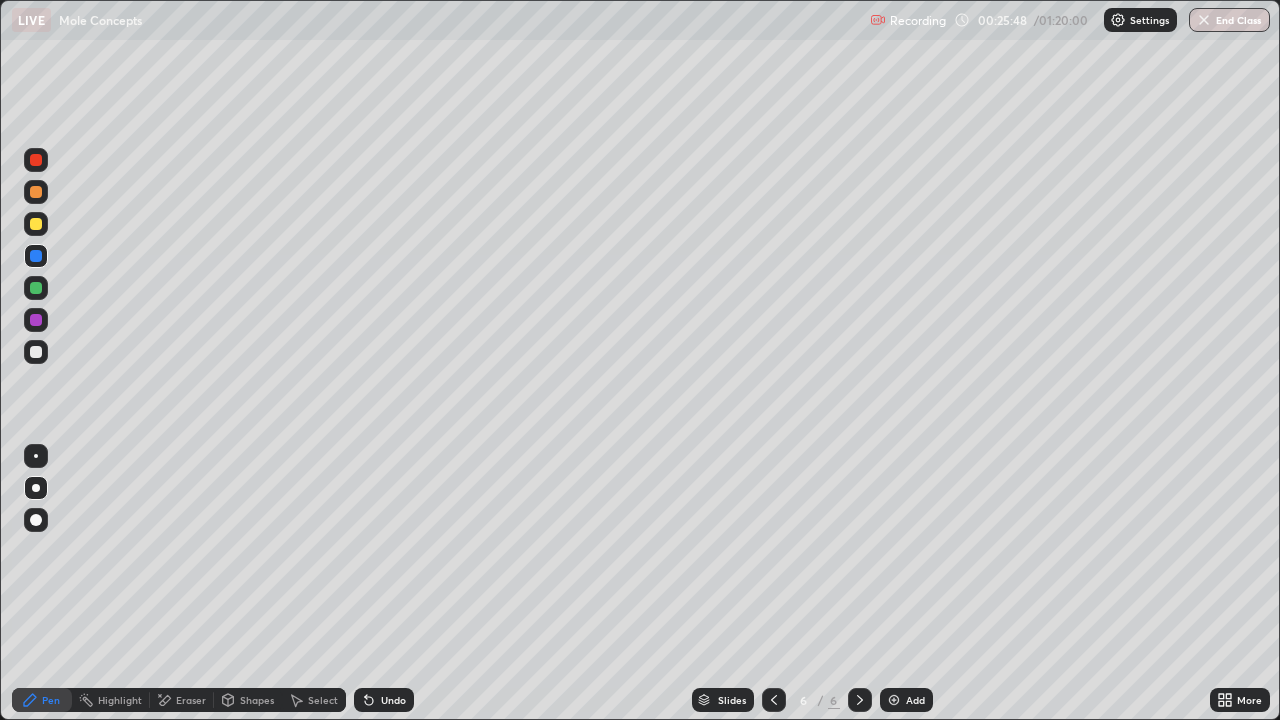 click at bounding box center (36, 224) 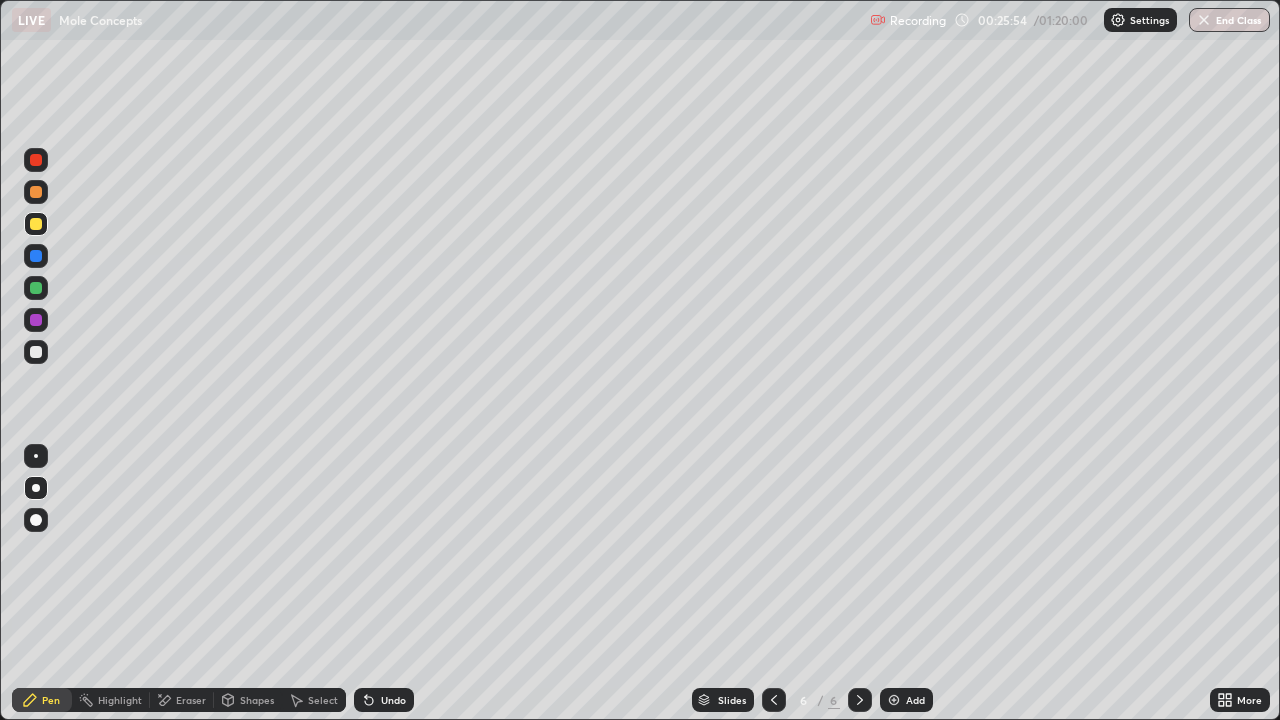 click on "Undo" at bounding box center [393, 700] 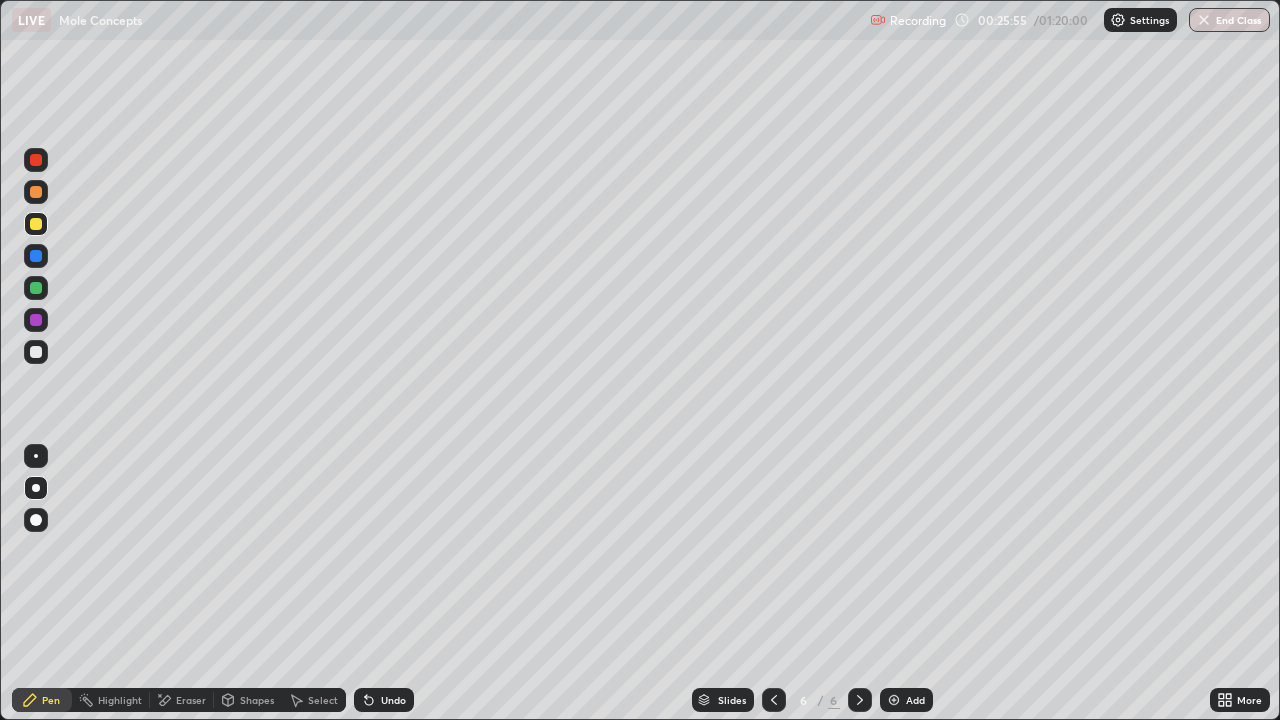 click on "Undo" at bounding box center [384, 700] 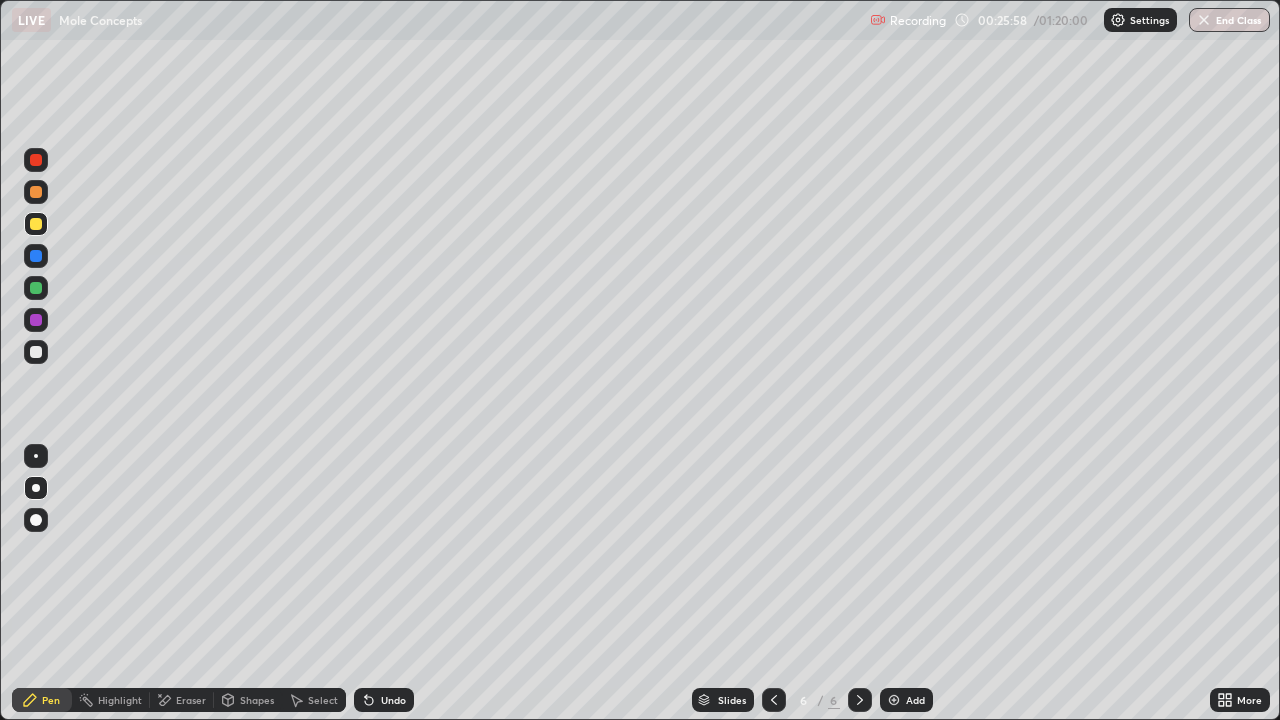 click on "Undo" at bounding box center (393, 700) 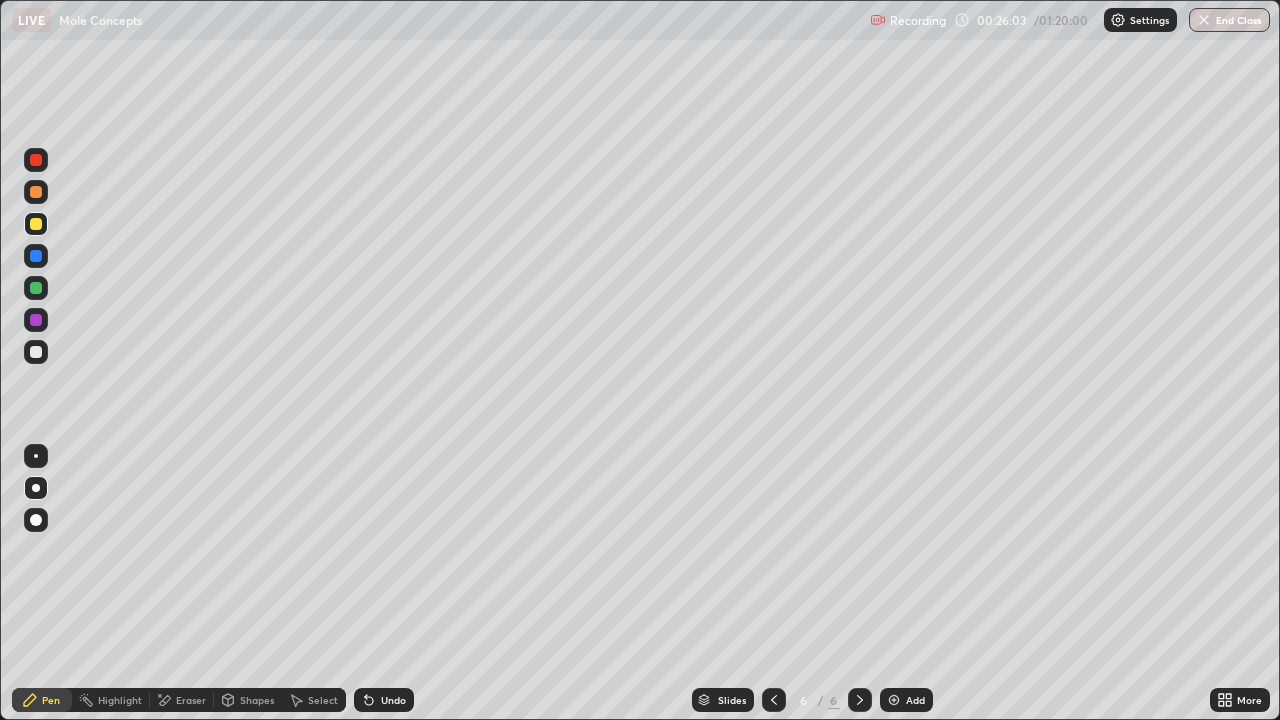 click at bounding box center [36, 352] 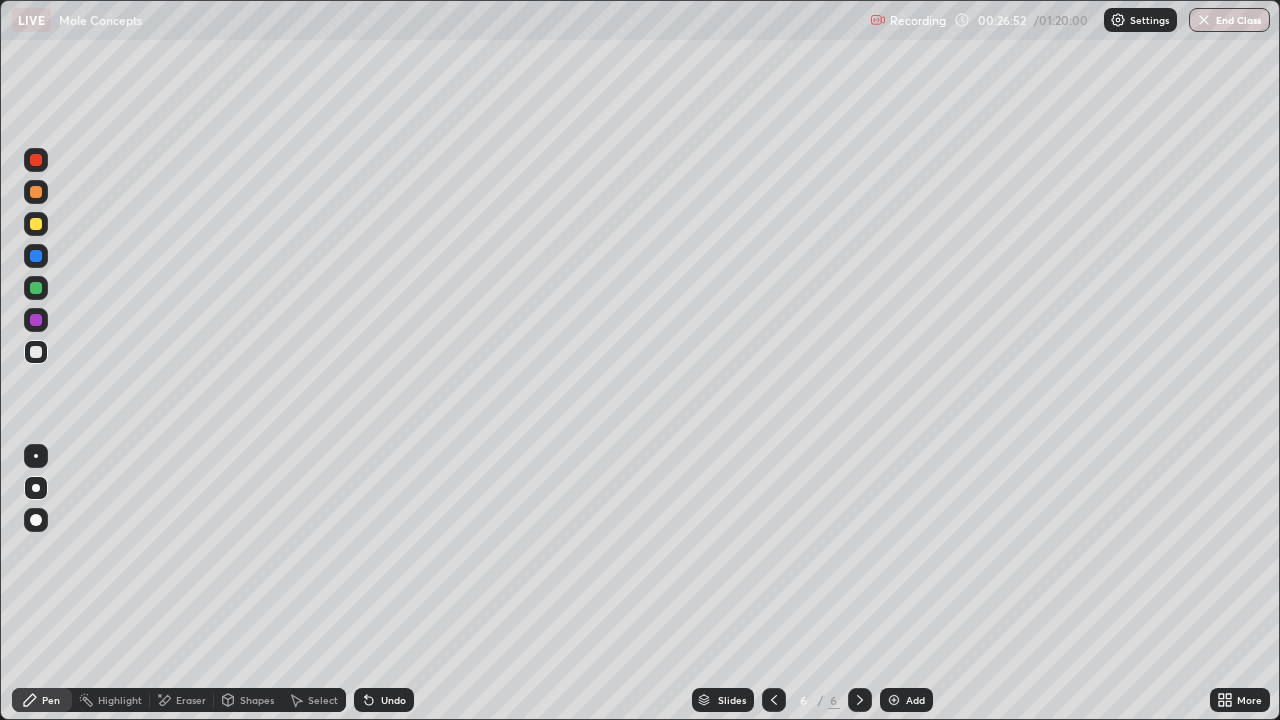 click at bounding box center [36, 224] 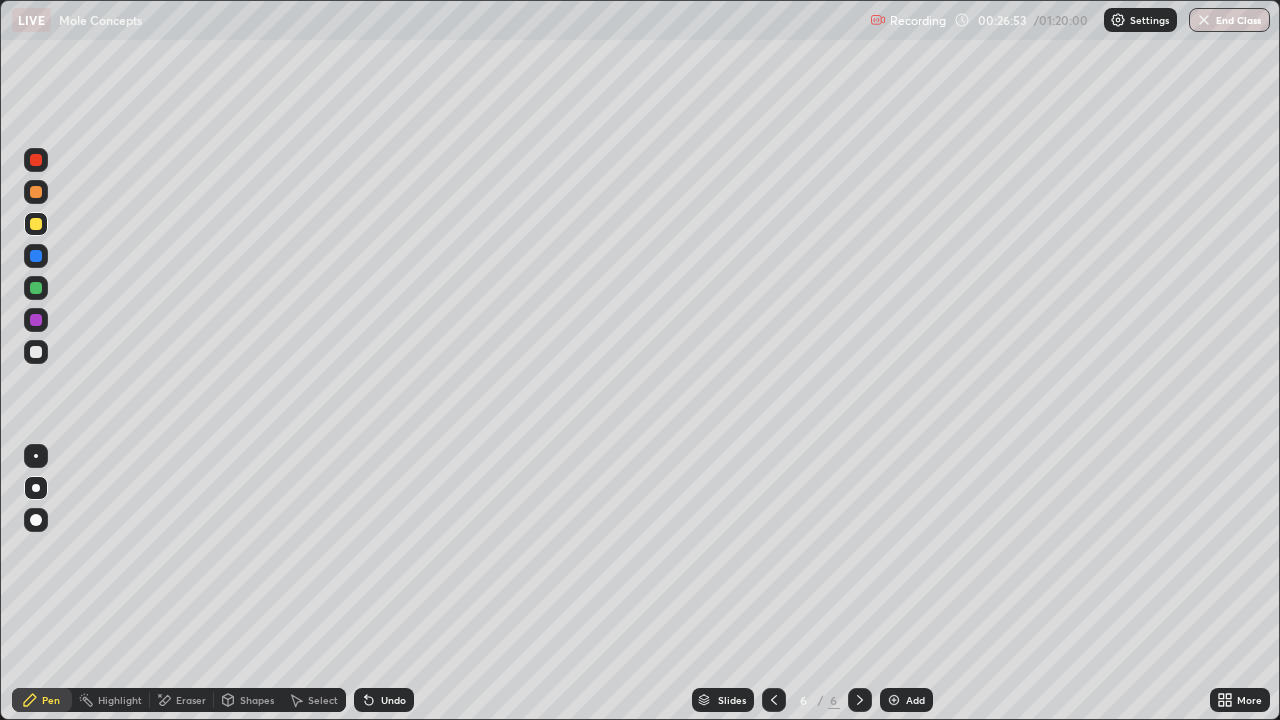 click at bounding box center [36, 224] 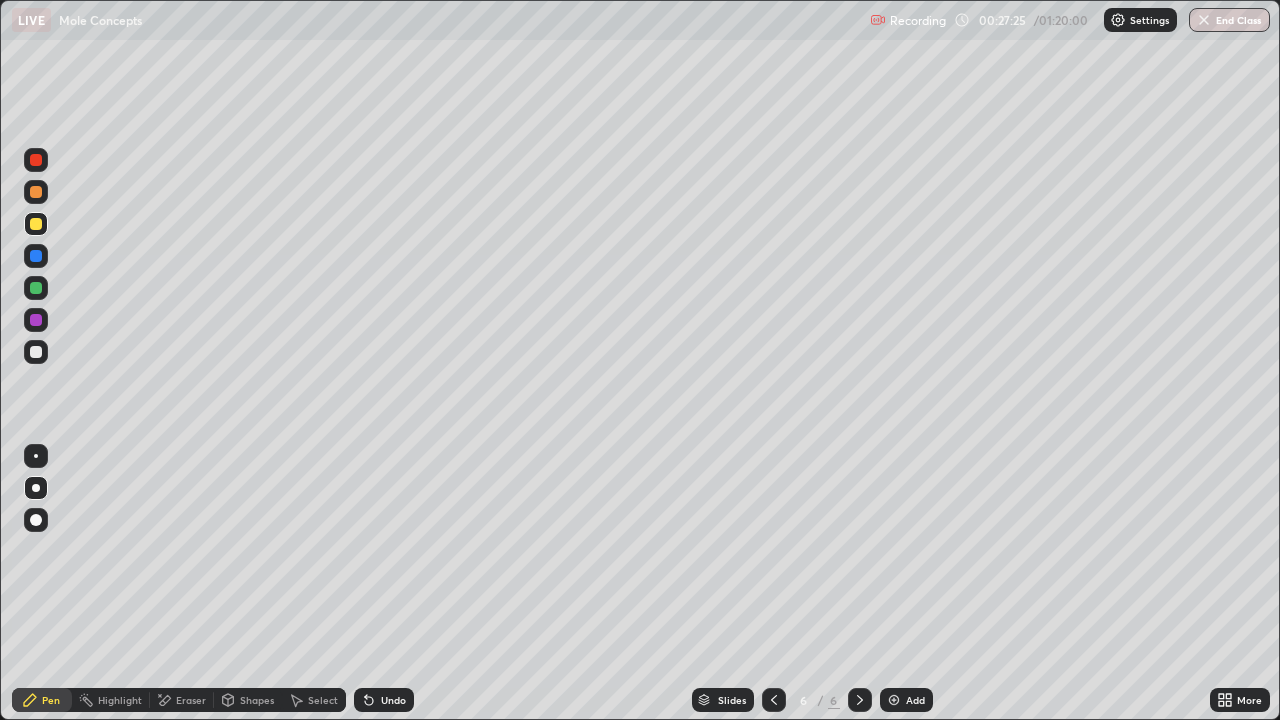 click on "Undo" at bounding box center [393, 700] 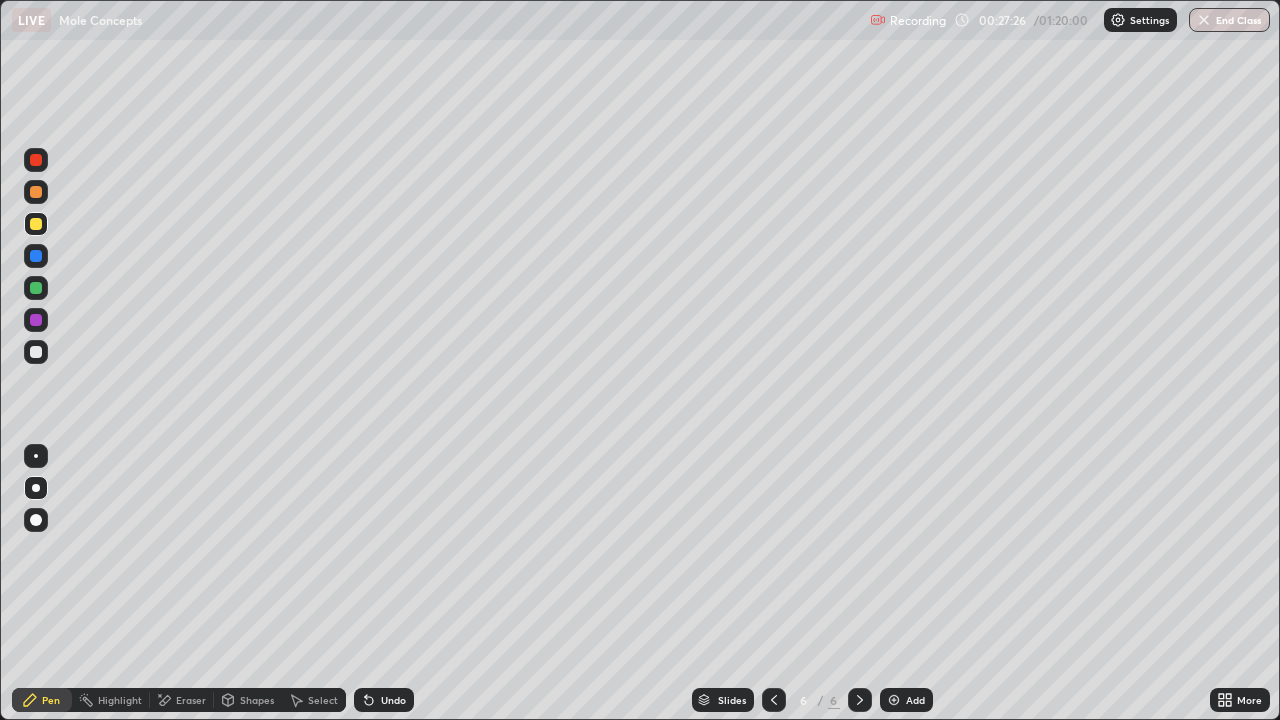click 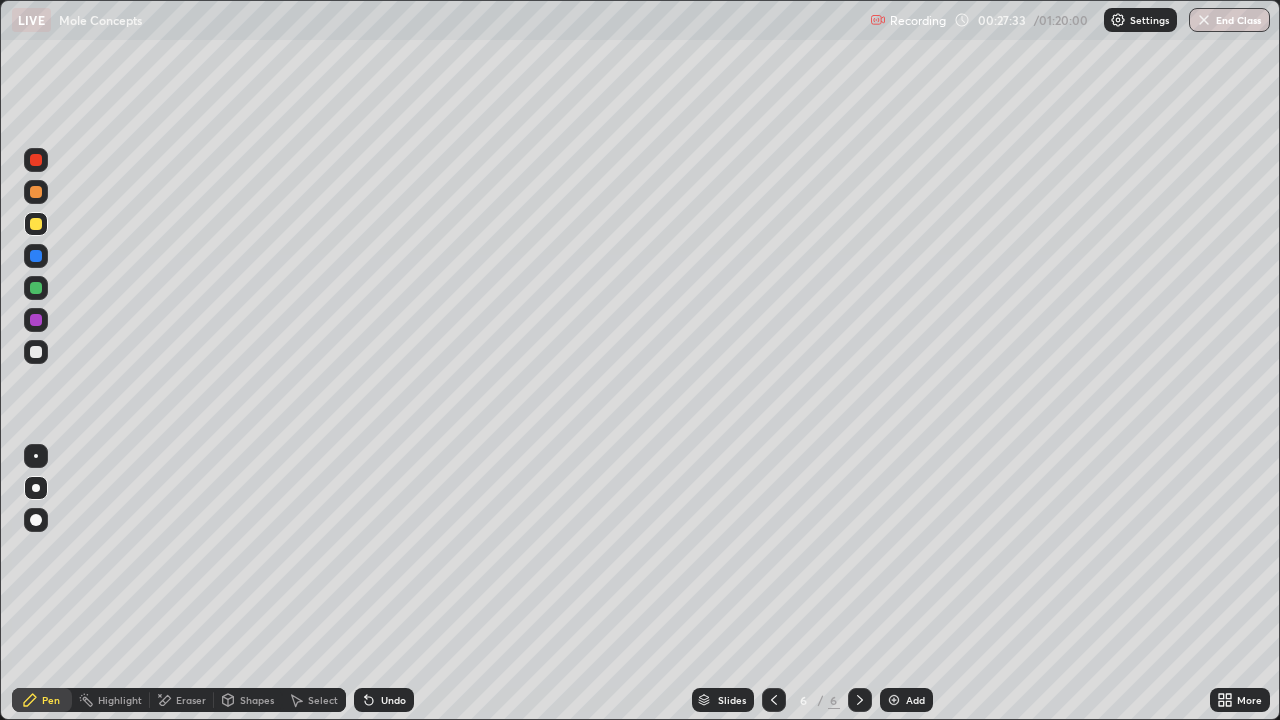click at bounding box center (36, 192) 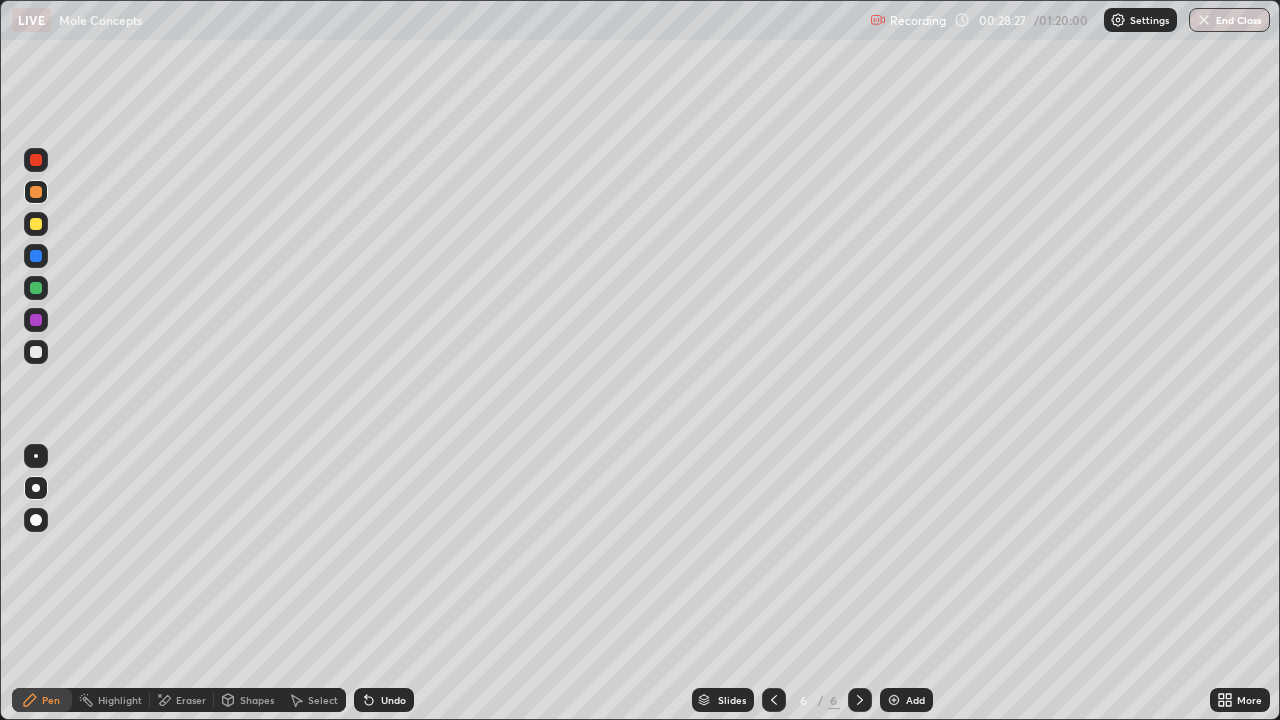 click 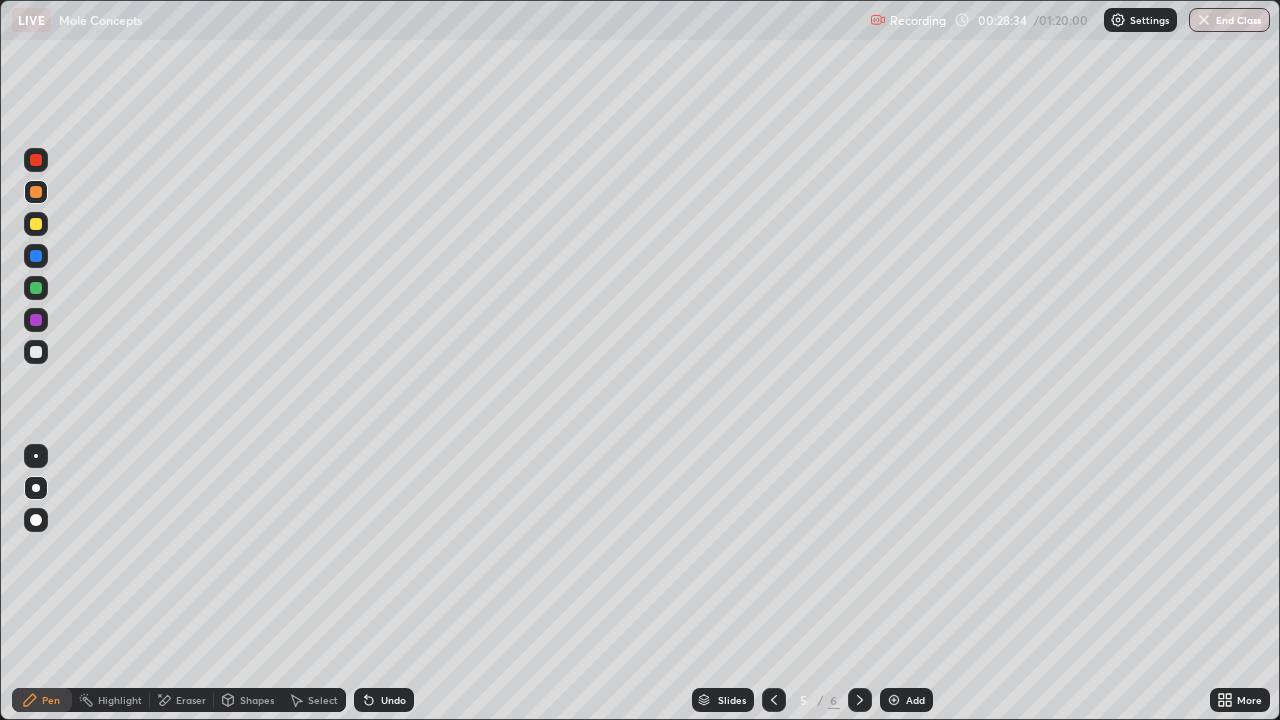 click at bounding box center [860, 700] 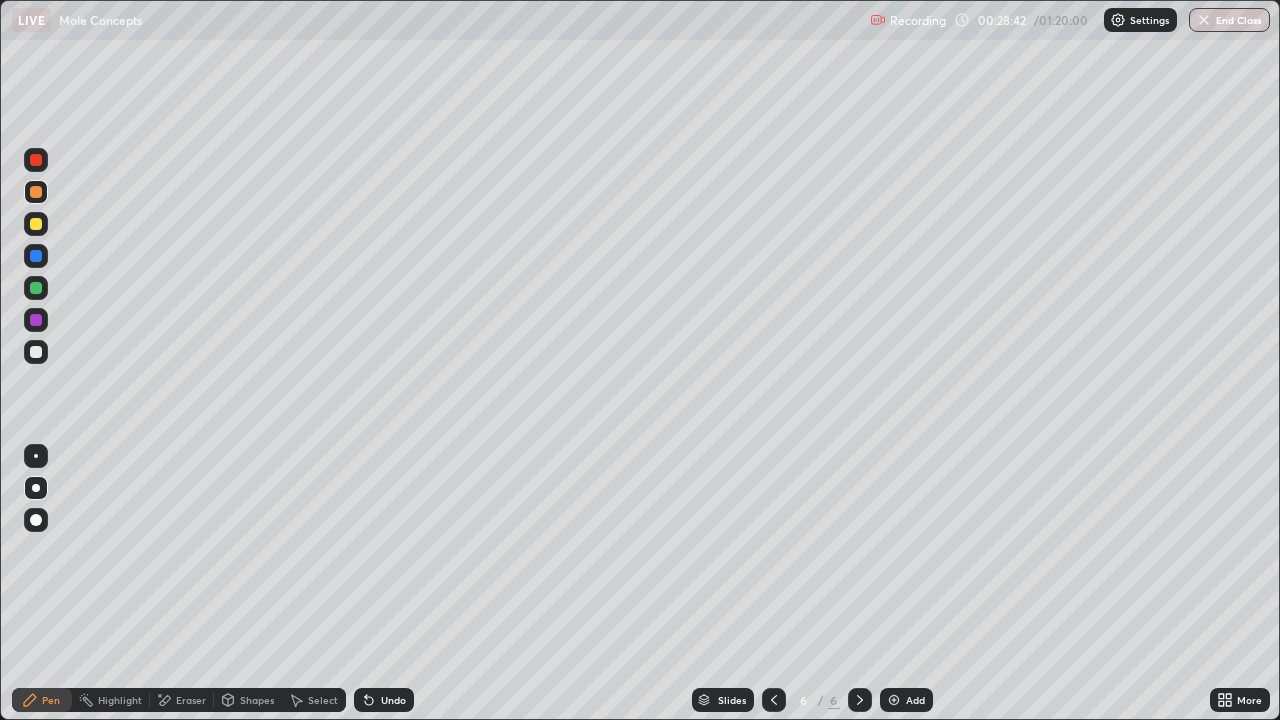 click at bounding box center (36, 256) 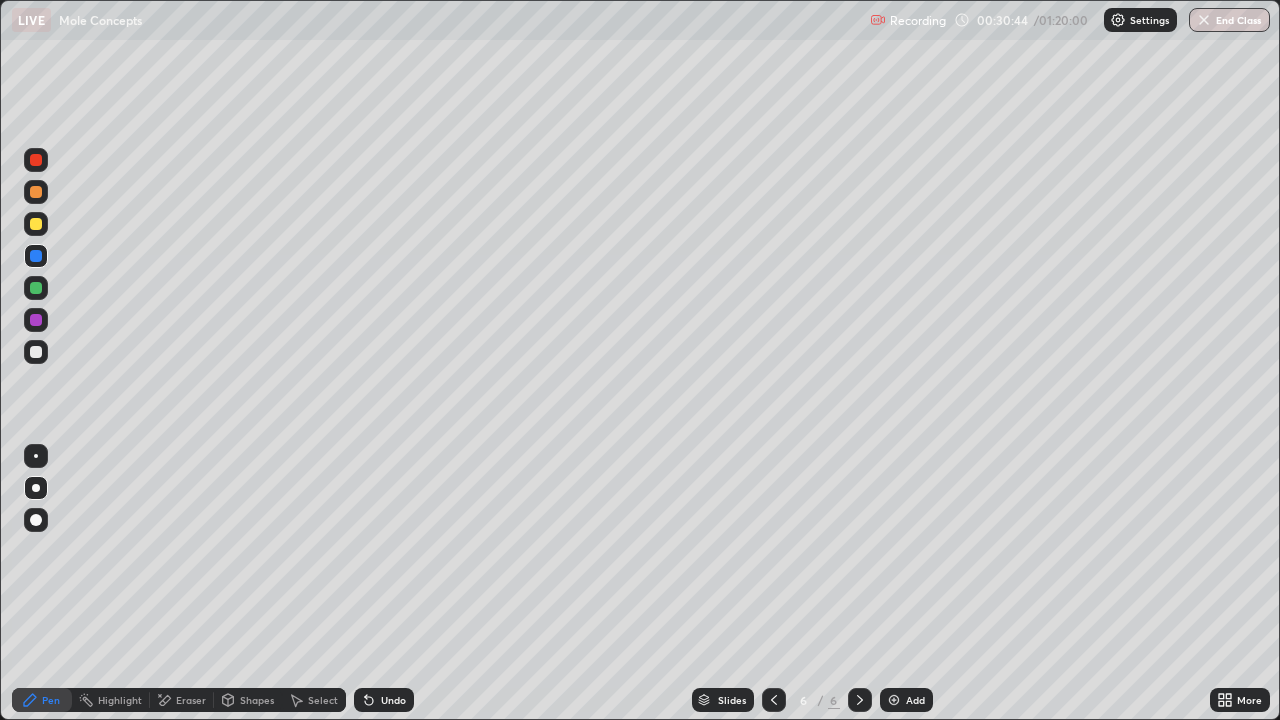 click at bounding box center [36, 160] 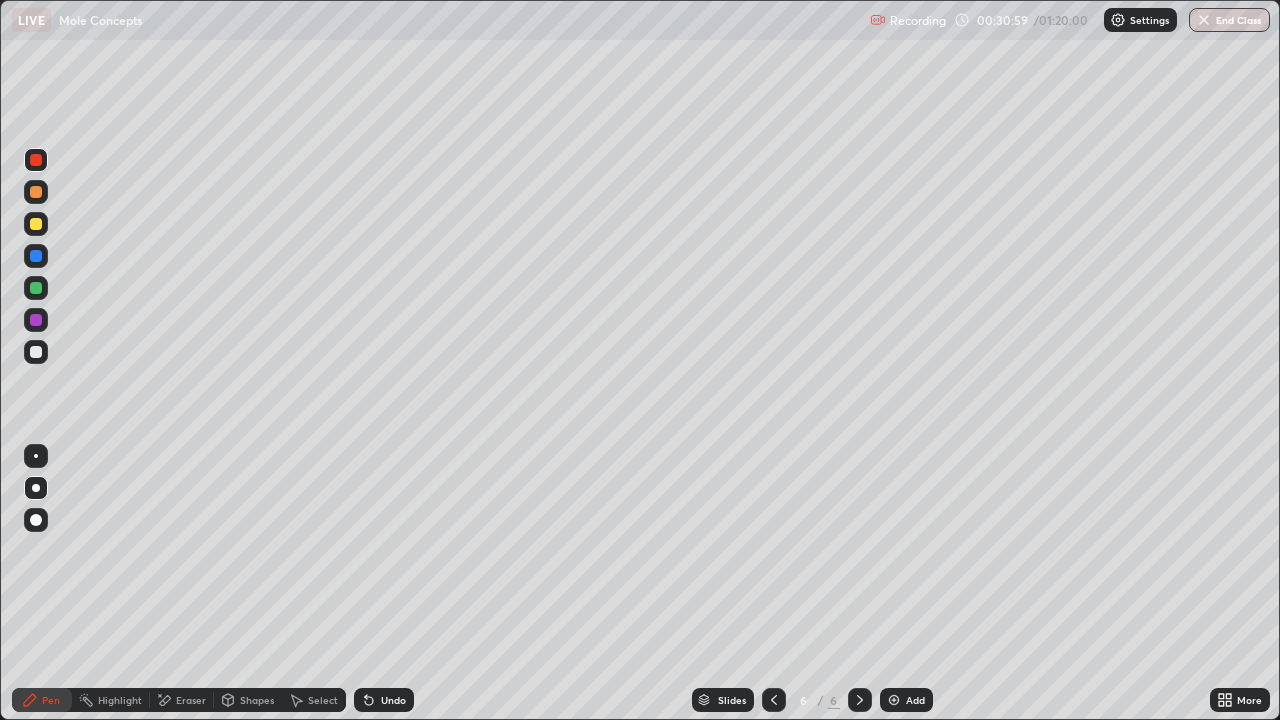 click 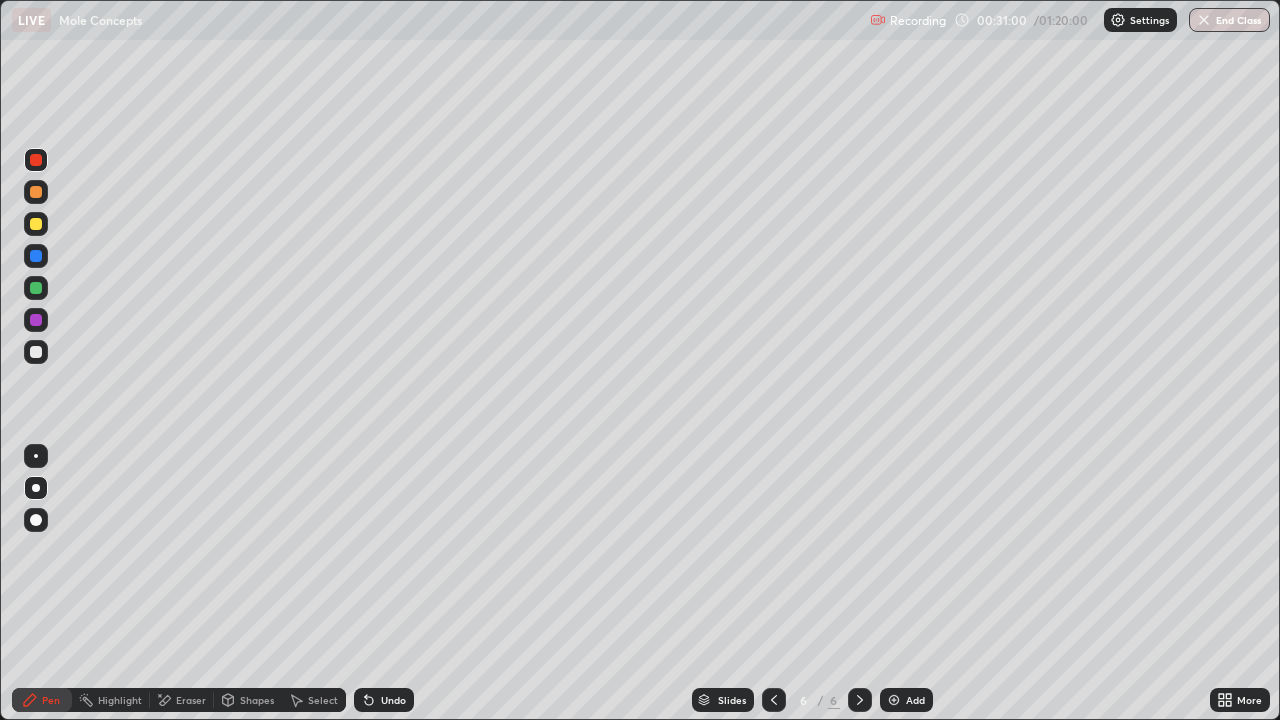 click on "Undo" at bounding box center (384, 700) 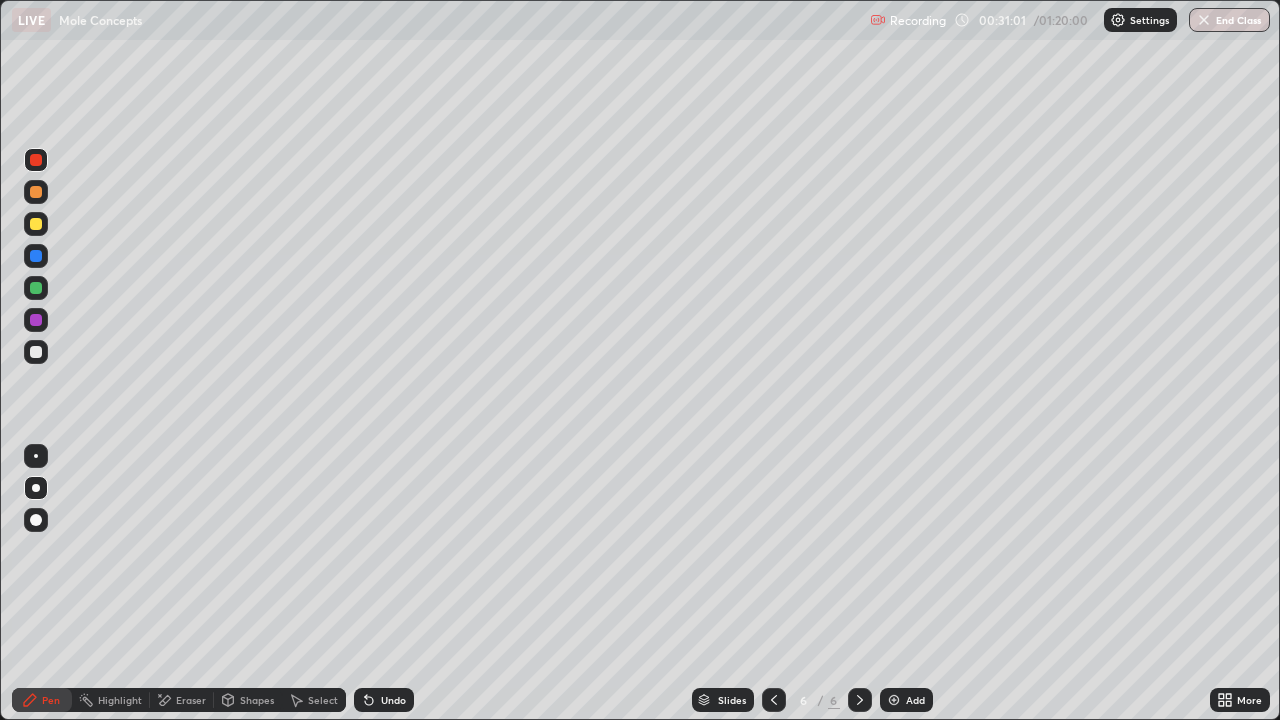 click on "Eraser" at bounding box center [182, 700] 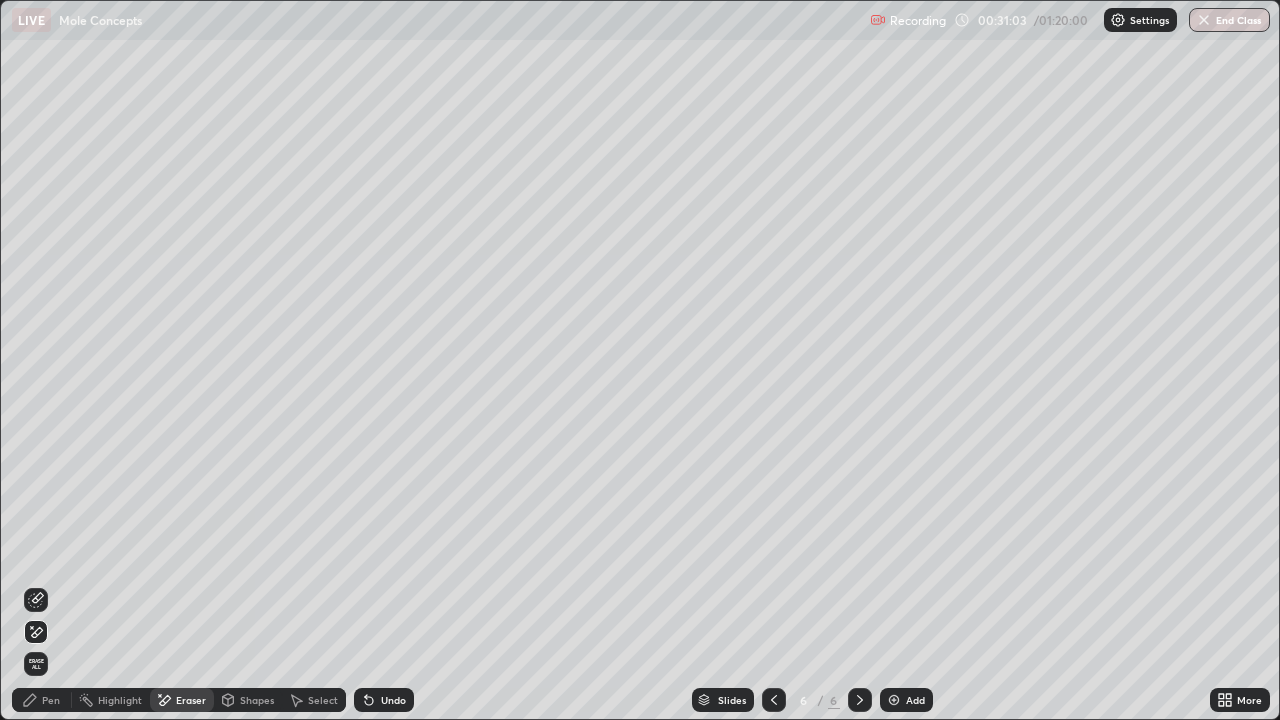 click 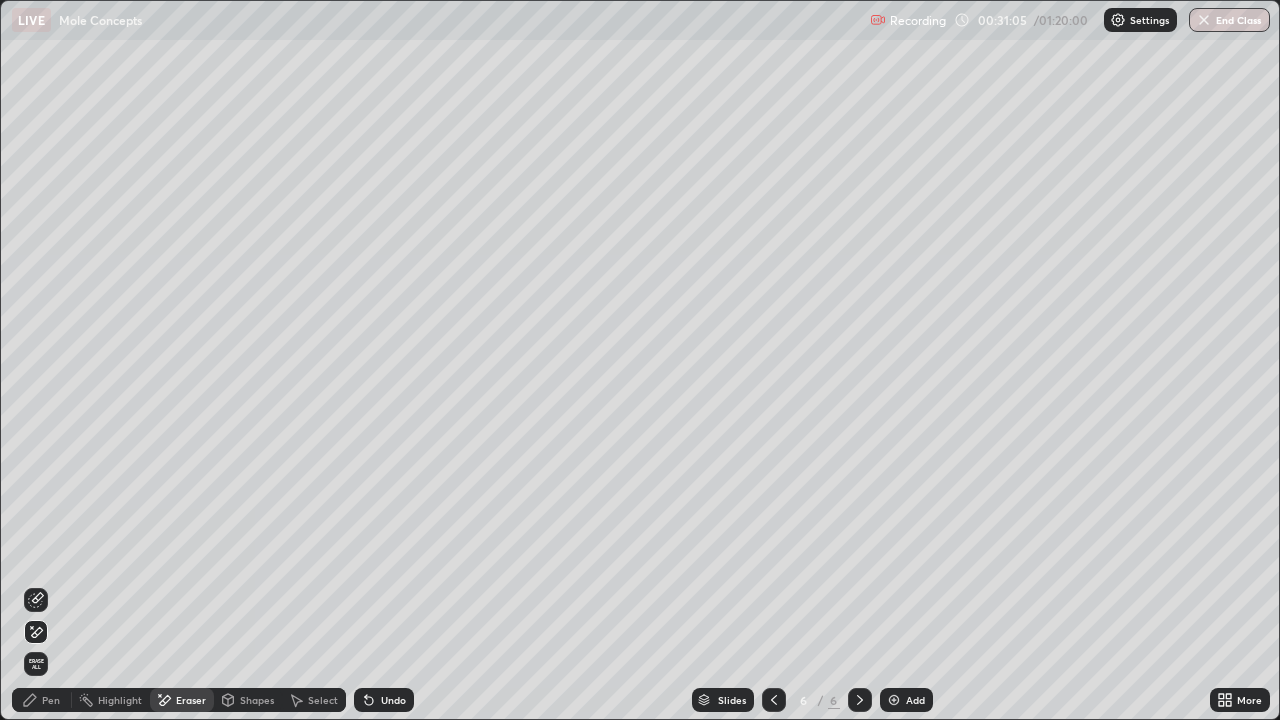 click on "Pen" at bounding box center (42, 700) 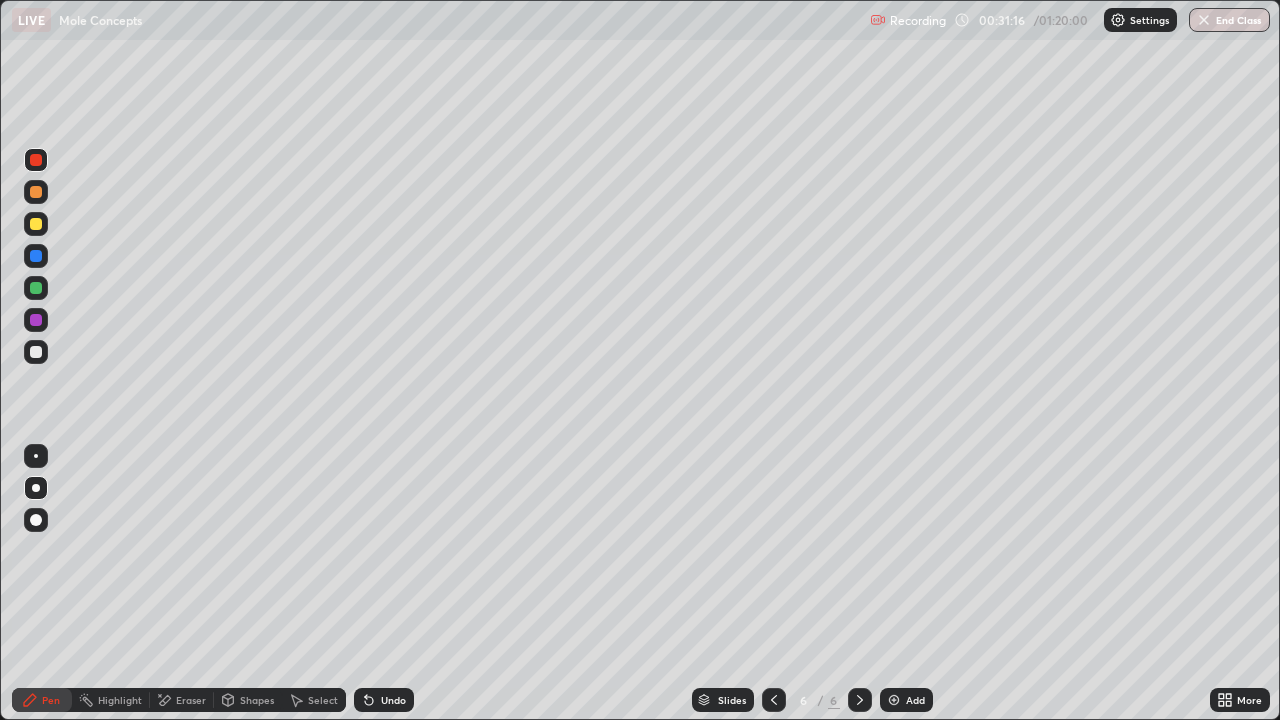 click on "Eraser" at bounding box center [191, 700] 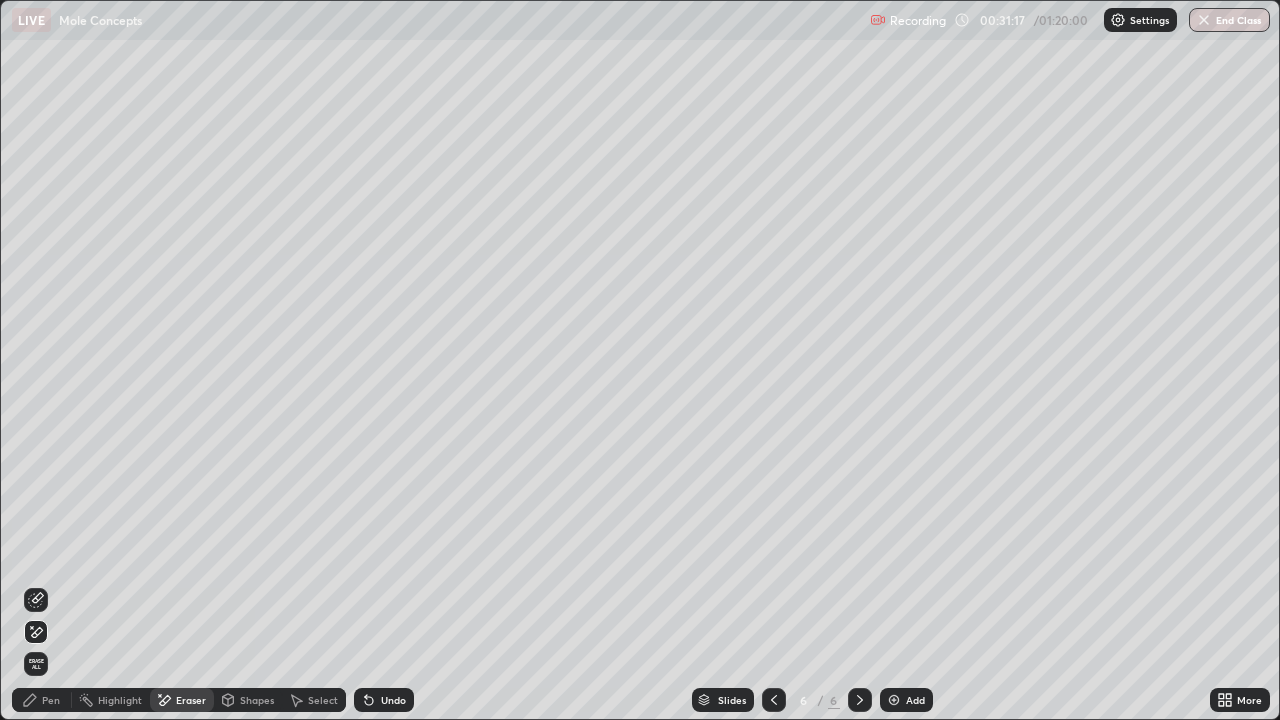 click 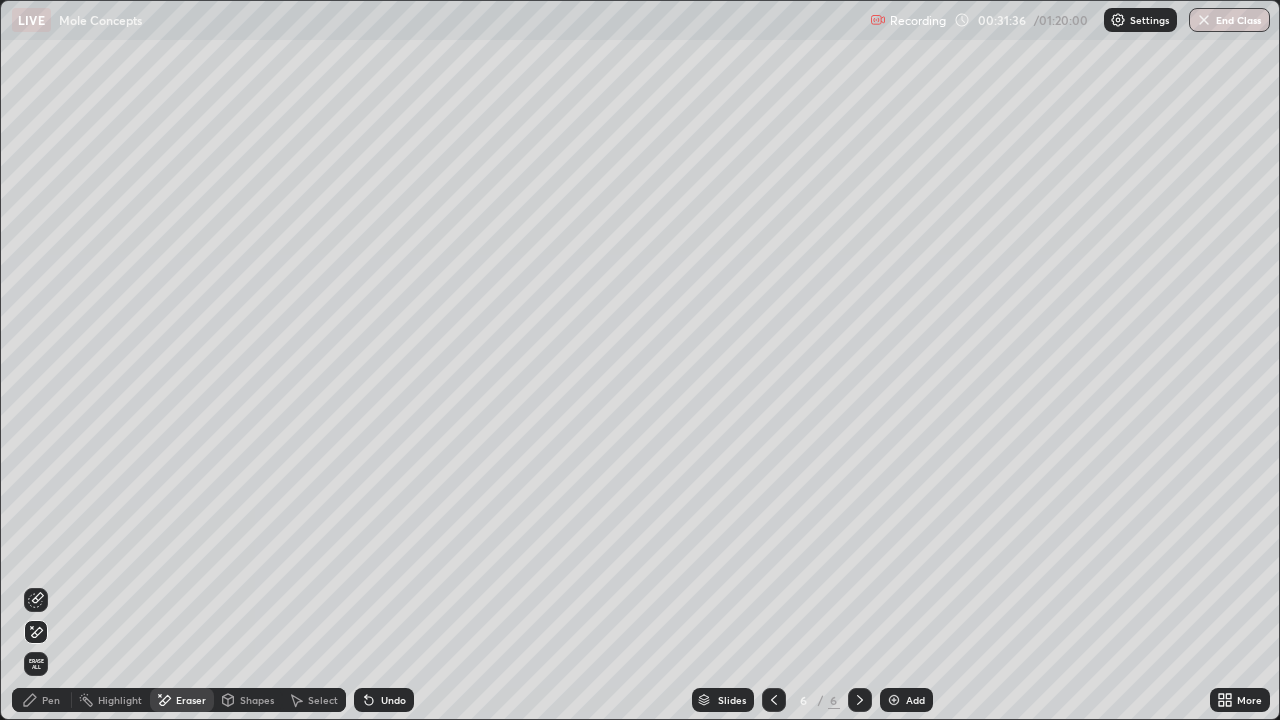 click 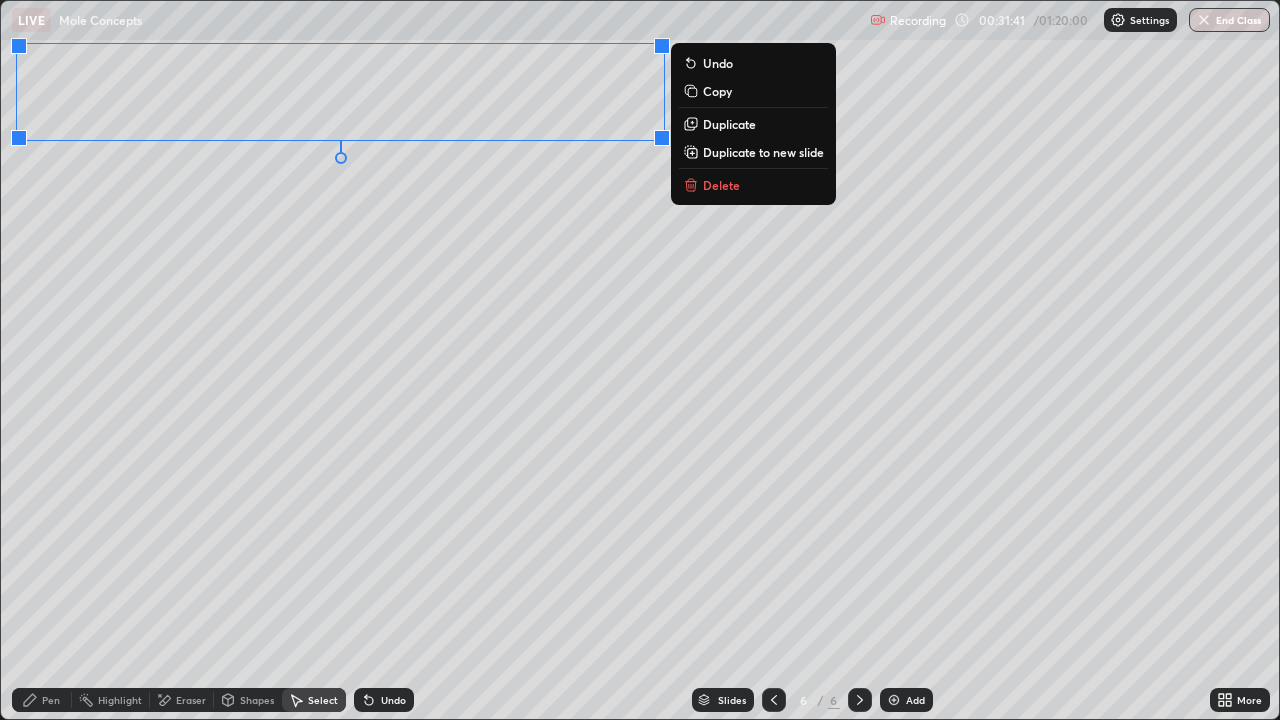click on "0 ° Undo Copy Duplicate Duplicate to new slide Delete" at bounding box center (640, 360) 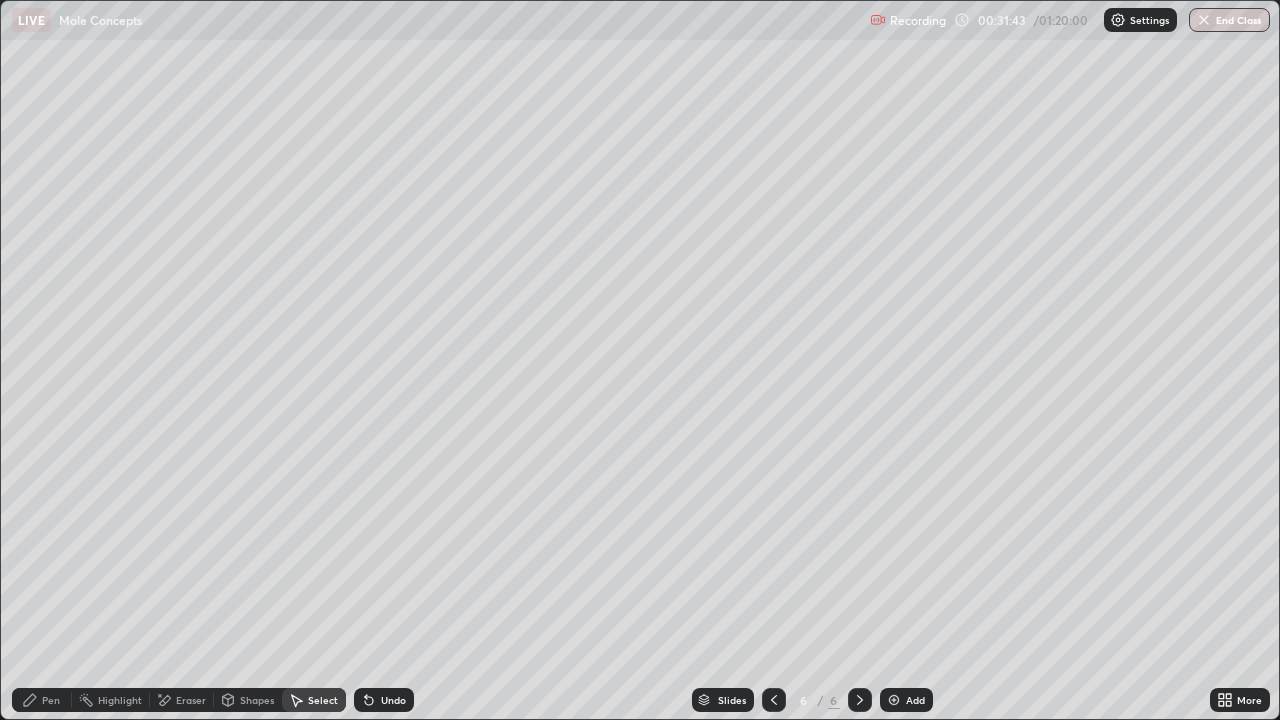 click on "Pen" at bounding box center (42, 700) 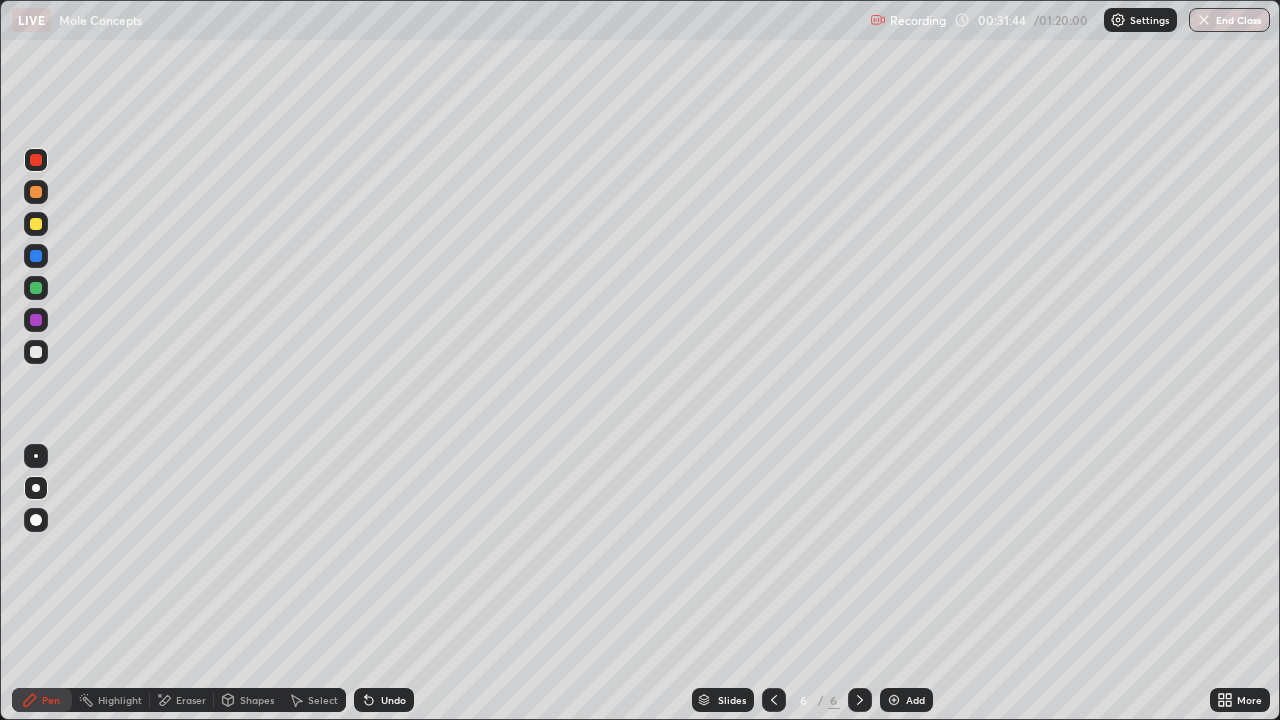 click at bounding box center [36, 160] 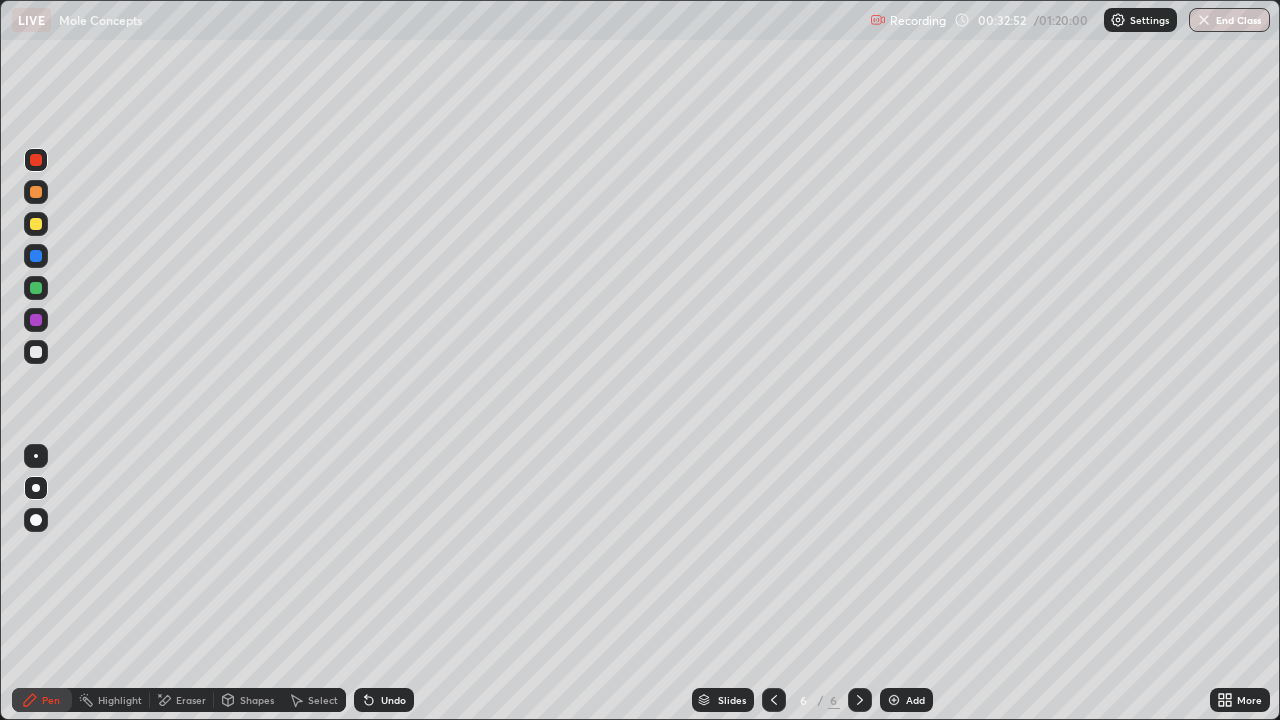 click at bounding box center [36, 288] 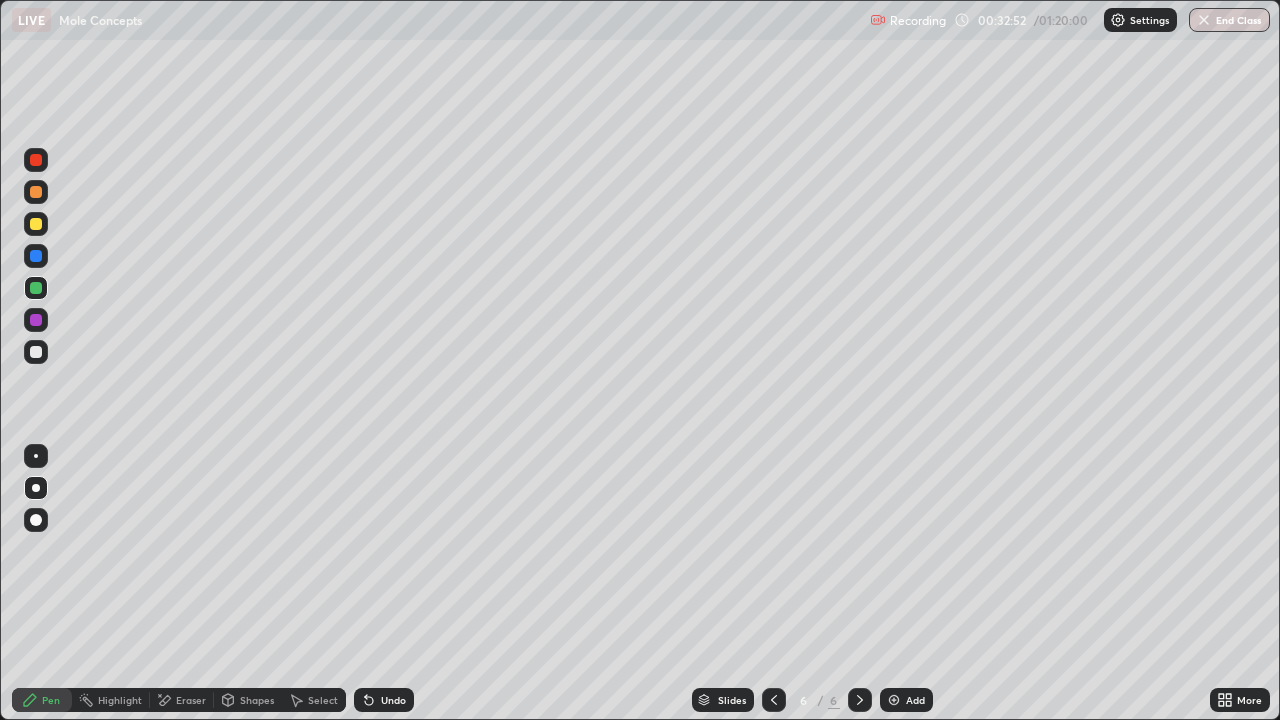 click at bounding box center (36, 288) 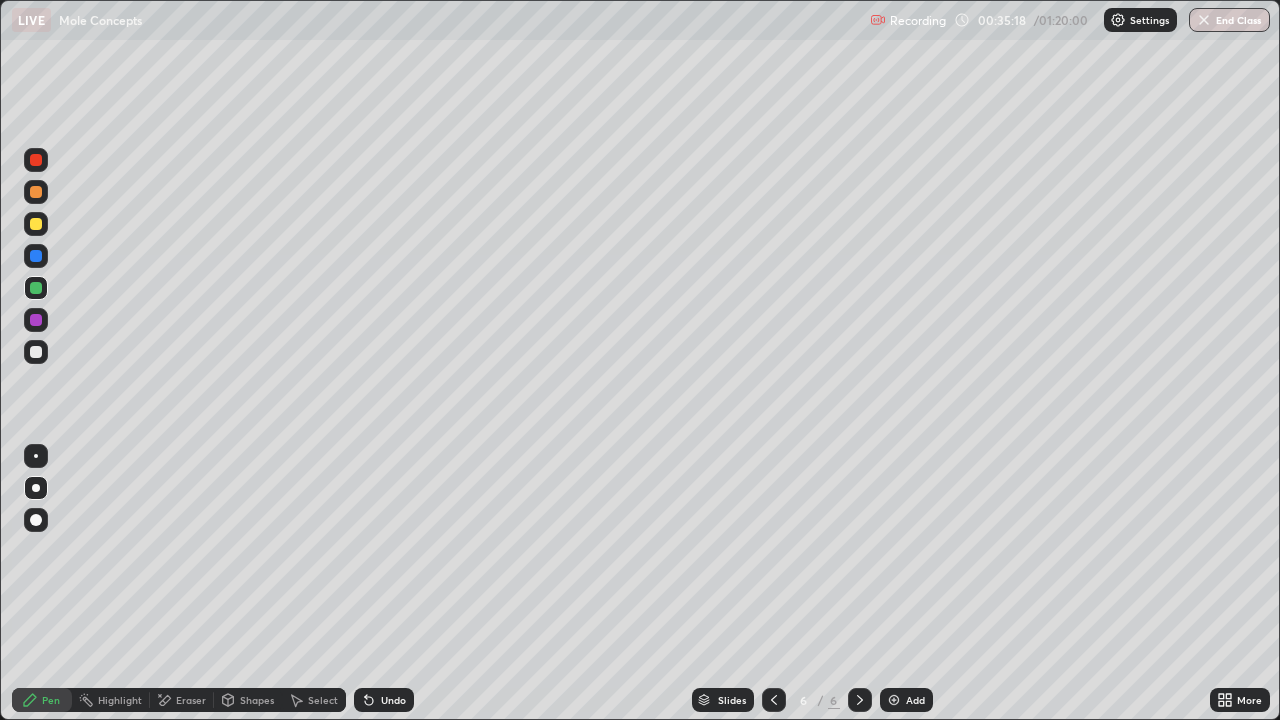 click at bounding box center [36, 224] 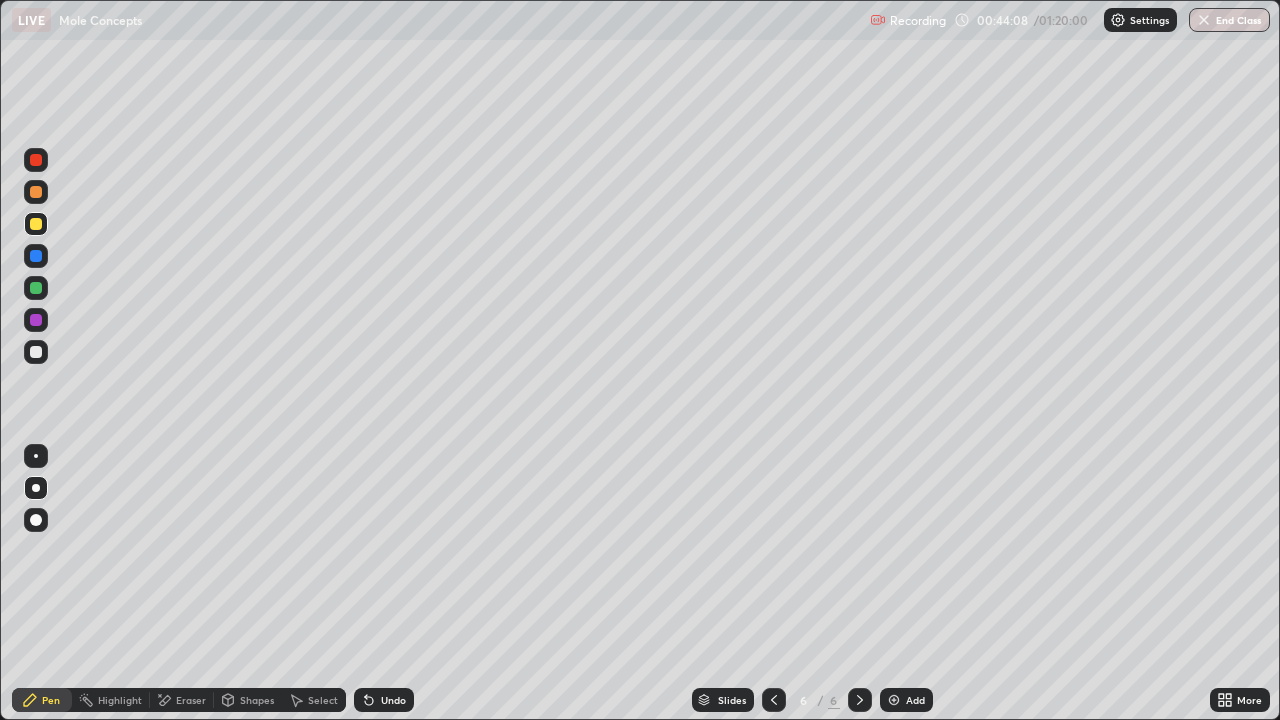click at bounding box center (894, 700) 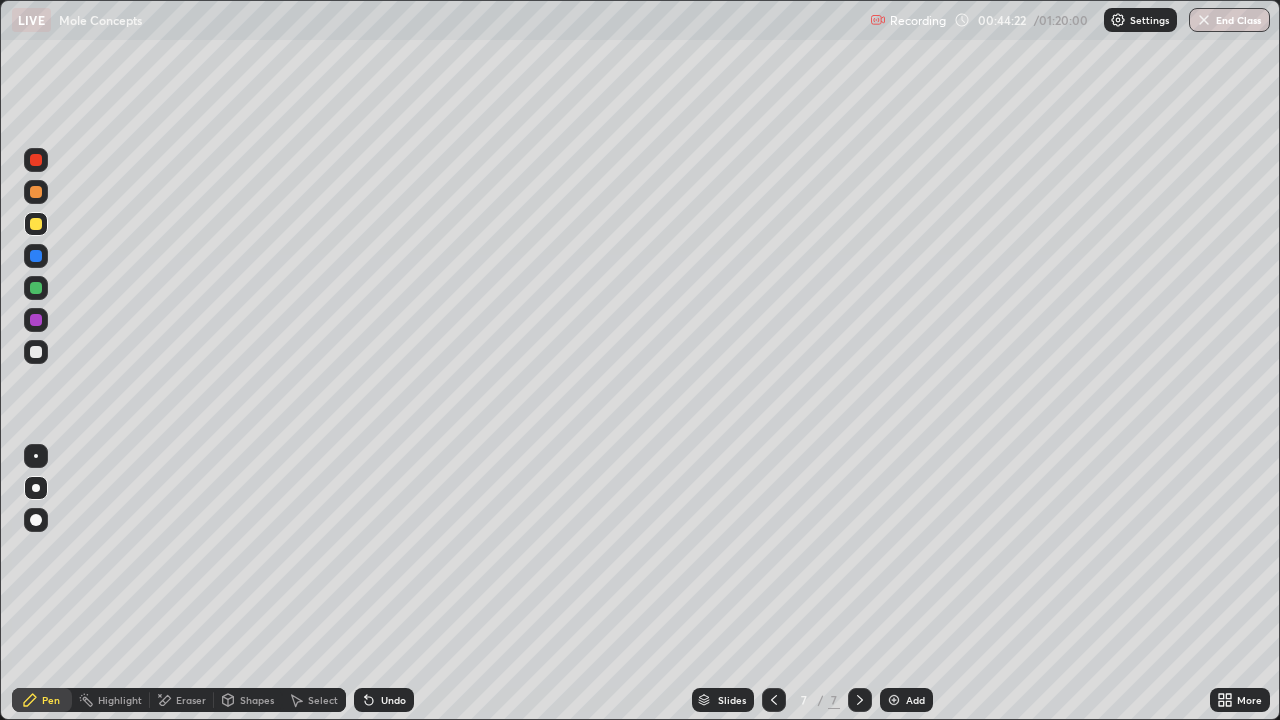 click at bounding box center (36, 352) 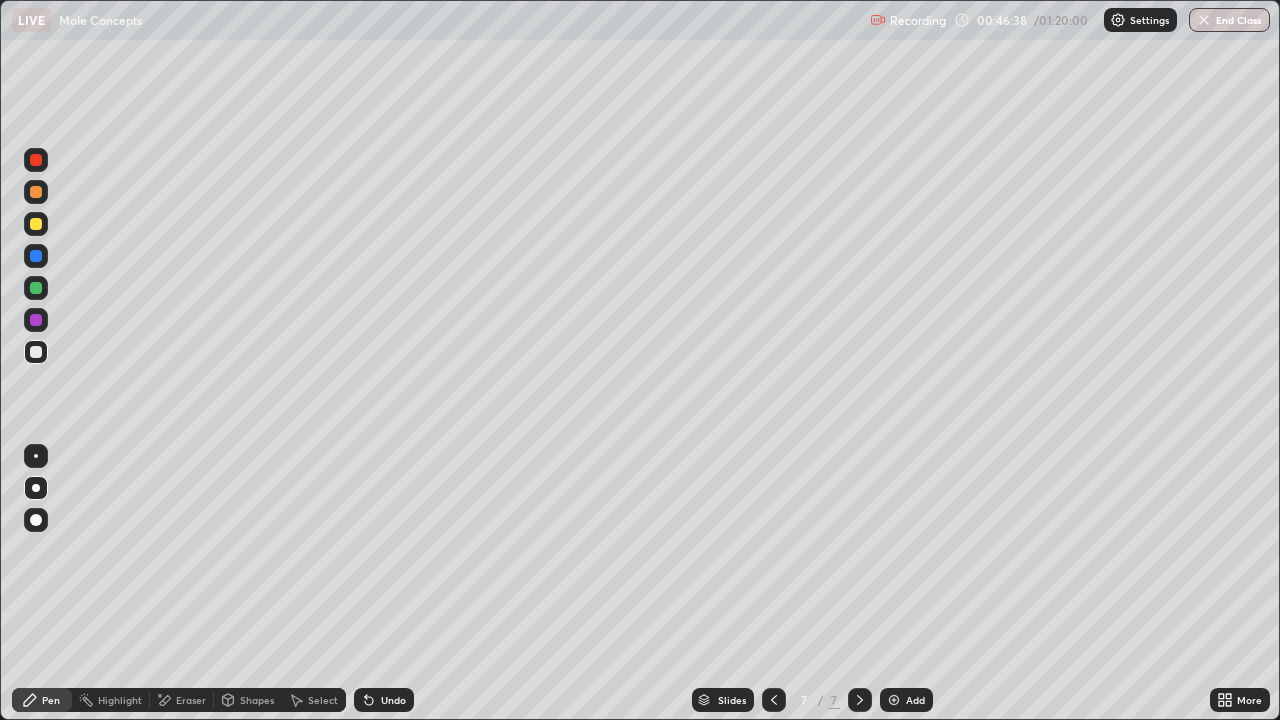 click at bounding box center (36, 224) 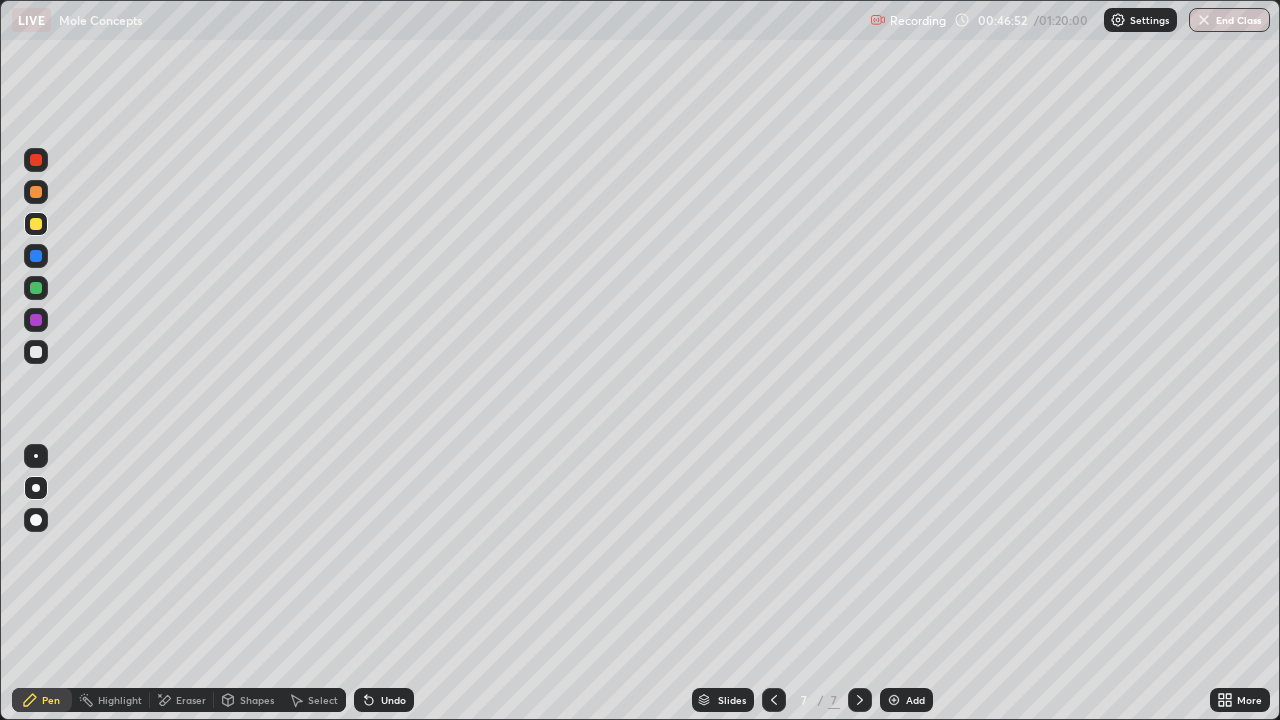 click at bounding box center (36, 224) 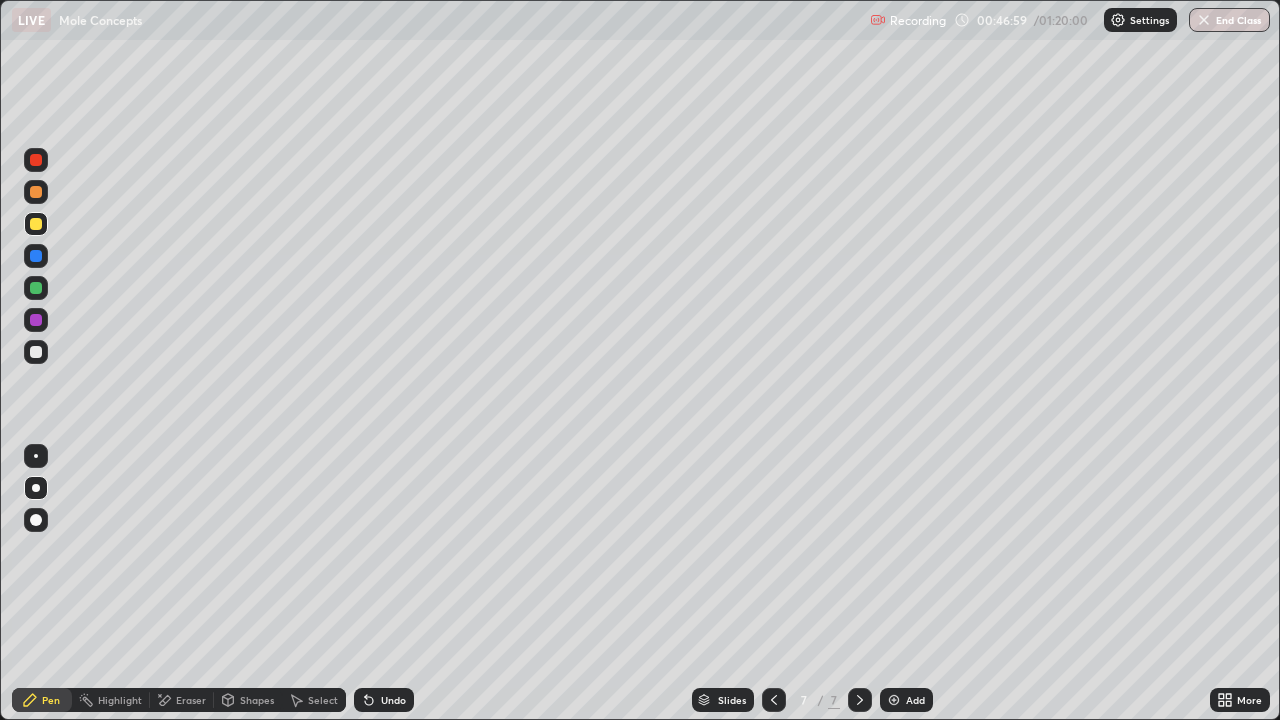 click at bounding box center [36, 352] 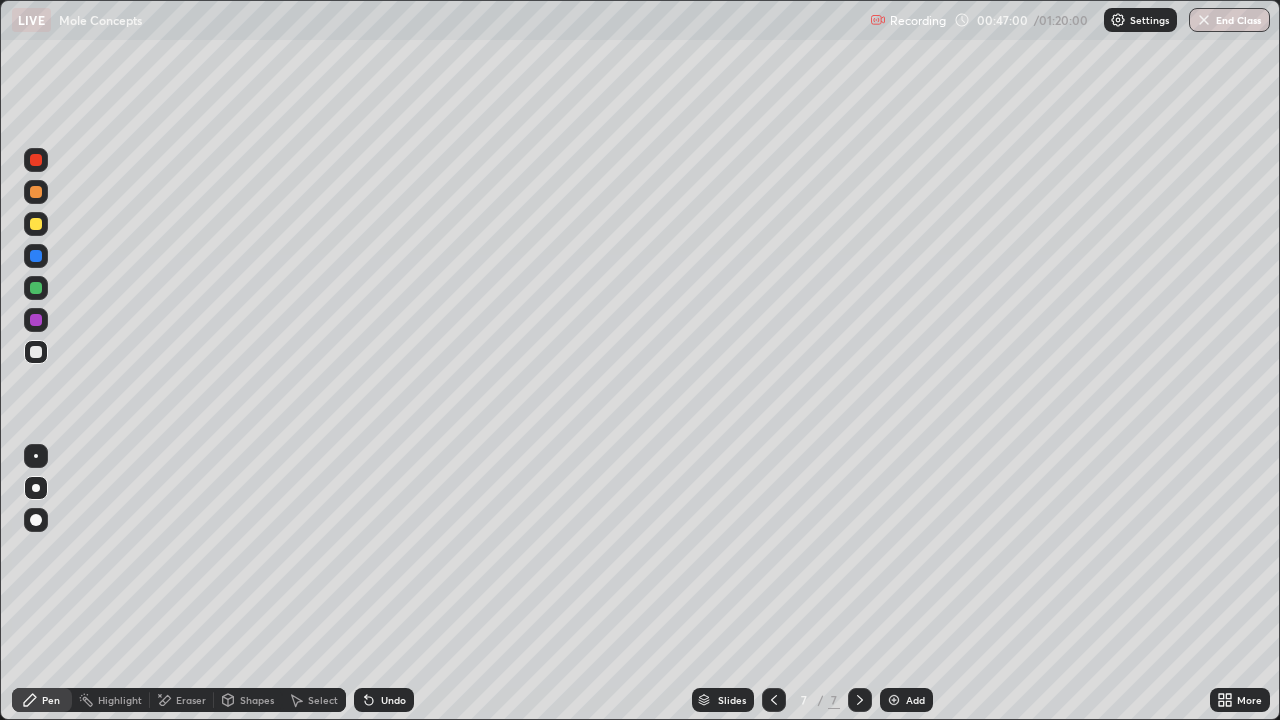 click at bounding box center (36, 288) 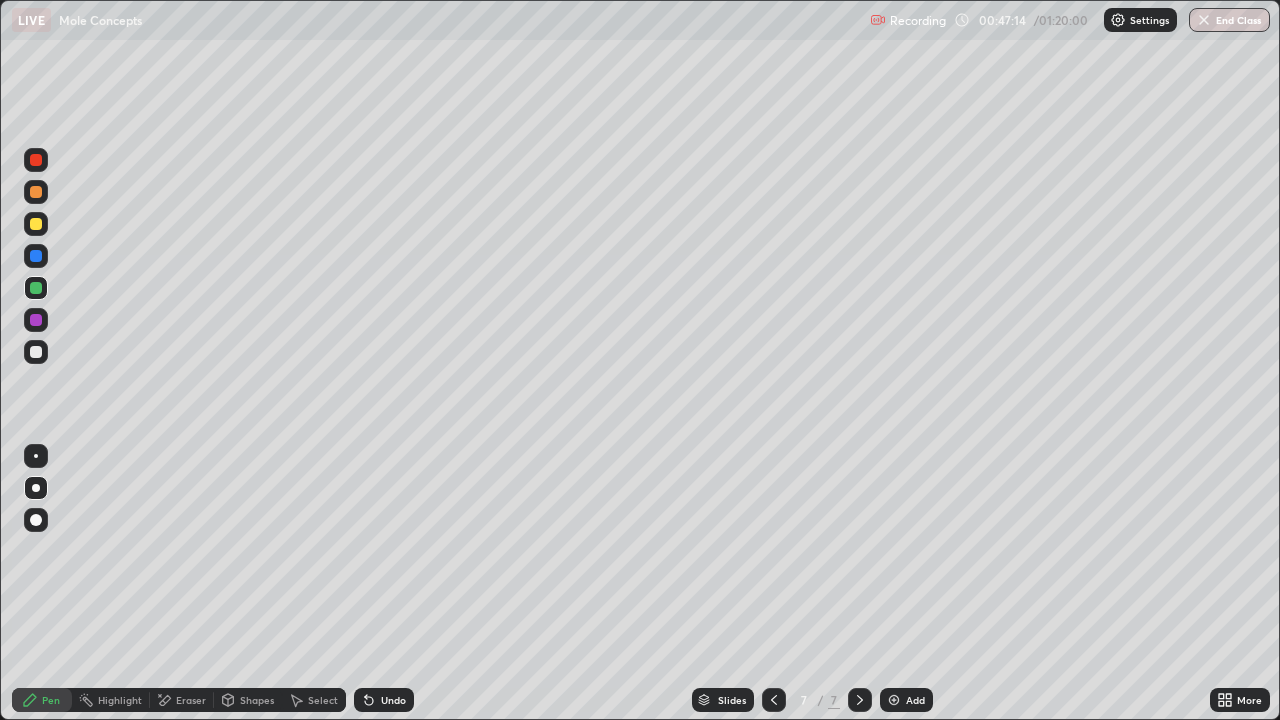 click at bounding box center [36, 320] 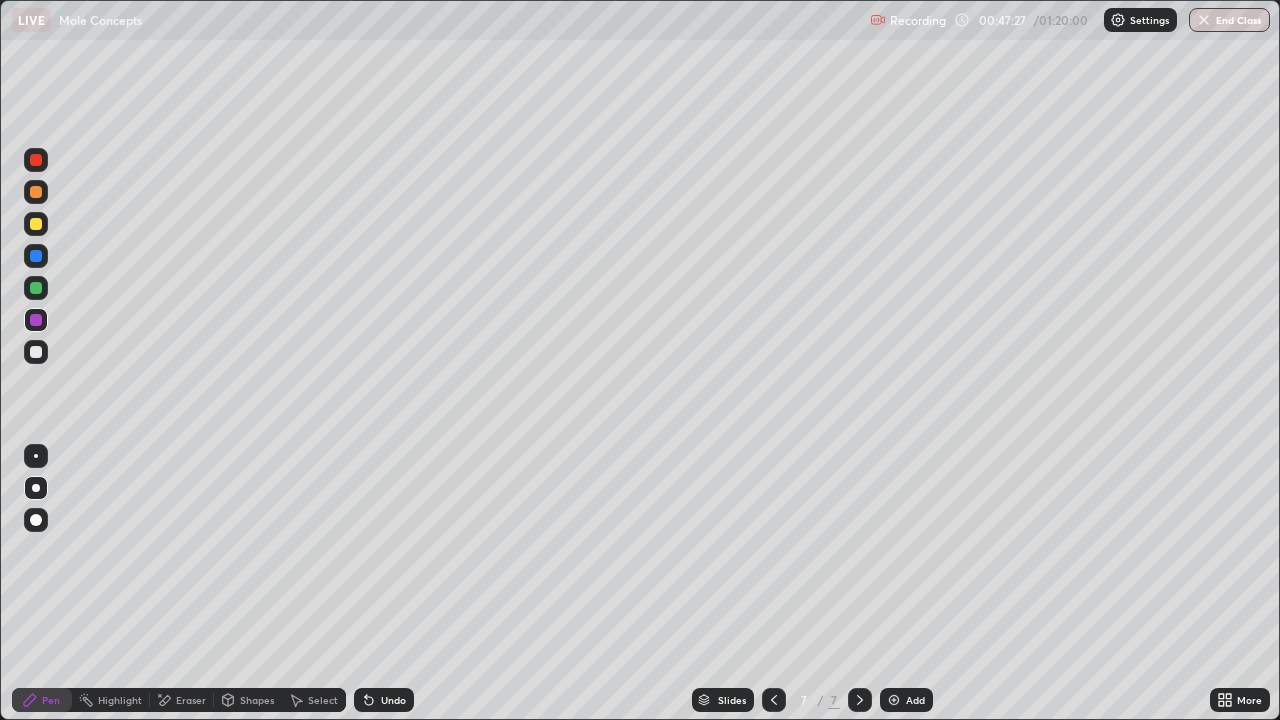 click at bounding box center (36, 256) 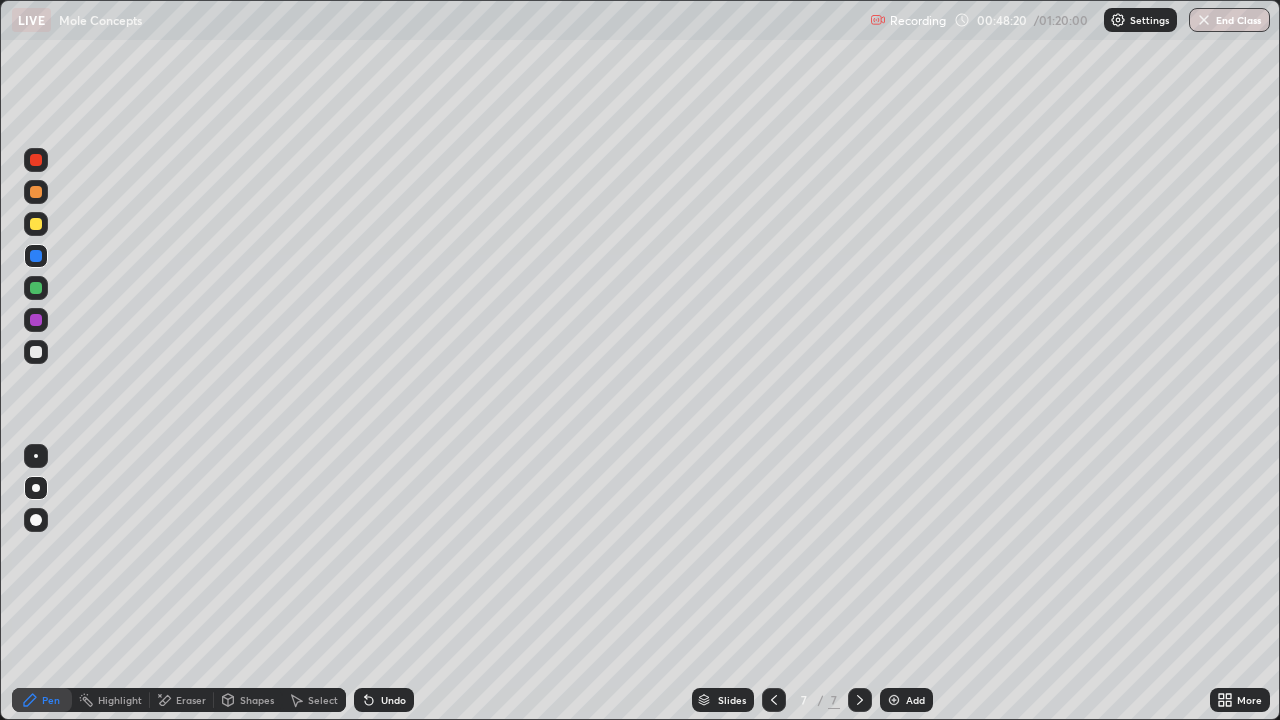 click at bounding box center [36, 256] 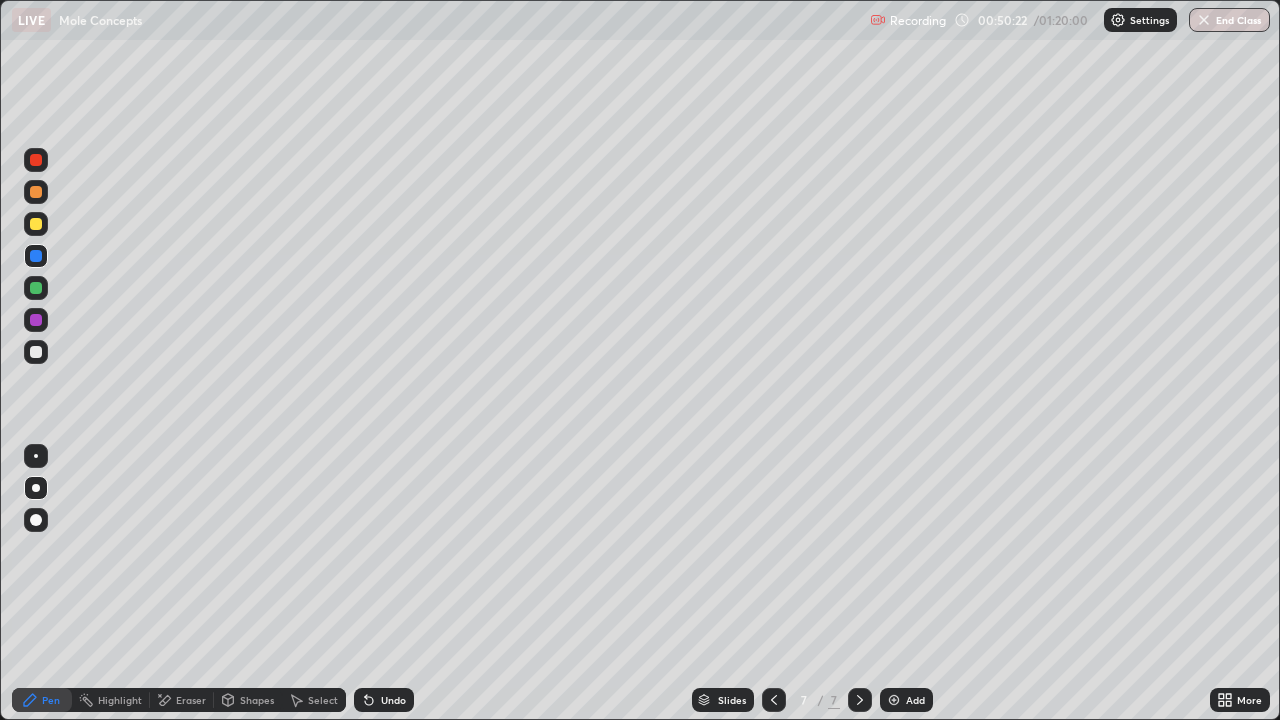 click at bounding box center (36, 352) 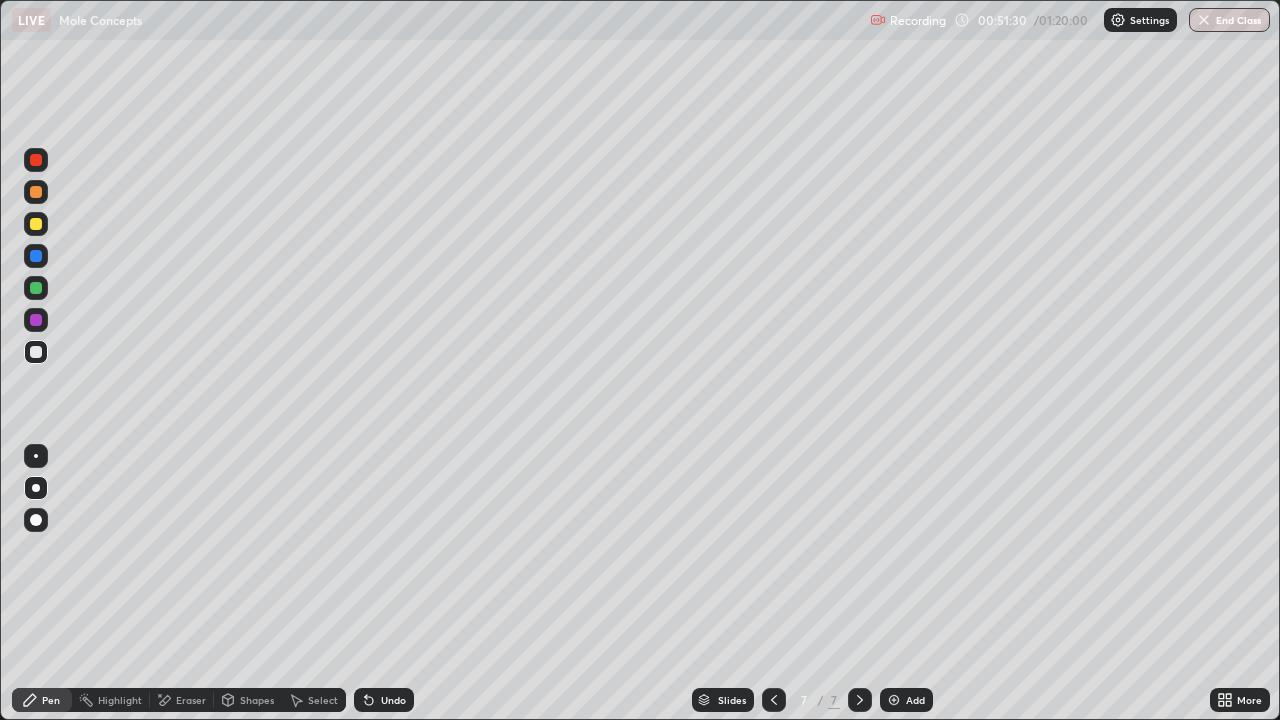 click at bounding box center (894, 700) 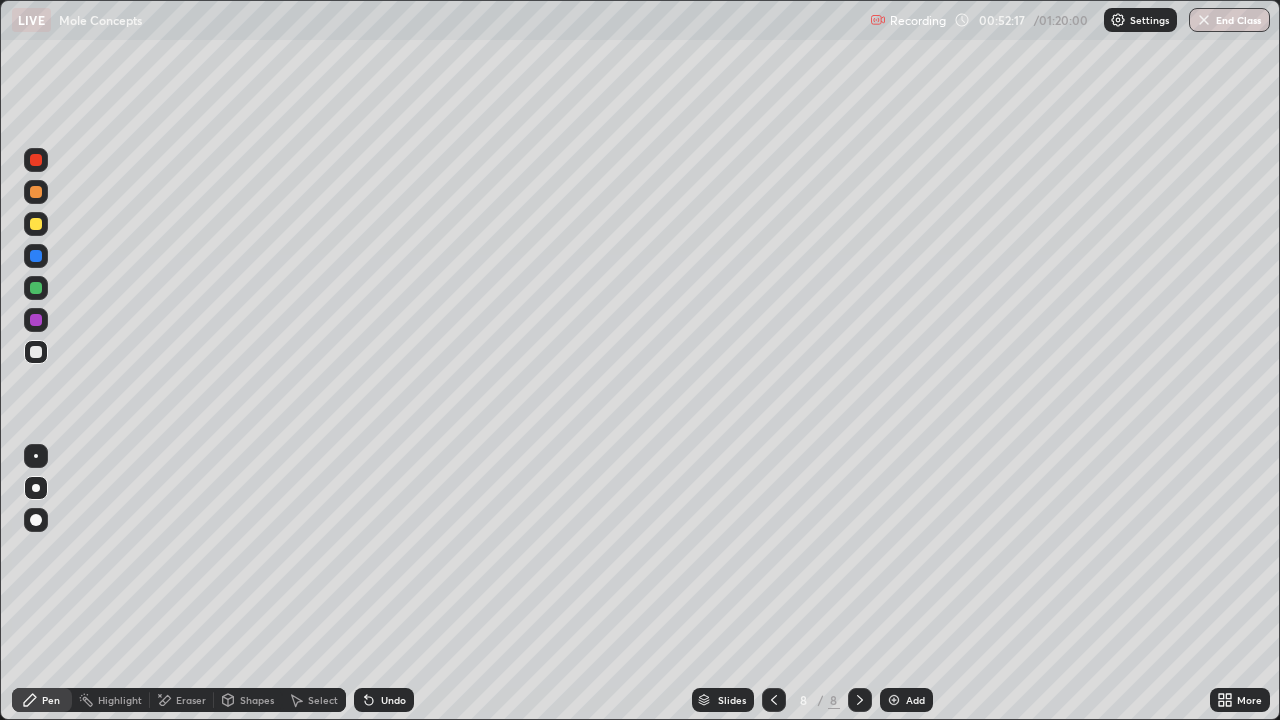 click at bounding box center (36, 288) 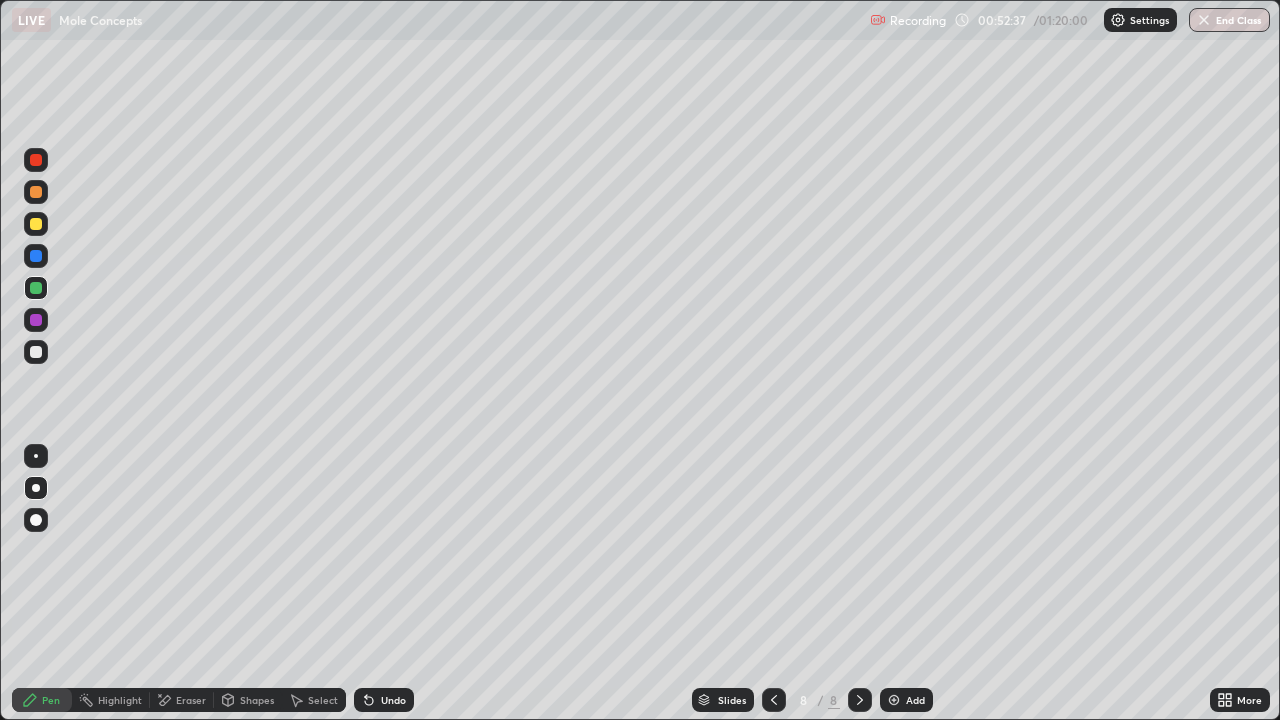 click at bounding box center (36, 288) 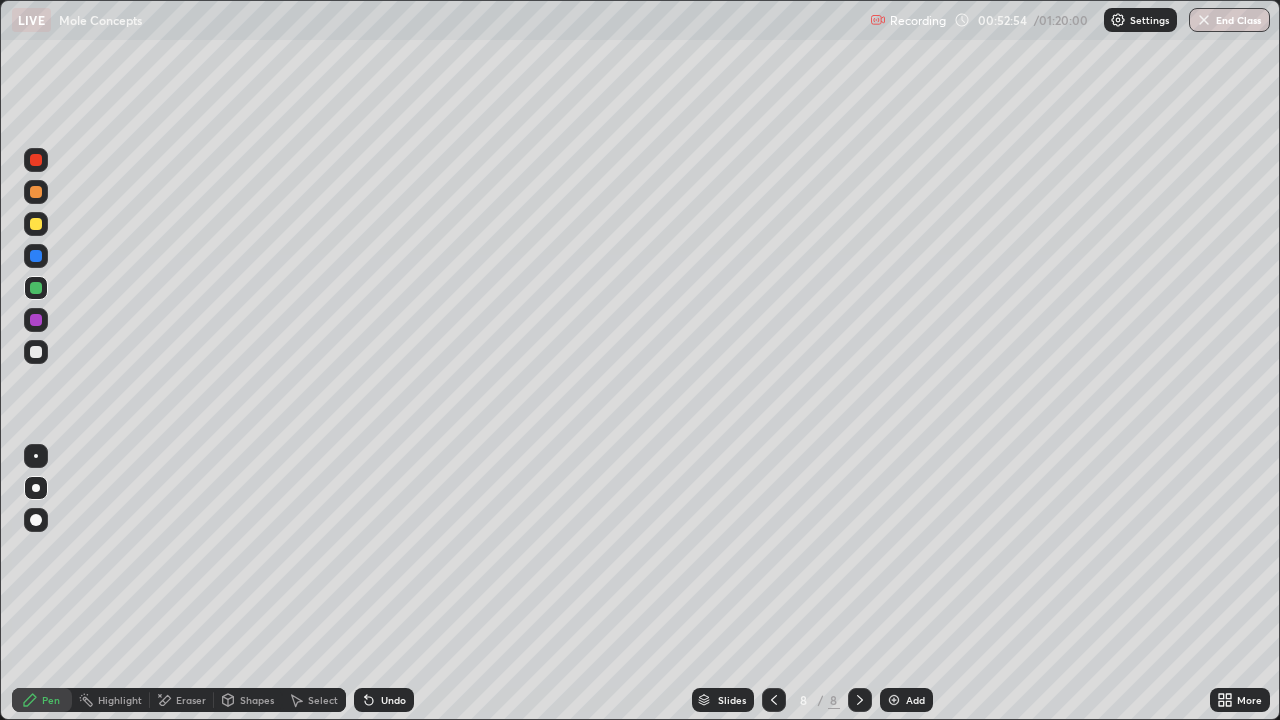 click at bounding box center [36, 224] 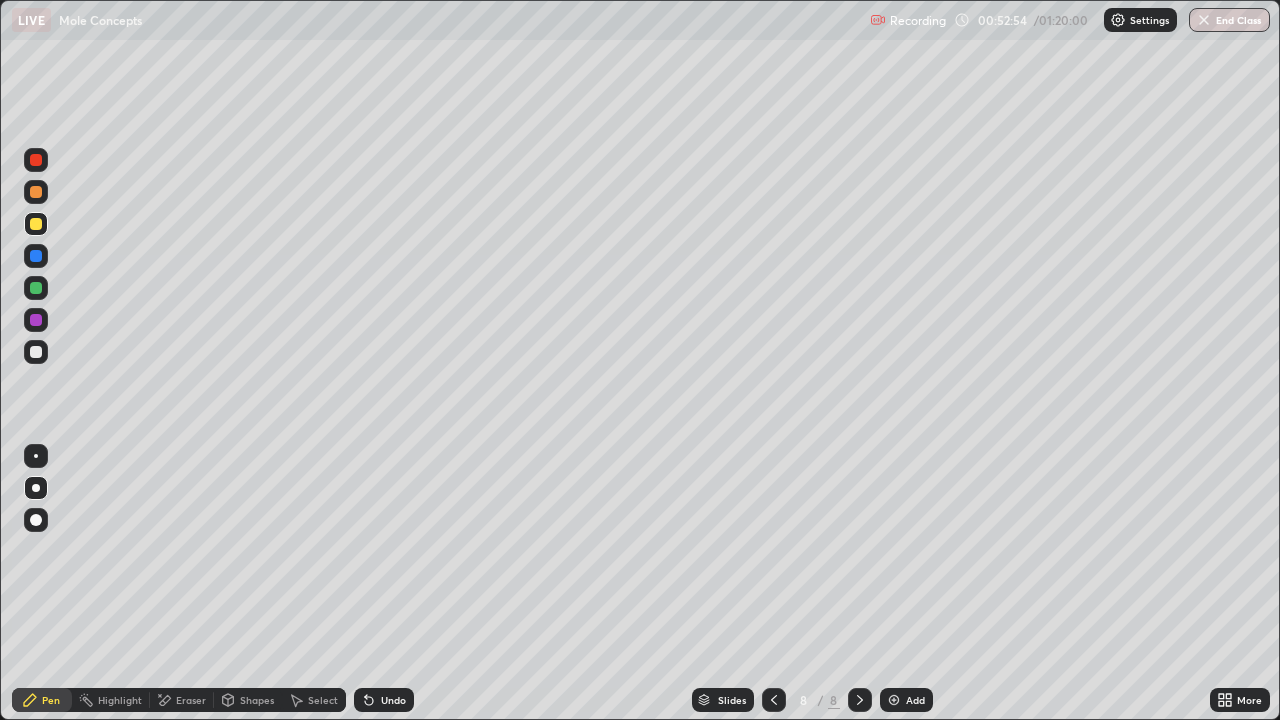 click at bounding box center (36, 224) 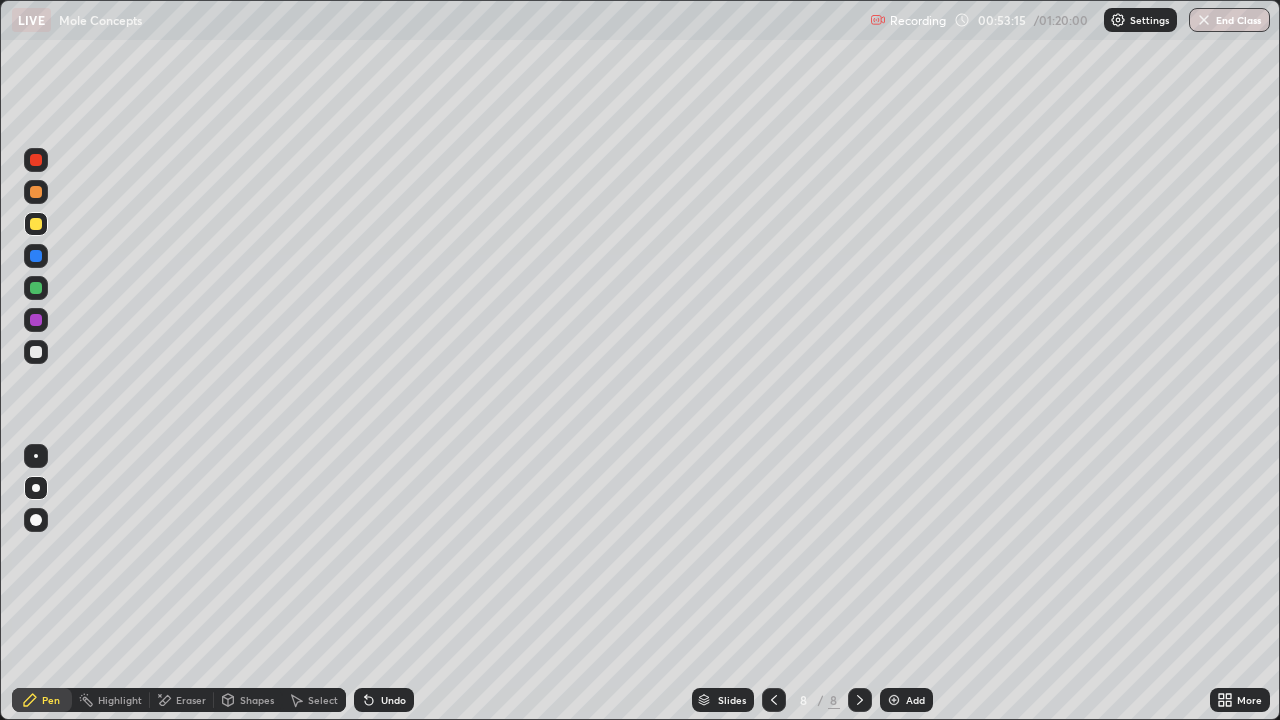 click on "Undo" at bounding box center [384, 700] 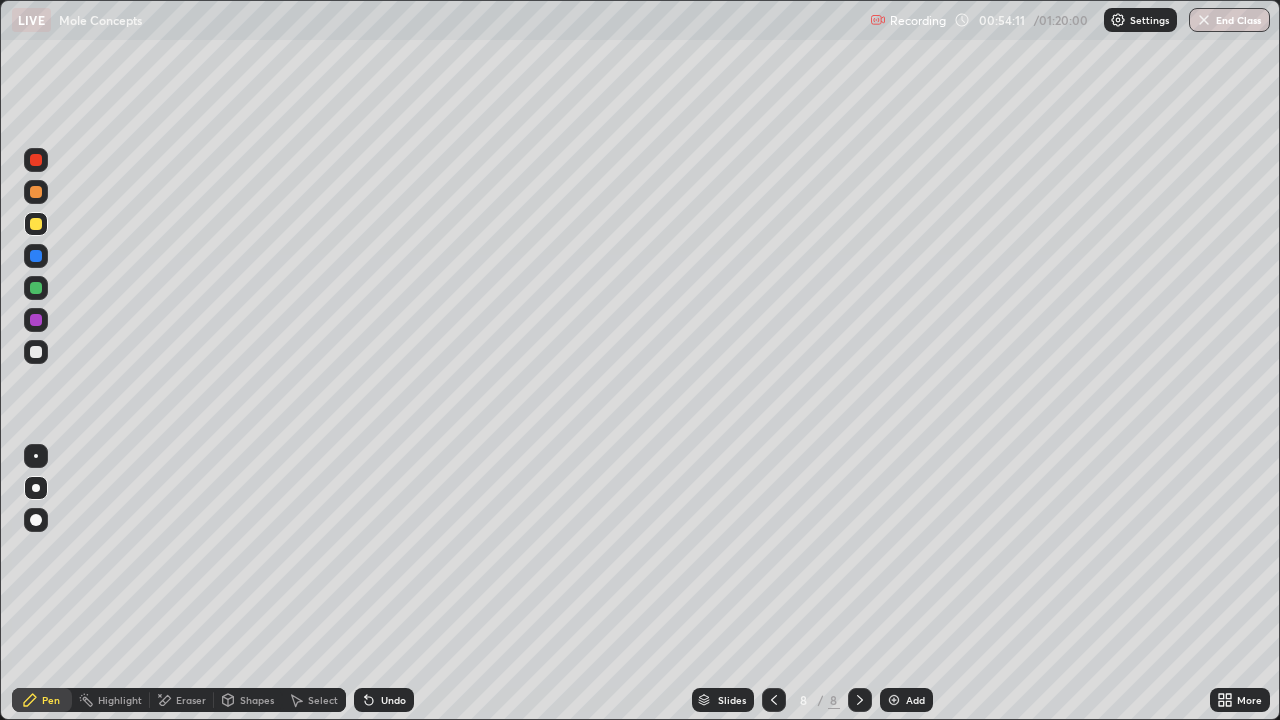 click at bounding box center [36, 352] 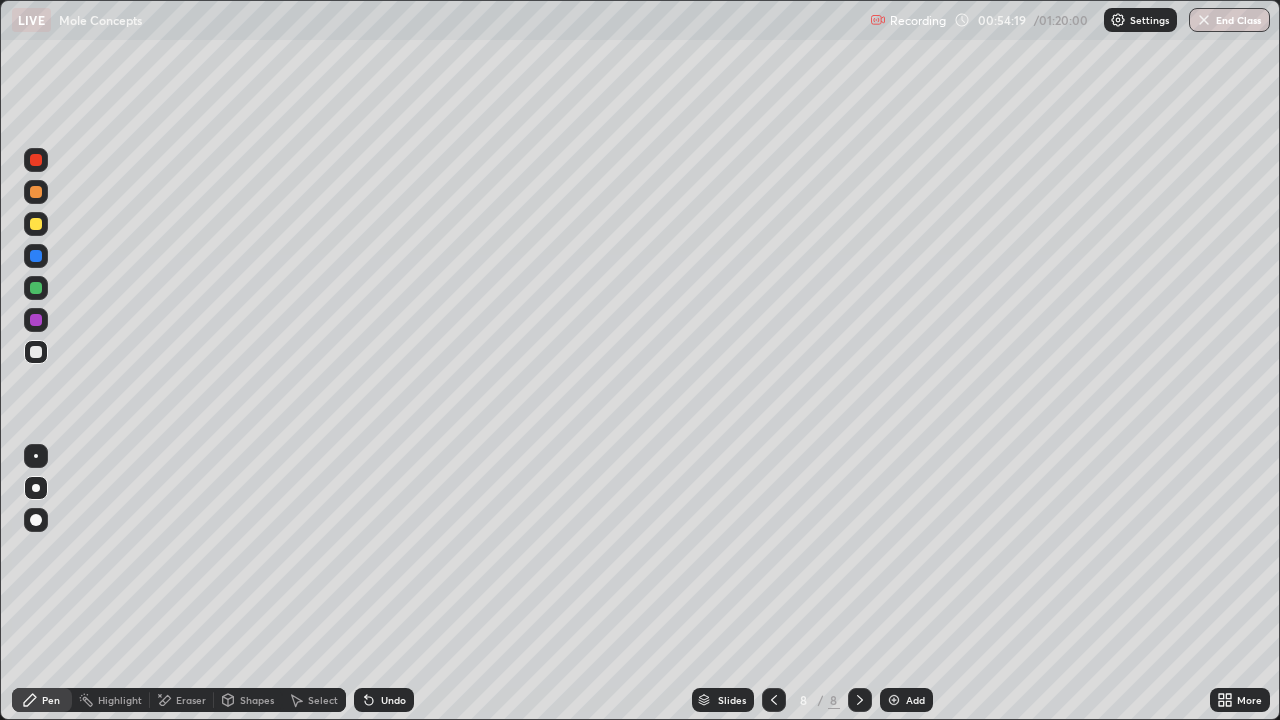 click on "Undo" at bounding box center [393, 700] 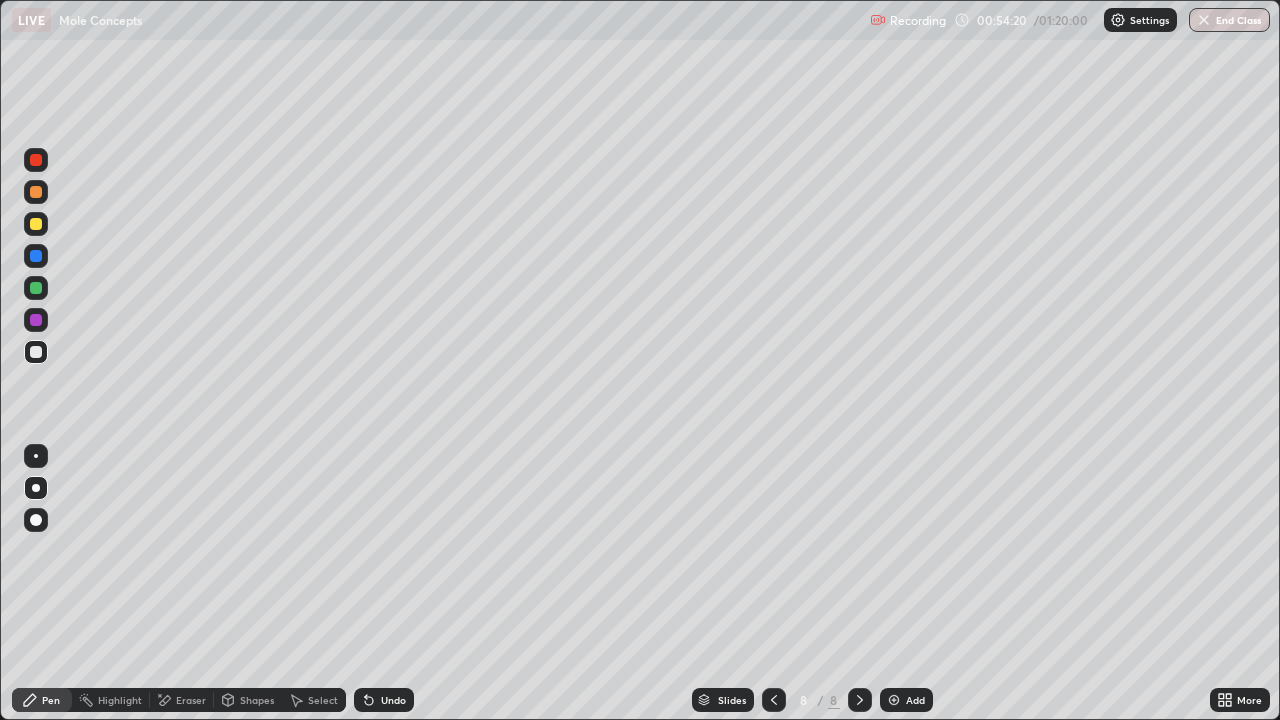 click on "Undo" at bounding box center (384, 700) 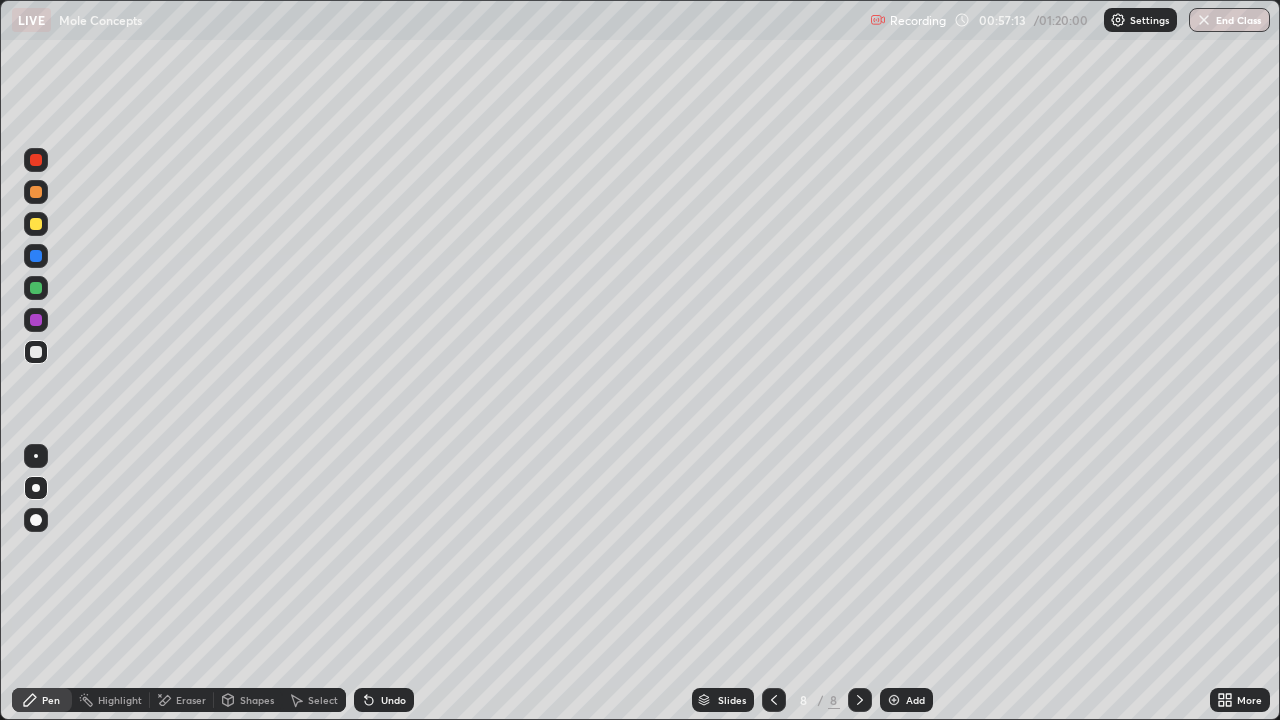click at bounding box center [36, 320] 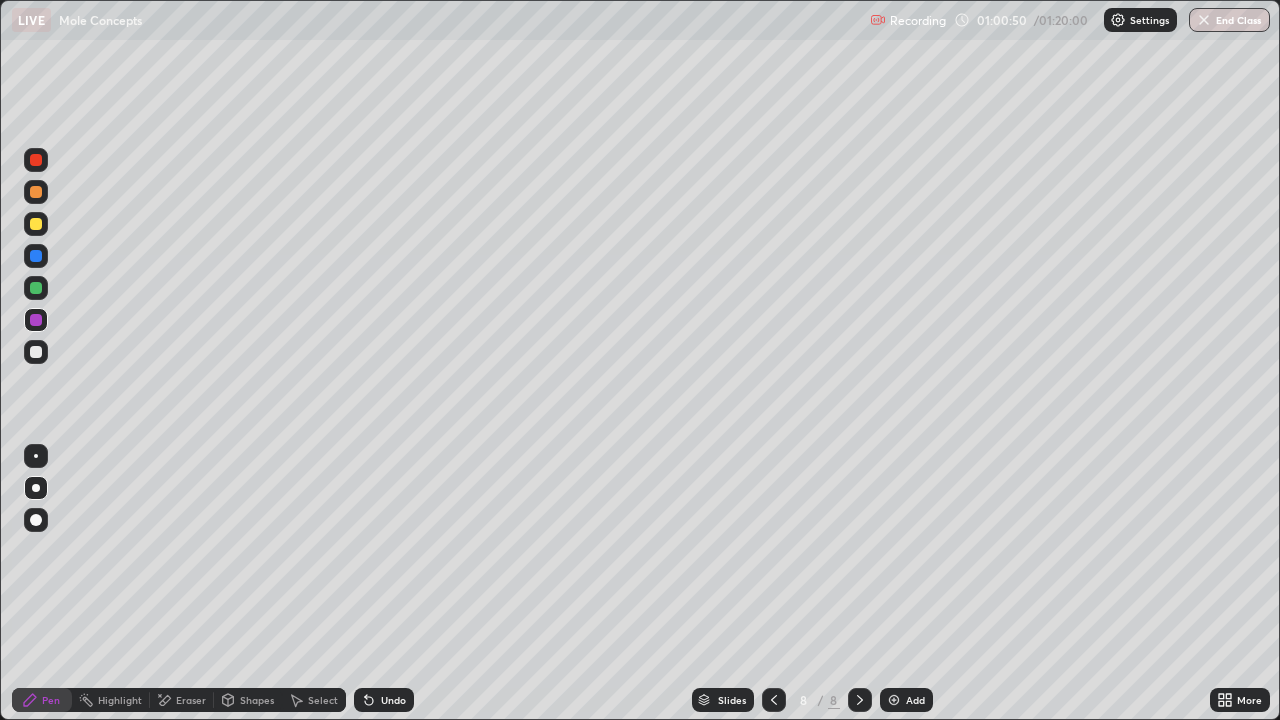 click on "Add" at bounding box center [906, 700] 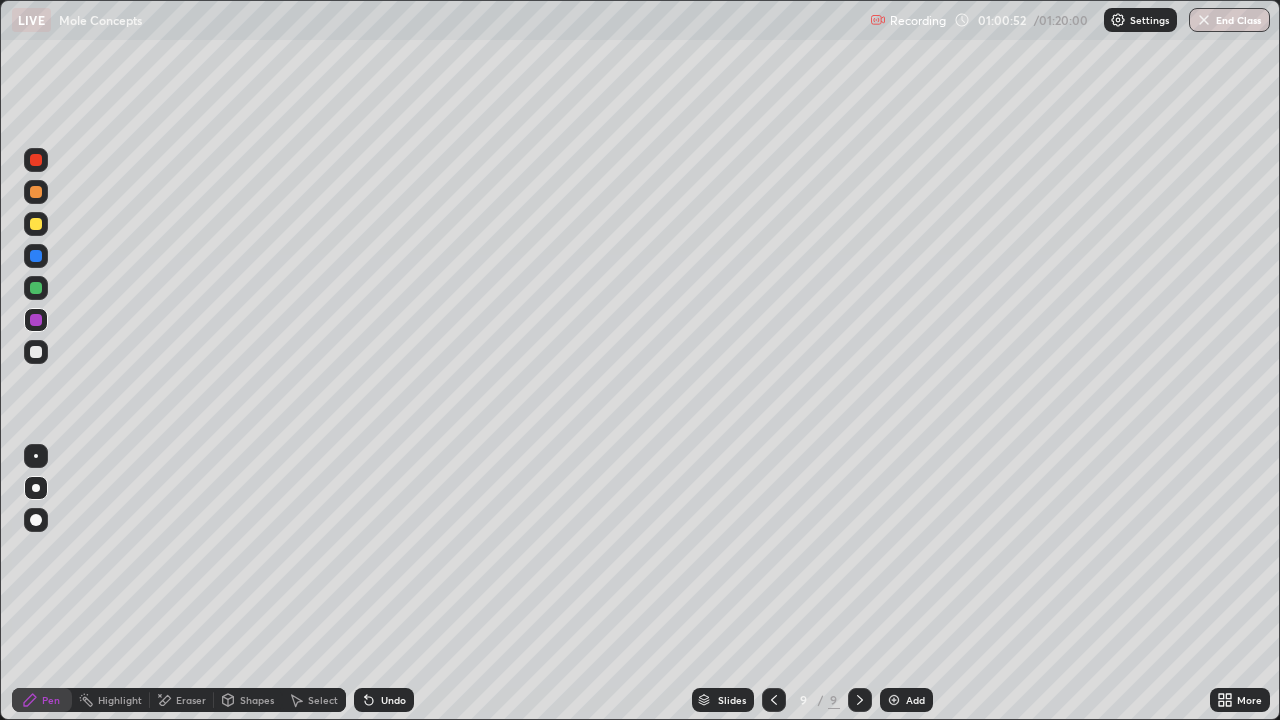 click at bounding box center (36, 256) 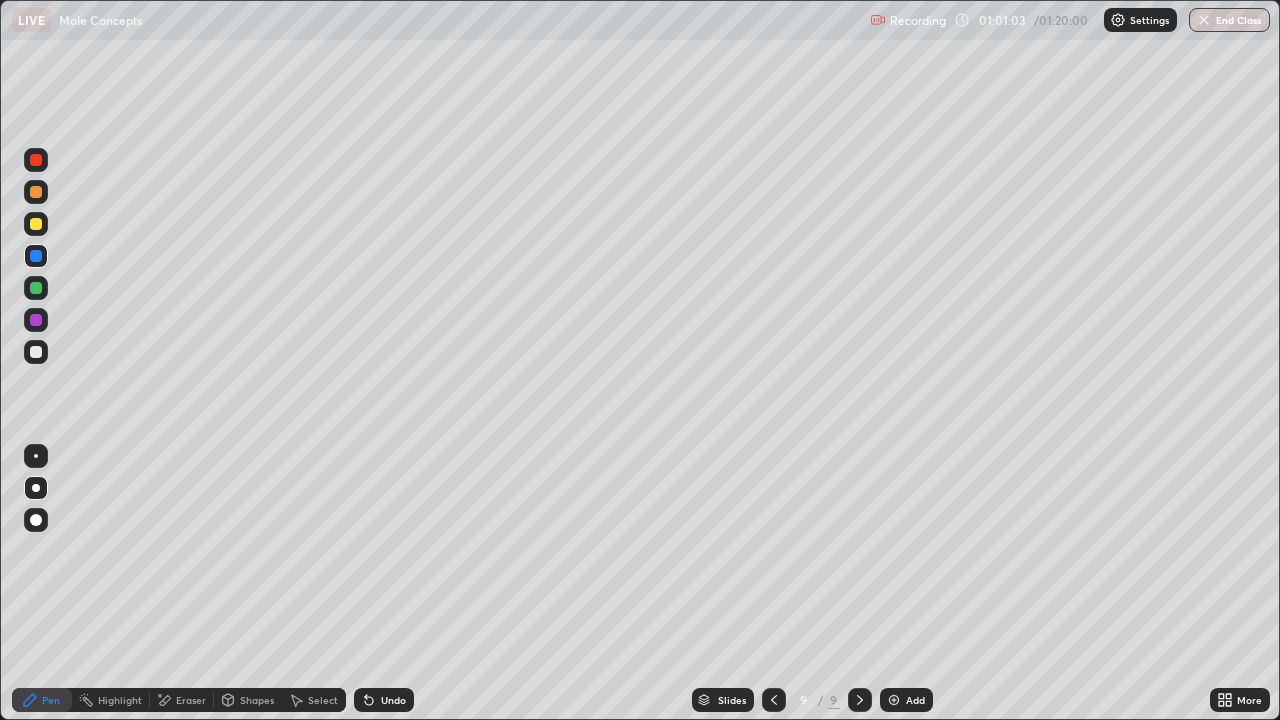click on "Undo" at bounding box center [393, 700] 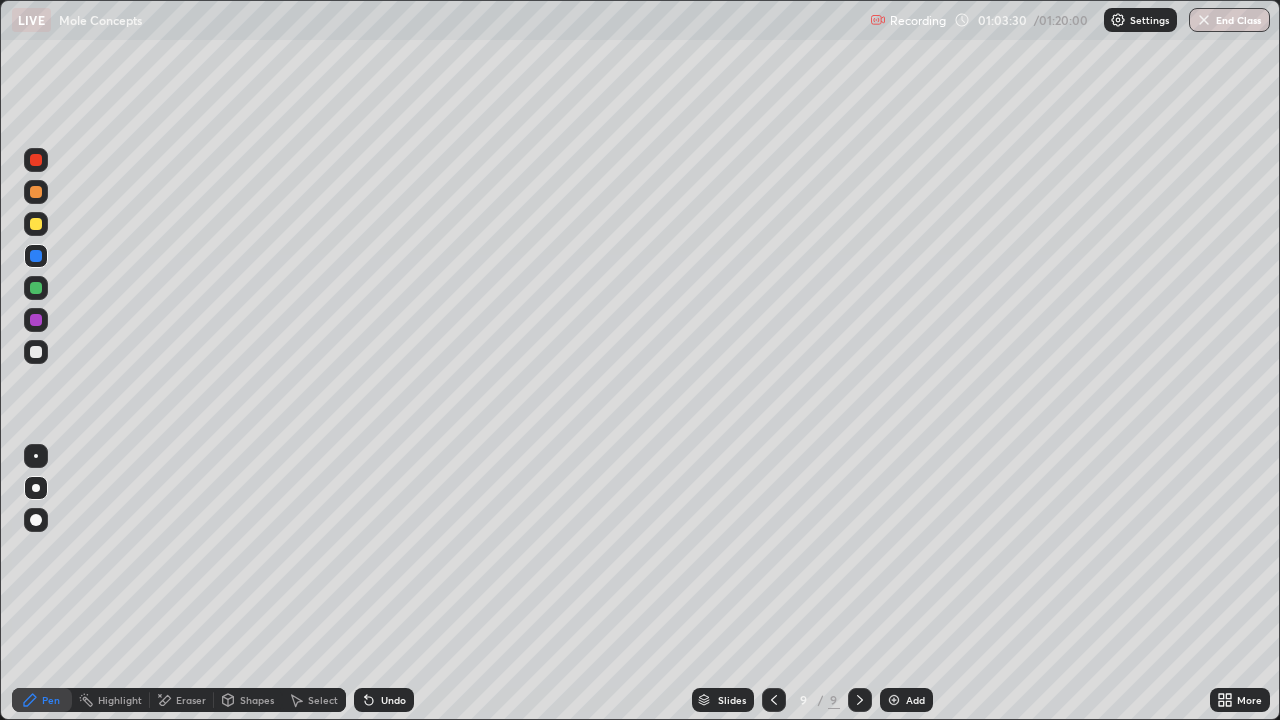 click at bounding box center (36, 352) 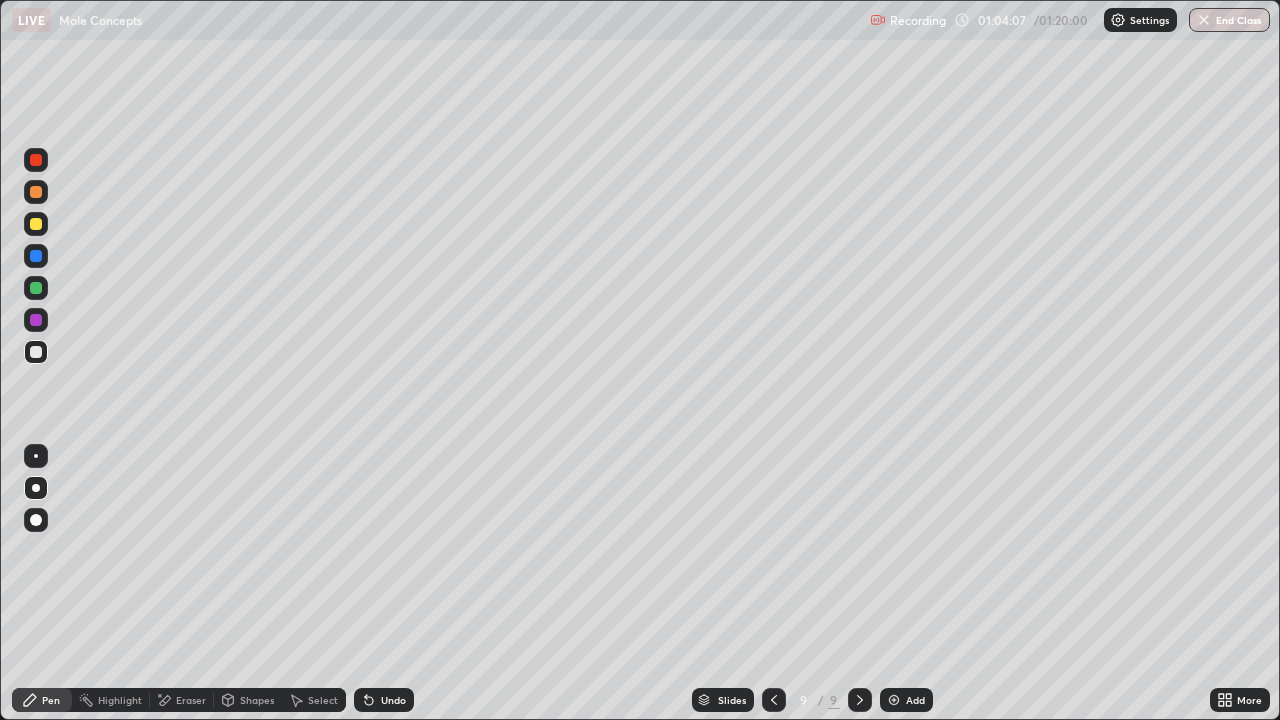 click at bounding box center [36, 352] 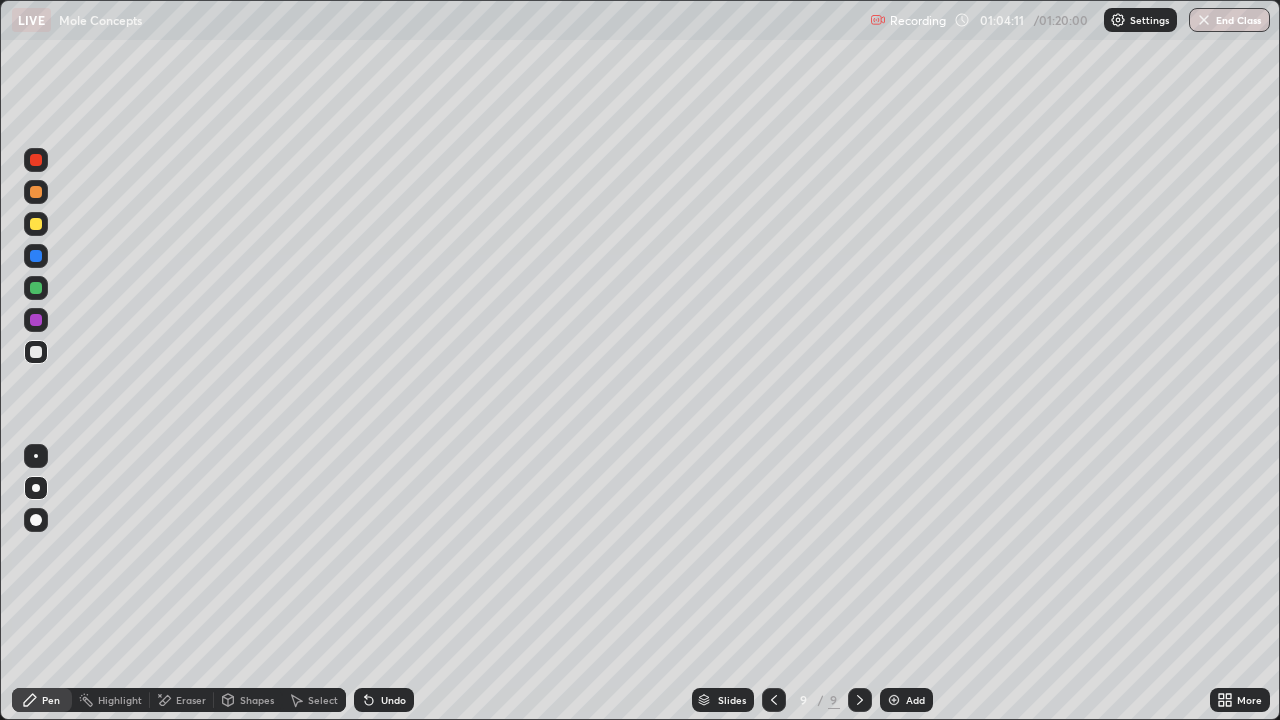 click at bounding box center [36, 256] 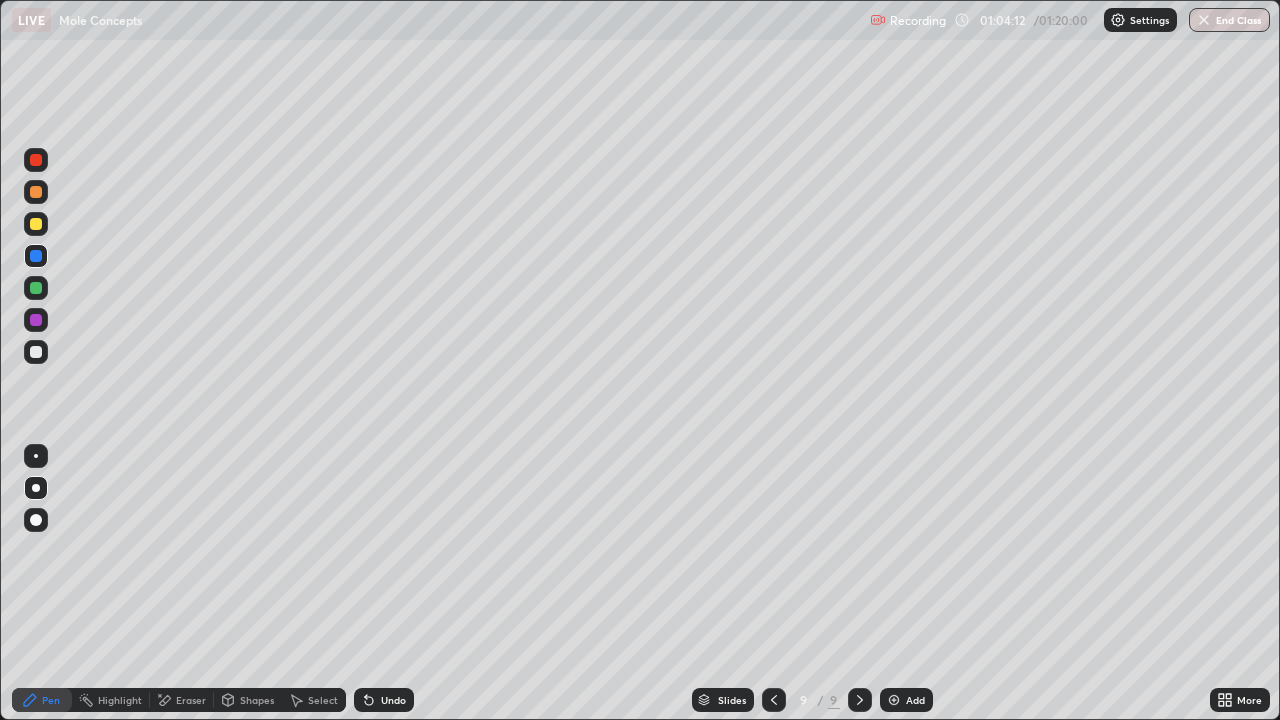 click at bounding box center [36, 320] 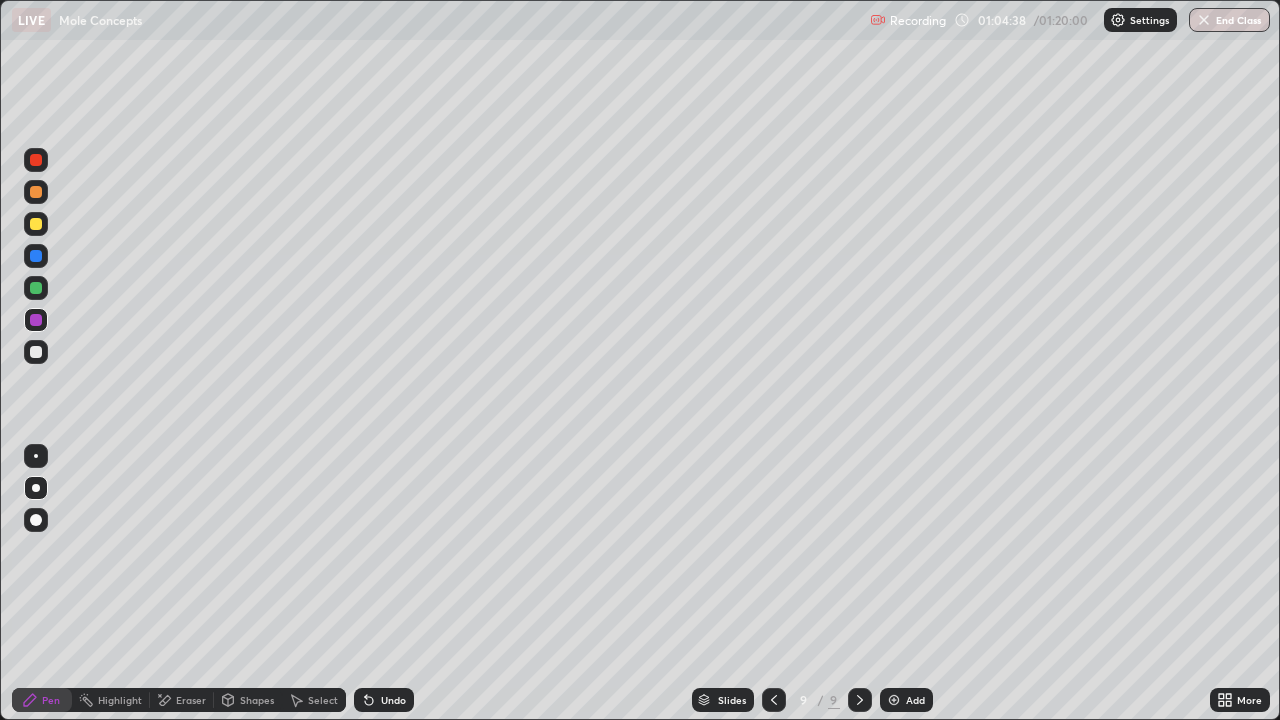 click at bounding box center (36, 352) 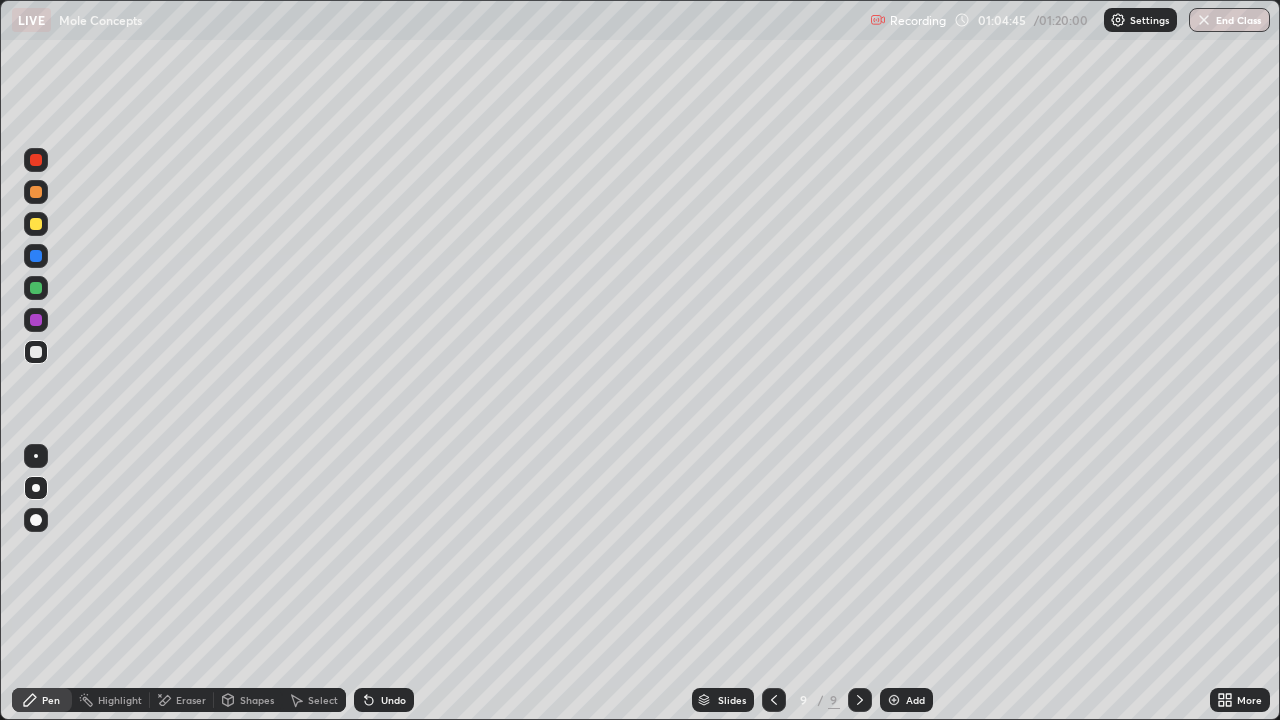 click at bounding box center (36, 288) 